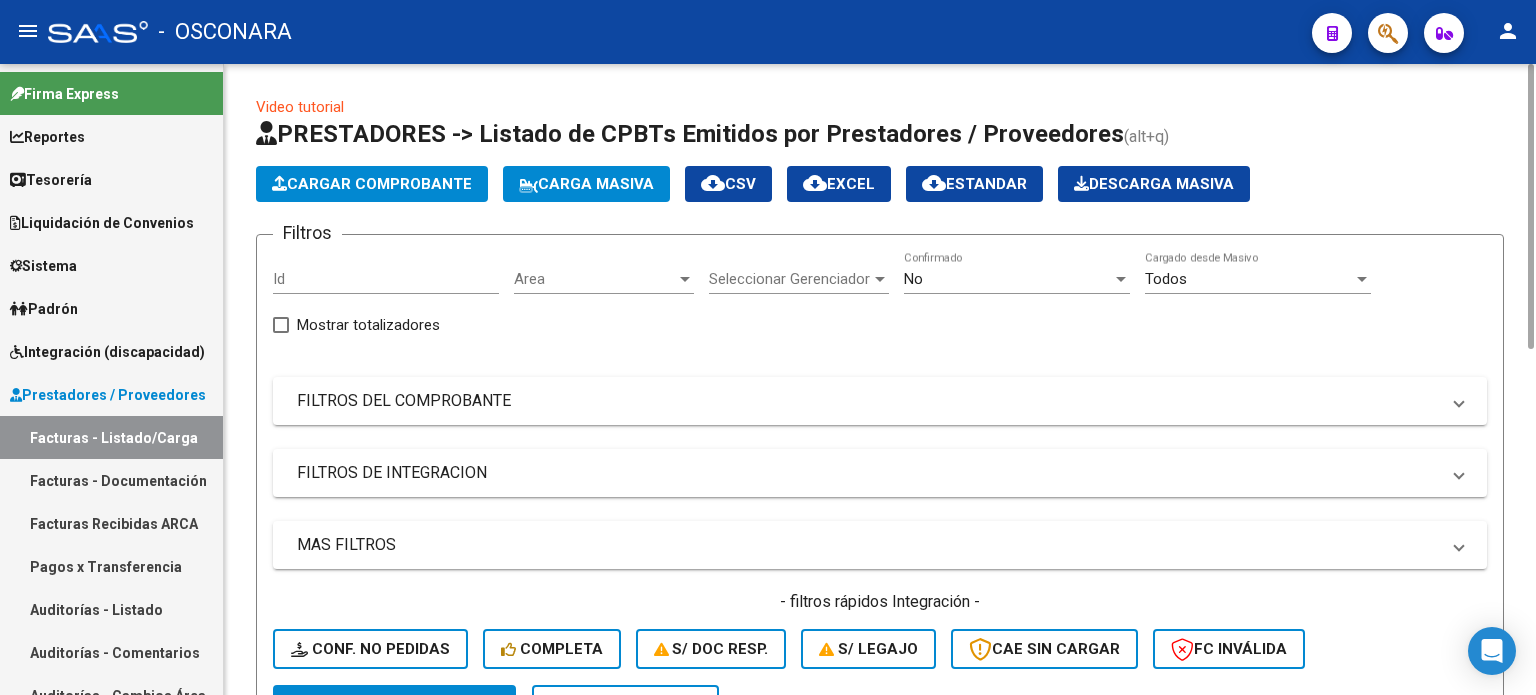 scroll, scrollTop: 0, scrollLeft: 0, axis: both 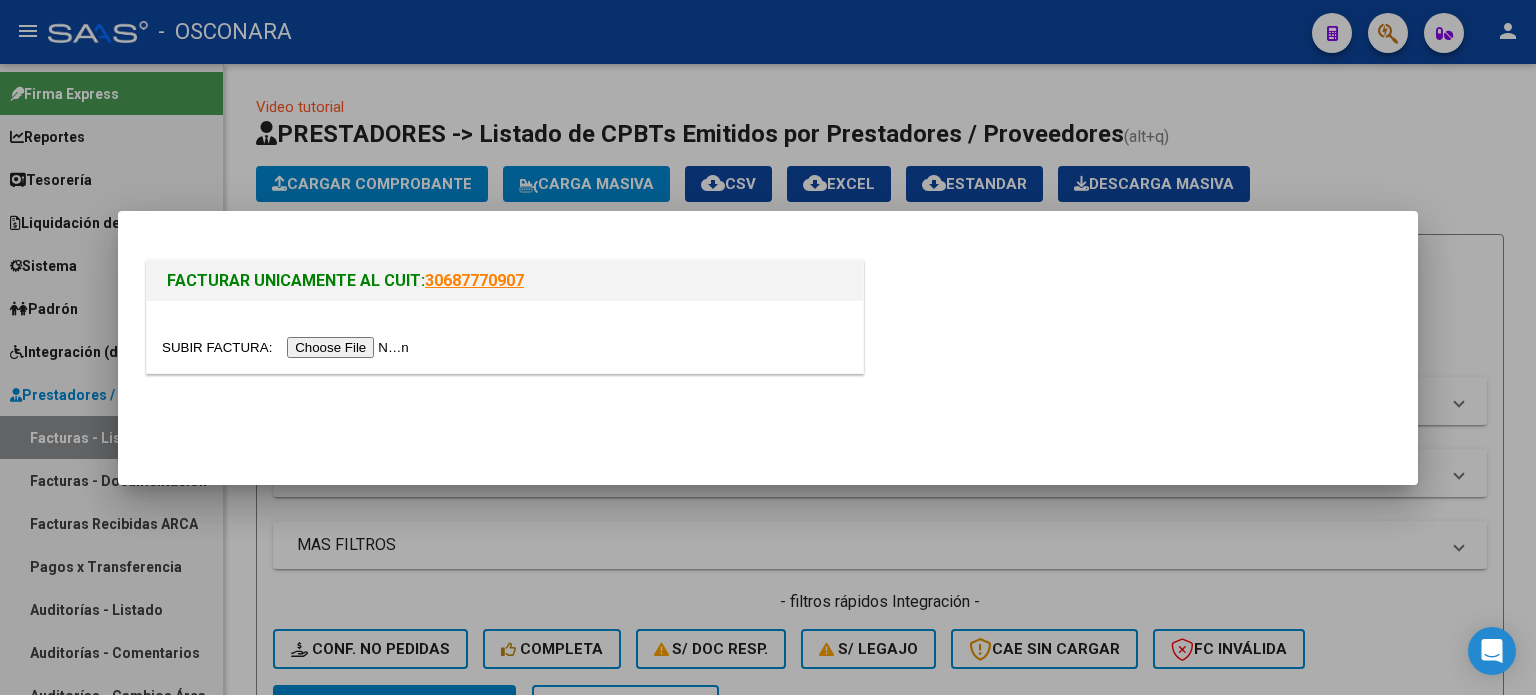 click at bounding box center (288, 347) 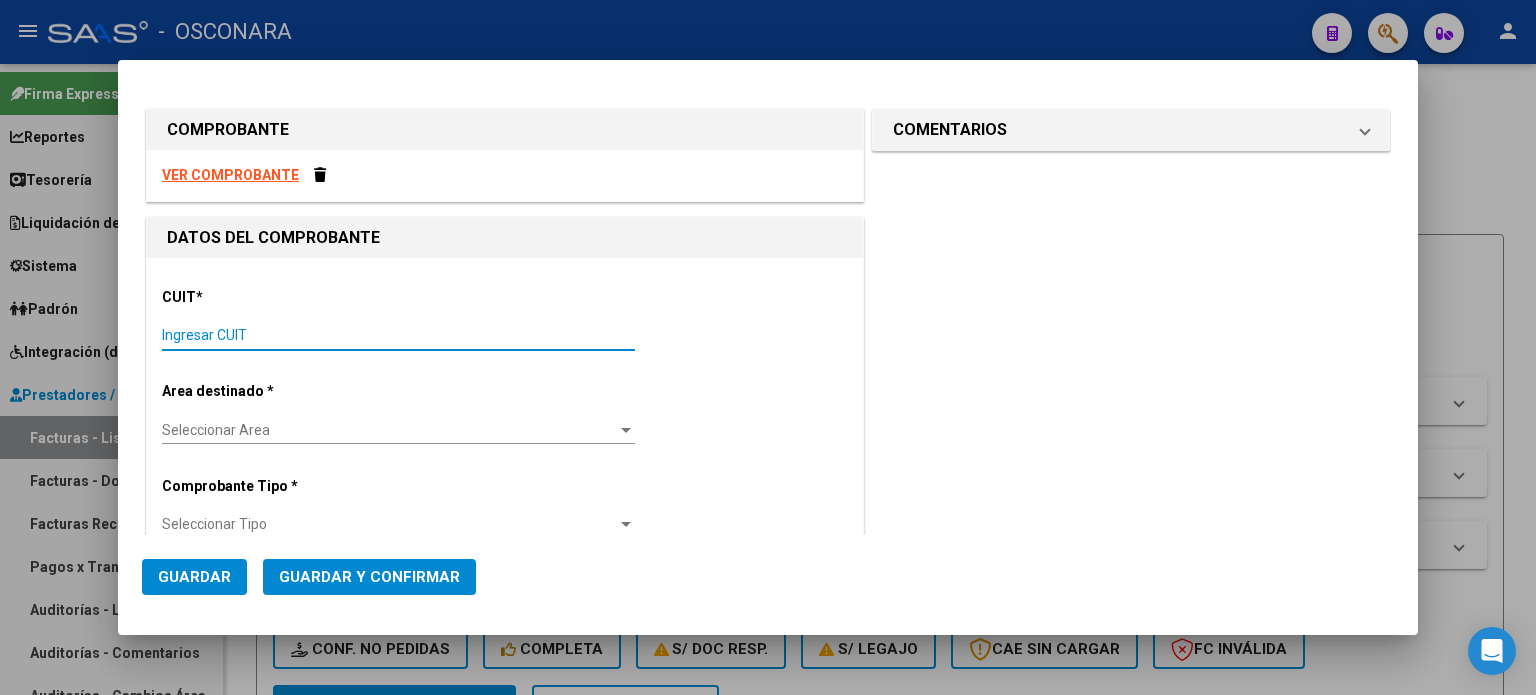 click on "Ingresar CUIT" at bounding box center (398, 335) 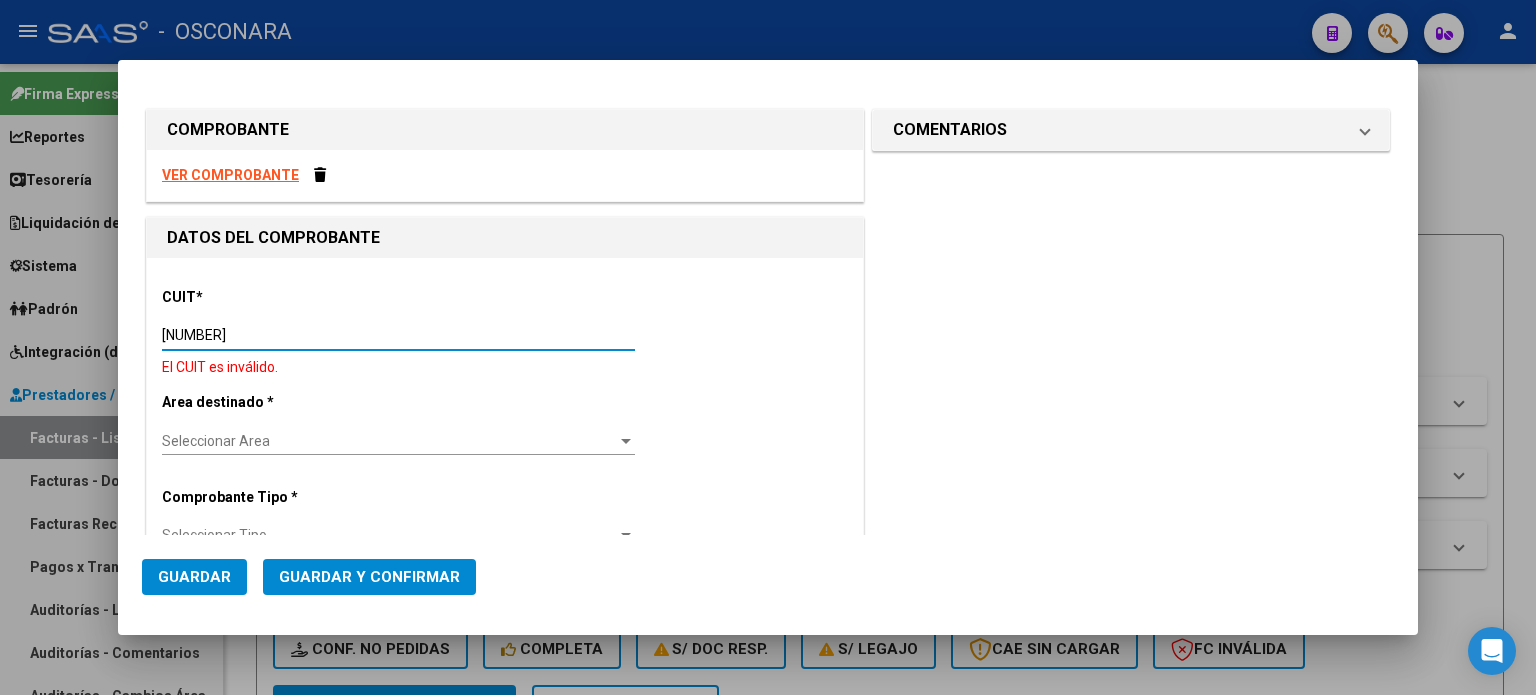 type on "[CUIL]" 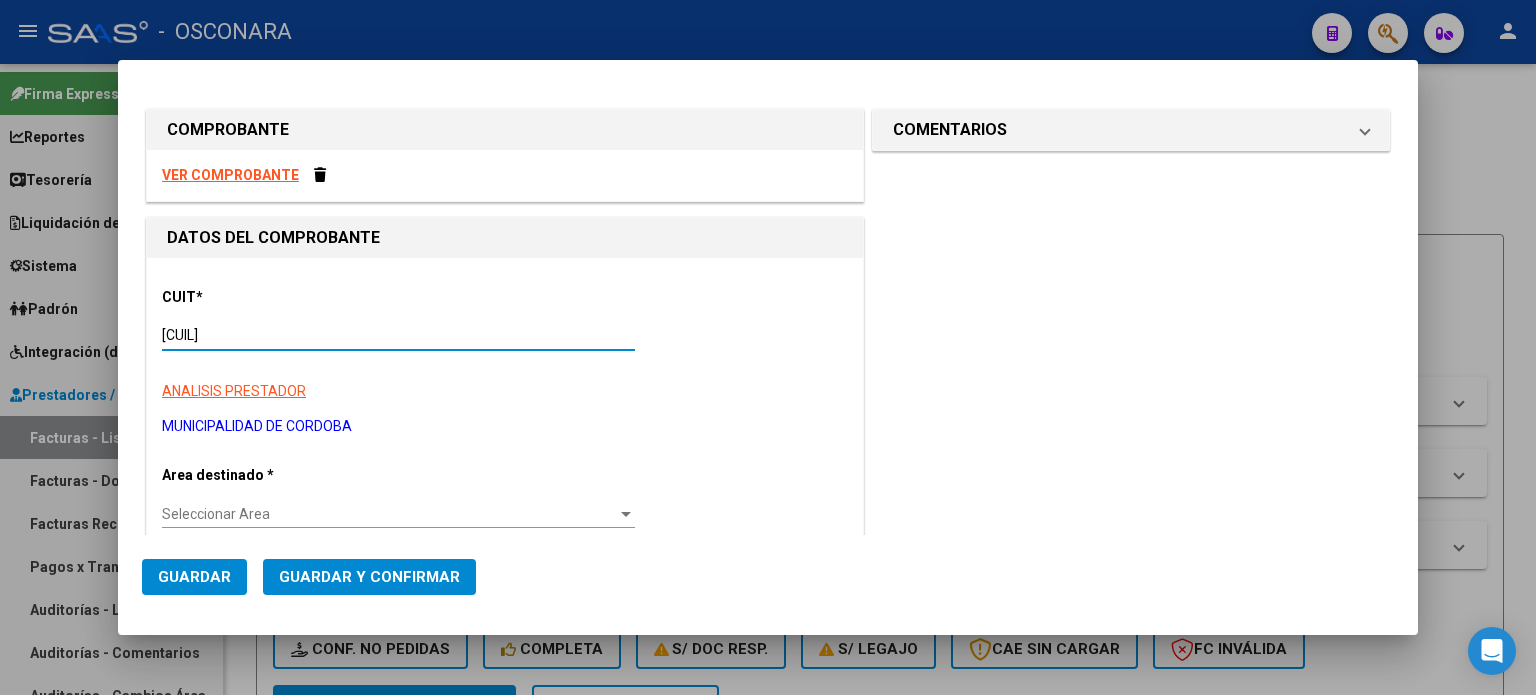 type on "211" 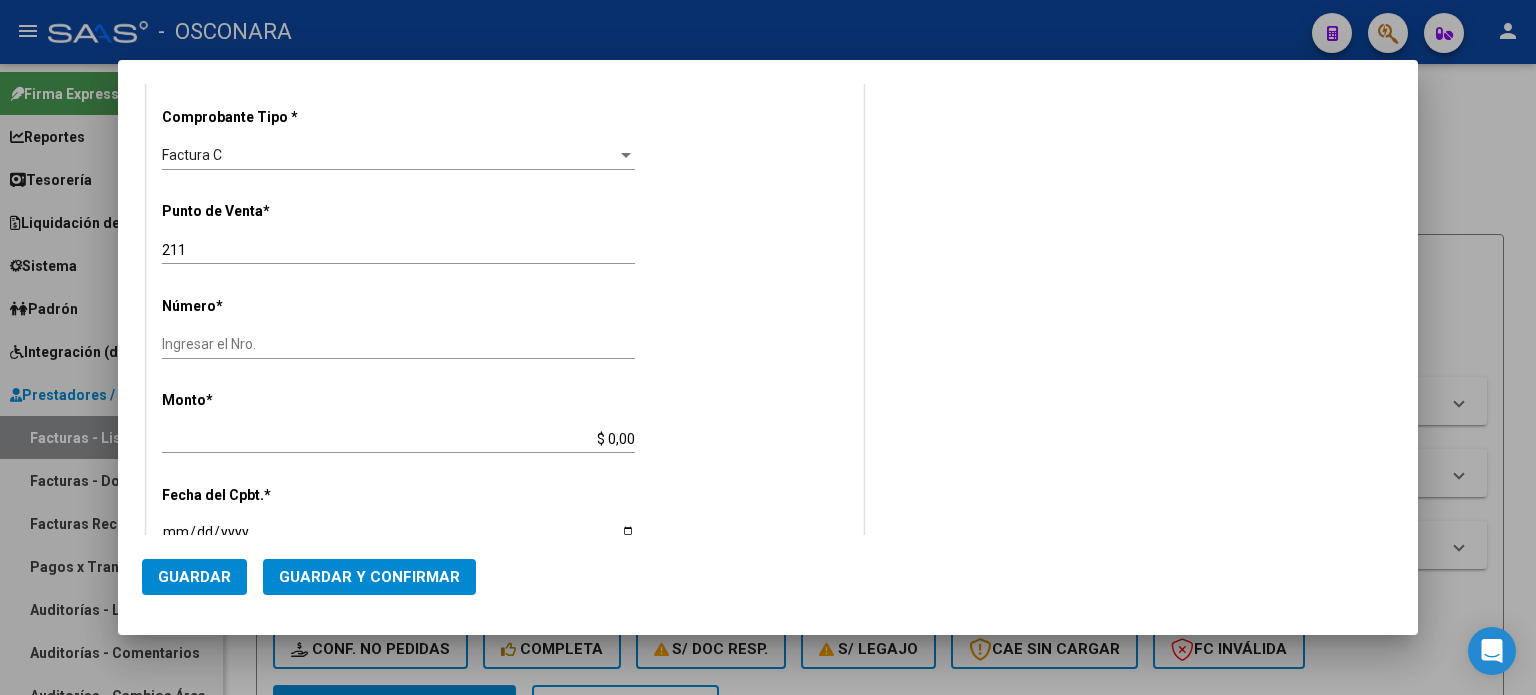 scroll, scrollTop: 500, scrollLeft: 0, axis: vertical 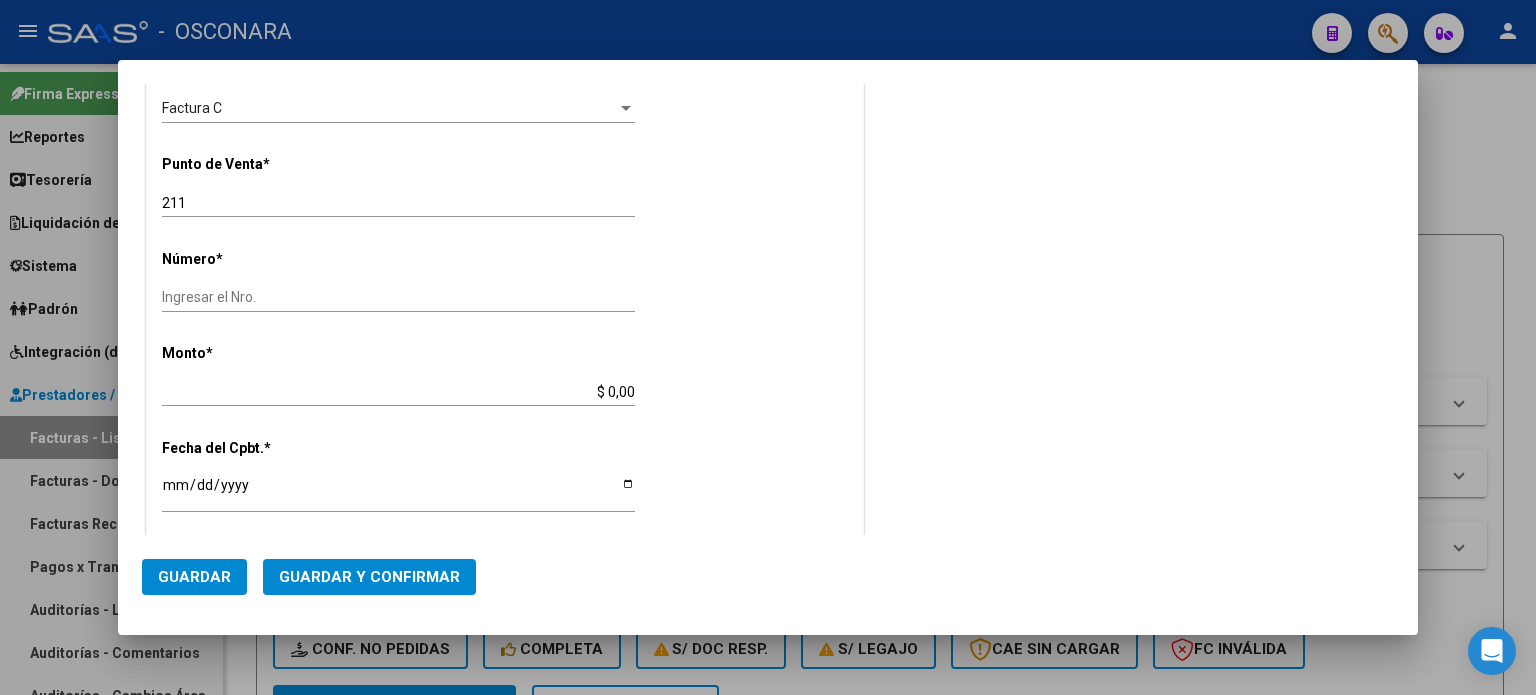 type on "[CUIL]" 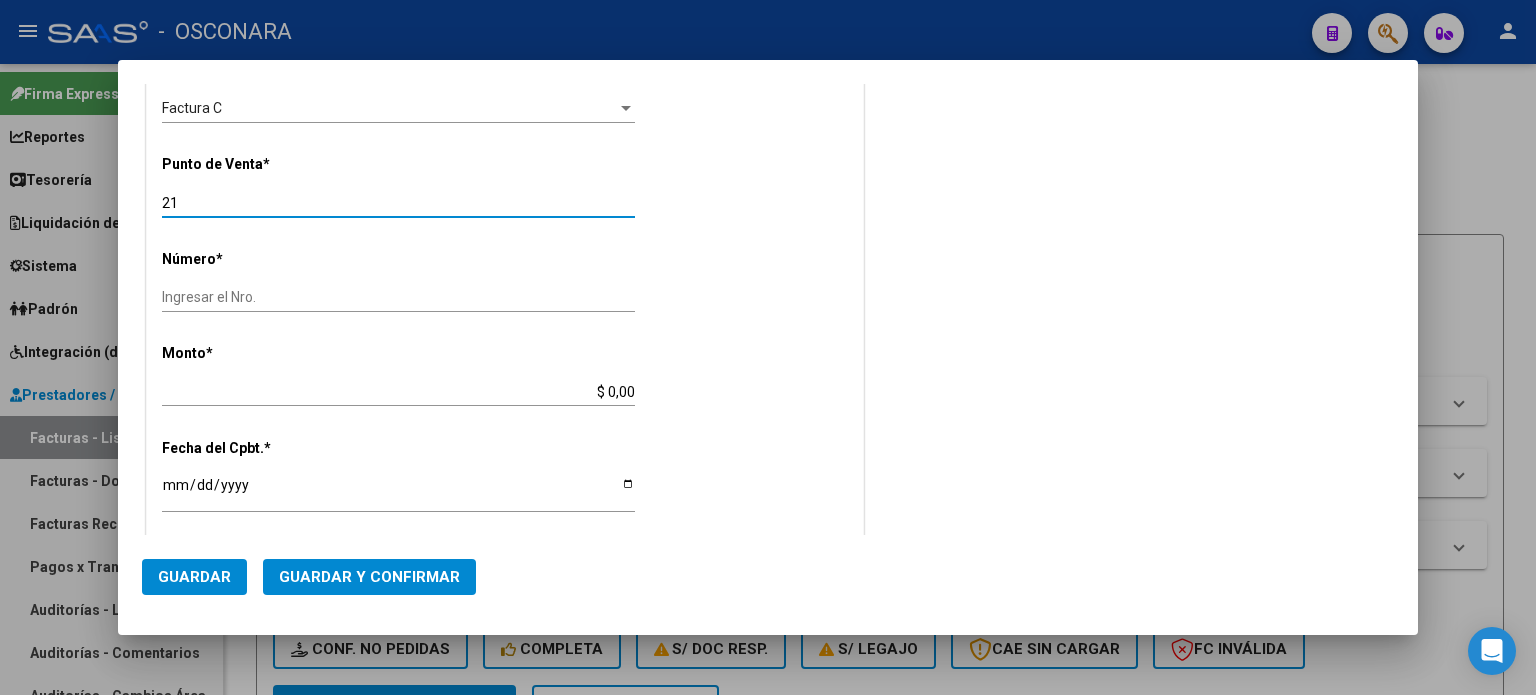 type on "2" 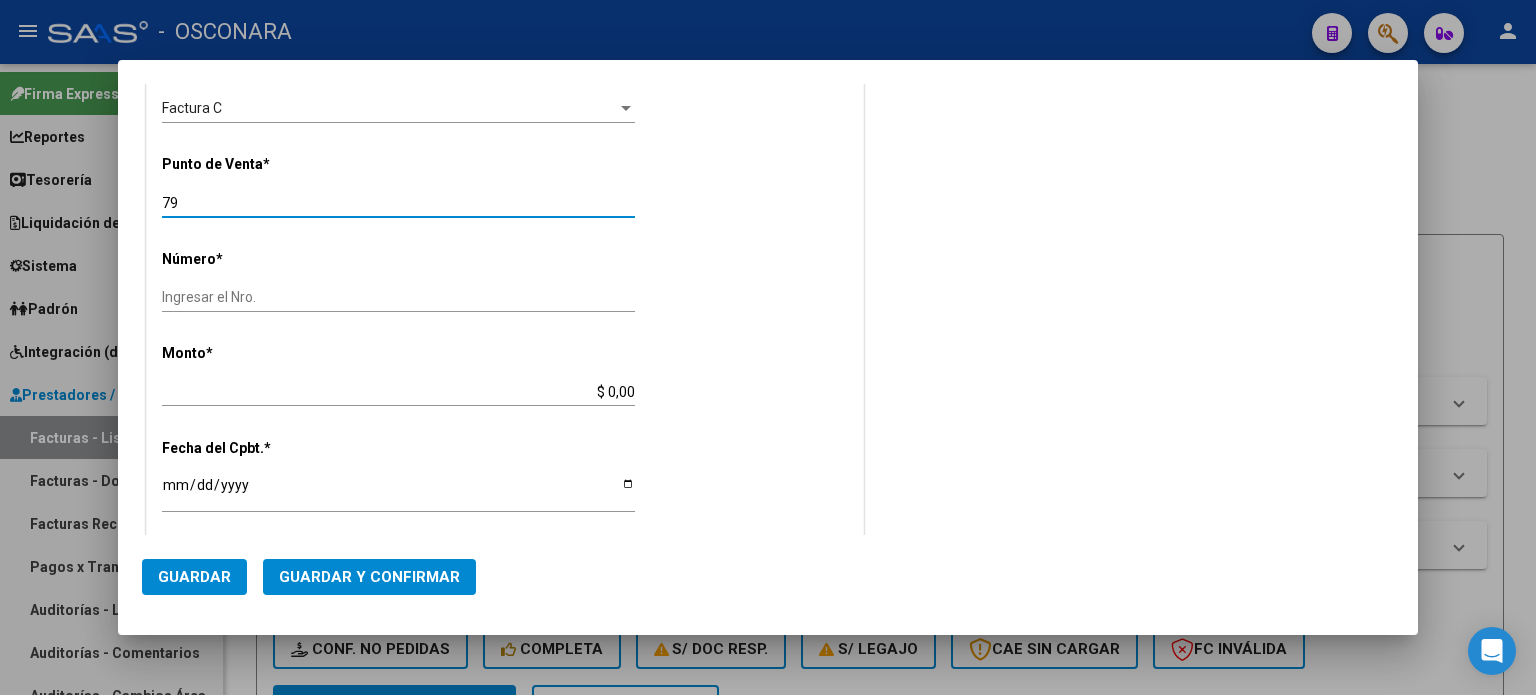 type on "79" 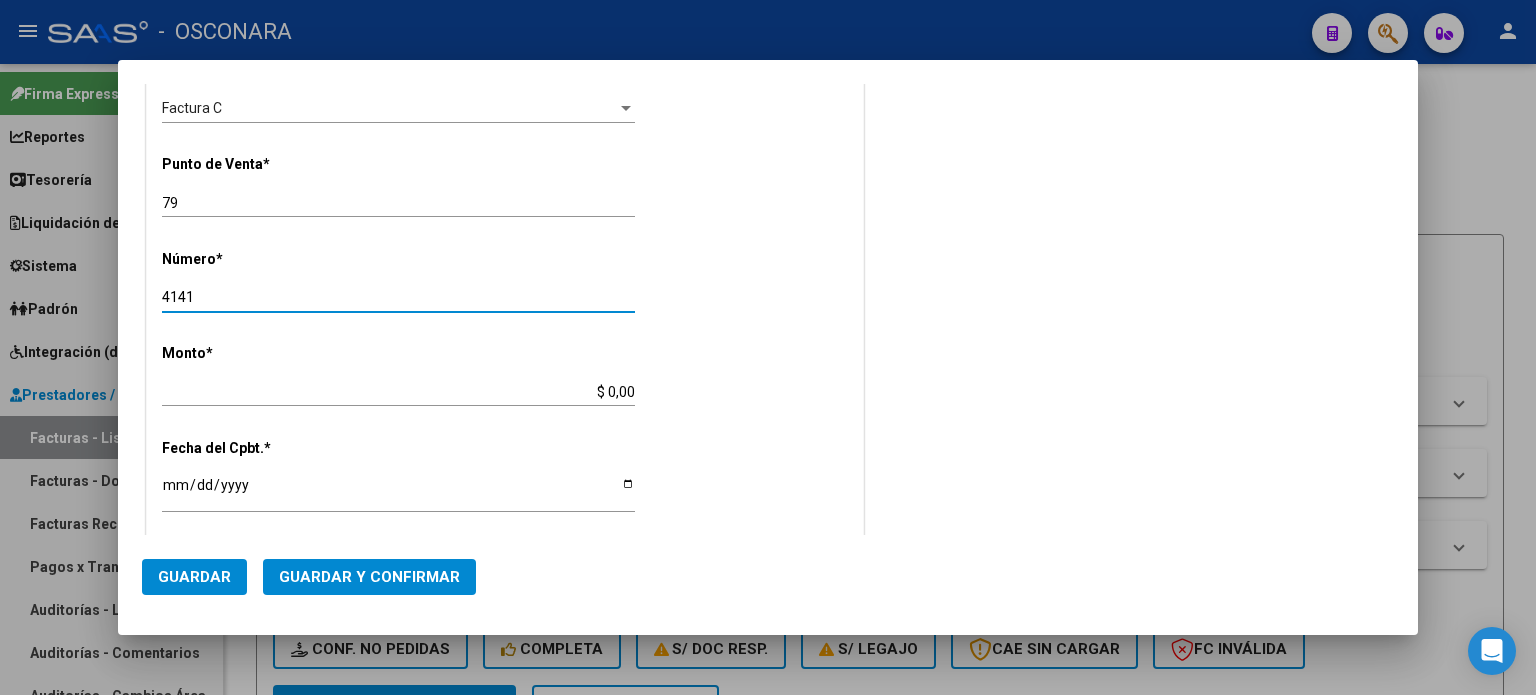 type on "4141" 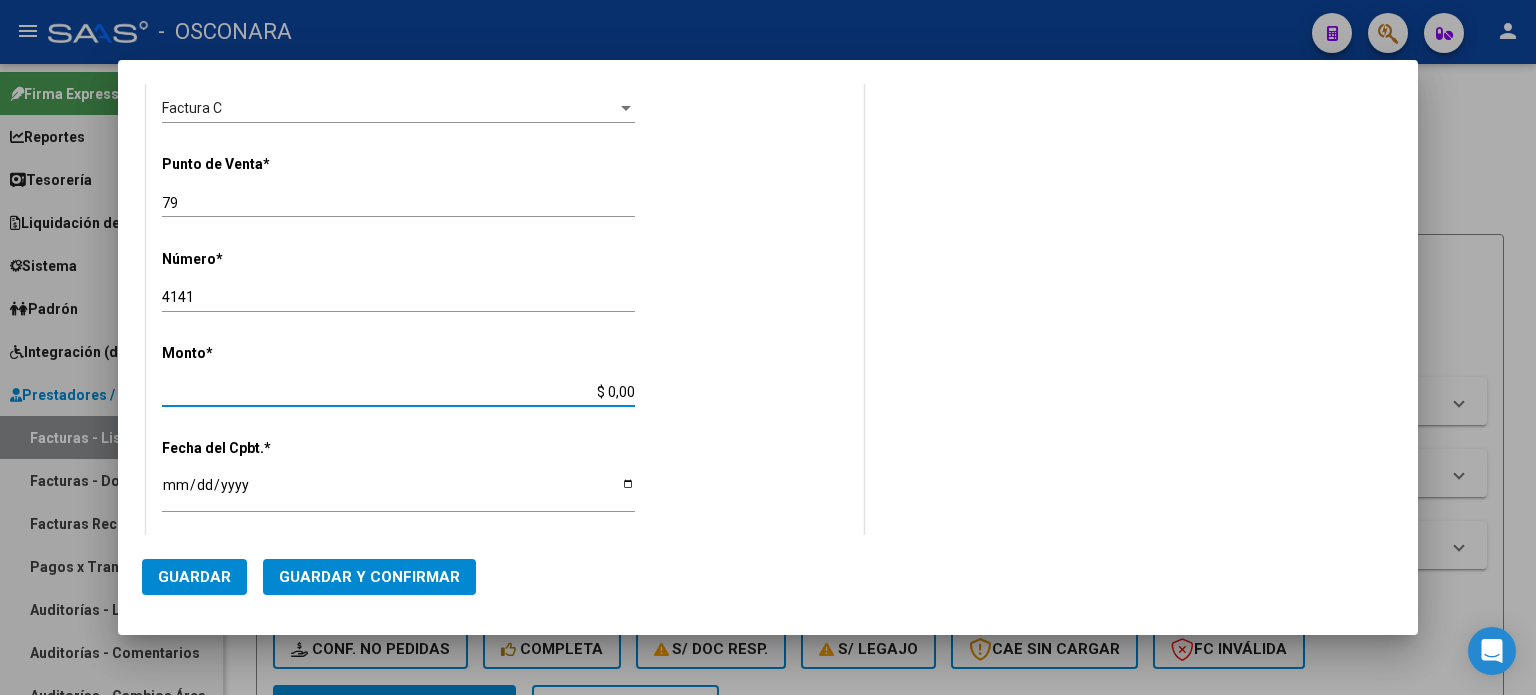 drag, startPoint x: 608, startPoint y: 389, endPoint x: 720, endPoint y: 385, distance: 112.0714 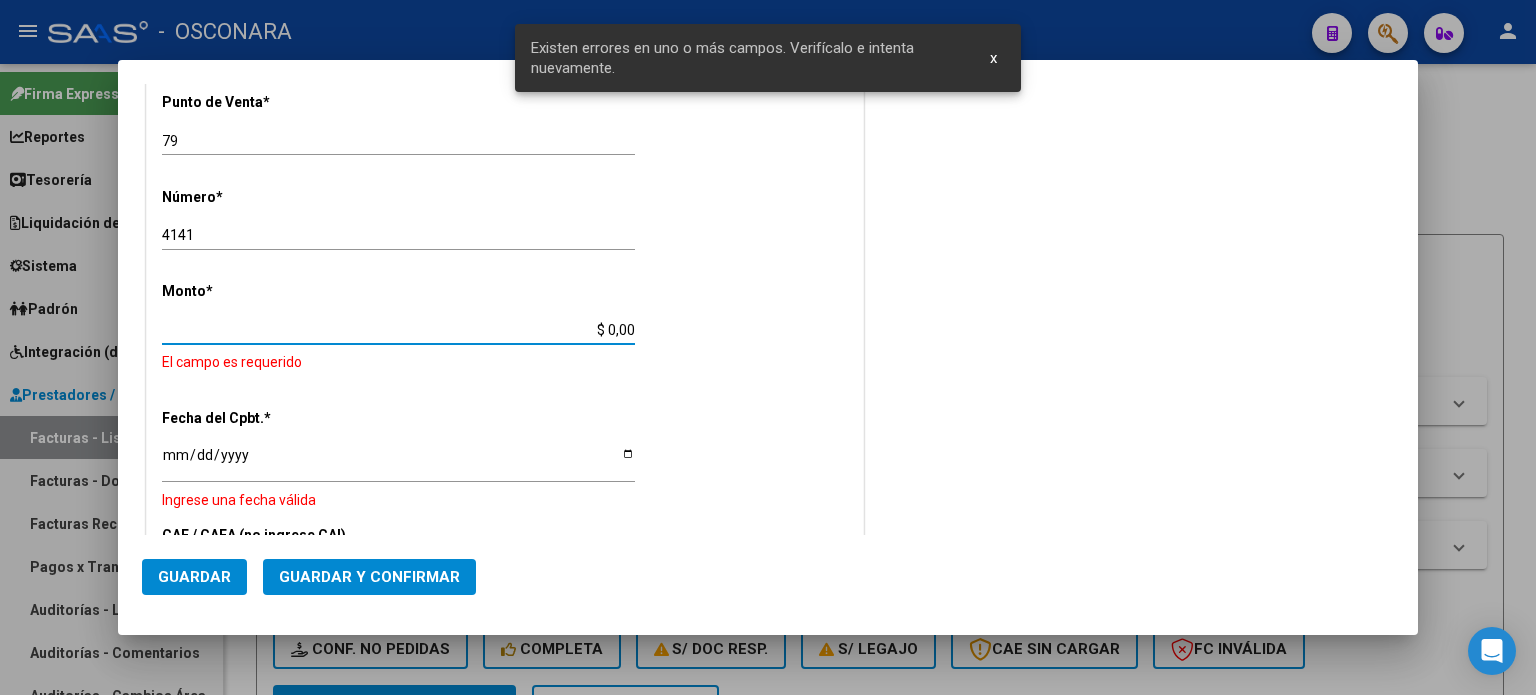 scroll, scrollTop: 573, scrollLeft: 0, axis: vertical 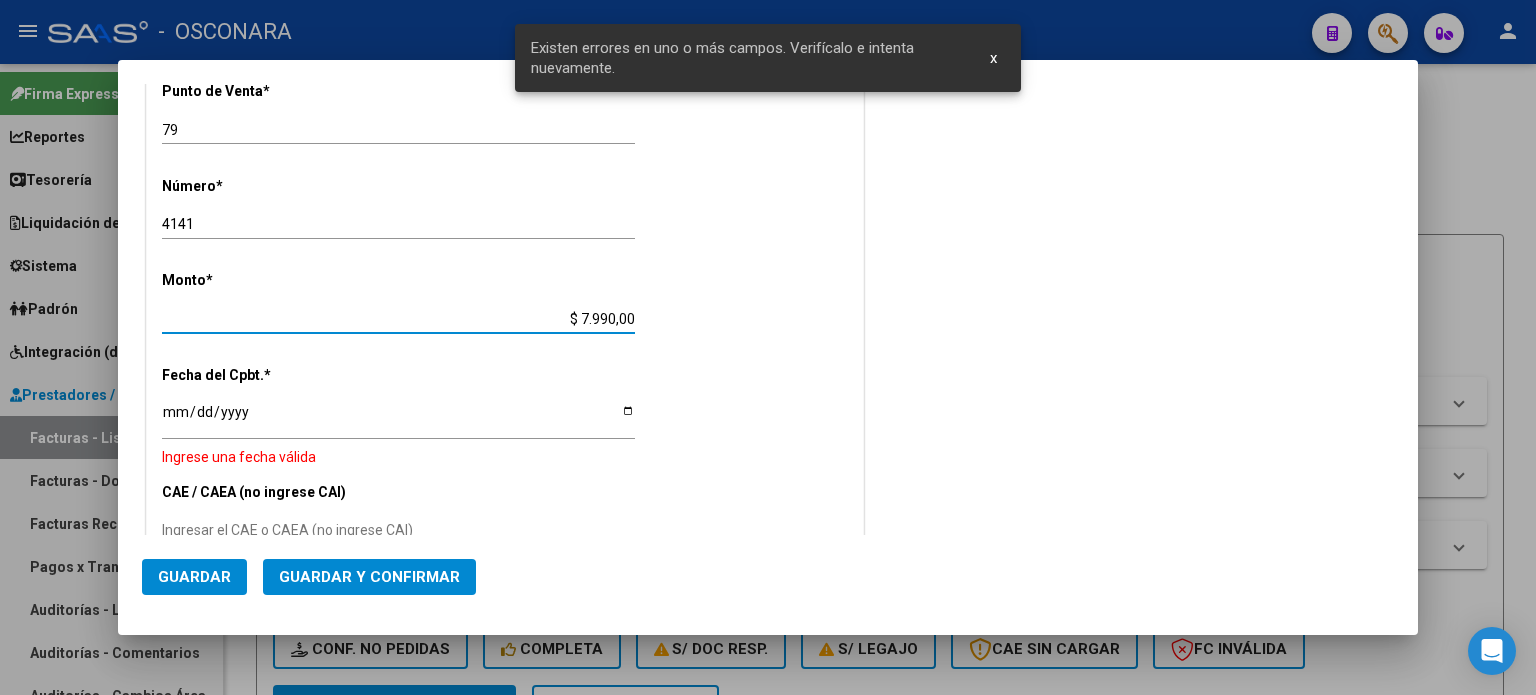 type on "$ 79.900,00" 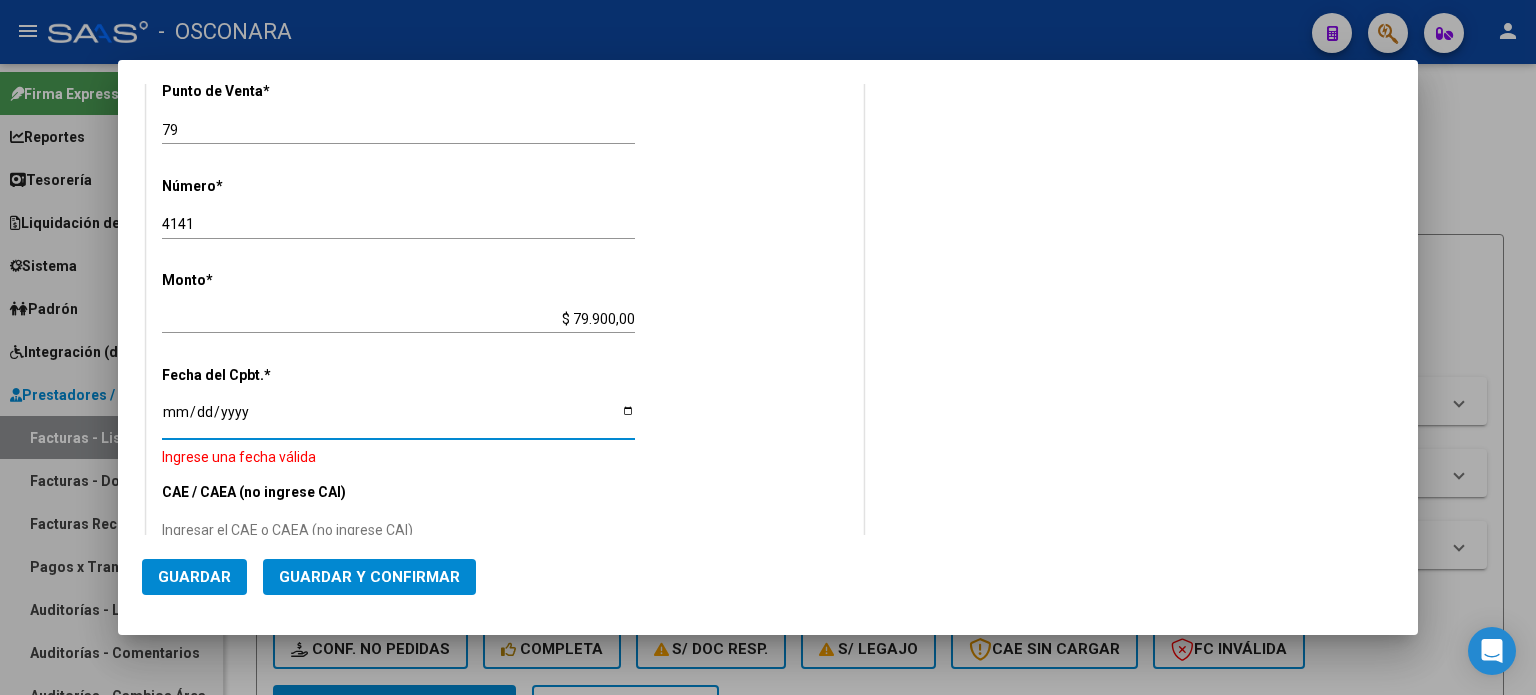 click on "Ingresar la fecha" at bounding box center (398, 419) 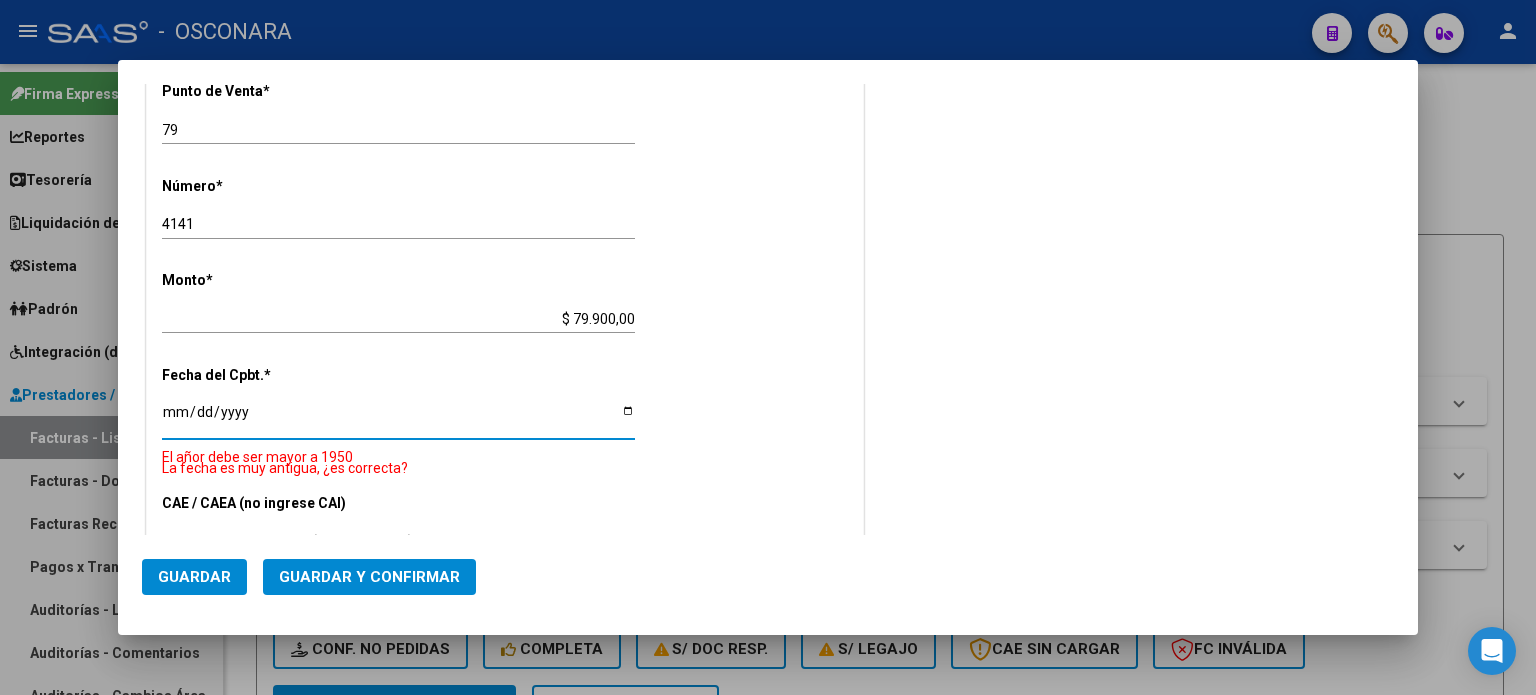 type on "2025-04-23" 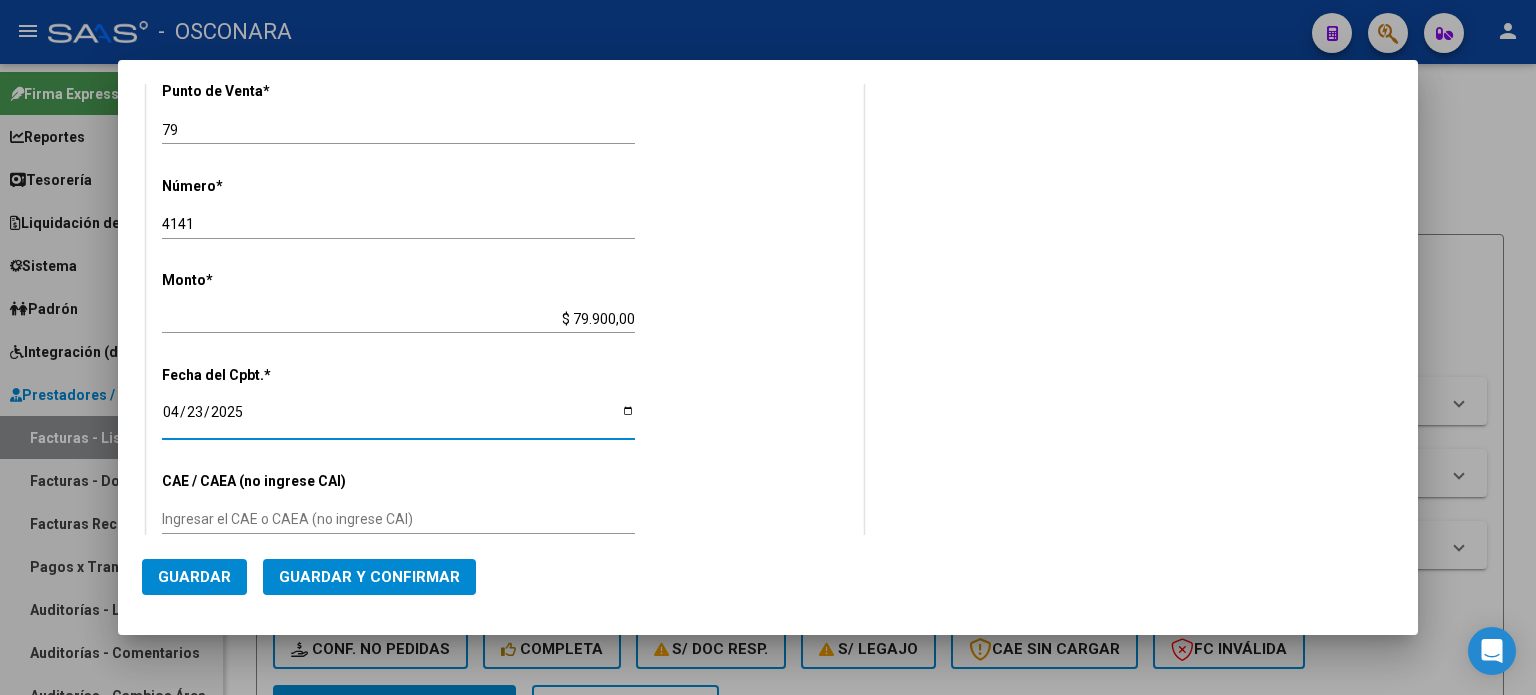 click on "Guardar y Confirmar" 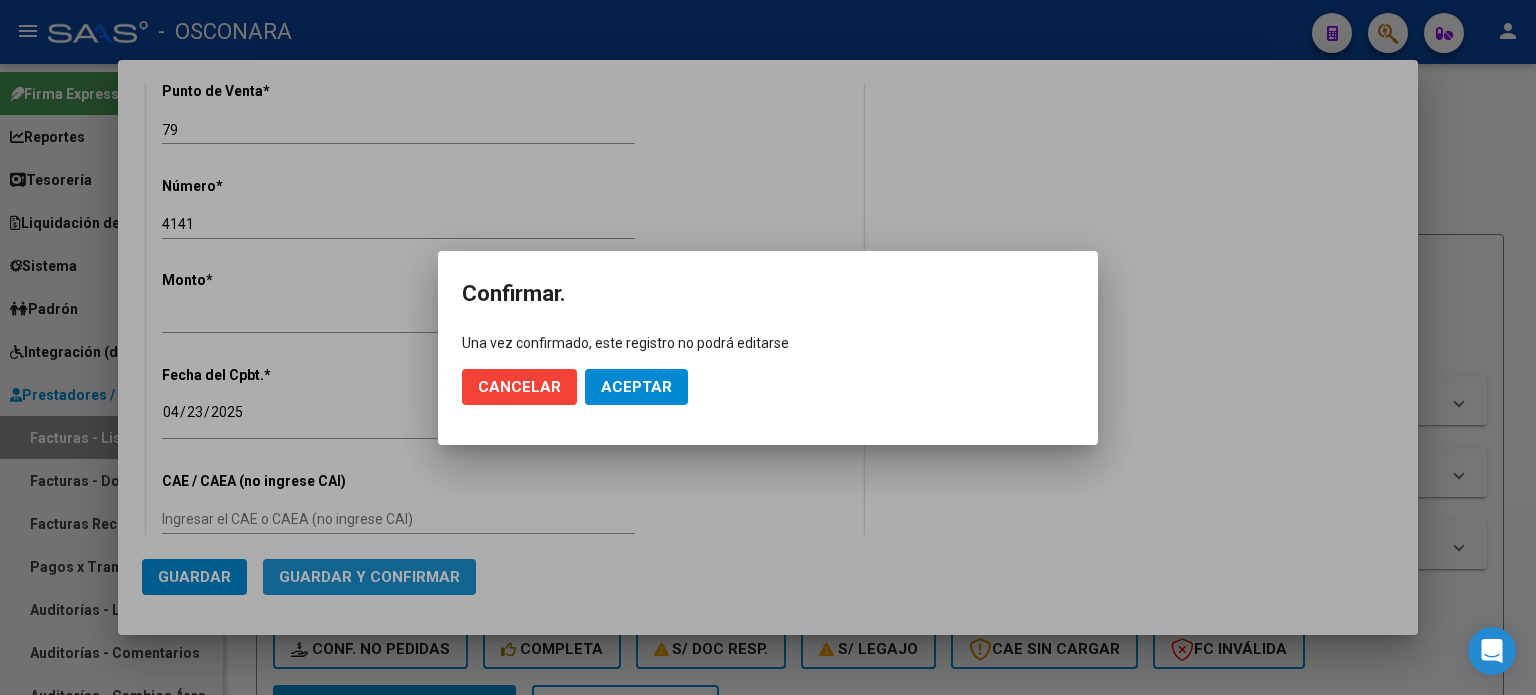 drag, startPoint x: 368, startPoint y: 592, endPoint x: 383, endPoint y: 569, distance: 27.45906 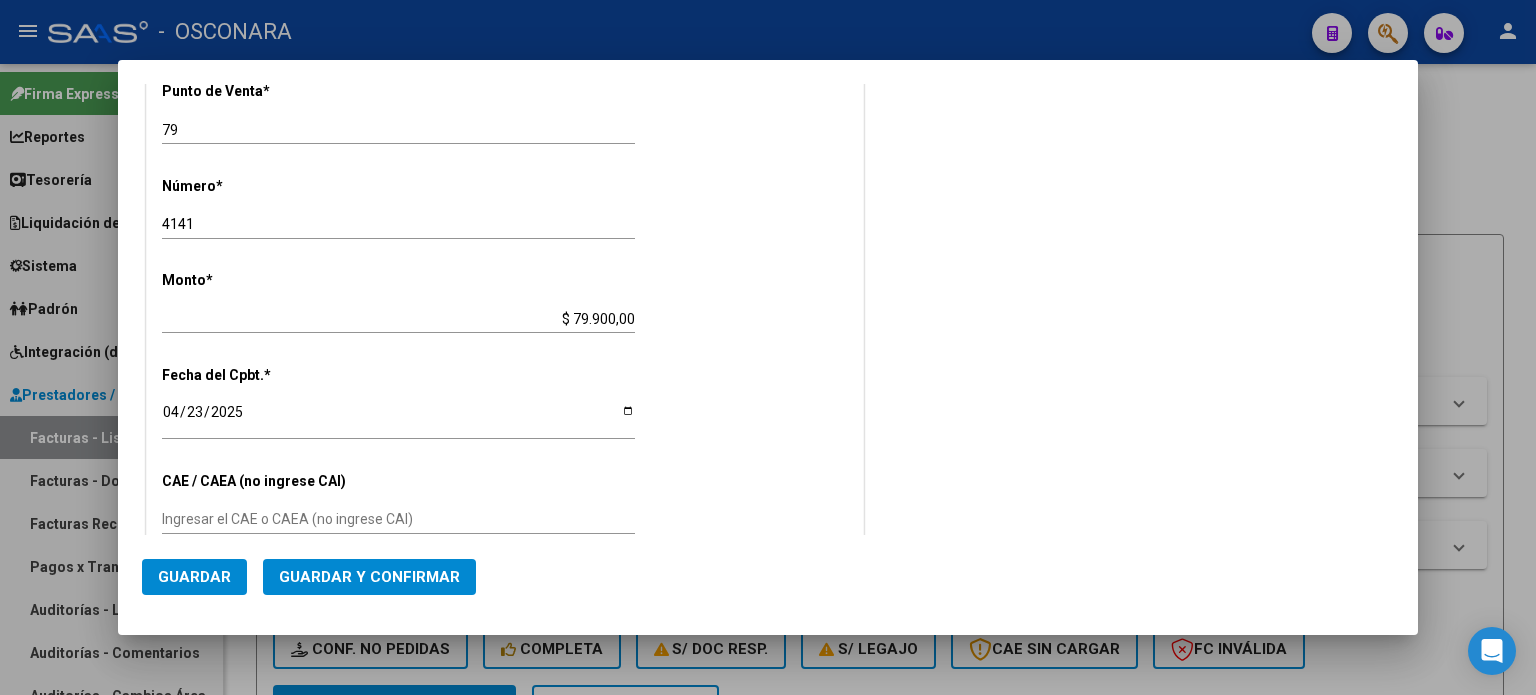 click on "Guardar y Confirmar" 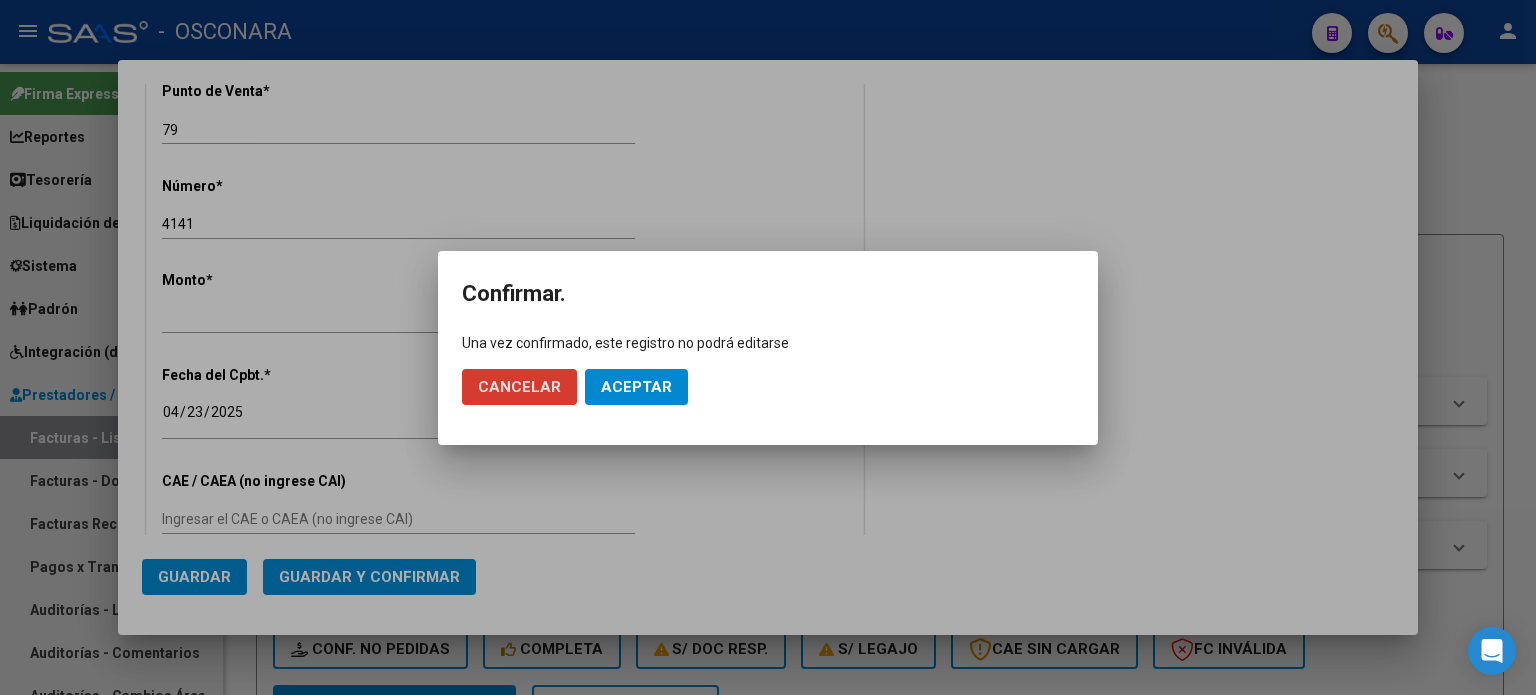 click on "Aceptar" 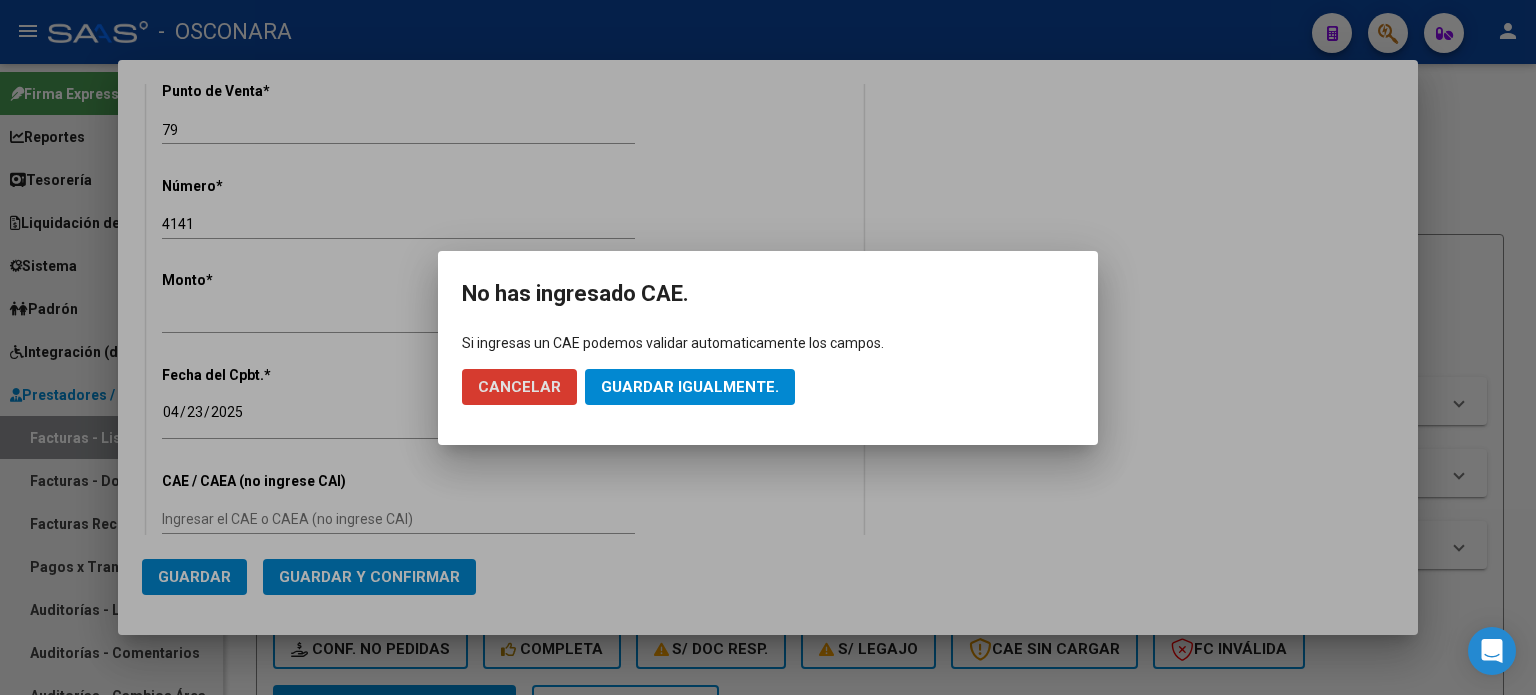 click on "Guardar igualmente." 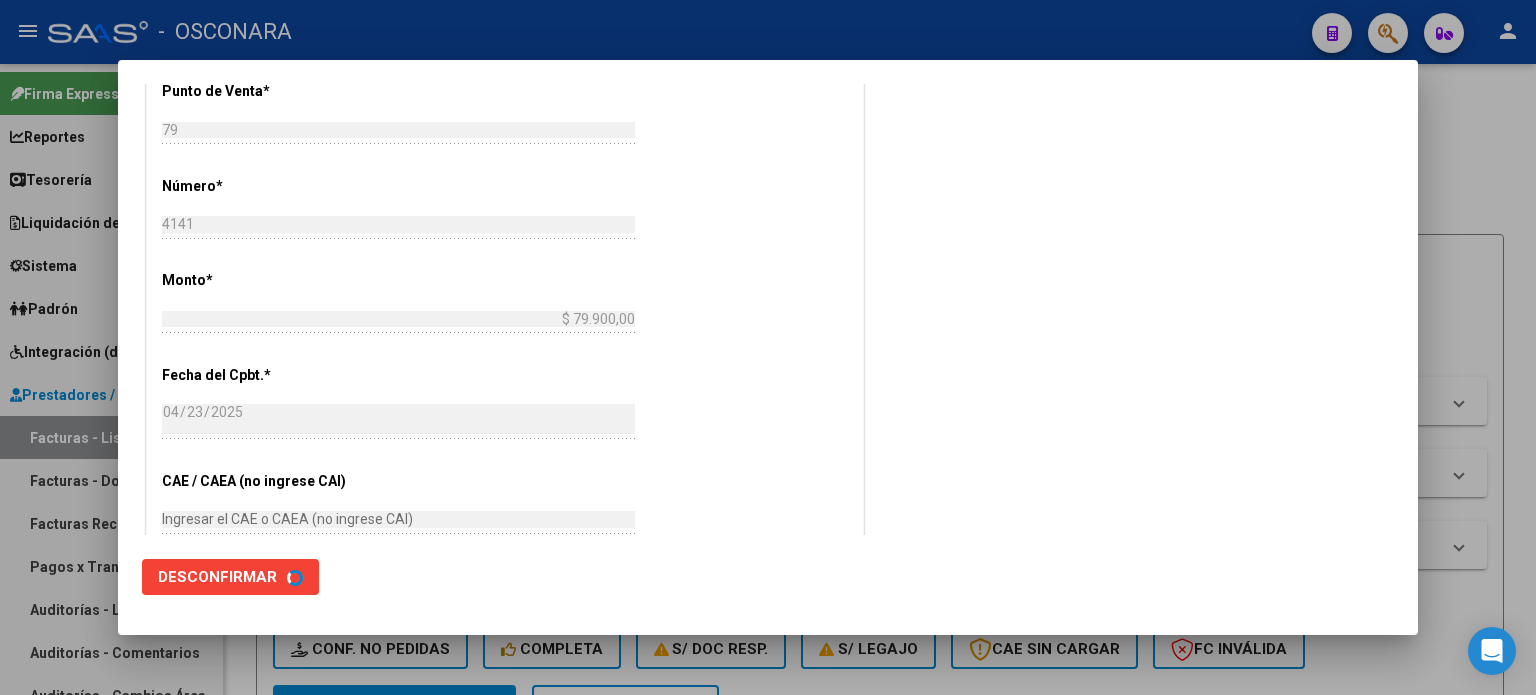 scroll, scrollTop: 0, scrollLeft: 0, axis: both 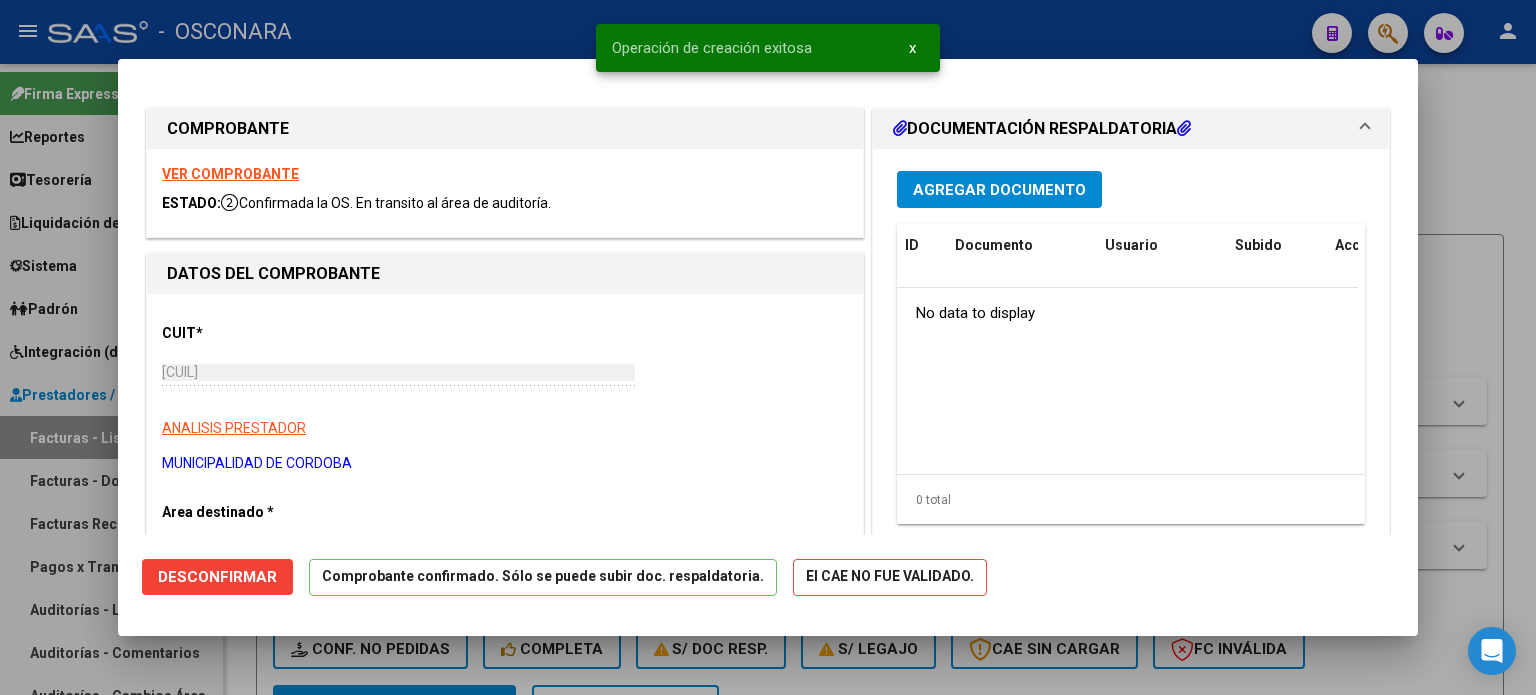 click at bounding box center (768, 347) 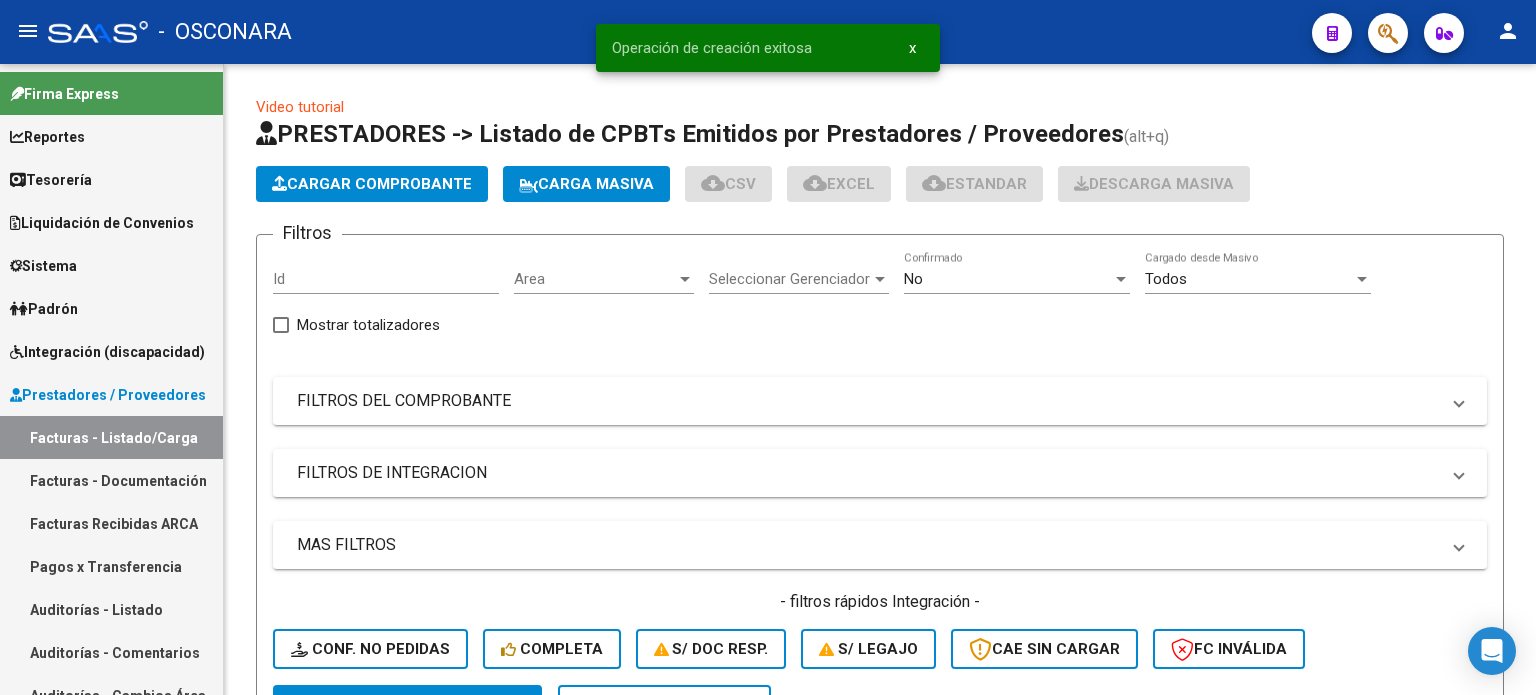 click on "Auditorías - Listado" at bounding box center [111, 609] 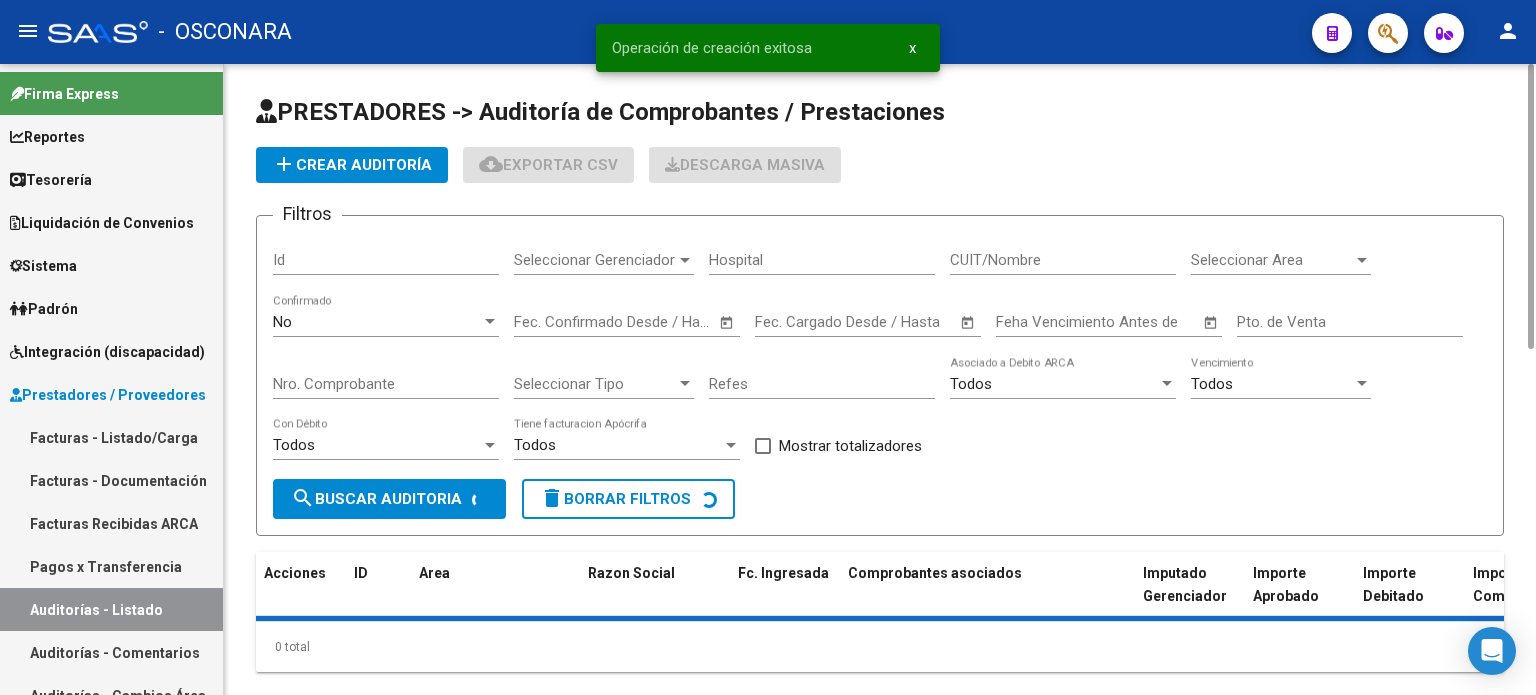click on "add  Crear Auditoría" 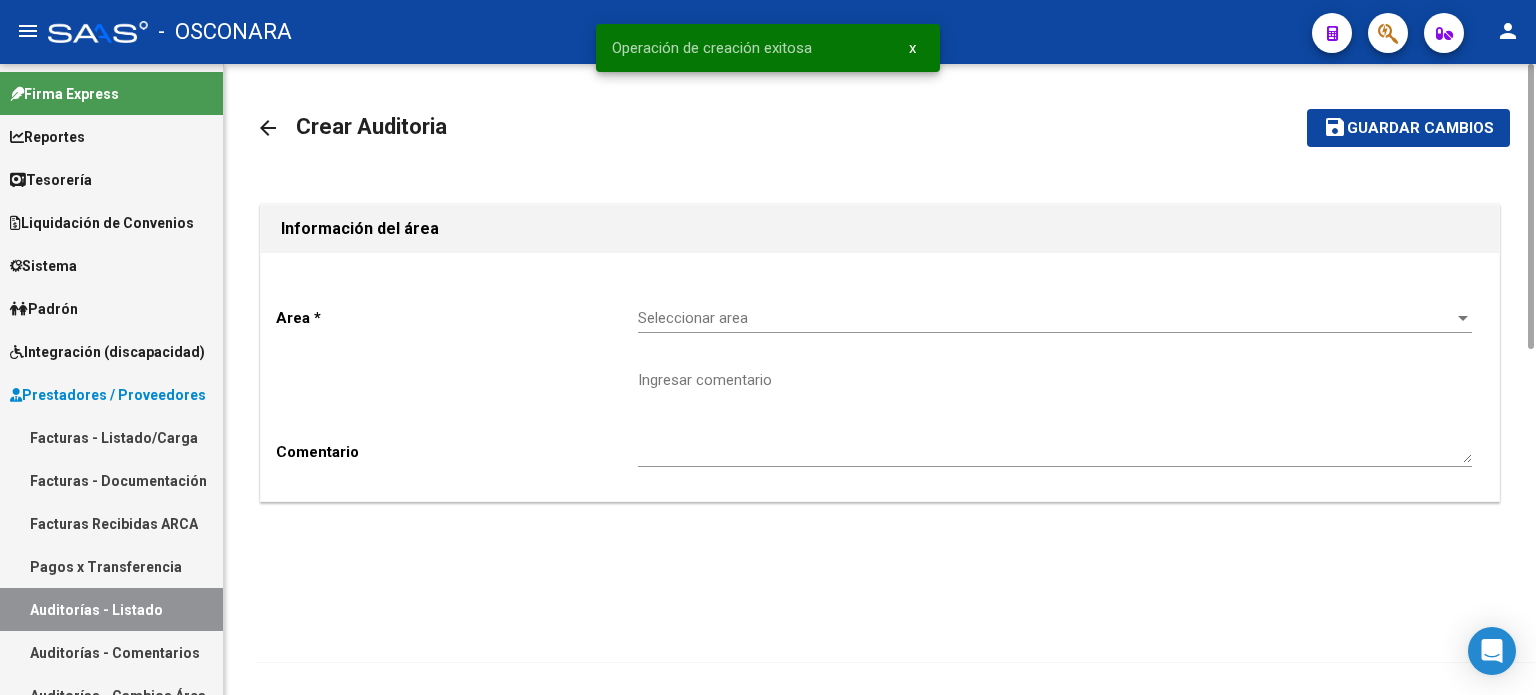 click on "Area * Seleccionar area Seleccionar area Comentario    Ingresar comentario" 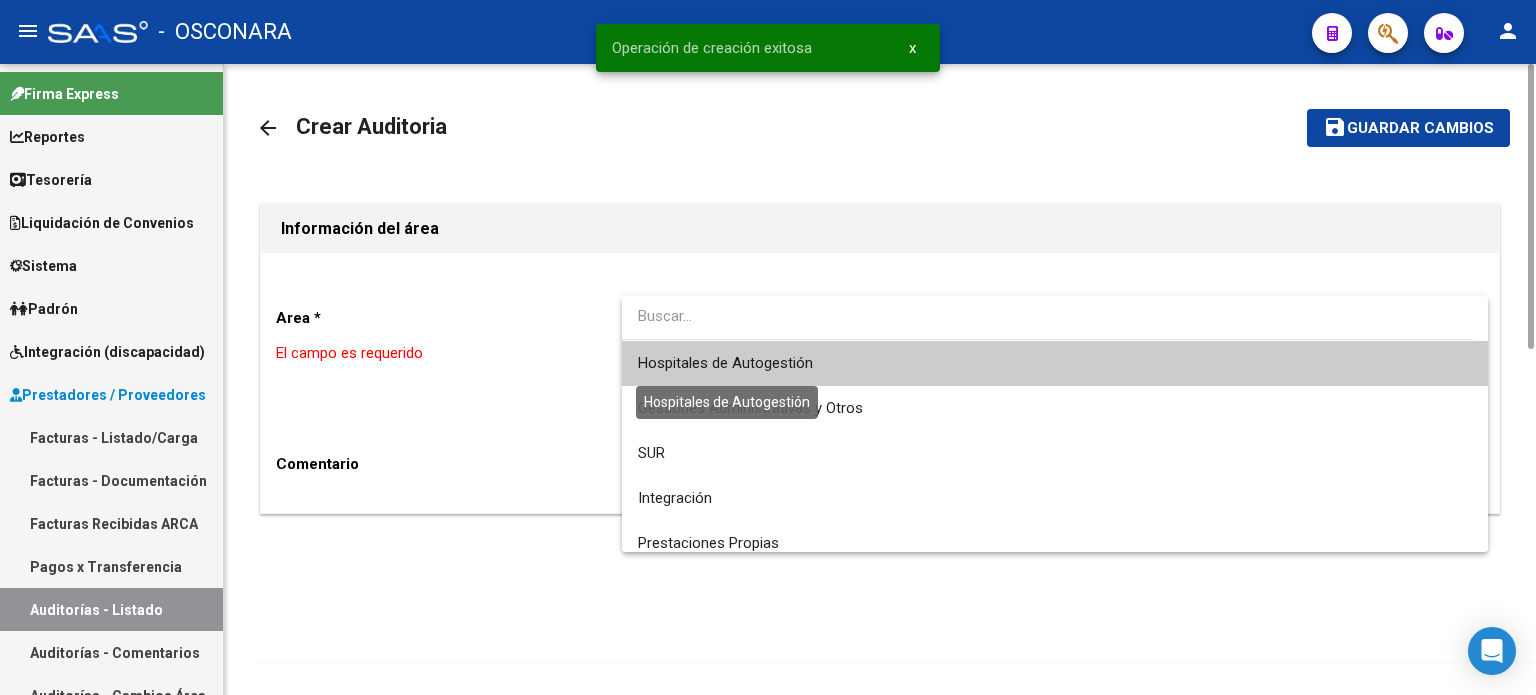 drag, startPoint x: 724, startPoint y: 355, endPoint x: 521, endPoint y: 446, distance: 222.46349 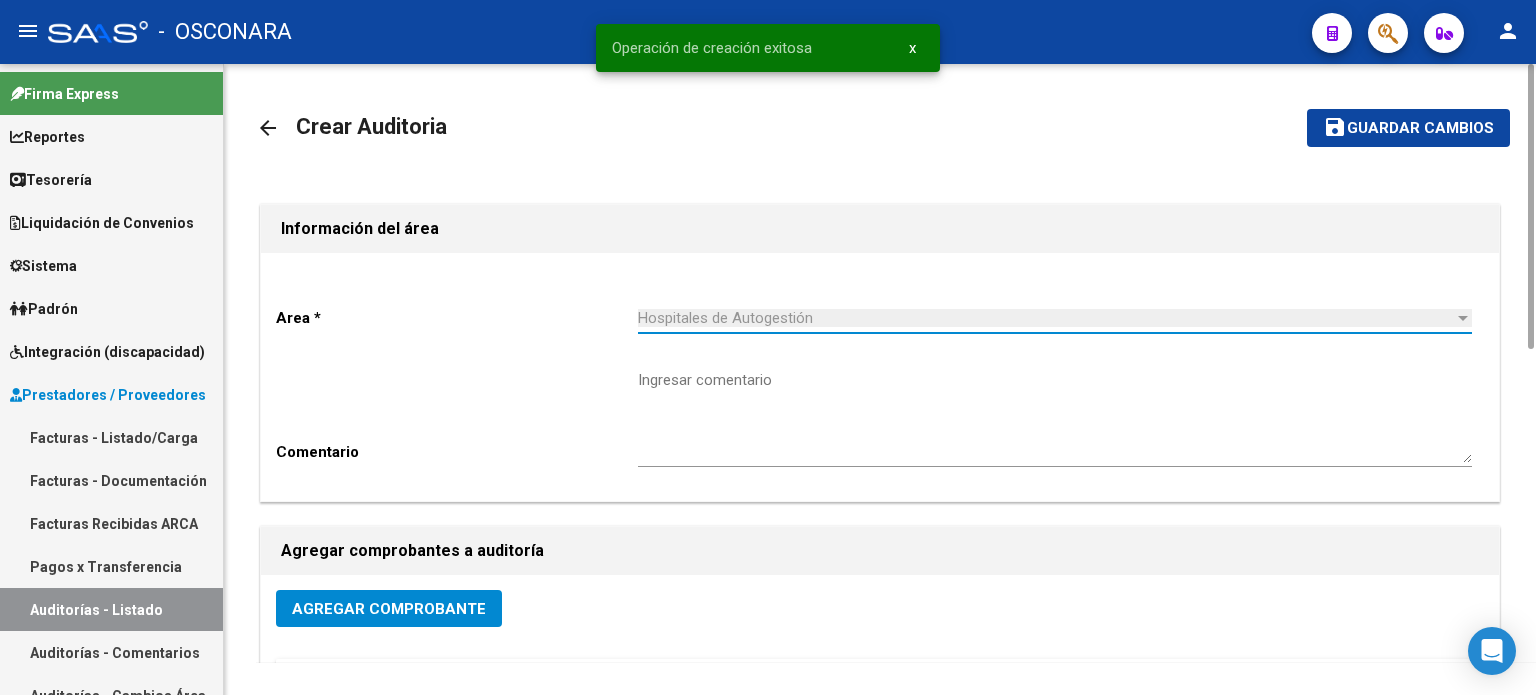 click on "Agregar Comprobante" 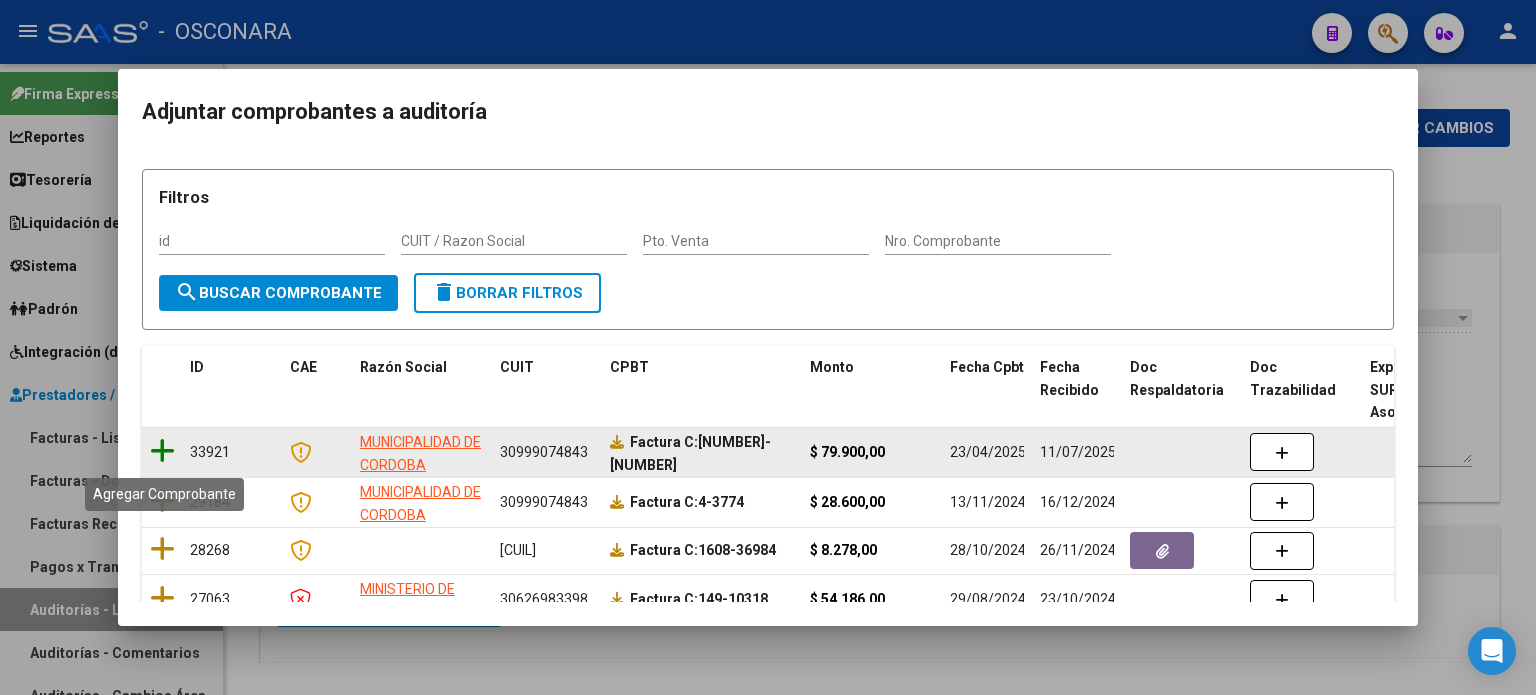 click 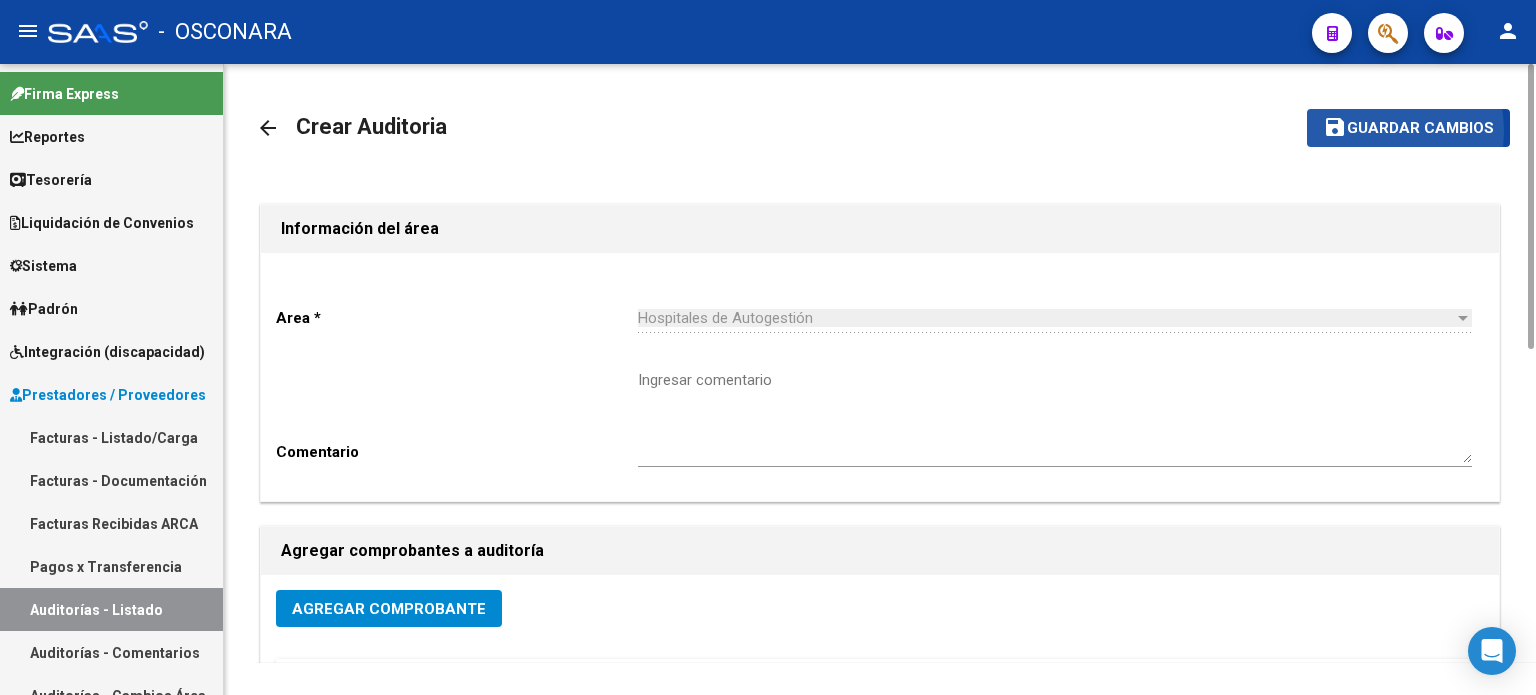 click on "Guardar cambios" 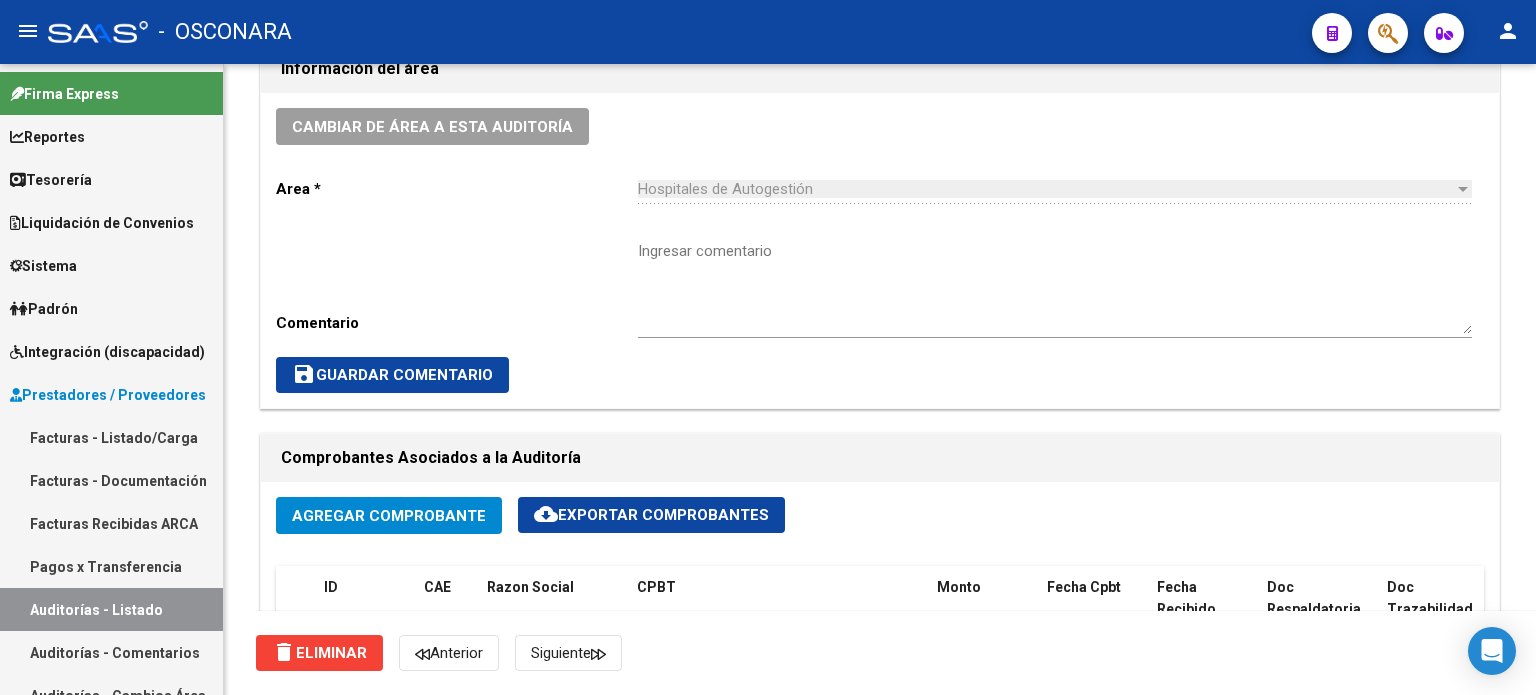 scroll, scrollTop: 1200, scrollLeft: 0, axis: vertical 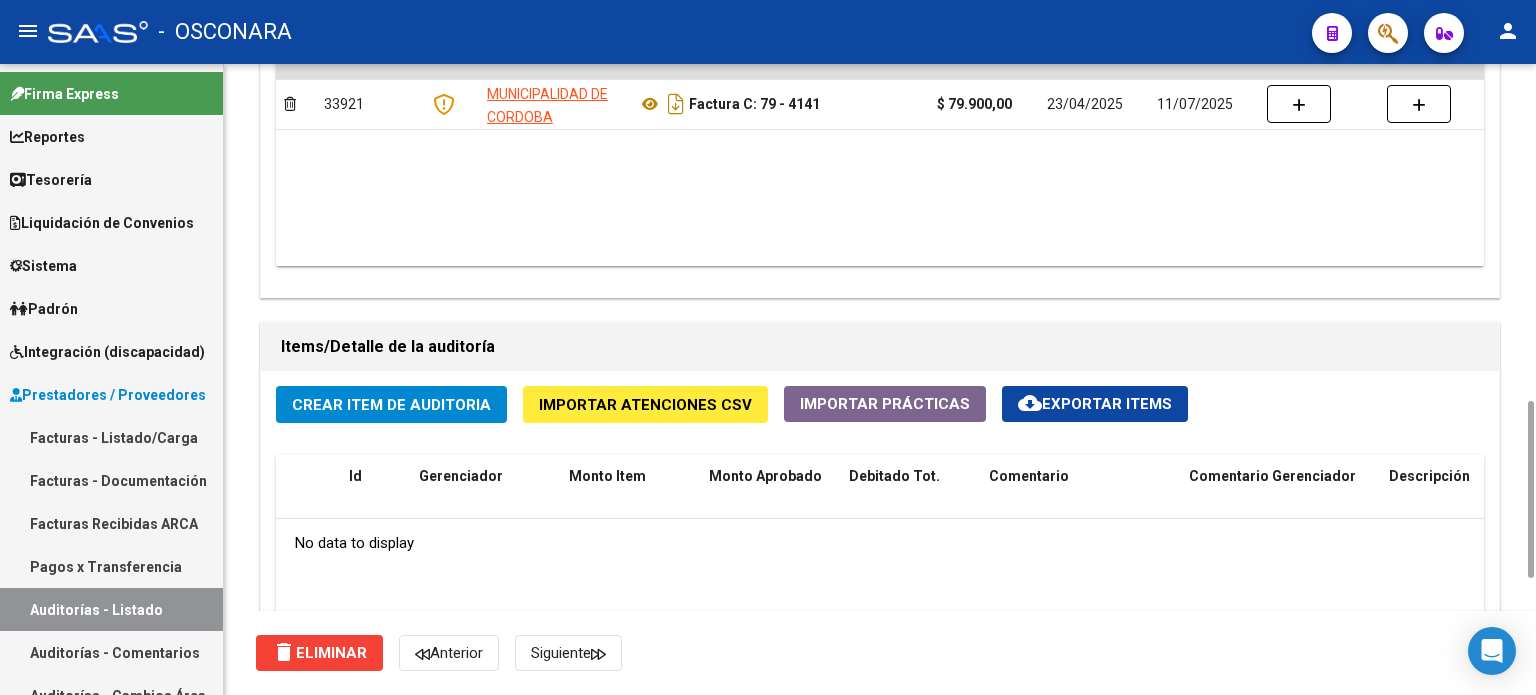 click on "Crear Item de Auditoria" 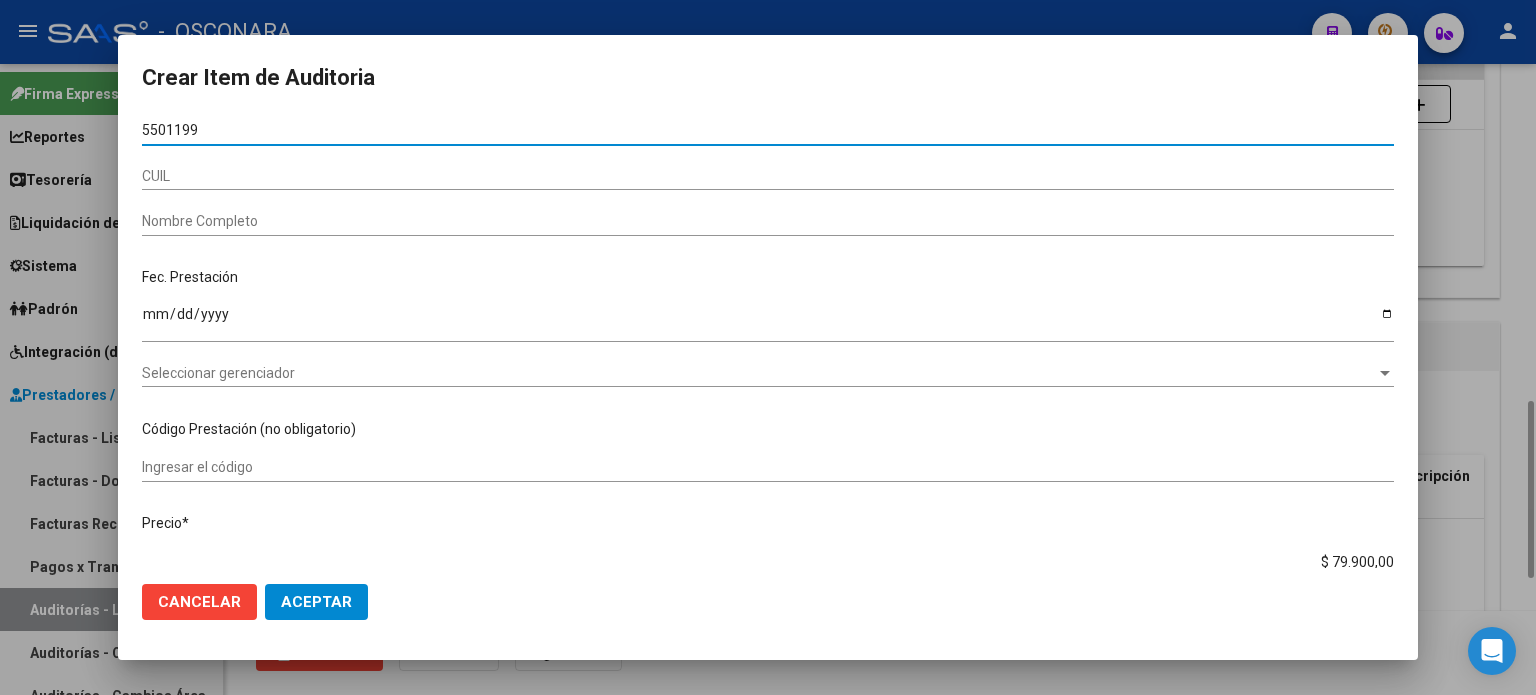 type on "[NUMBER]" 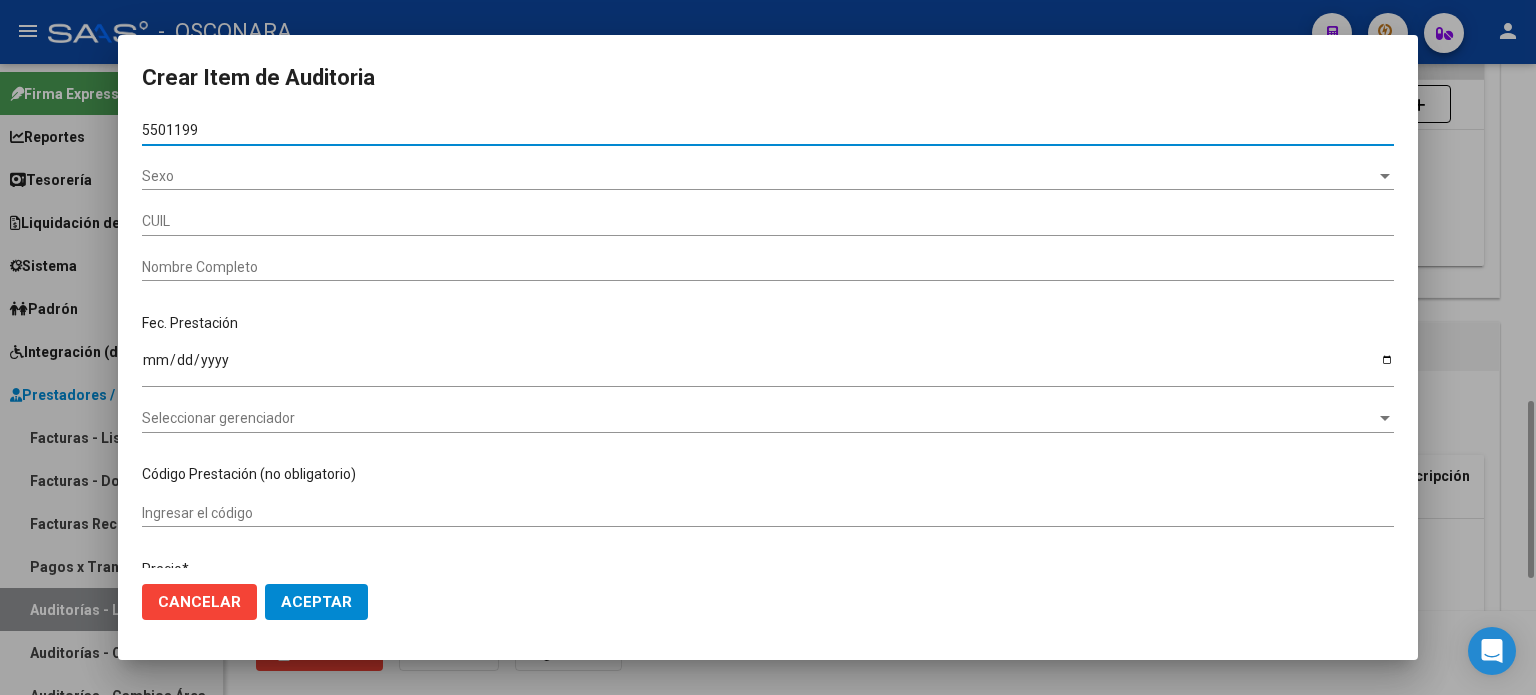 type on "[CUIL]" 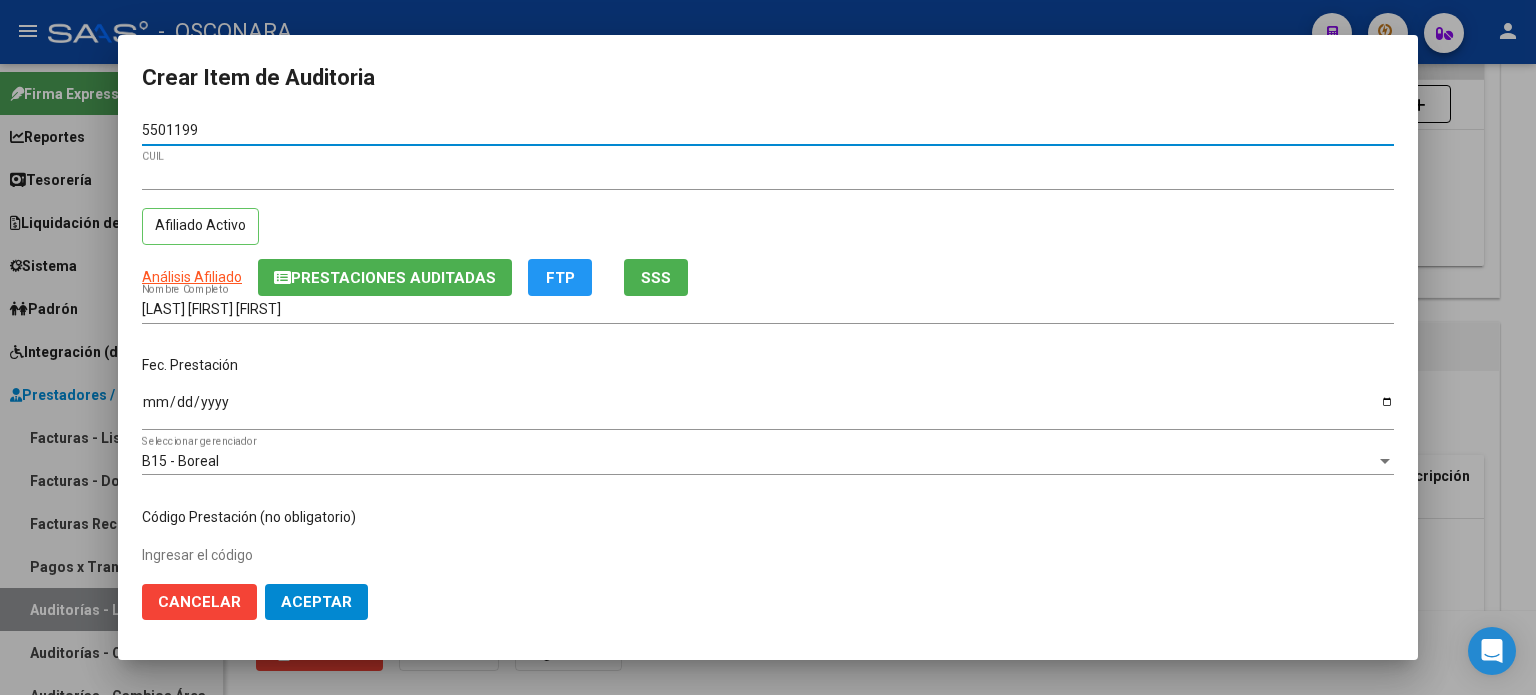 type on "[NUMBER]" 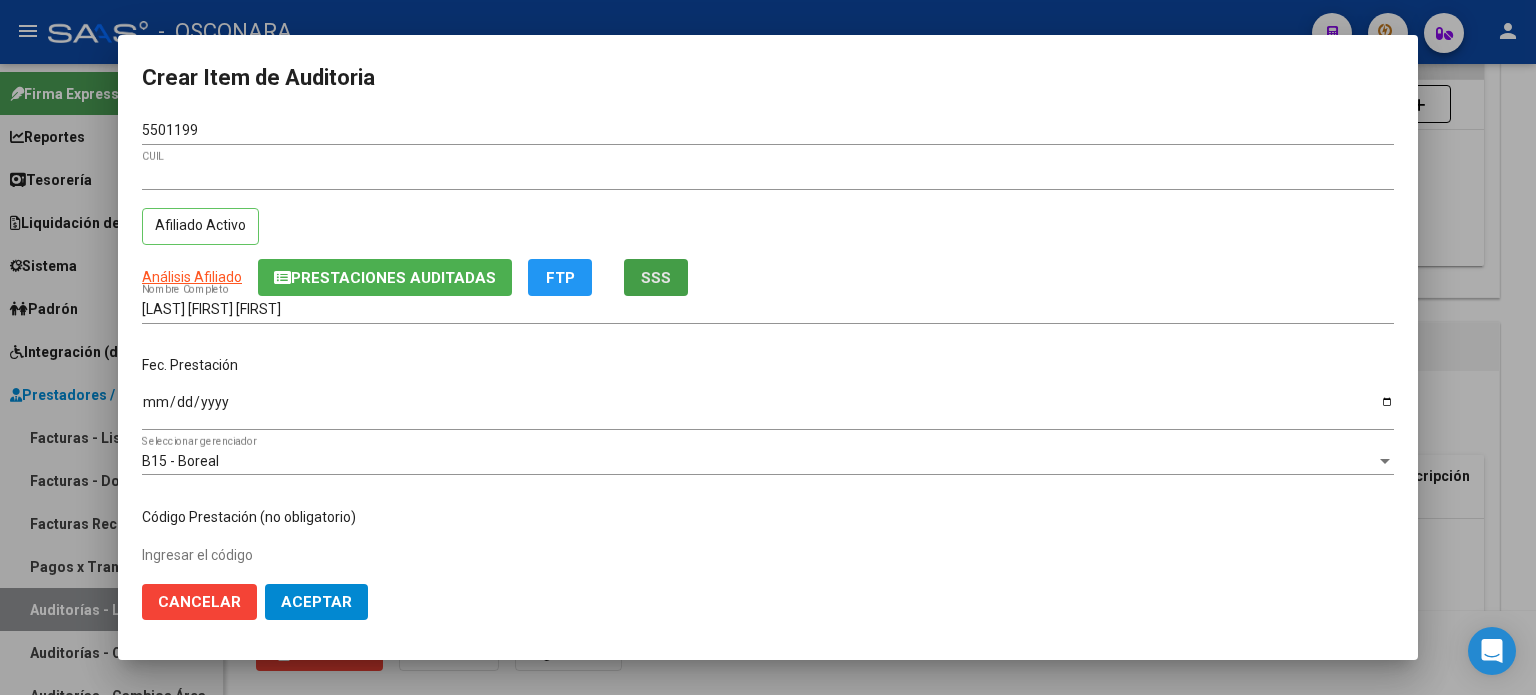 click on "SSS" 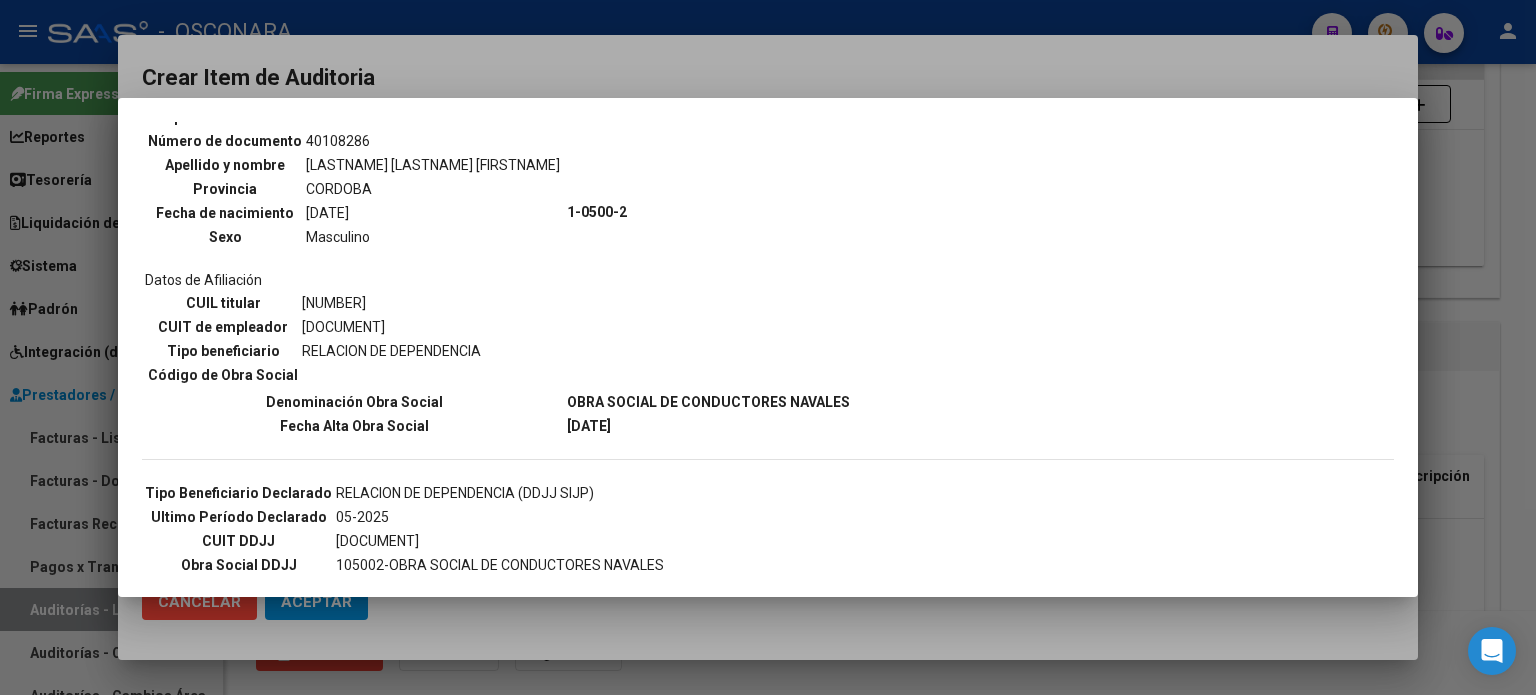 scroll, scrollTop: 200, scrollLeft: 0, axis: vertical 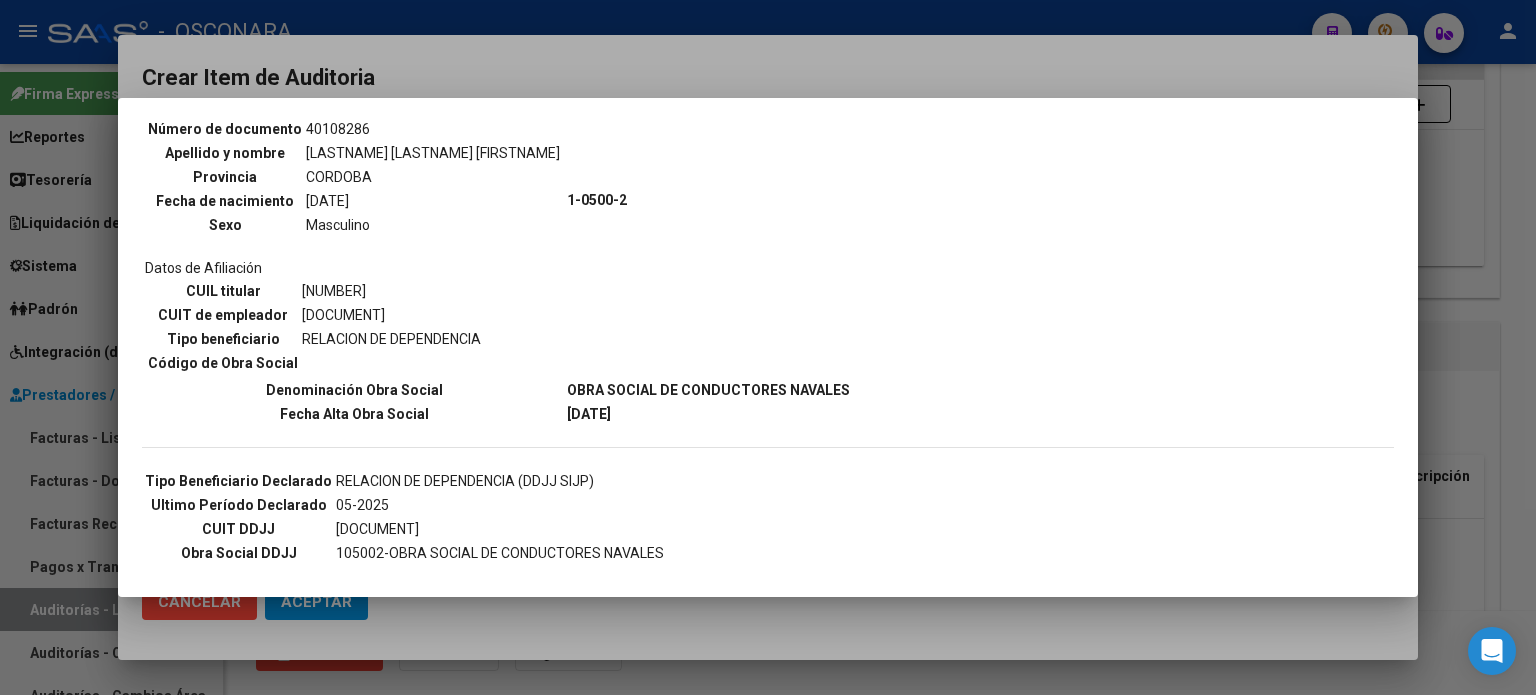 drag, startPoint x: 1461, startPoint y: 400, endPoint x: 1212, endPoint y: 402, distance: 249.00803 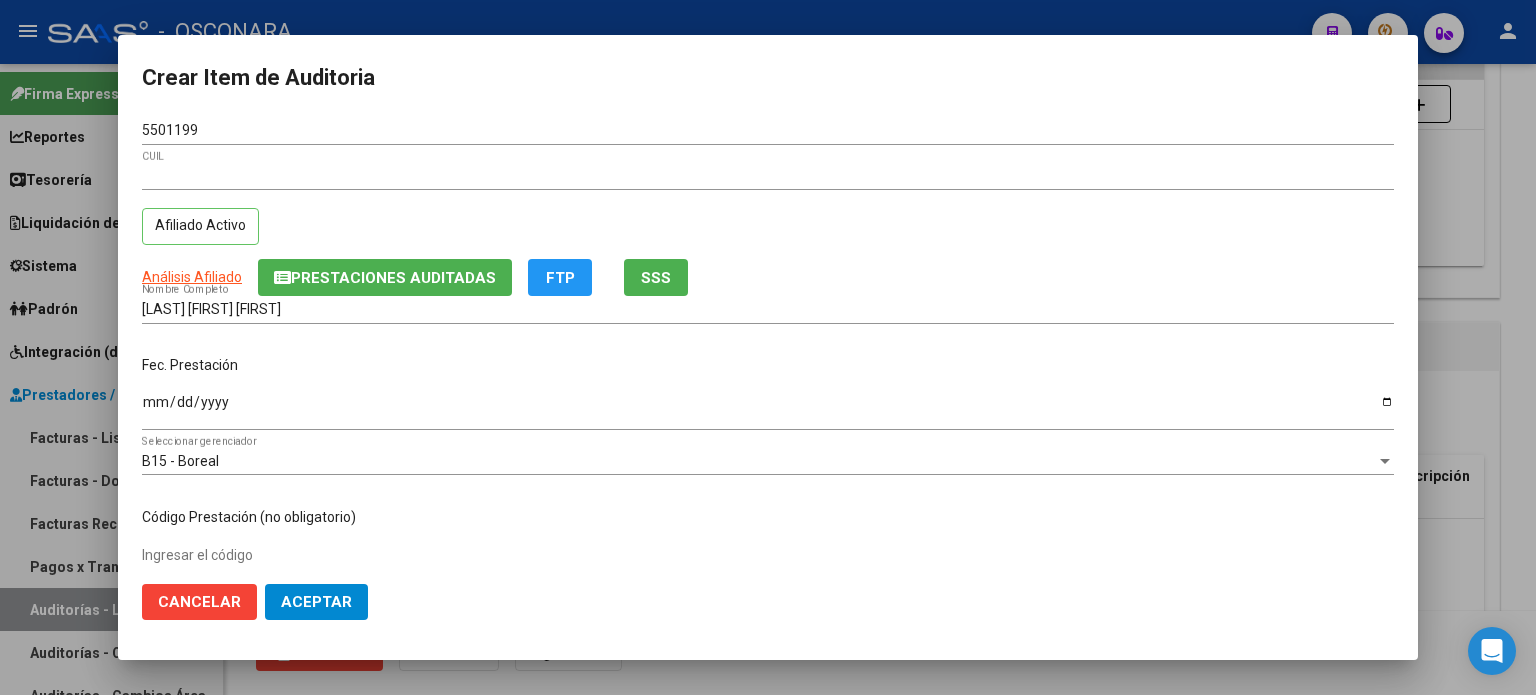 click on "Ingresar la fecha" at bounding box center (768, 409) 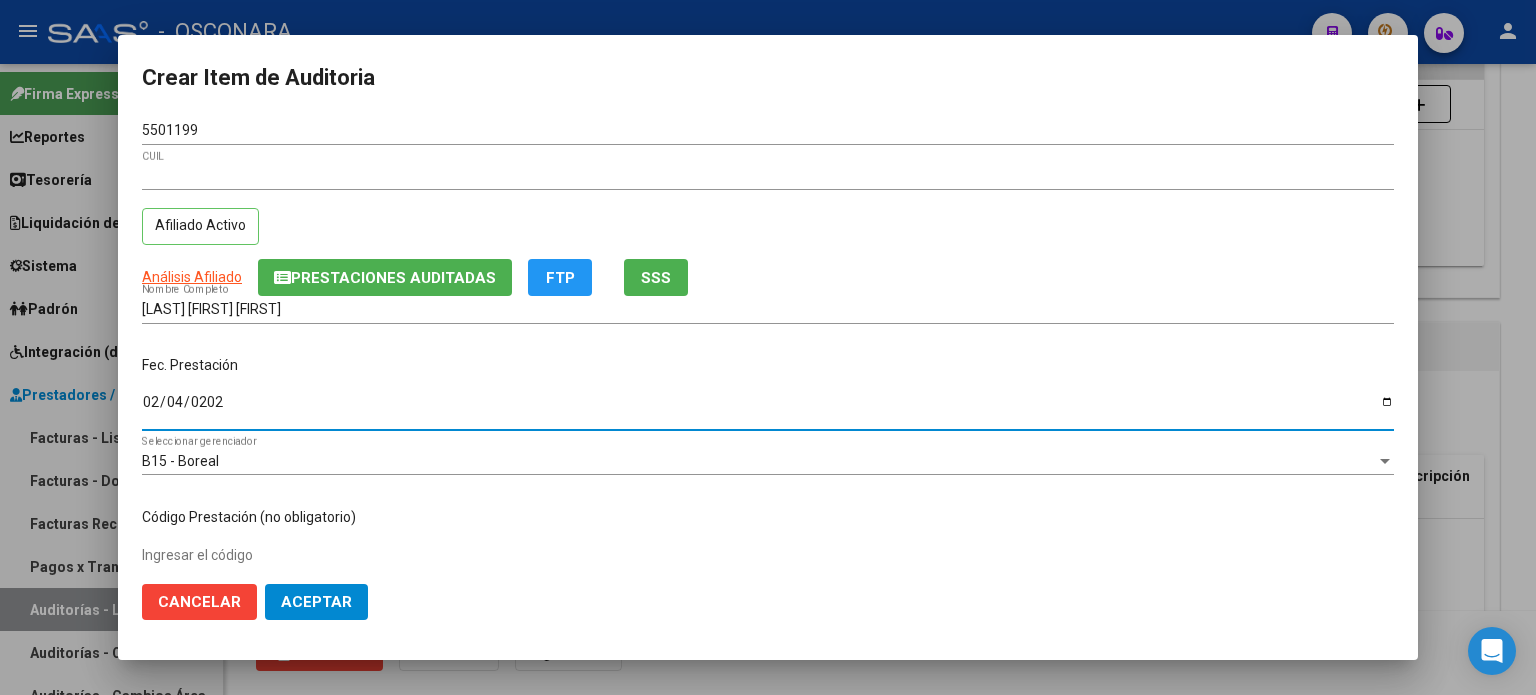 type on "2025-02-04" 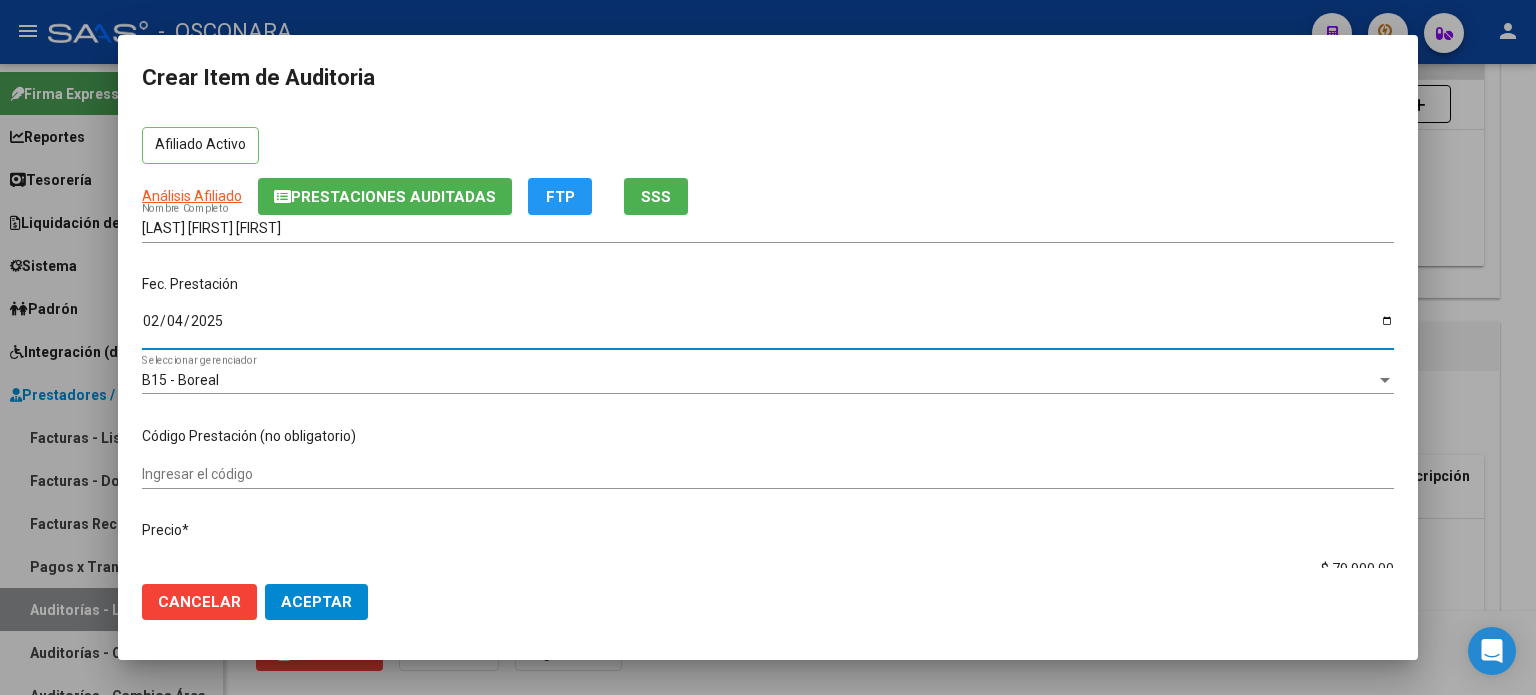 scroll, scrollTop: 200, scrollLeft: 0, axis: vertical 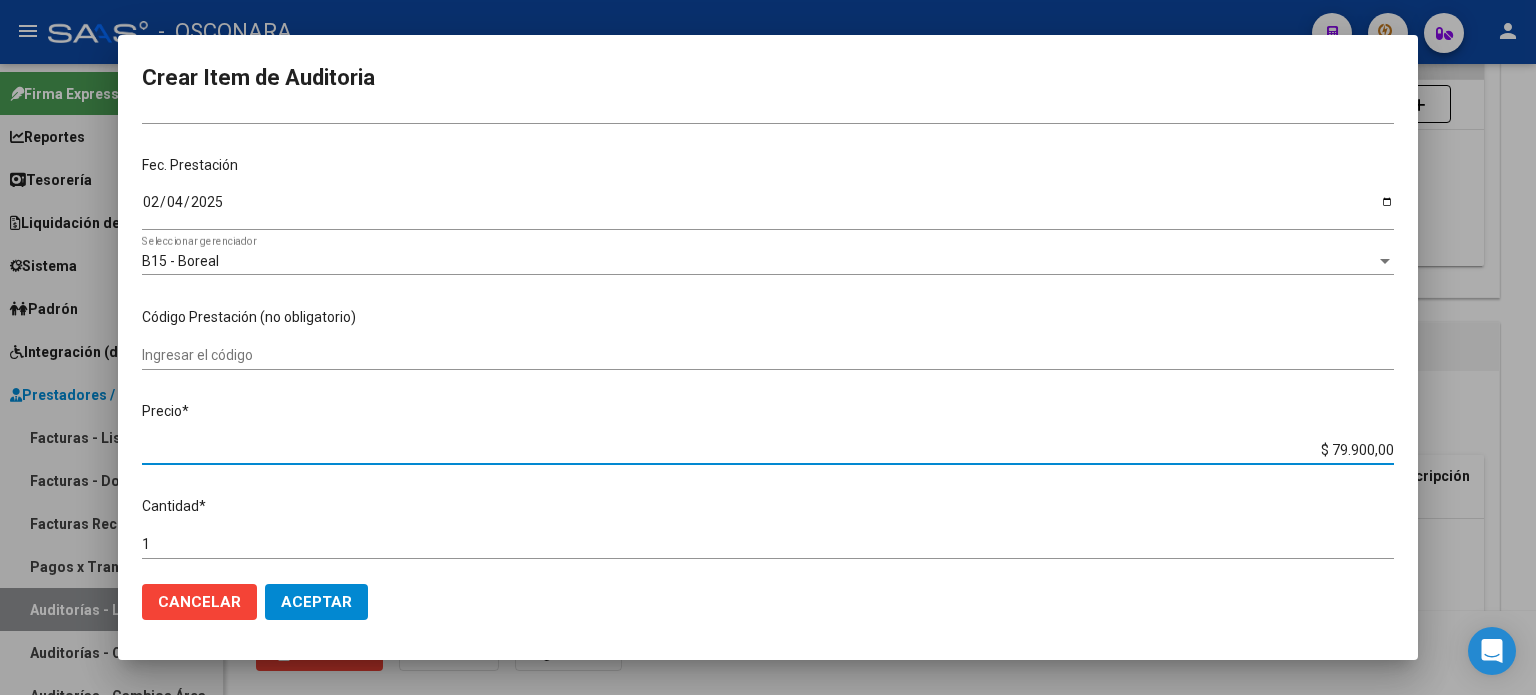 drag, startPoint x: 1321, startPoint y: 450, endPoint x: 1535, endPoint y: 439, distance: 214.28252 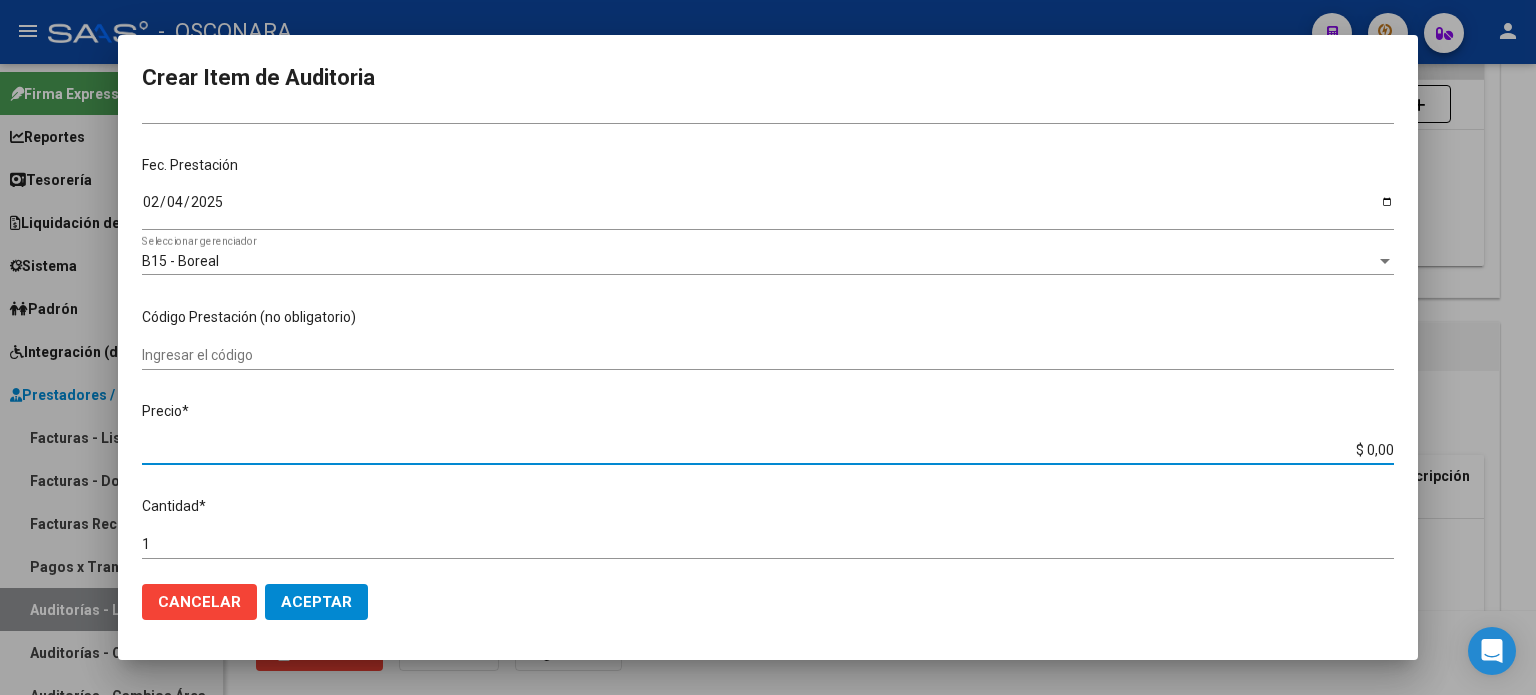 type on "$ 0,08" 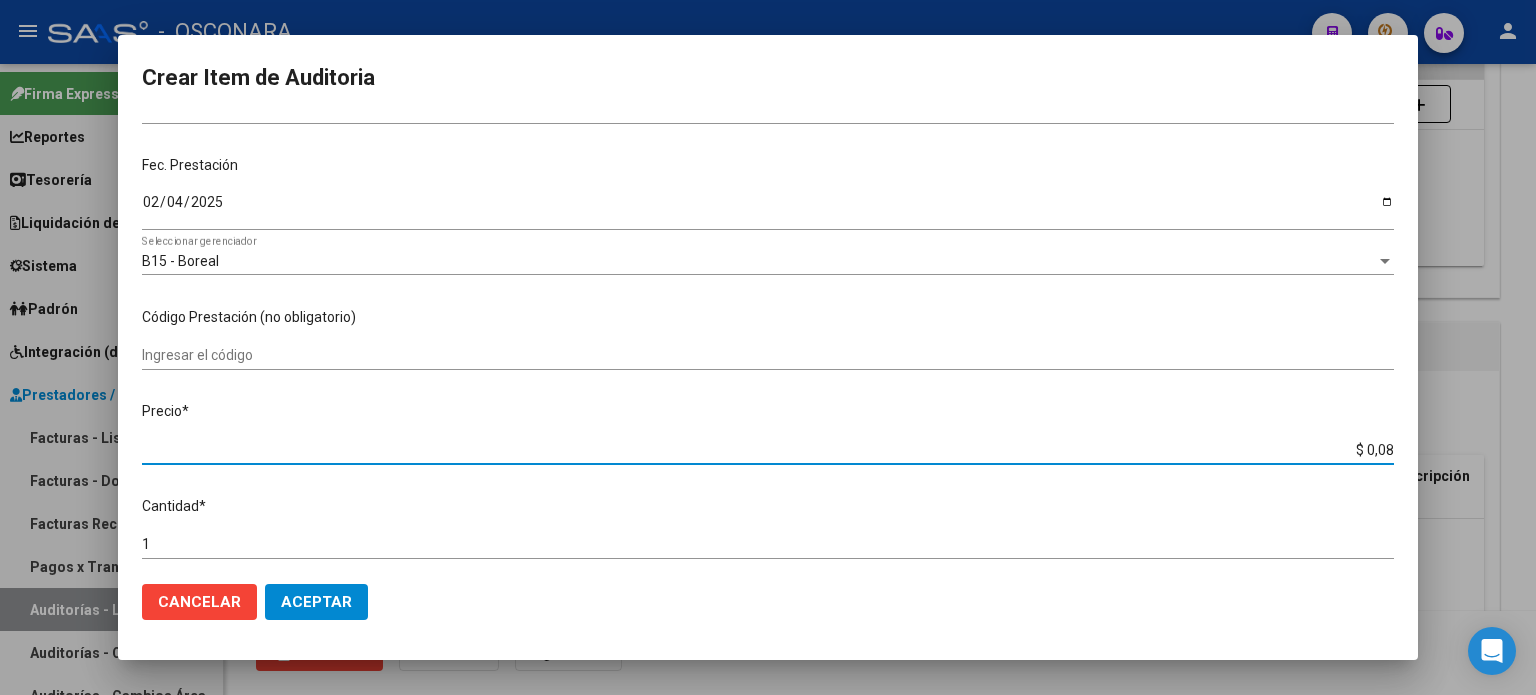 type on "$ 0,80" 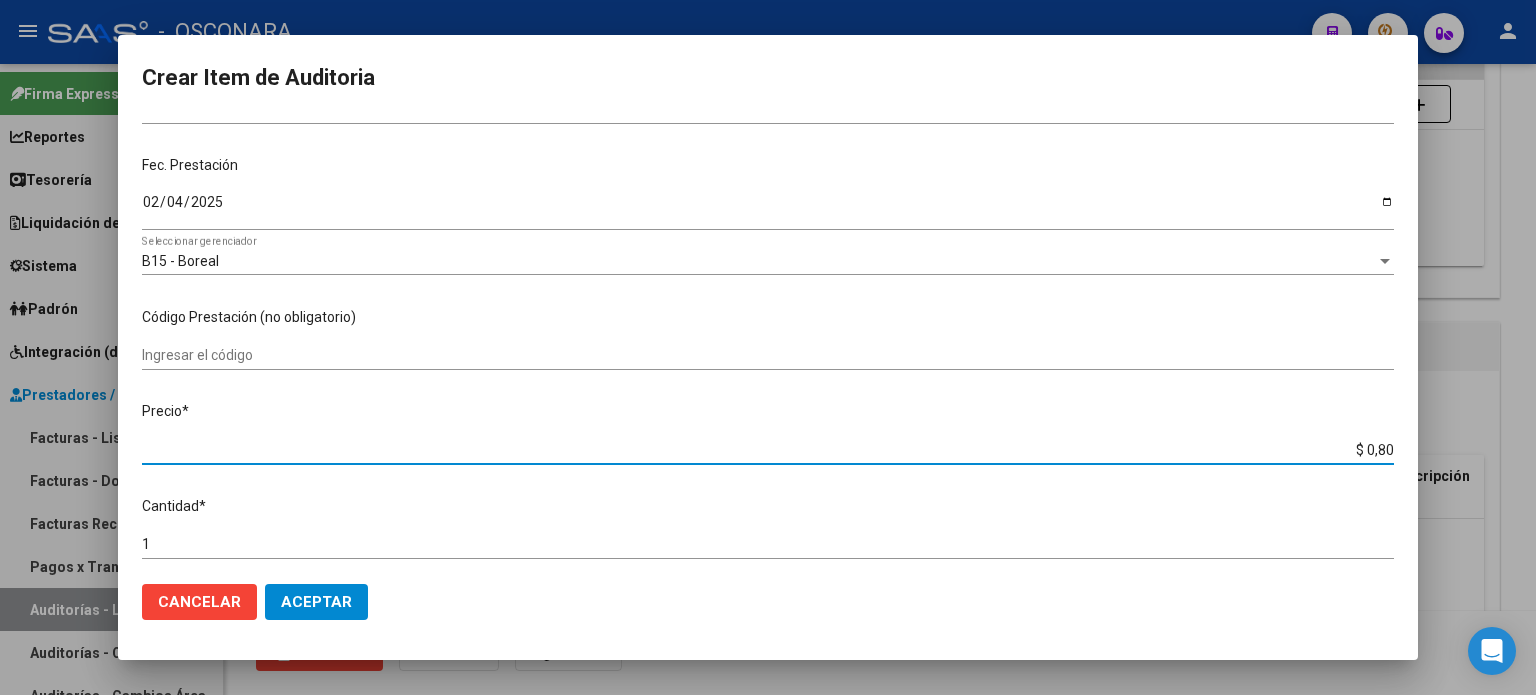 type on "$ 8,00" 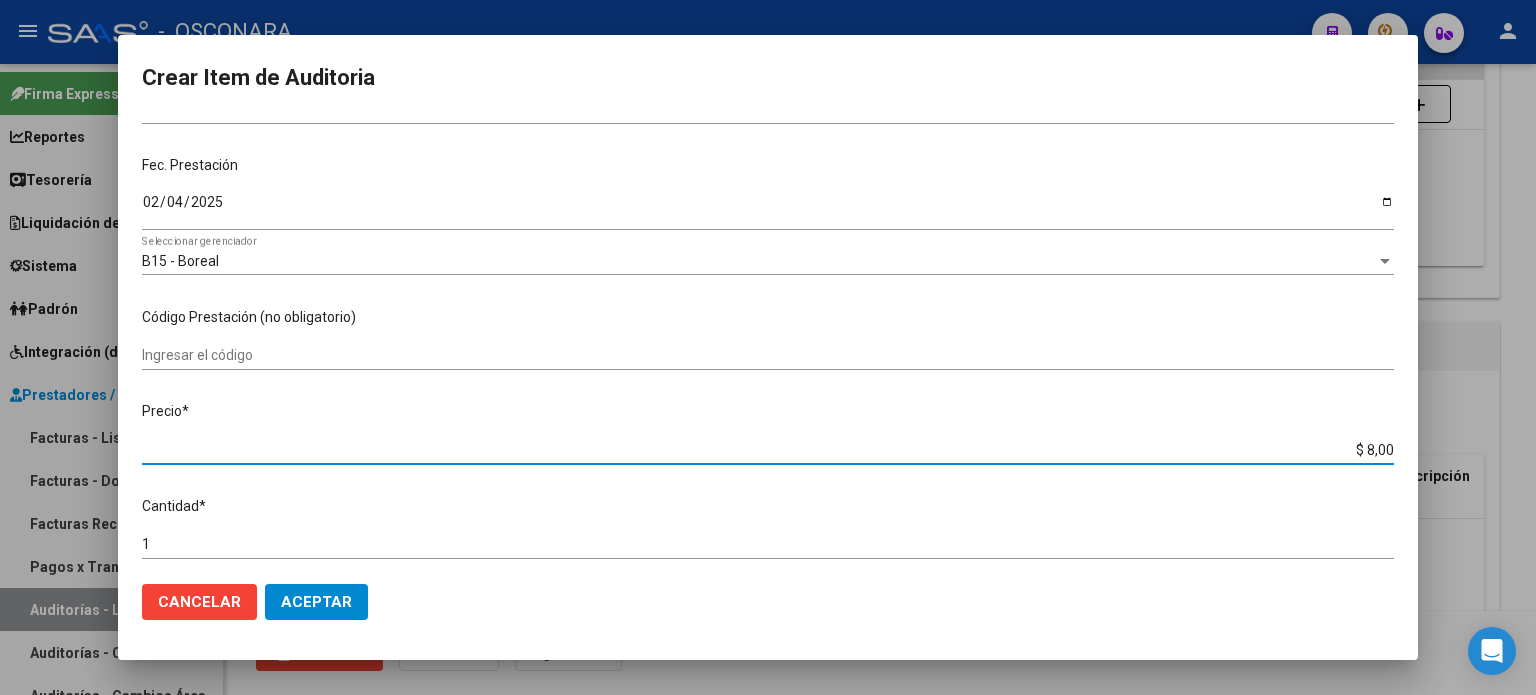 type on "$ 80,00" 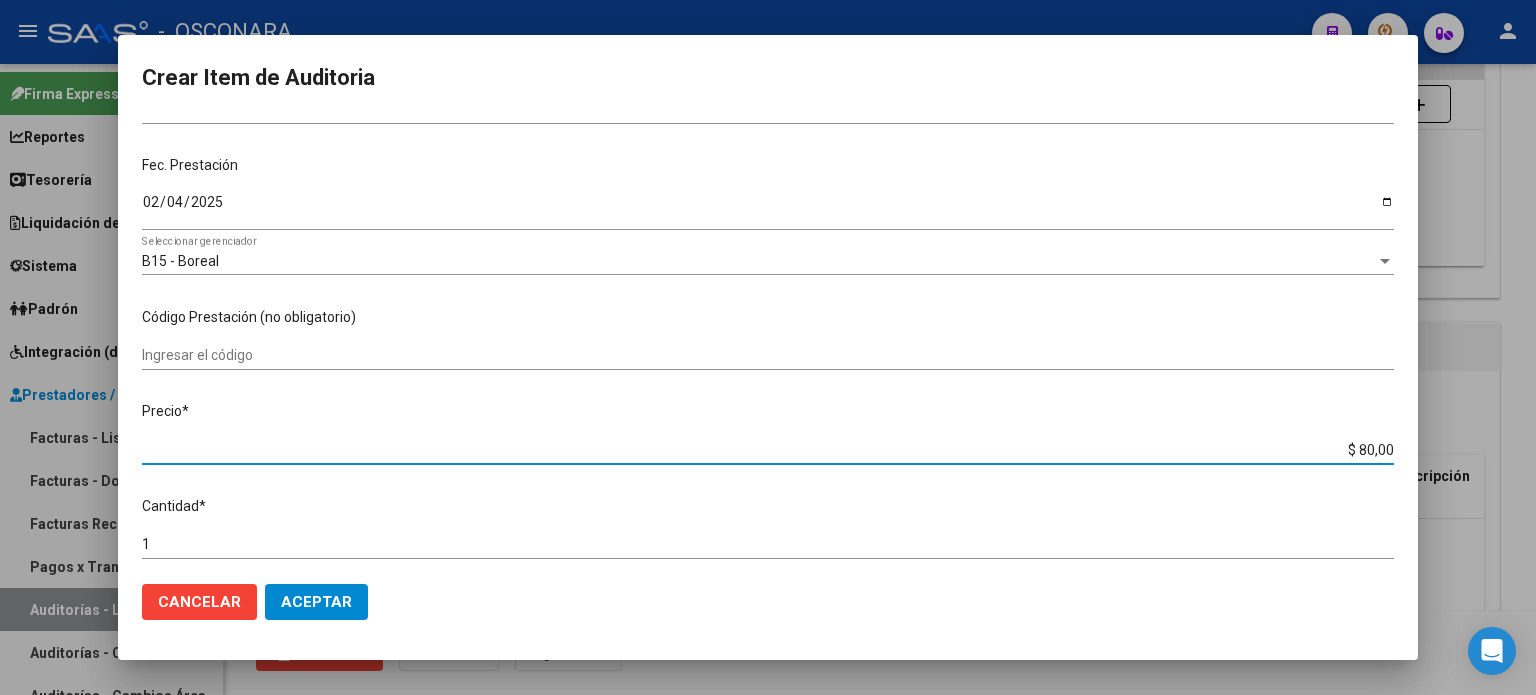 type on "$ 800,00" 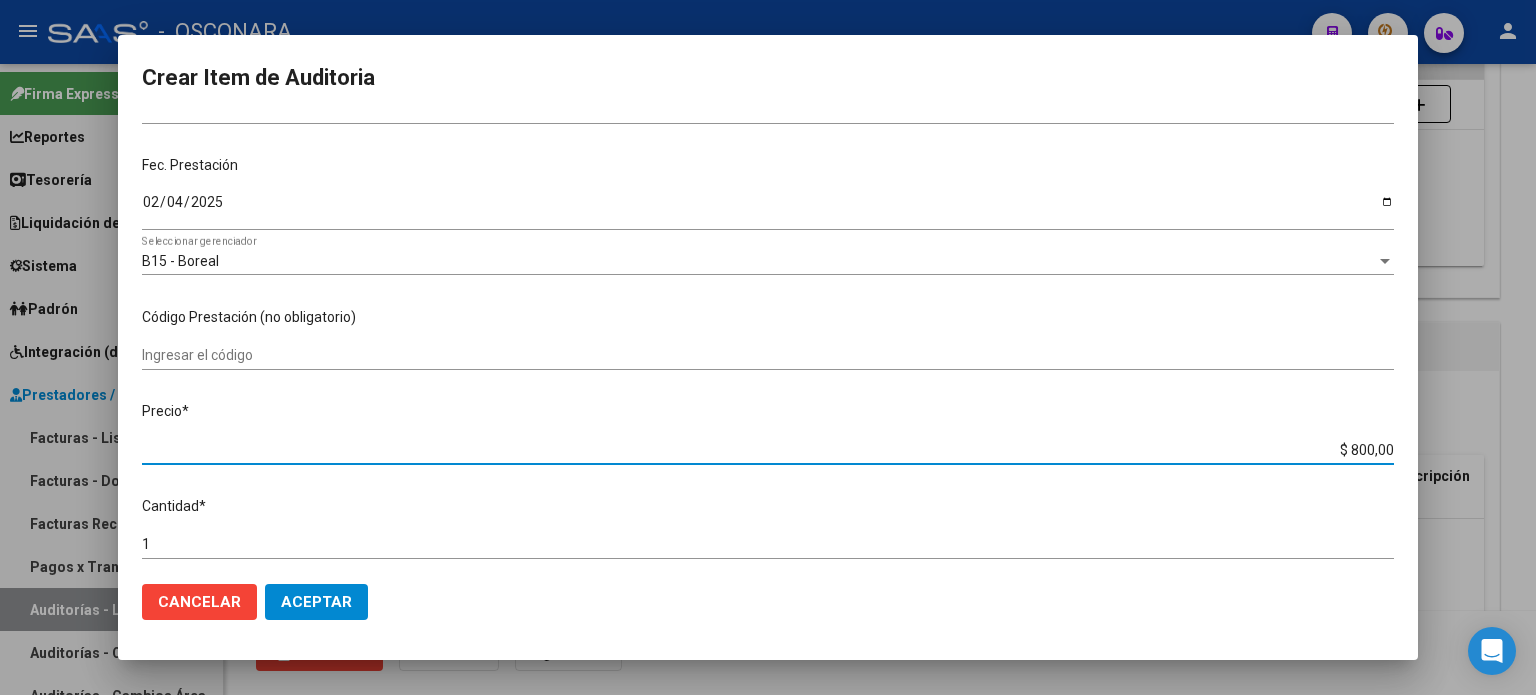 type on "$ 8.000,00" 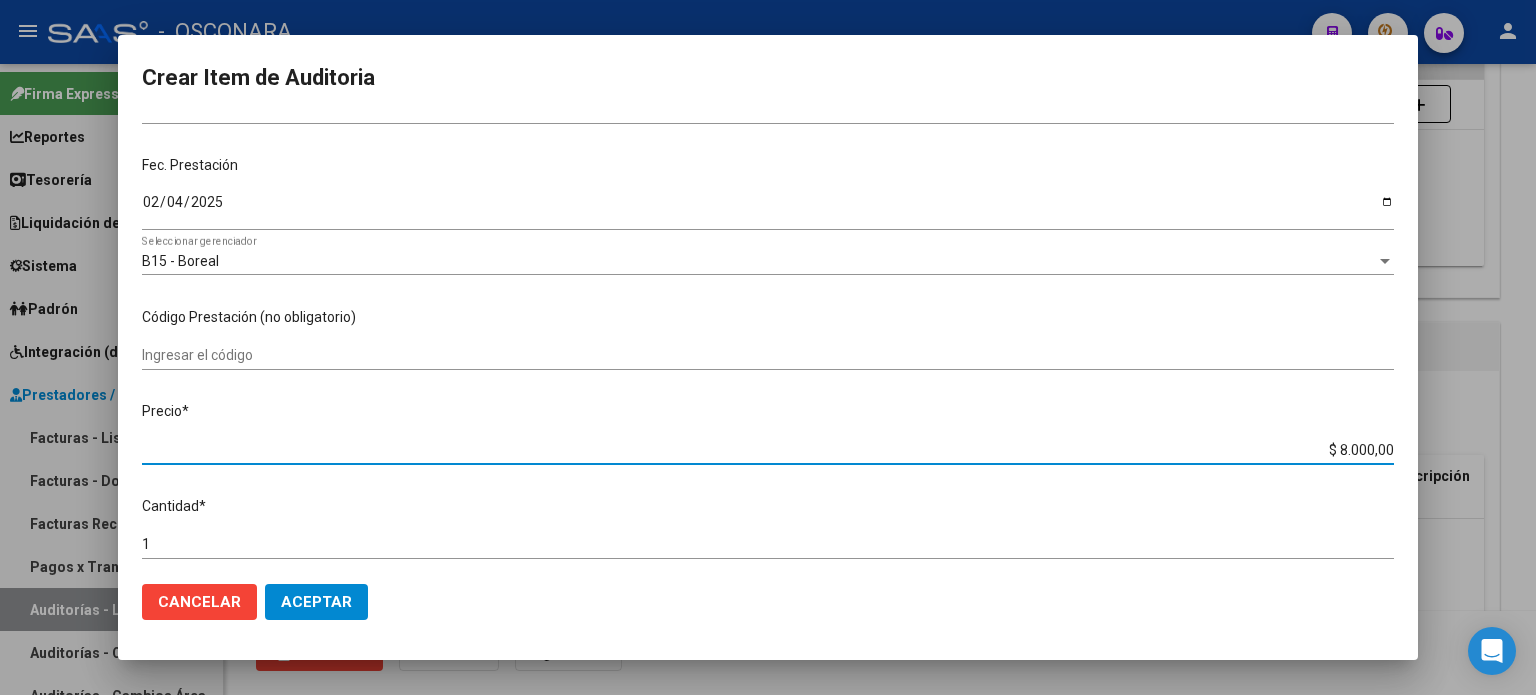 type on "$ 80.000,00" 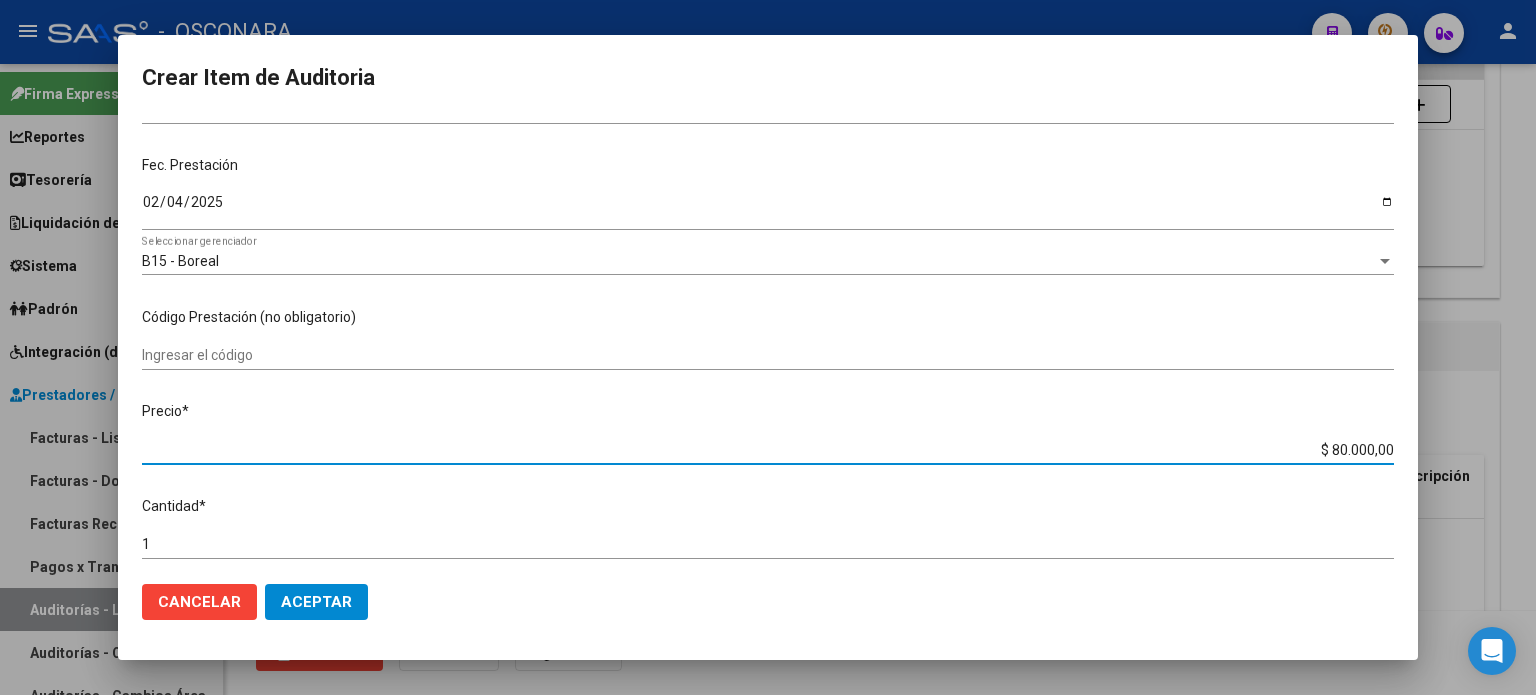type on "$ 8.000,00" 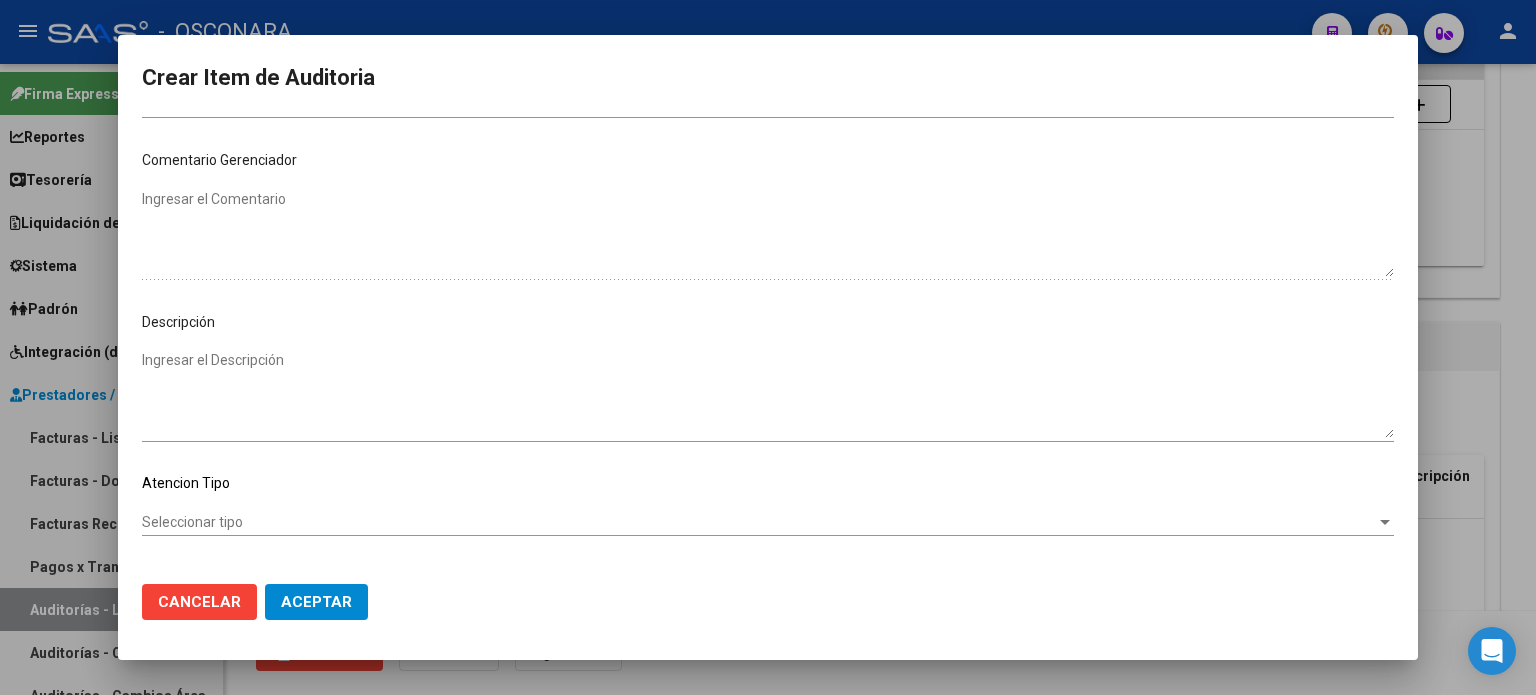 scroll, scrollTop: 1070, scrollLeft: 0, axis: vertical 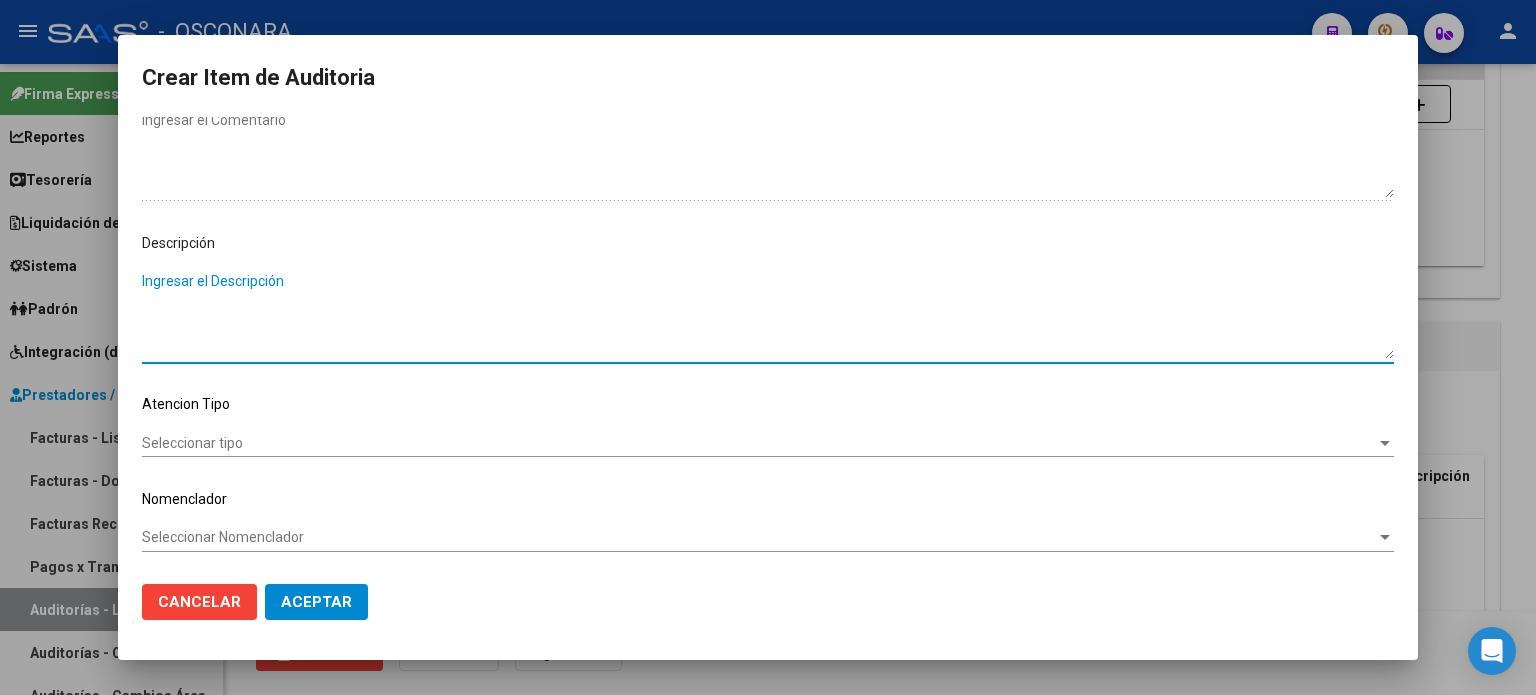 click on "Ingresar el Descripción" at bounding box center [768, 315] 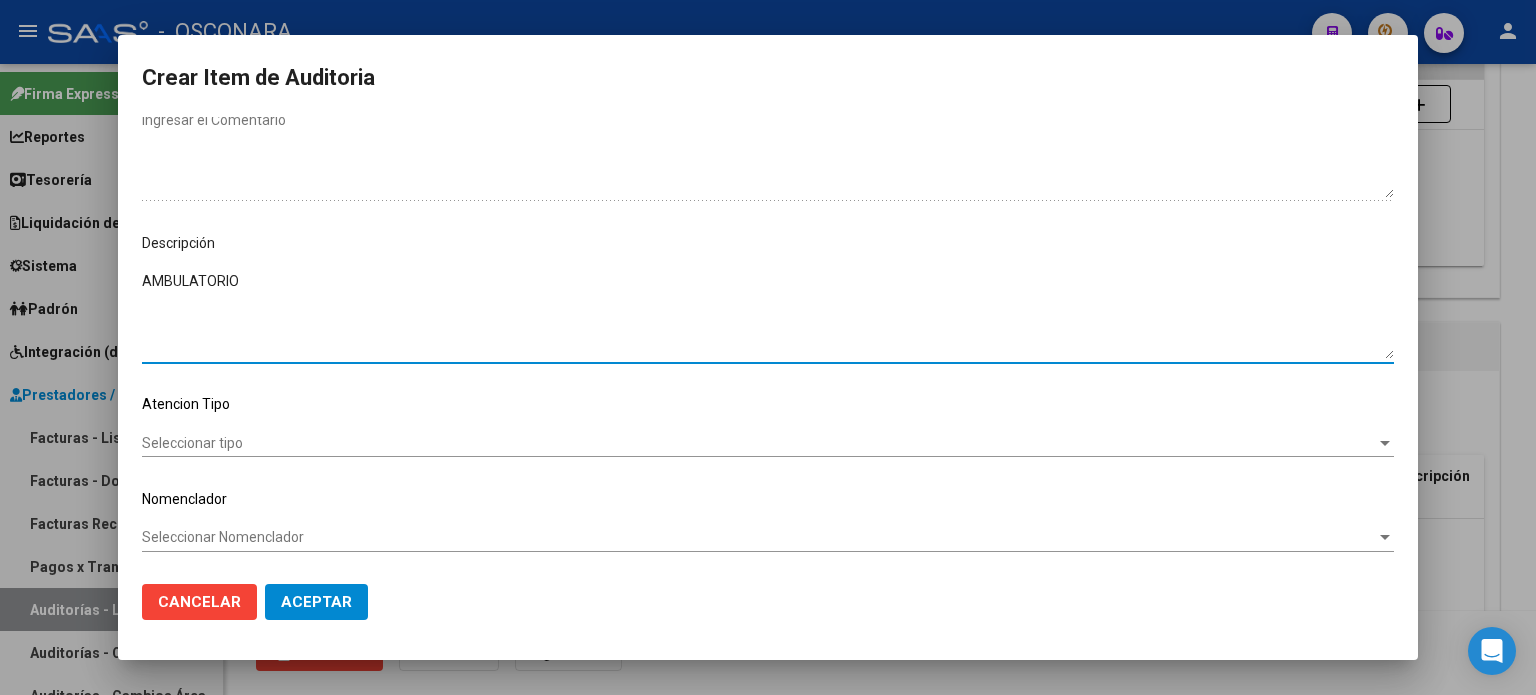 type on "AMBULATORIO" 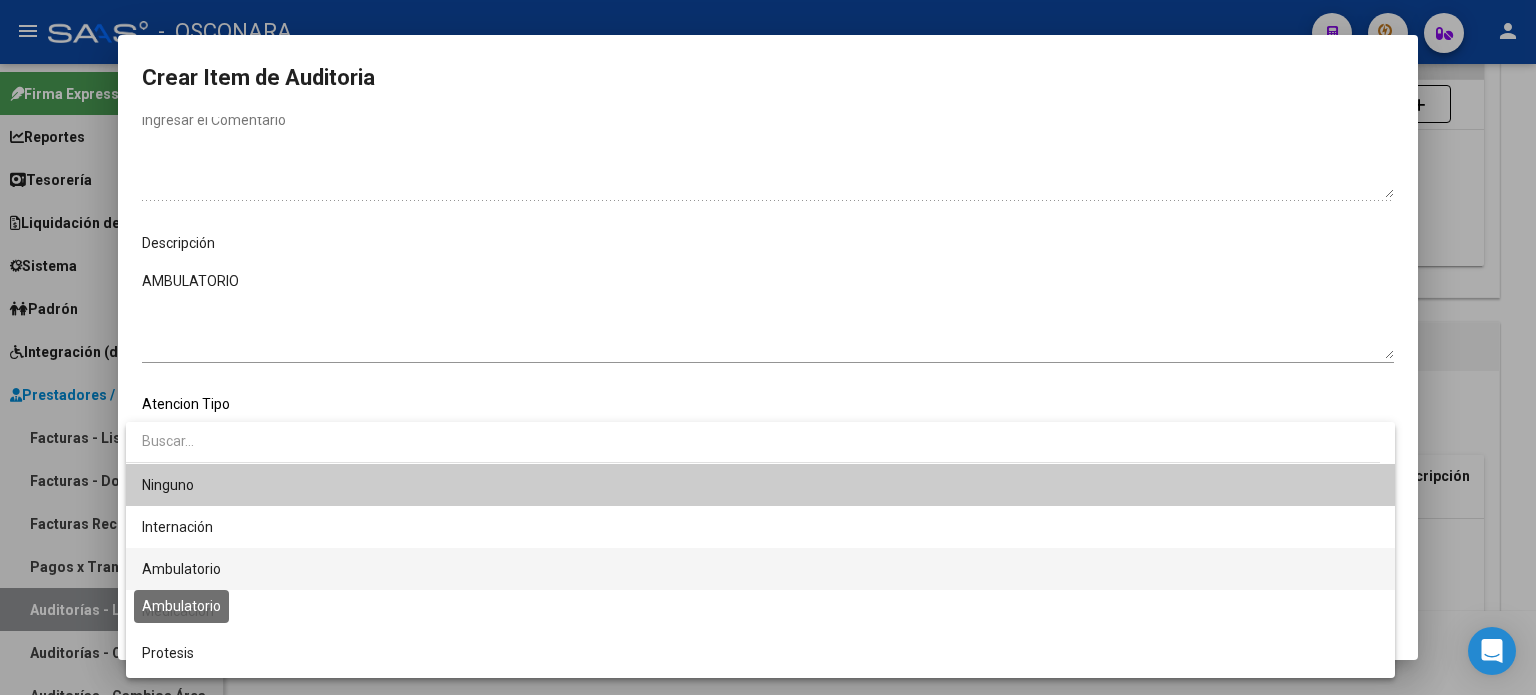 click on "Ambulatorio" at bounding box center (181, 569) 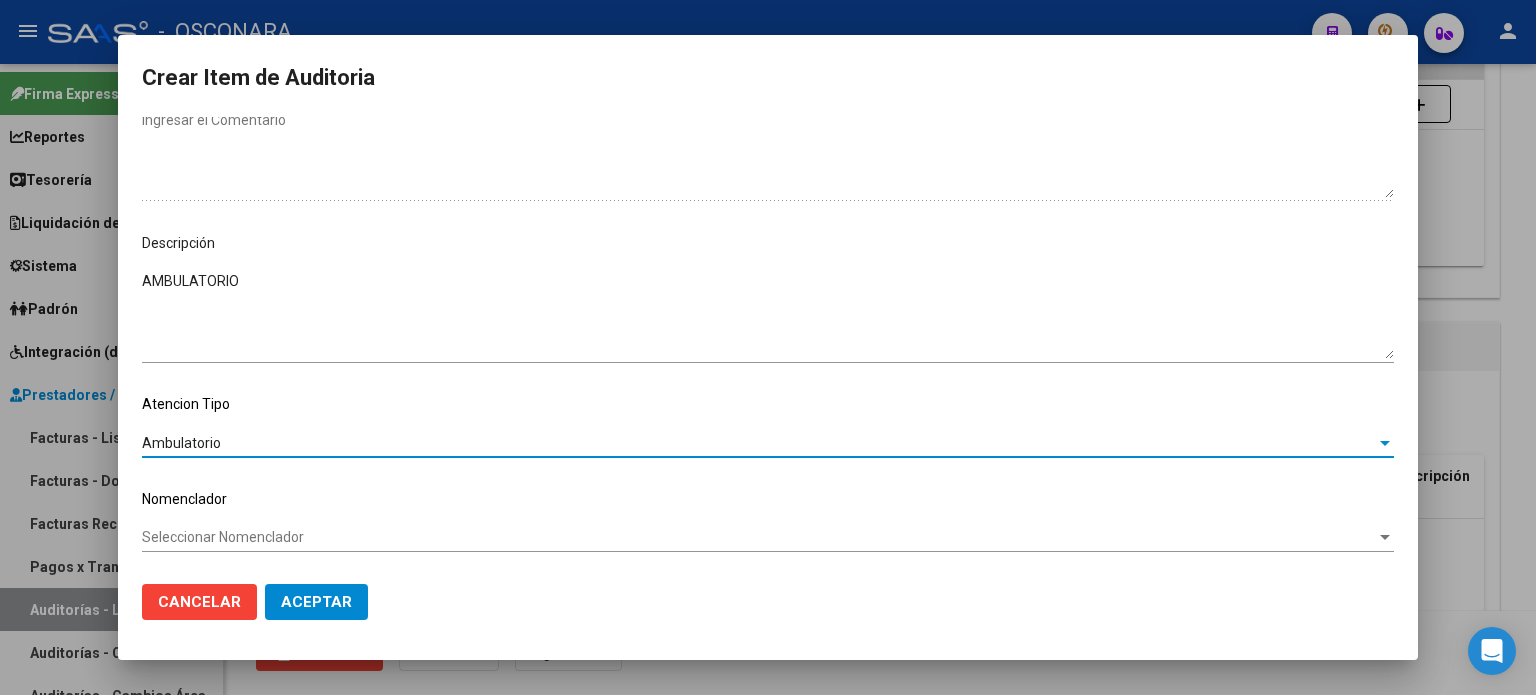 click on "Aceptar" 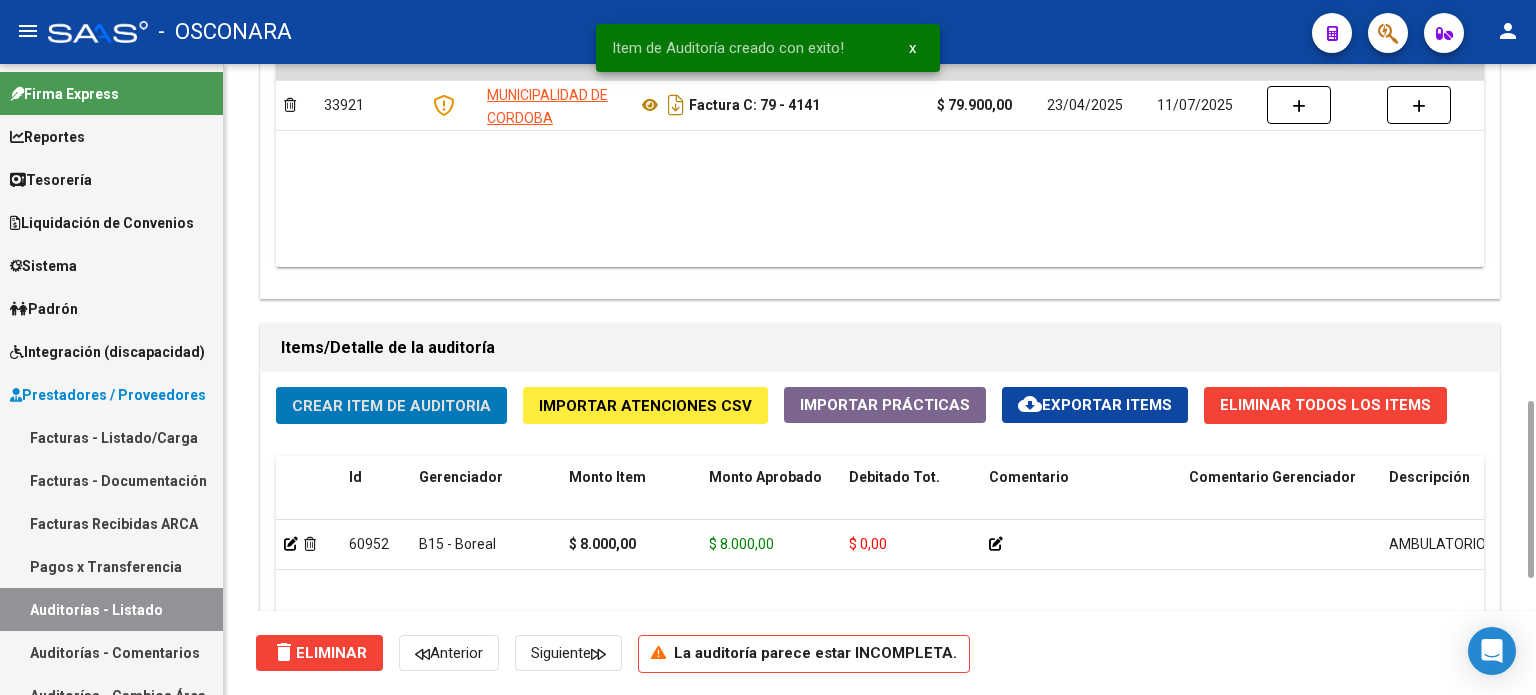 click on "Crear Item de Auditoria" 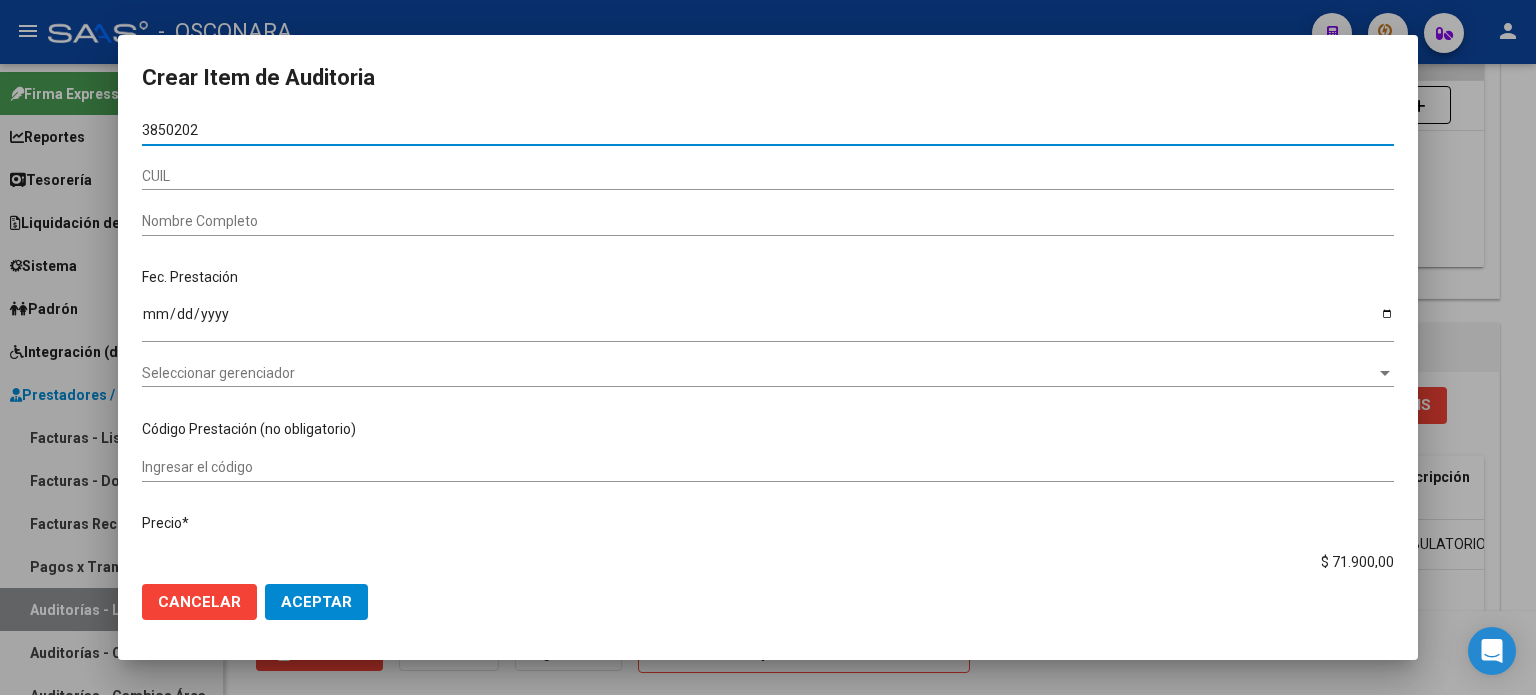 type on "[CUIL]" 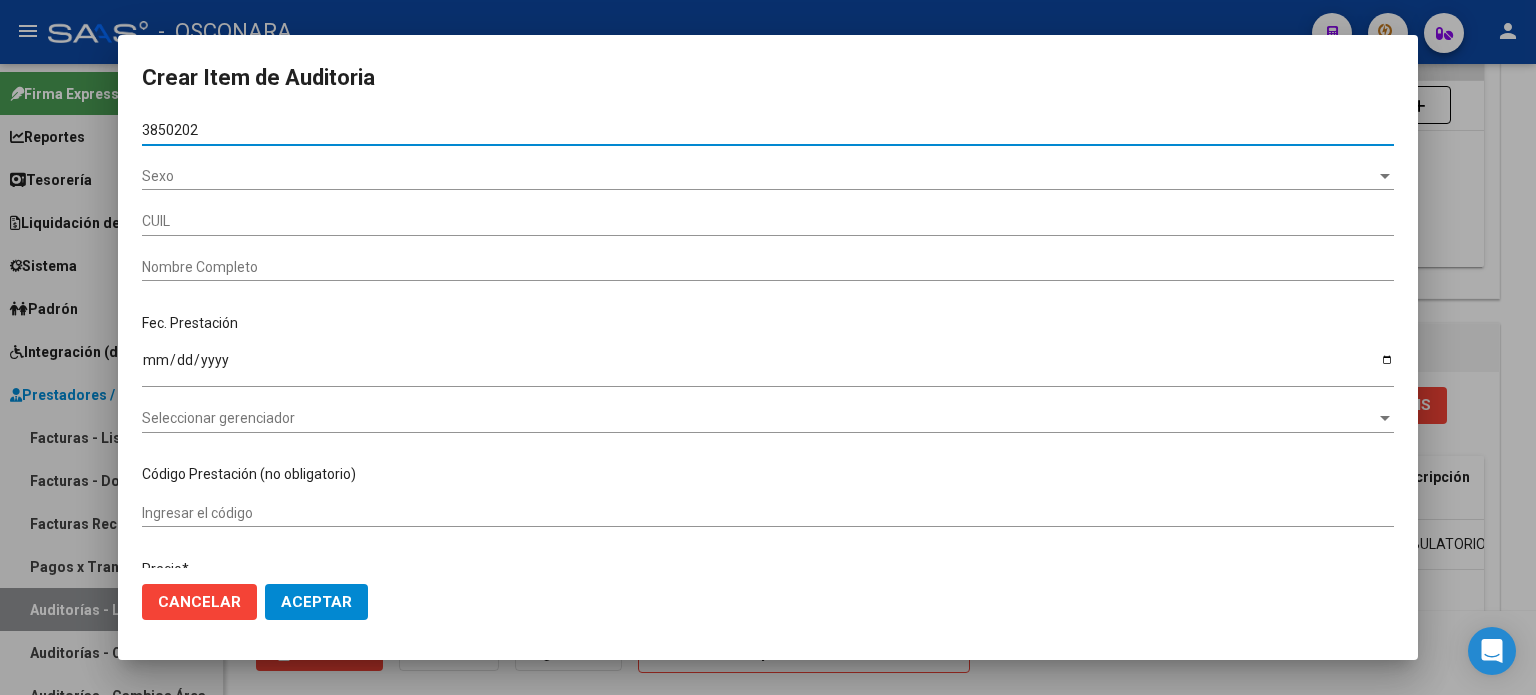 type on "[NUMBER]" 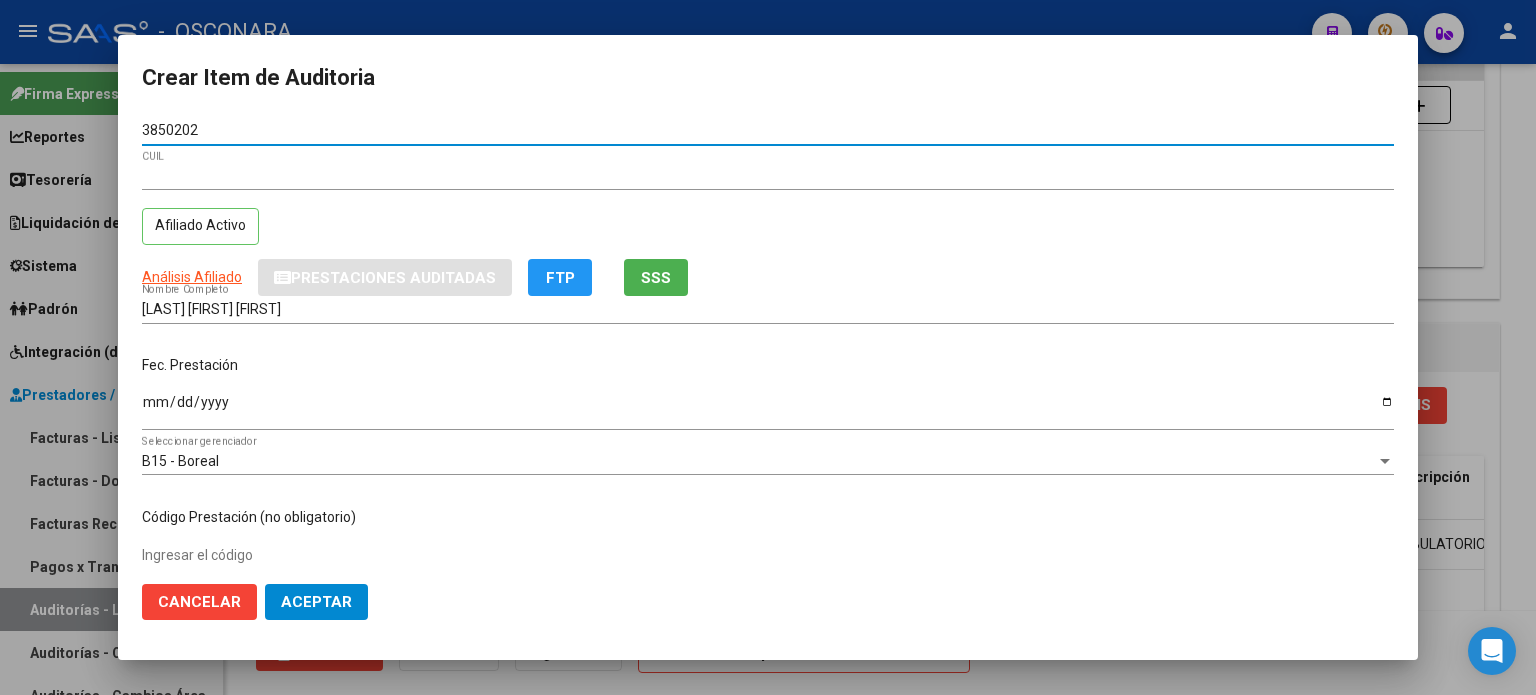 type on "[CUIL]" 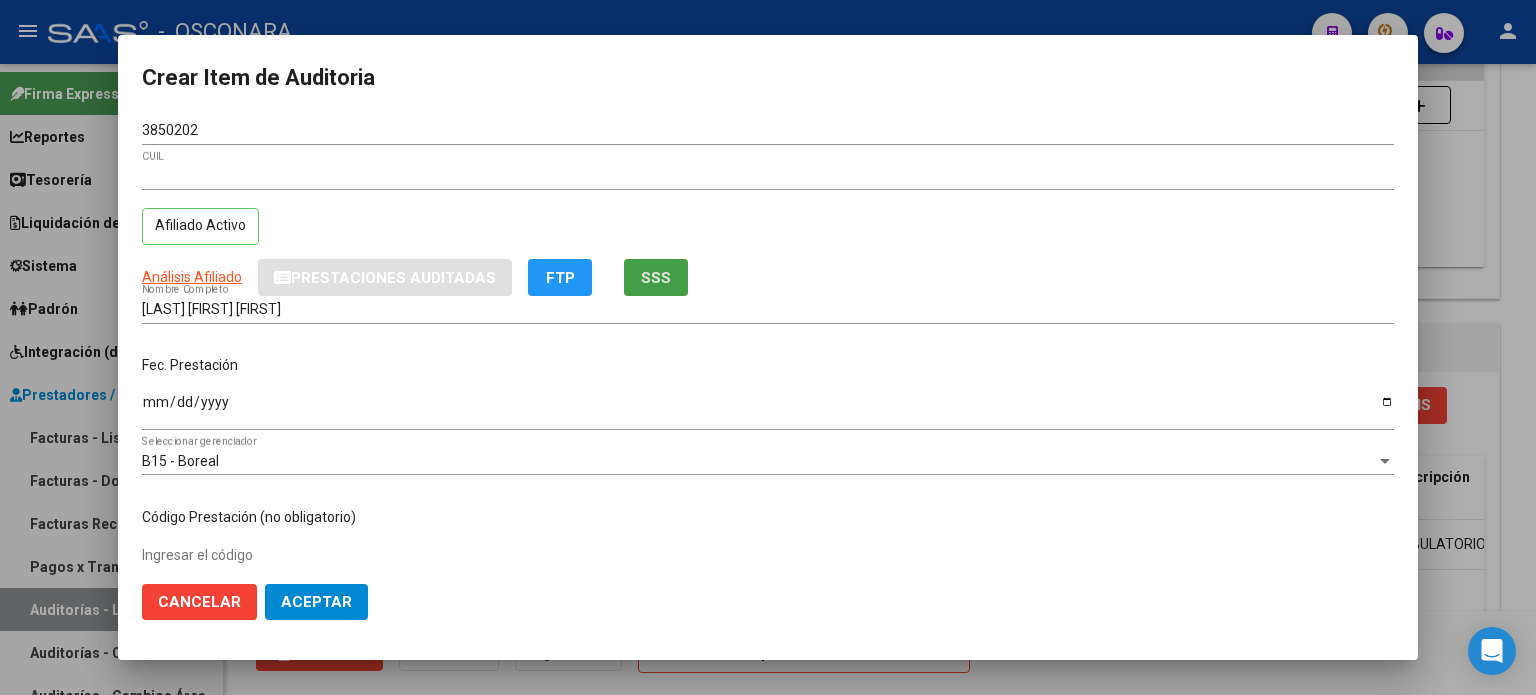 click on "SSS" 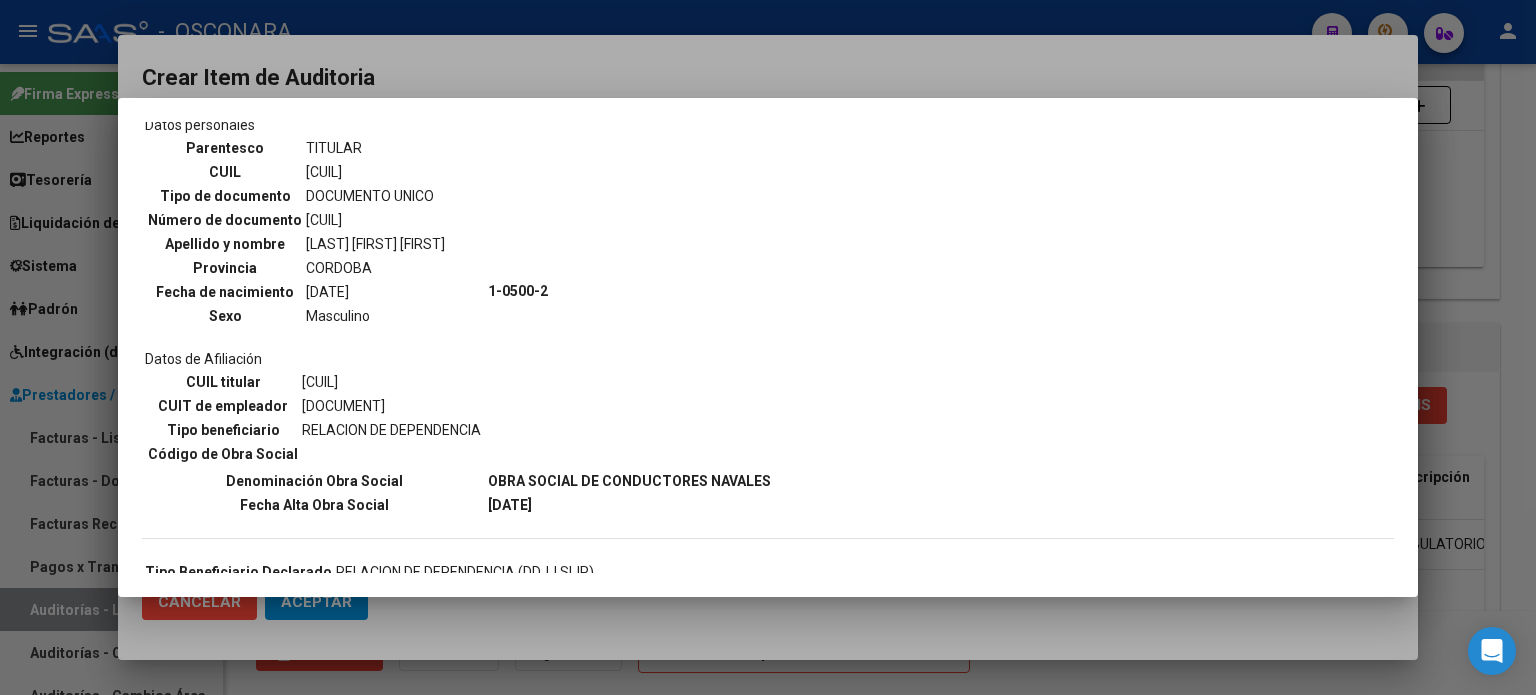 scroll, scrollTop: 300, scrollLeft: 0, axis: vertical 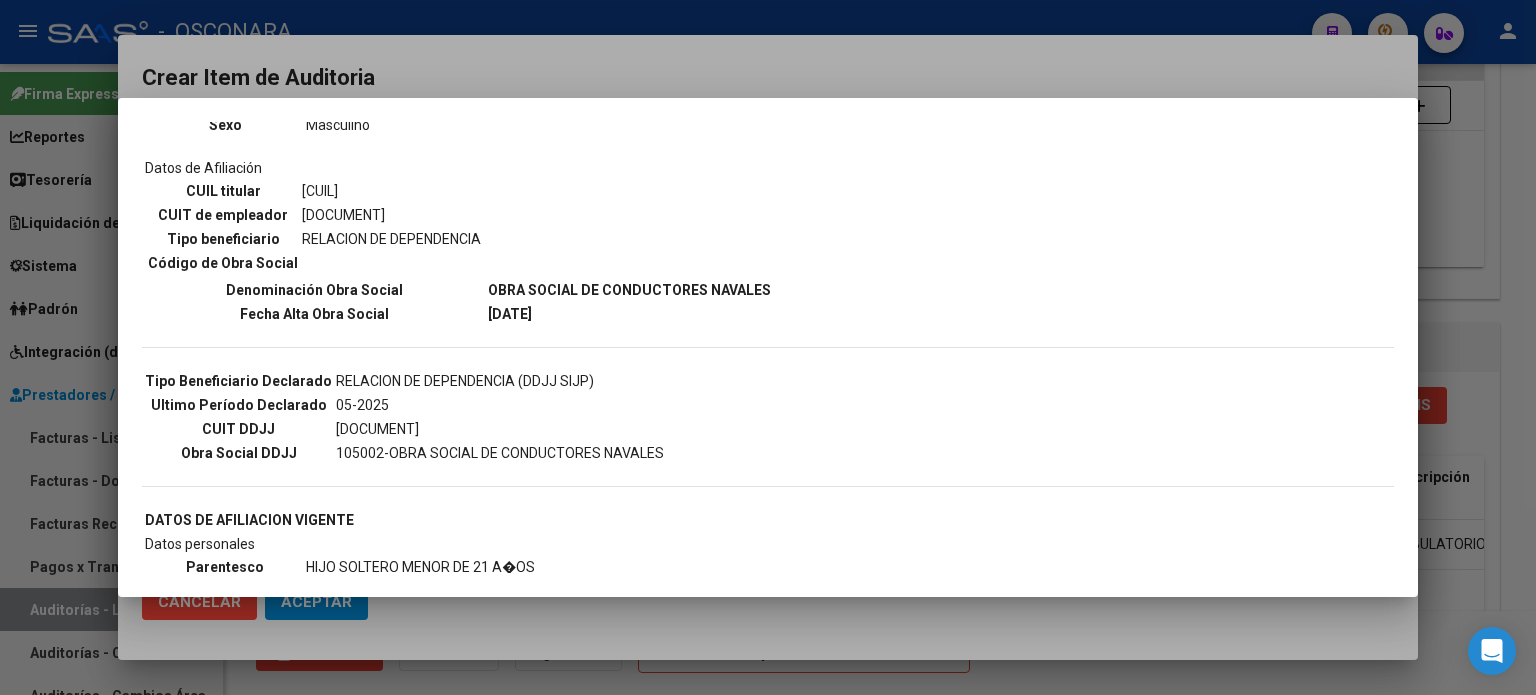 click at bounding box center (768, 347) 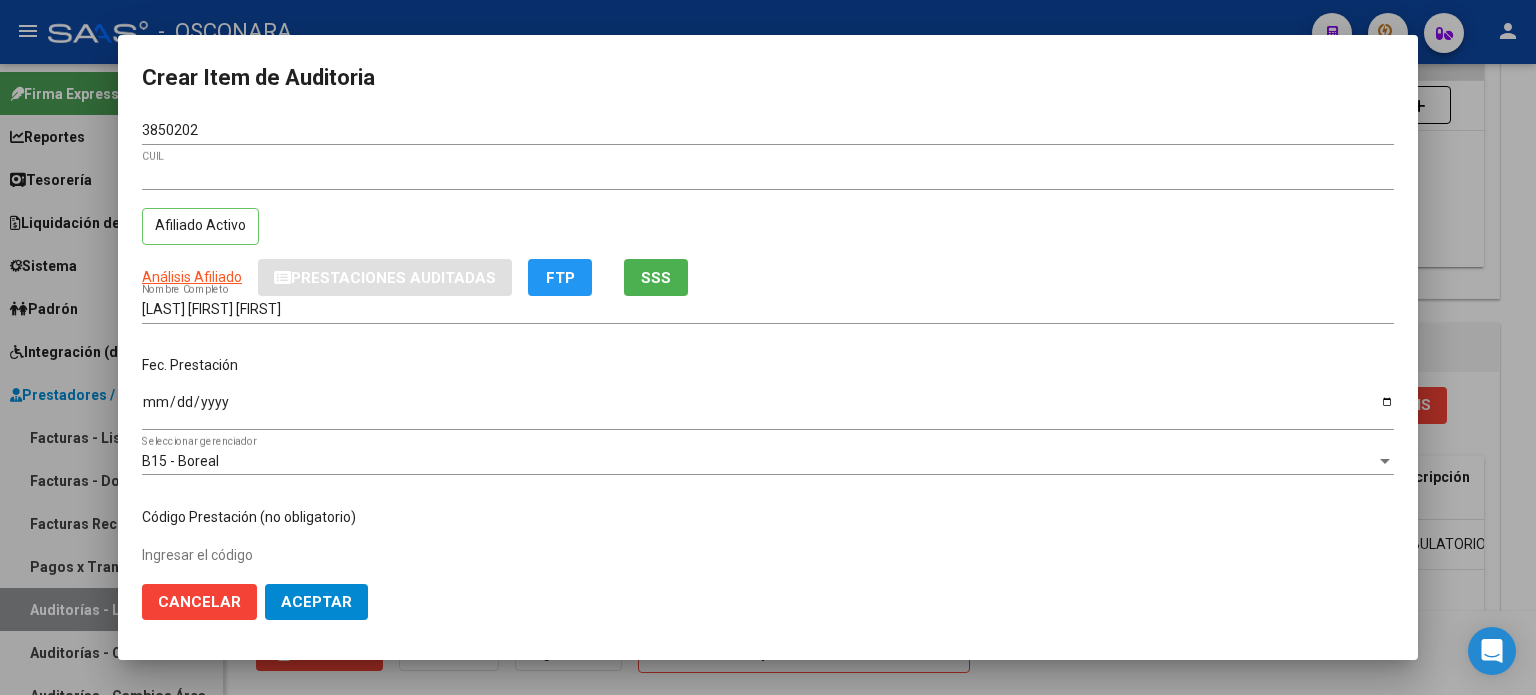 click on "38502021 Nro Documento    [CUIL]   Afiliado Activo  Análisis Afiliado  Prestaciones Auditadas FTP SSS   LOPEZ LUCAS ANDRES Nombre Completo  Fec. Prestación    Ingresar la fecha  B15 - Boreal  Seleccionar gerenciador Código Prestación (no obligatorio)    Ingresar el código  Precio  *   $ 71.900,00 Ingresar el precio  Cantidad  *   1 Ingresar la cantidad  Monto Item  *   $ 71.900,00 Ingresar el monto  Monto Debitado    $ 0,00 Ingresar el monto  Comentario Operador    Ingresar el Comentario  Comentario Gerenciador    Ingresar el Comentario  Descripción    Ingresar el Descripción   Atencion Tipo  Seleccionar tipo Seleccionar tipo  Nomenclador  Seleccionar Nomenclador Seleccionar Nomenclador" at bounding box center [768, 343] 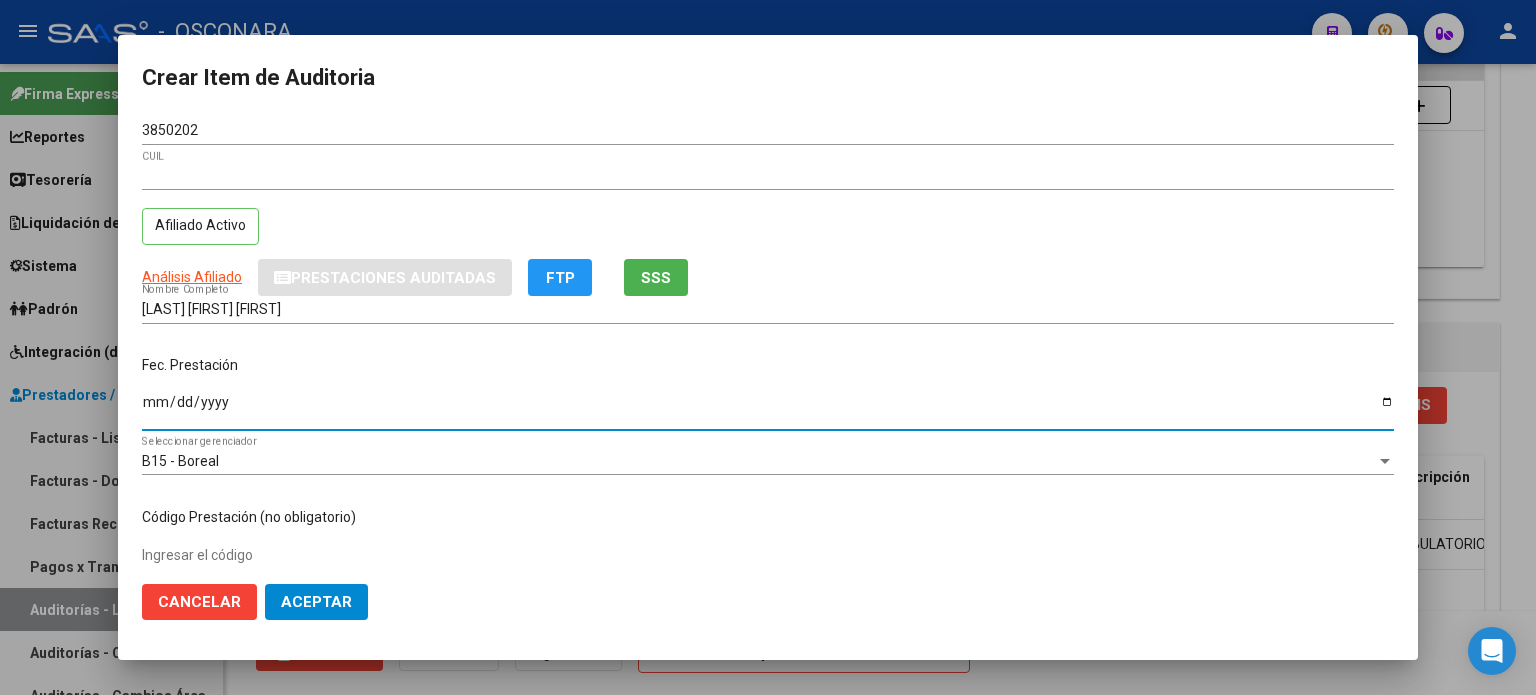 type on "2025-03-12" 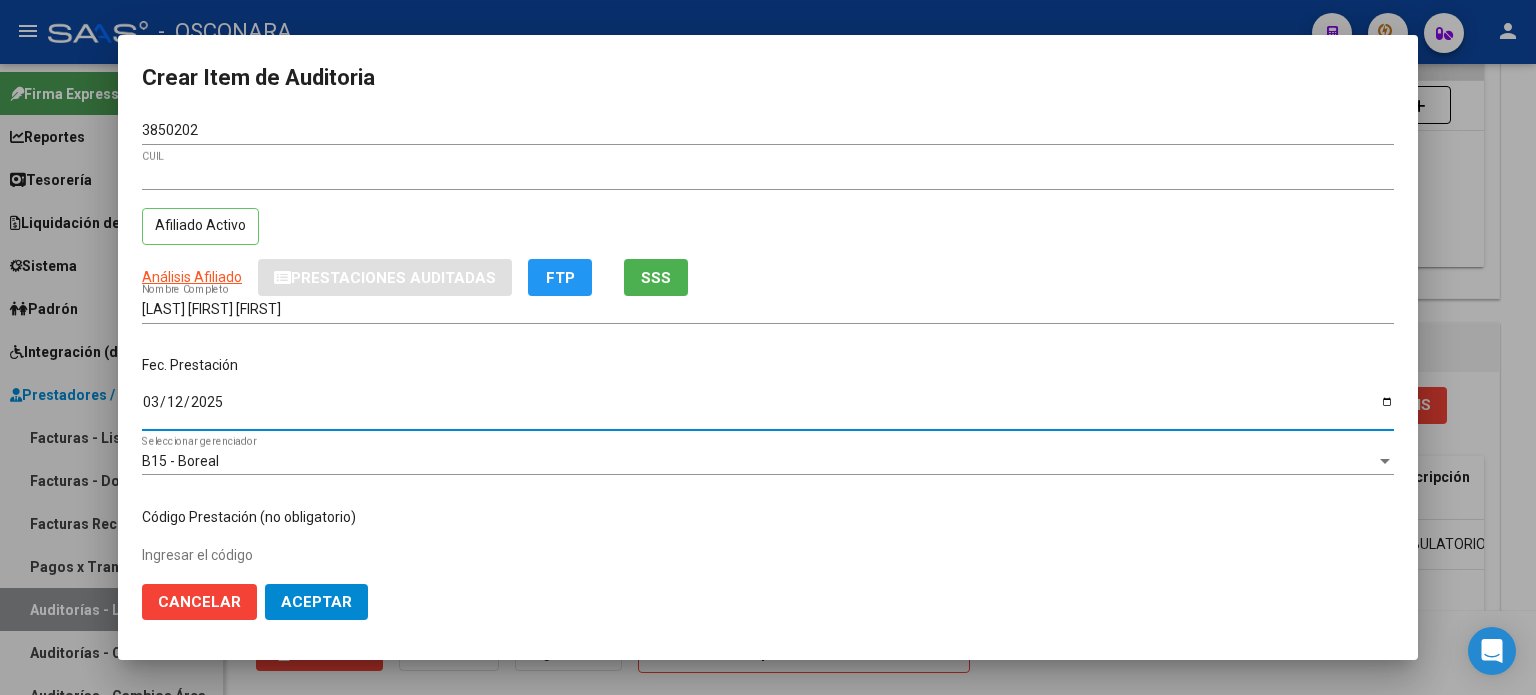 click on "2025-03-12" at bounding box center (768, 409) 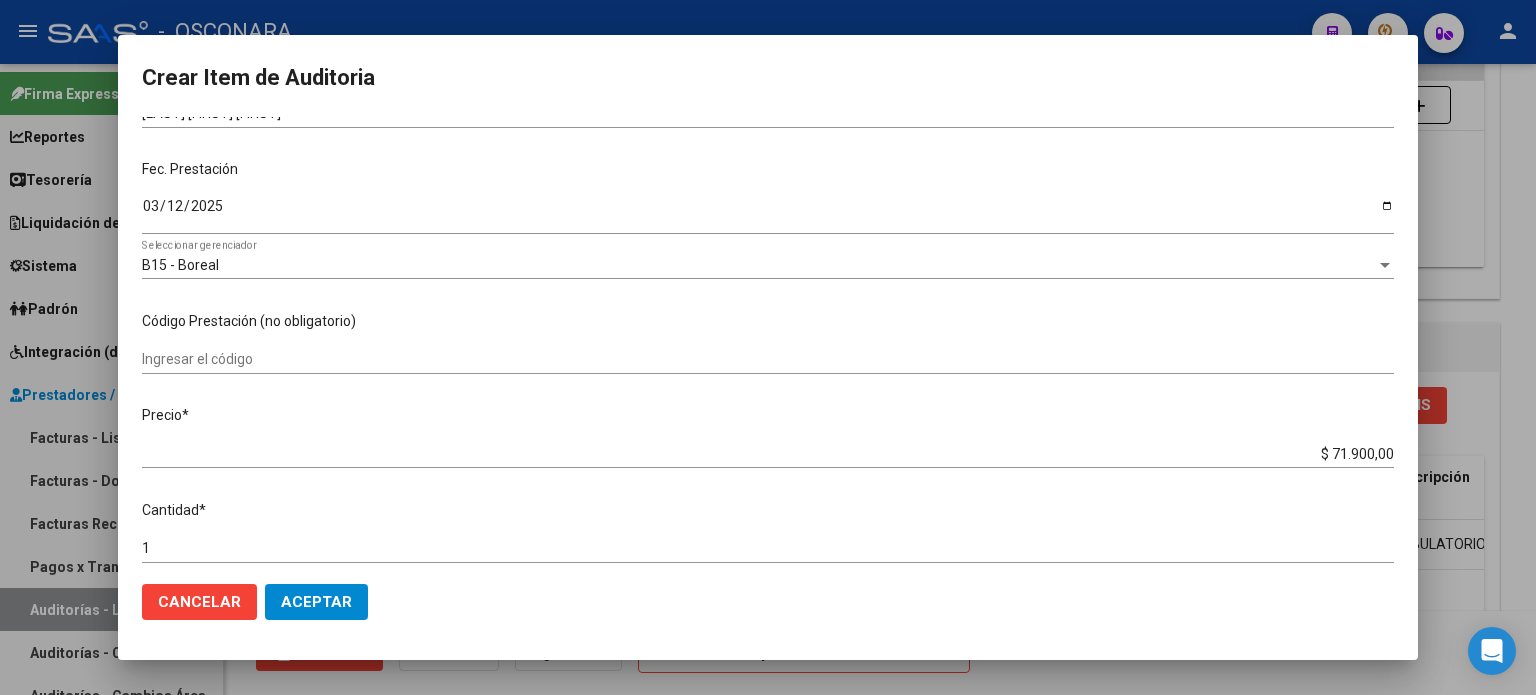 scroll, scrollTop: 200, scrollLeft: 0, axis: vertical 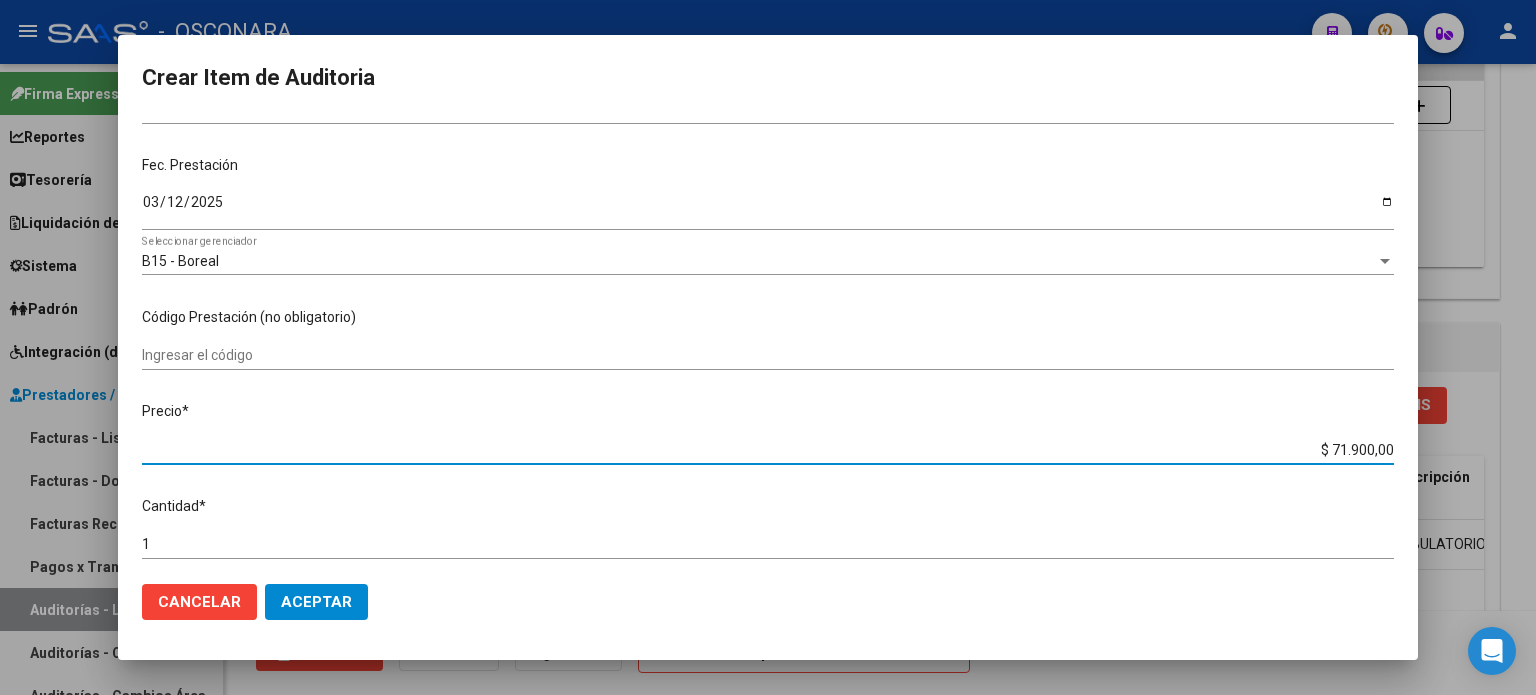 drag, startPoint x: 1323, startPoint y: 446, endPoint x: 1521, endPoint y: 435, distance: 198.30531 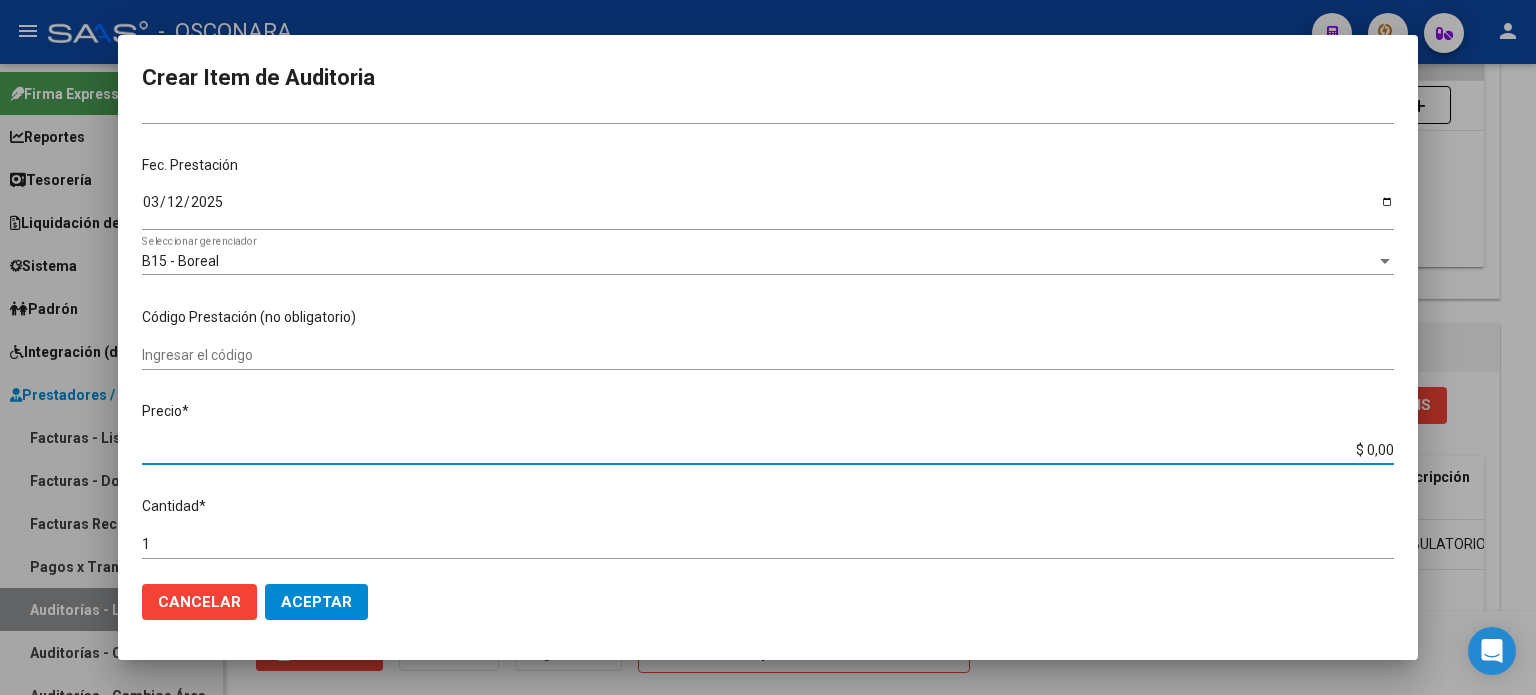 type on "$ 0,04" 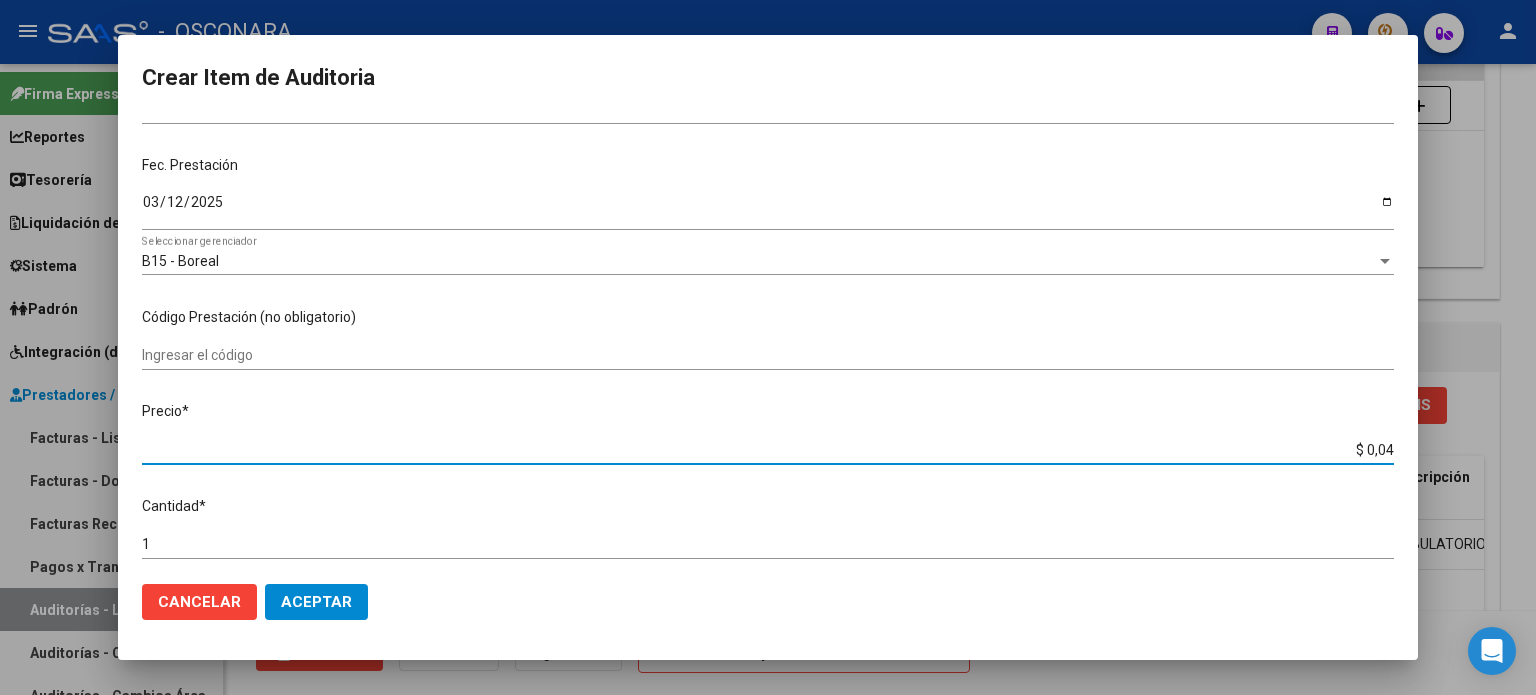 type on "$ 0,42" 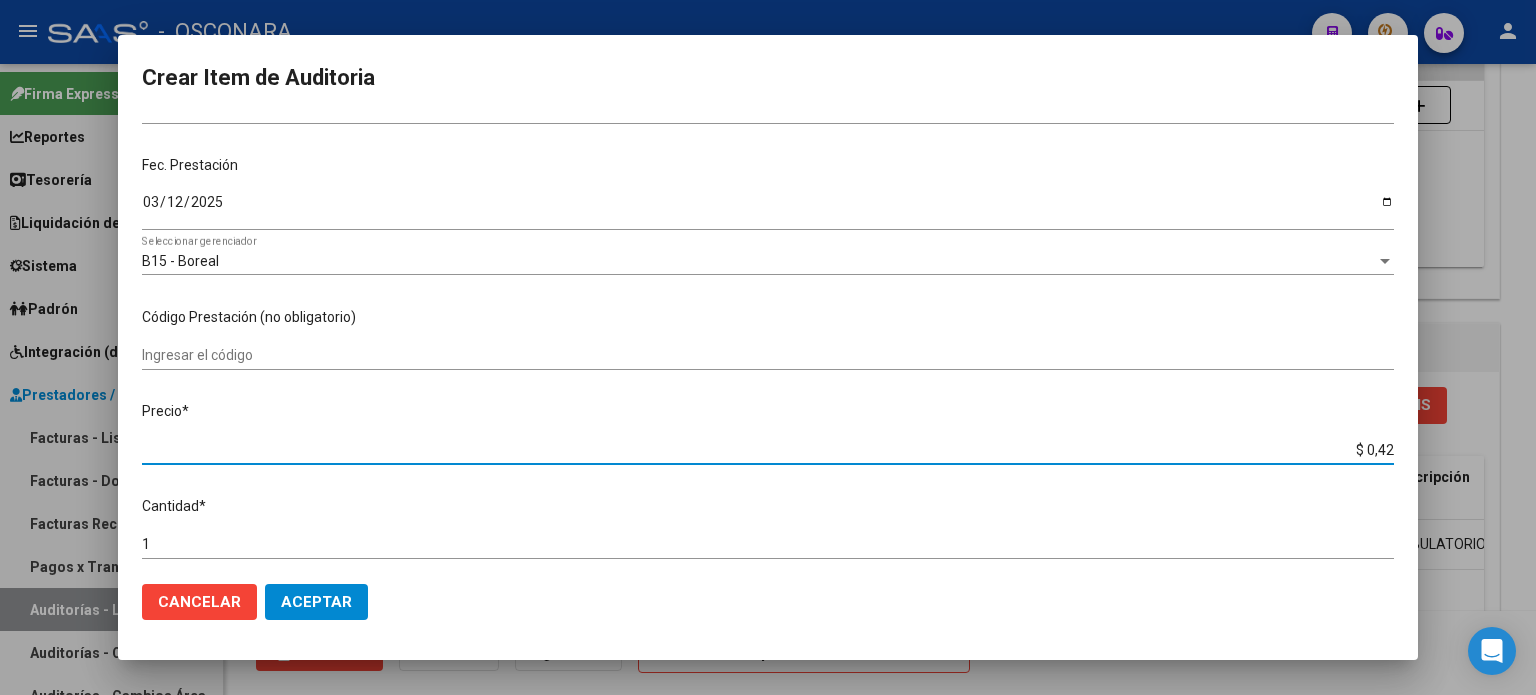 type on "$ 4,20" 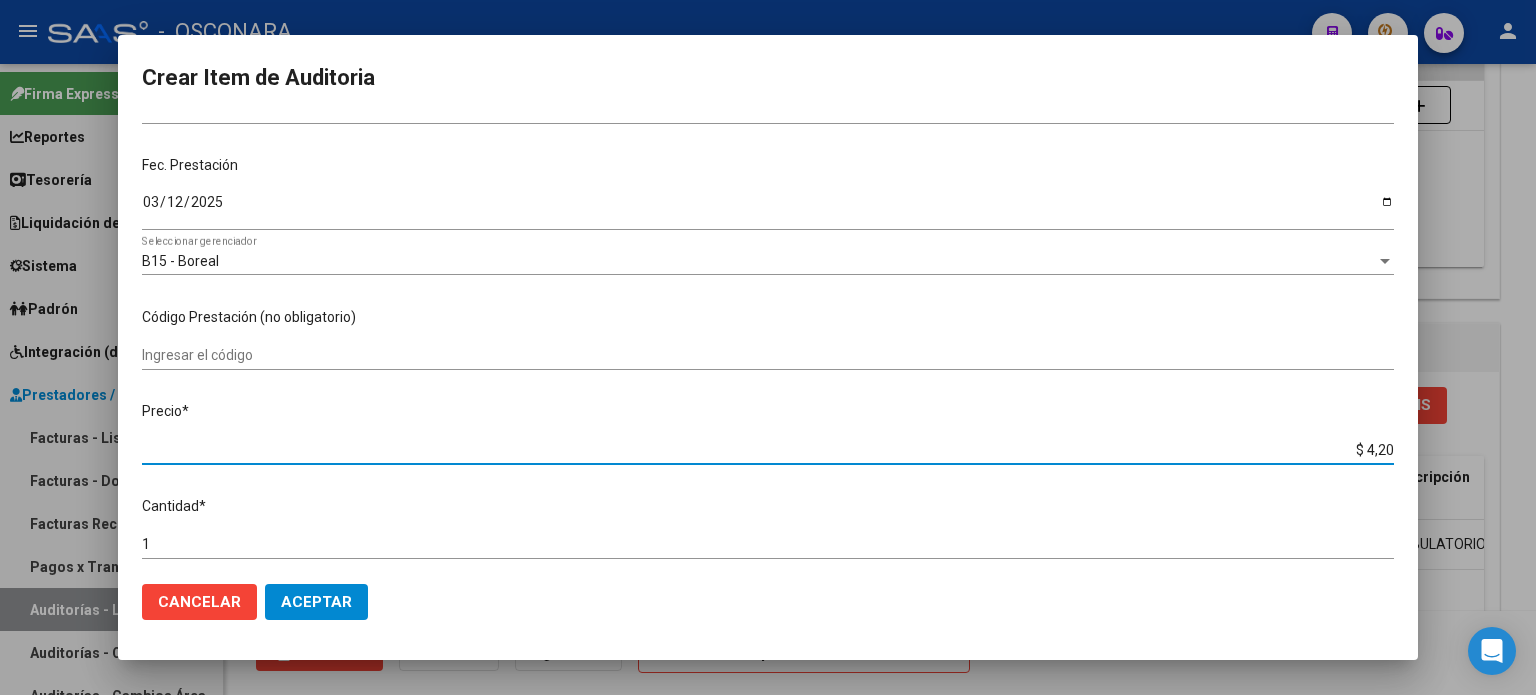 type on "$ 42,00" 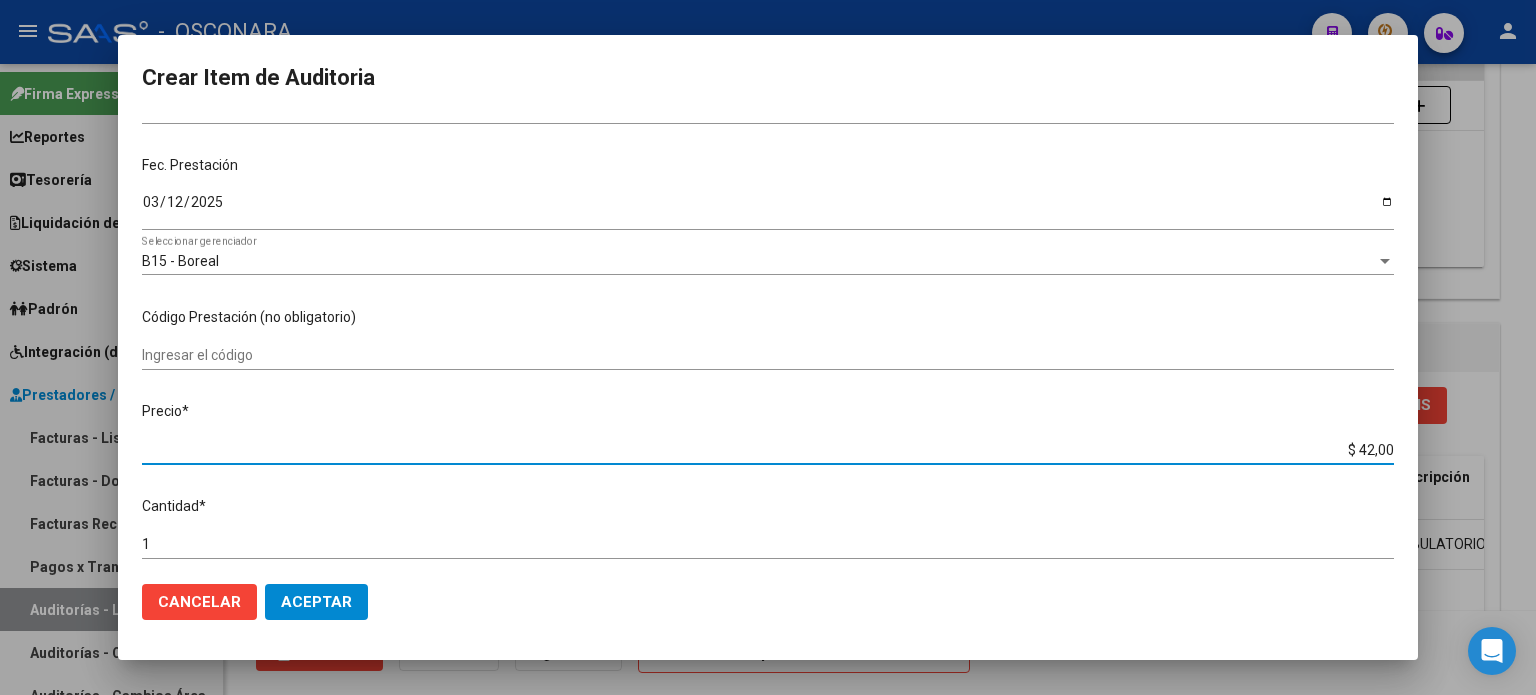 type on "$ 420,00" 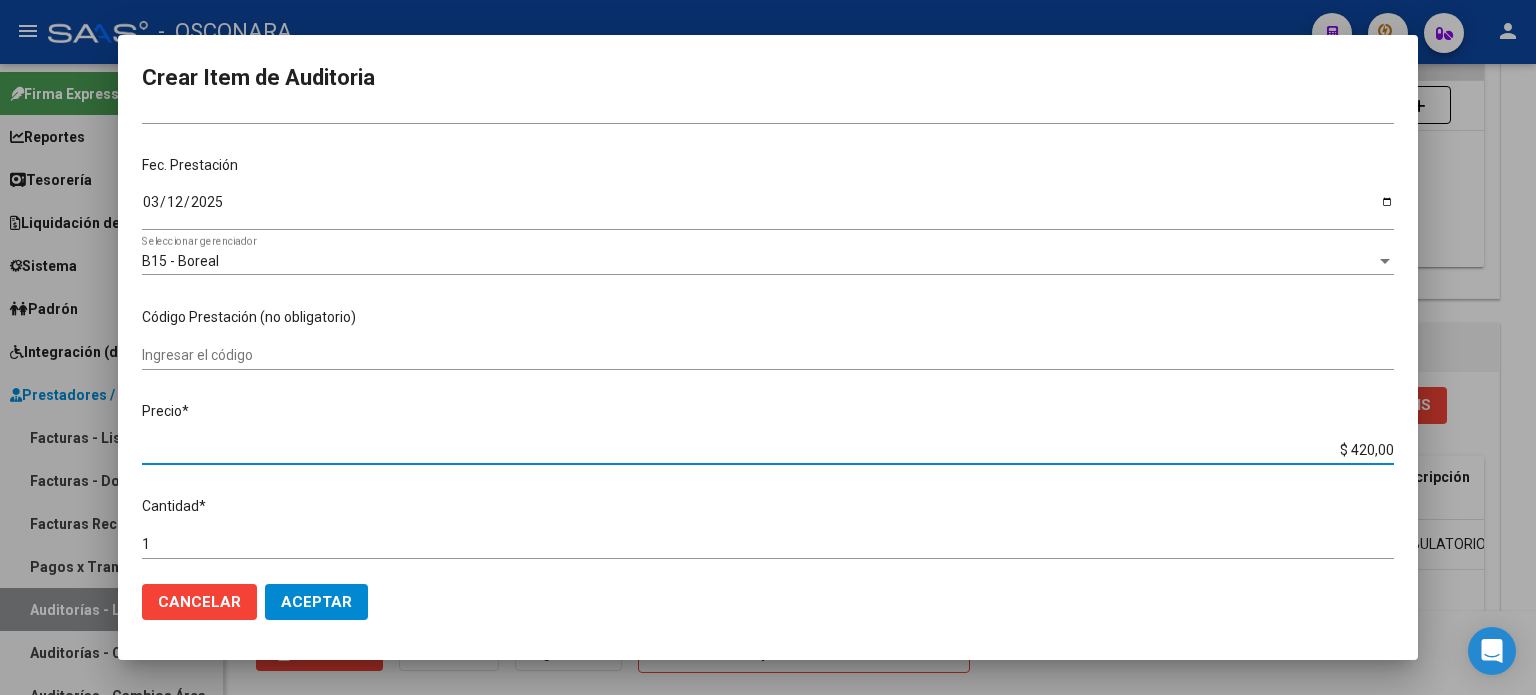 type on "$ 4.200,00" 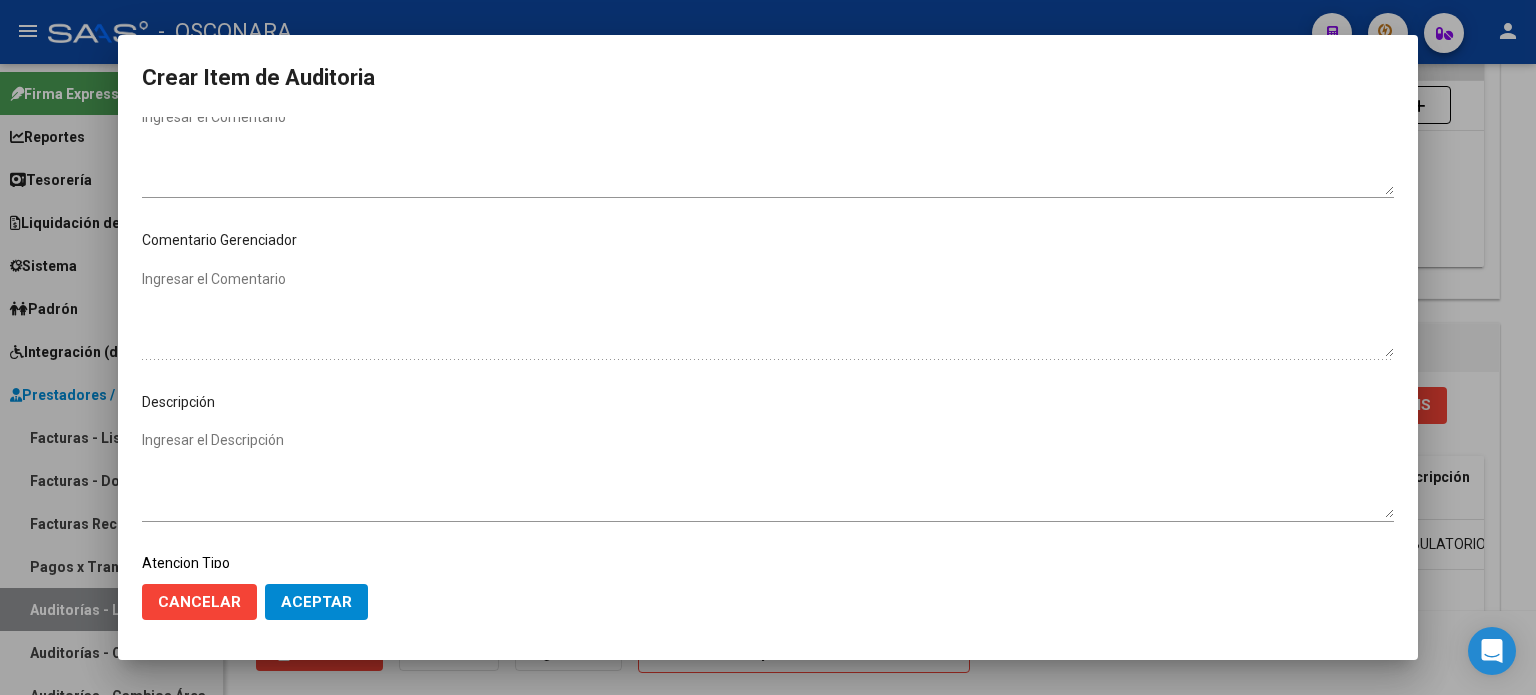 scroll, scrollTop: 900, scrollLeft: 0, axis: vertical 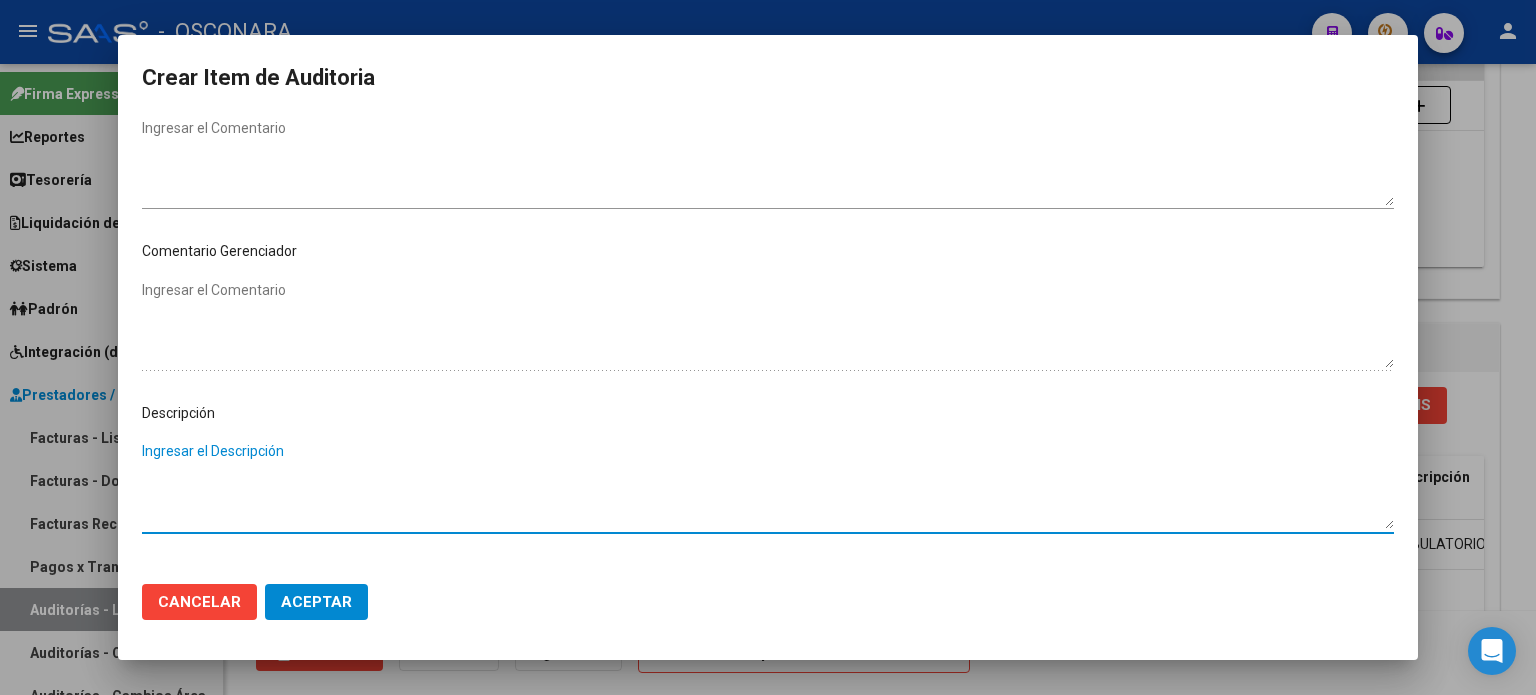 click on "Ingresar el Descripción" at bounding box center [768, 485] 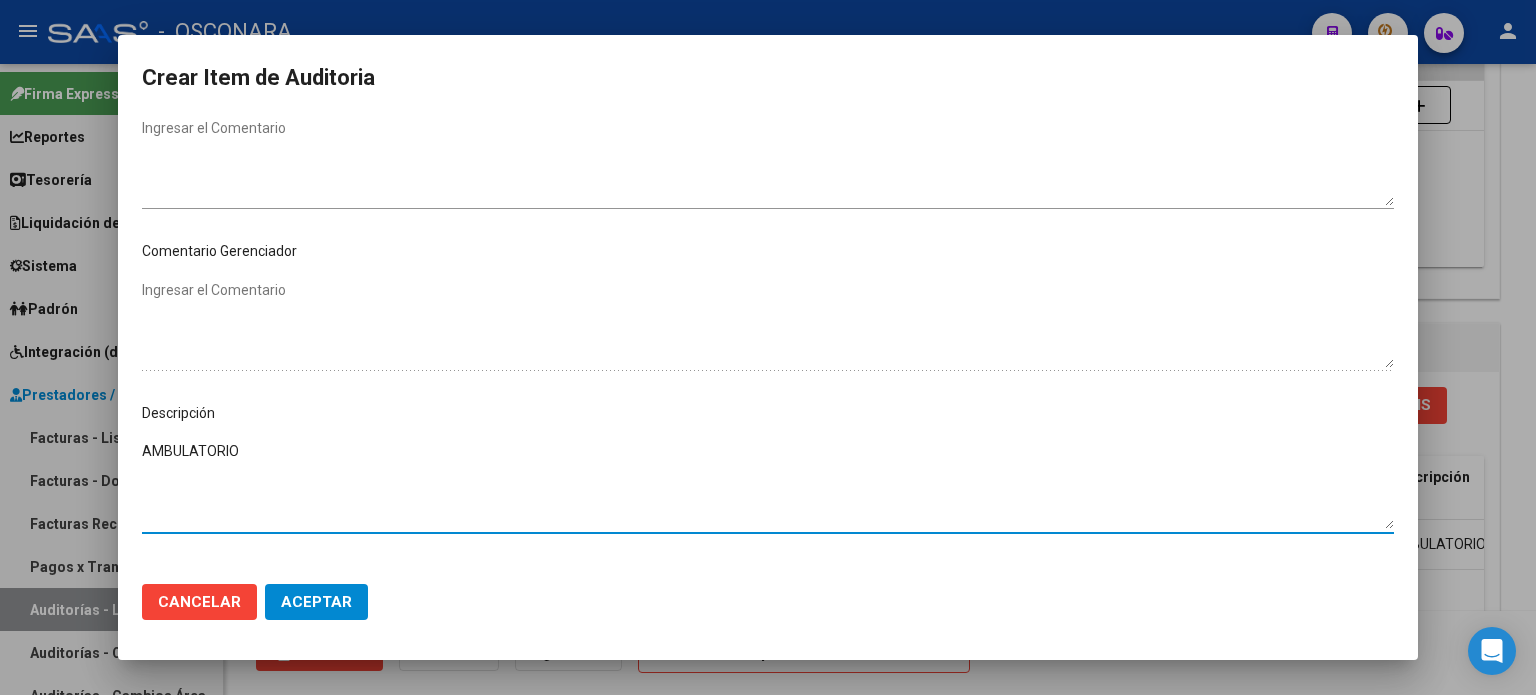 scroll, scrollTop: 1070, scrollLeft: 0, axis: vertical 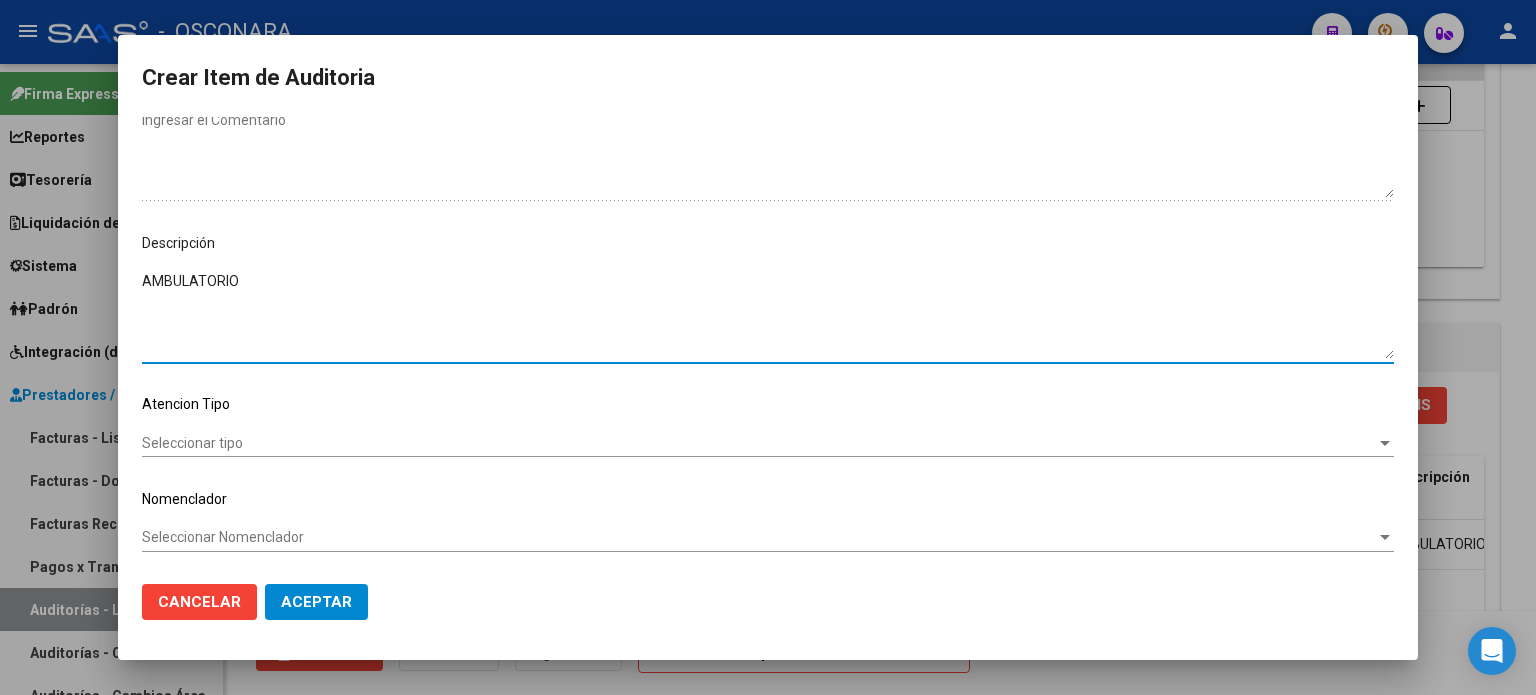 type on "AMBULATORIO" 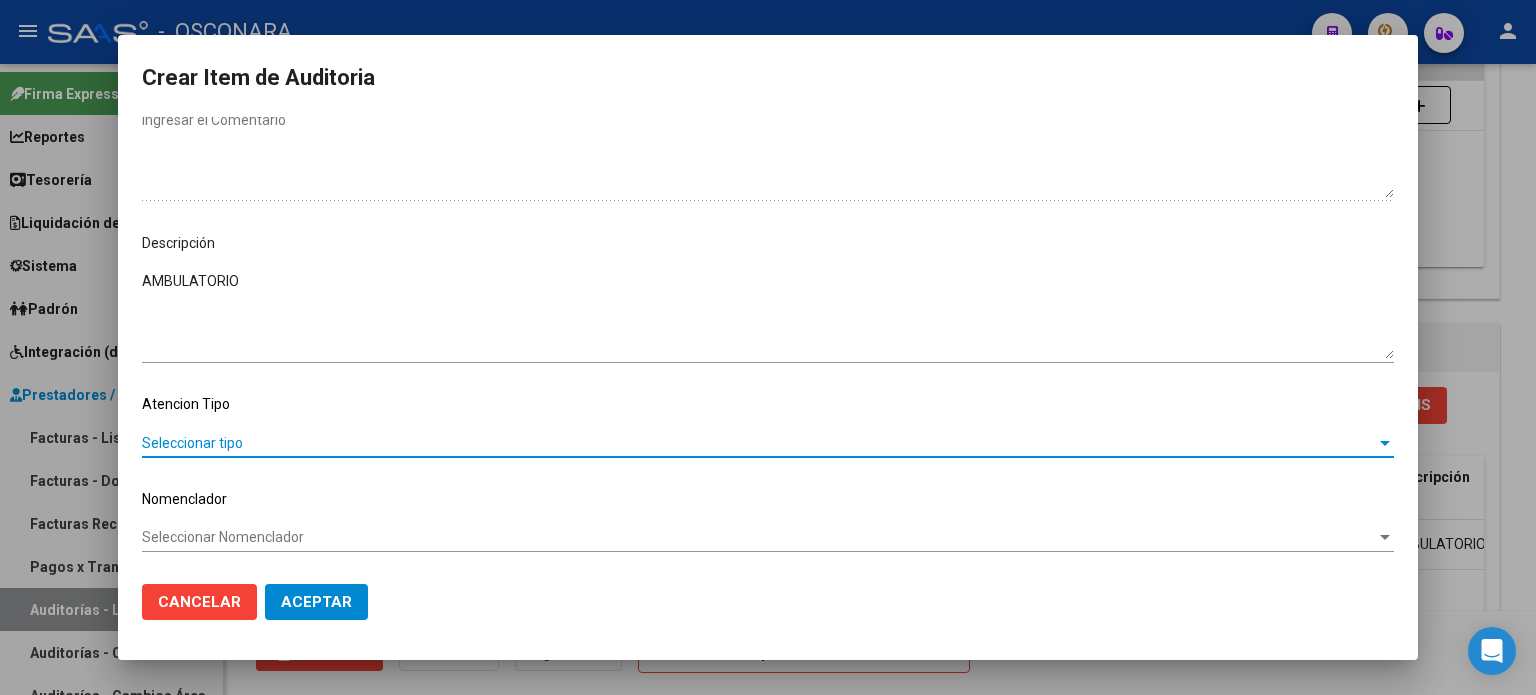 click on "Seleccionar tipo" at bounding box center (759, 443) 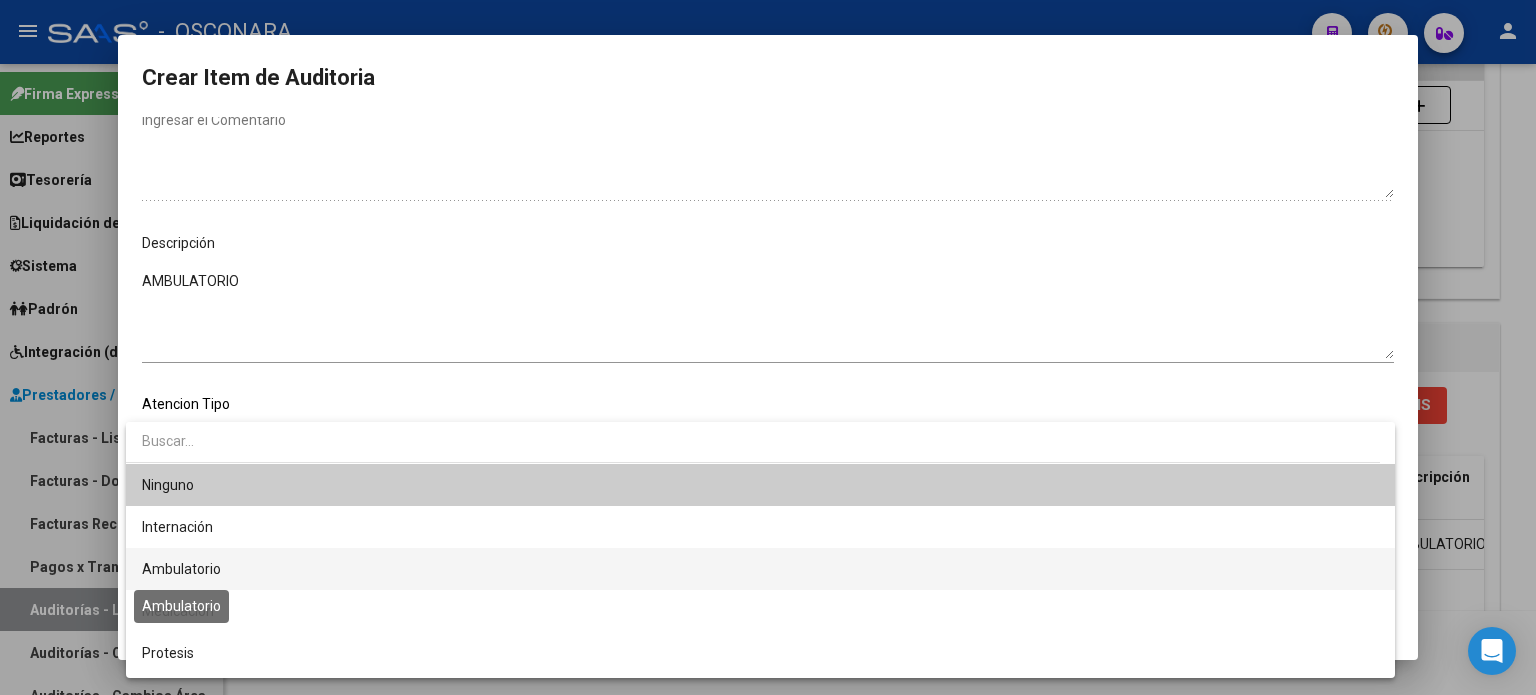 click on "Ambulatorio" at bounding box center (181, 569) 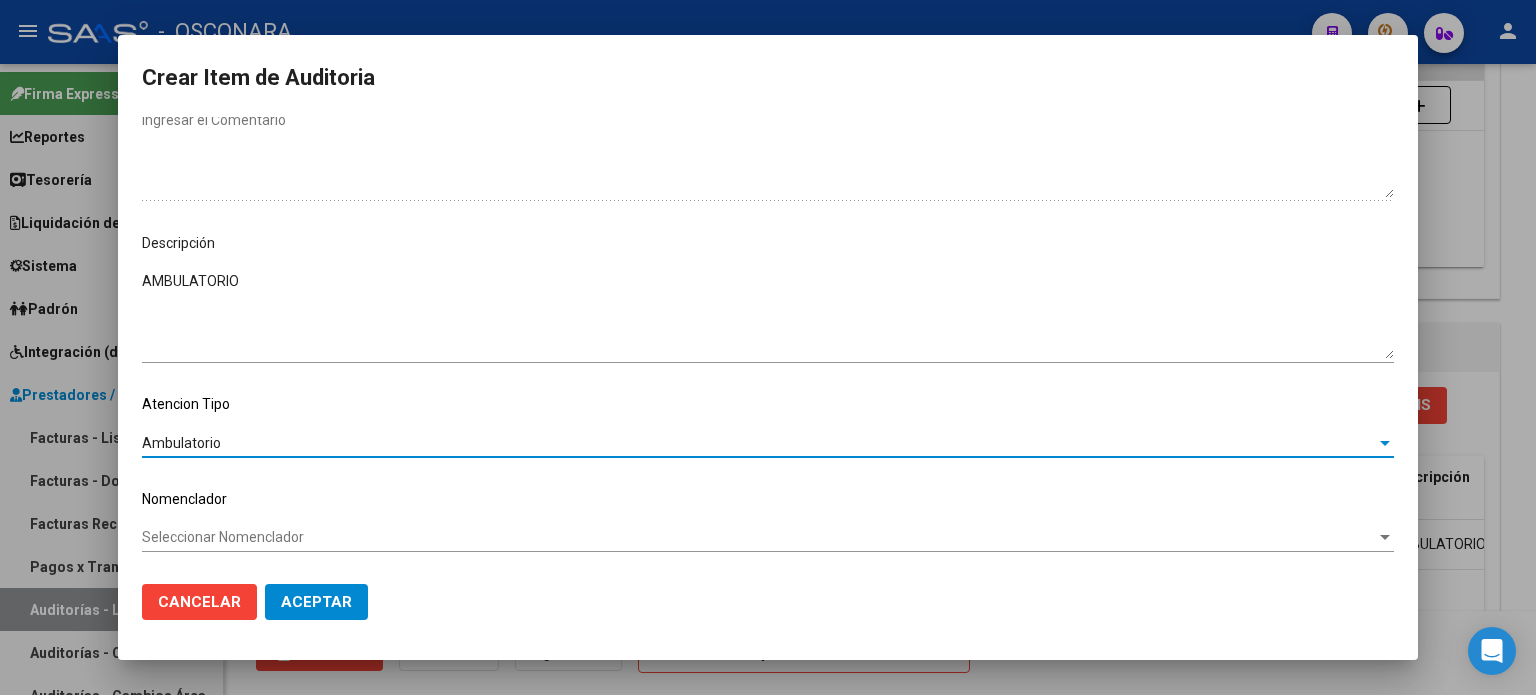 click on "Cancelar Aceptar" 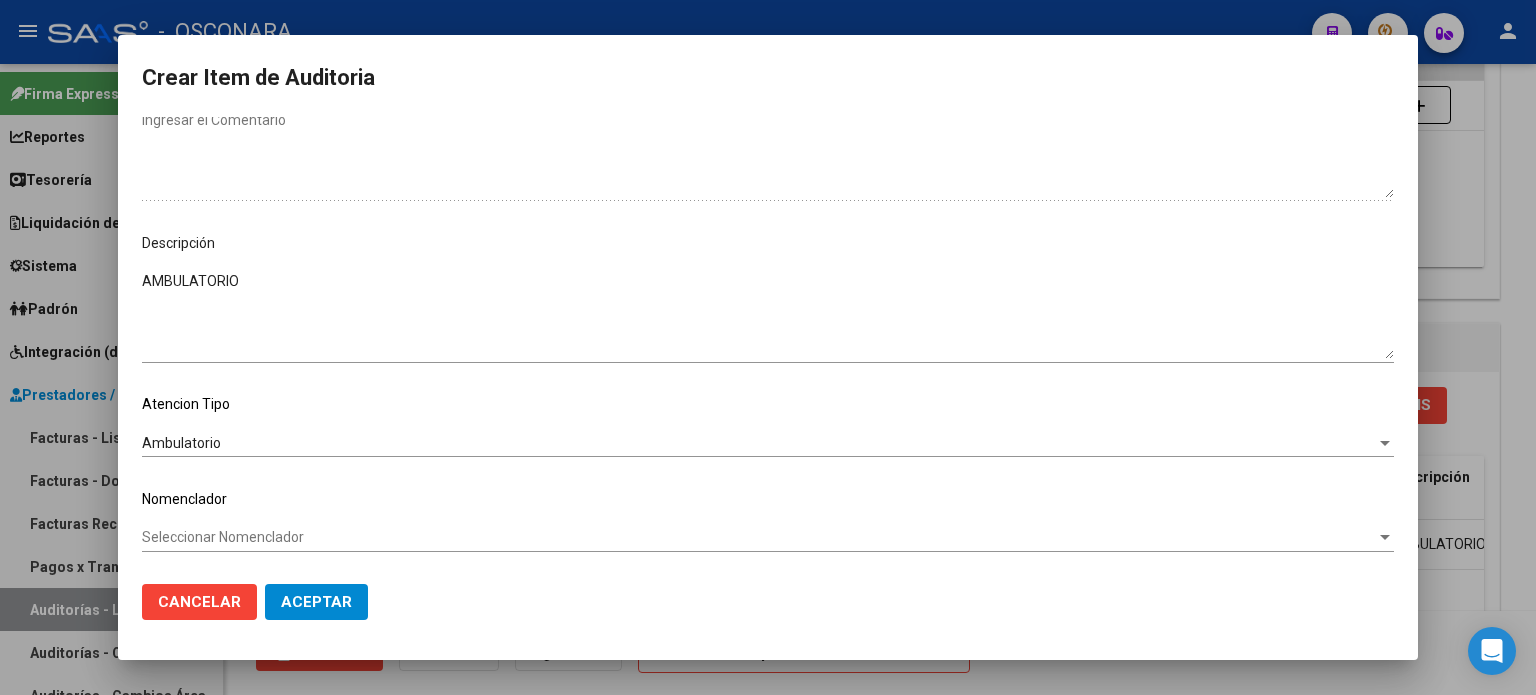 click on "Aceptar" 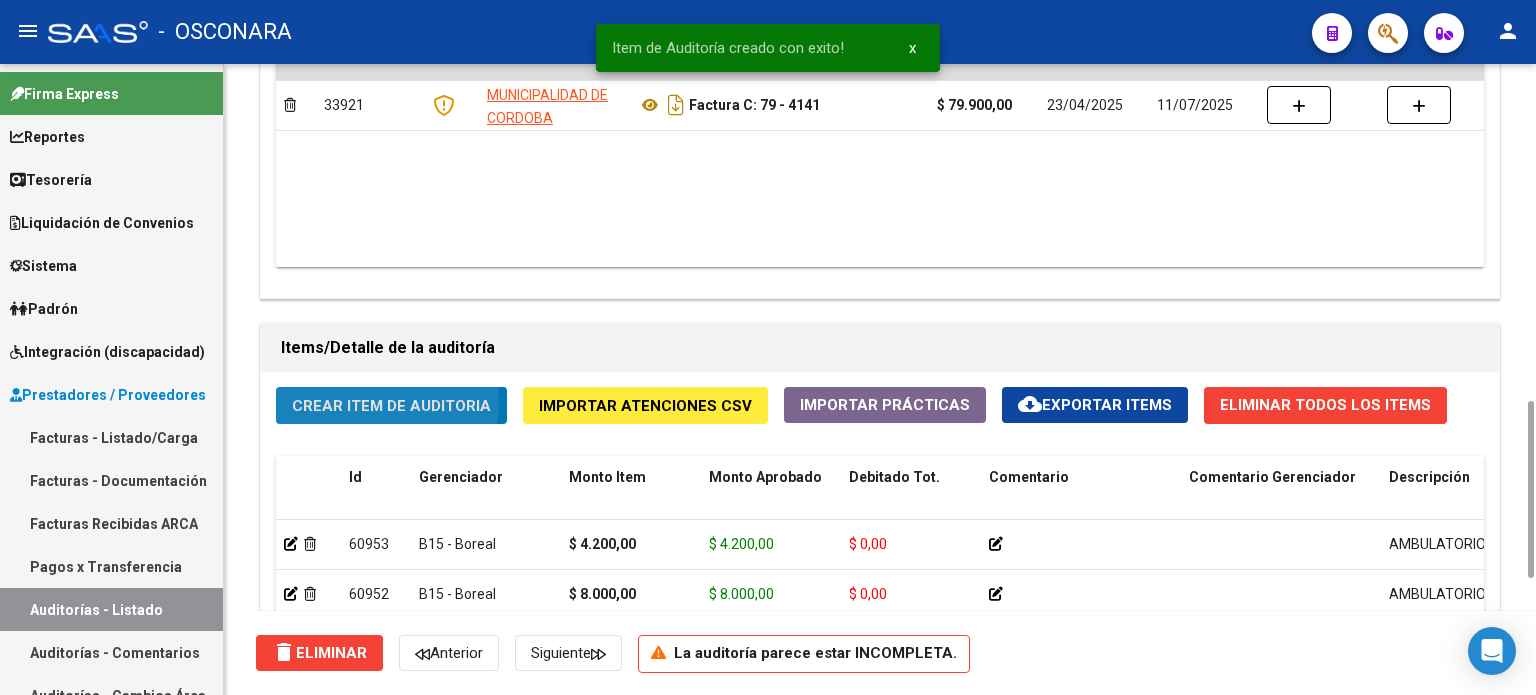 click on "Crear Item de Auditoria" 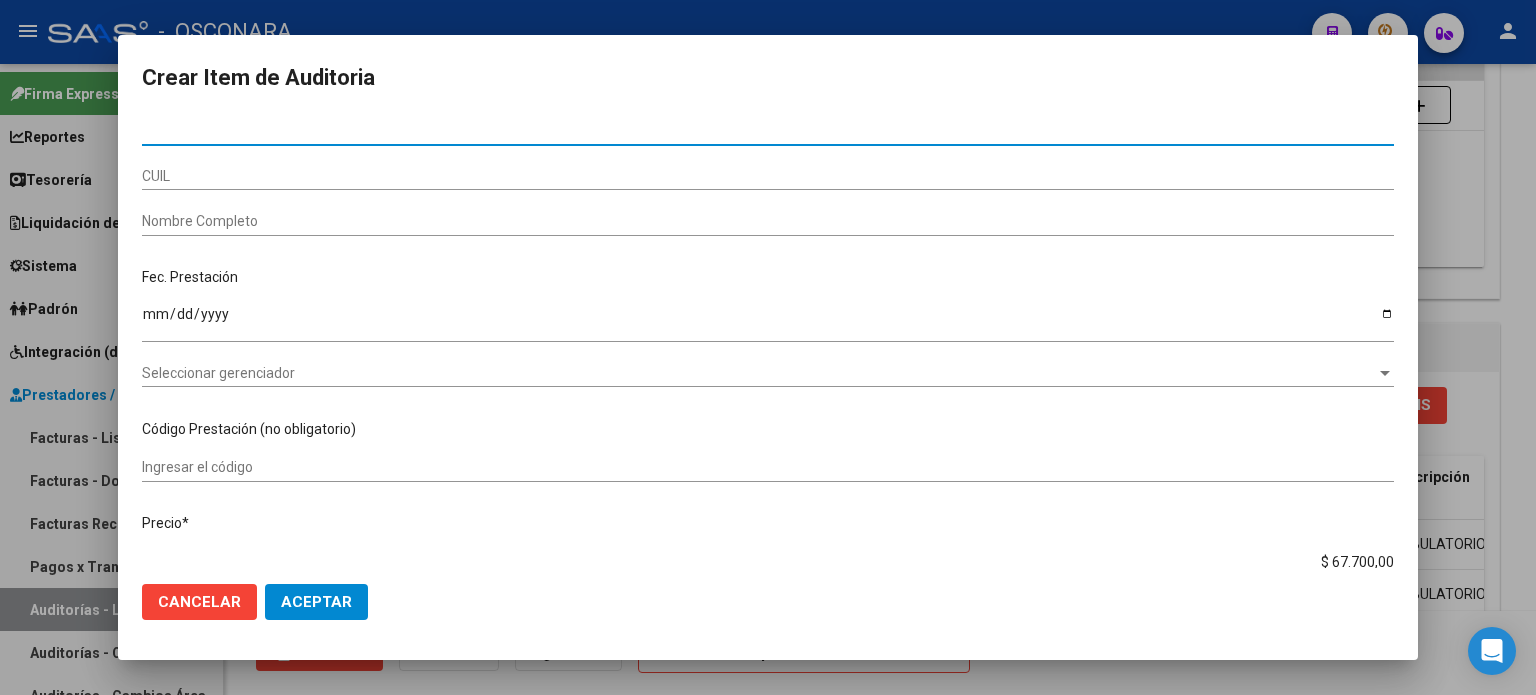 click on "Cancelar" 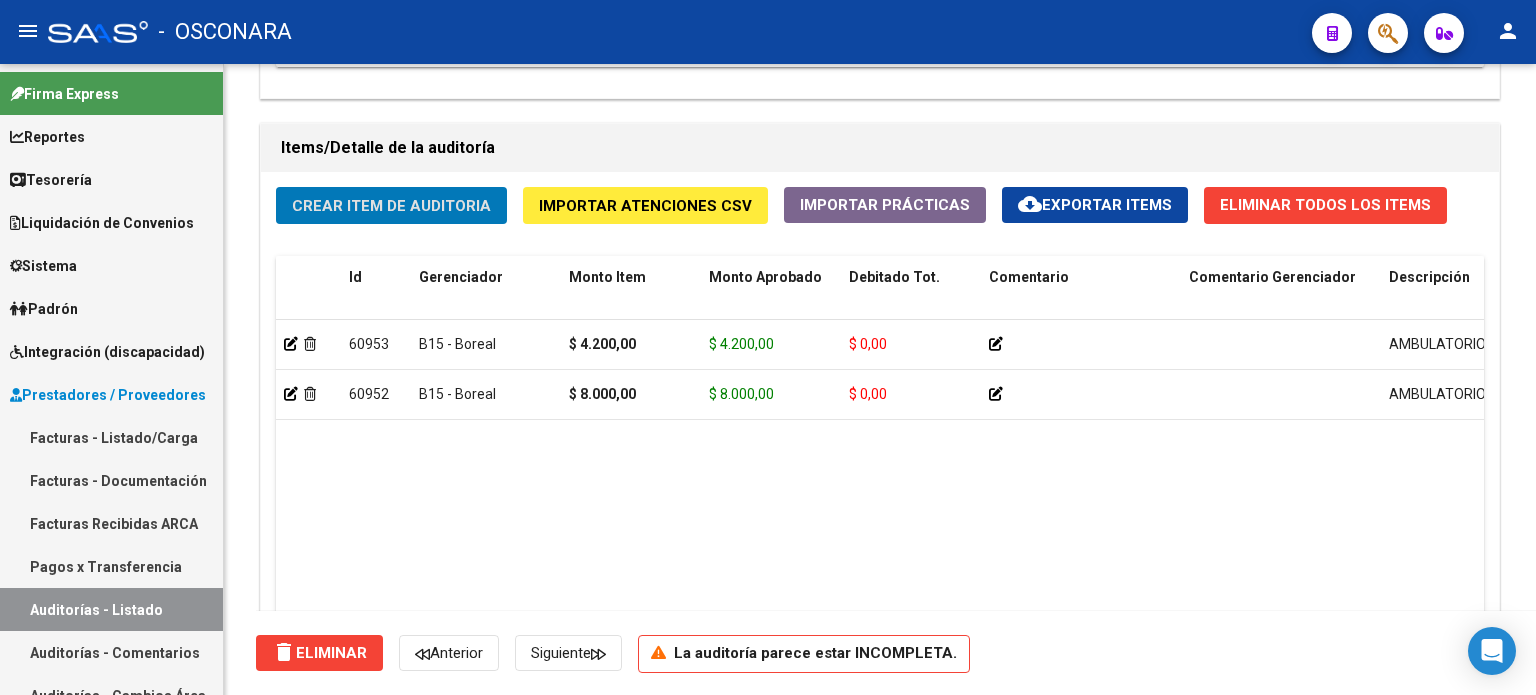 scroll, scrollTop: 1620, scrollLeft: 0, axis: vertical 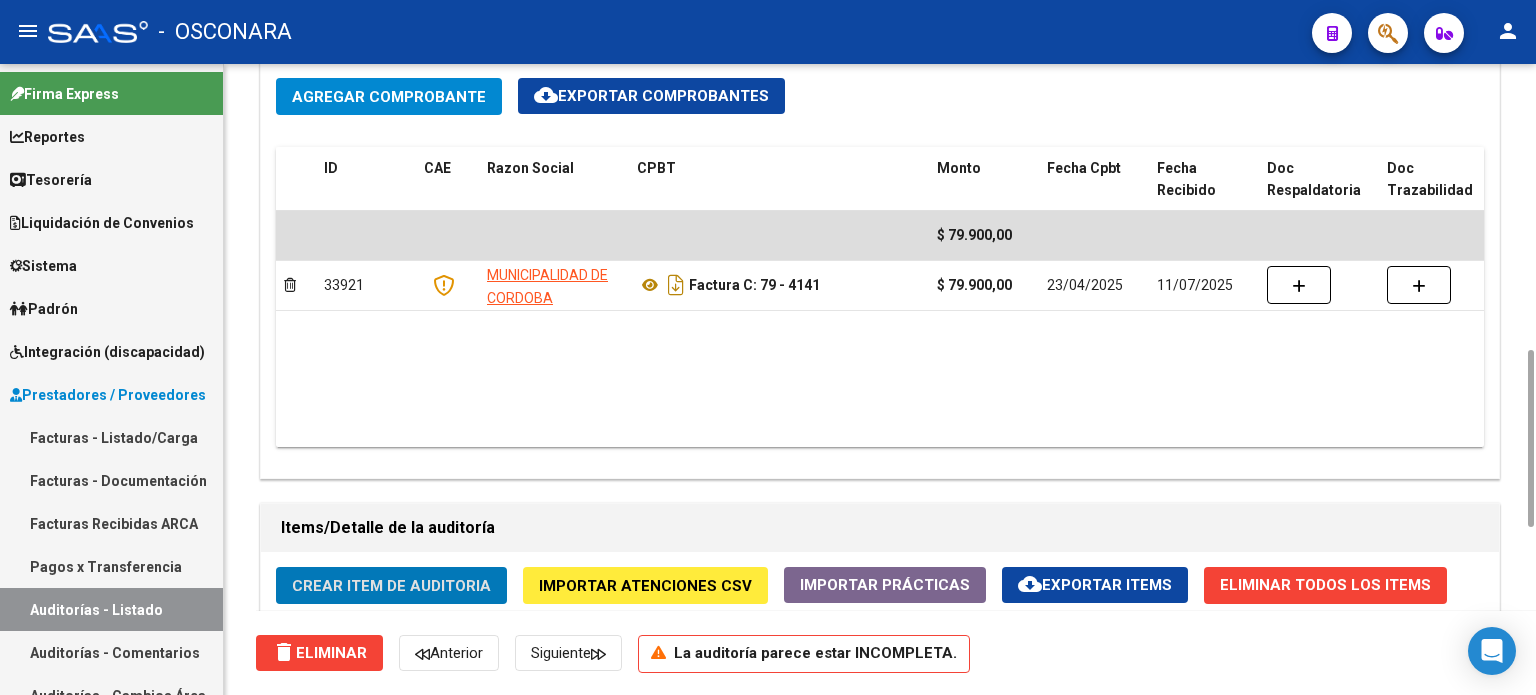 click on "Crear Item de Auditoria" 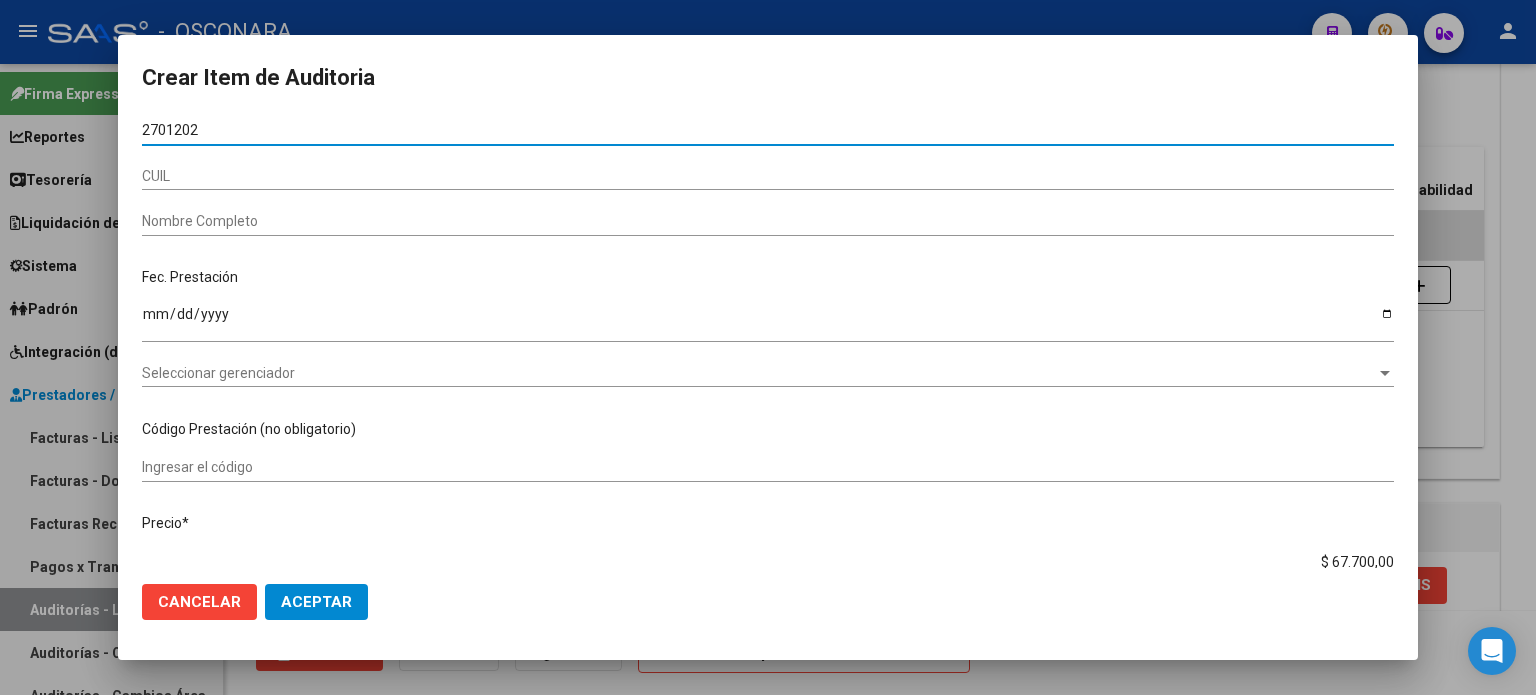 type on "[CUIL]" 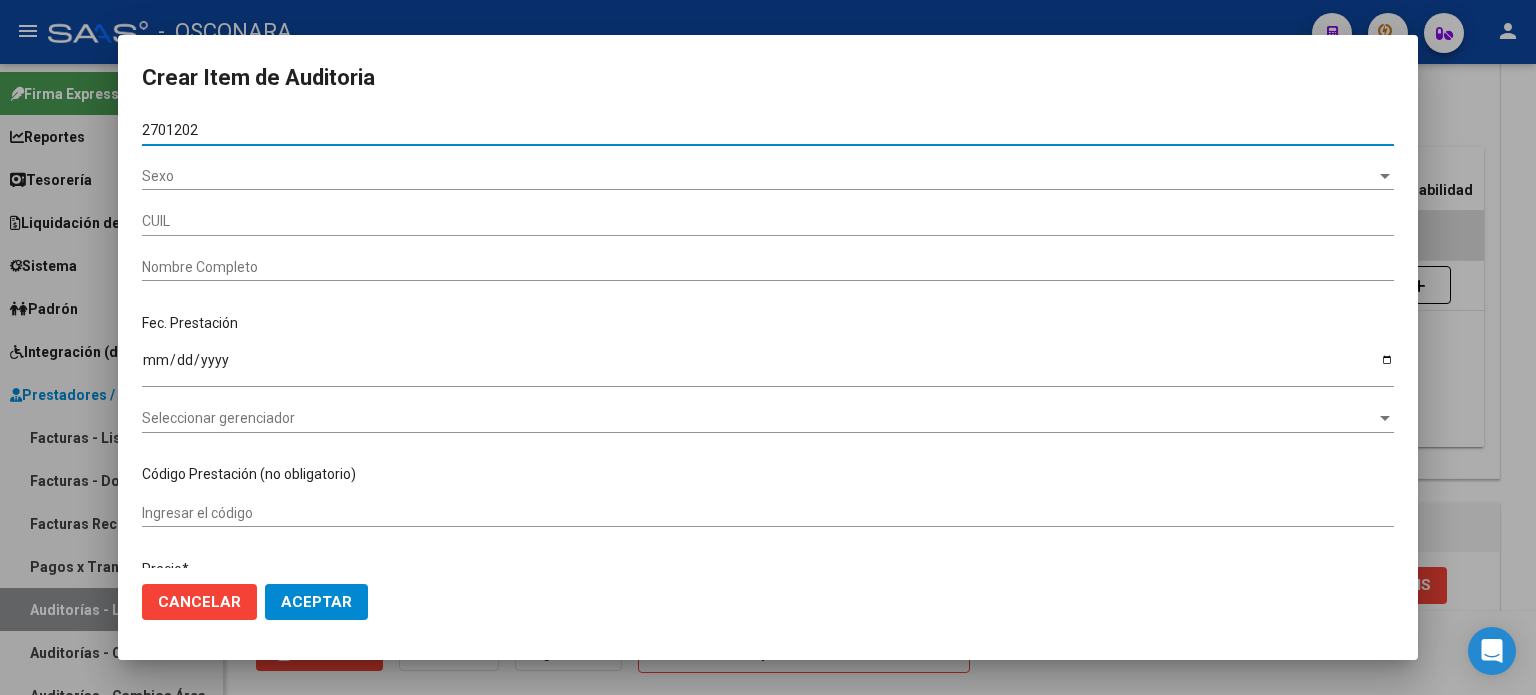 type on "[NUMBER]" 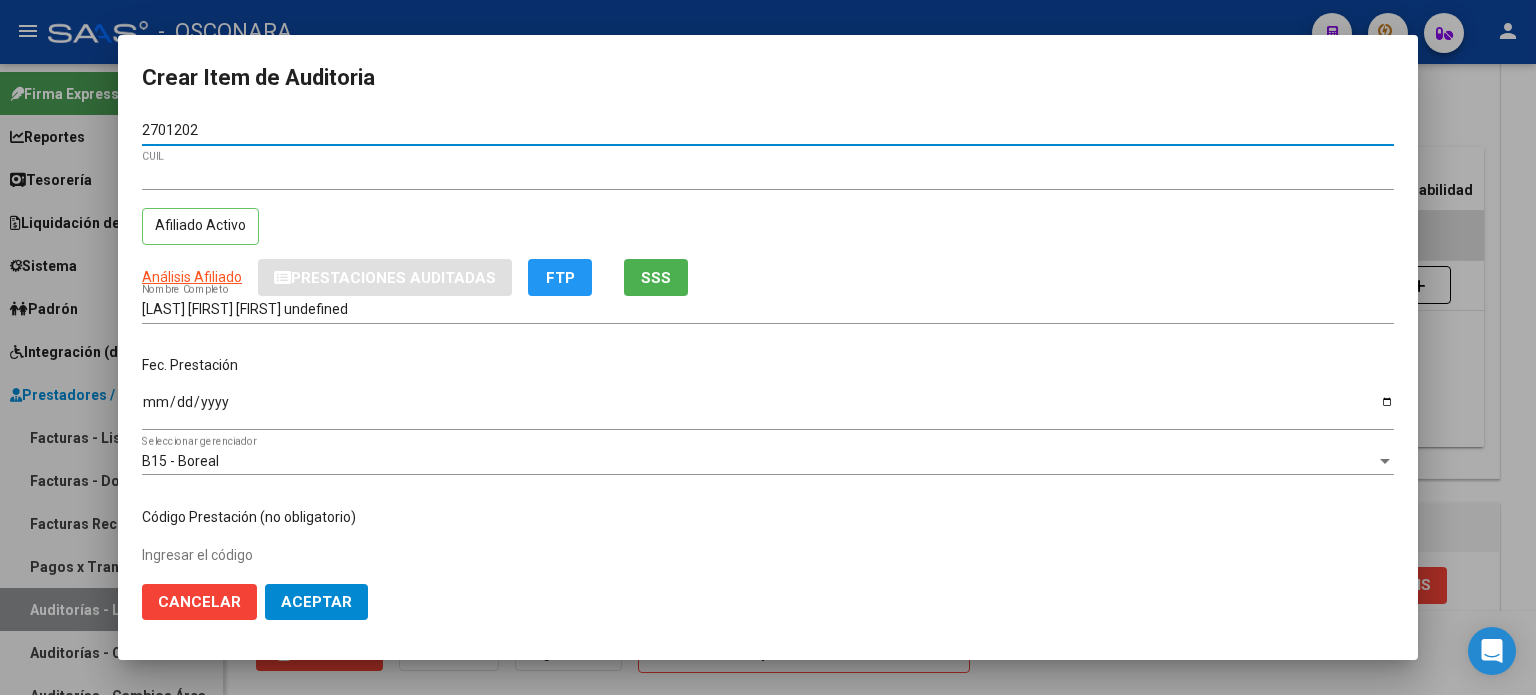 type on "[CUIL]" 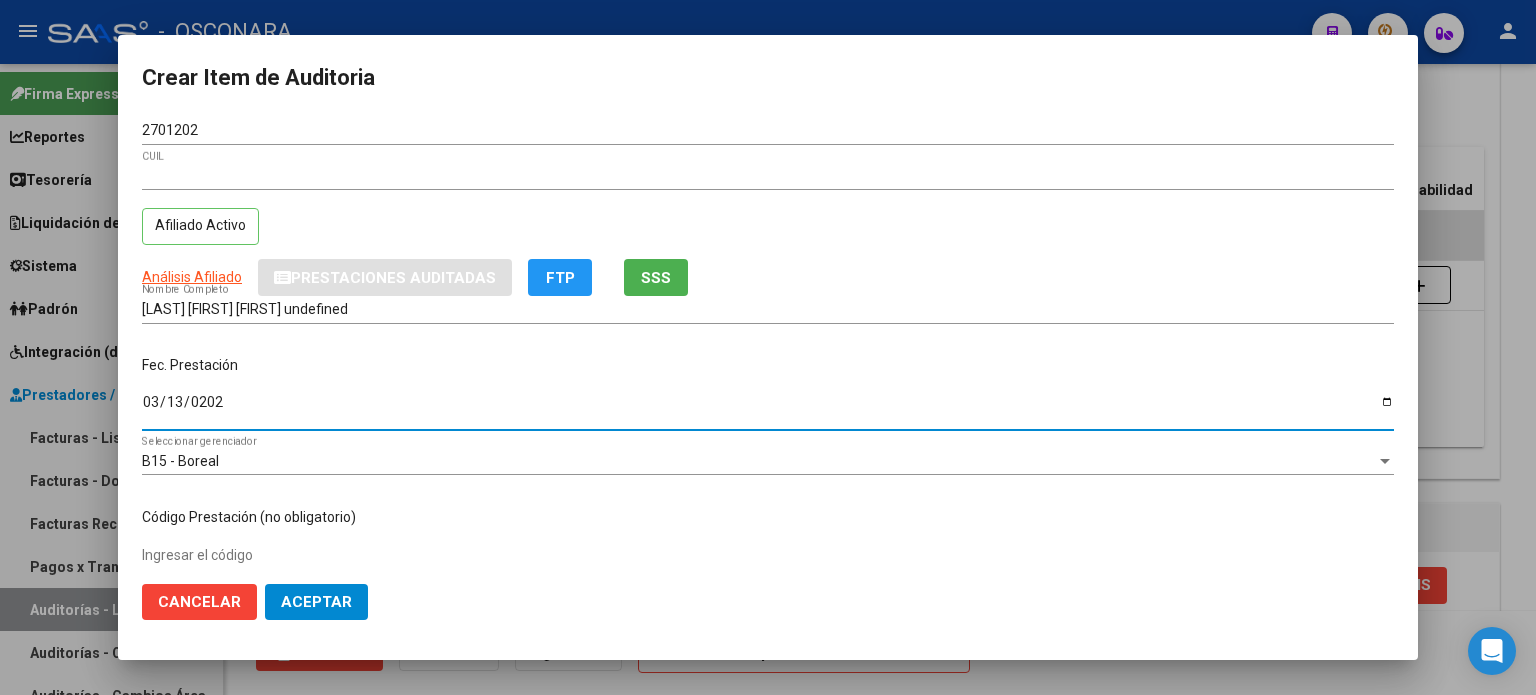 type on "2025-03-13" 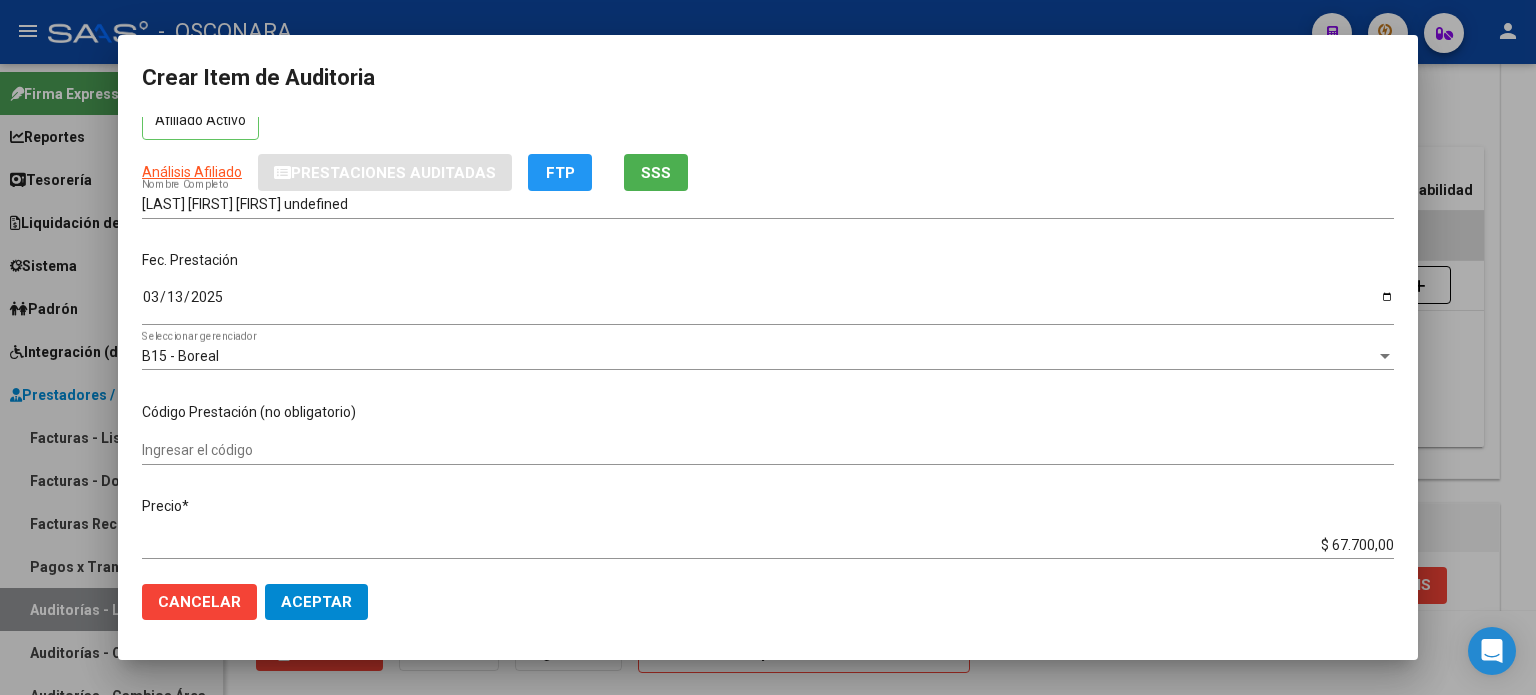scroll, scrollTop: 200, scrollLeft: 0, axis: vertical 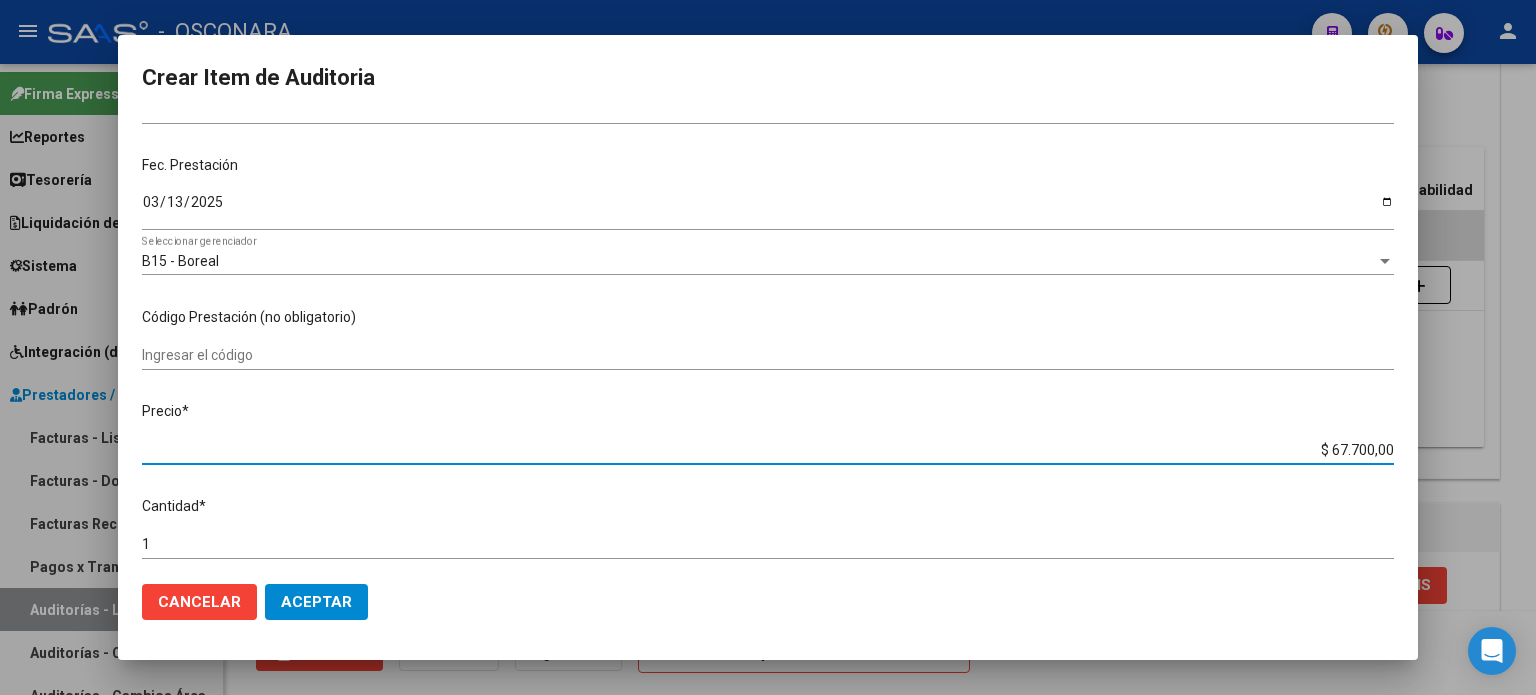 drag, startPoint x: 1318, startPoint y: 451, endPoint x: 1535, endPoint y: 446, distance: 217.0576 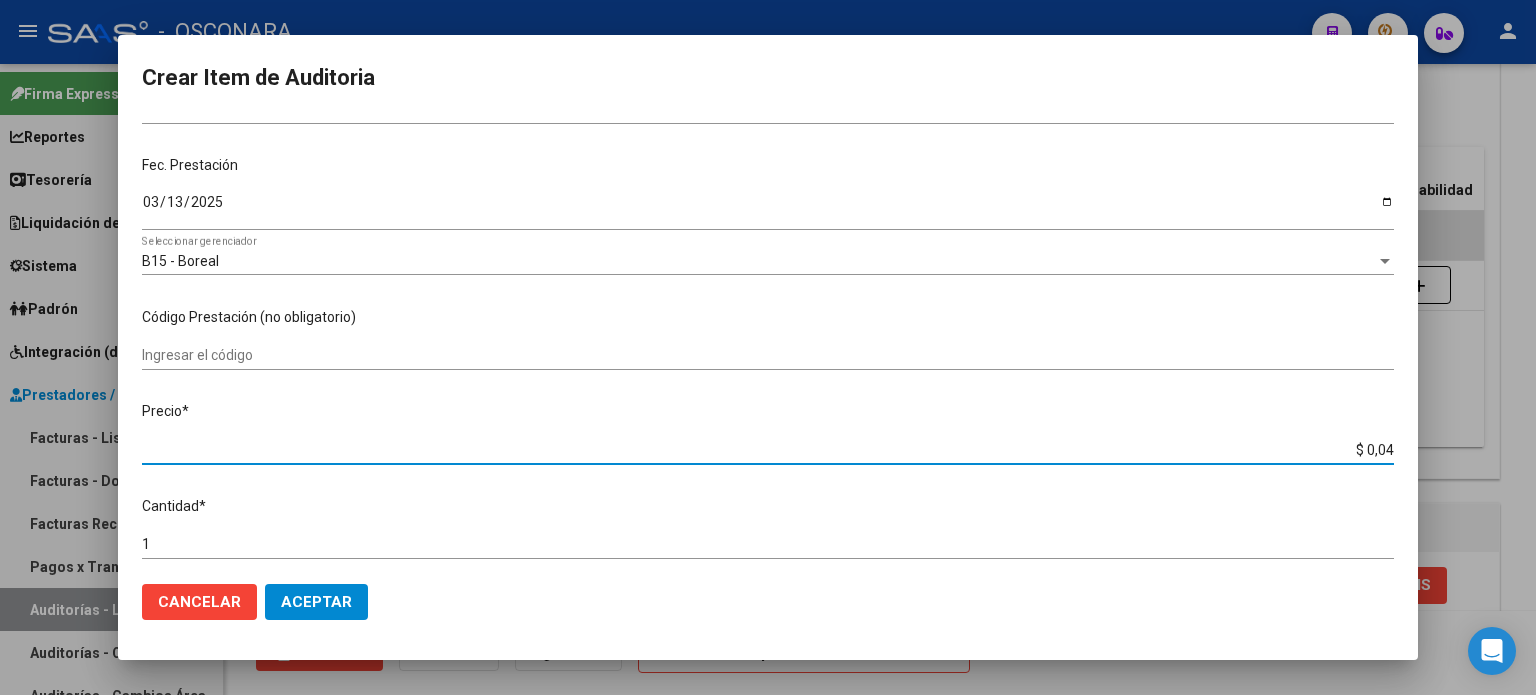 type on "$ 0,42" 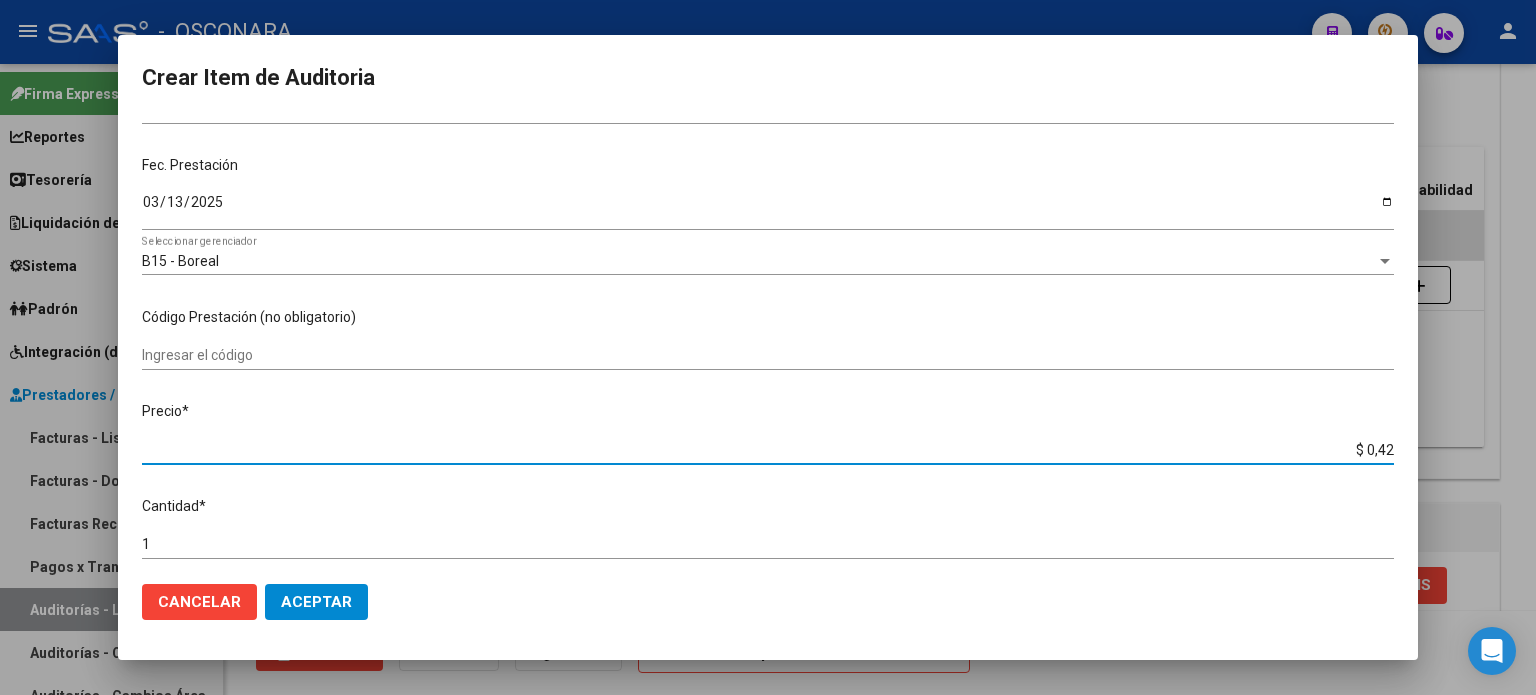 type on "$ 4,20" 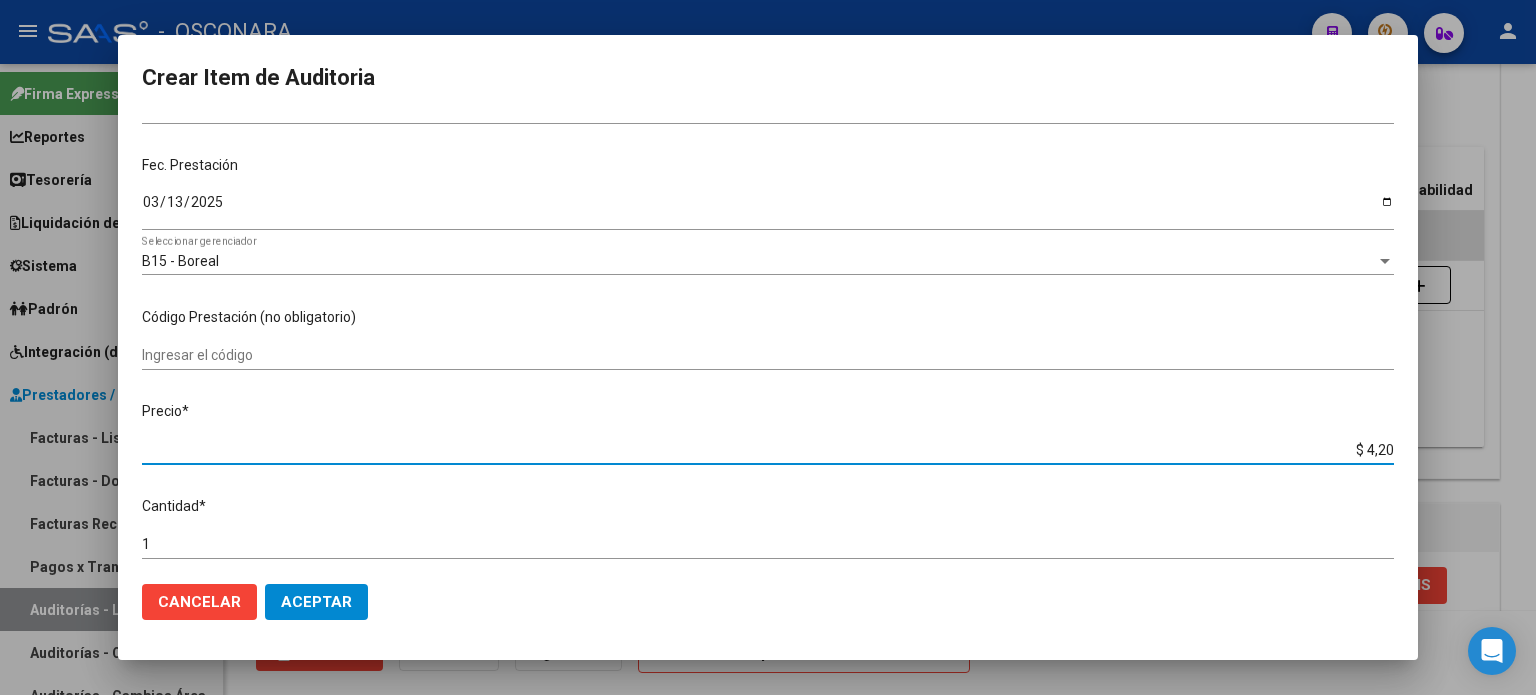 type on "$ 42,00" 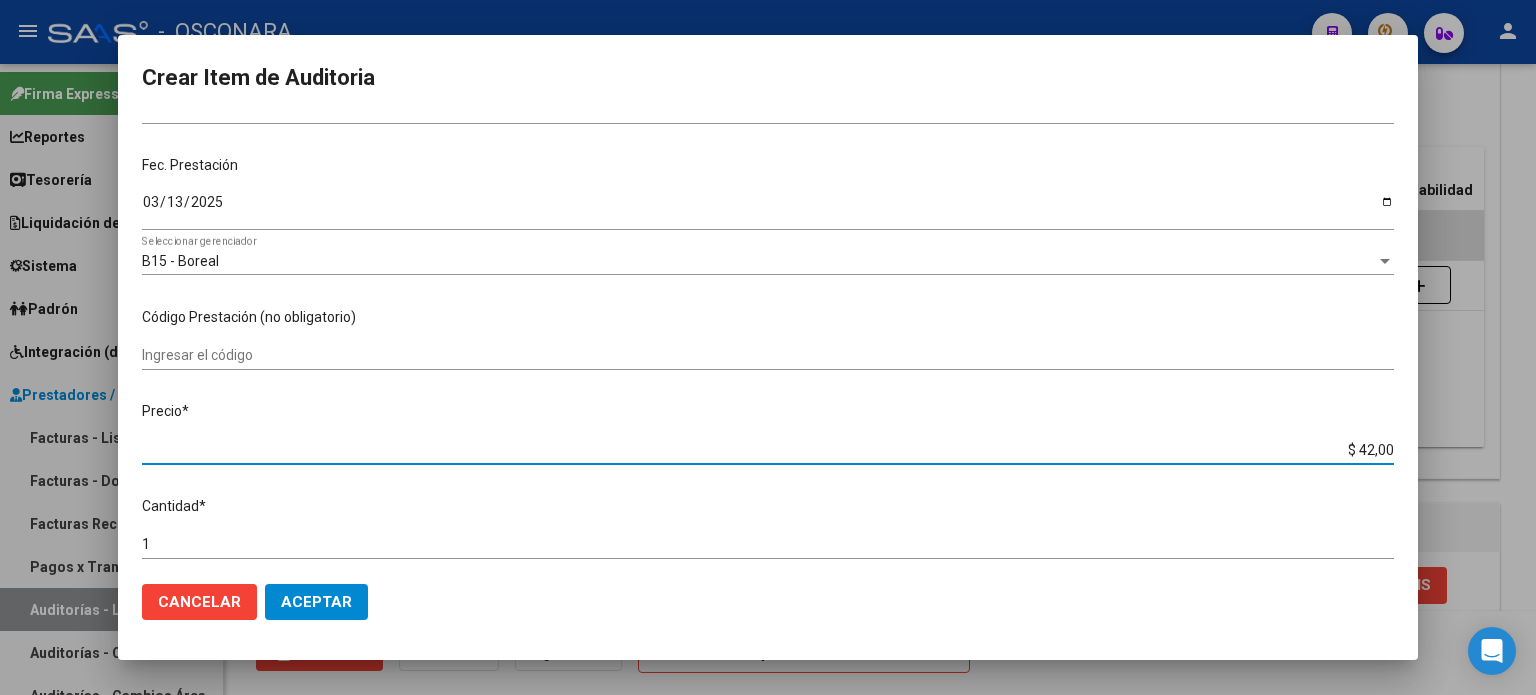 type on "$ 420,00" 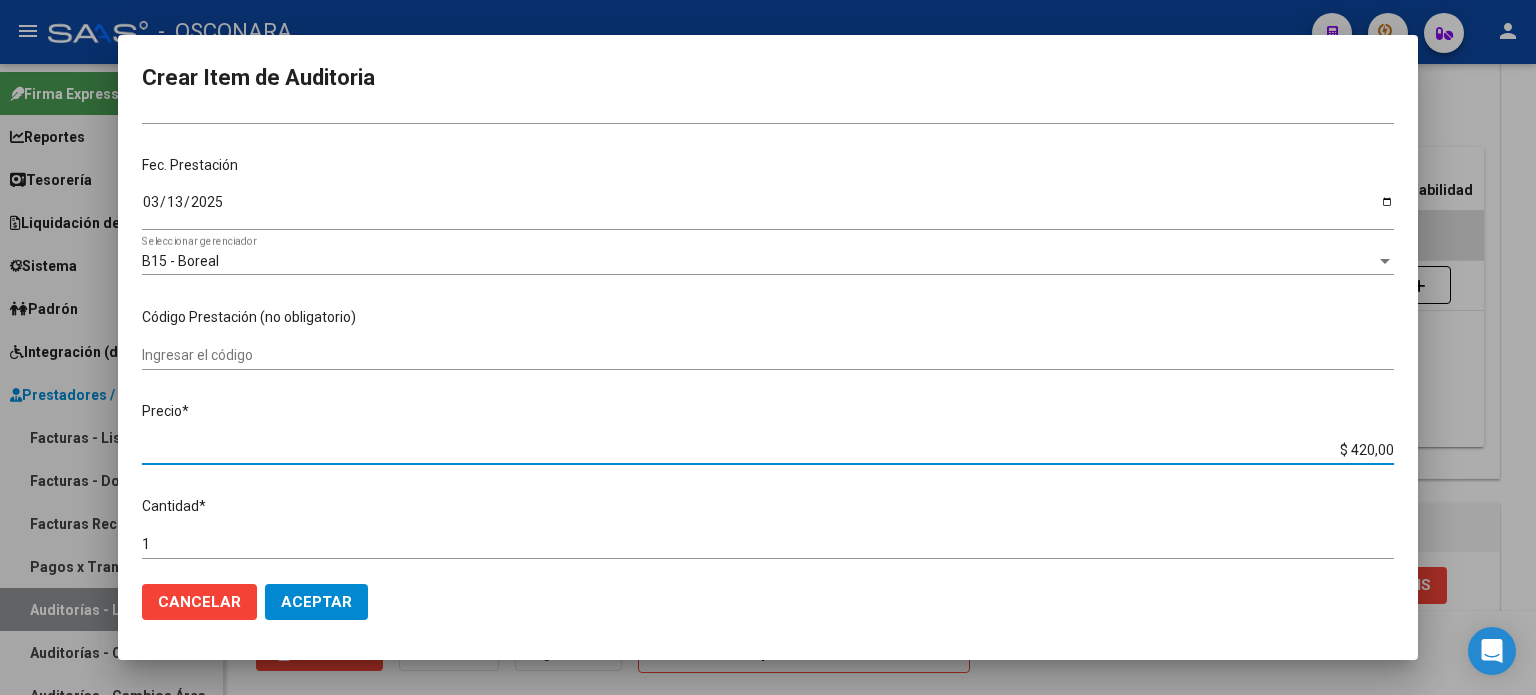 type on "$ 4.200,00" 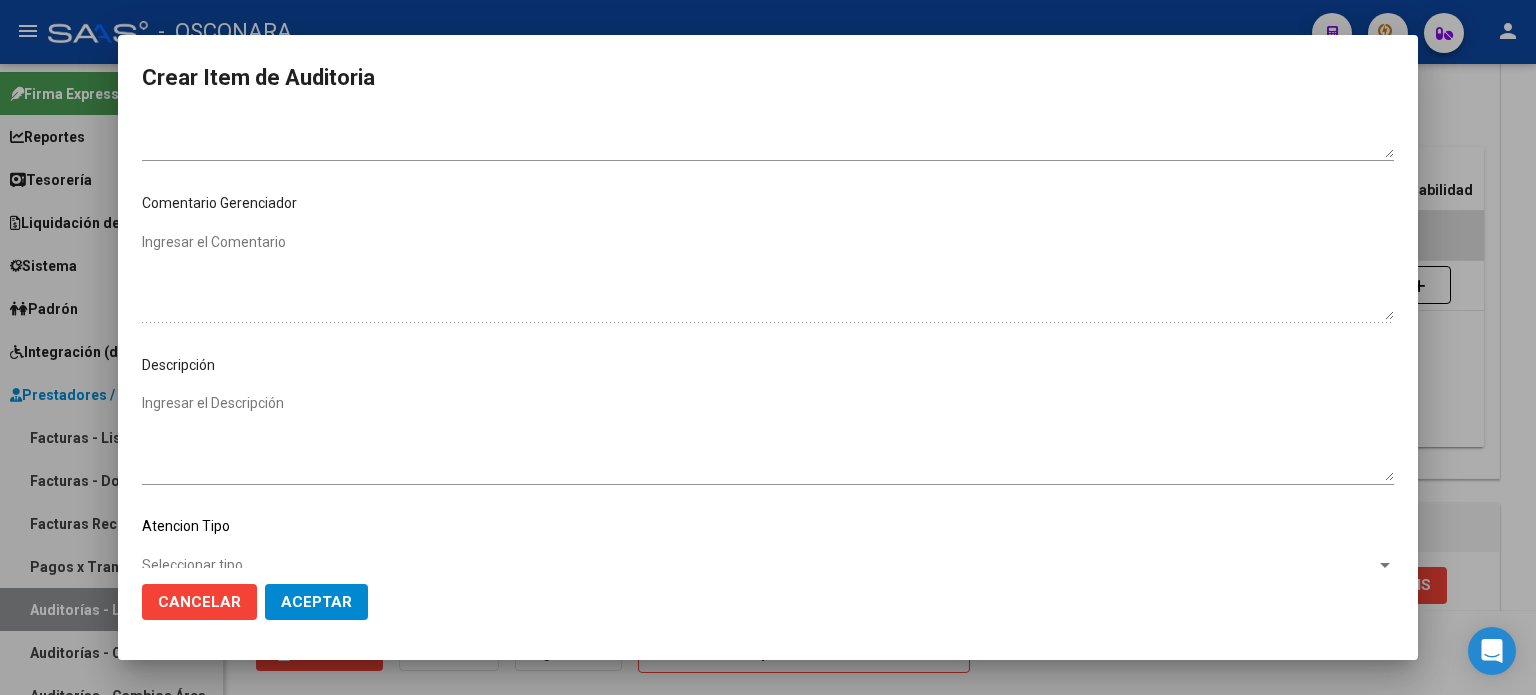 scroll, scrollTop: 1000, scrollLeft: 0, axis: vertical 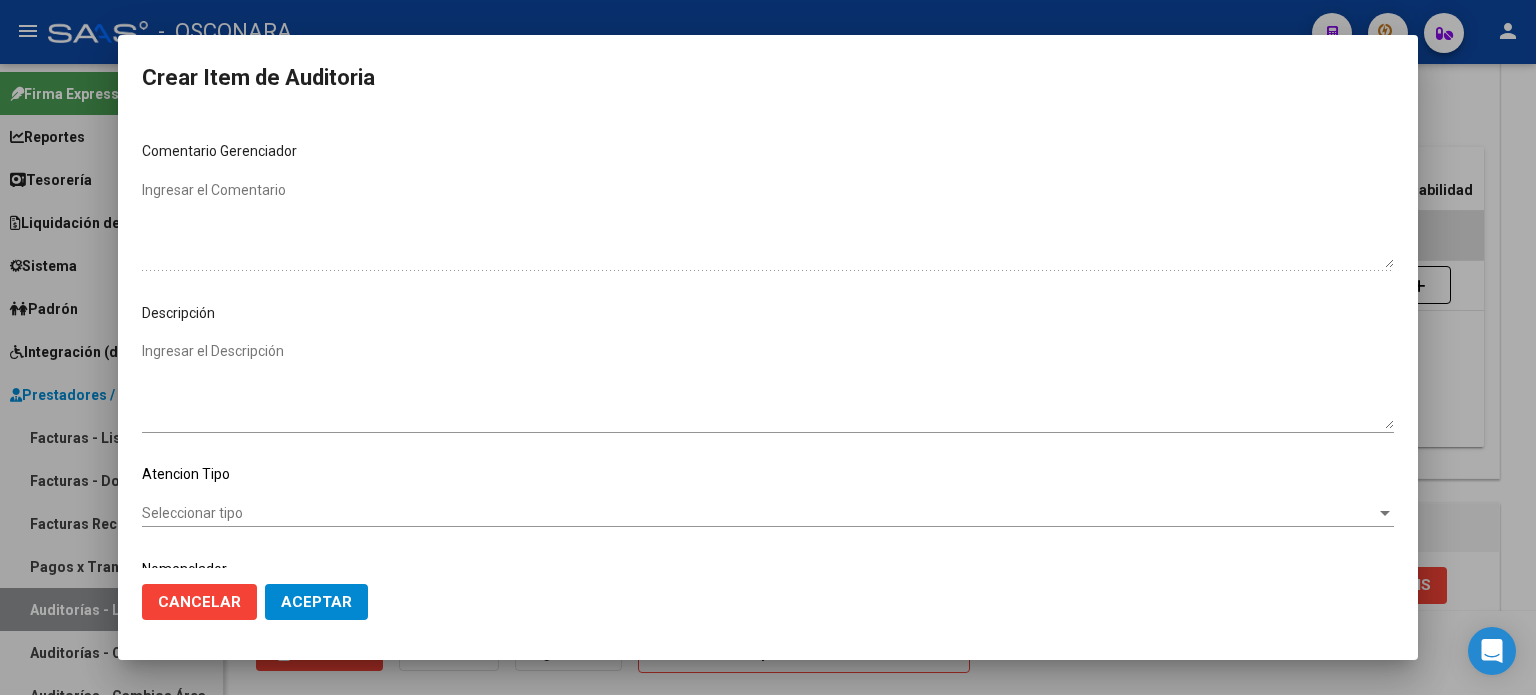 click on "Ingresar el Descripción" at bounding box center (768, 385) 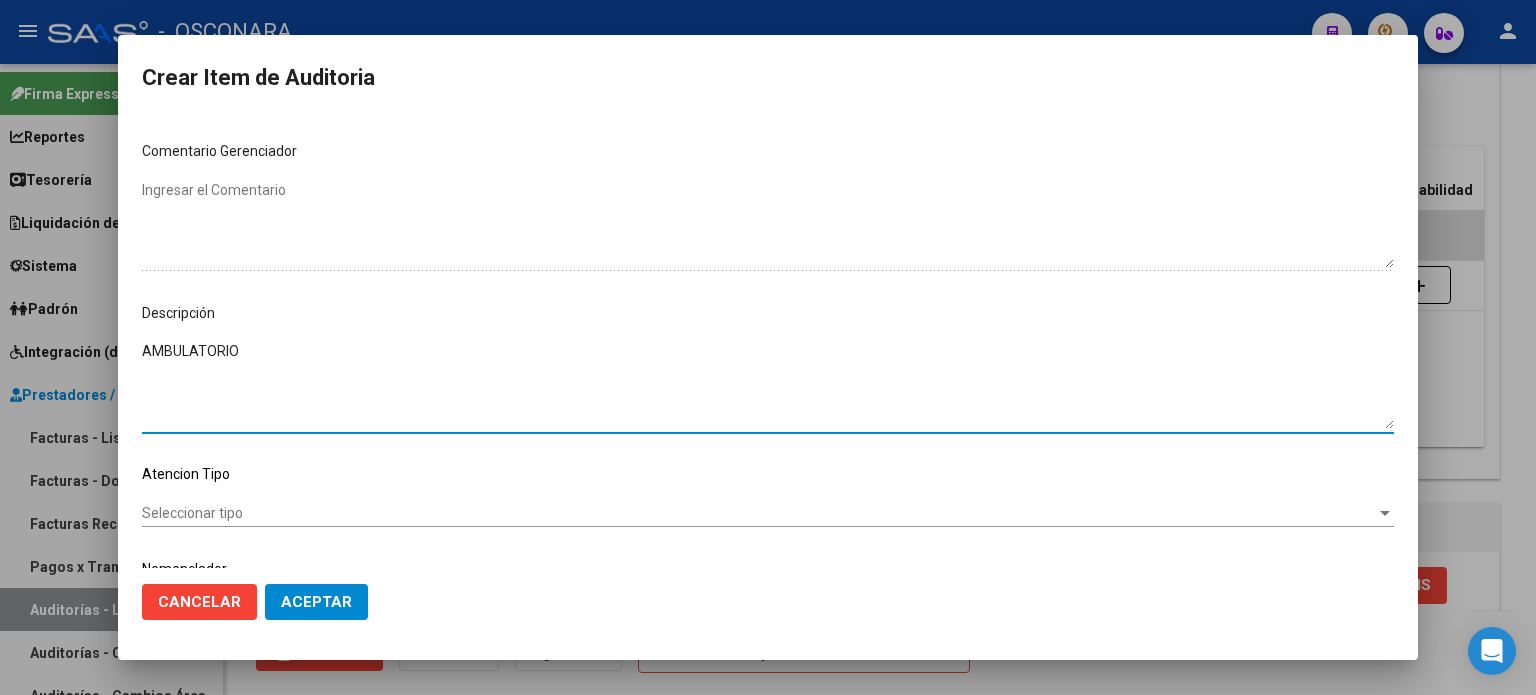 type on "AMBULATORIO" 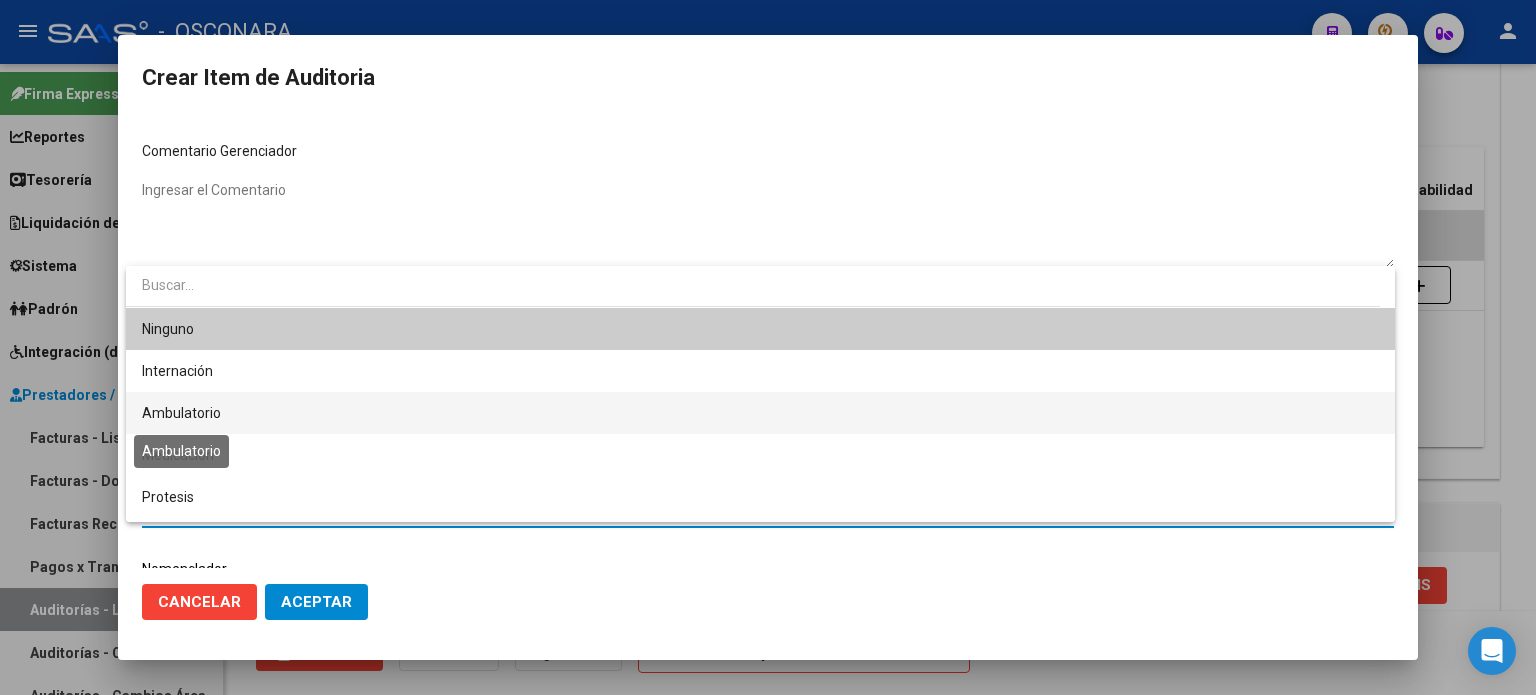 drag, startPoint x: 189, startPoint y: 402, endPoint x: 263, endPoint y: 509, distance: 130.09612 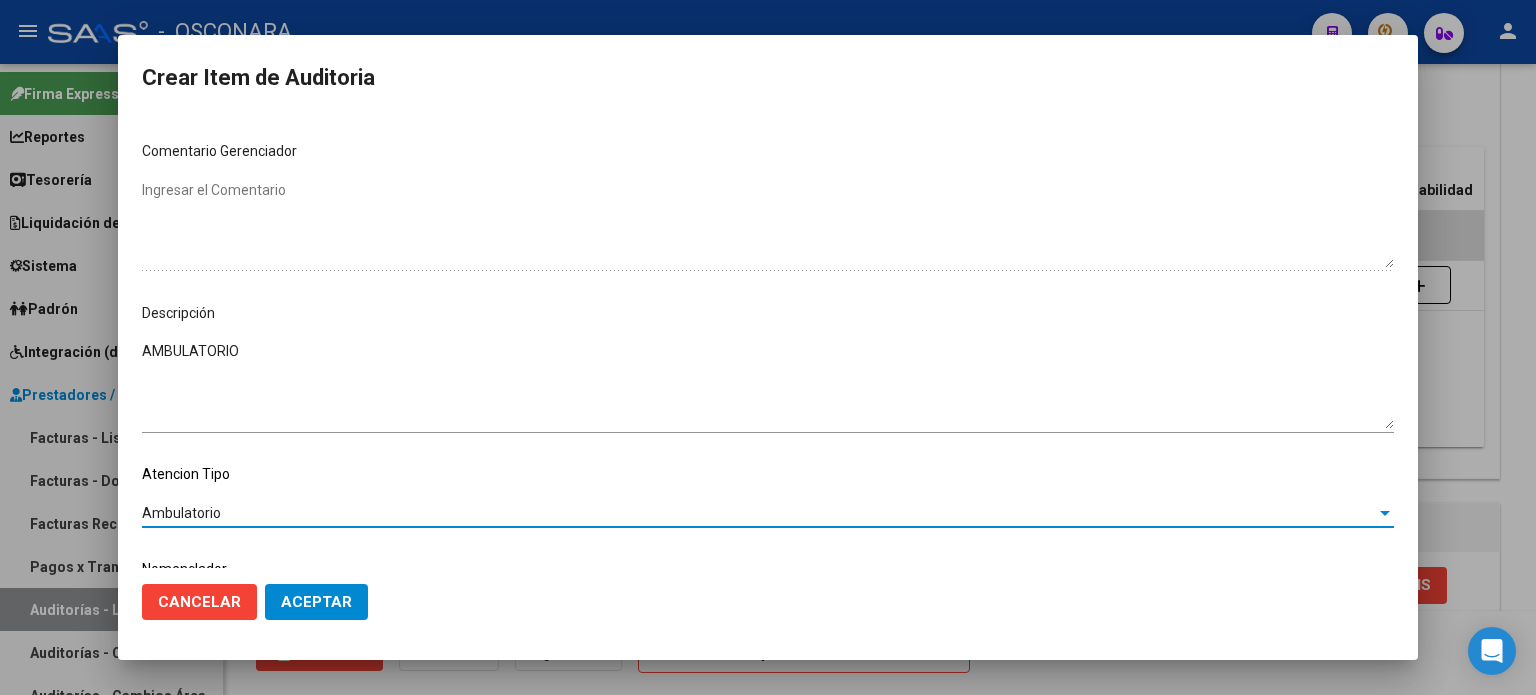 click on "Aceptar" 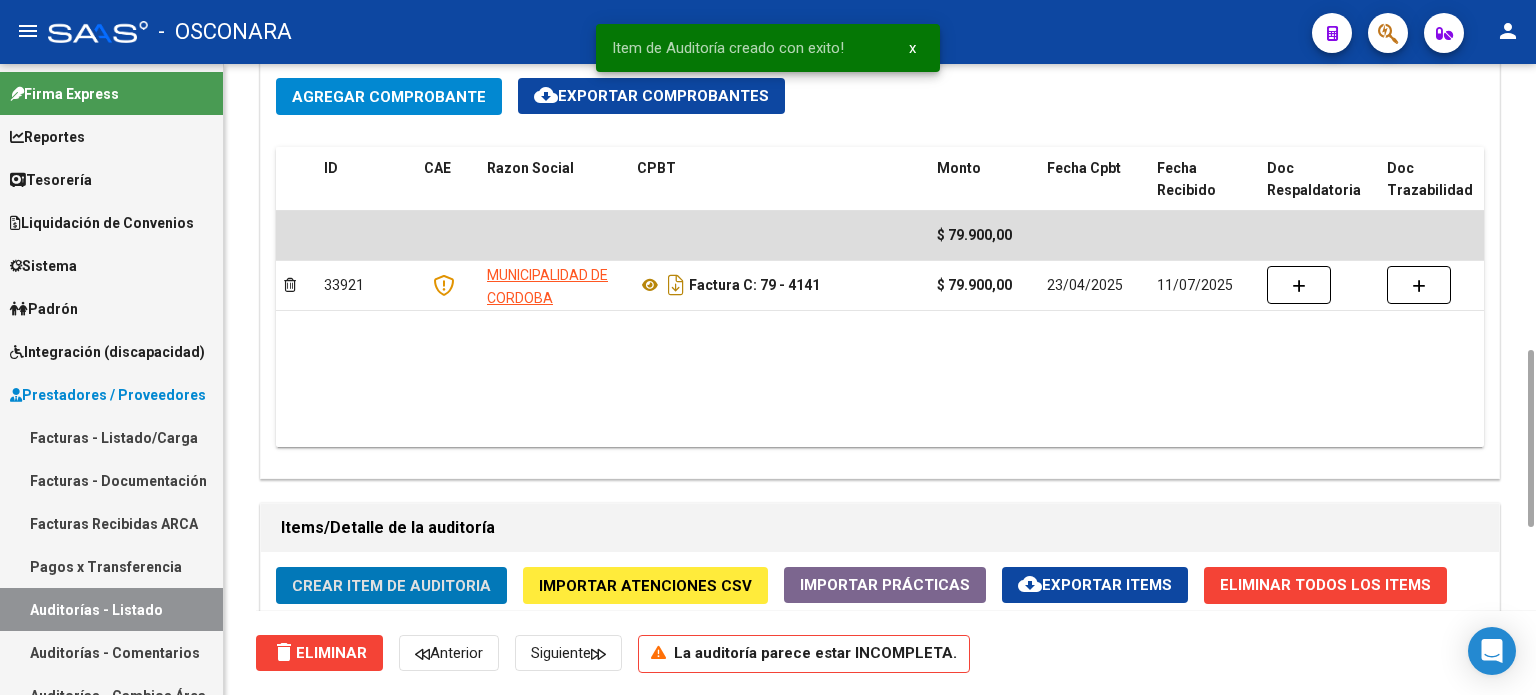 click on "Crear Item de Auditoria" 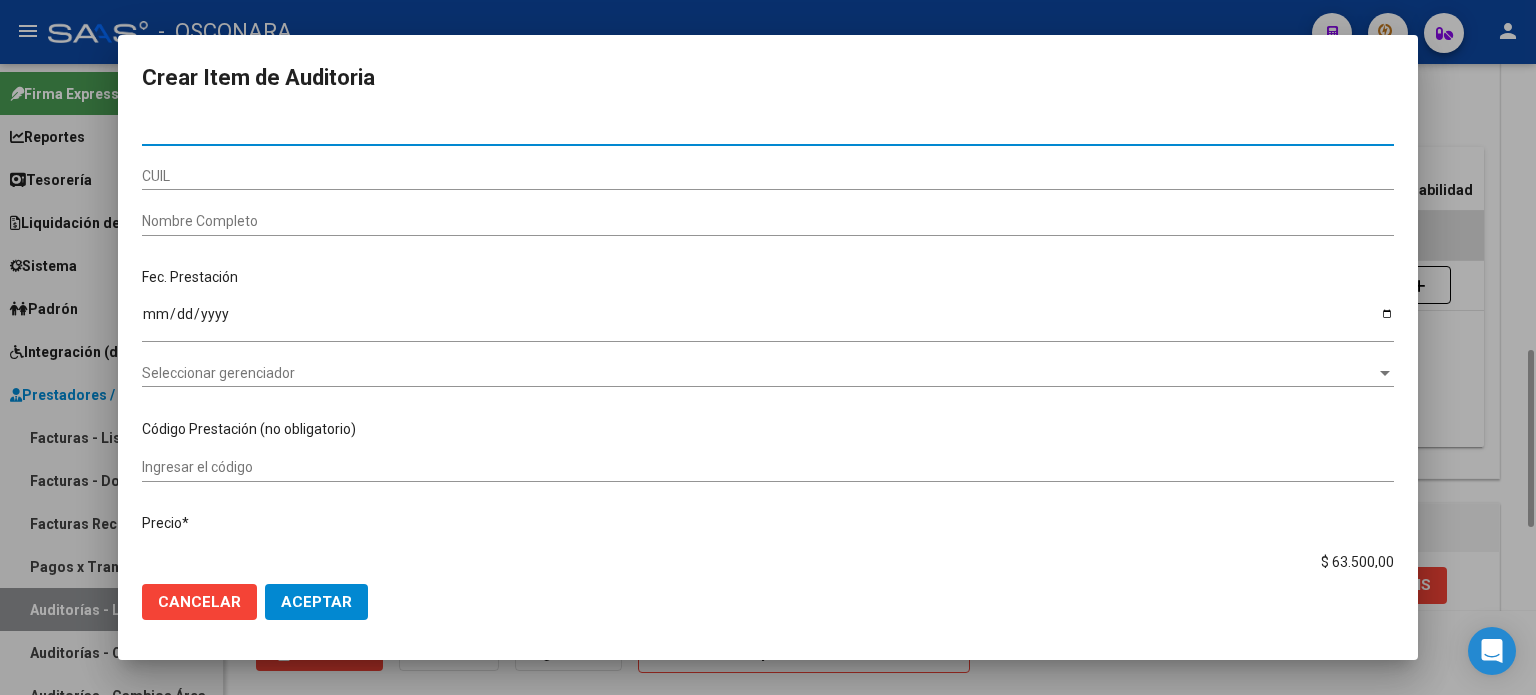 type on "39071739" 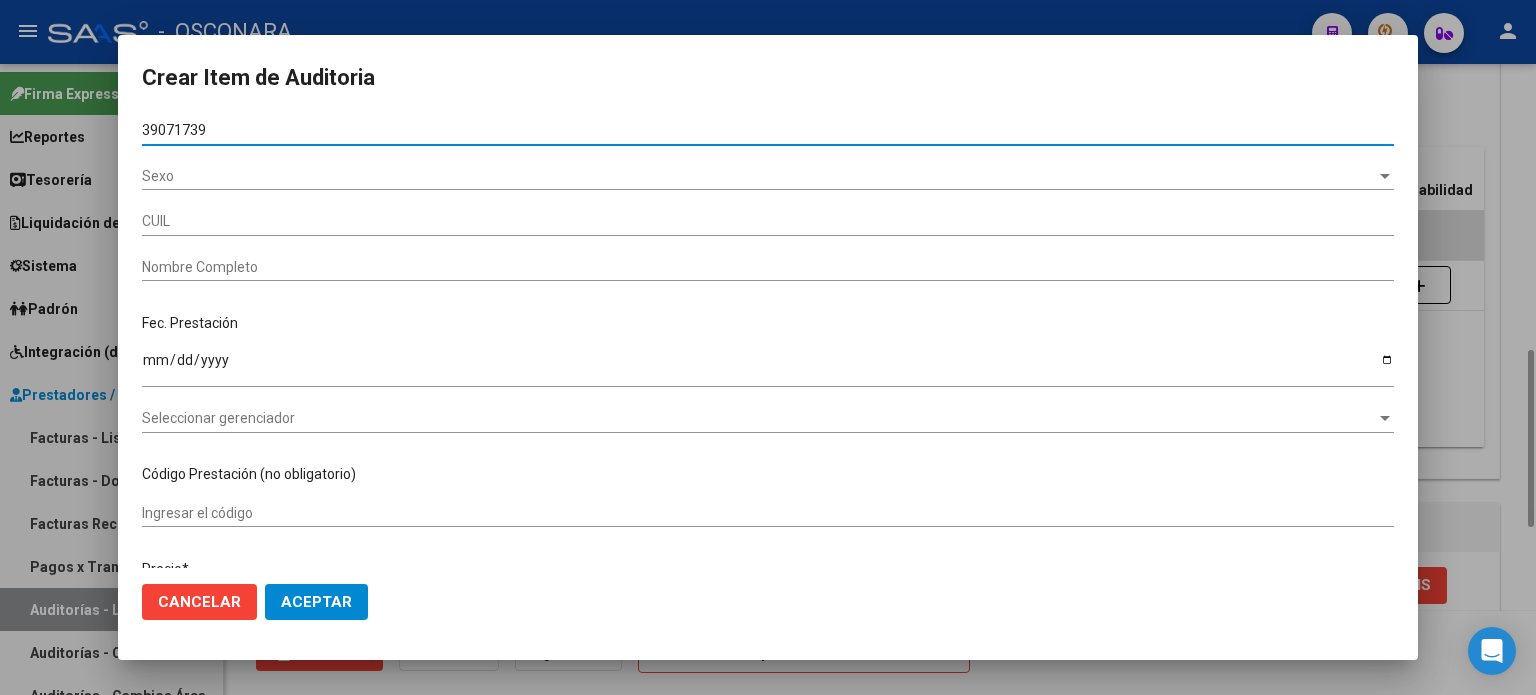 type on "[NUMBER]" 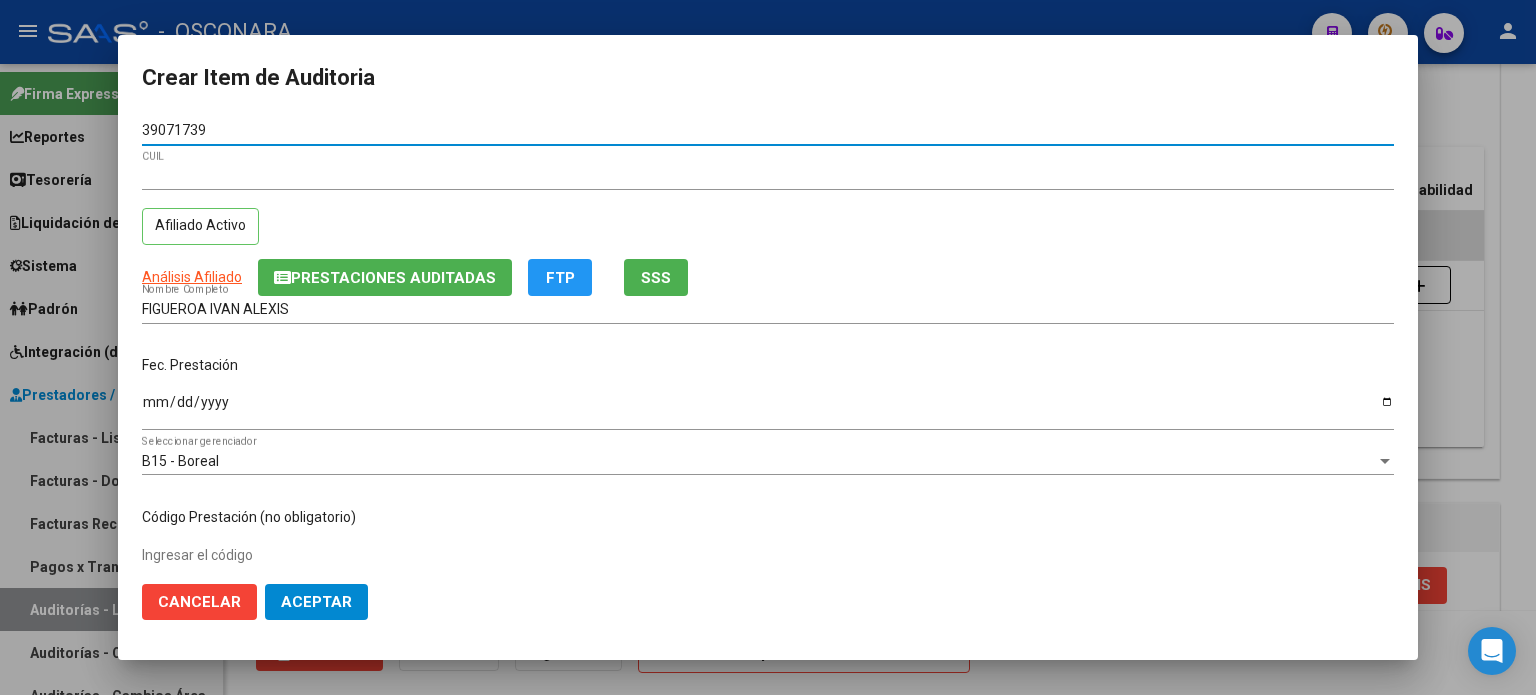 type on "39071739" 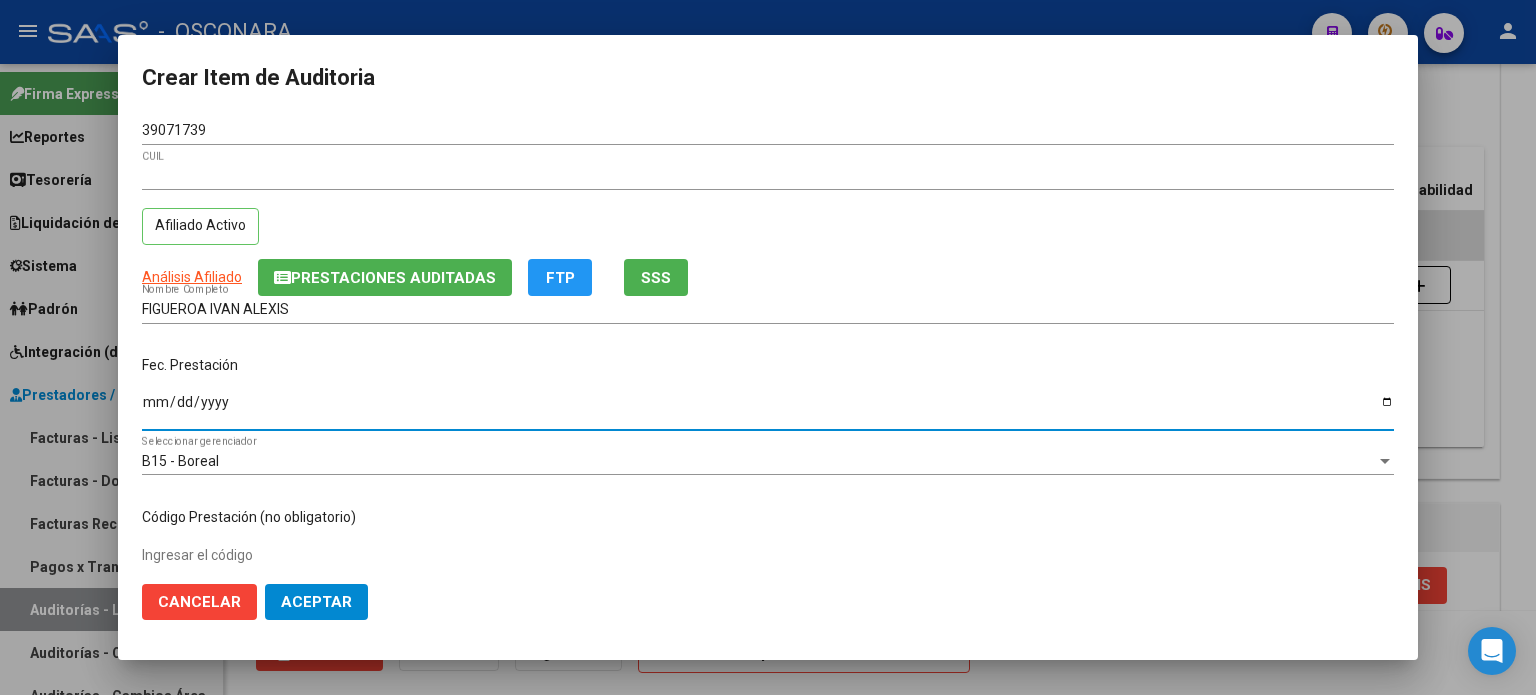 type on "[DATE]" 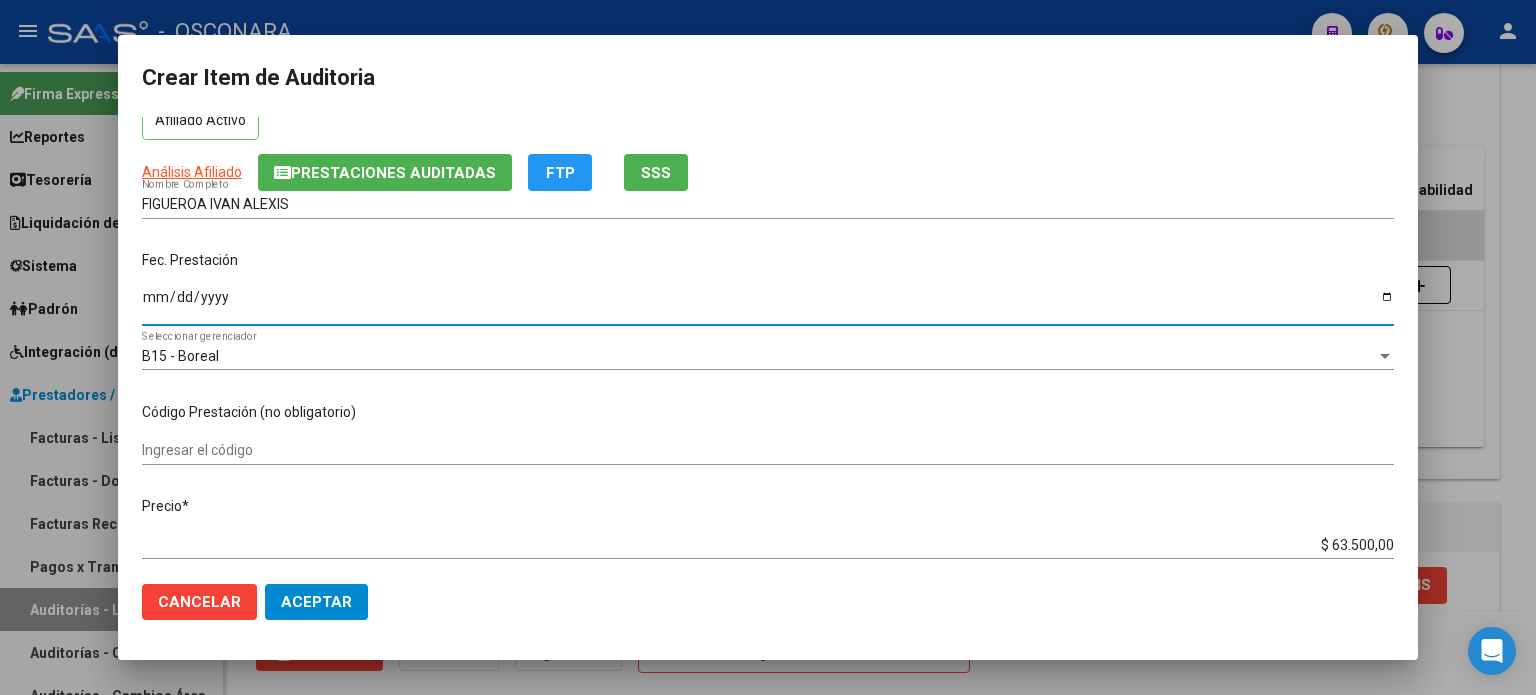 scroll, scrollTop: 200, scrollLeft: 0, axis: vertical 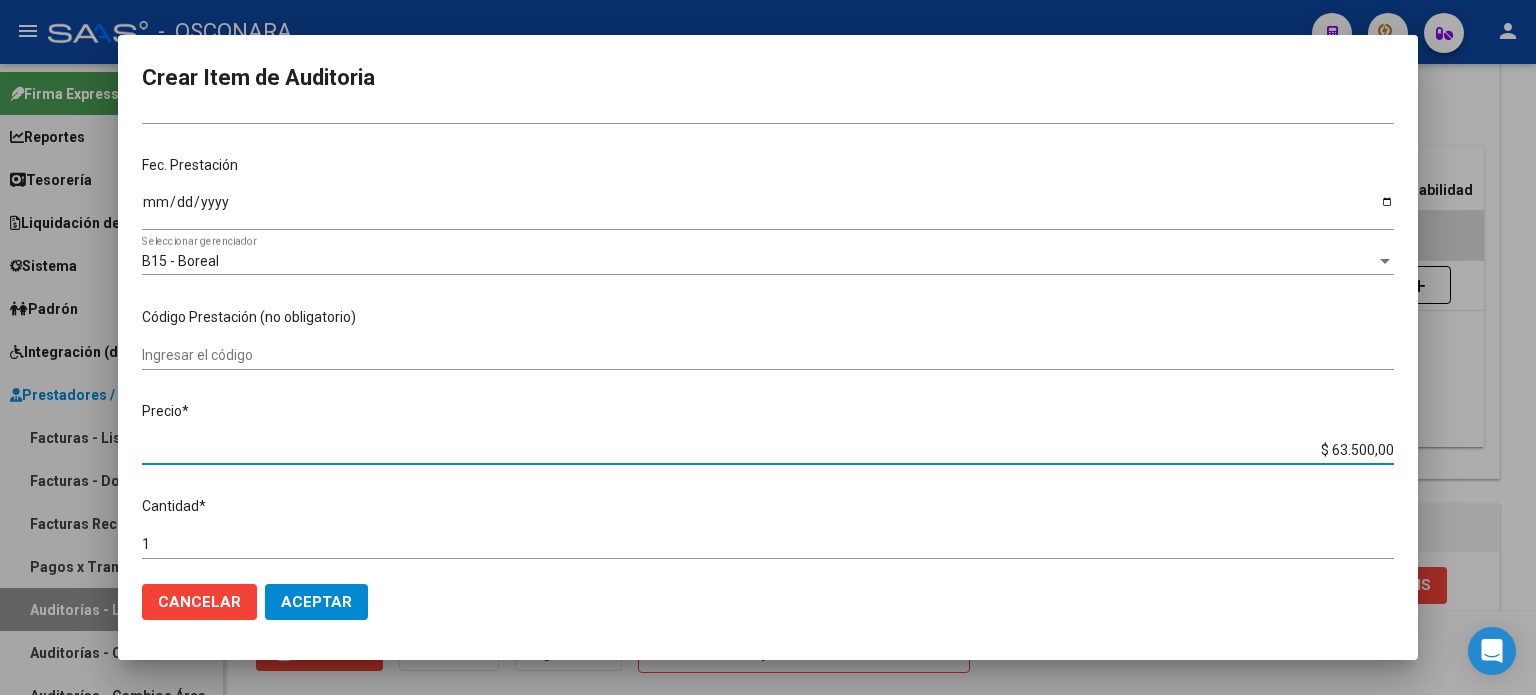drag, startPoint x: 1315, startPoint y: 448, endPoint x: 1529, endPoint y: 448, distance: 214 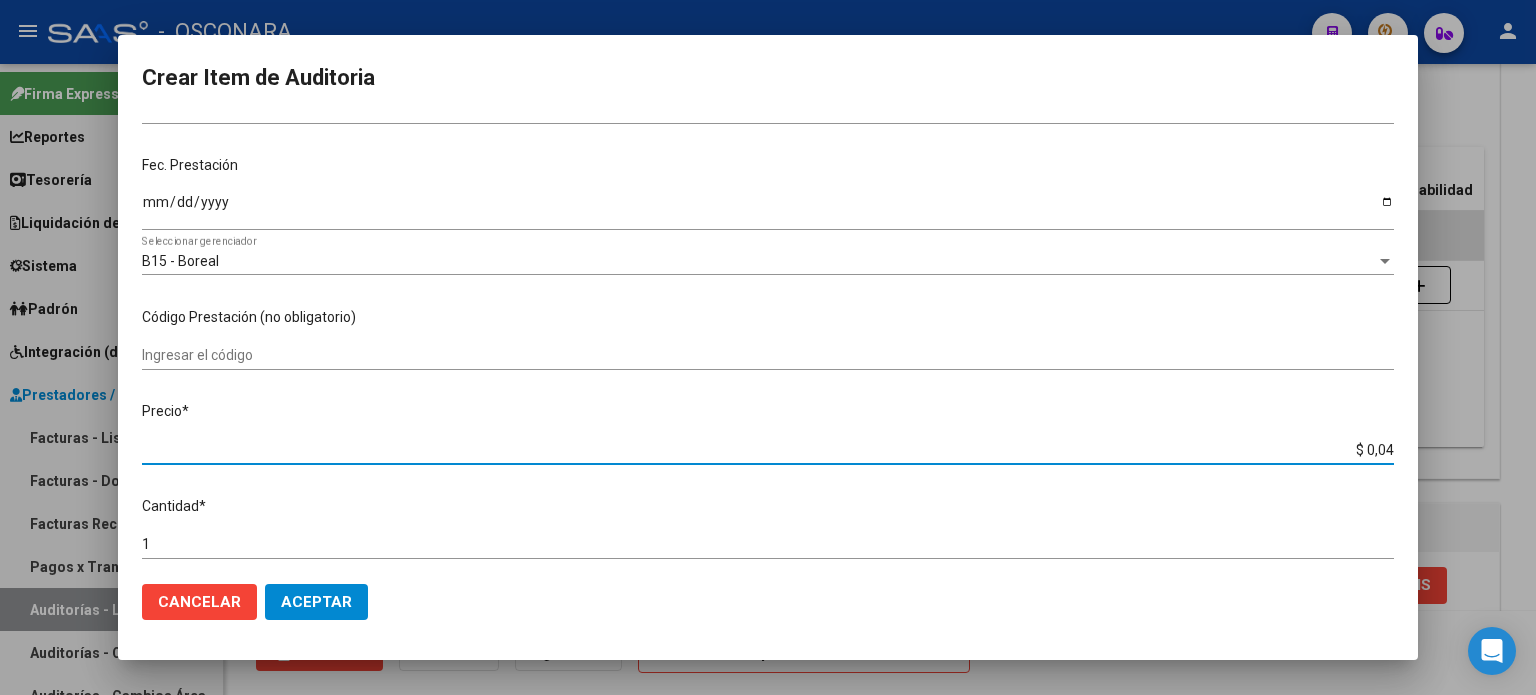 type on "$ 0,42" 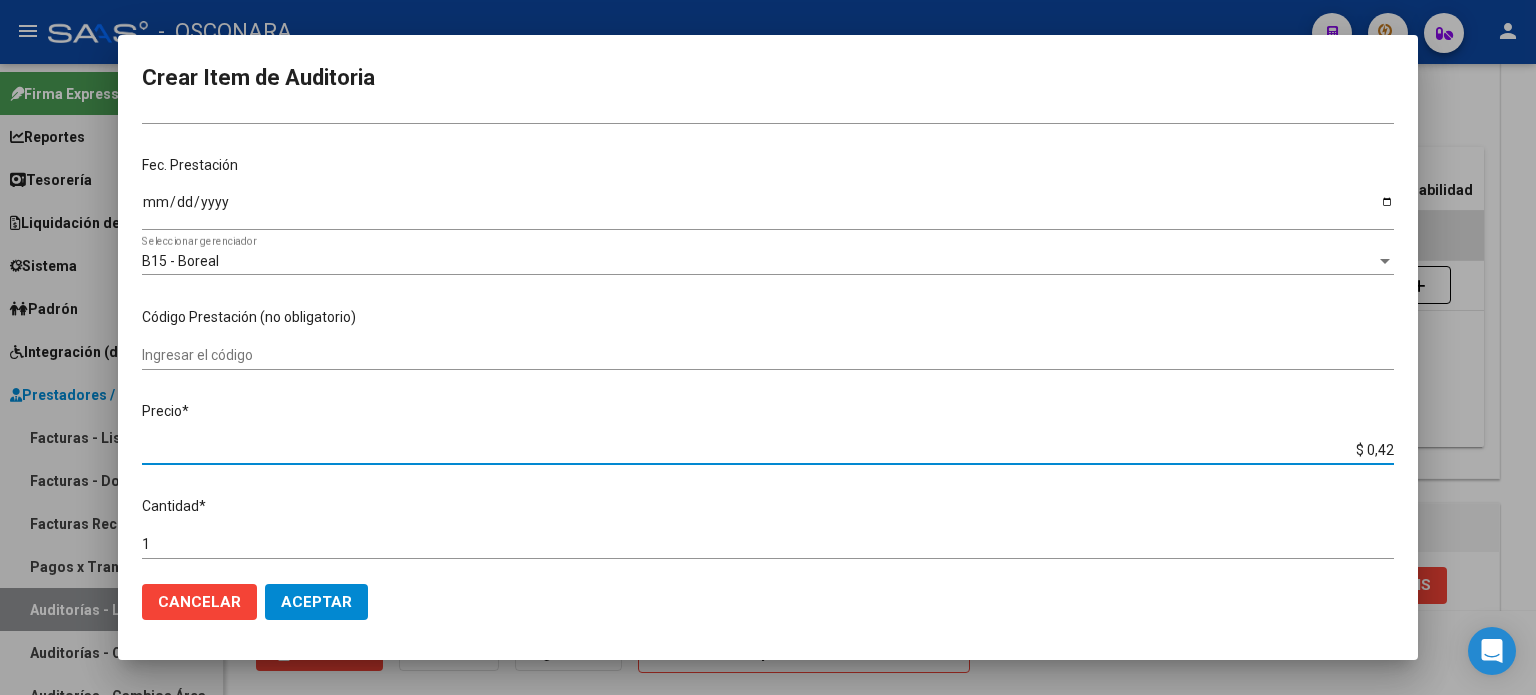 type on "$ 4,20" 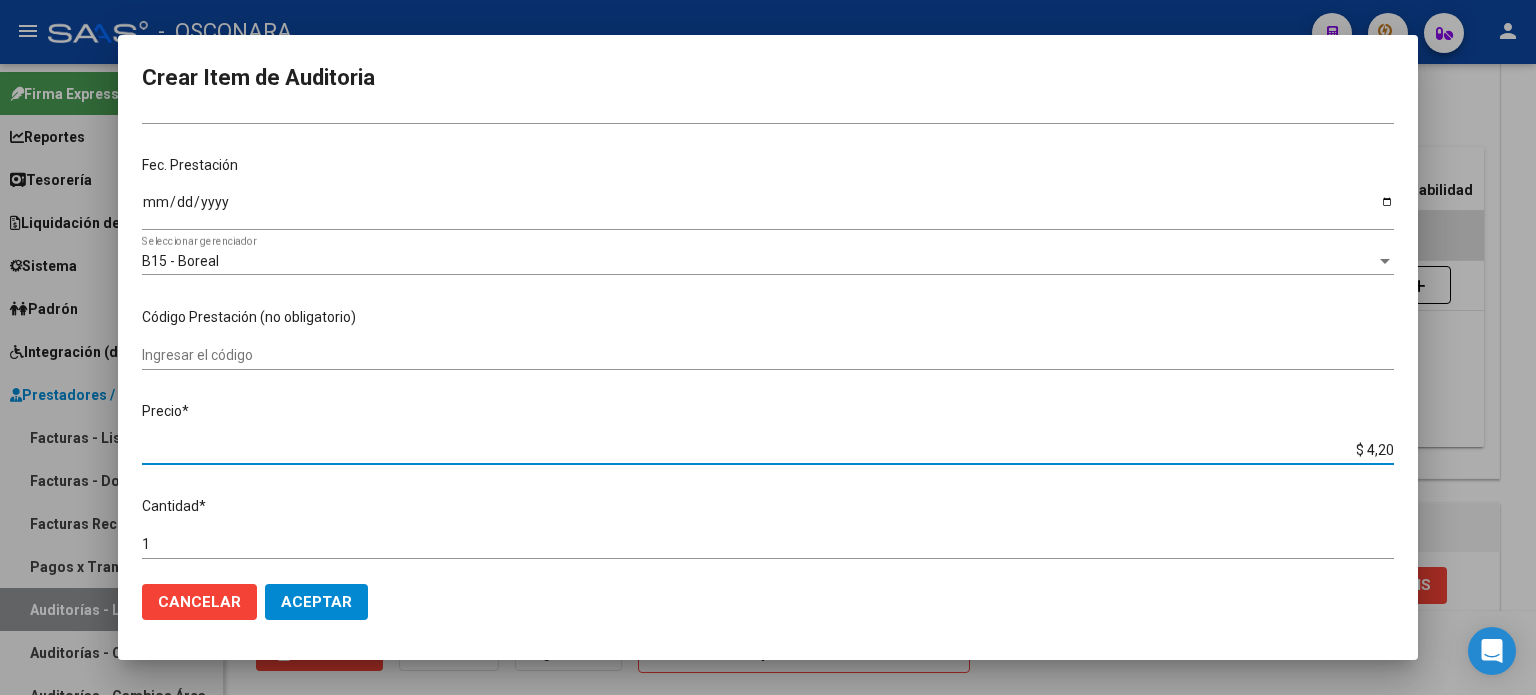 type on "$ 42,00" 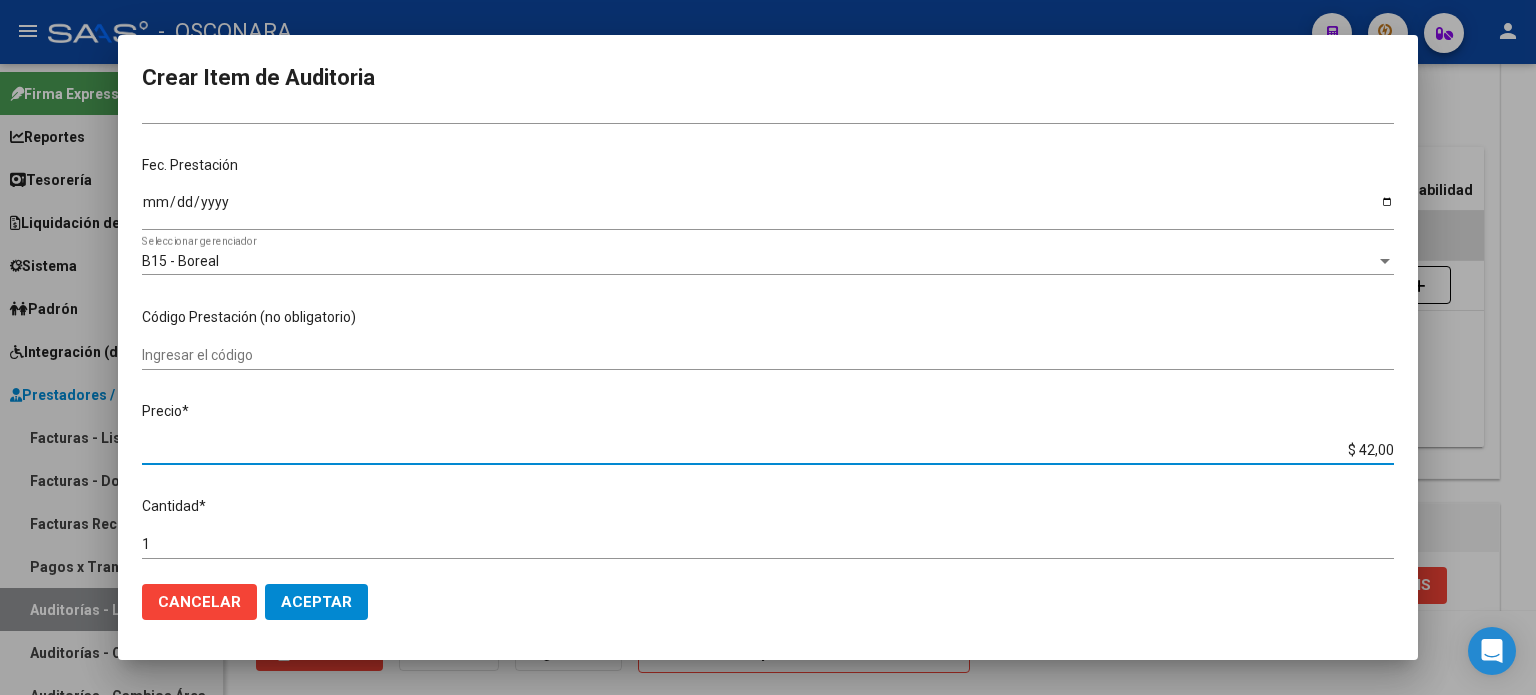 type on "$ 420,00" 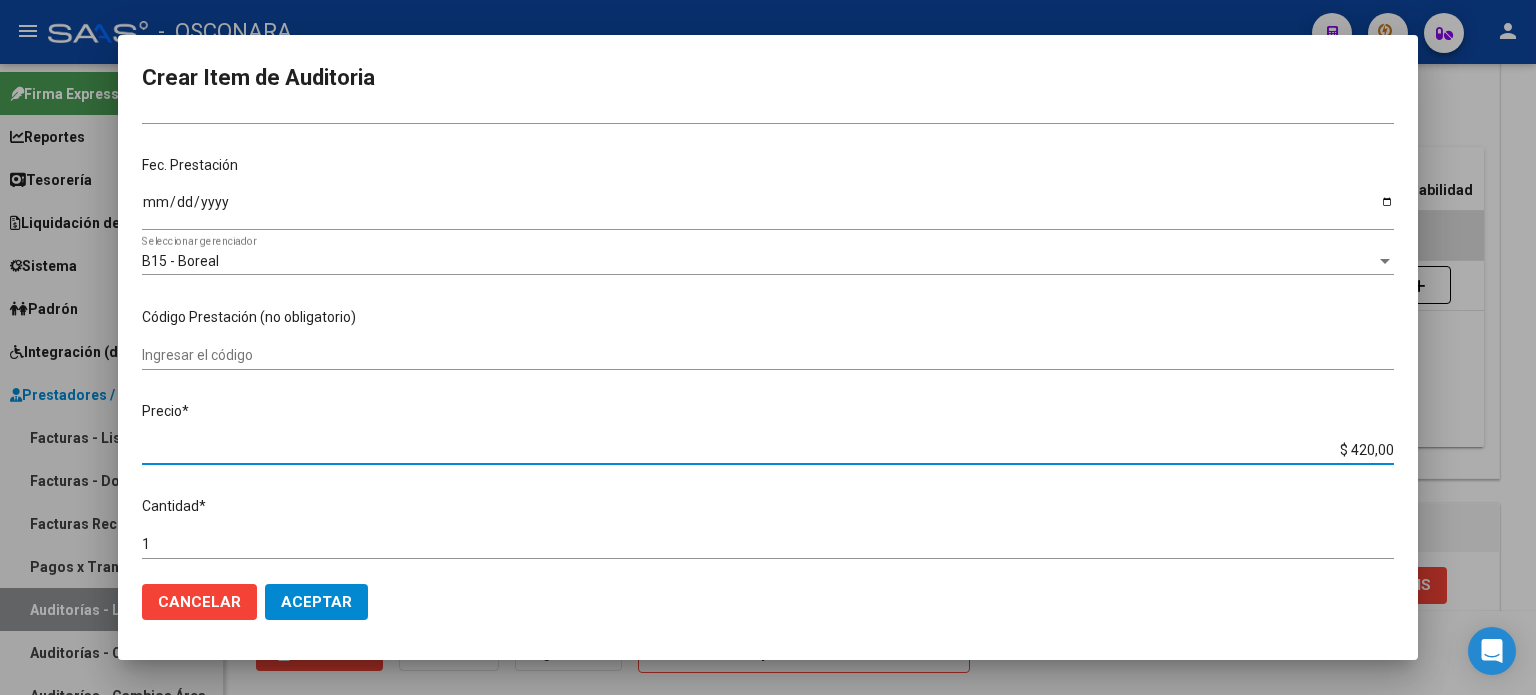 type on "$ 4.200,00" 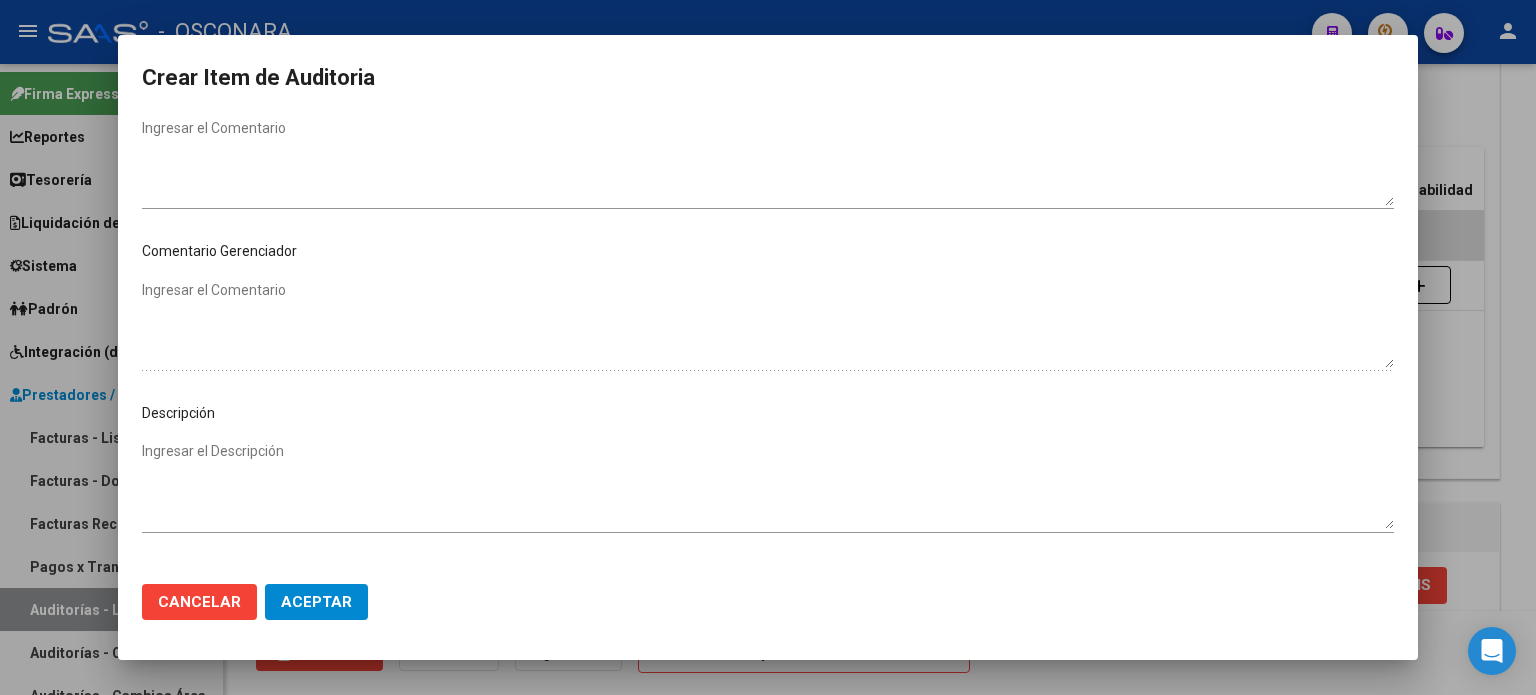 scroll, scrollTop: 1000, scrollLeft: 0, axis: vertical 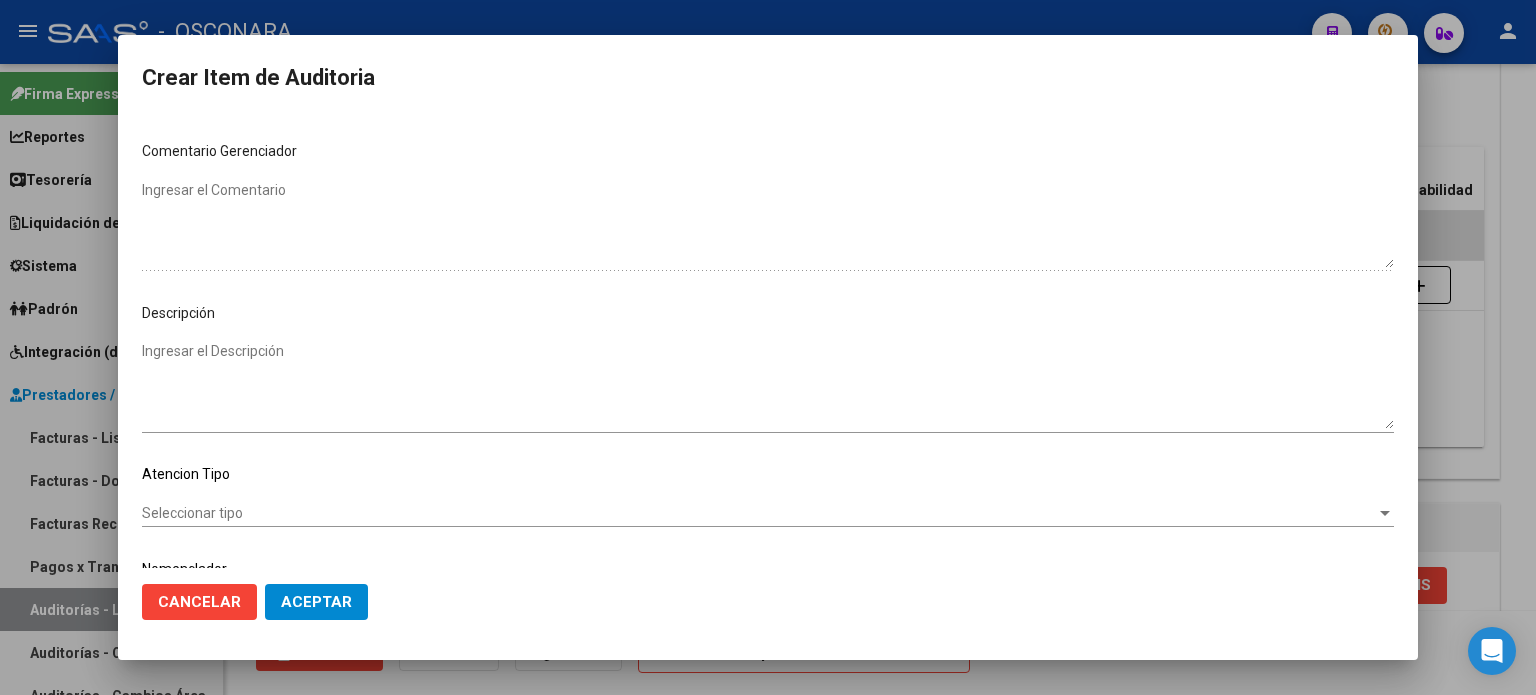click on "Ingresar el Descripción" at bounding box center (768, 385) 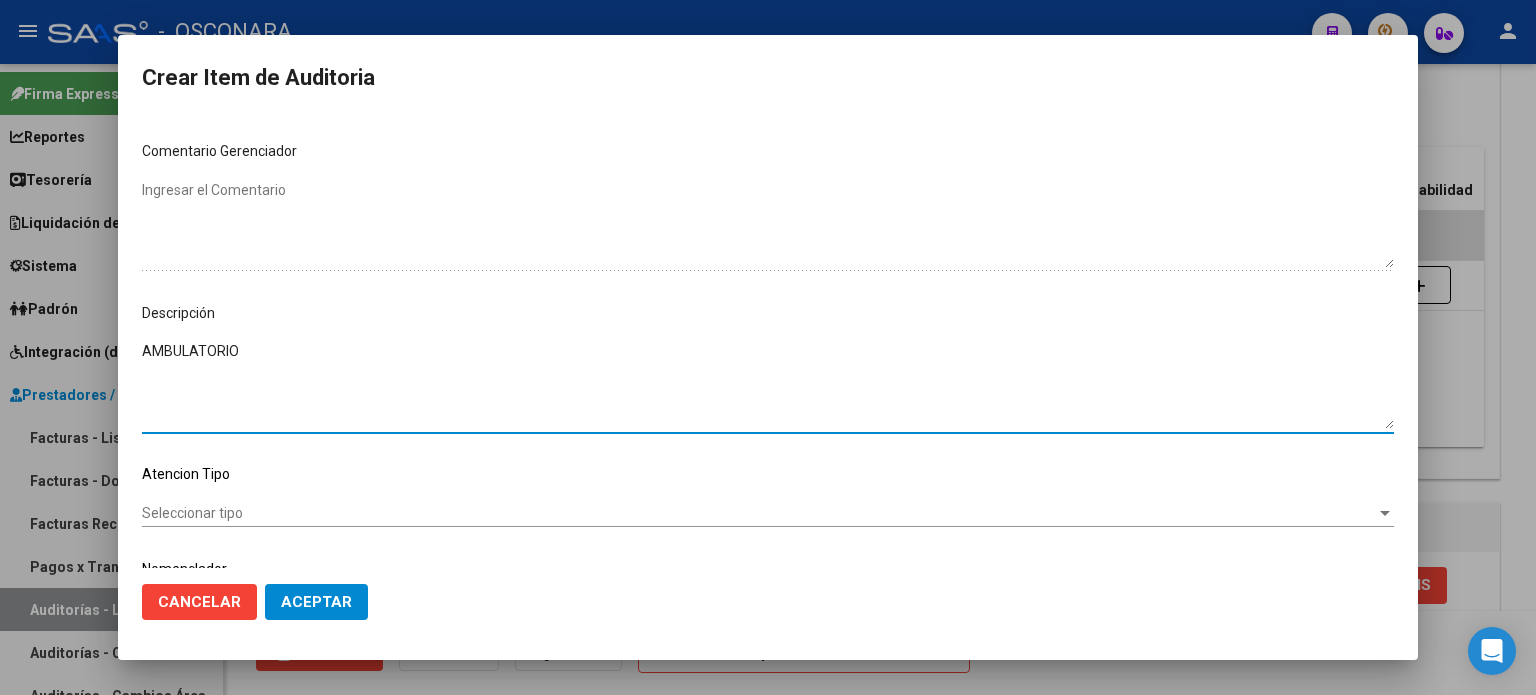 type on "AMBULATORIO" 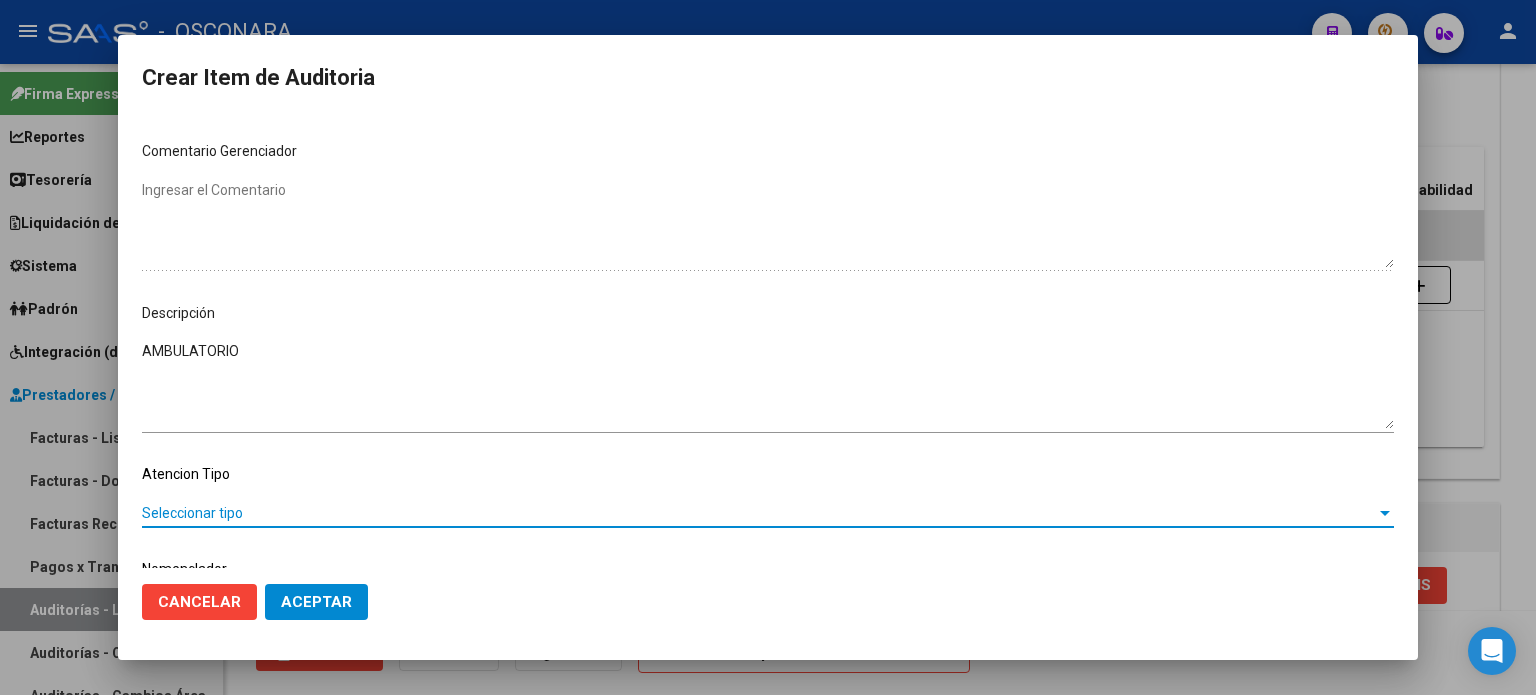 click on "Seleccionar tipo" at bounding box center (759, 513) 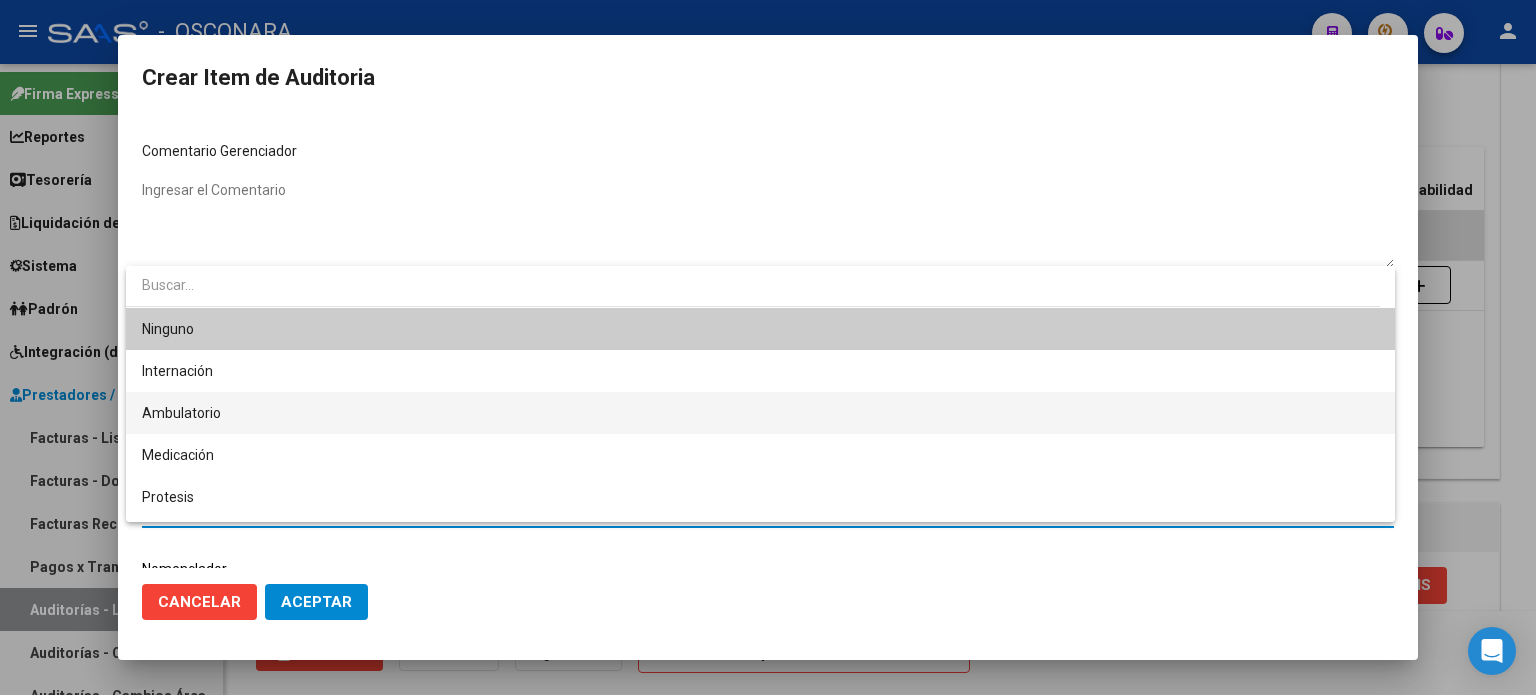 click on "Ambulatorio" at bounding box center (181, 413) 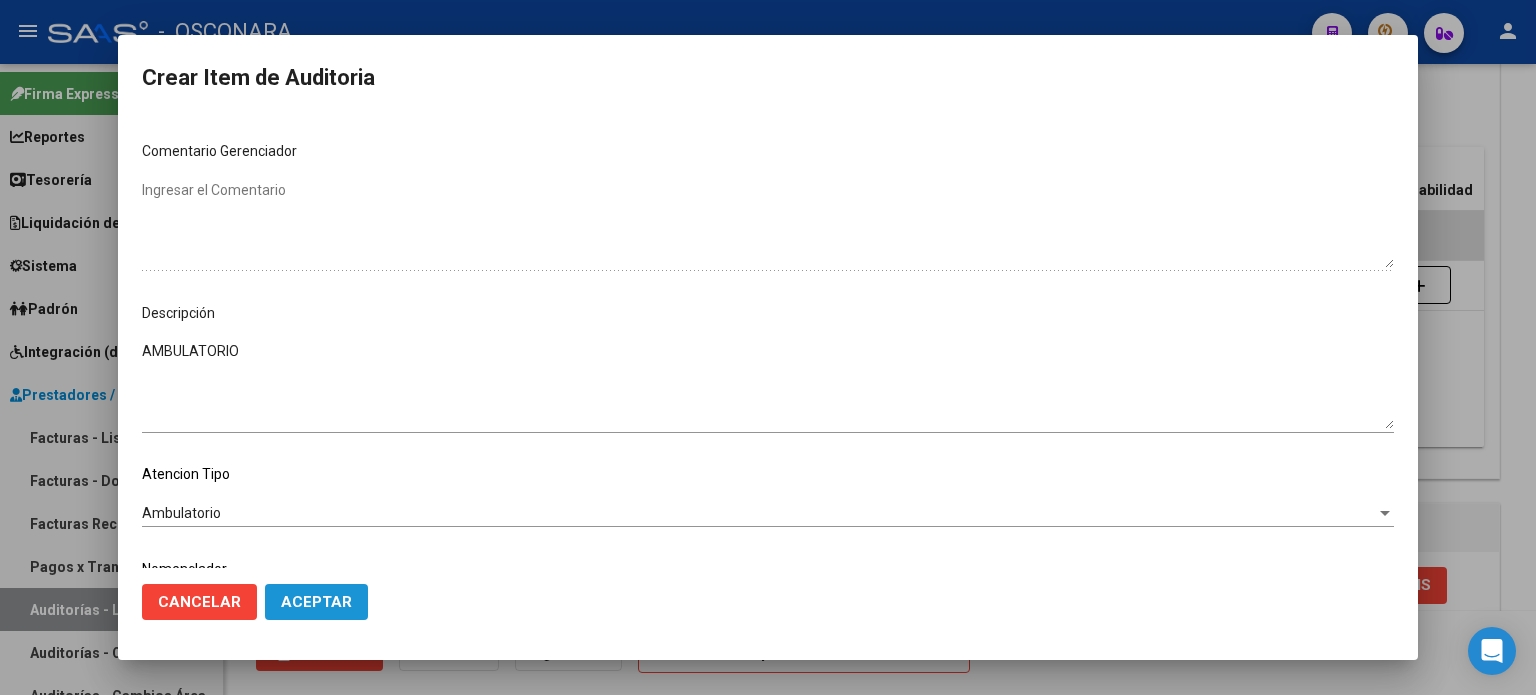 click on "Aceptar" 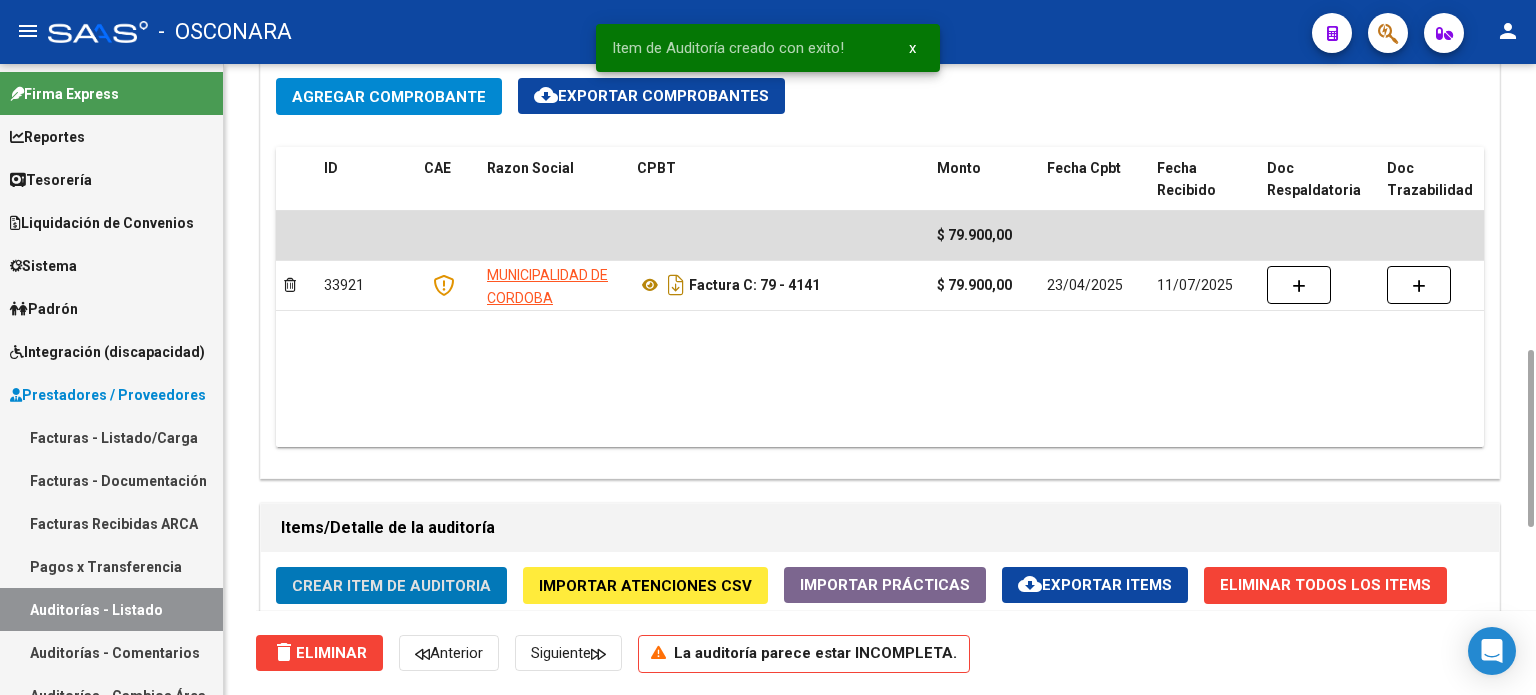 click on "Crear Item de Auditoria" 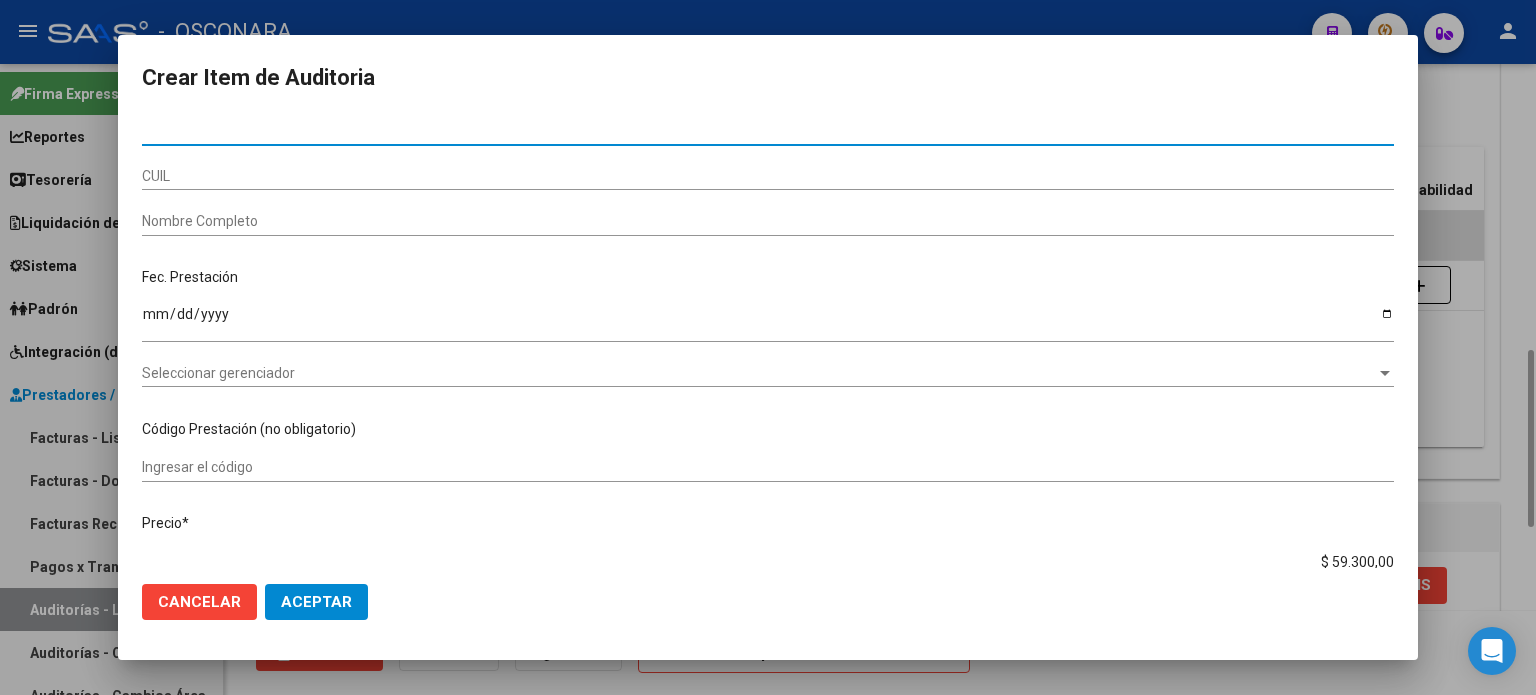 type on "37853241" 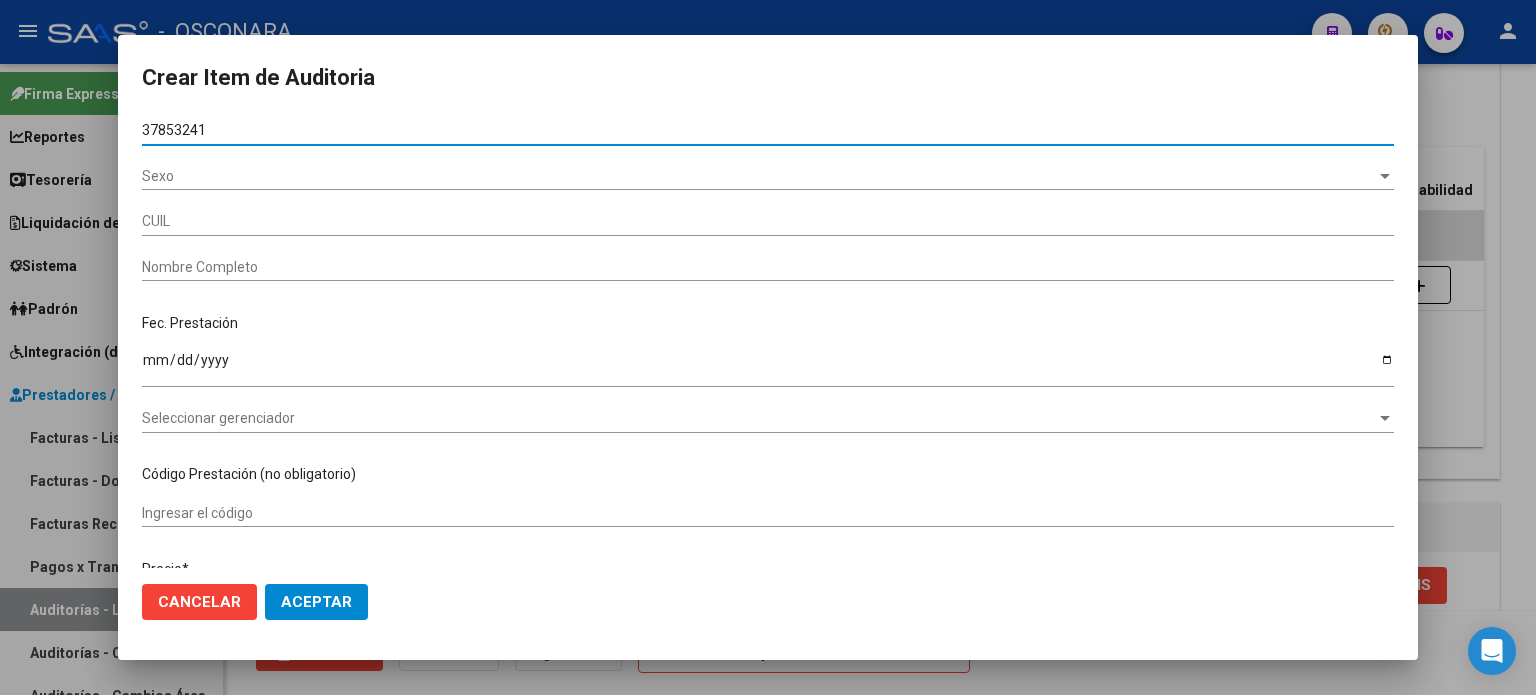 type on "[NUMBER]" 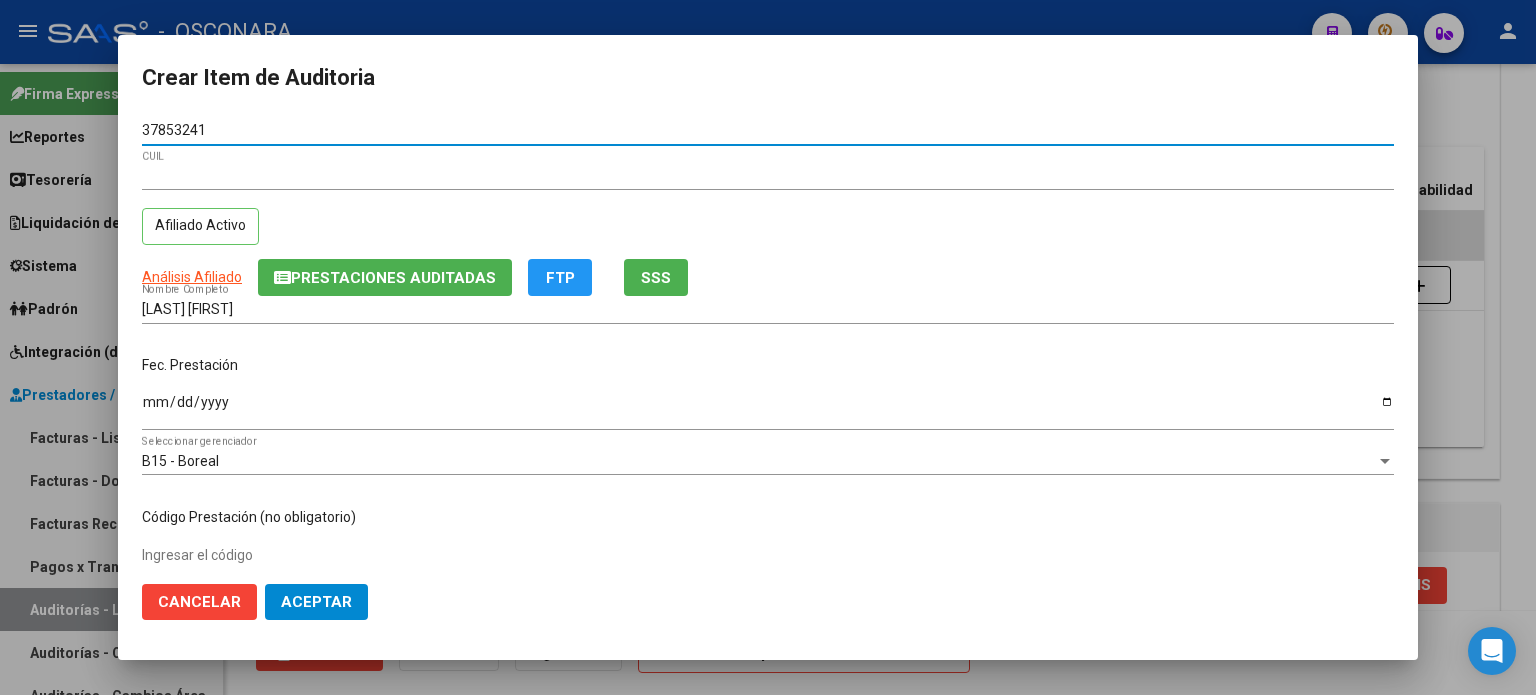 type on "37853241" 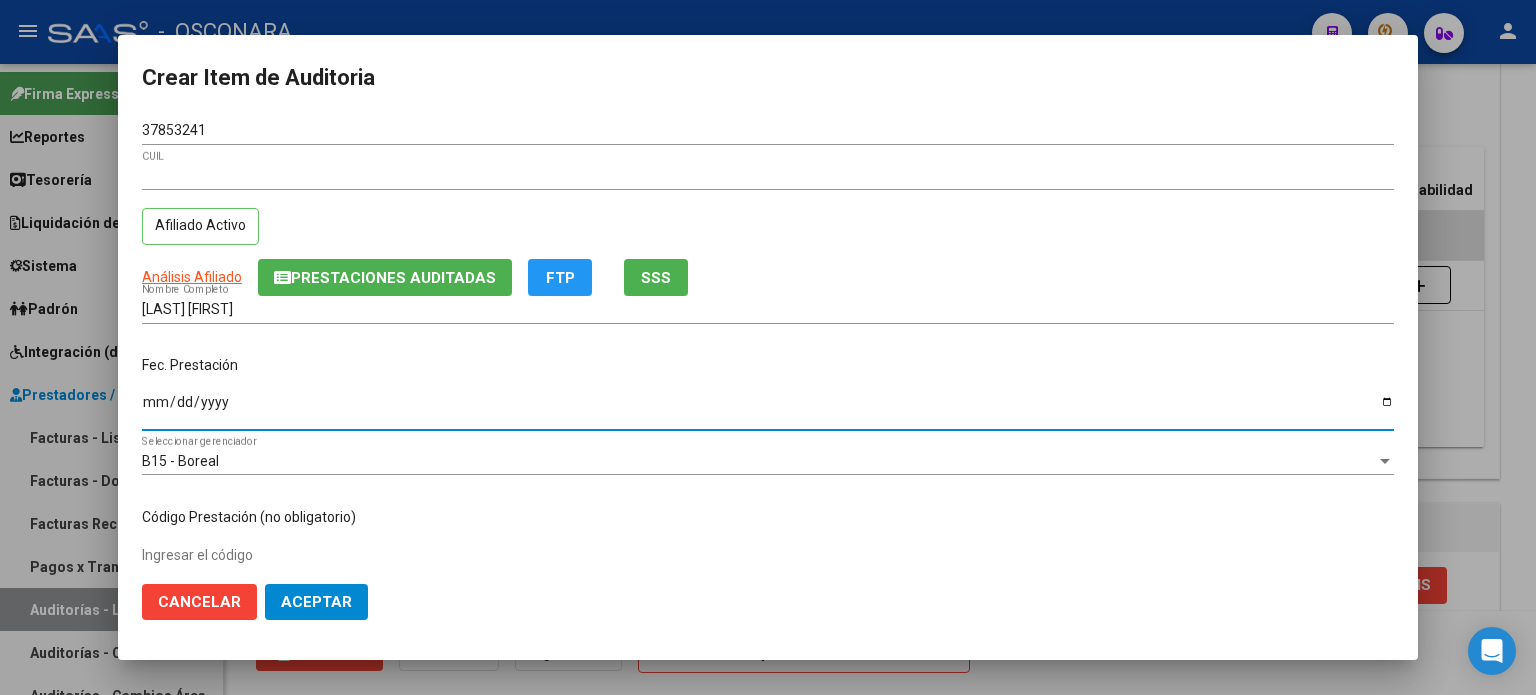 type on "[DATE]" 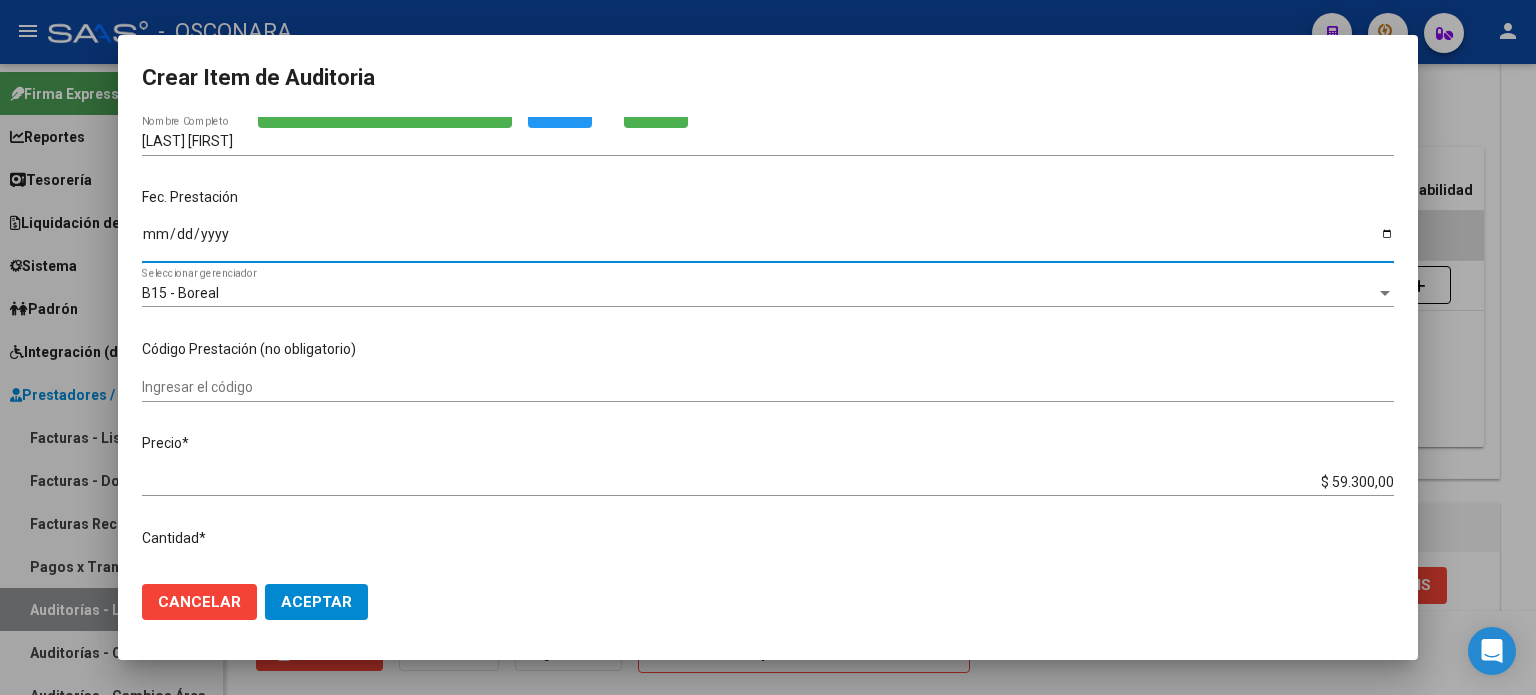 scroll, scrollTop: 200, scrollLeft: 0, axis: vertical 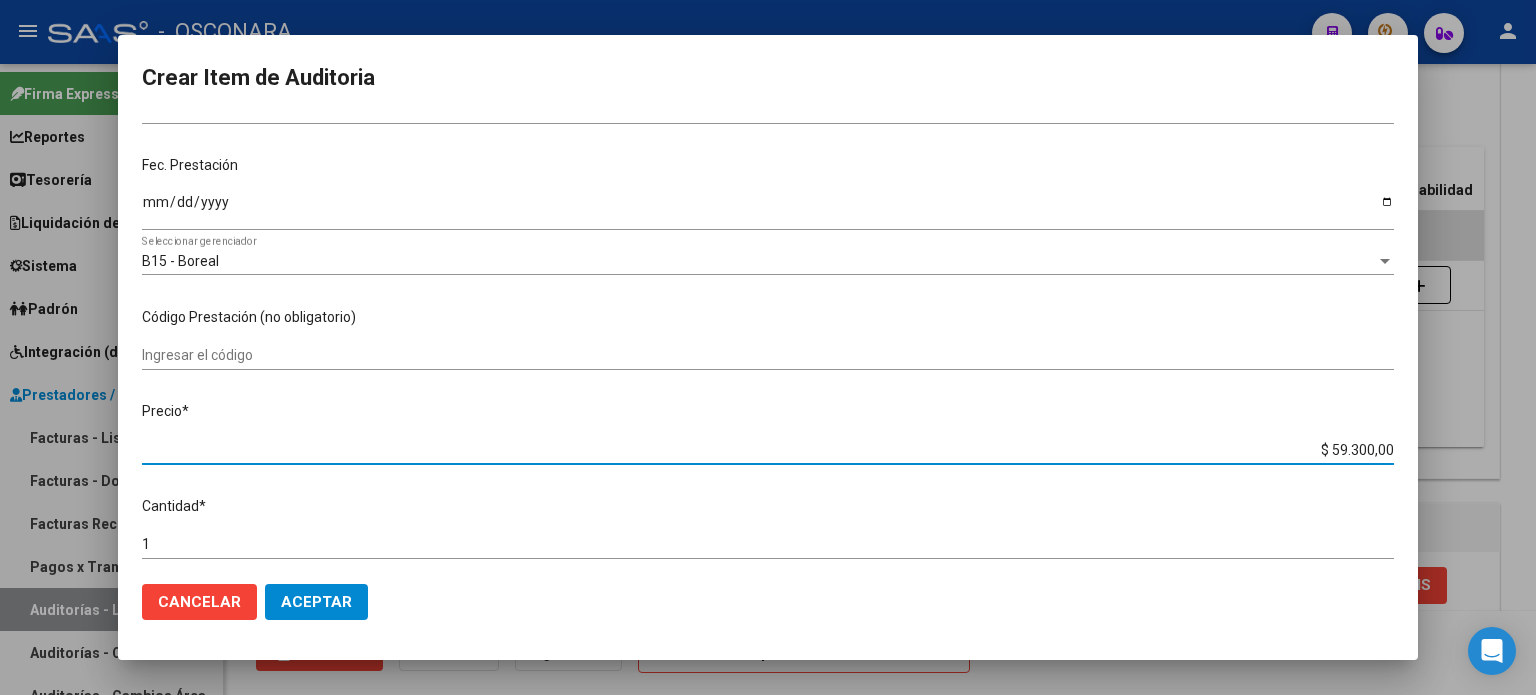 drag, startPoint x: 1319, startPoint y: 444, endPoint x: 1464, endPoint y: 444, distance: 145 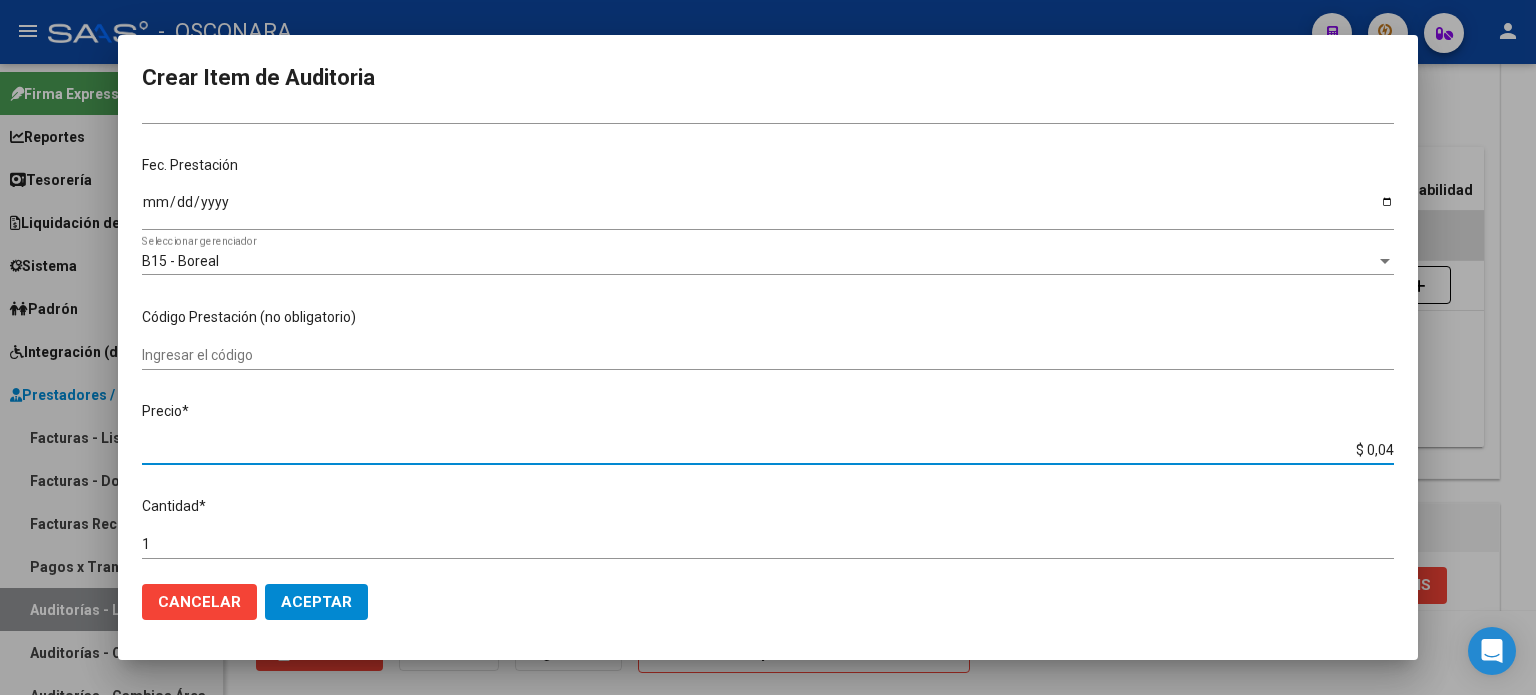 type on "$ 0,42" 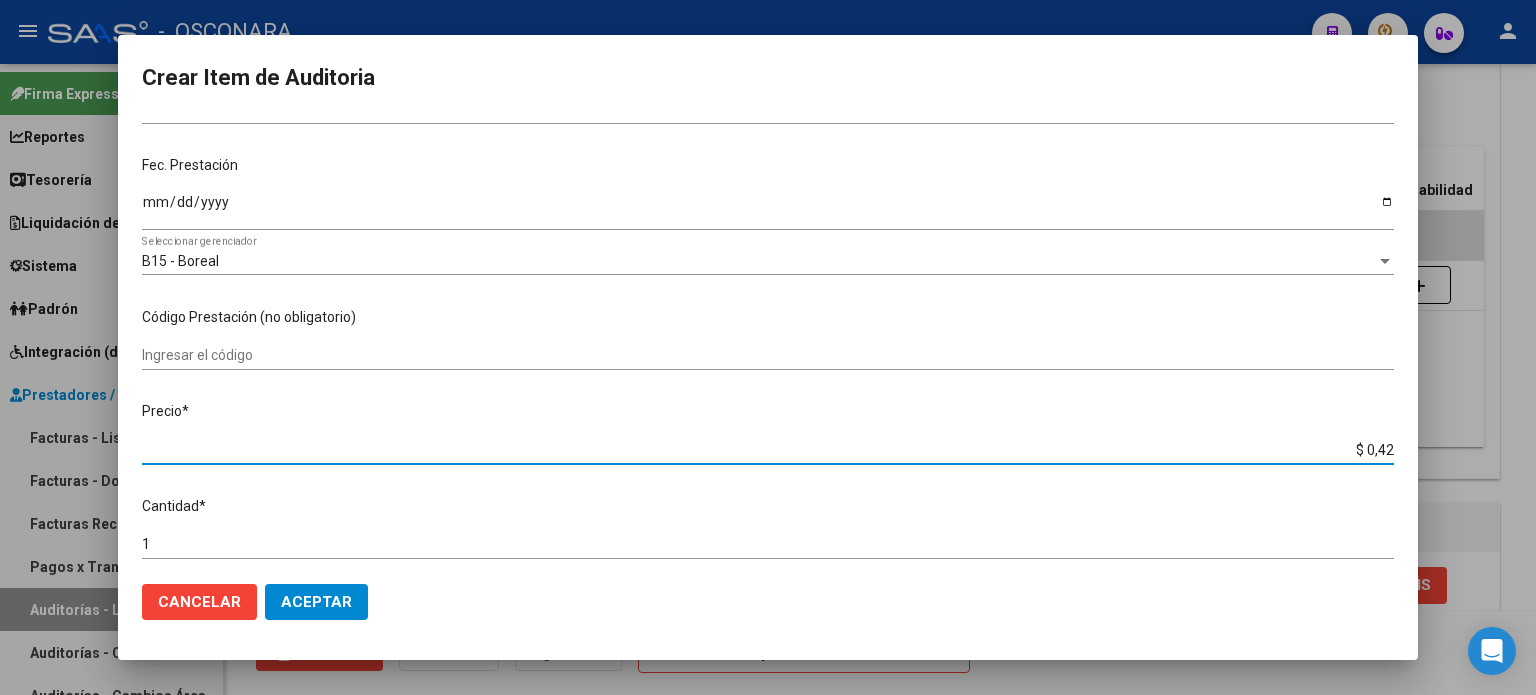 type on "$ 4,20" 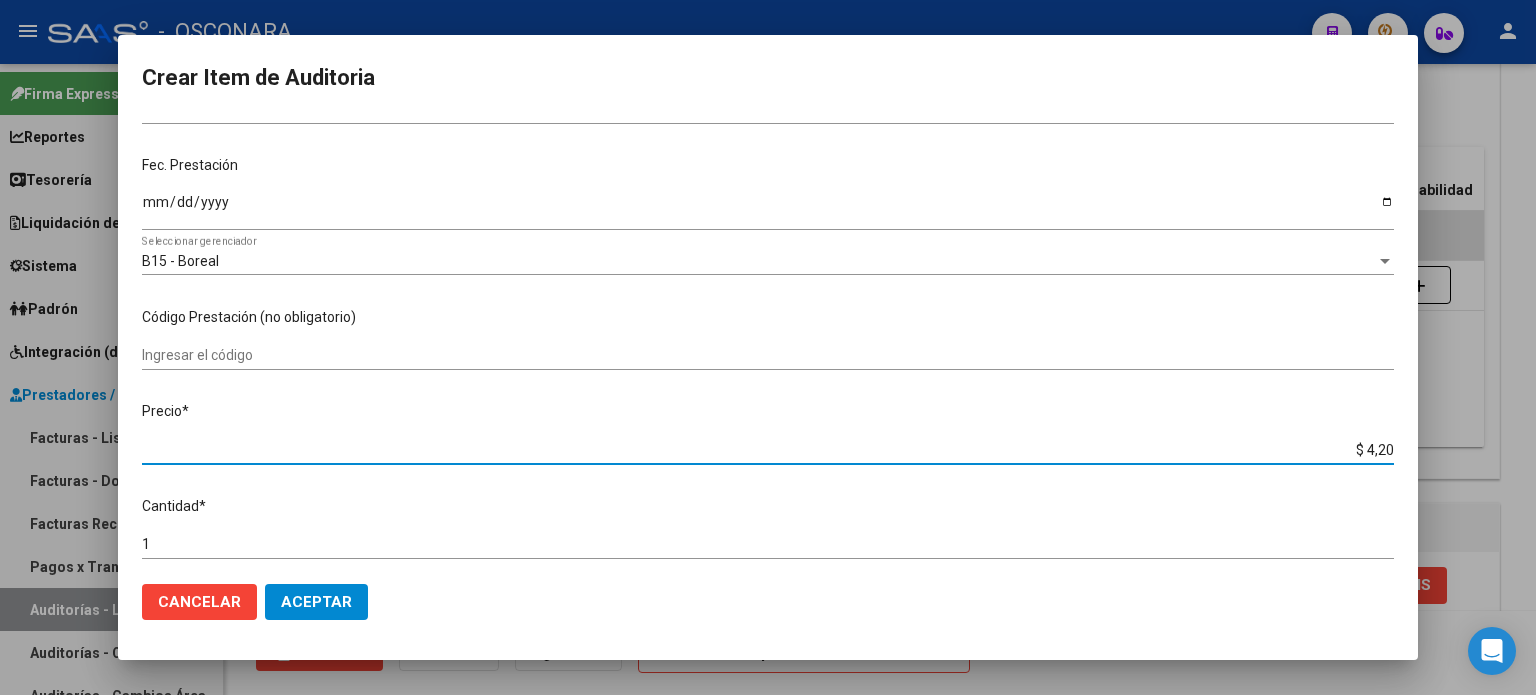 type on "$ 42,00" 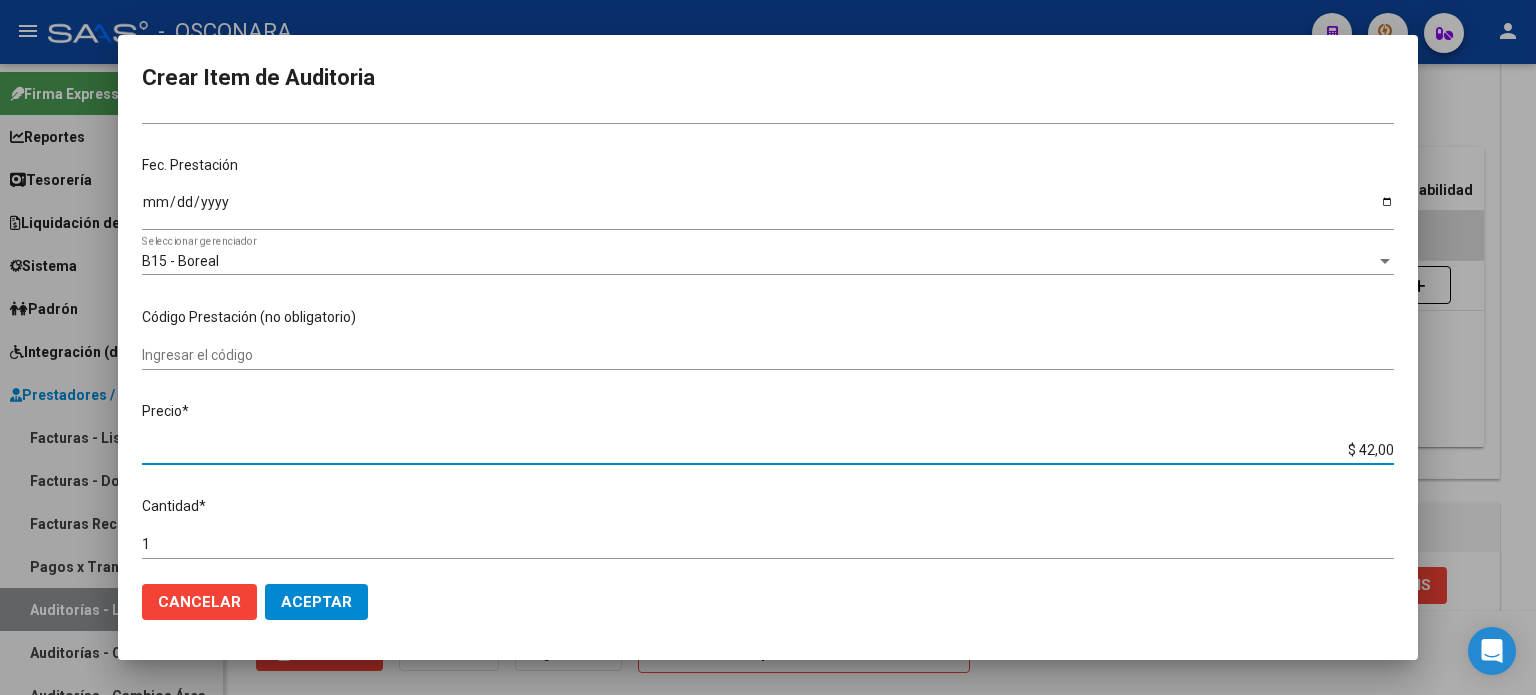 type on "$ 420,00" 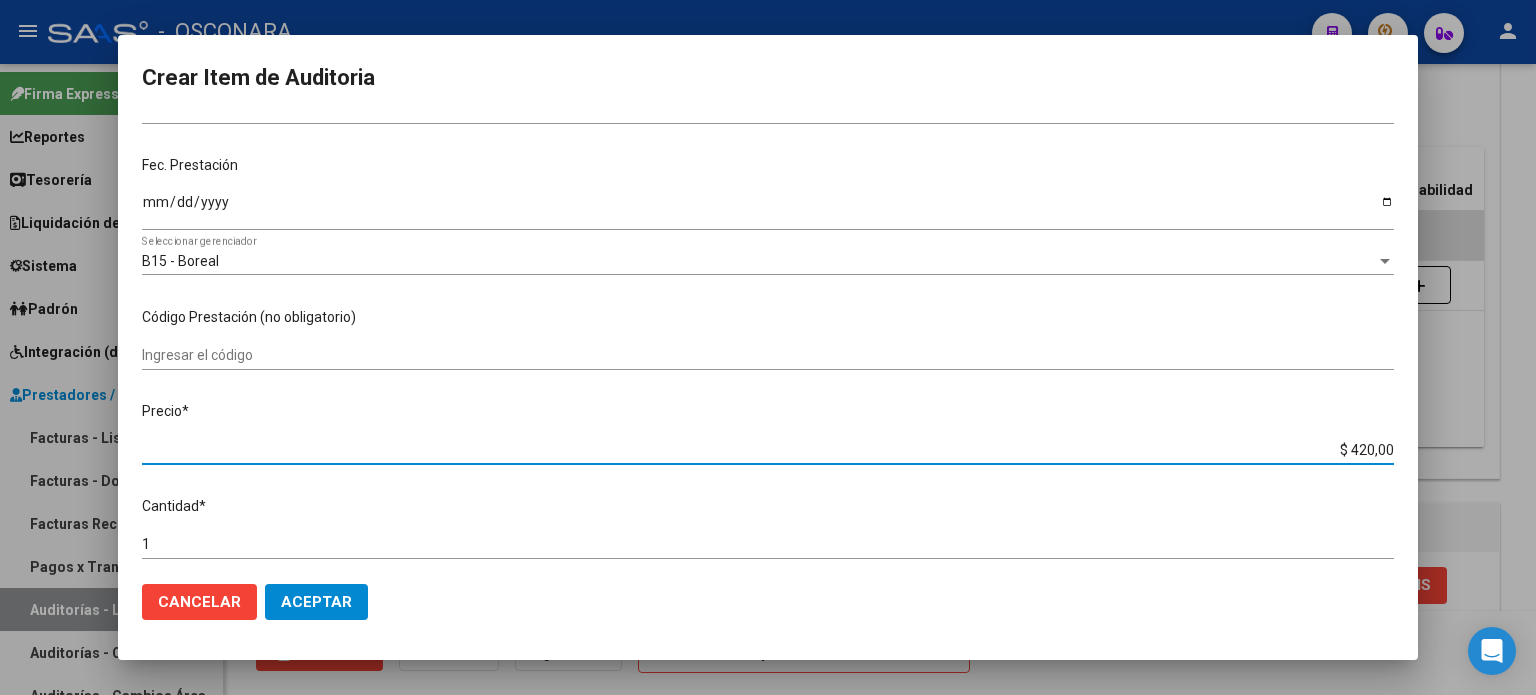 type on "$ 4.200,00" 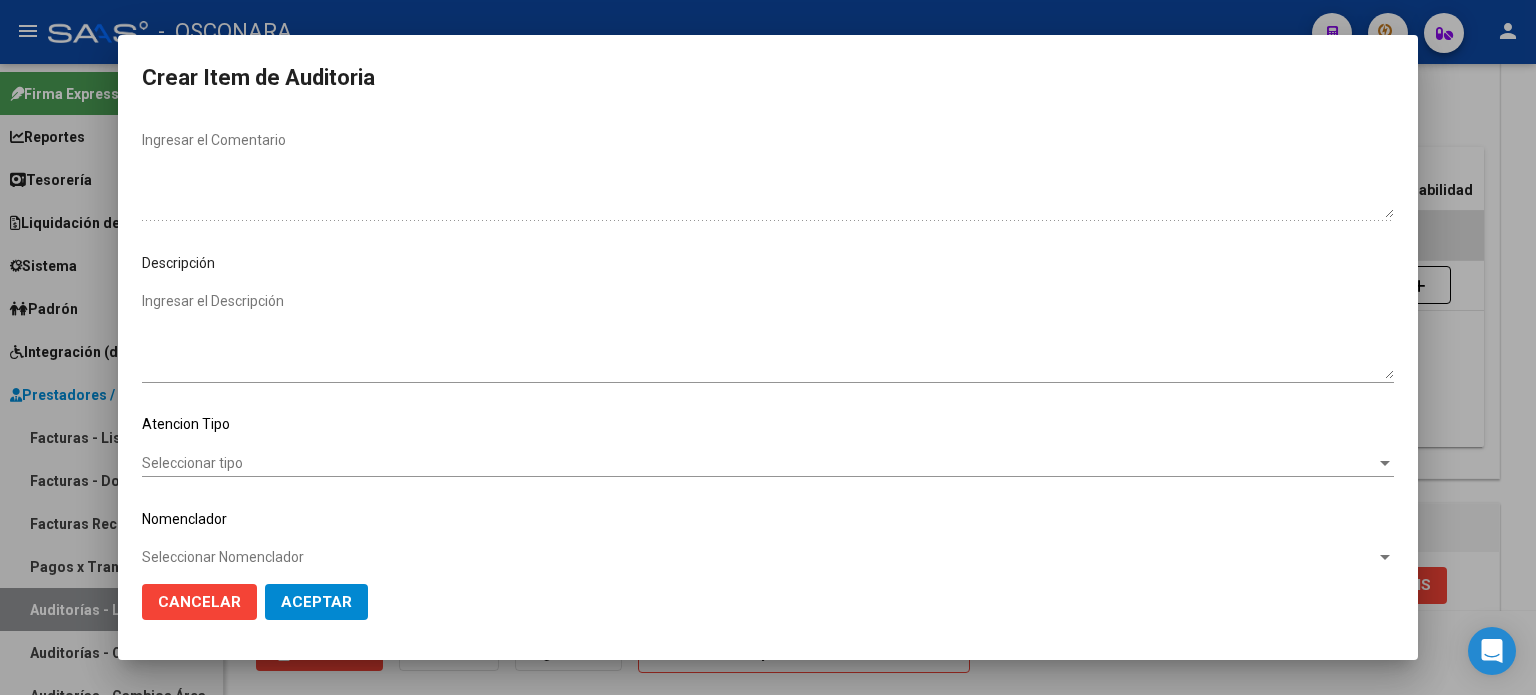 scroll, scrollTop: 1070, scrollLeft: 0, axis: vertical 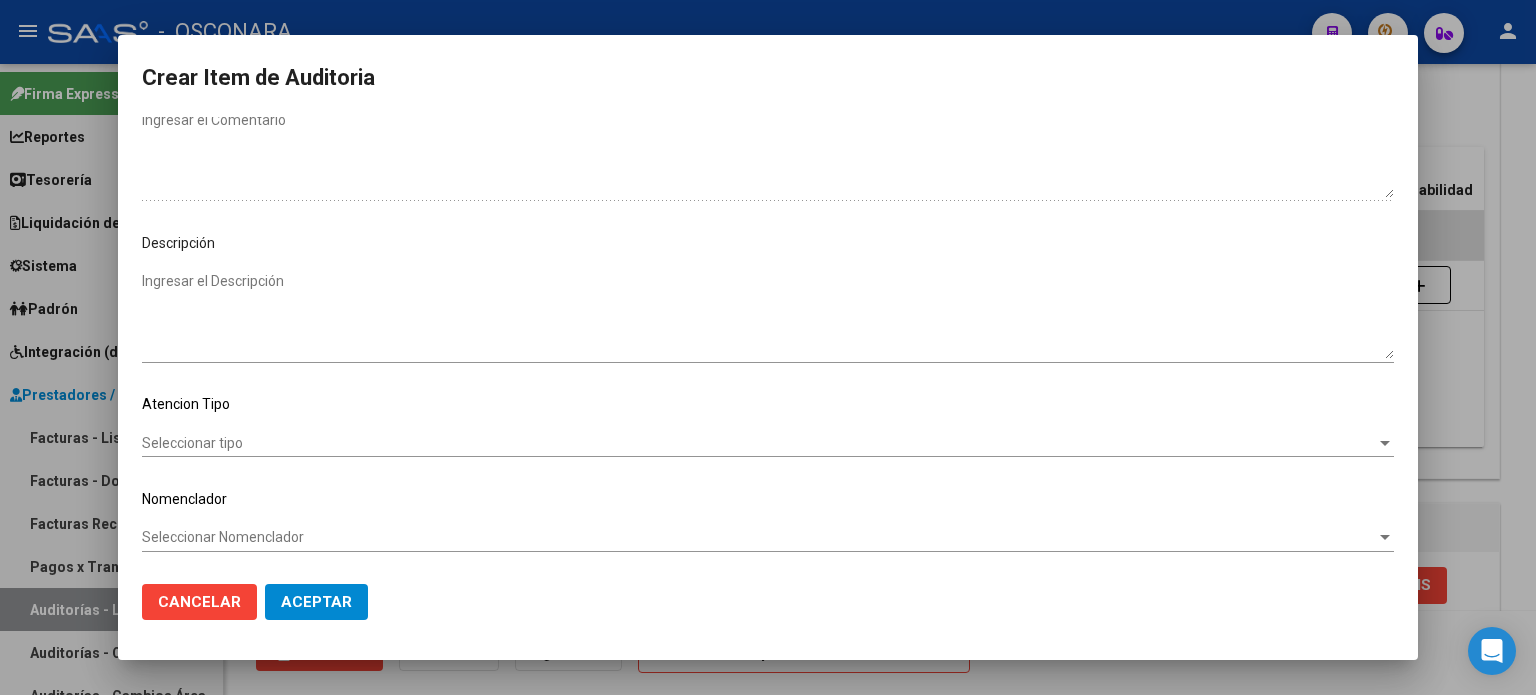 click on "Ingresar el Descripción" at bounding box center (768, 315) 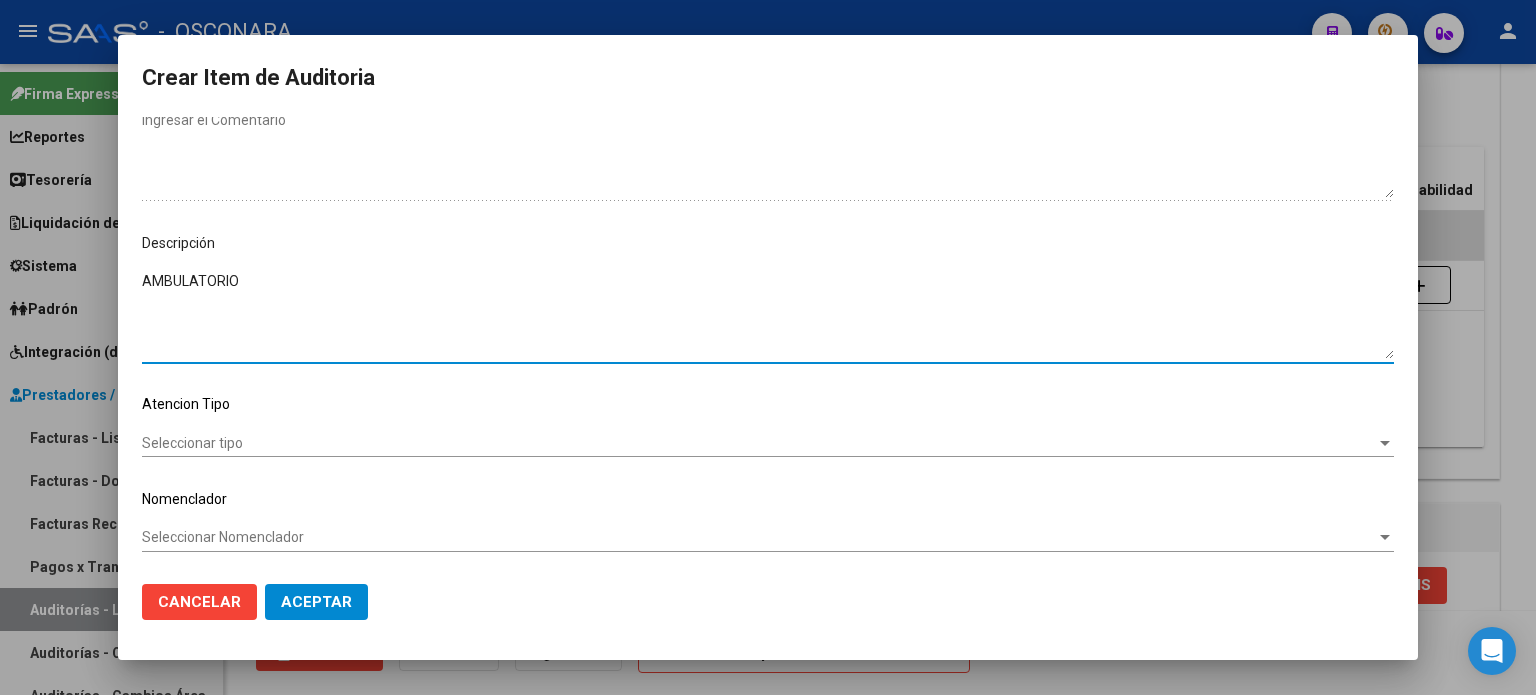 type on "AMBULATORIO" 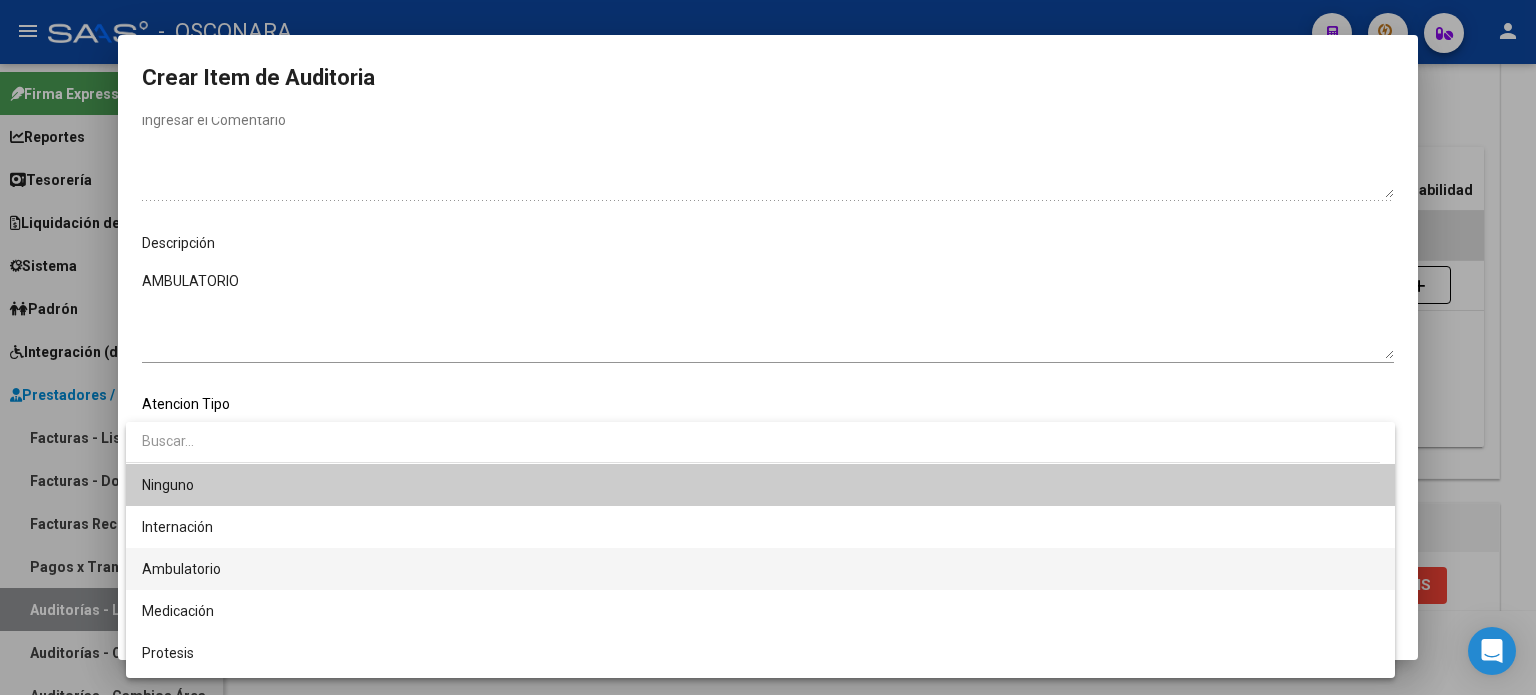 click on "Ambulatorio" at bounding box center (181, 569) 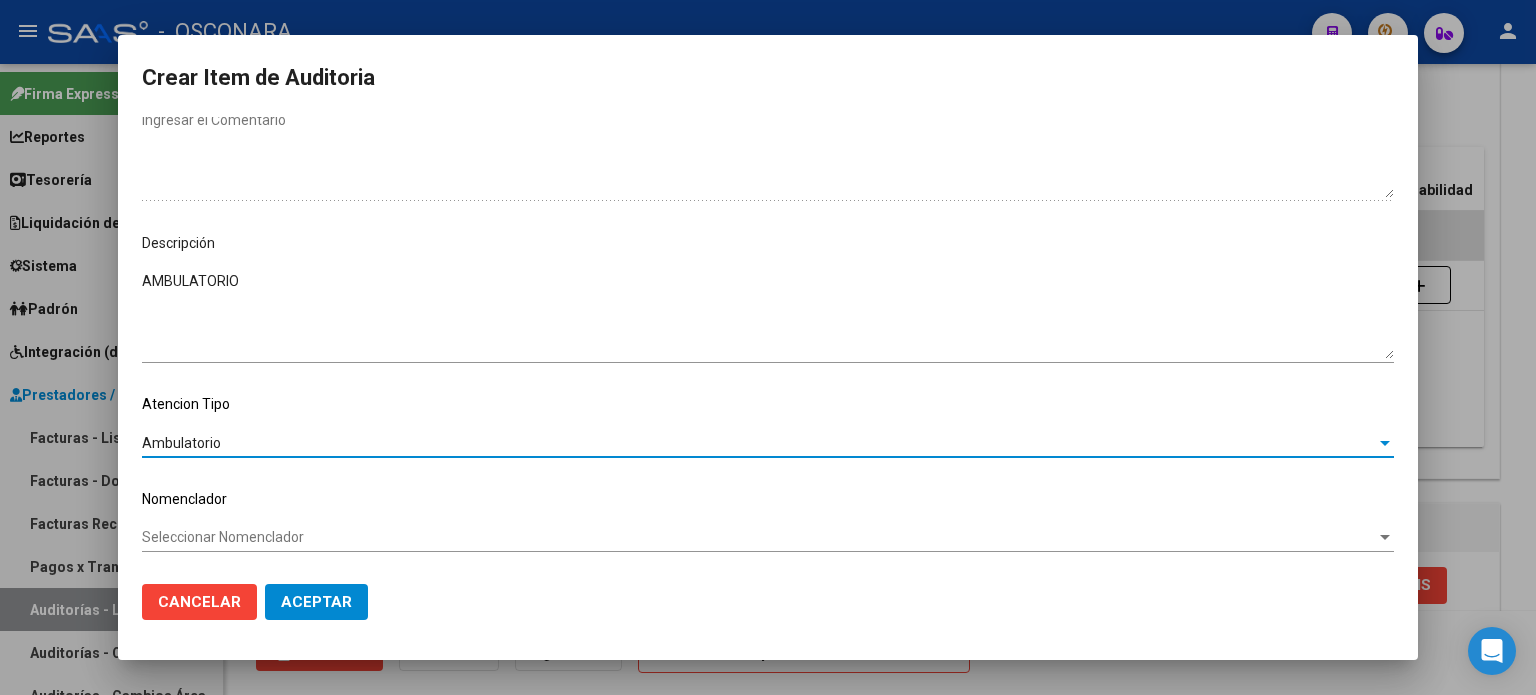 click on "Aceptar" 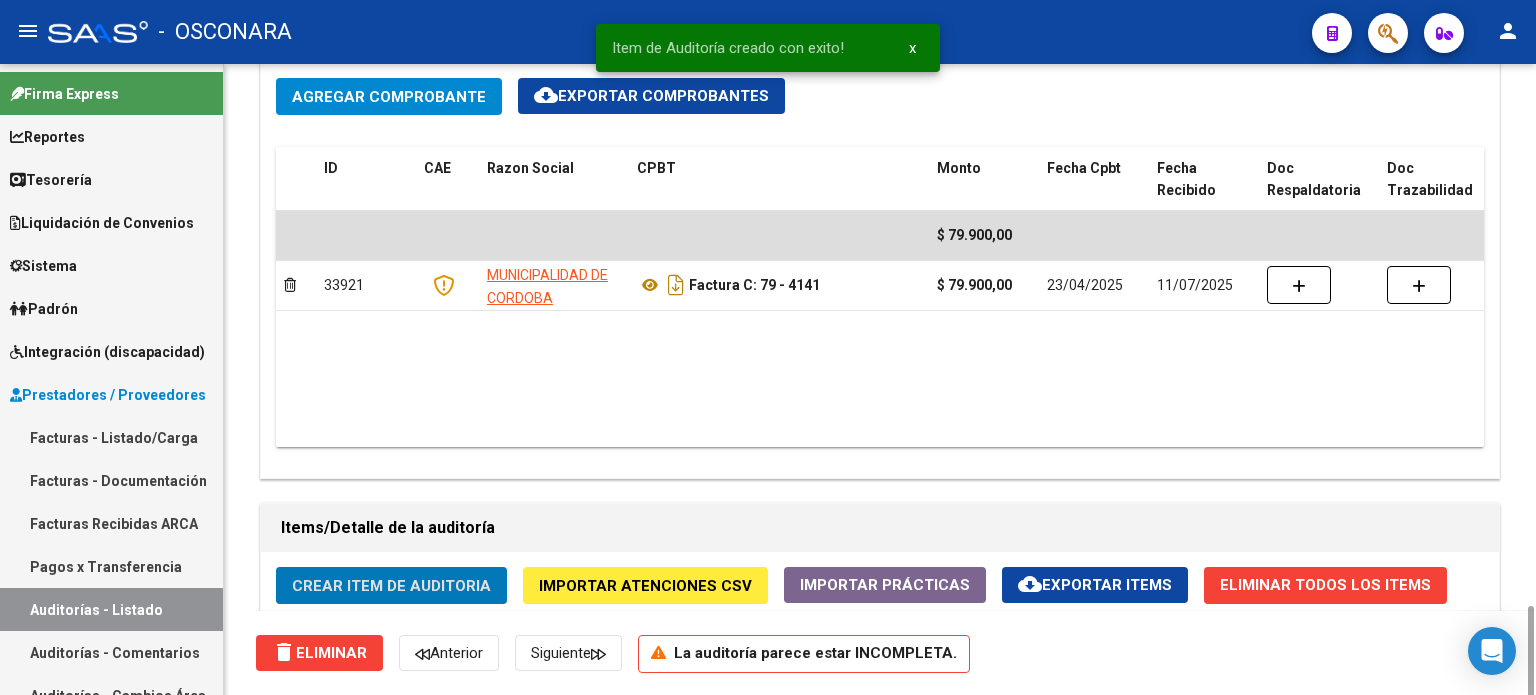 scroll, scrollTop: 1220, scrollLeft: 0, axis: vertical 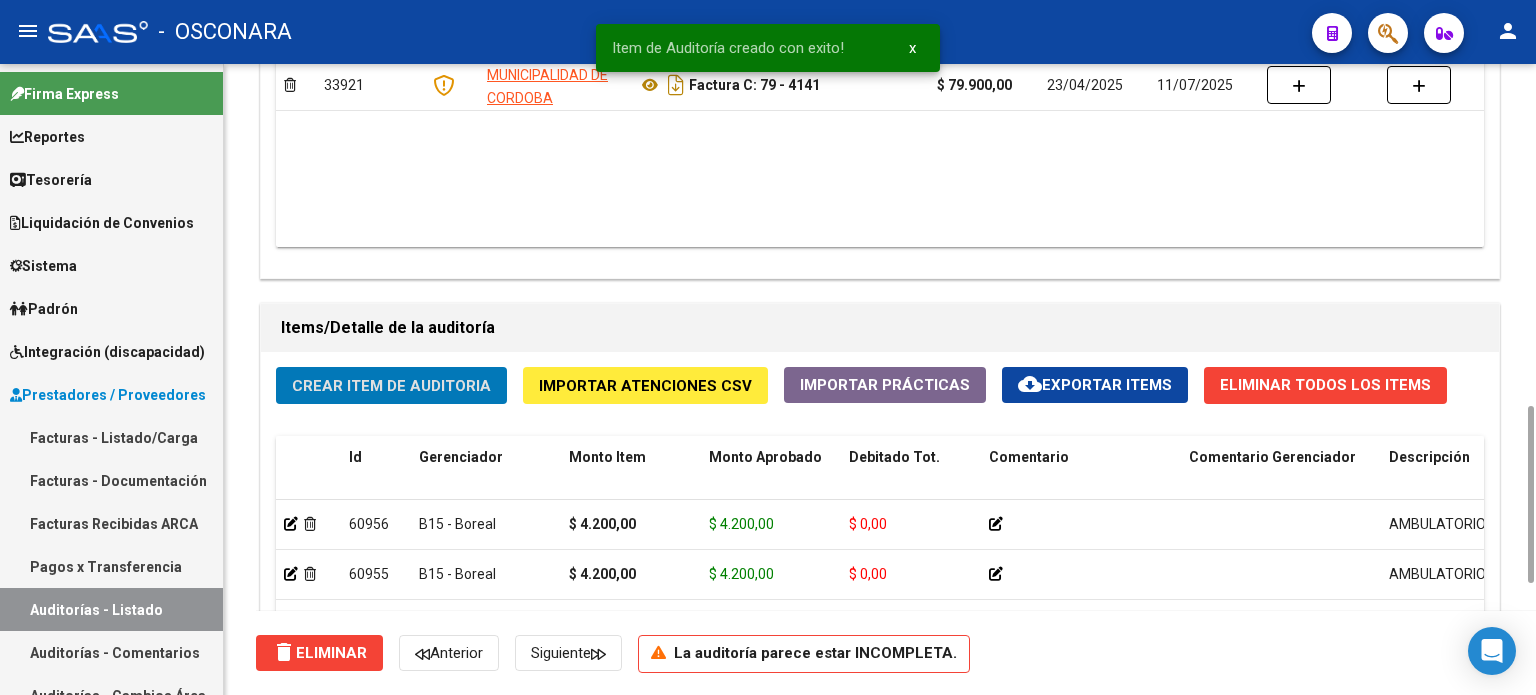 click on "Crear Item de Auditoria" 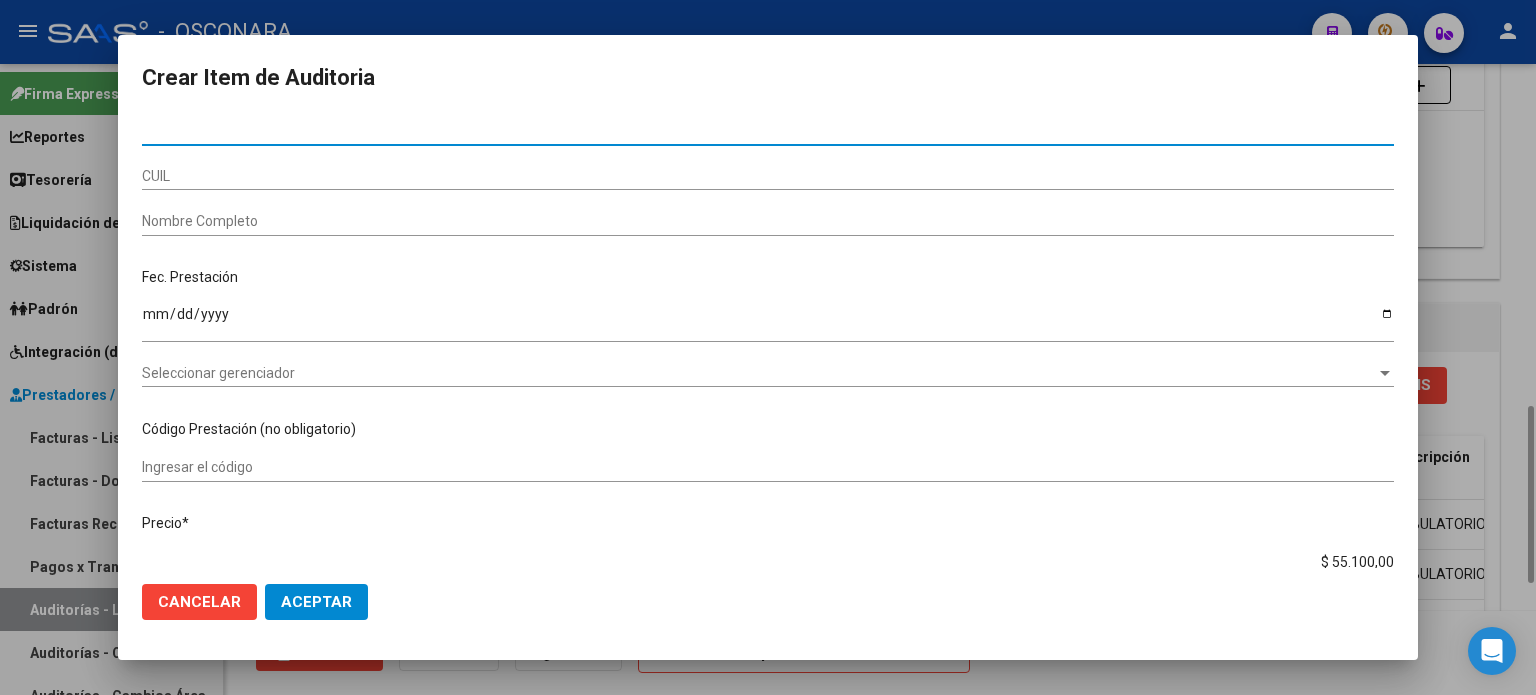 type on "[NUMBER]" 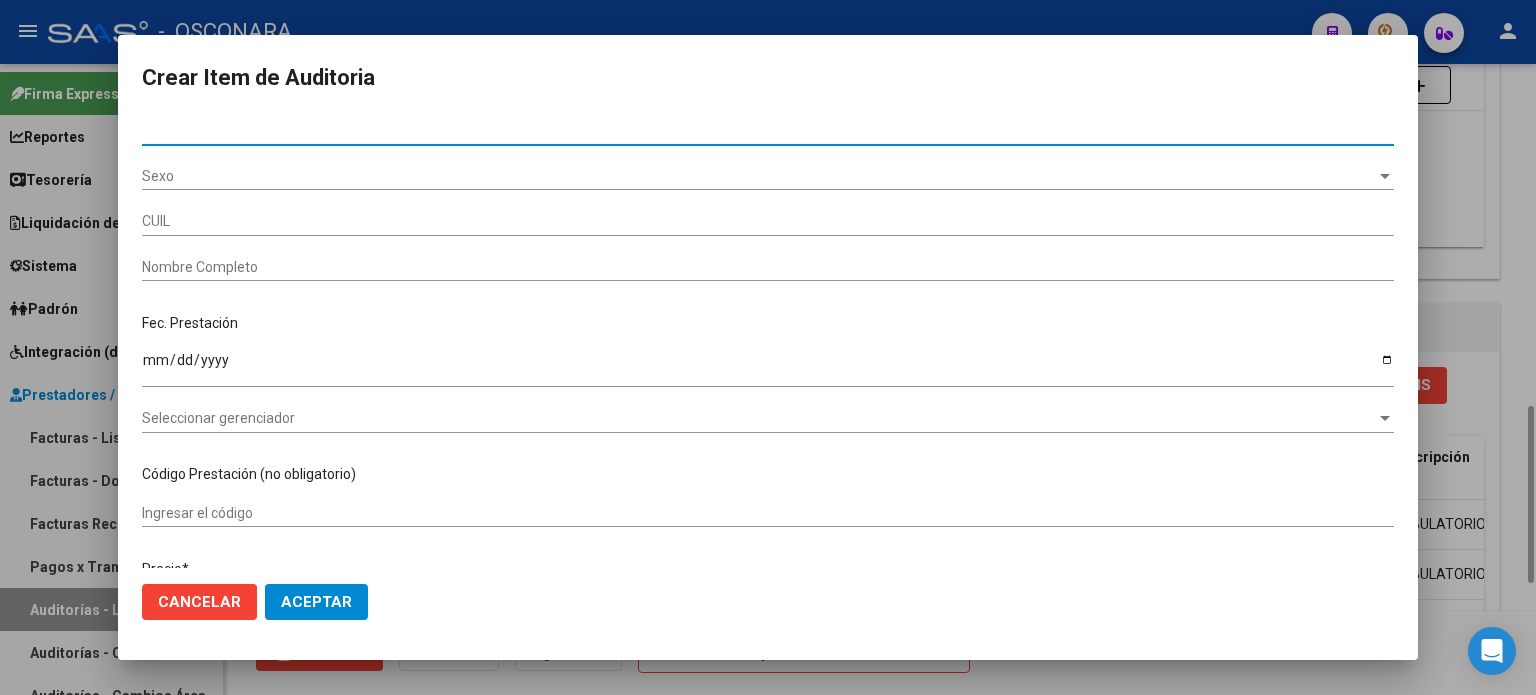 type on "[CUIL]" 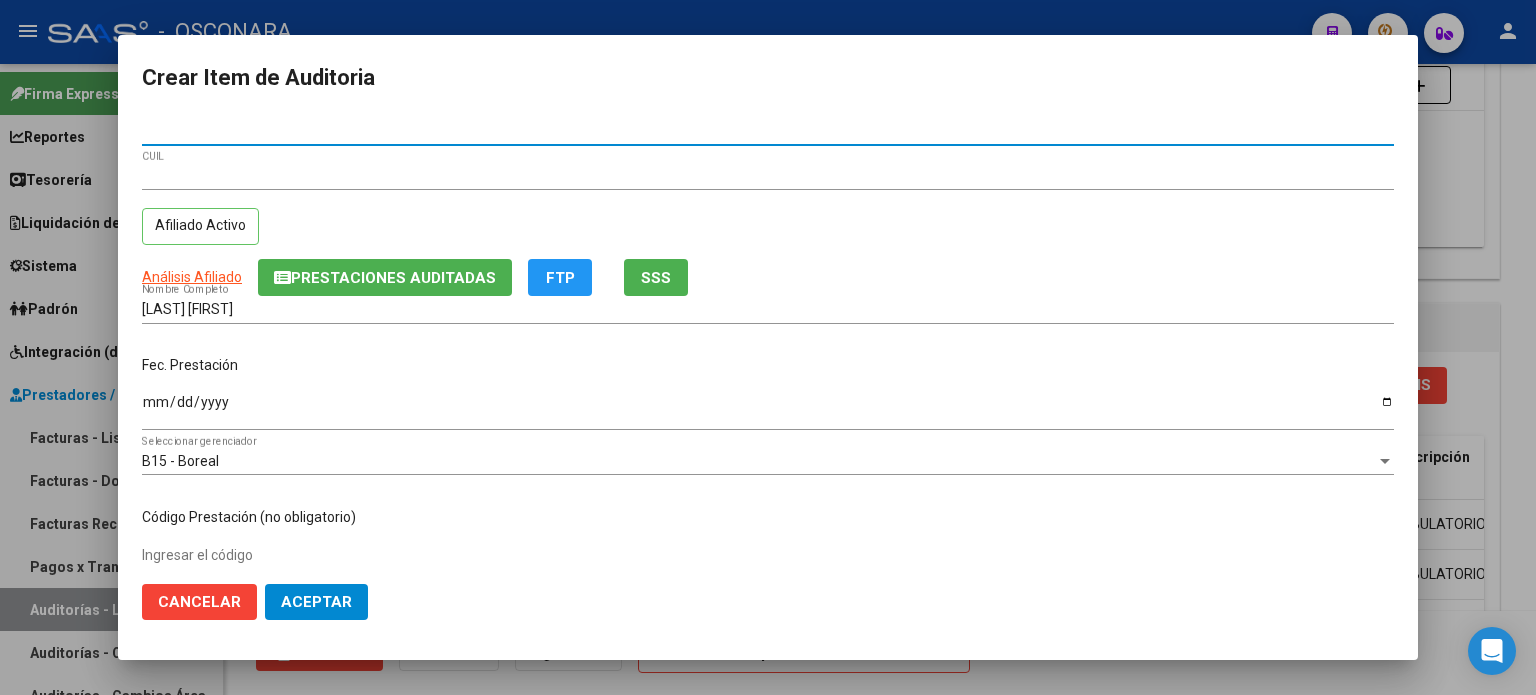 type on "[NUMBER]" 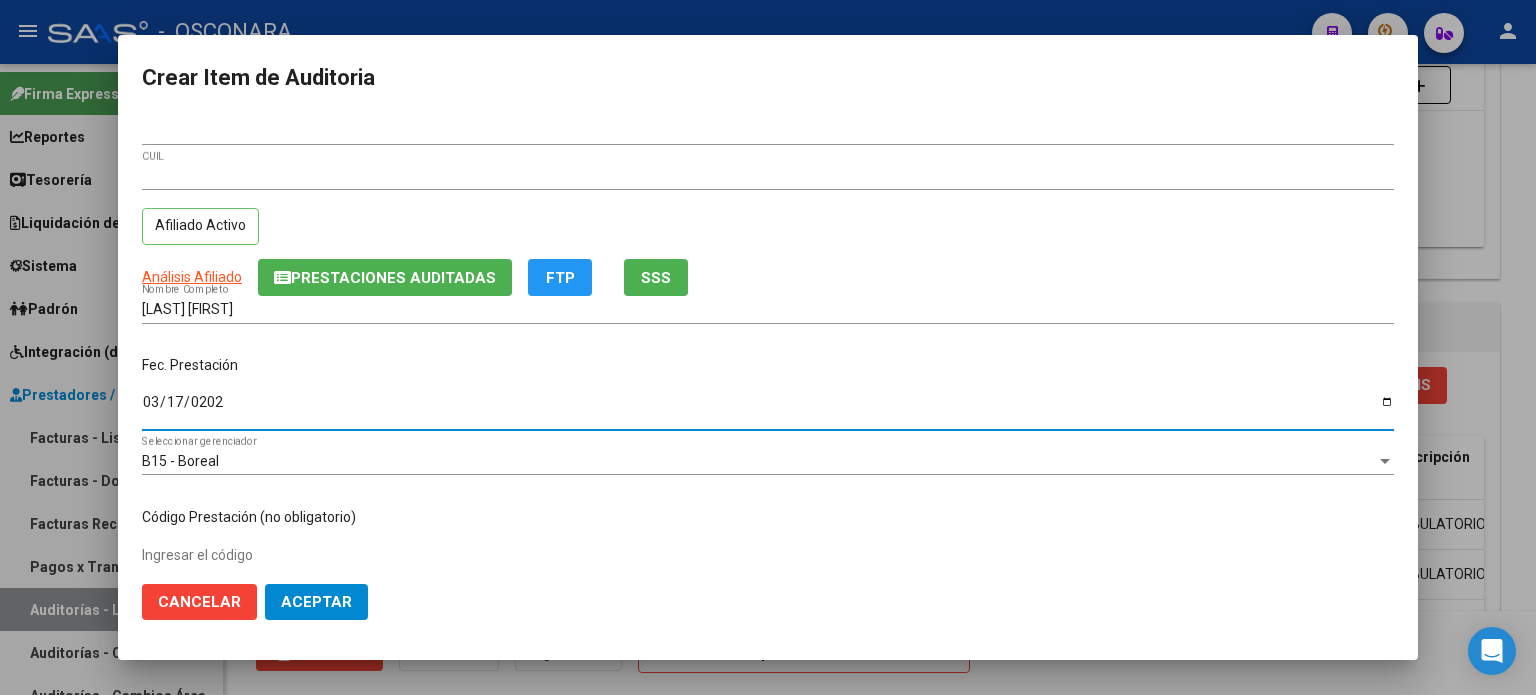 type on "2025-03-17" 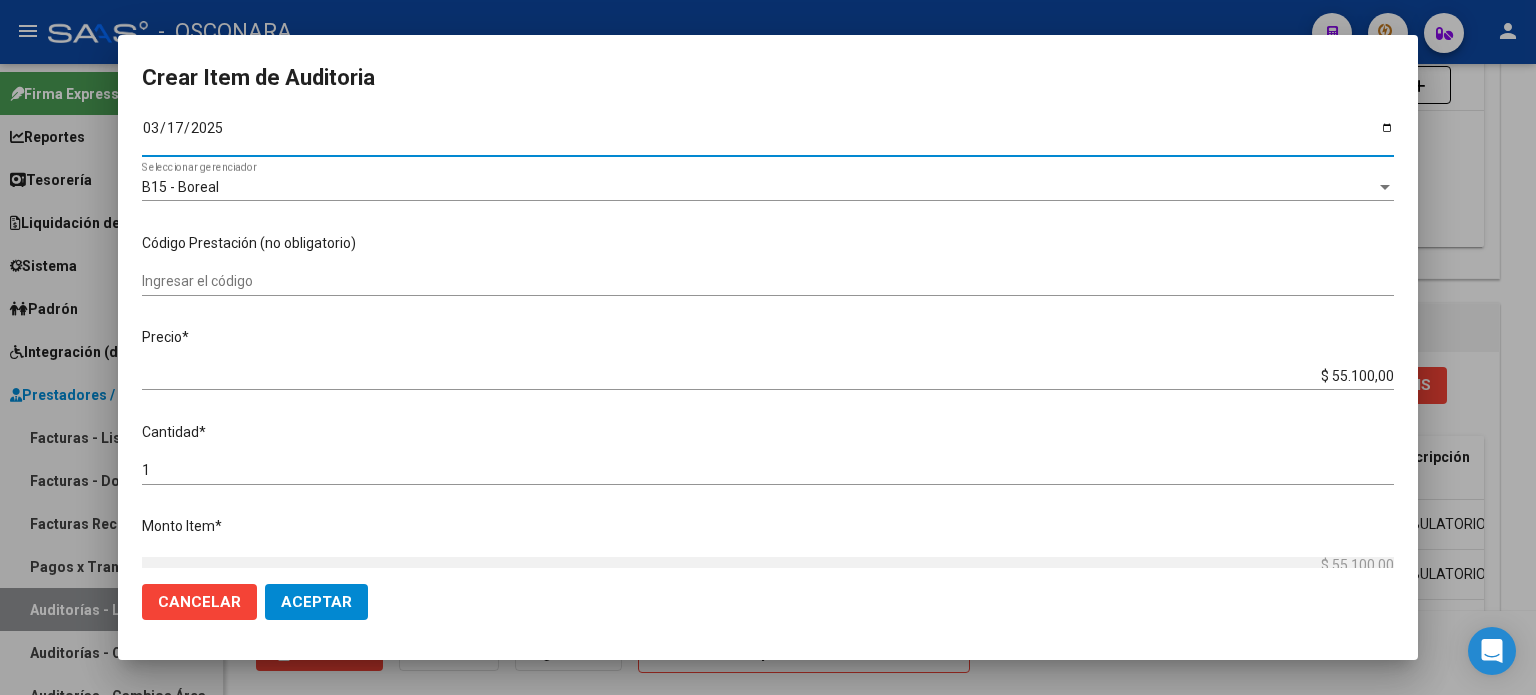 scroll, scrollTop: 300, scrollLeft: 0, axis: vertical 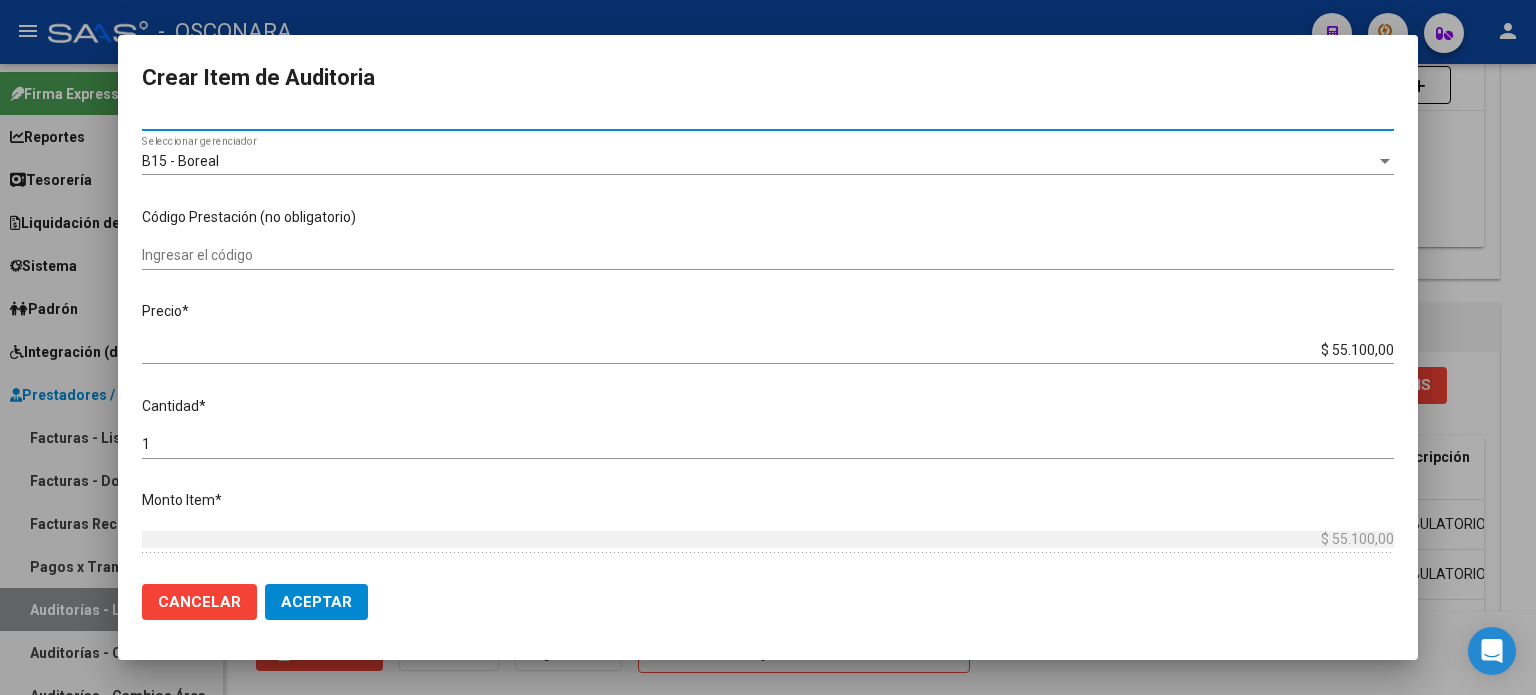 drag, startPoint x: 1420, startPoint y: 347, endPoint x: 1535, endPoint y: 343, distance: 115.06954 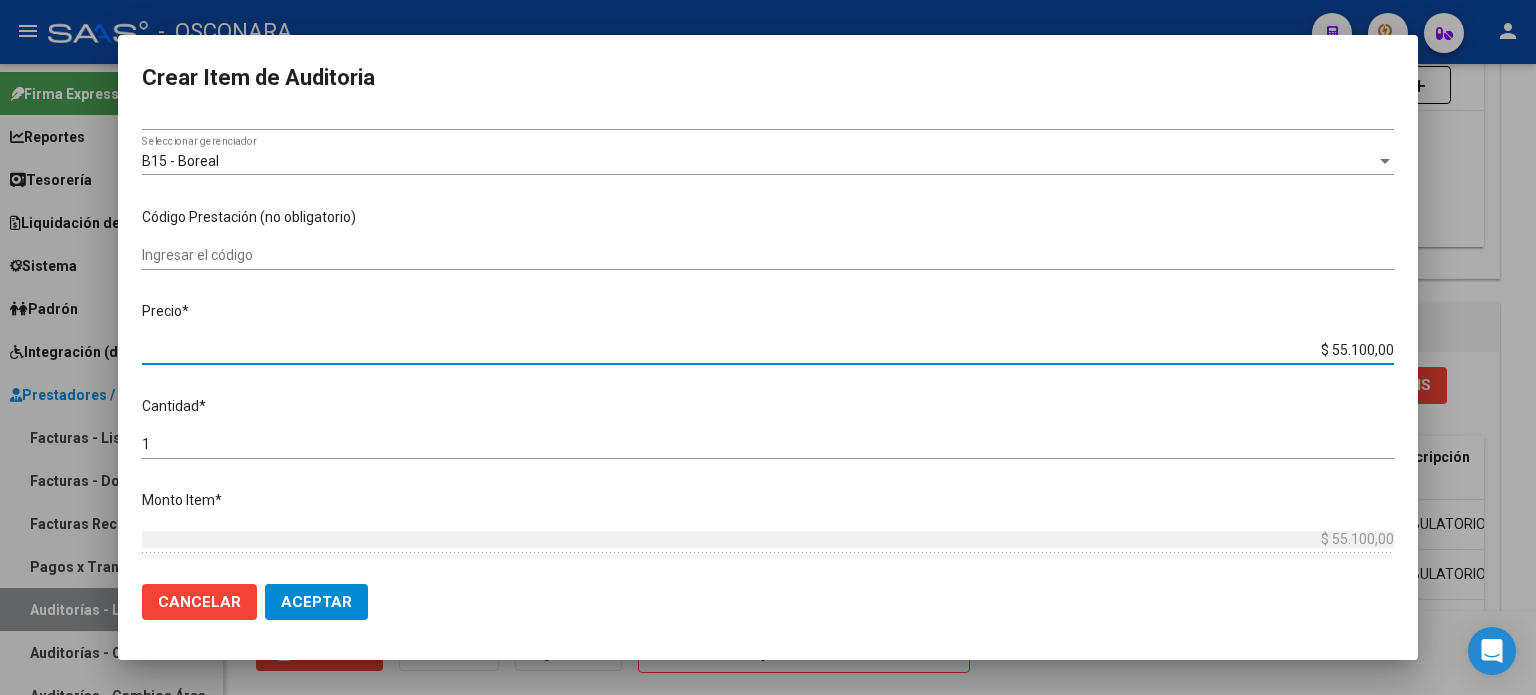 type on "$ 0,04" 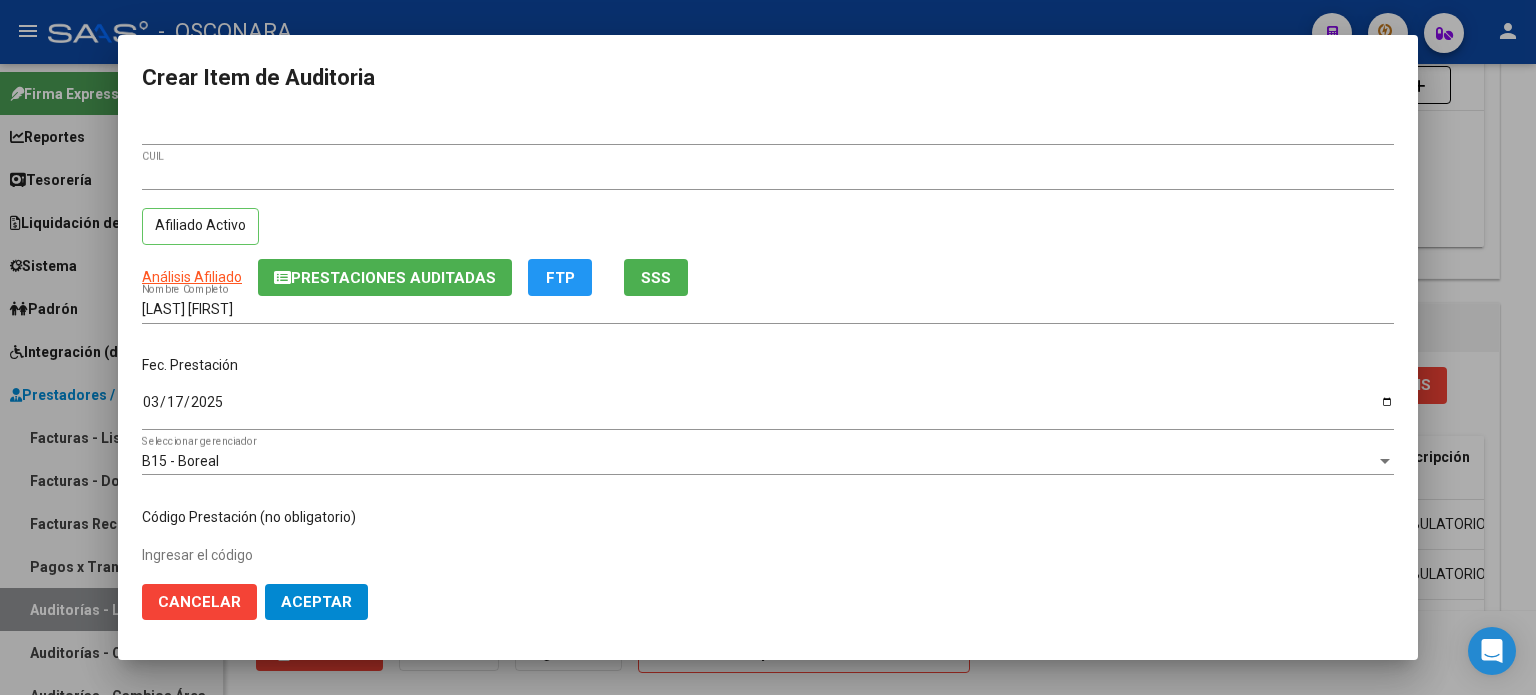 scroll, scrollTop: 300, scrollLeft: 0, axis: vertical 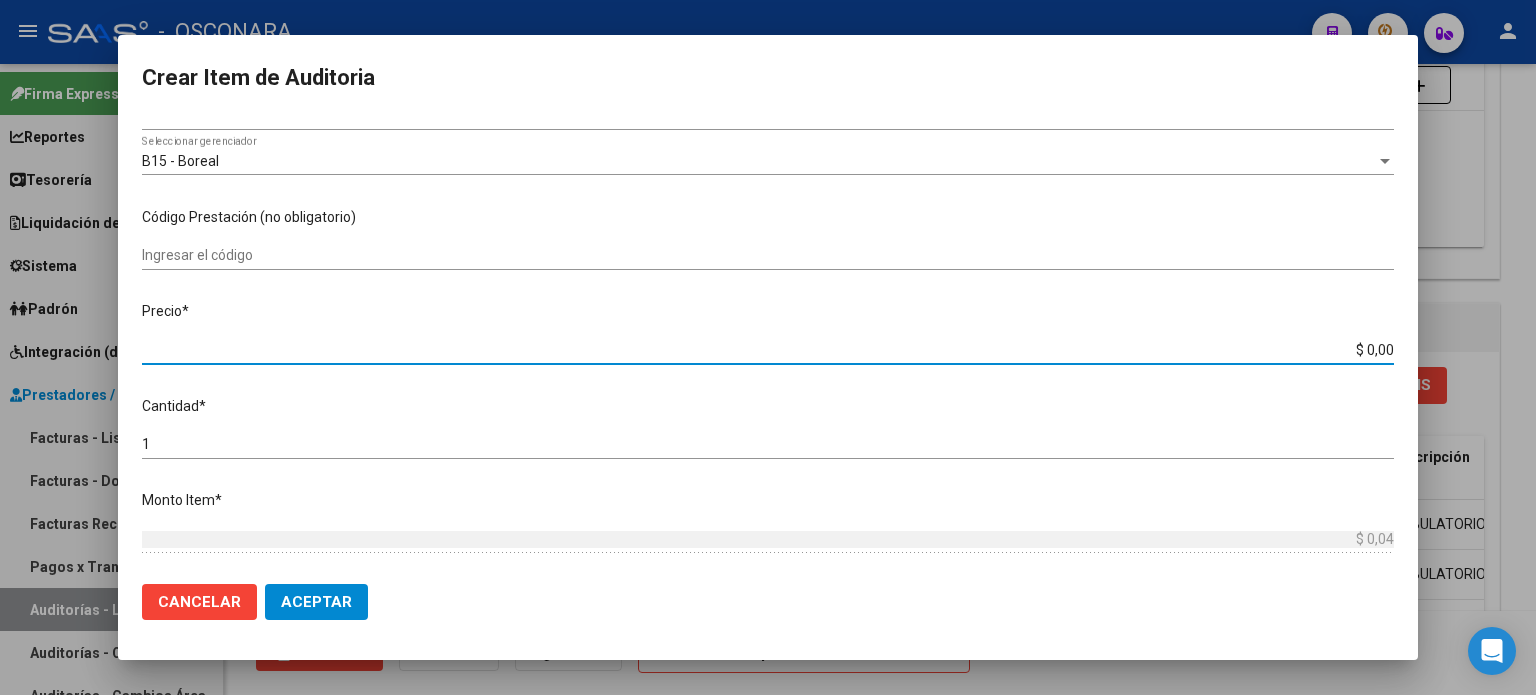 drag, startPoint x: 1356, startPoint y: 352, endPoint x: 1535, endPoint y: 351, distance: 179.00279 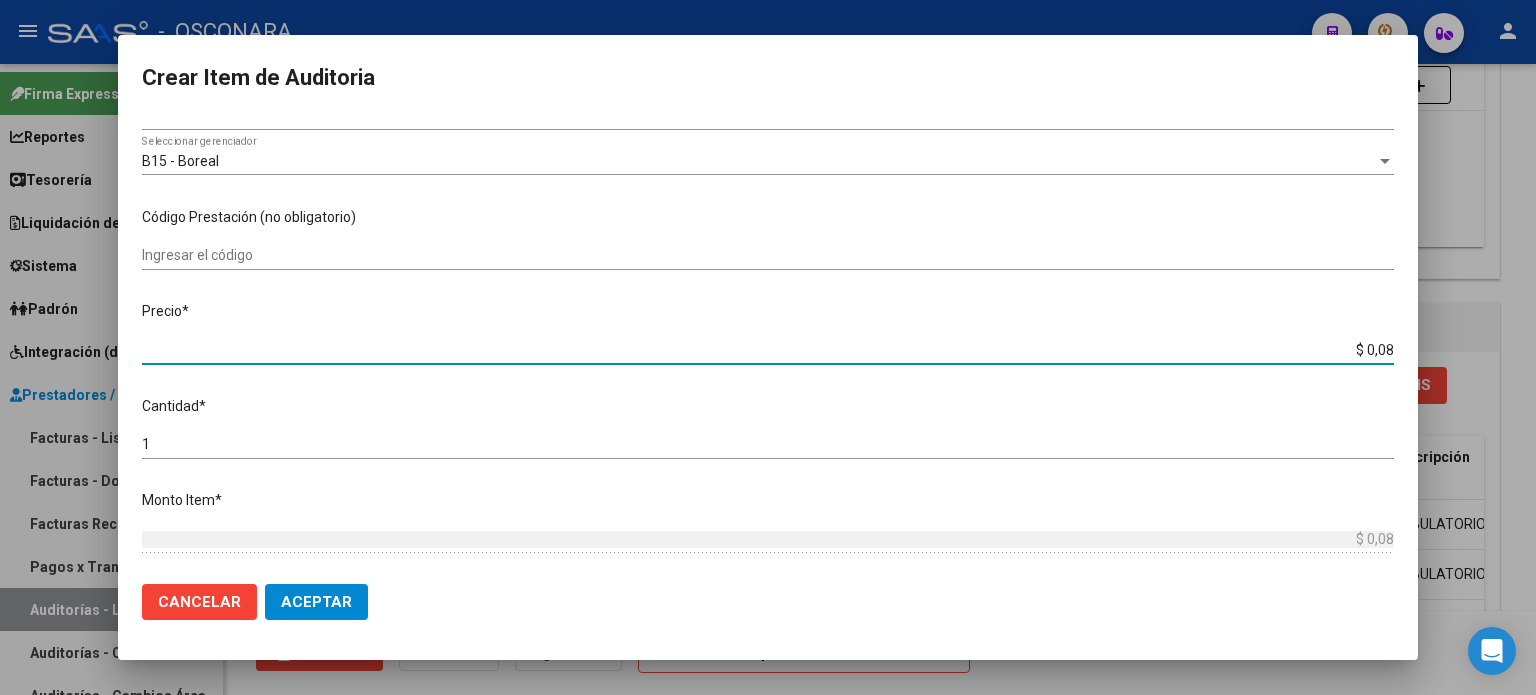 type on "$ 0,80" 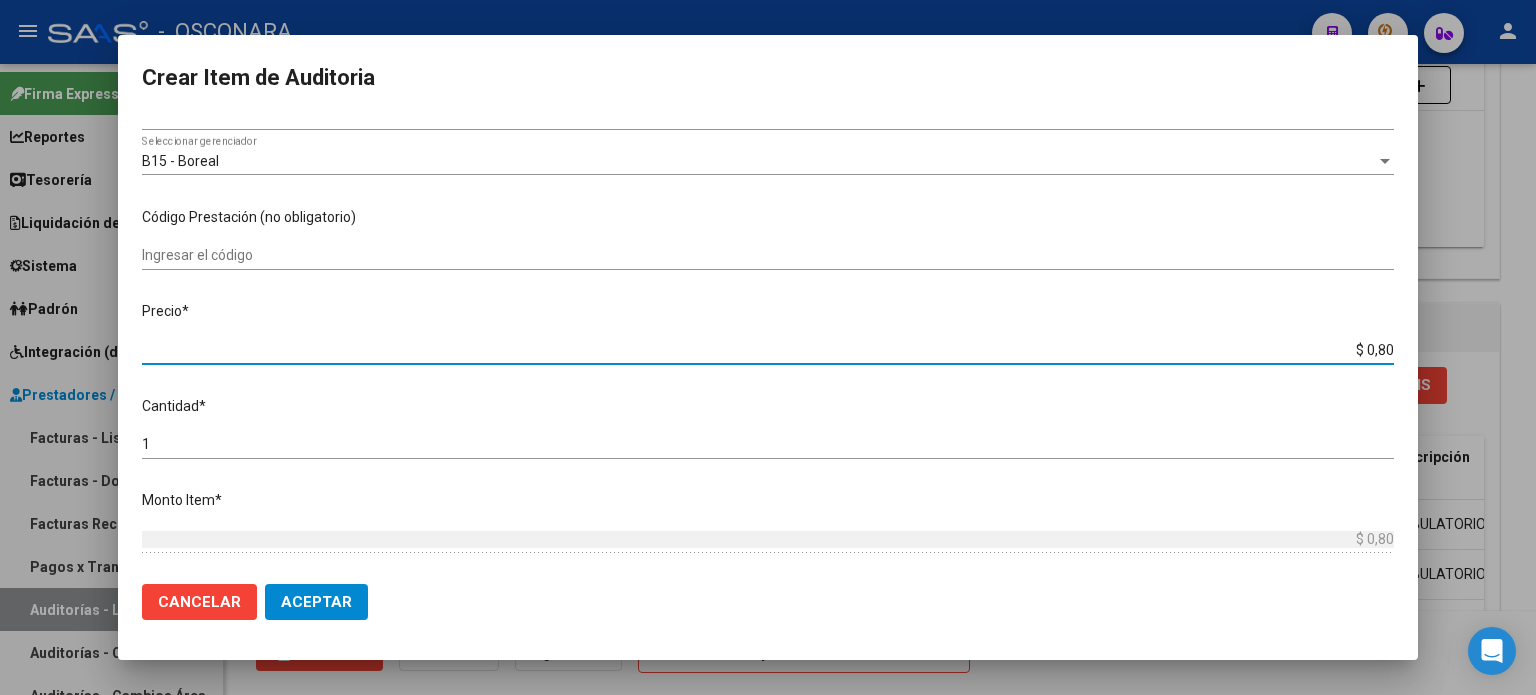 type on "$ 8,00" 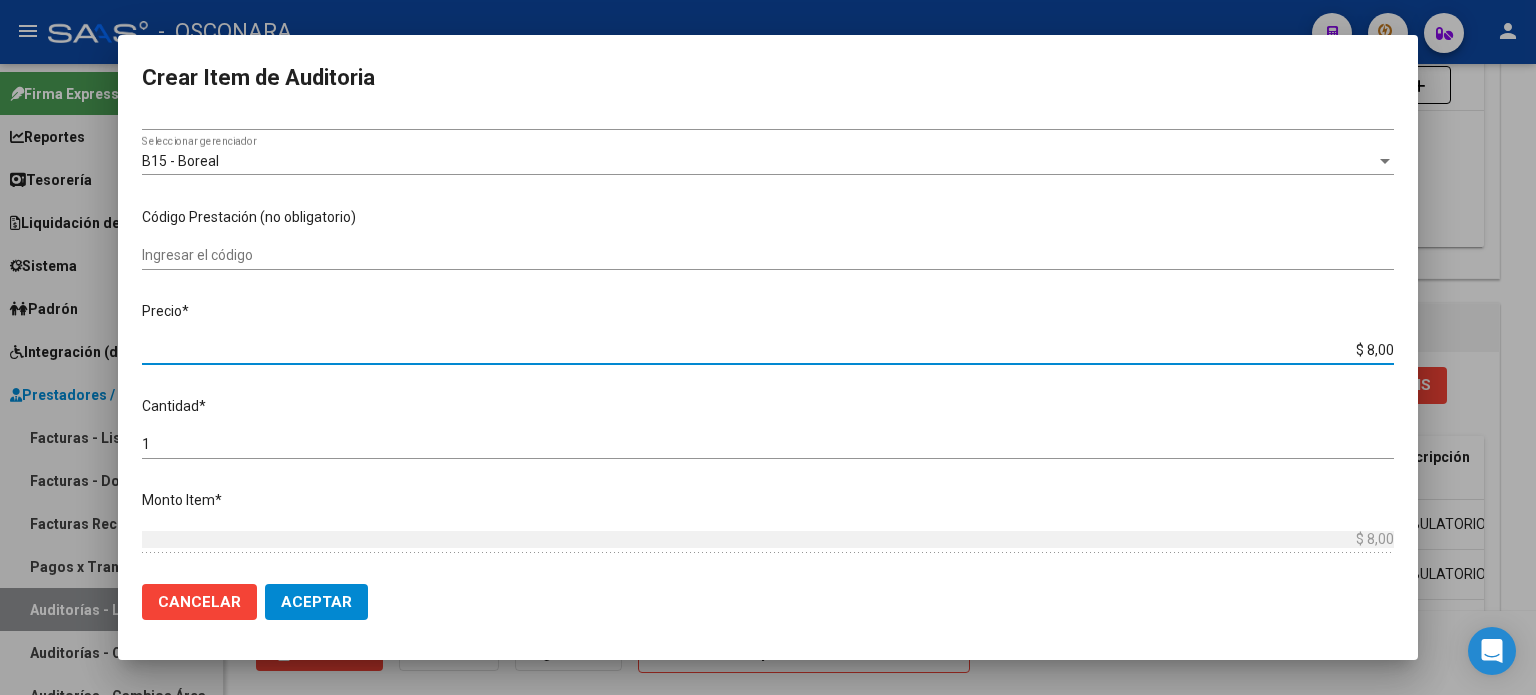 type on "$ 80,00" 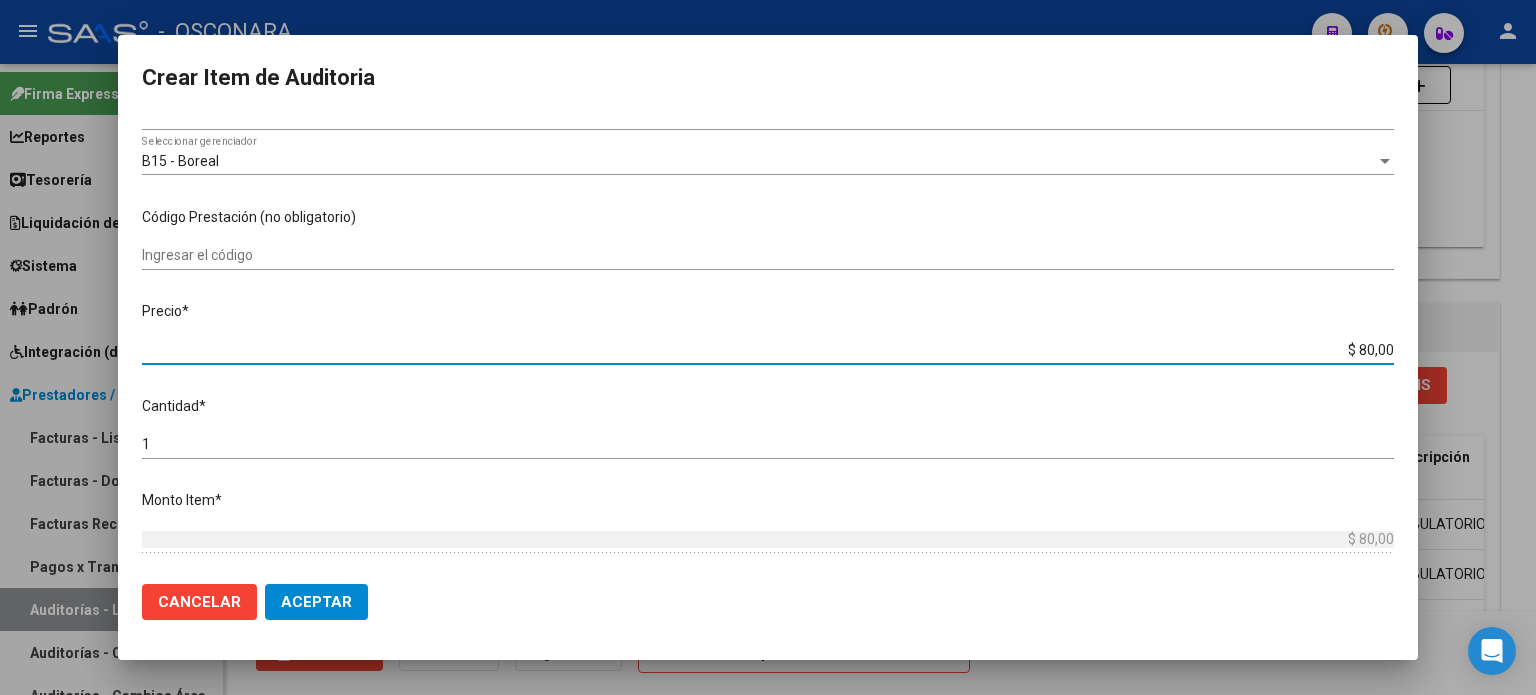 type on "$ 800,00" 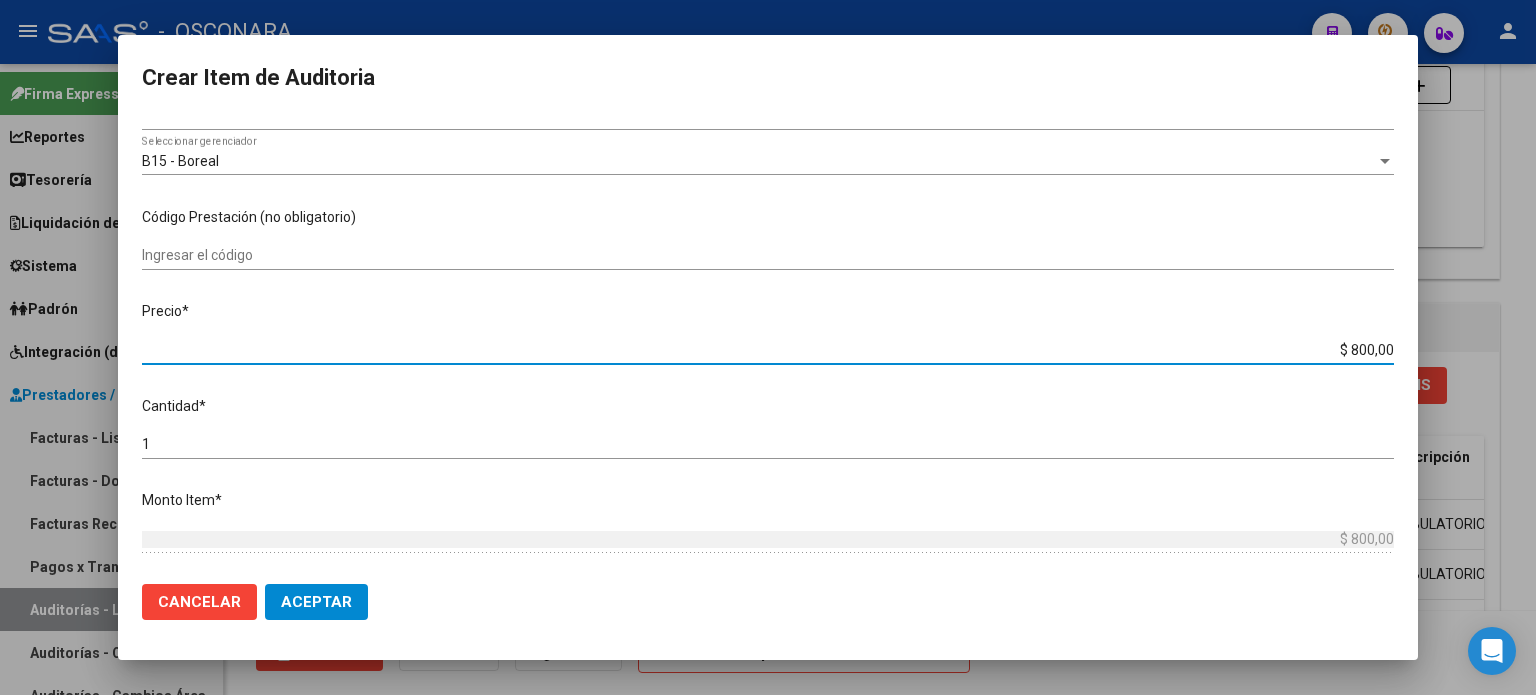 type on "$ 8.000,00" 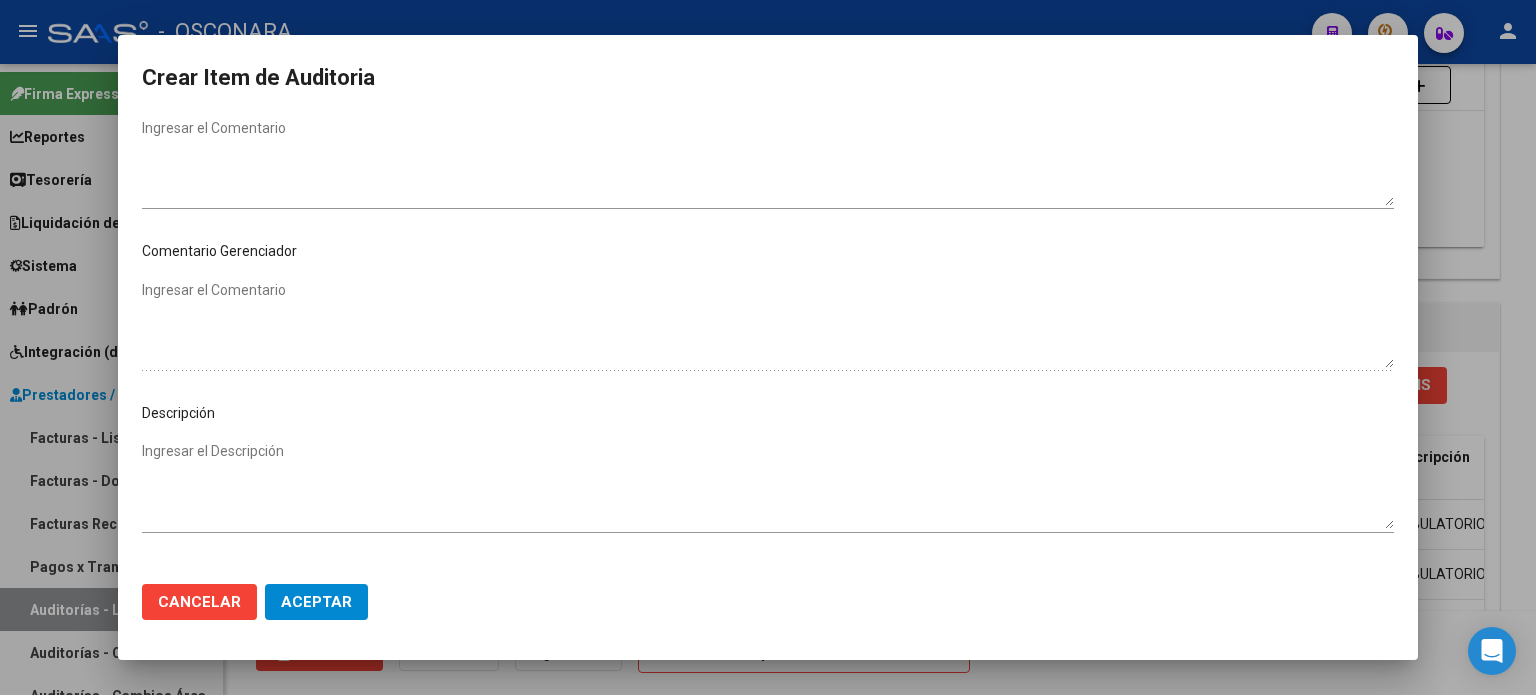 scroll, scrollTop: 1070, scrollLeft: 0, axis: vertical 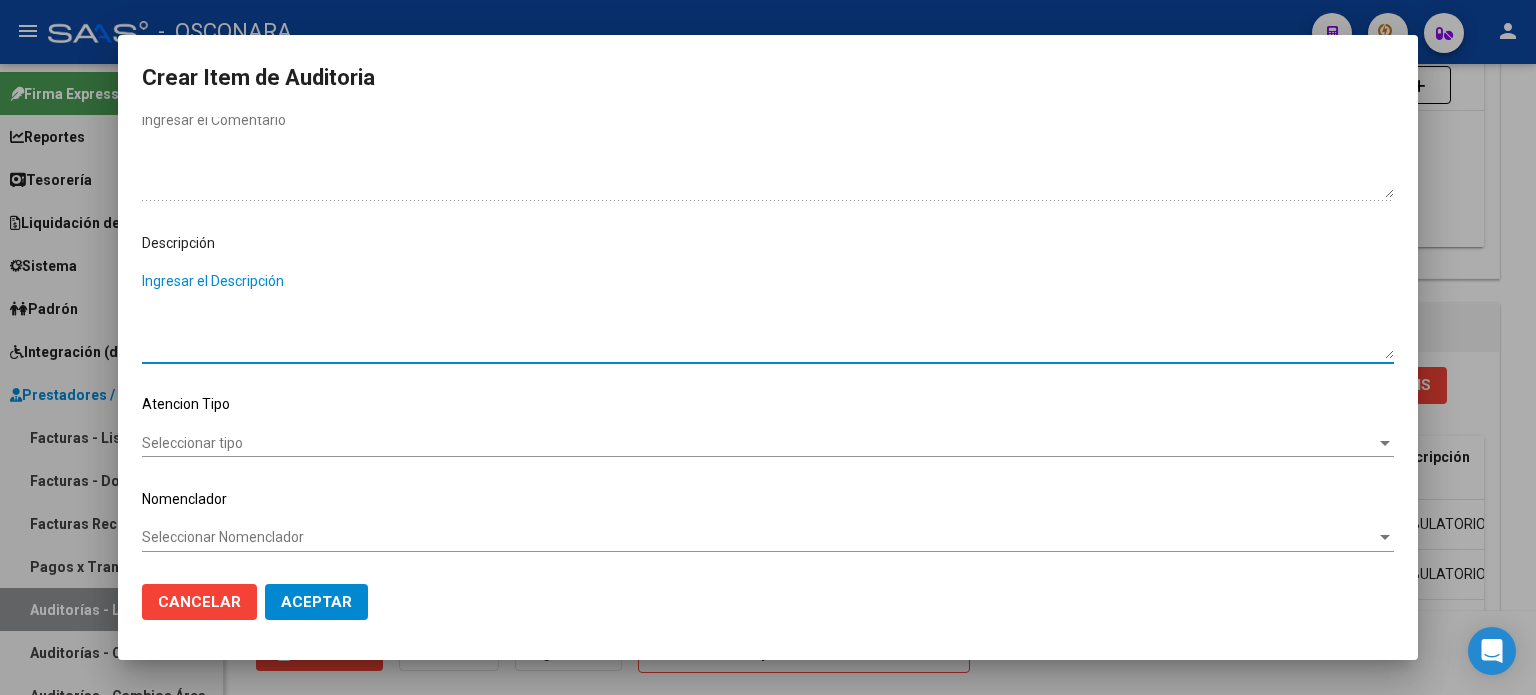 click on "Ingresar el Descripción" at bounding box center (768, 315) 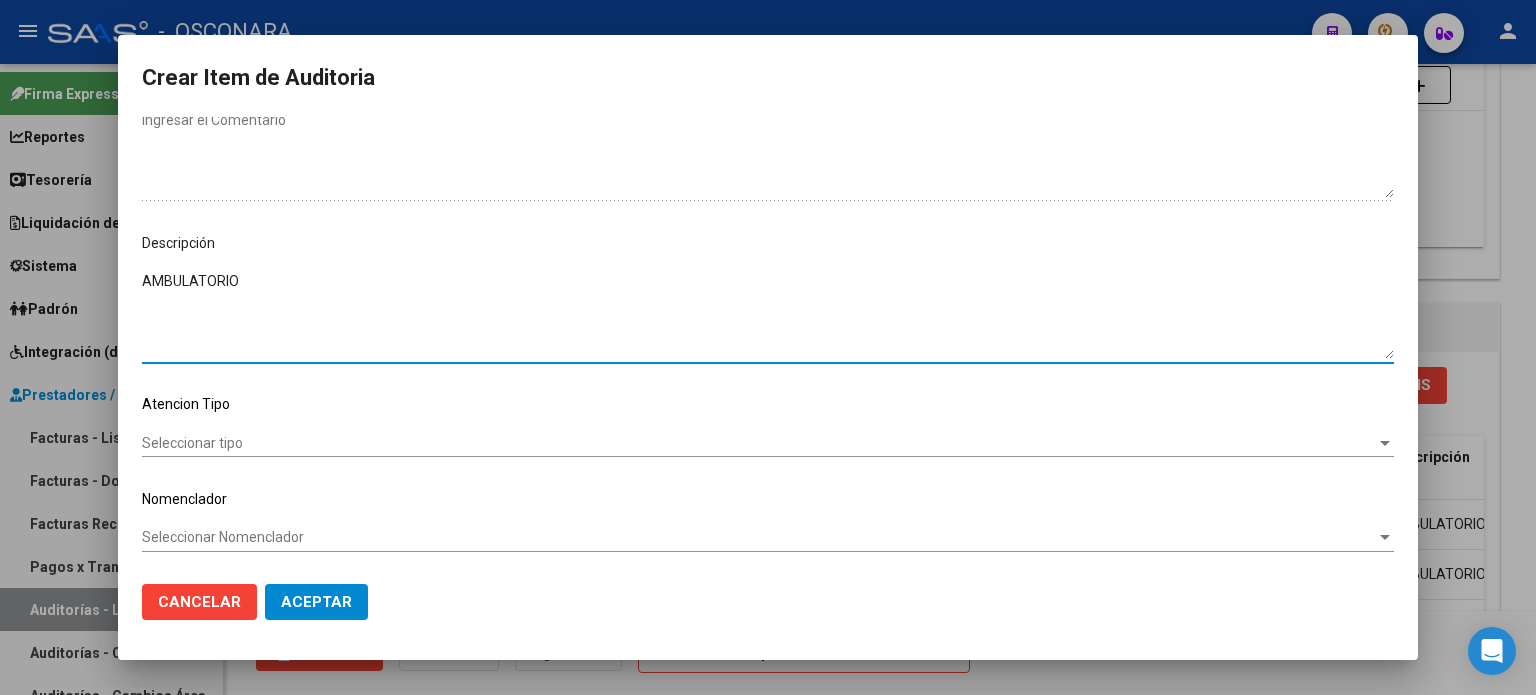 type on "AMBULATORIO" 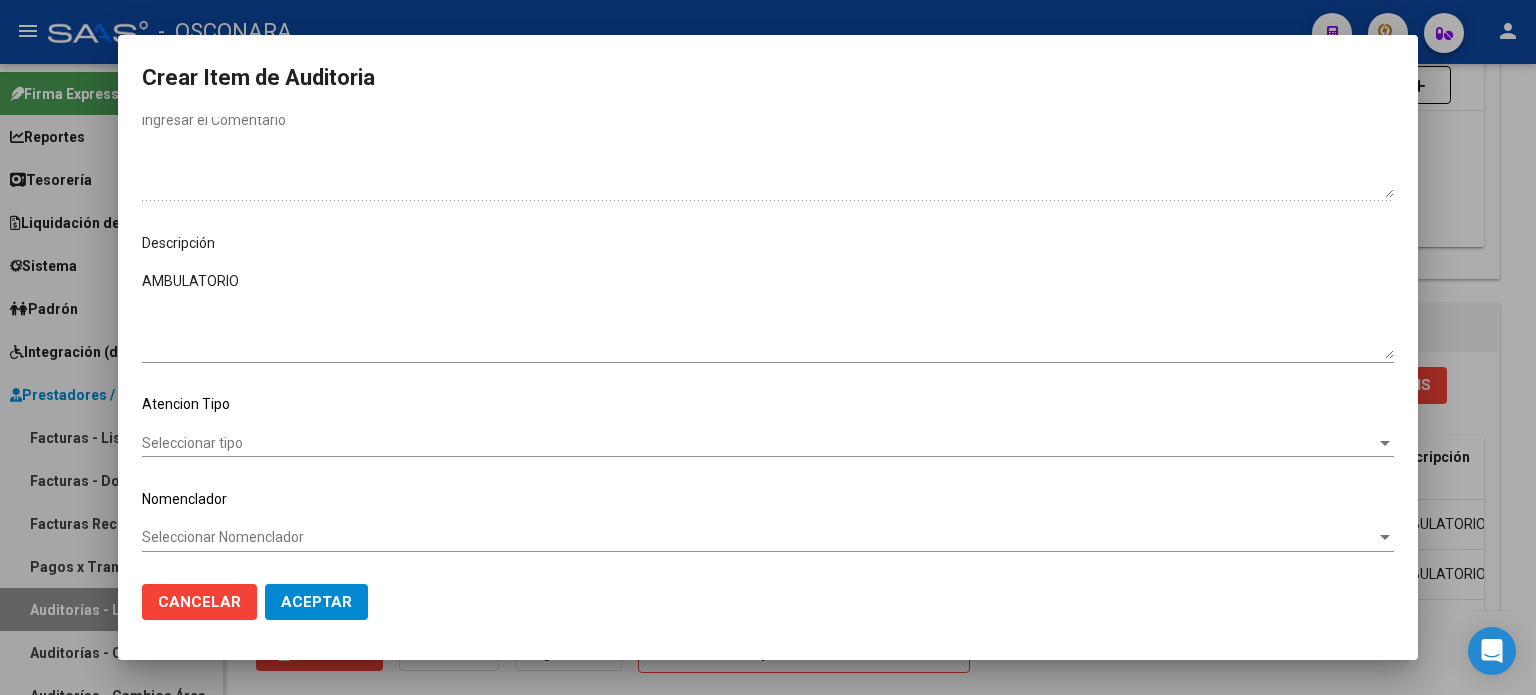 click on "Seleccionar tipo" at bounding box center (759, 443) 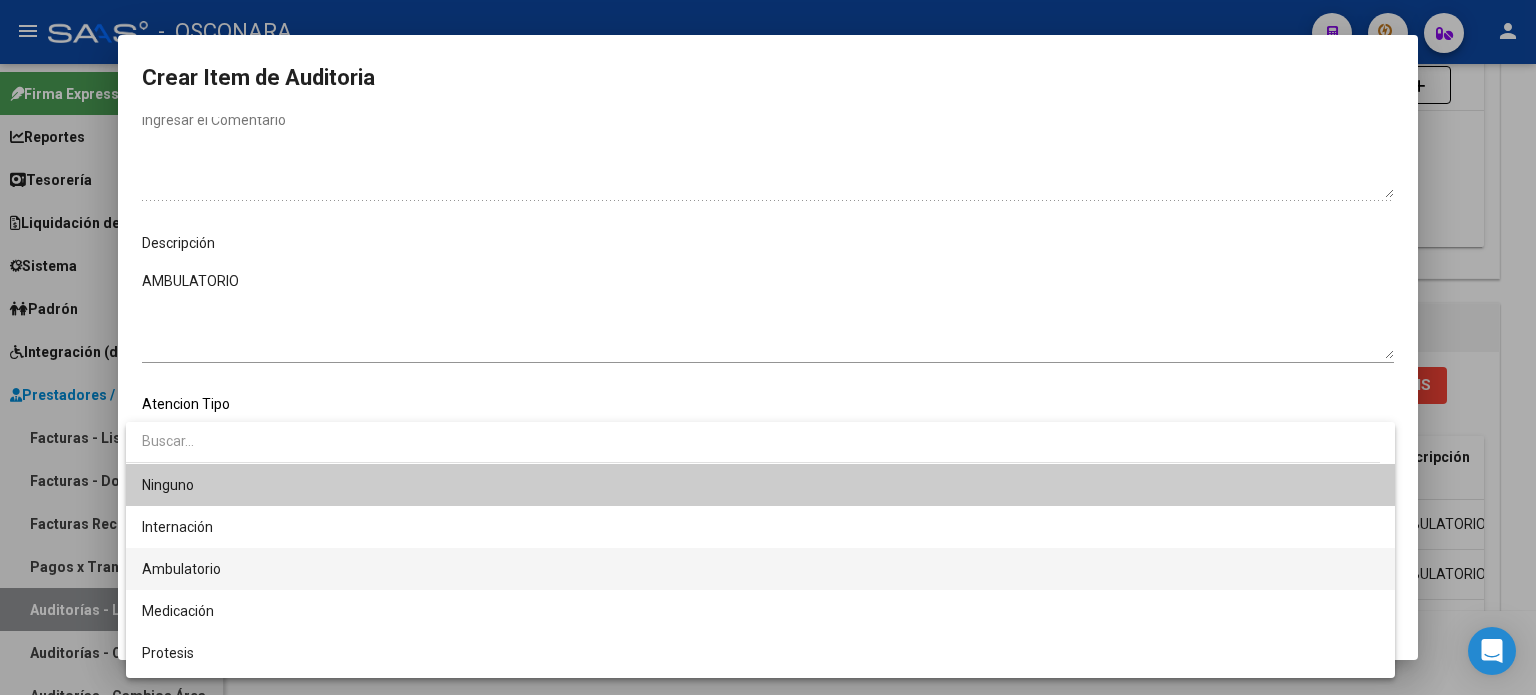 drag, startPoint x: 187, startPoint y: 565, endPoint x: 202, endPoint y: 568, distance: 15.297058 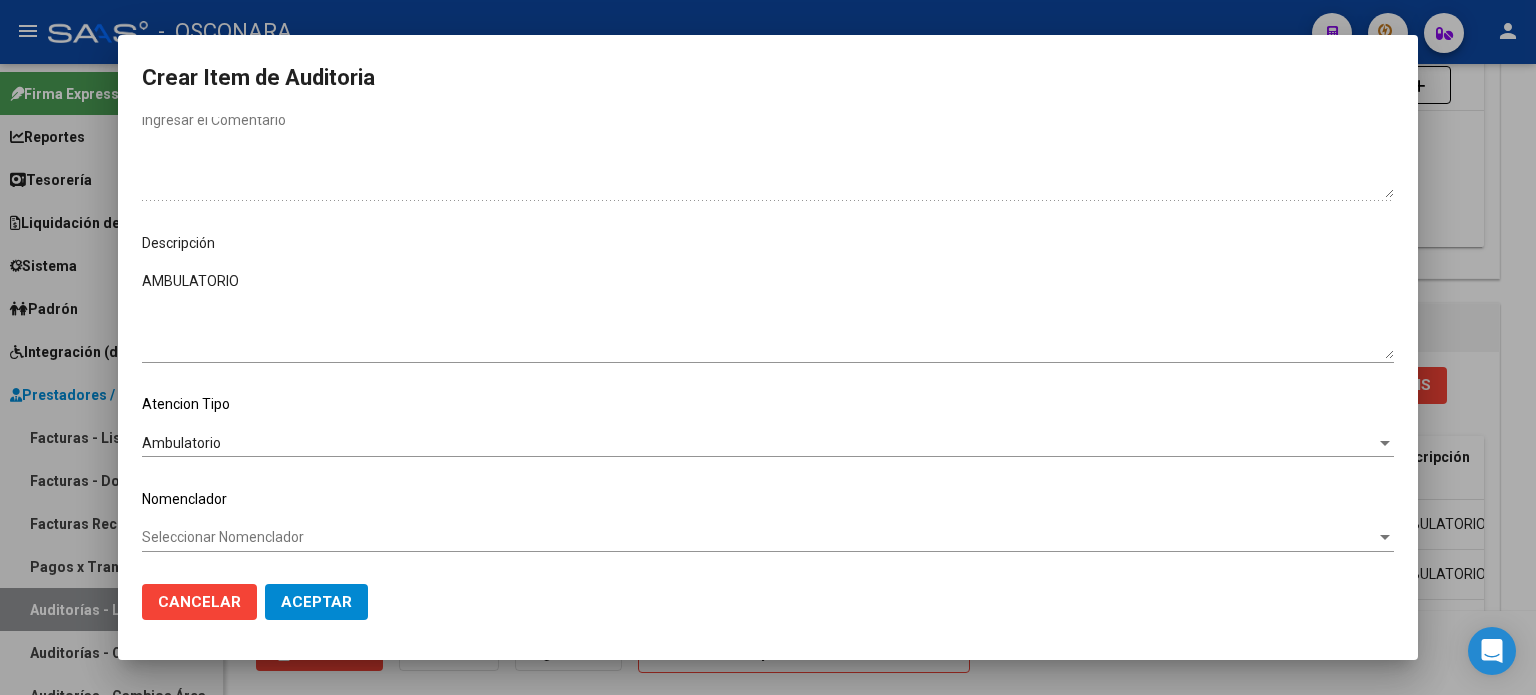 click on "Cancelar Aceptar" 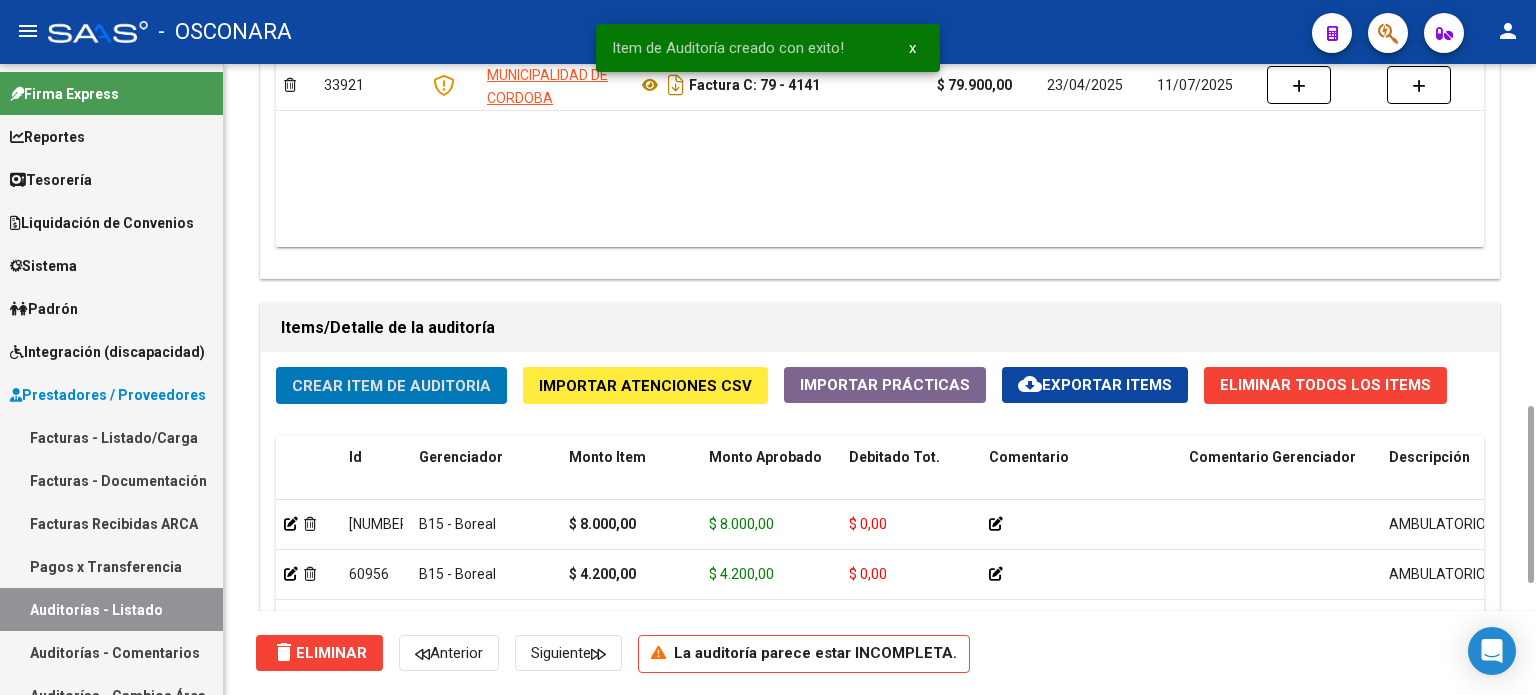 click on "Crear Item de Auditoria" 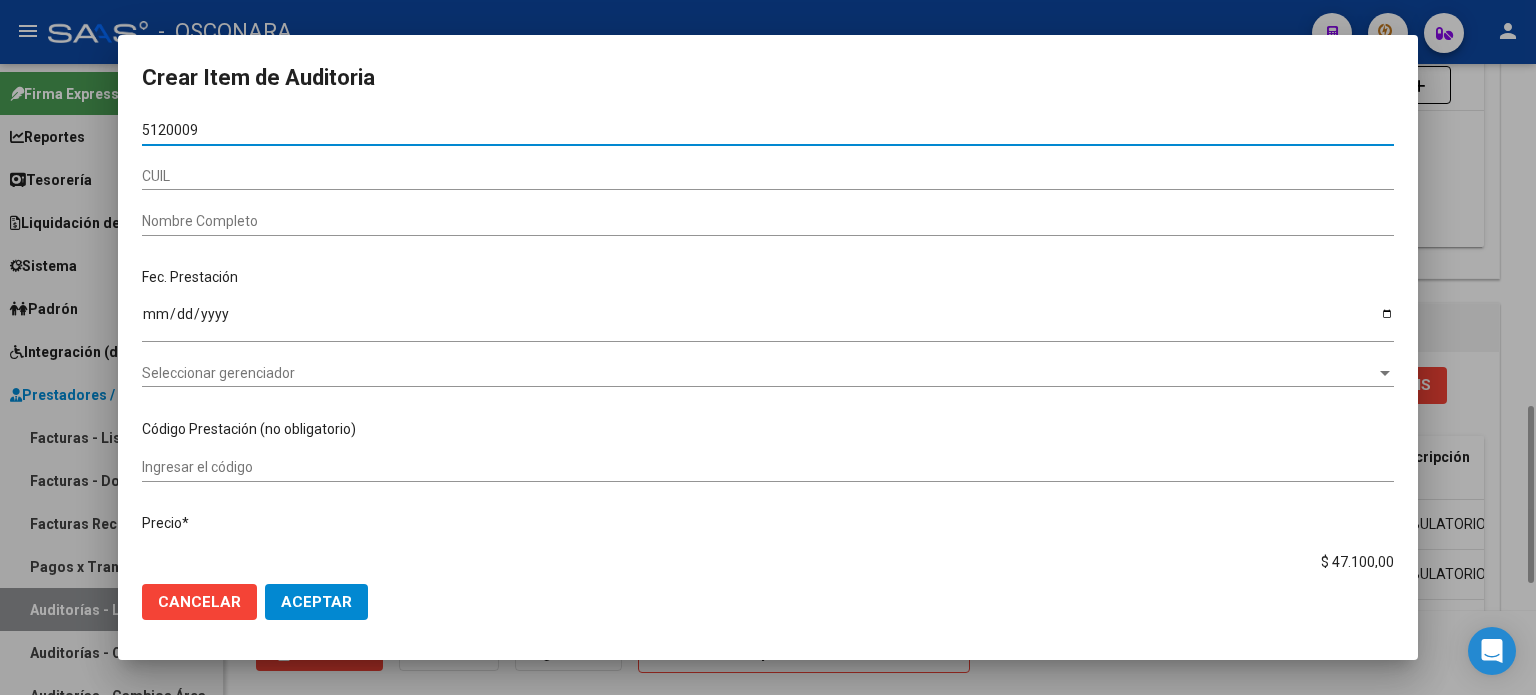 type on "[NUMBER]" 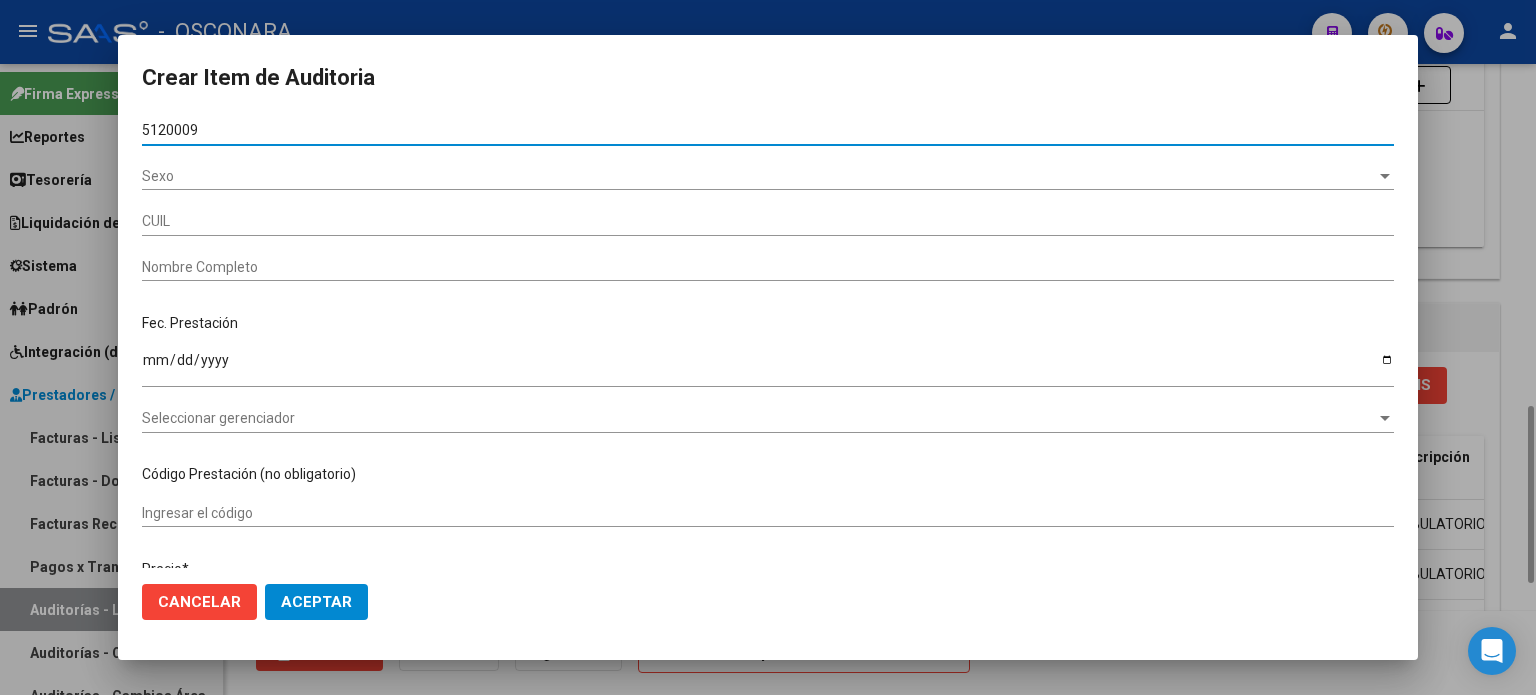 type on "[NUMBER]" 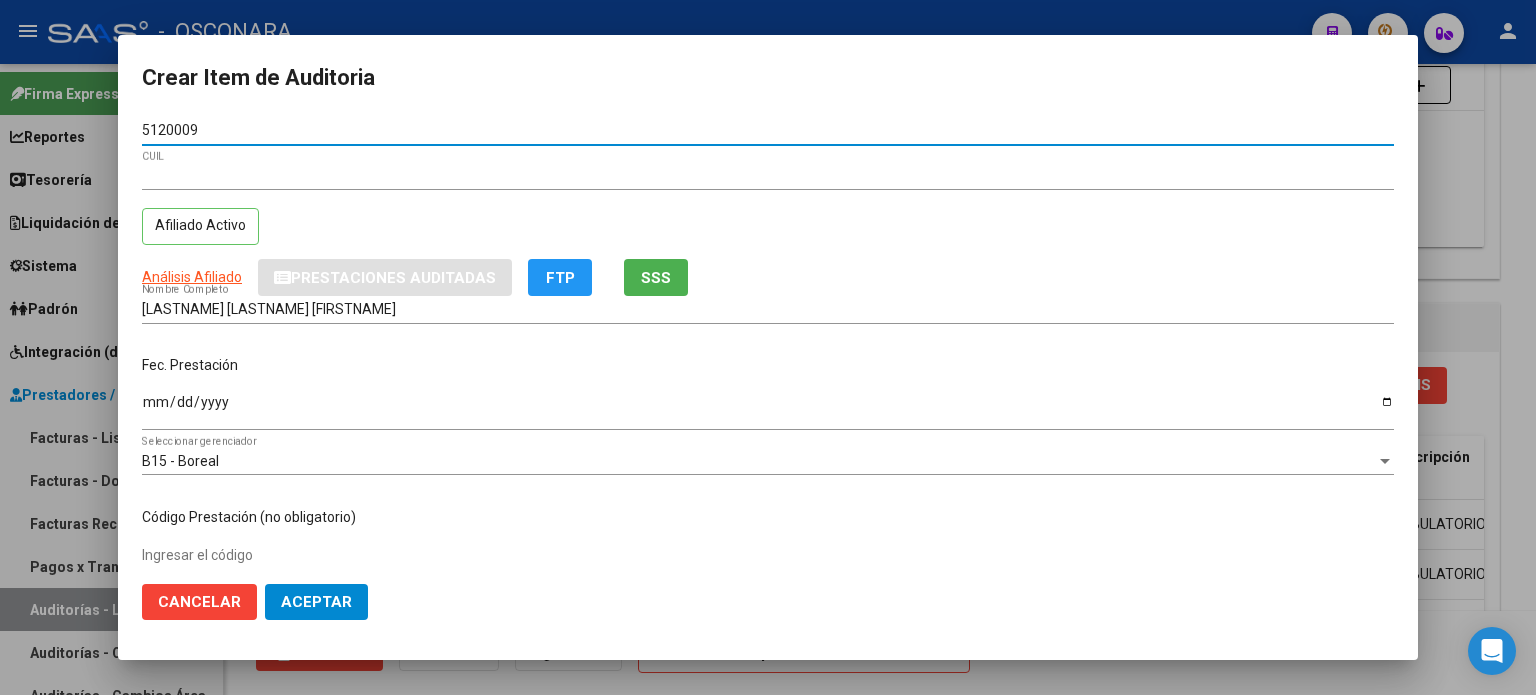 type on "[NUMBER]" 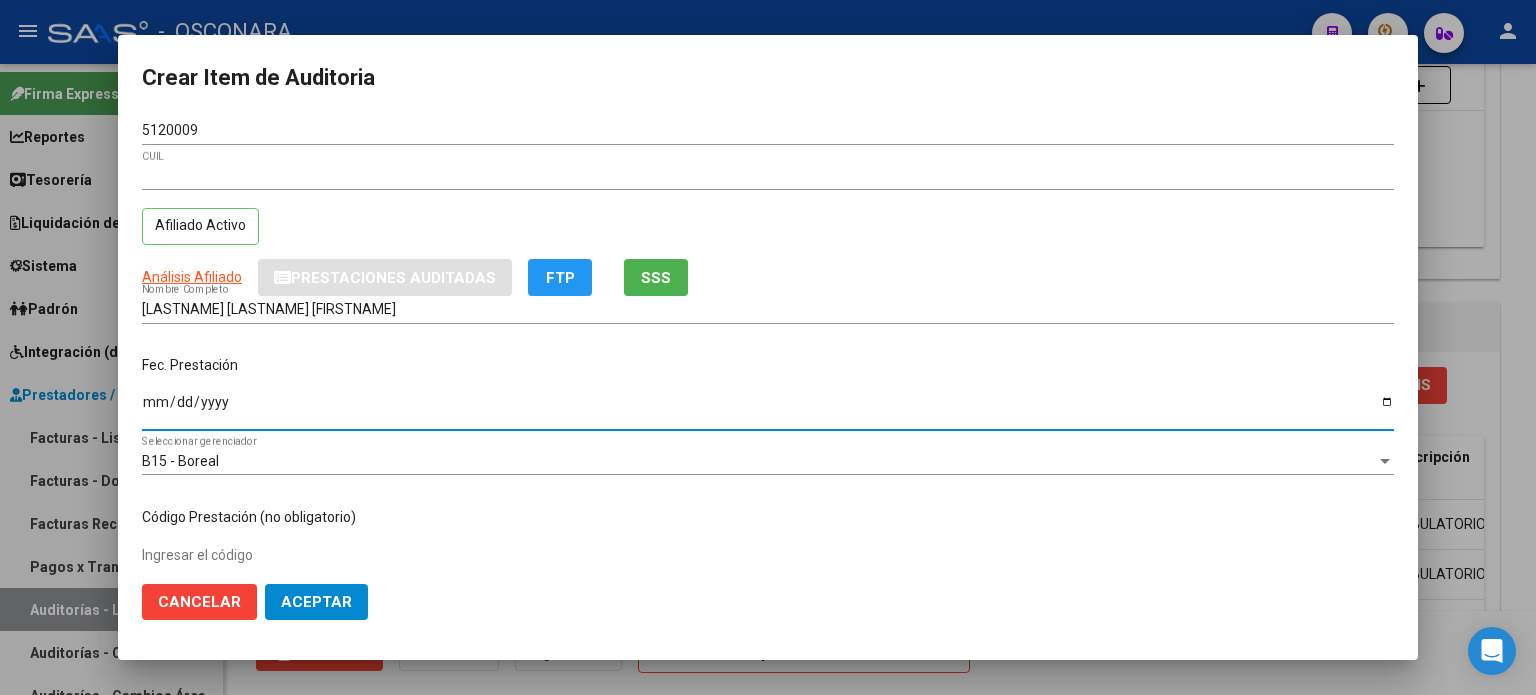 click on "Ingresar la fecha" at bounding box center (768, 409) 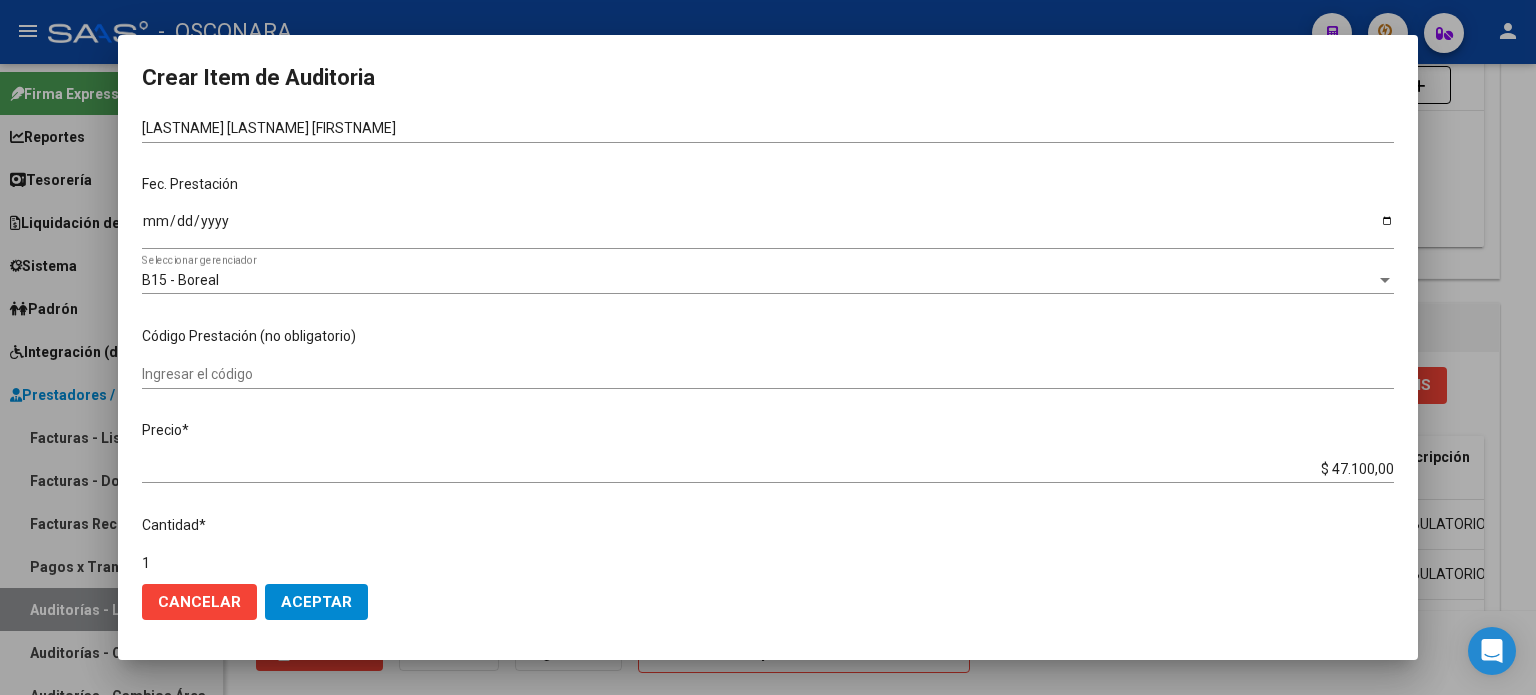 scroll, scrollTop: 200, scrollLeft: 0, axis: vertical 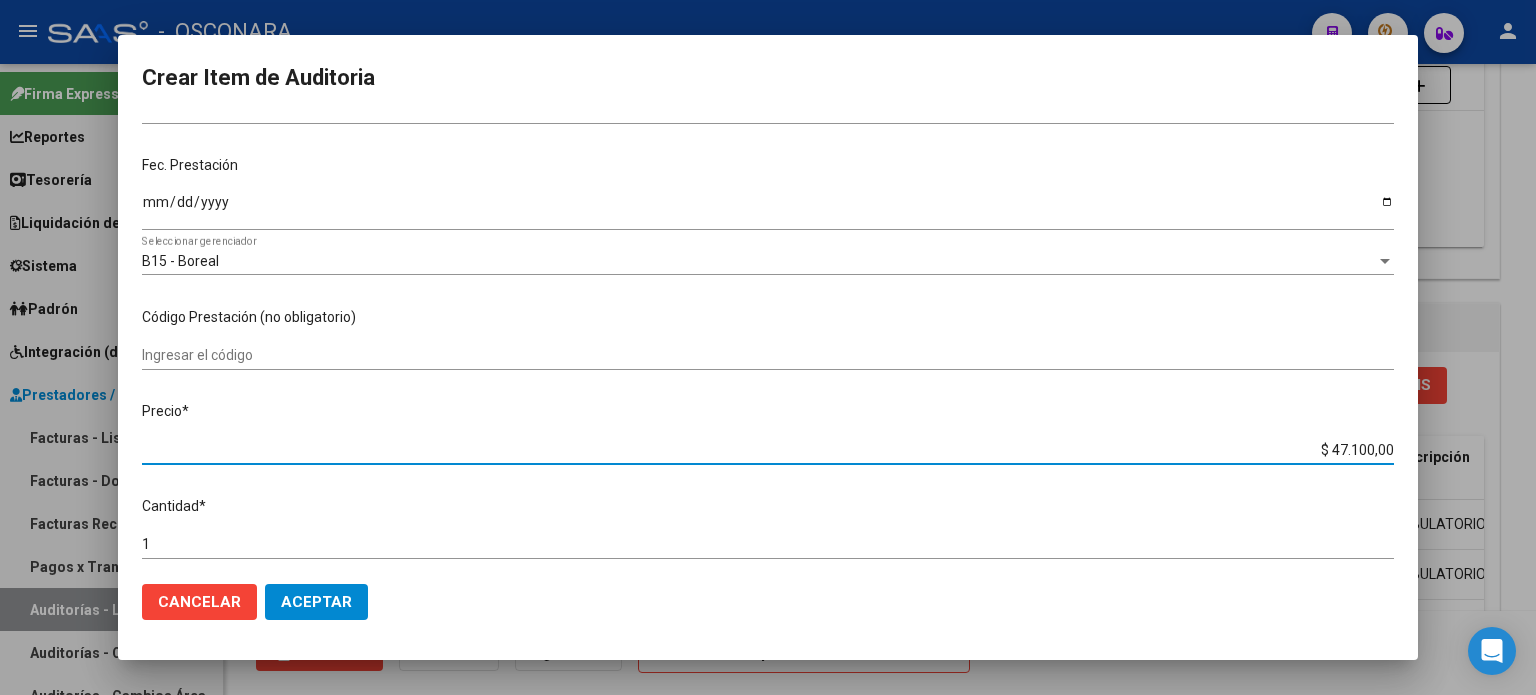 drag, startPoint x: 1320, startPoint y: 449, endPoint x: 1535, endPoint y: 449, distance: 215 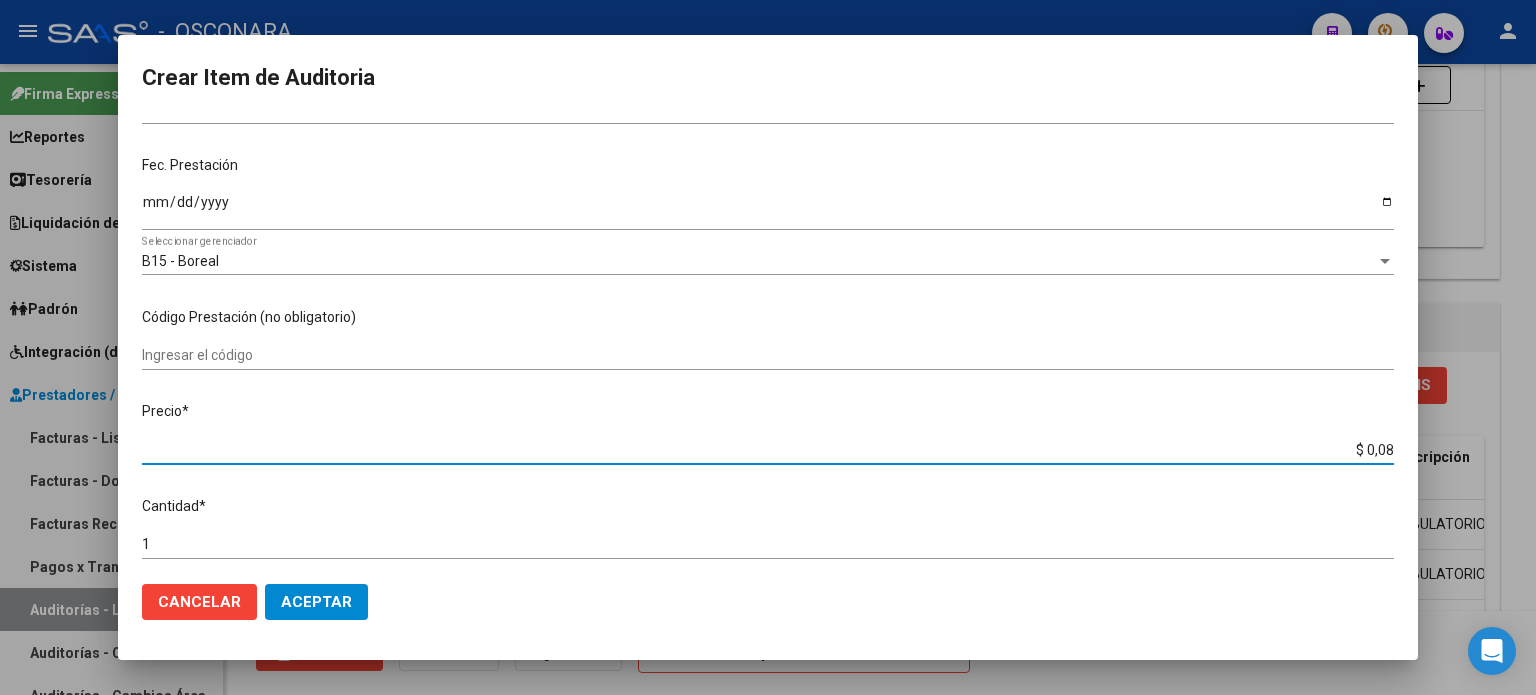 type on "$ 0,80" 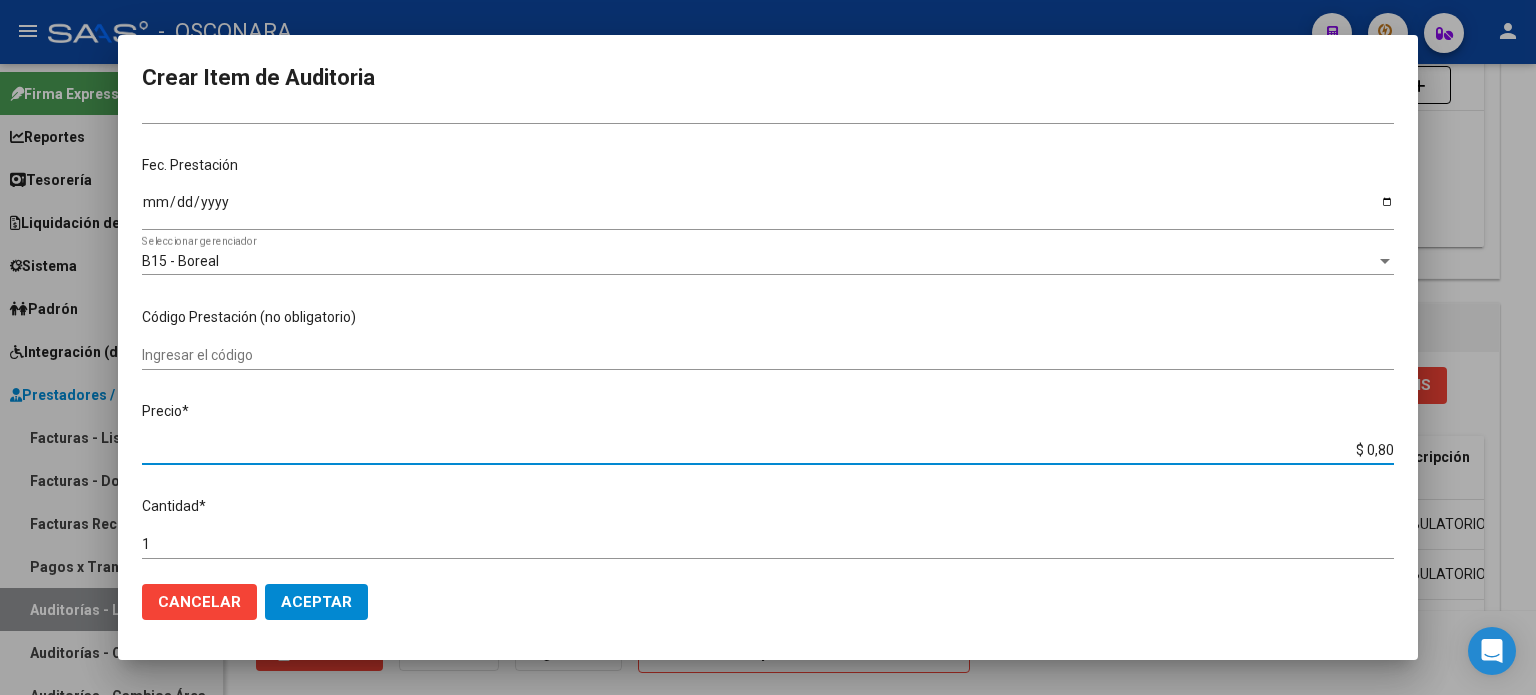 type on "$ 8,00" 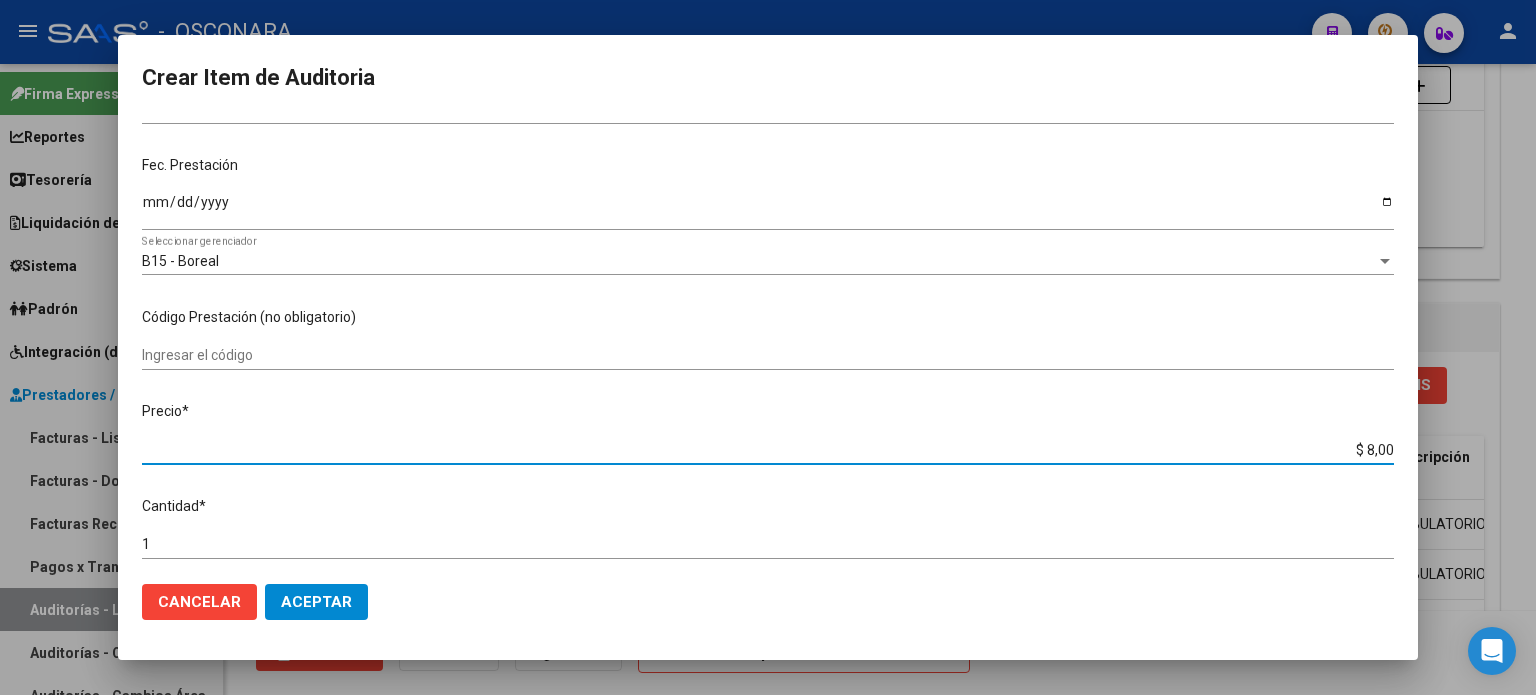 type on "$ 80,00" 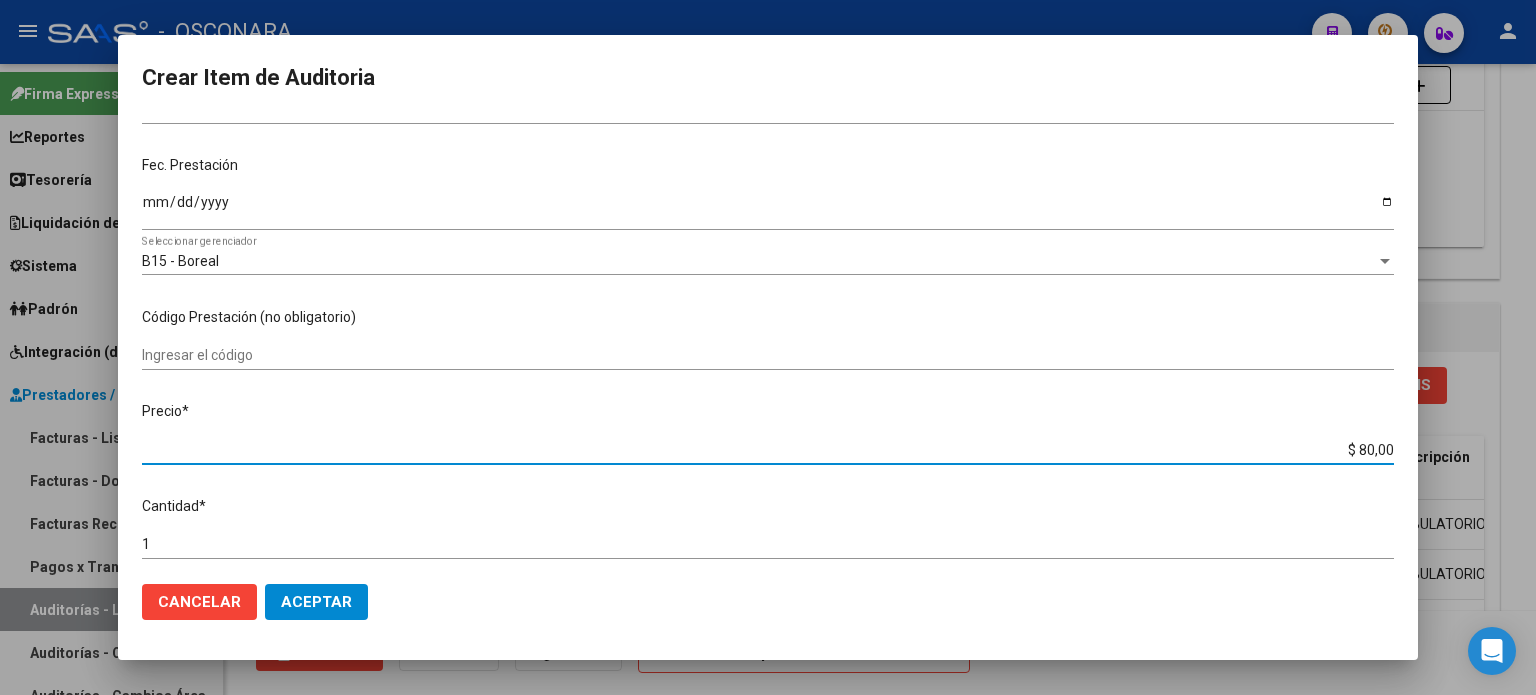 type on "$ 800,00" 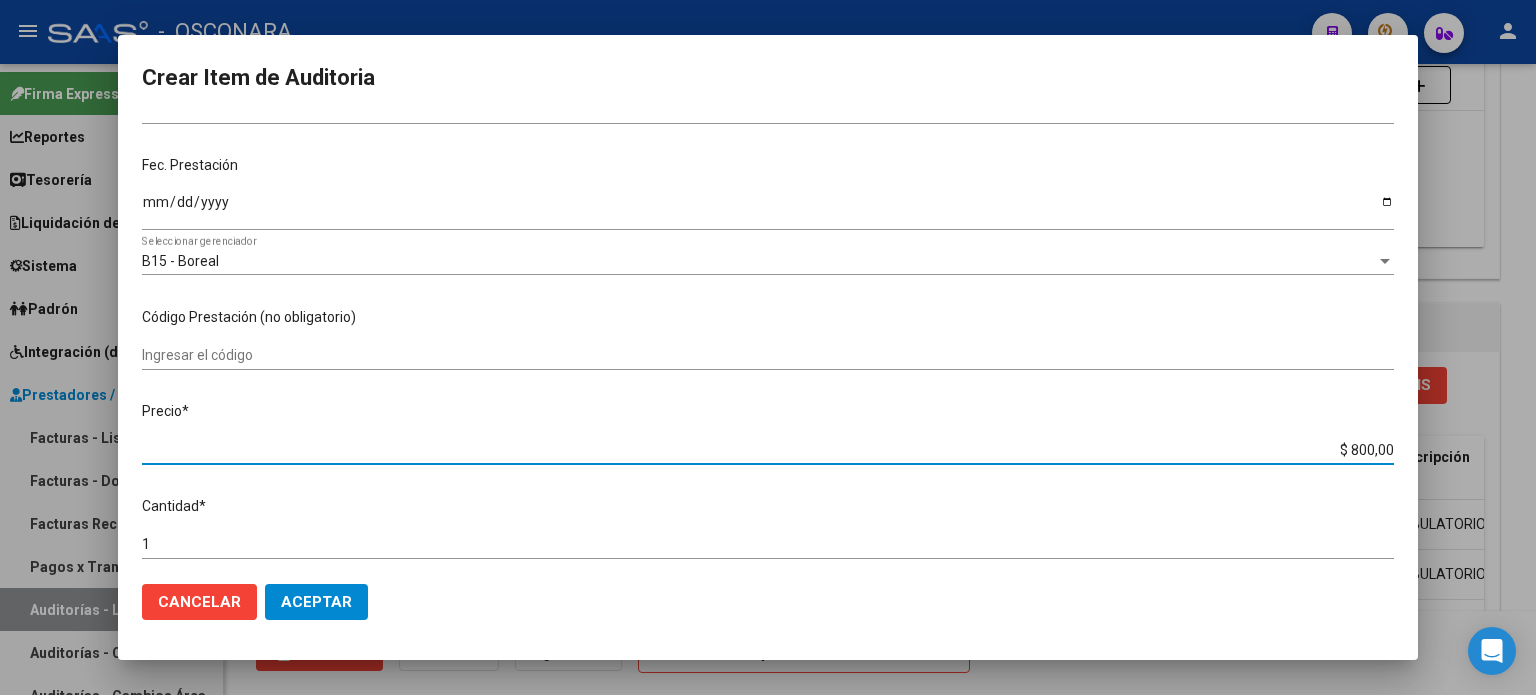 type on "$ 8.000,00" 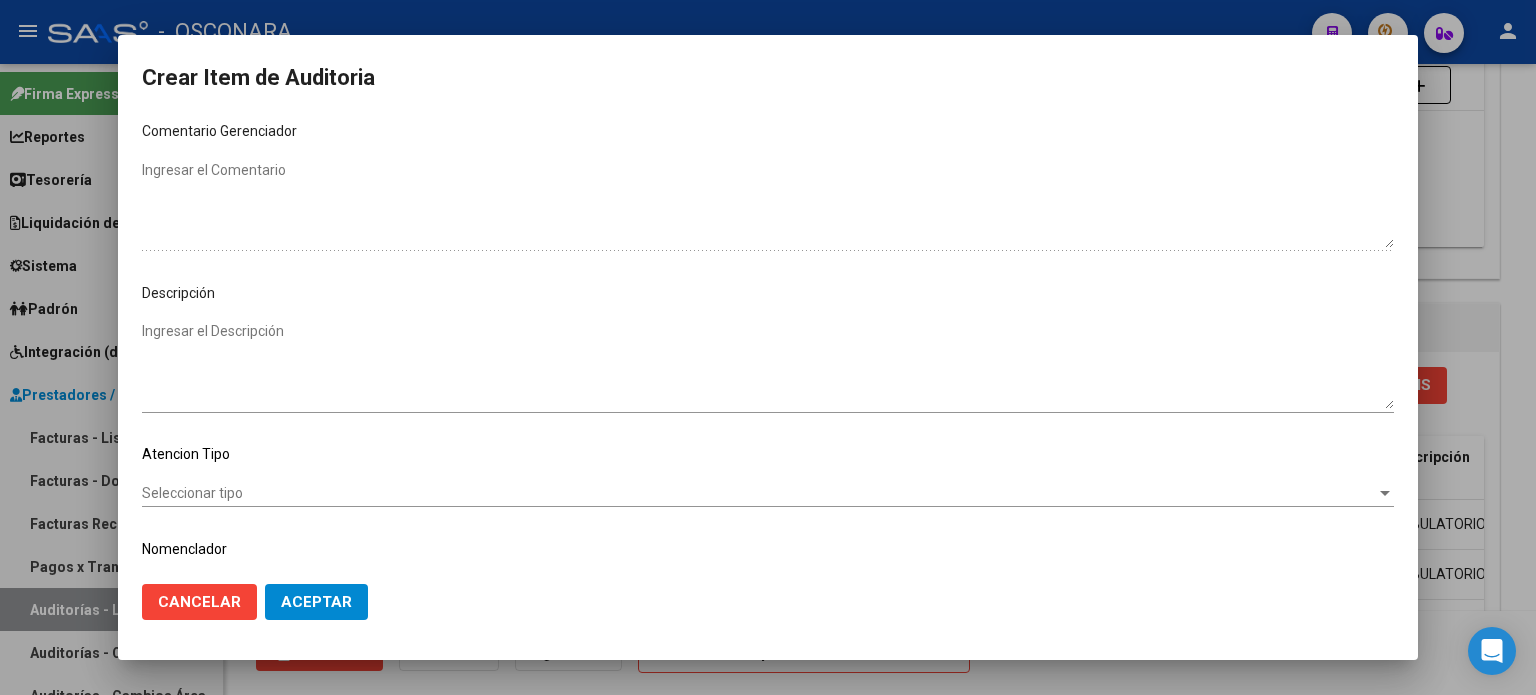 scroll, scrollTop: 1070, scrollLeft: 0, axis: vertical 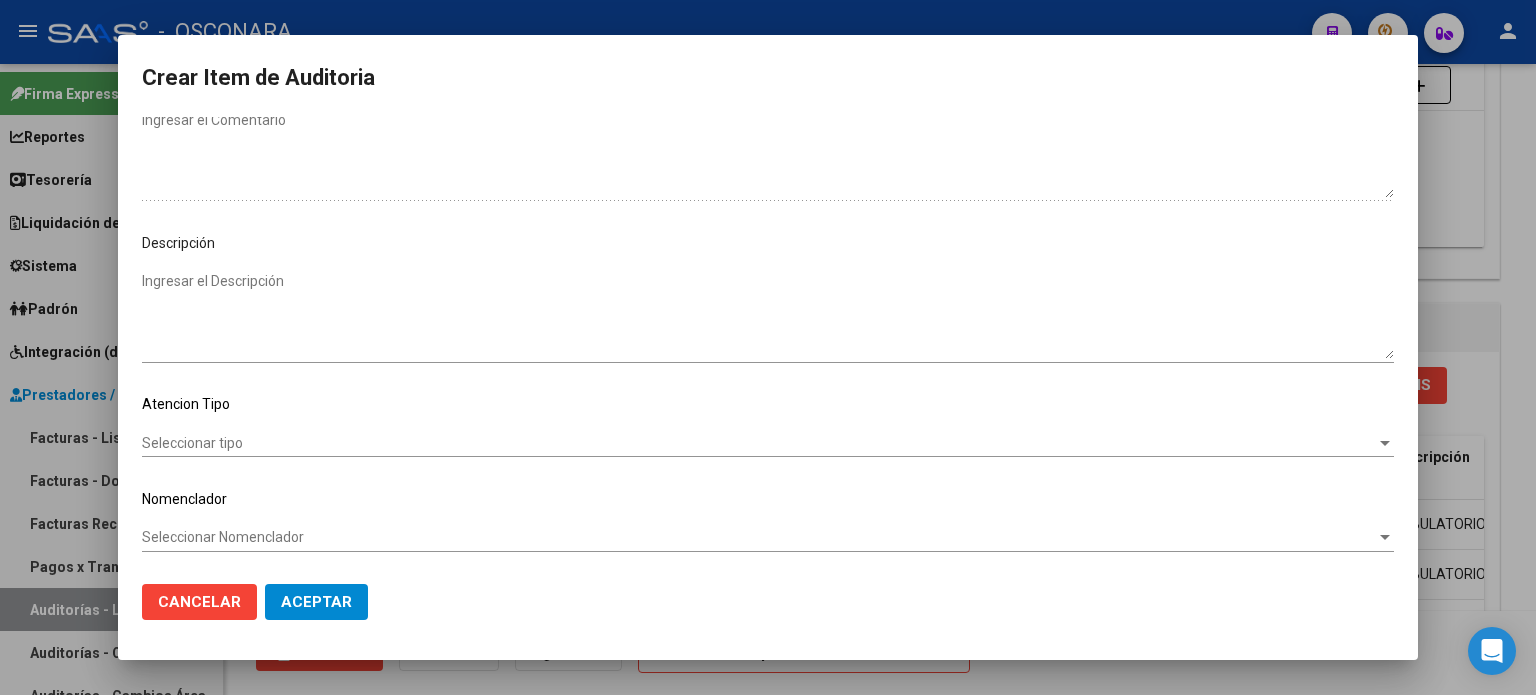click on "51200093 Nro Documento    [DOCUMENT] CUIL   Afiliado Activo  Análisis Afiliado  Prestaciones Auditadas FTP SSS   CAPDEVILA EDGAR MATEO Nombre Completo  Fec. Prestación    2025-03-26 Ingresar la fecha  B15 - Boreal  Seleccionar gerenciador Código Prestación (no obligatorio)    Ingresar el código  Precio  *   $ 8.000,00 Ingresar el precio  Cantidad  *   1 Ingresar la cantidad  Monto Item  *   $ 8.000,00 Ingresar el monto  Monto Debitado    $ 0,00 Ingresar el monto  Comentario Operador    Ingresar el Comentario  Comentario Gerenciador    Ingresar el Comentario  Descripción    Ingresar el Descripción   Atencion Tipo  Seleccionar tipo Seleccionar tipo  Nomenclador  Seleccionar Nomenclador Seleccionar Nomenclador" at bounding box center (768, 343) 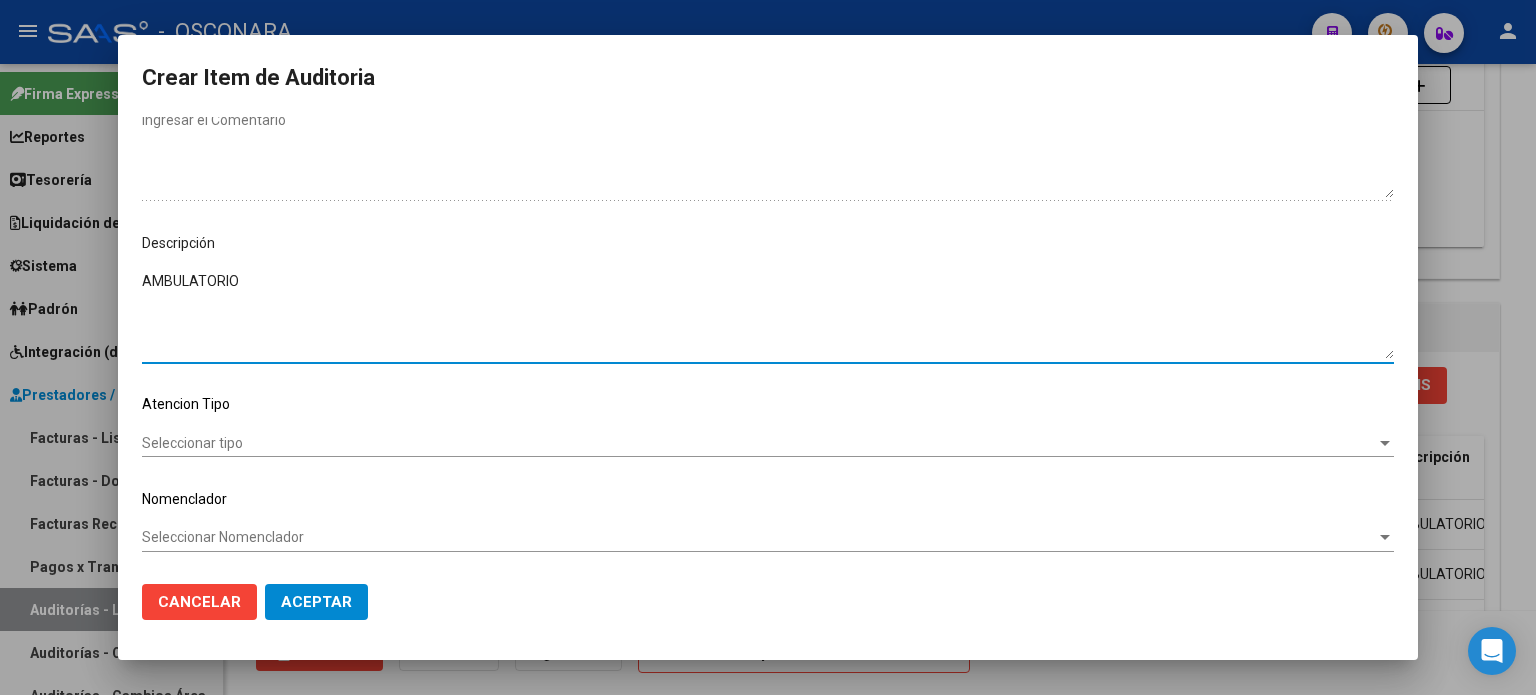 type on "AMBULATORIO" 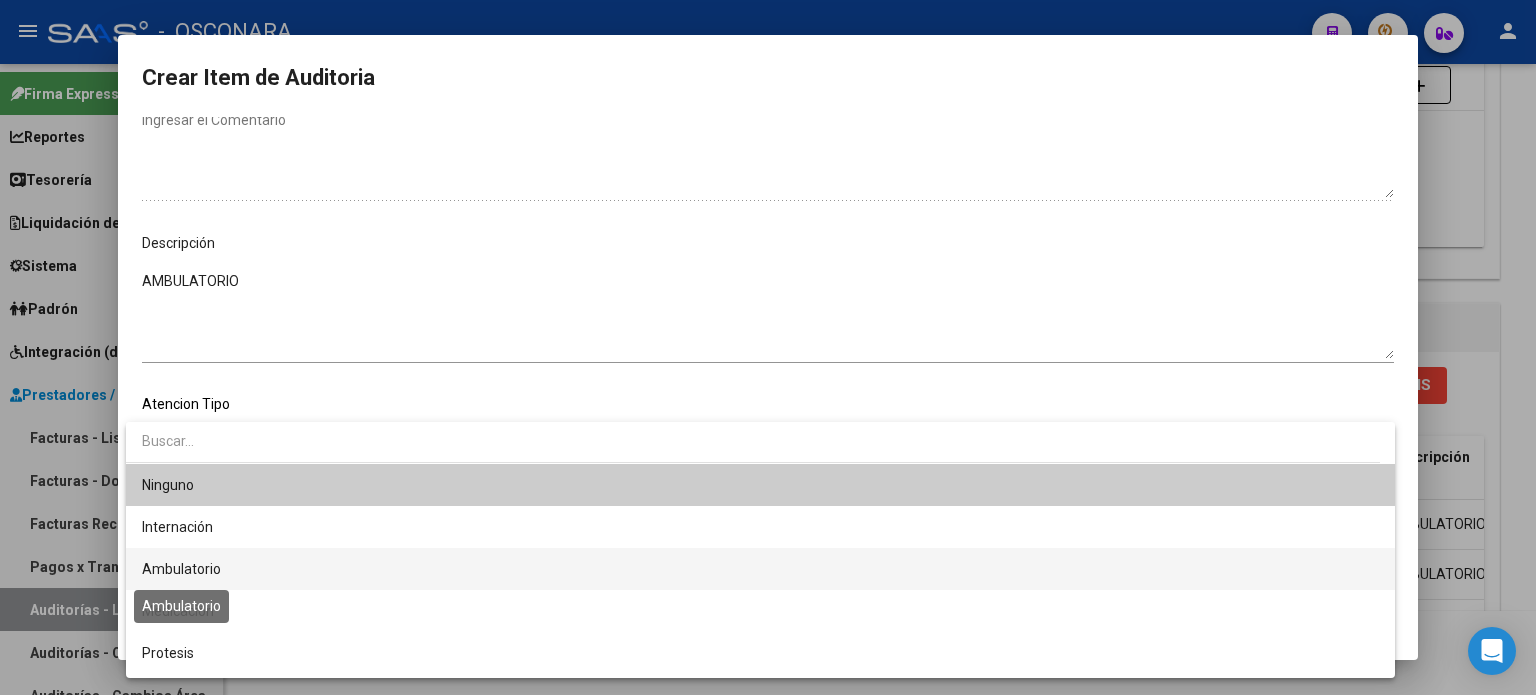 click on "Ambulatorio" at bounding box center [181, 569] 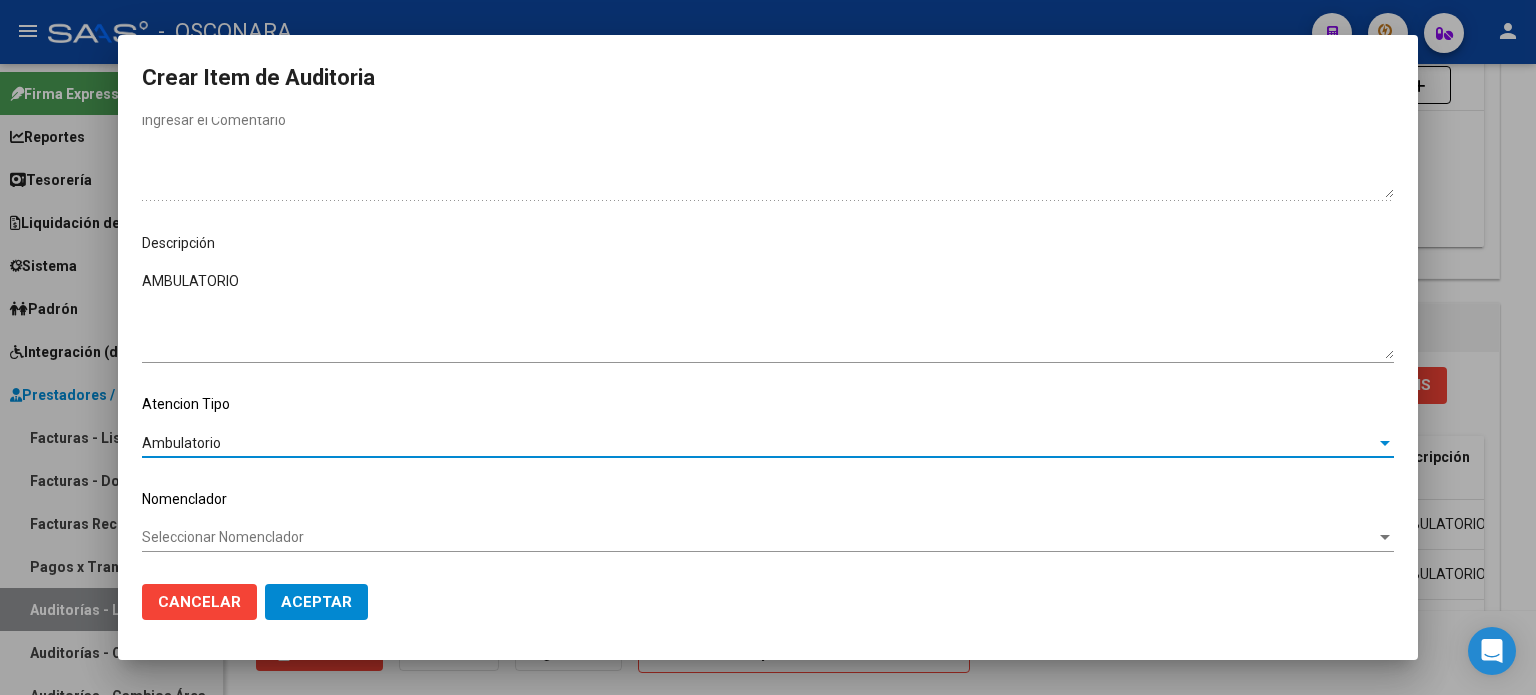 click on "Aceptar" 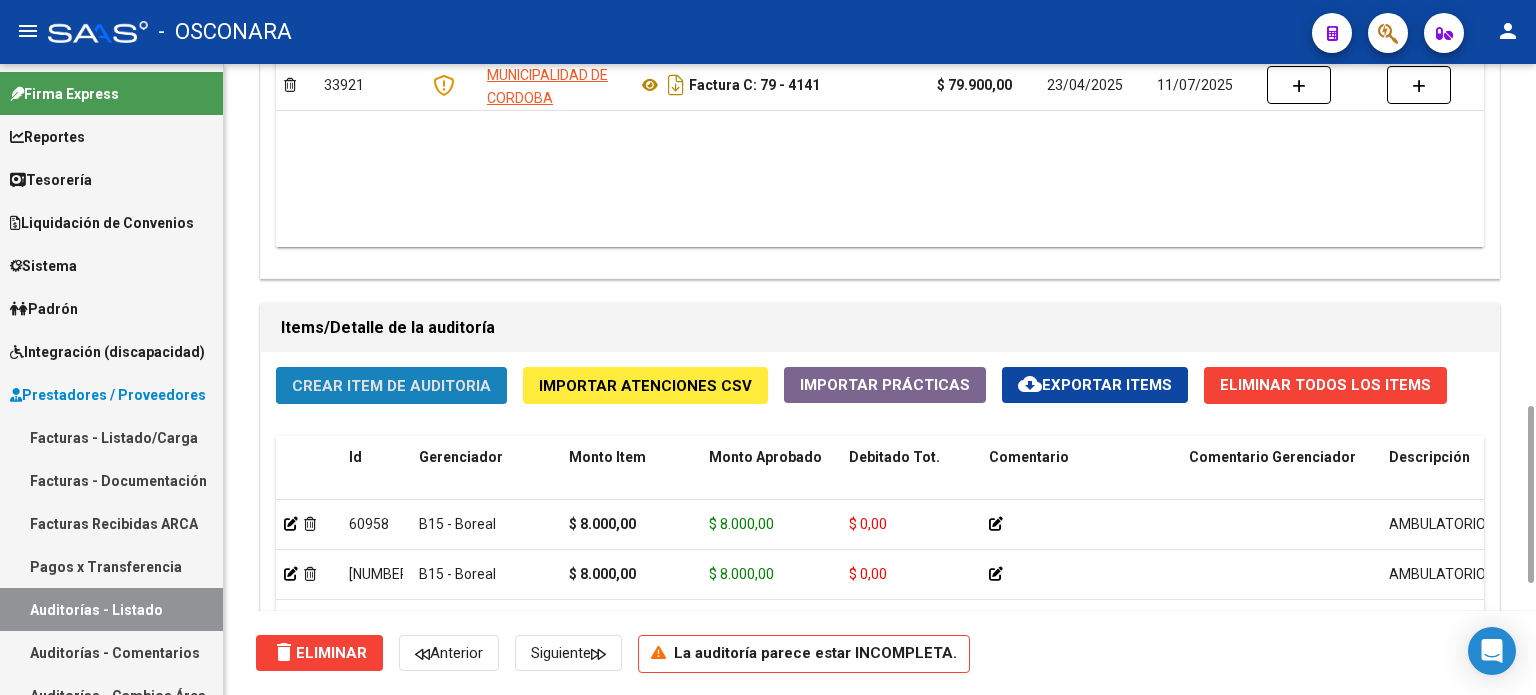 click on "Crear Item de Auditoria" 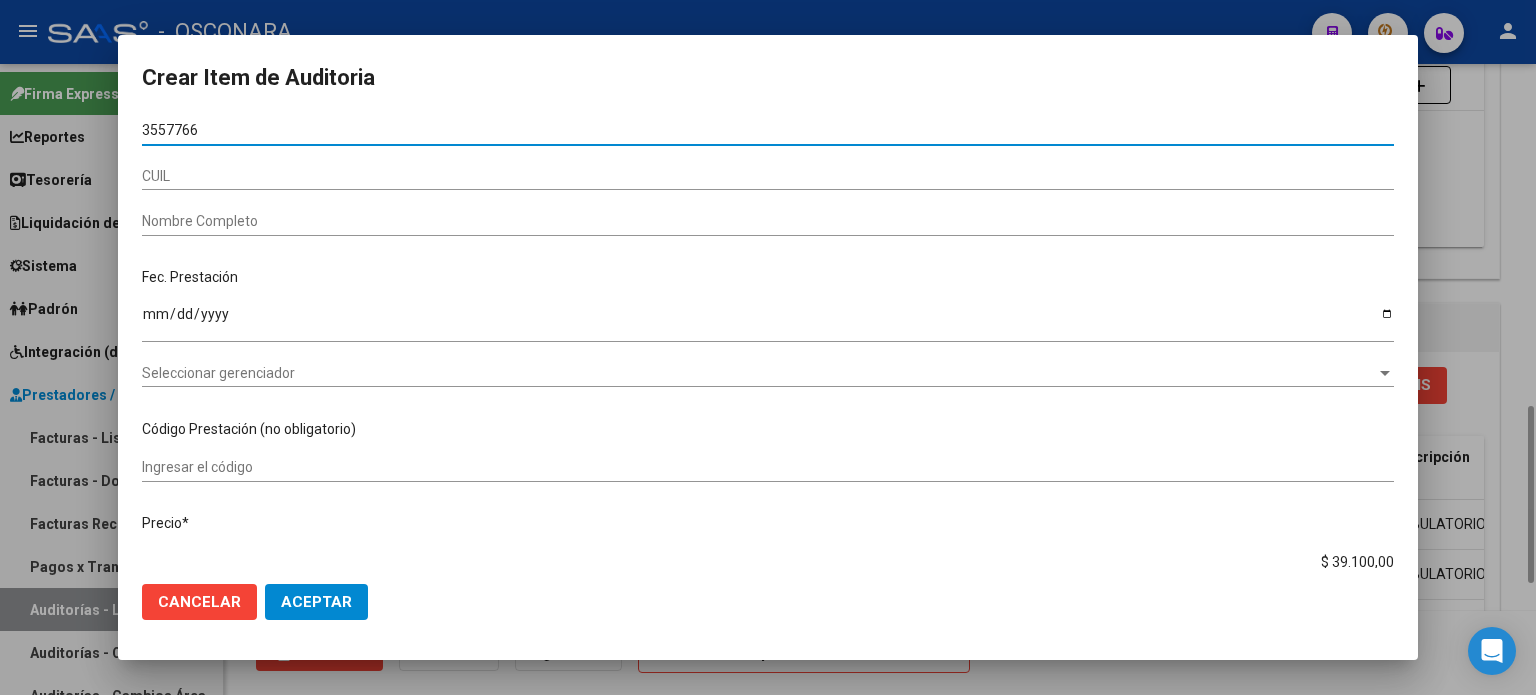 type on "[NUMBER]" 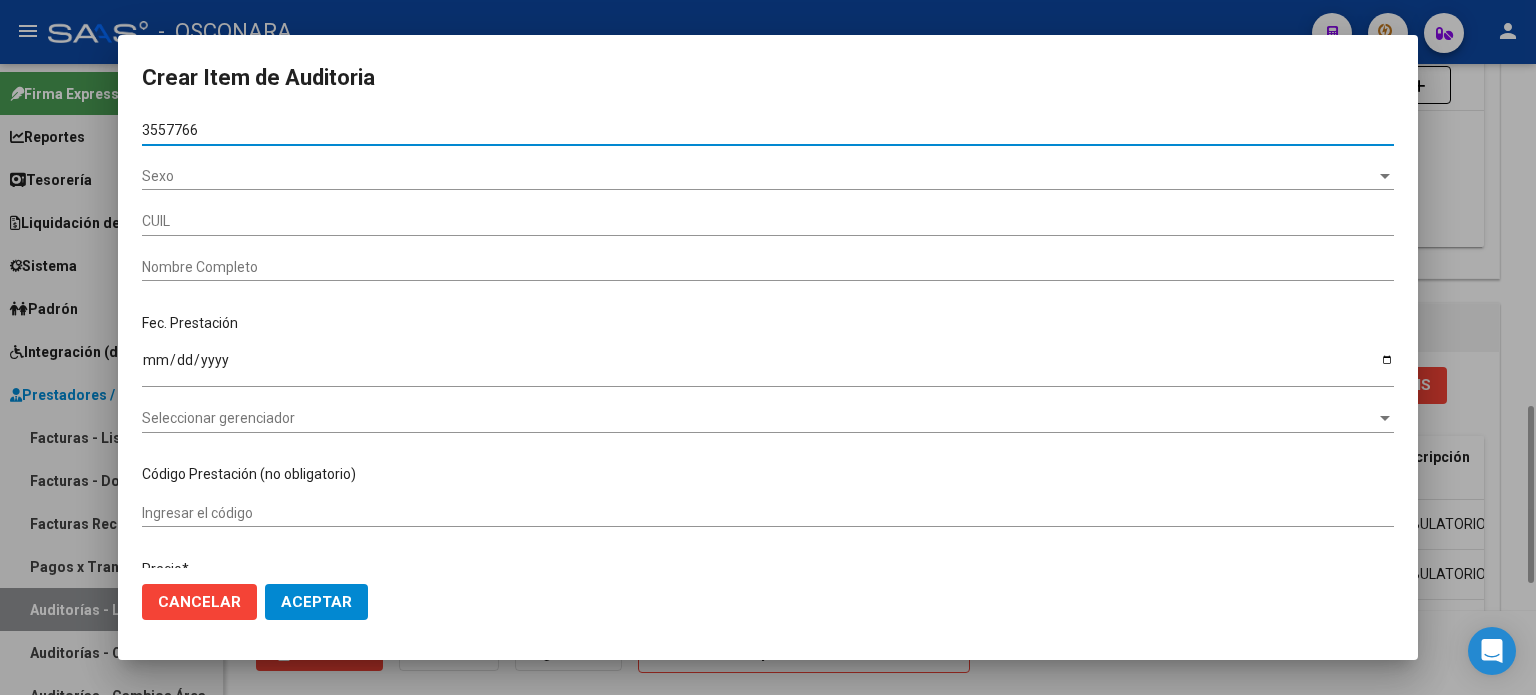 type on "[NUMBER]" 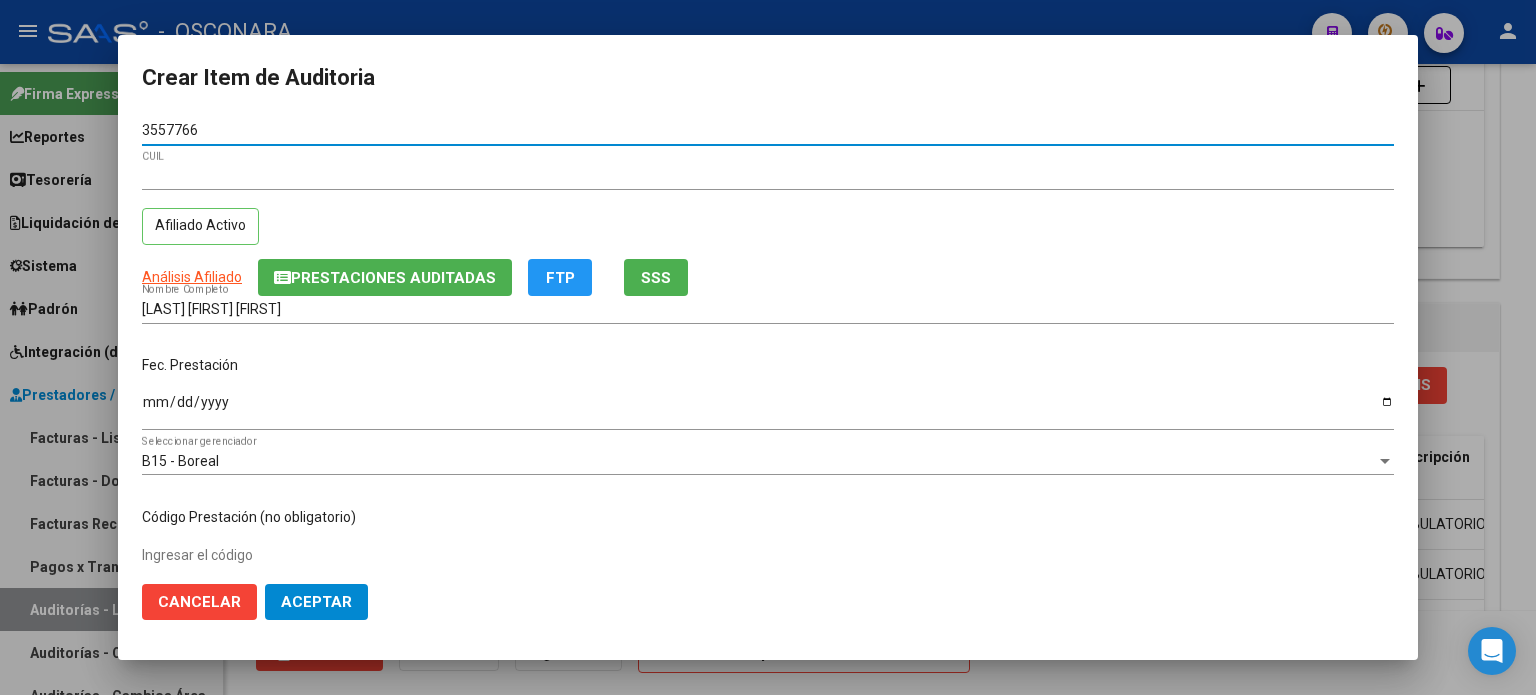 type on "[NUMBER]" 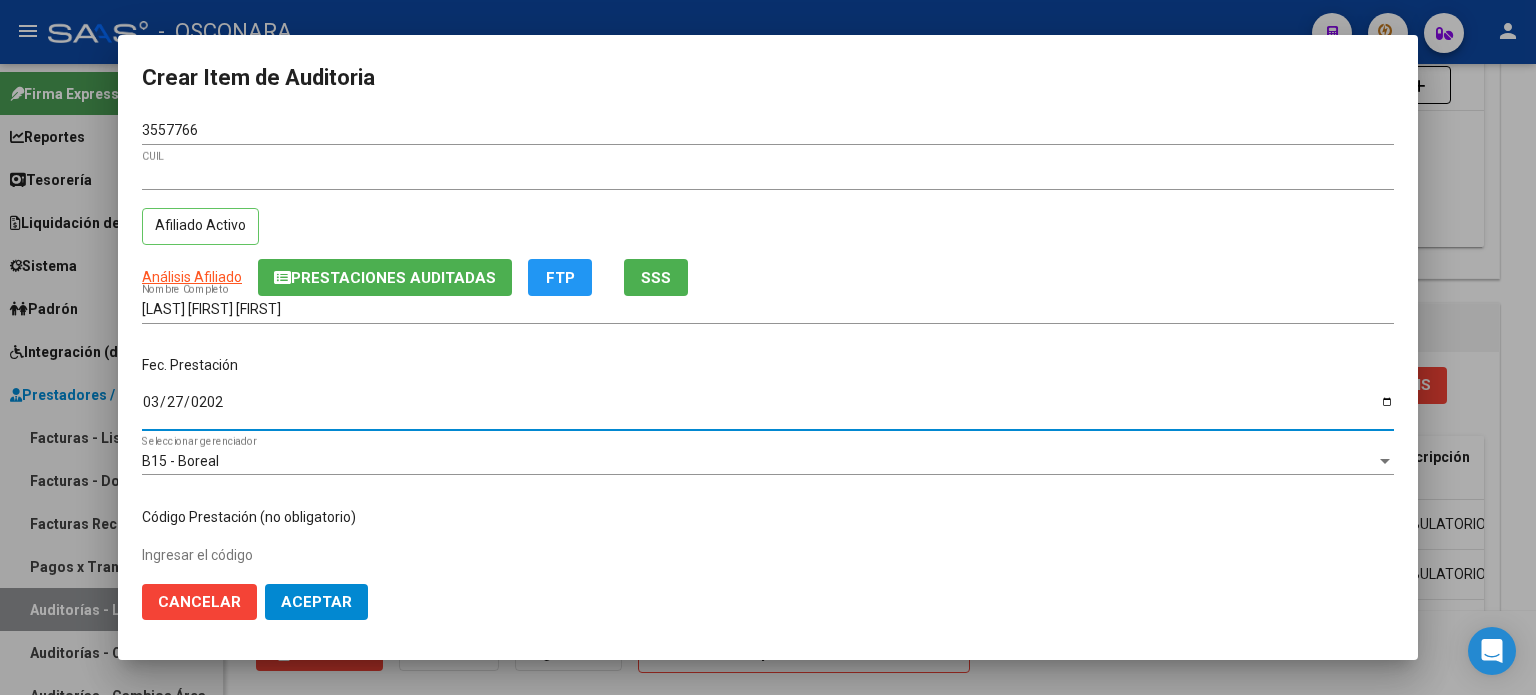type on "2025-03-27" 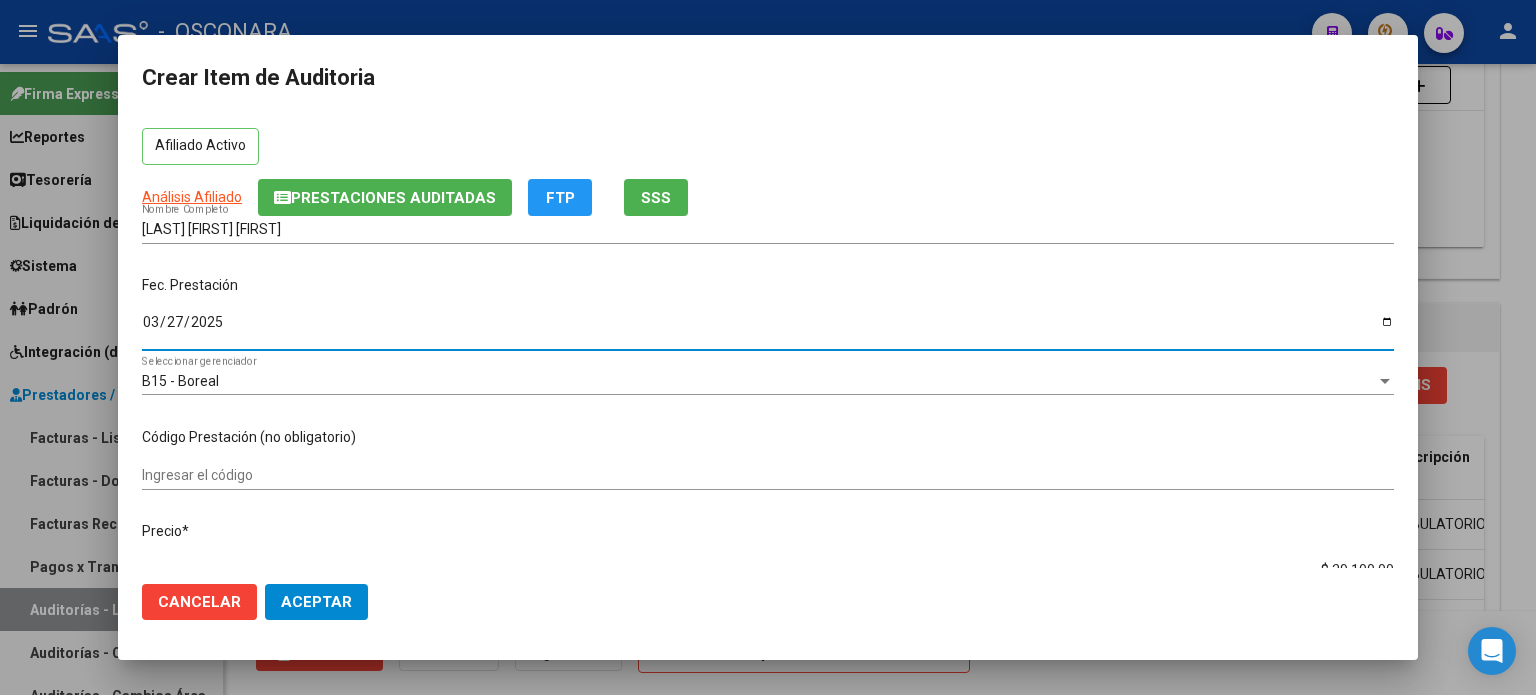 scroll, scrollTop: 200, scrollLeft: 0, axis: vertical 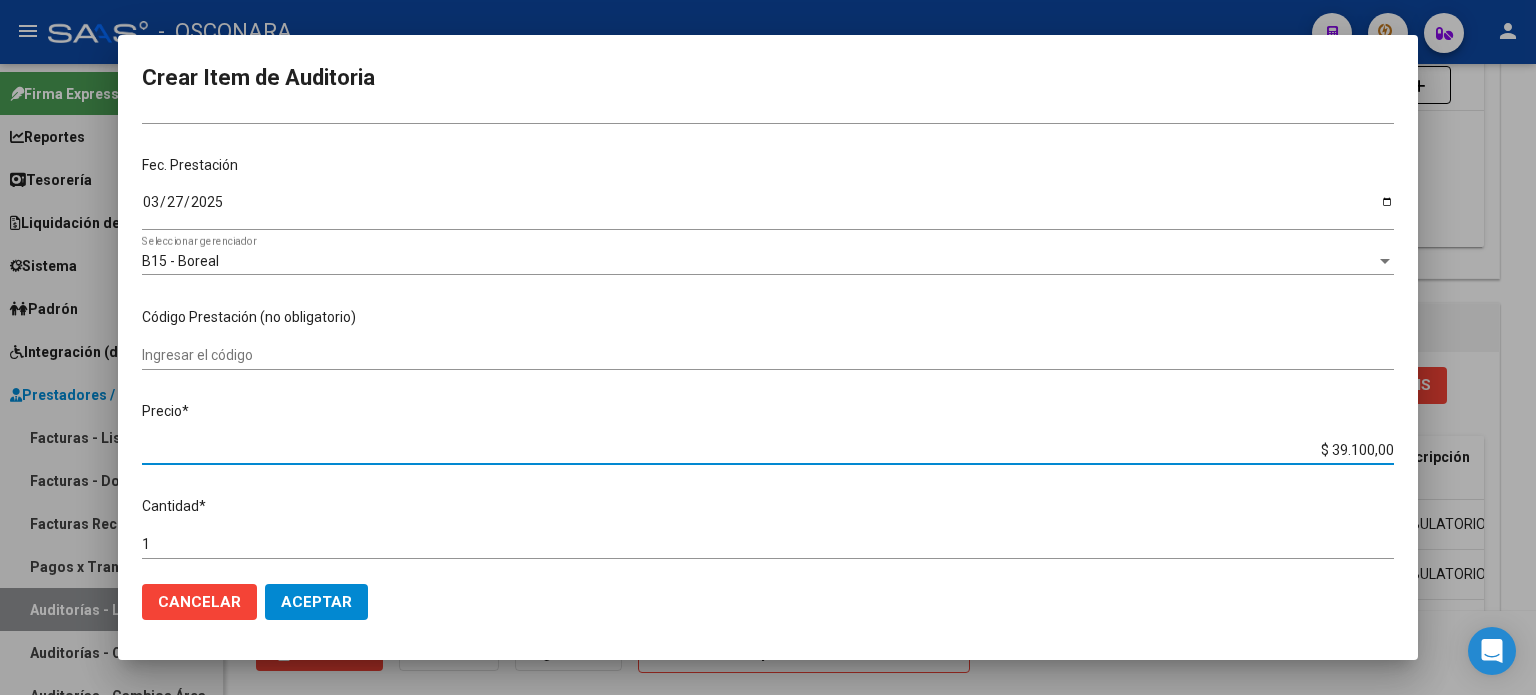 drag, startPoint x: 1314, startPoint y: 450, endPoint x: 1535, endPoint y: 449, distance: 221.00226 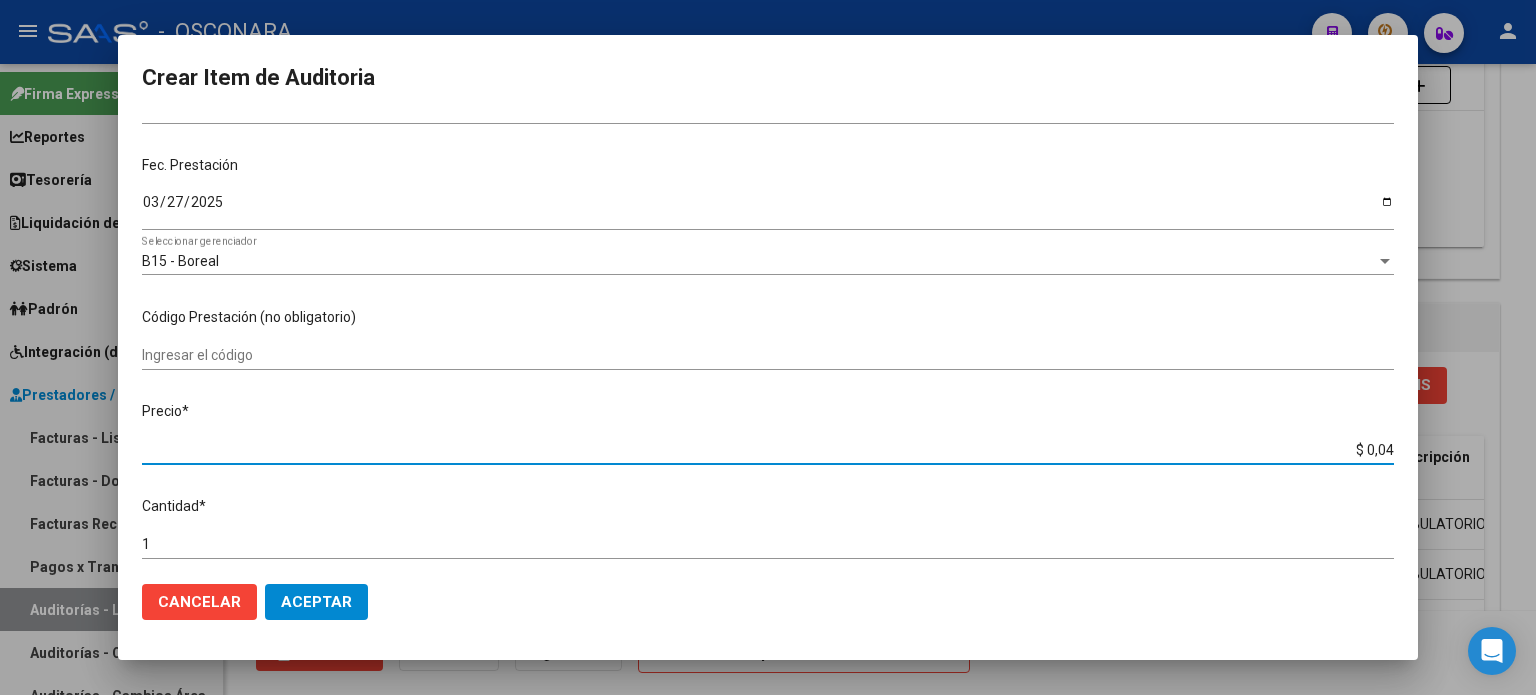 type on "$ 0,42" 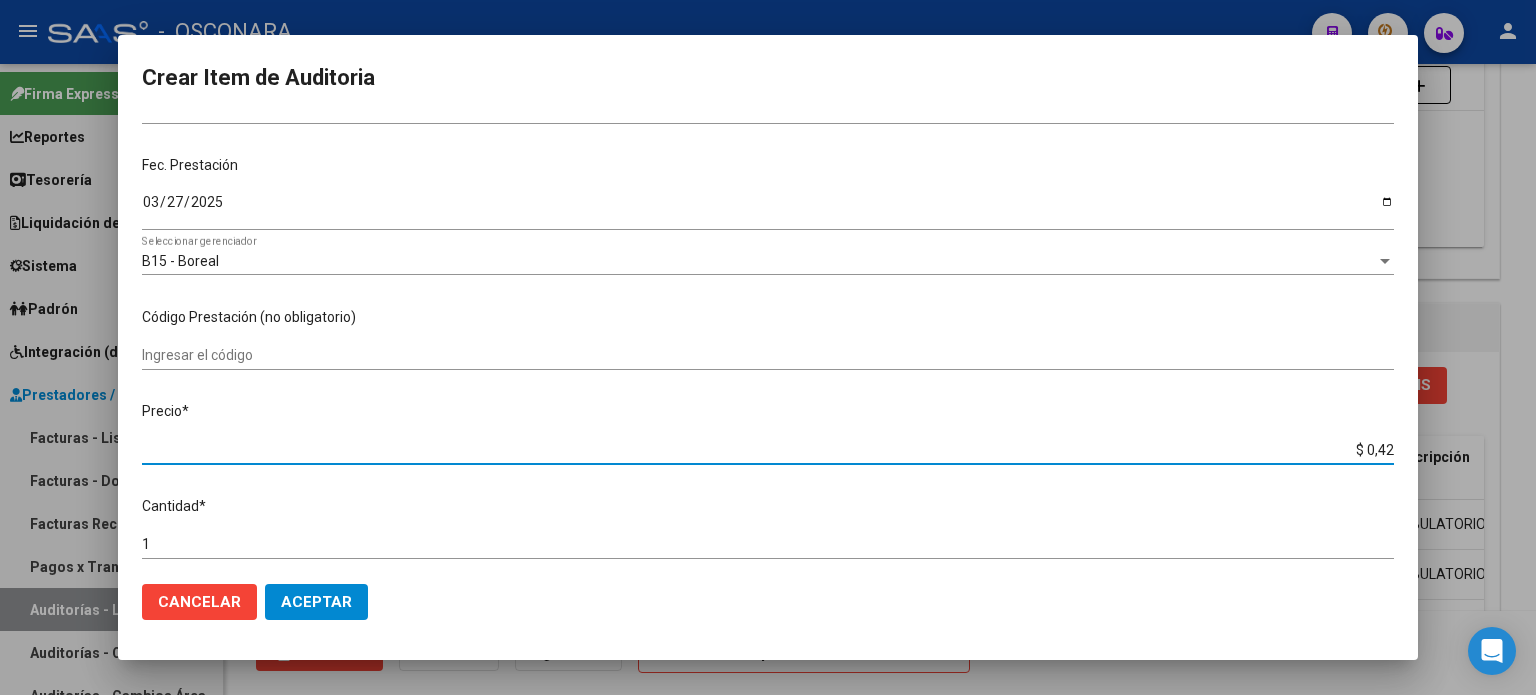 type on "$ 4,20" 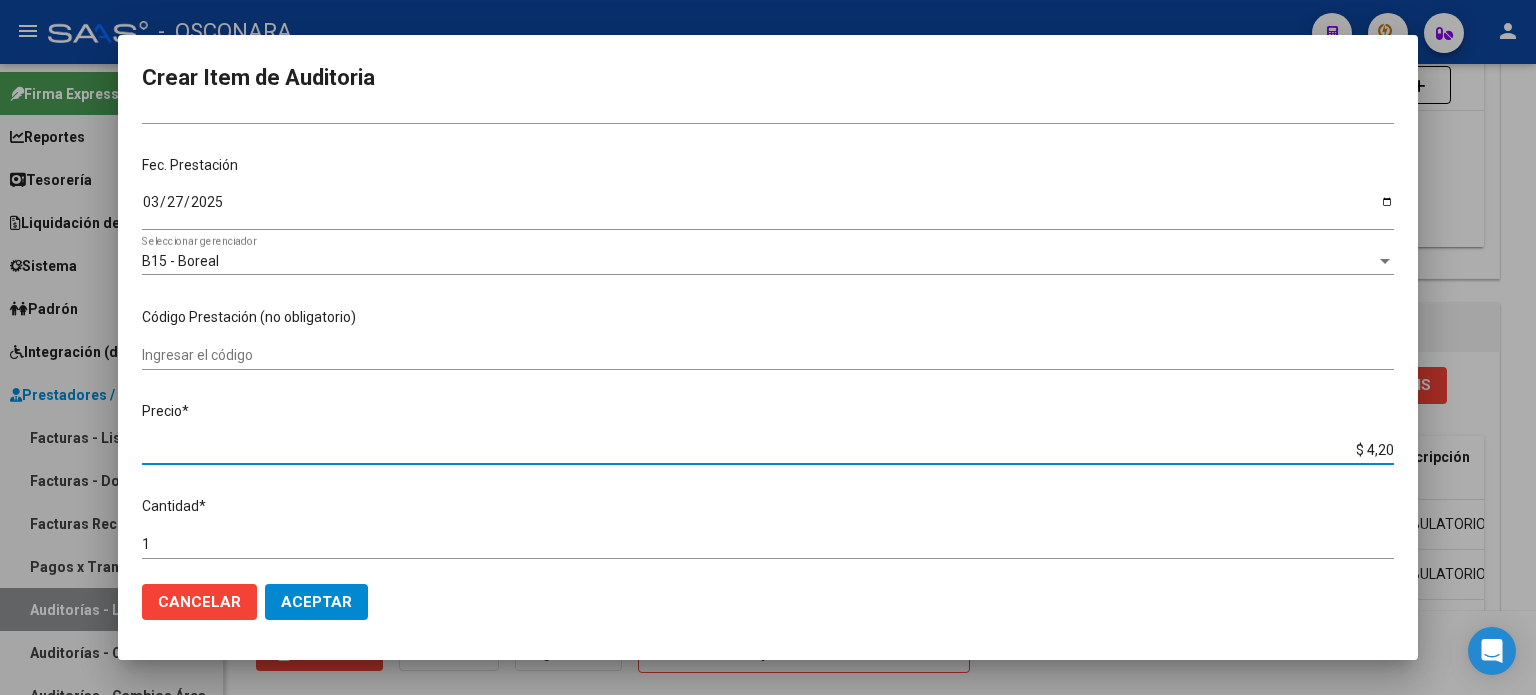 type on "$ 42,00" 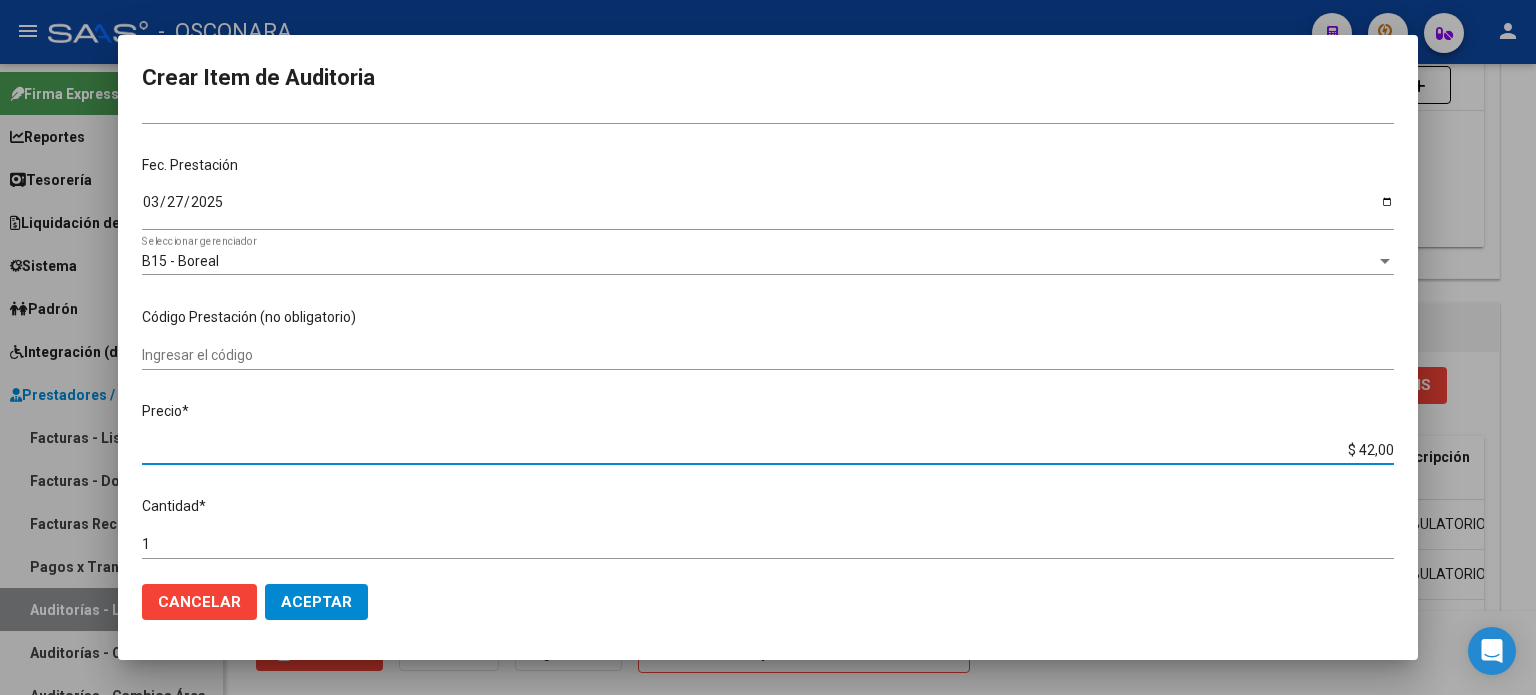 type on "$ 420,00" 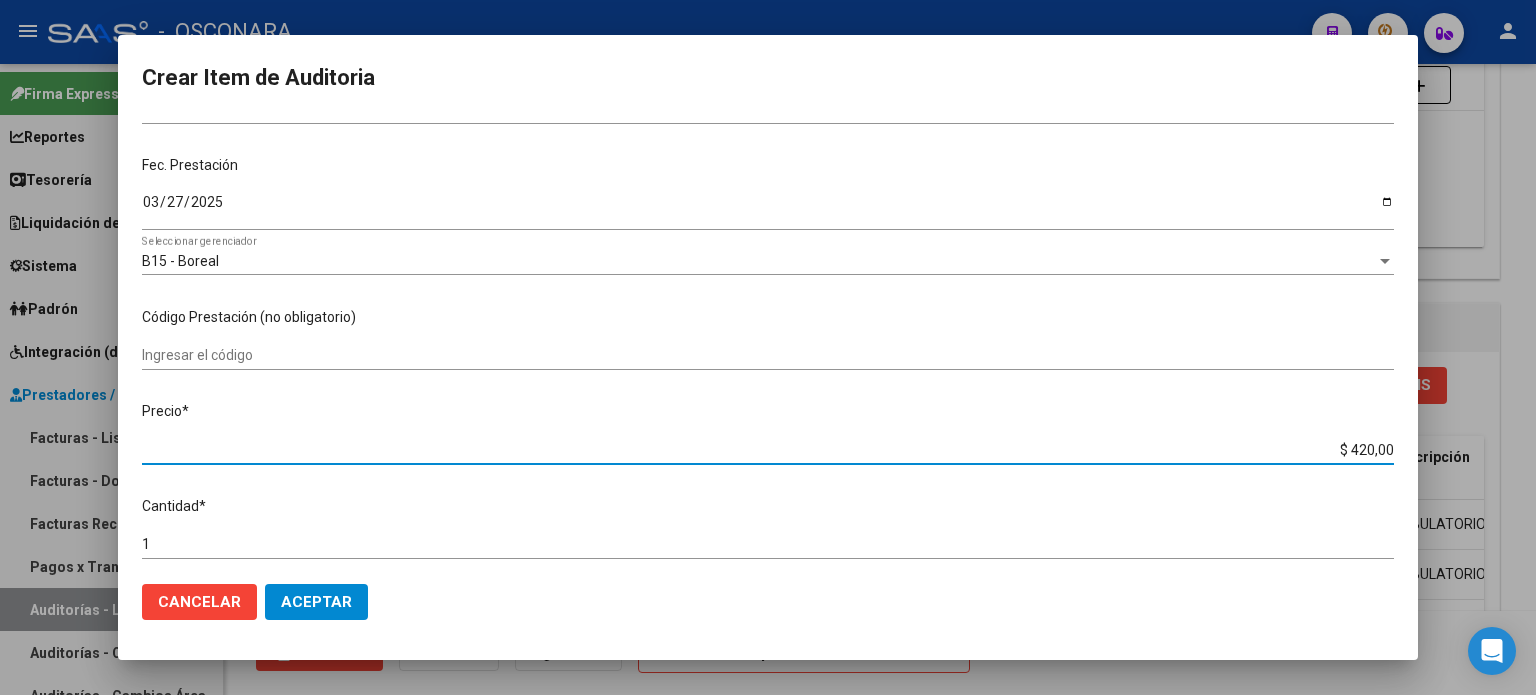 type on "$ 4.200,00" 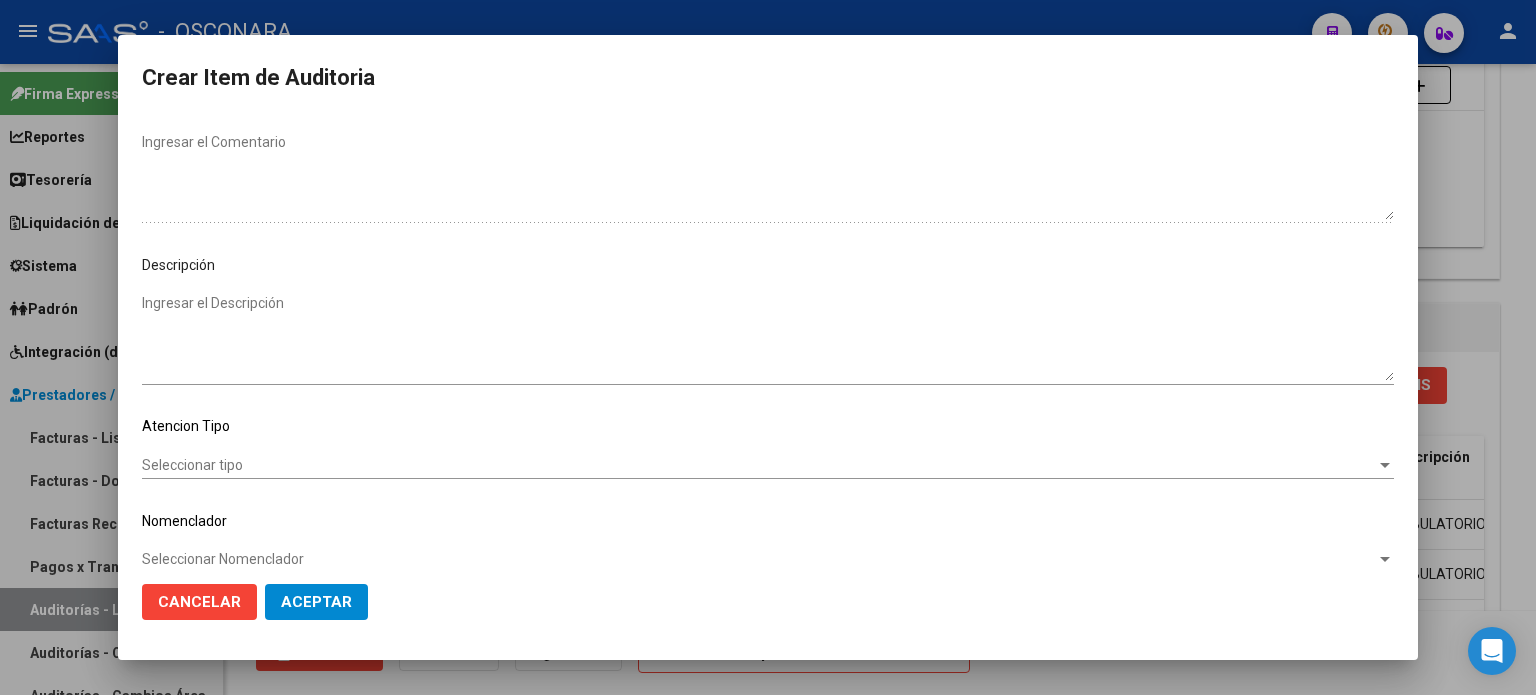 scroll, scrollTop: 1070, scrollLeft: 0, axis: vertical 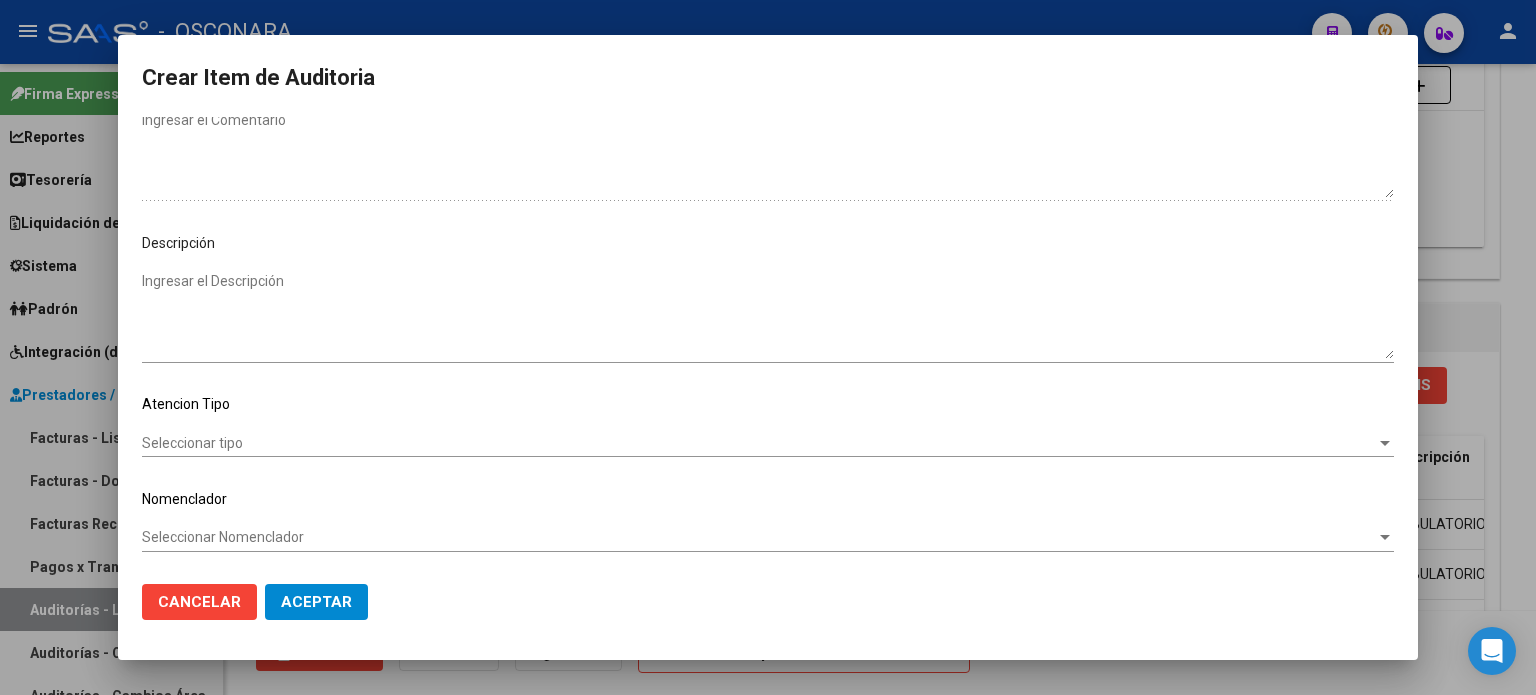 click on "Ingresar el Descripción" at bounding box center [768, 315] 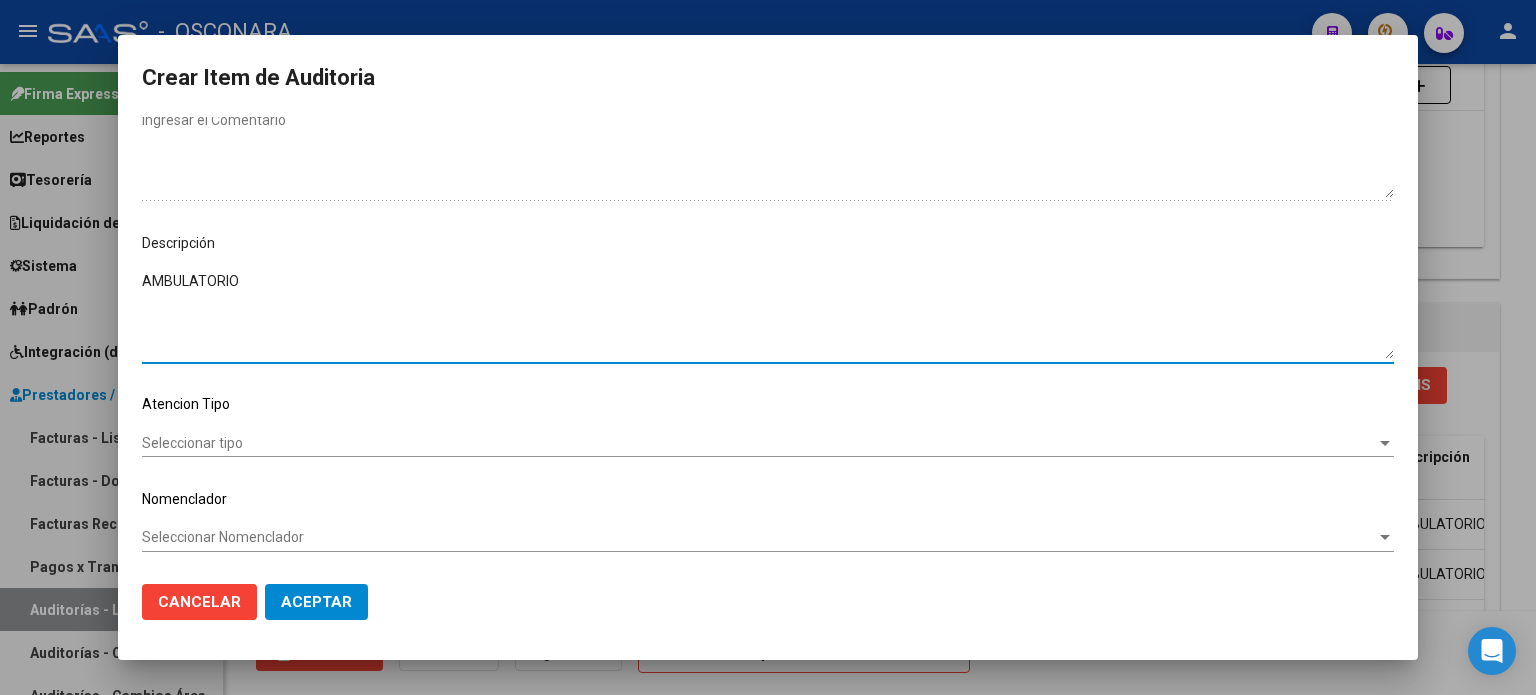 type on "AMBULATORIO" 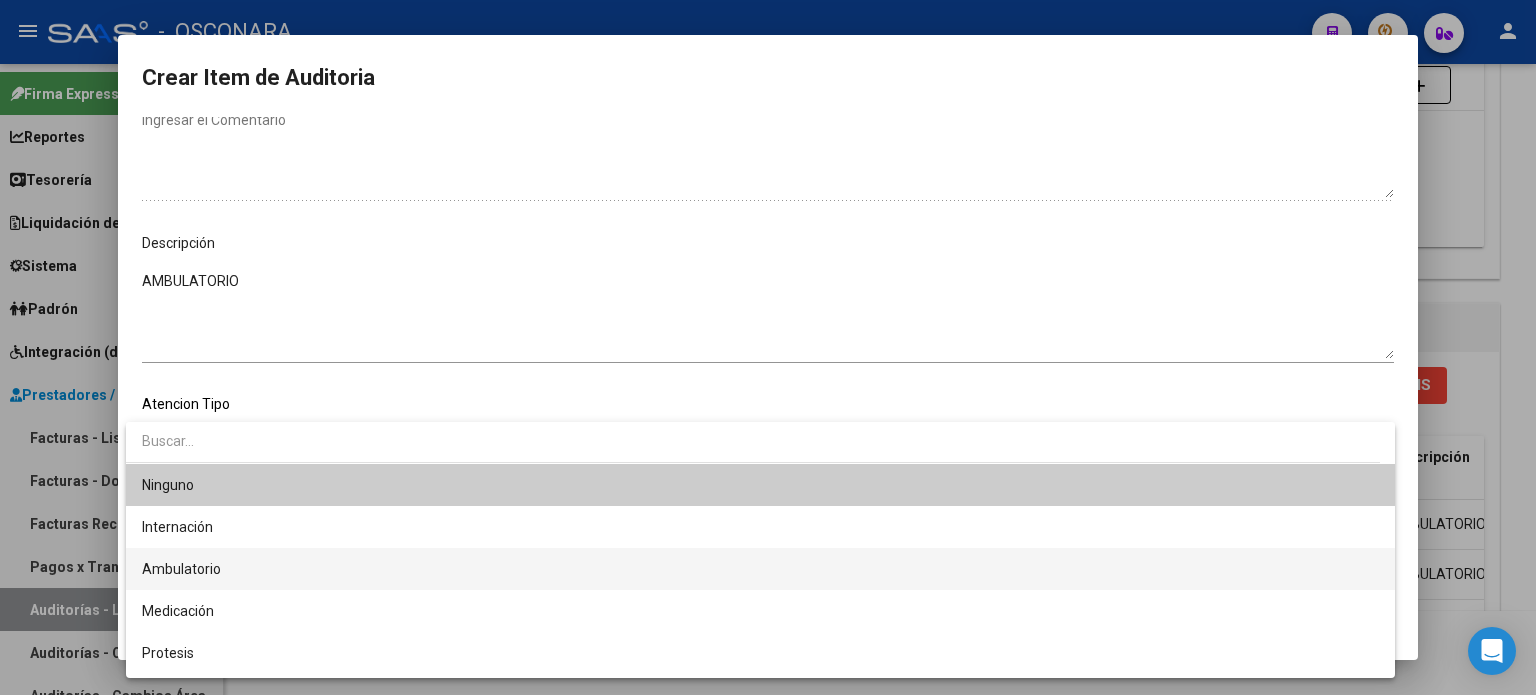 click on "Ambulatorio" at bounding box center [760, 569] 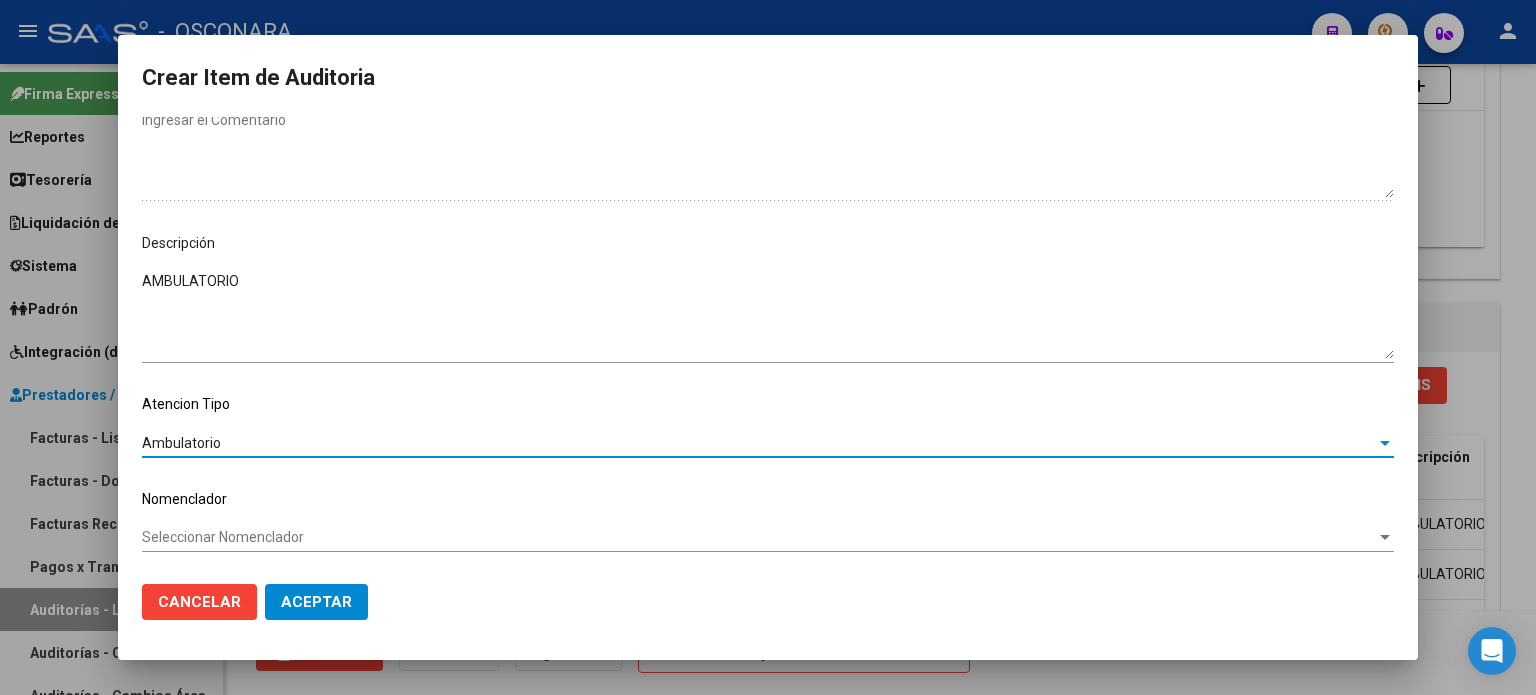 click on "Aceptar" 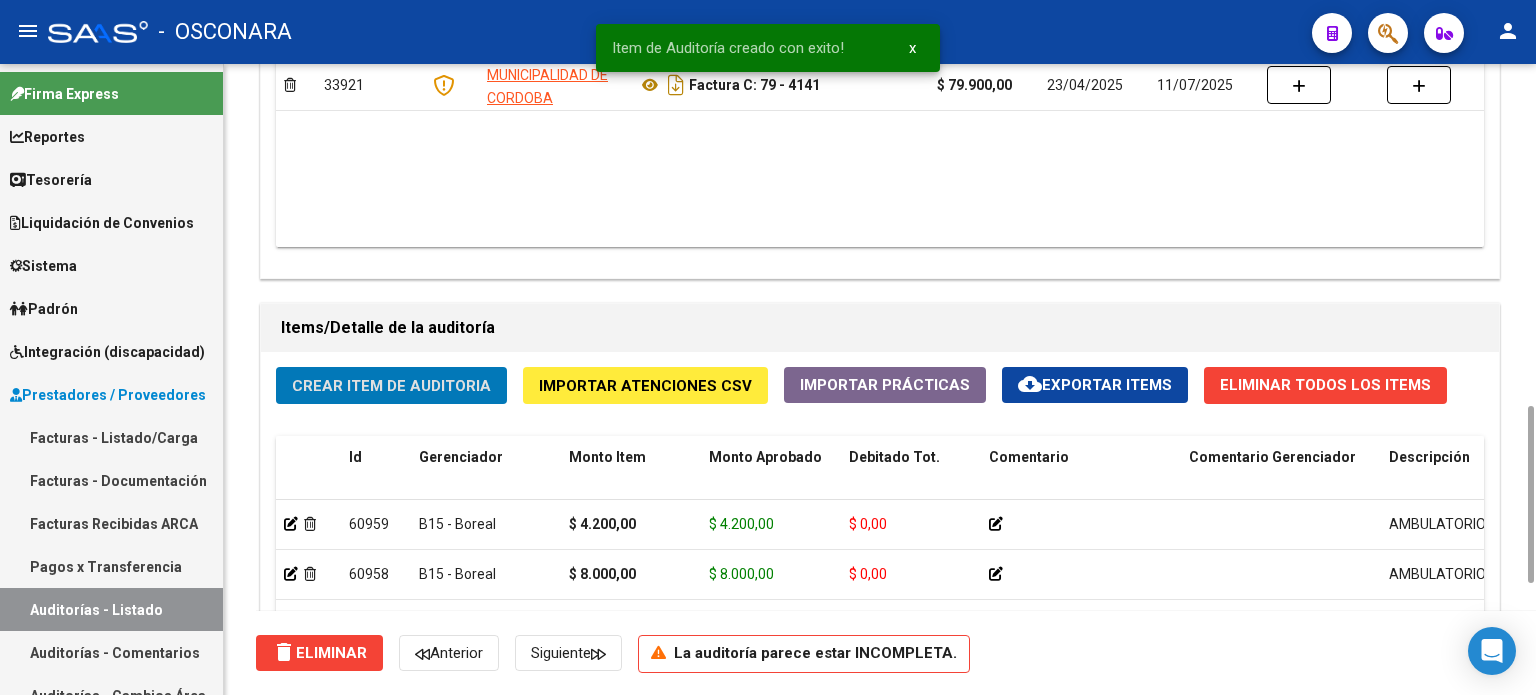 click on "Crear Item de Auditoria" 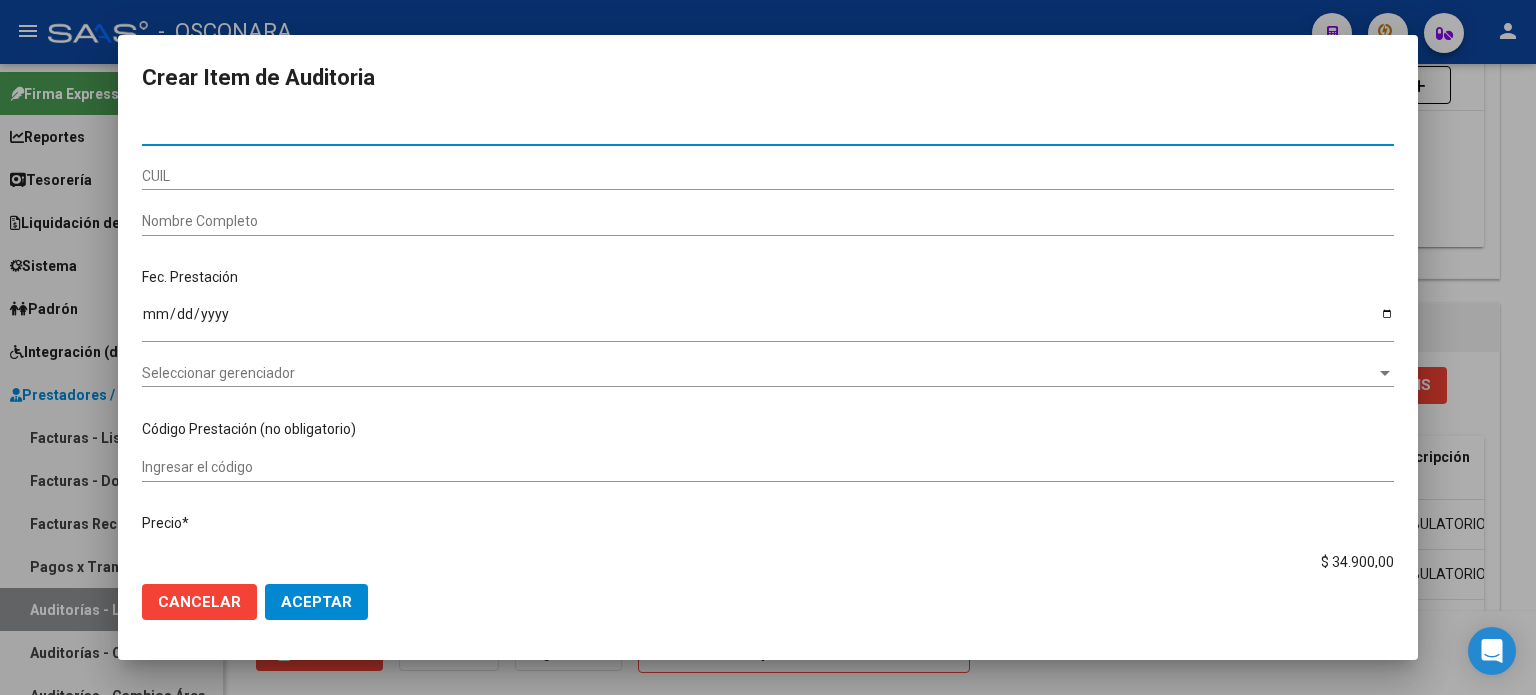 type on "[NUMBER]" 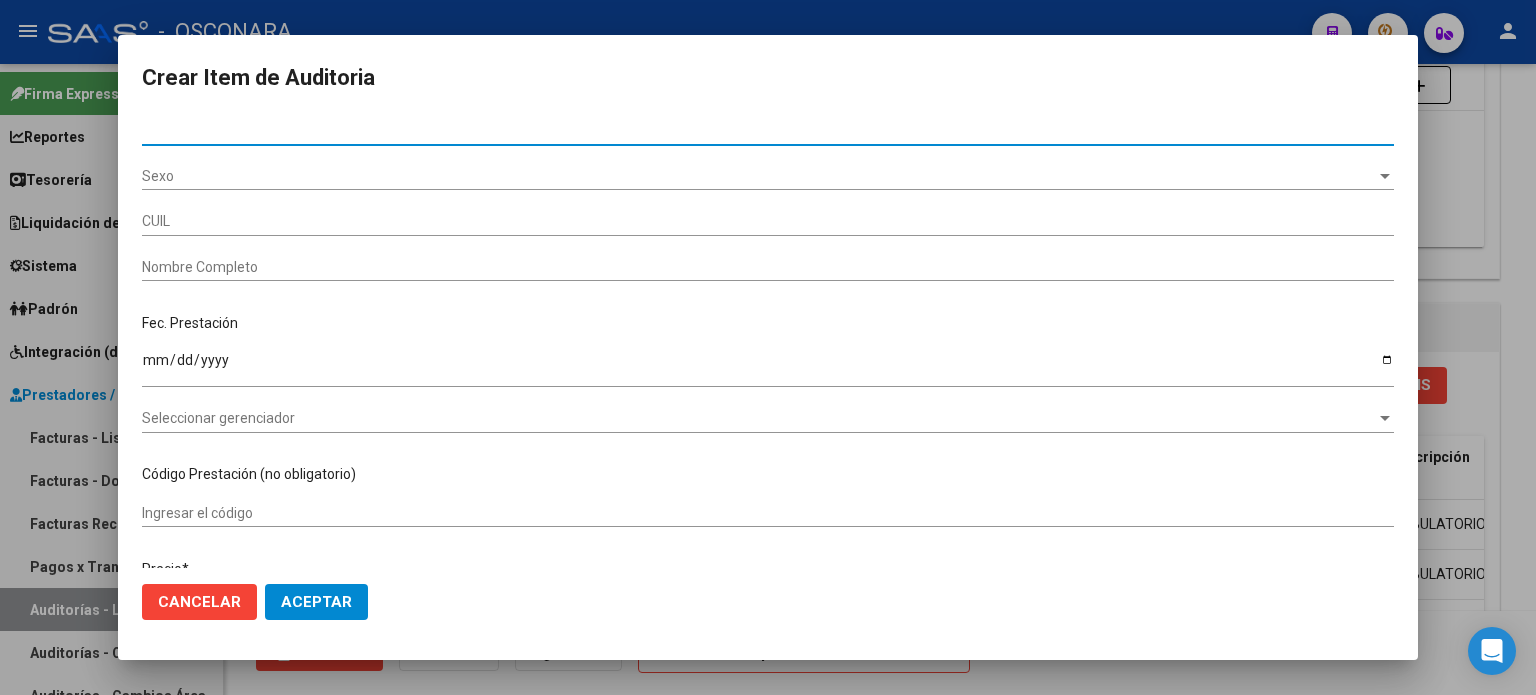 type on "[CUIL]" 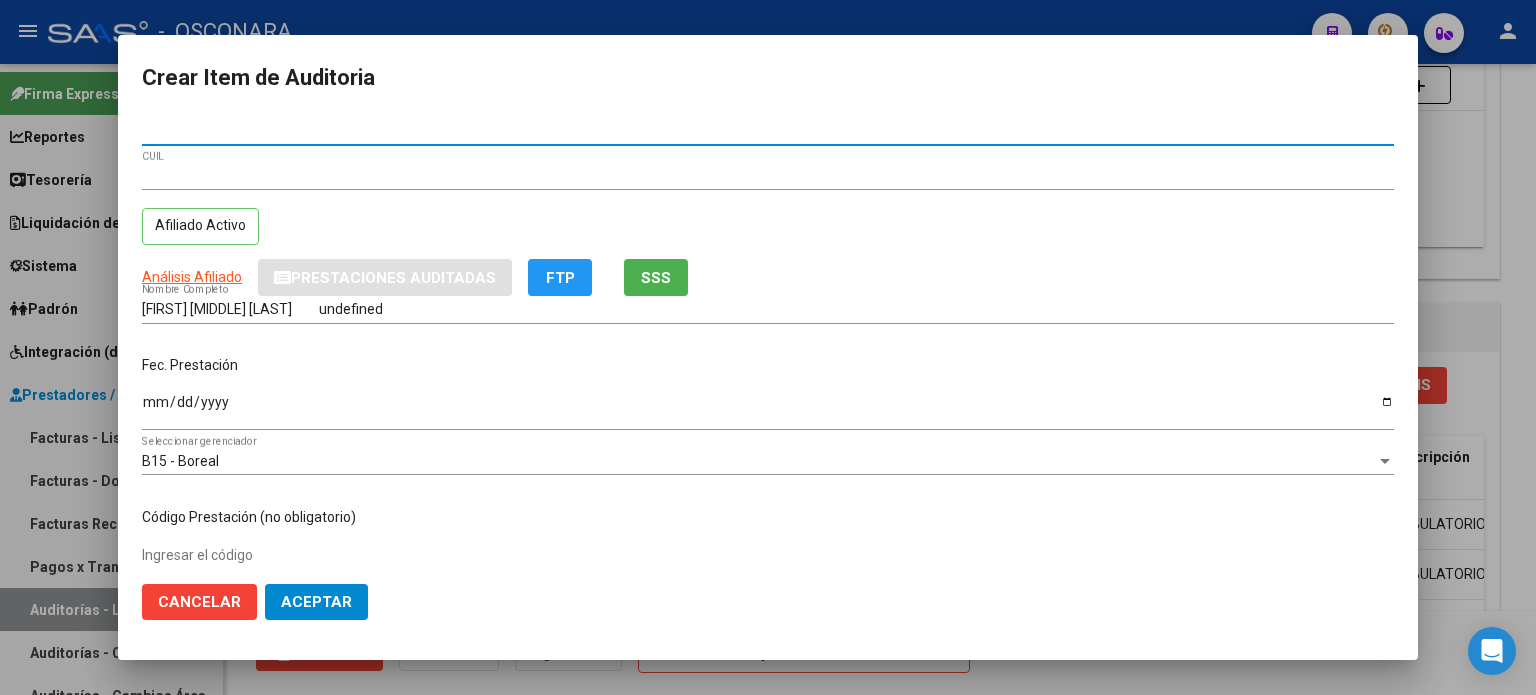 type on "[NUMBER]" 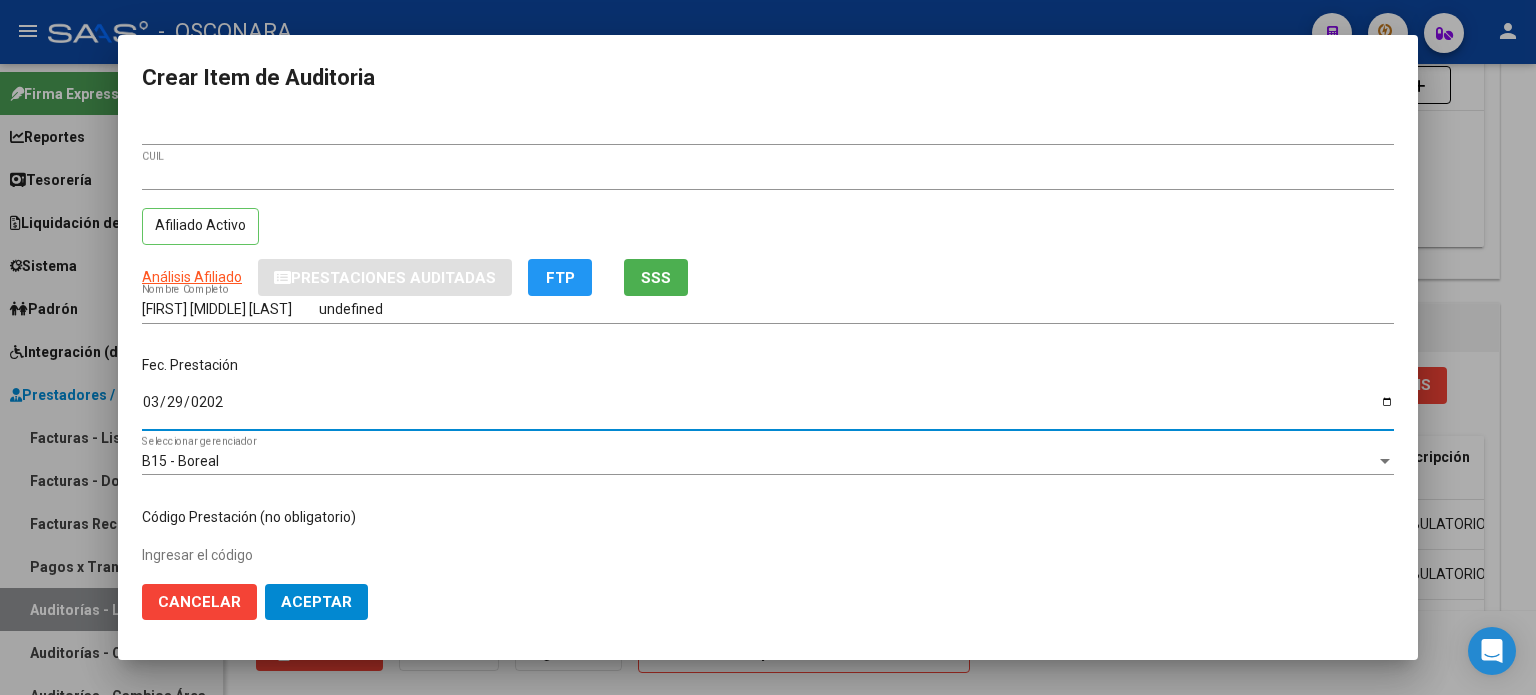 type on "[DATE]" 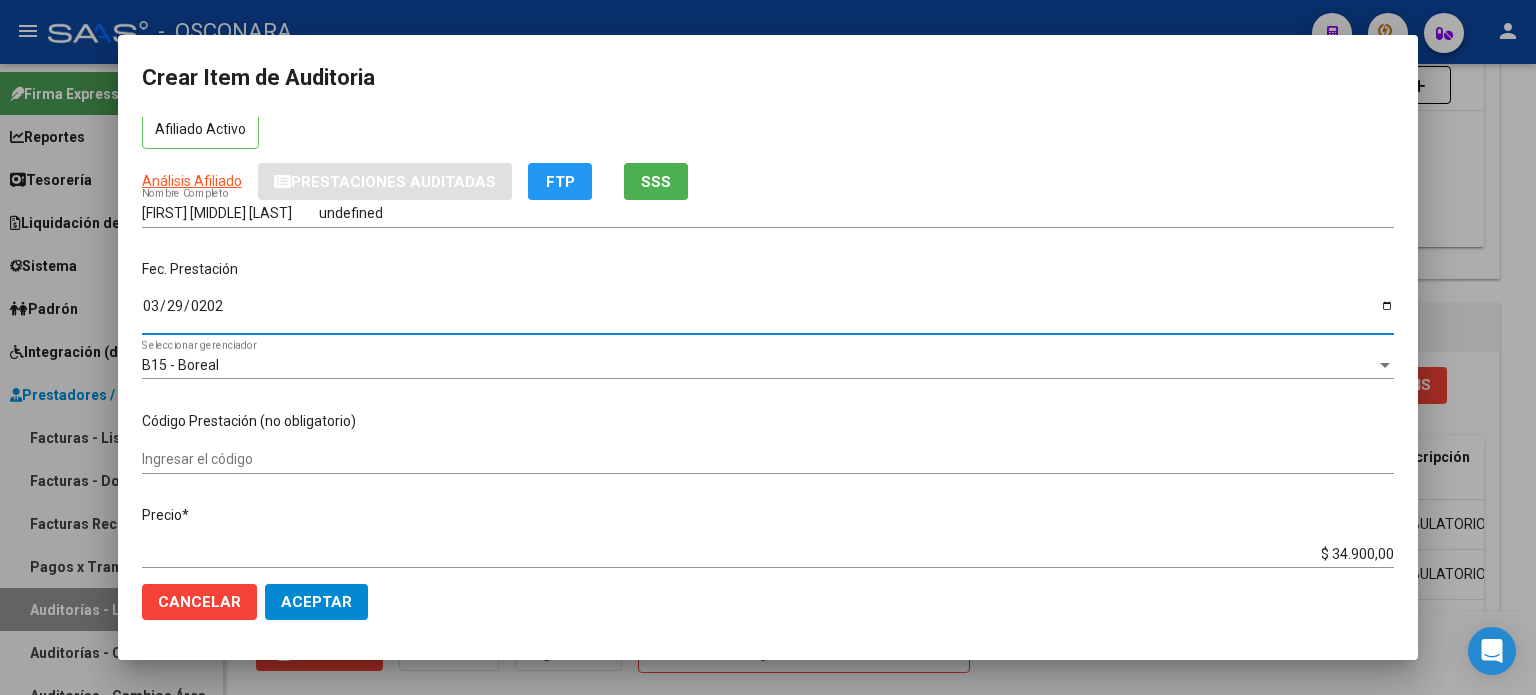 scroll, scrollTop: 200, scrollLeft: 0, axis: vertical 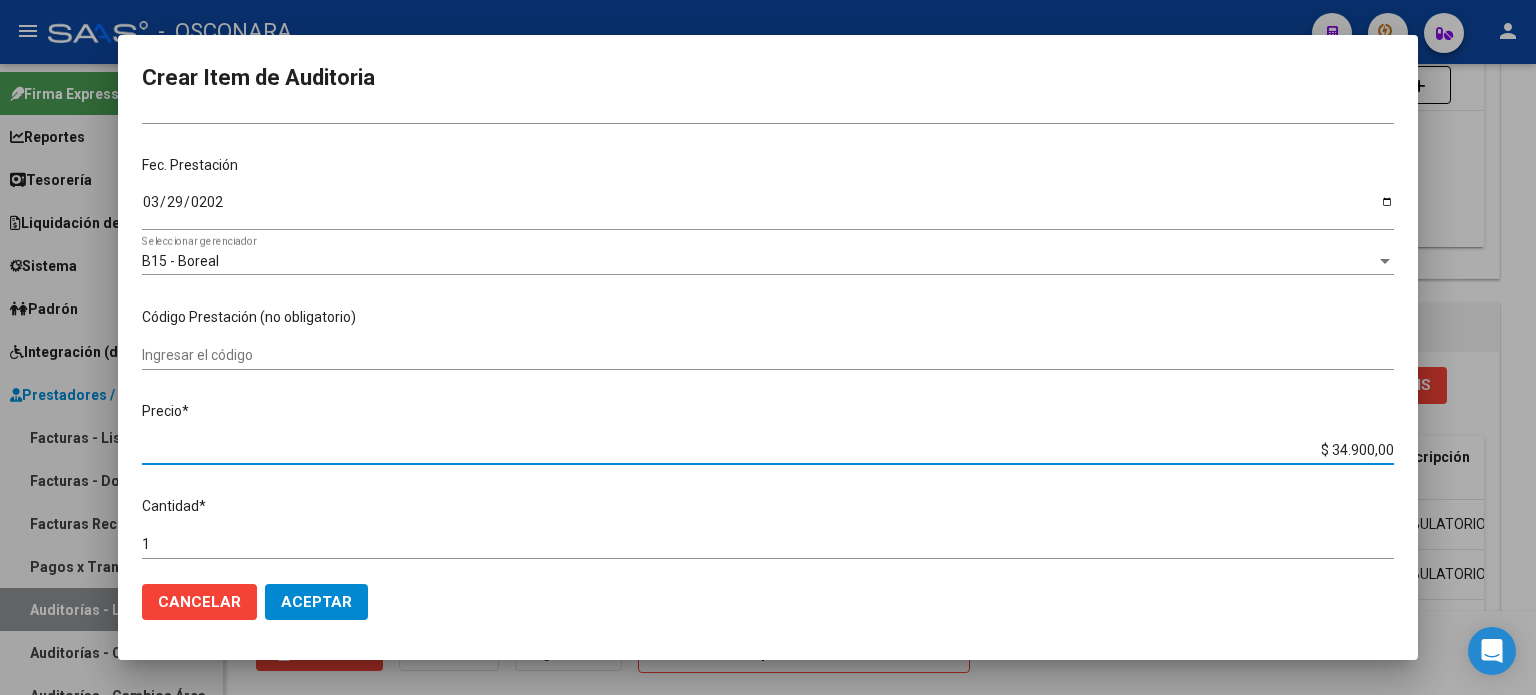 drag, startPoint x: 1320, startPoint y: 451, endPoint x: 1535, endPoint y: 450, distance: 215.00232 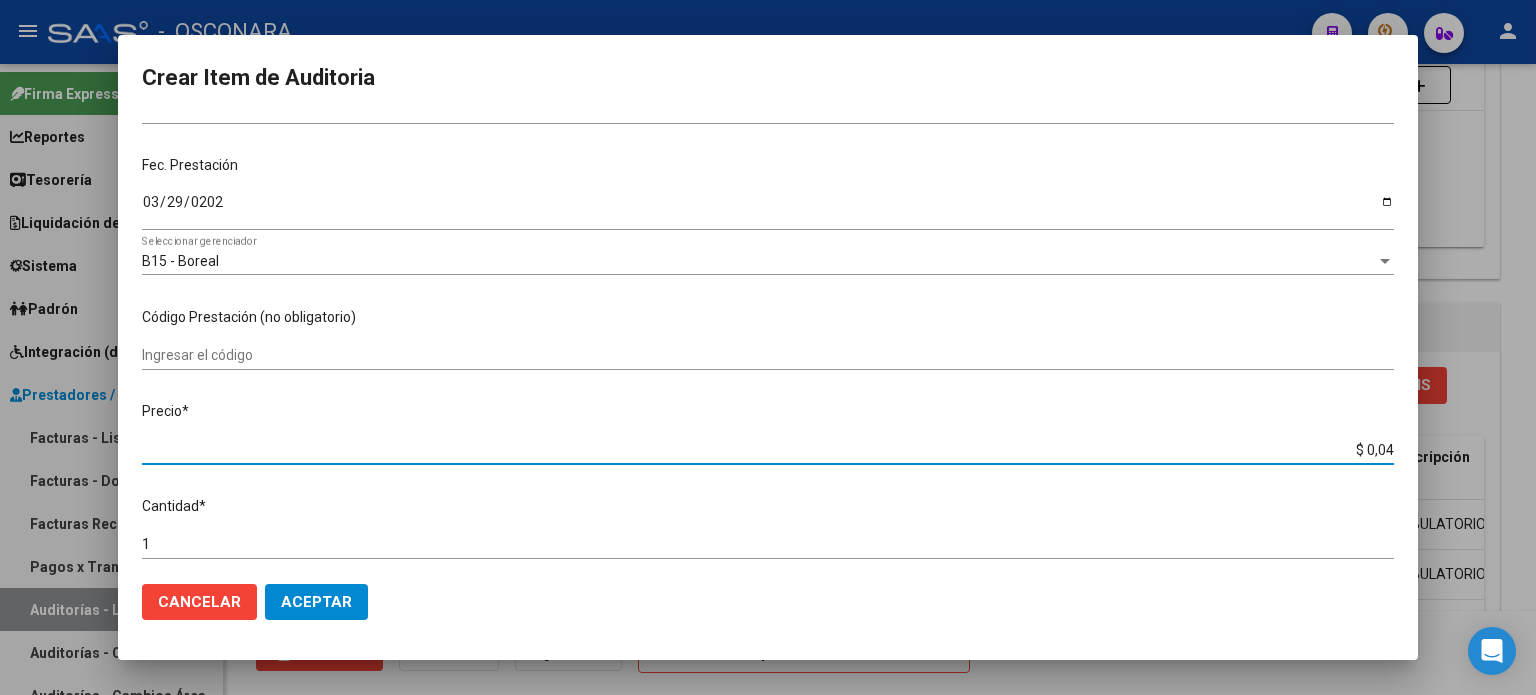 type on "$ 0,42" 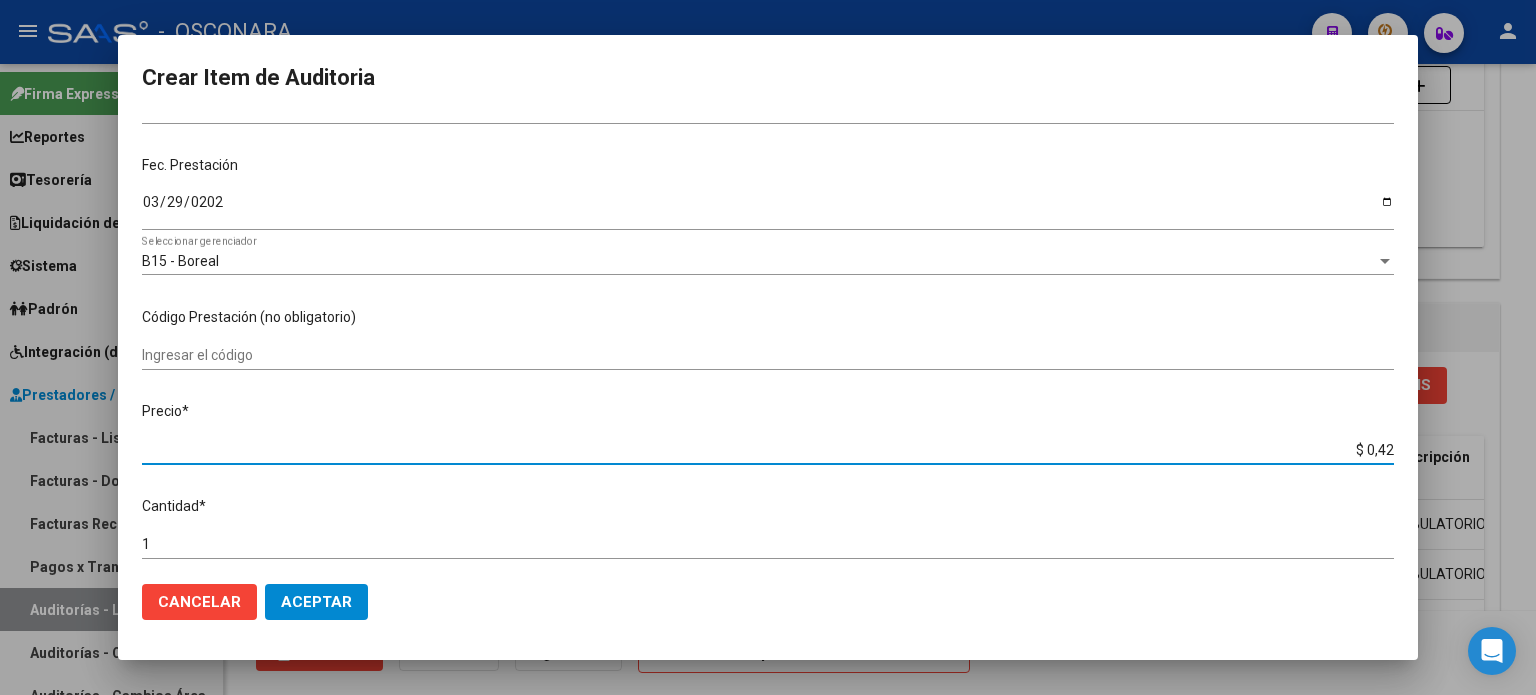 type on "$ 4,20" 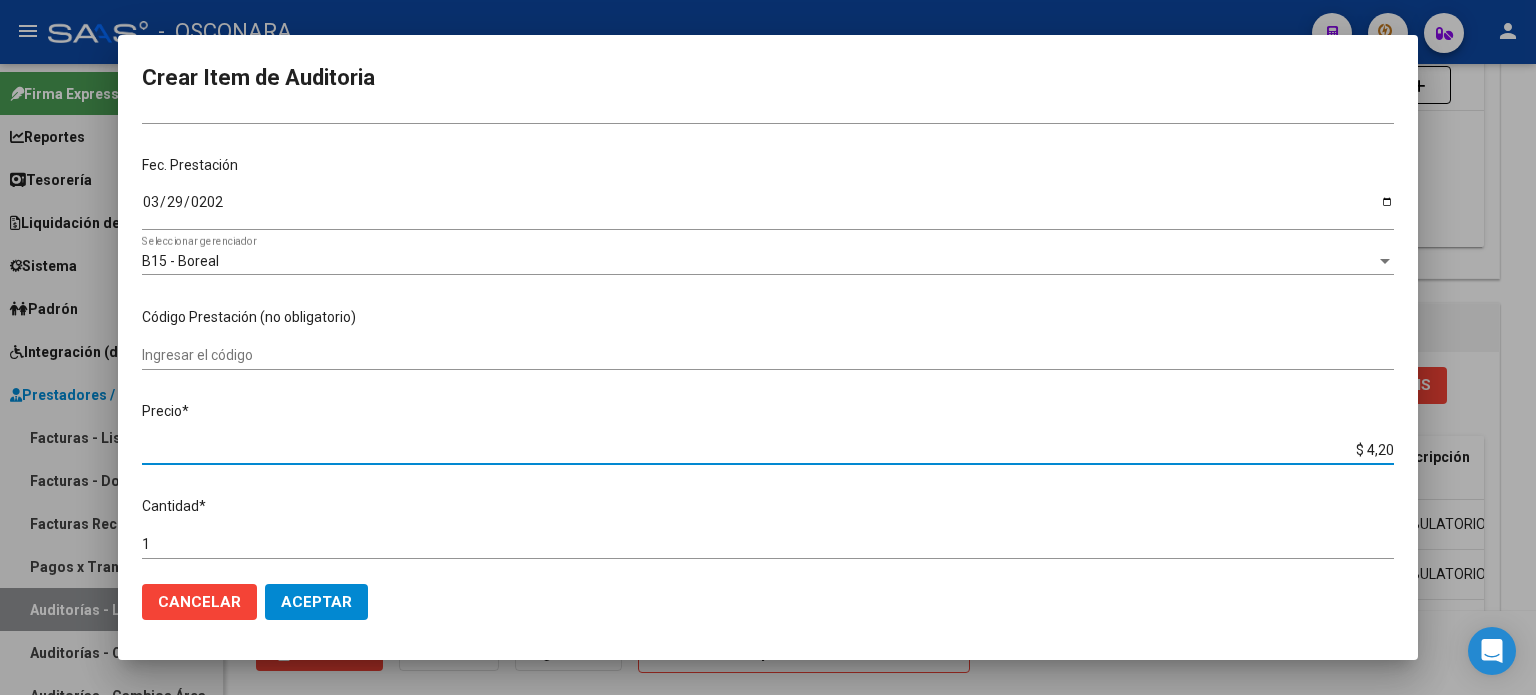 type on "$ 42,00" 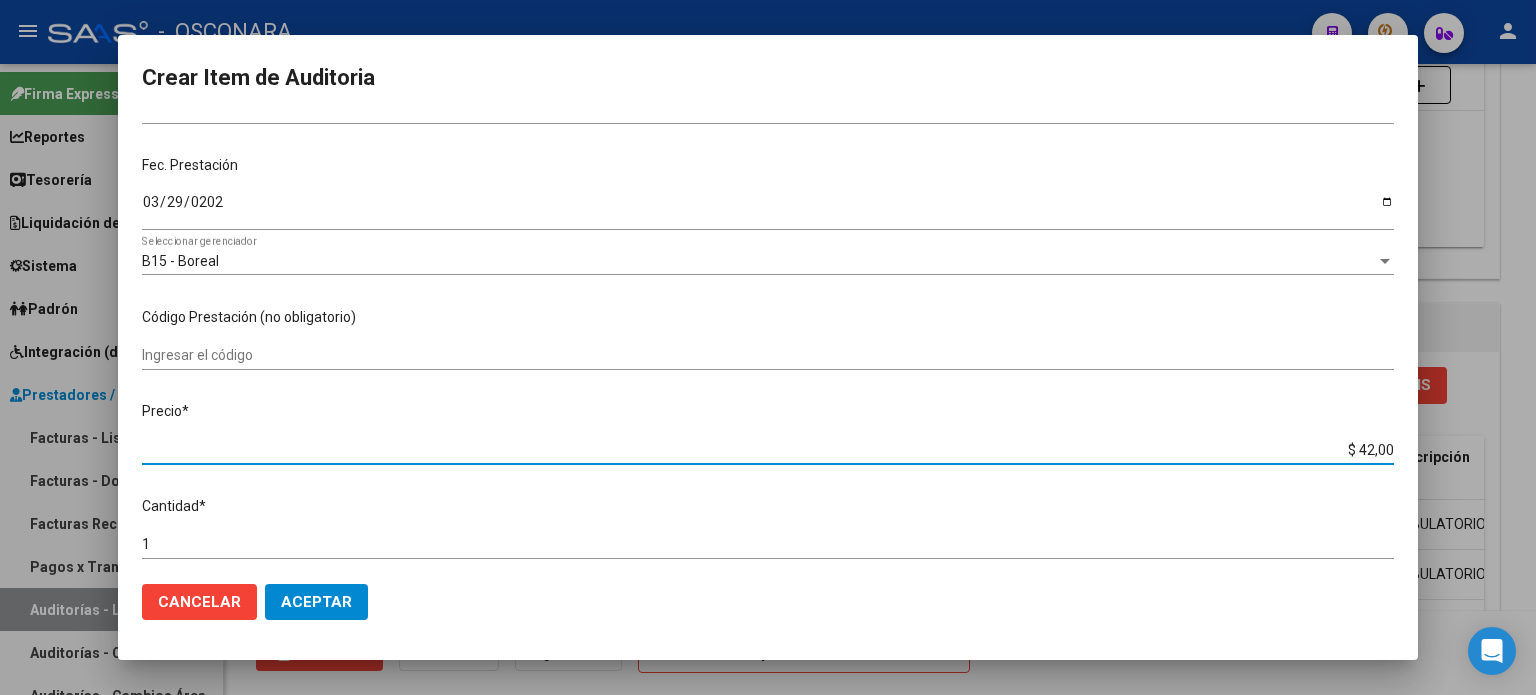 type on "$ 420,00" 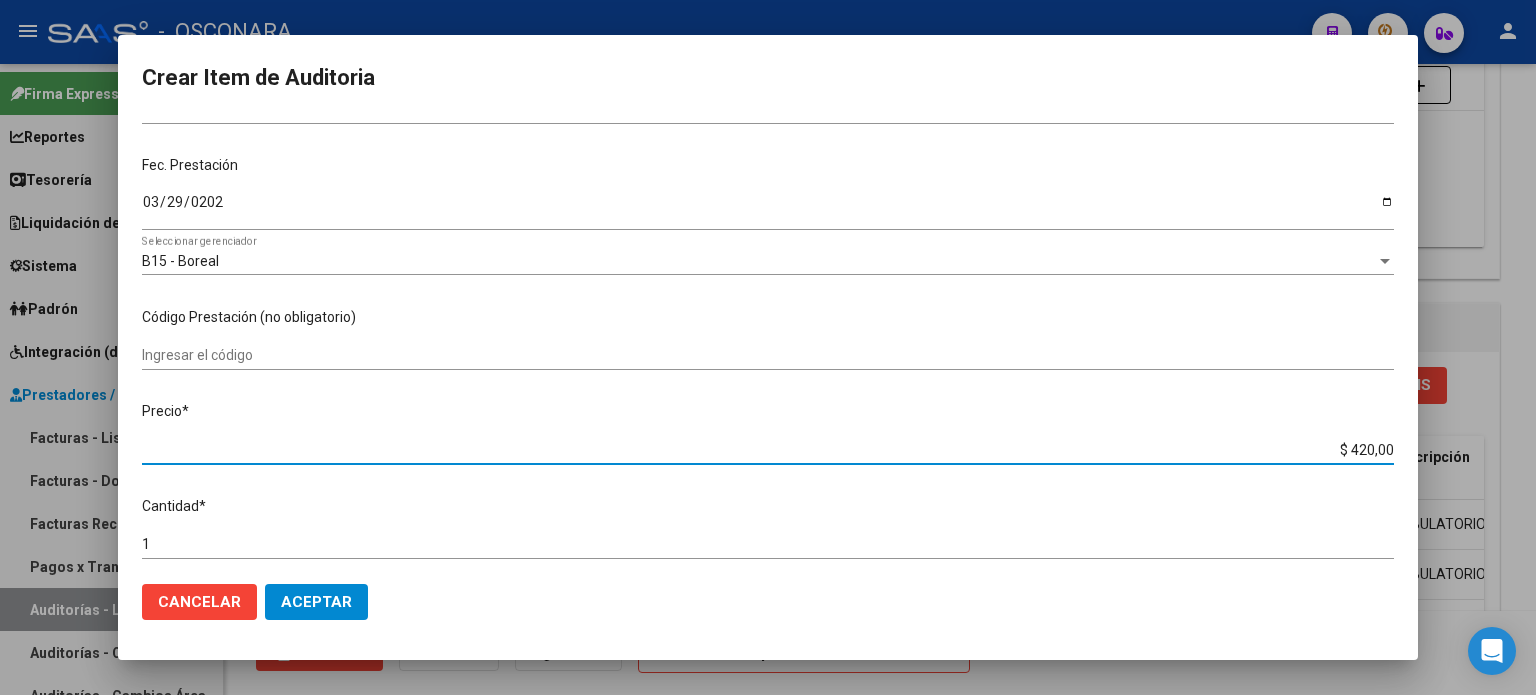 type on "$ 4.200,00" 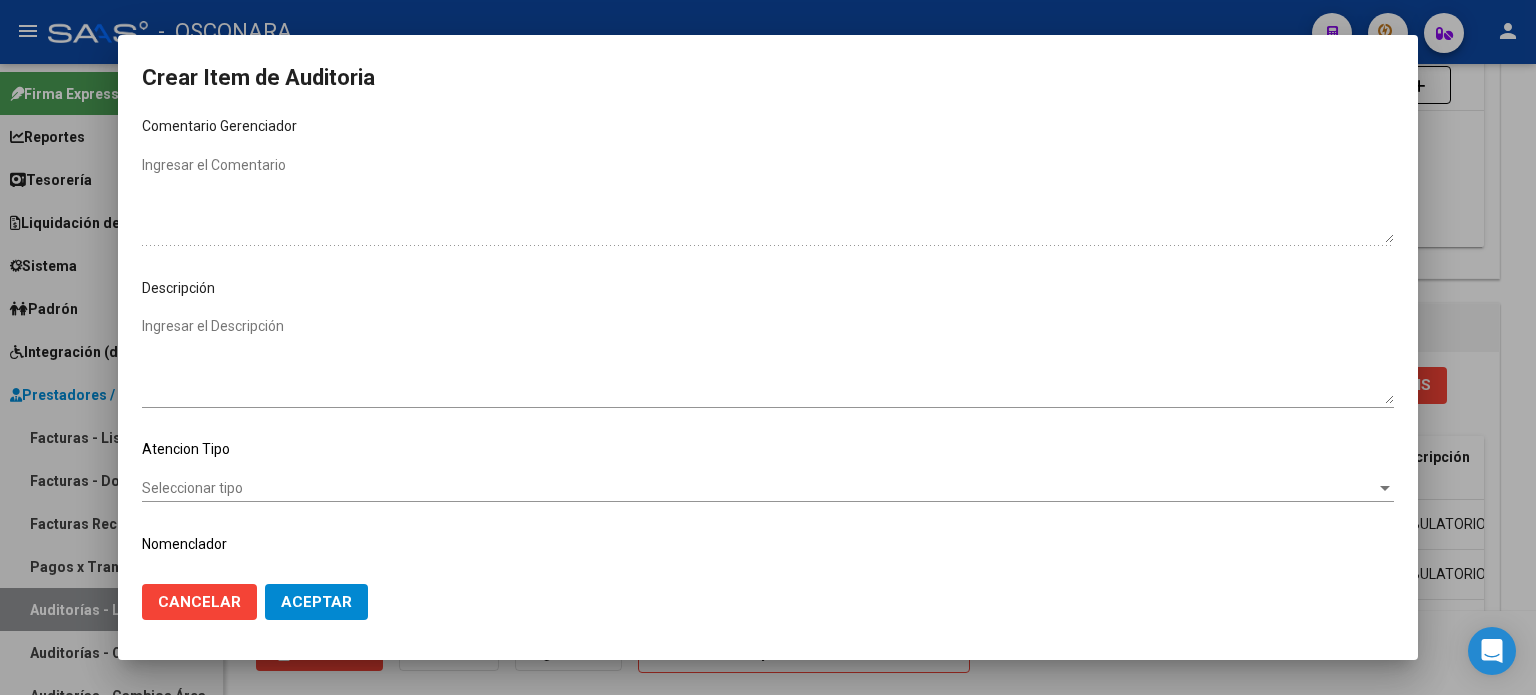 scroll, scrollTop: 1070, scrollLeft: 0, axis: vertical 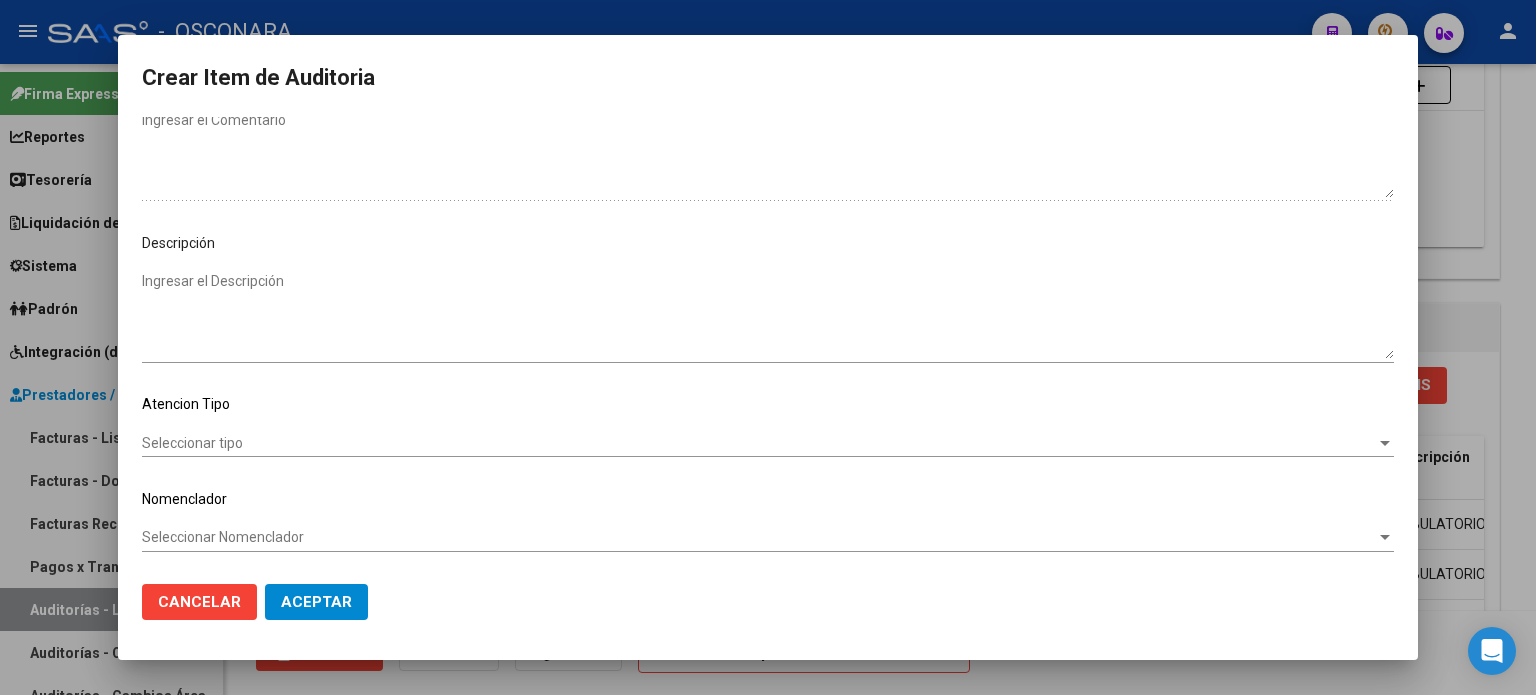 click on "Ingresar el Descripción" at bounding box center [768, 315] 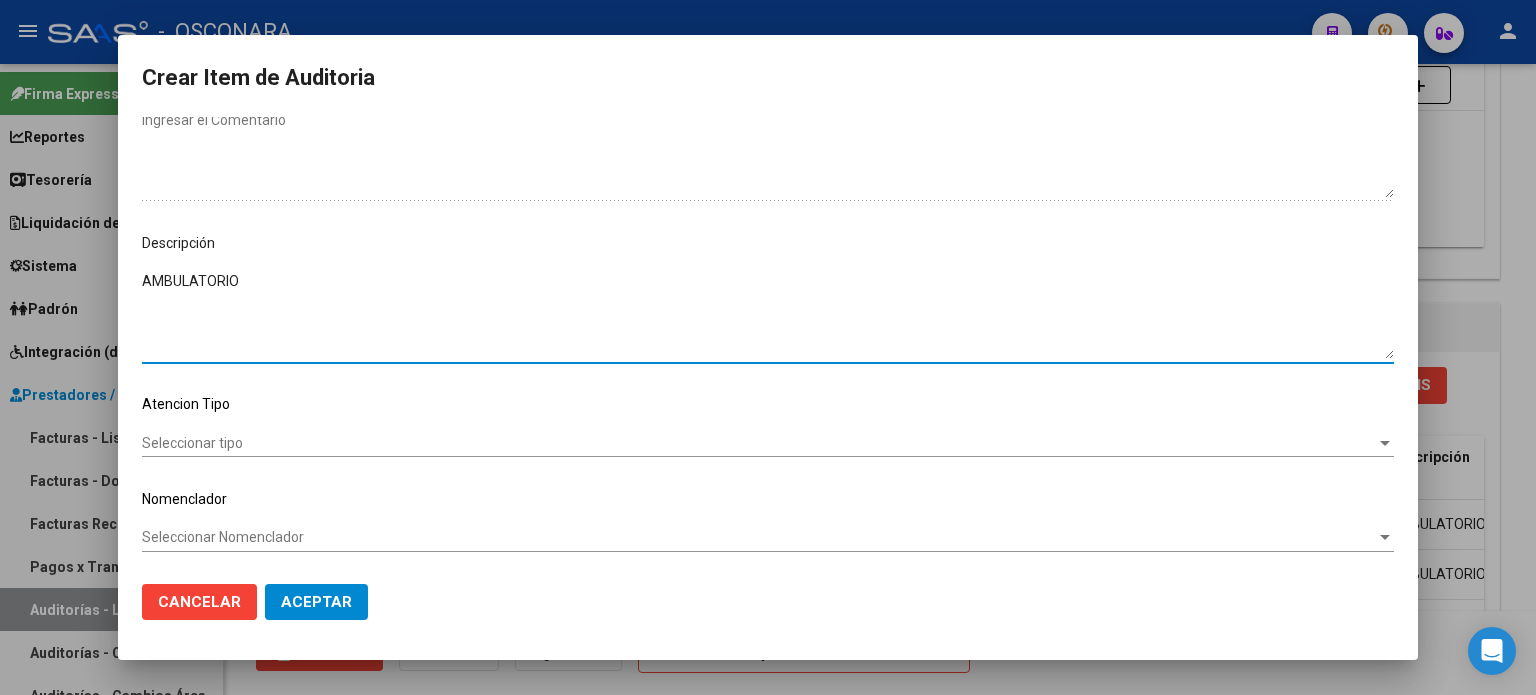 type on "AMBULATORIO" 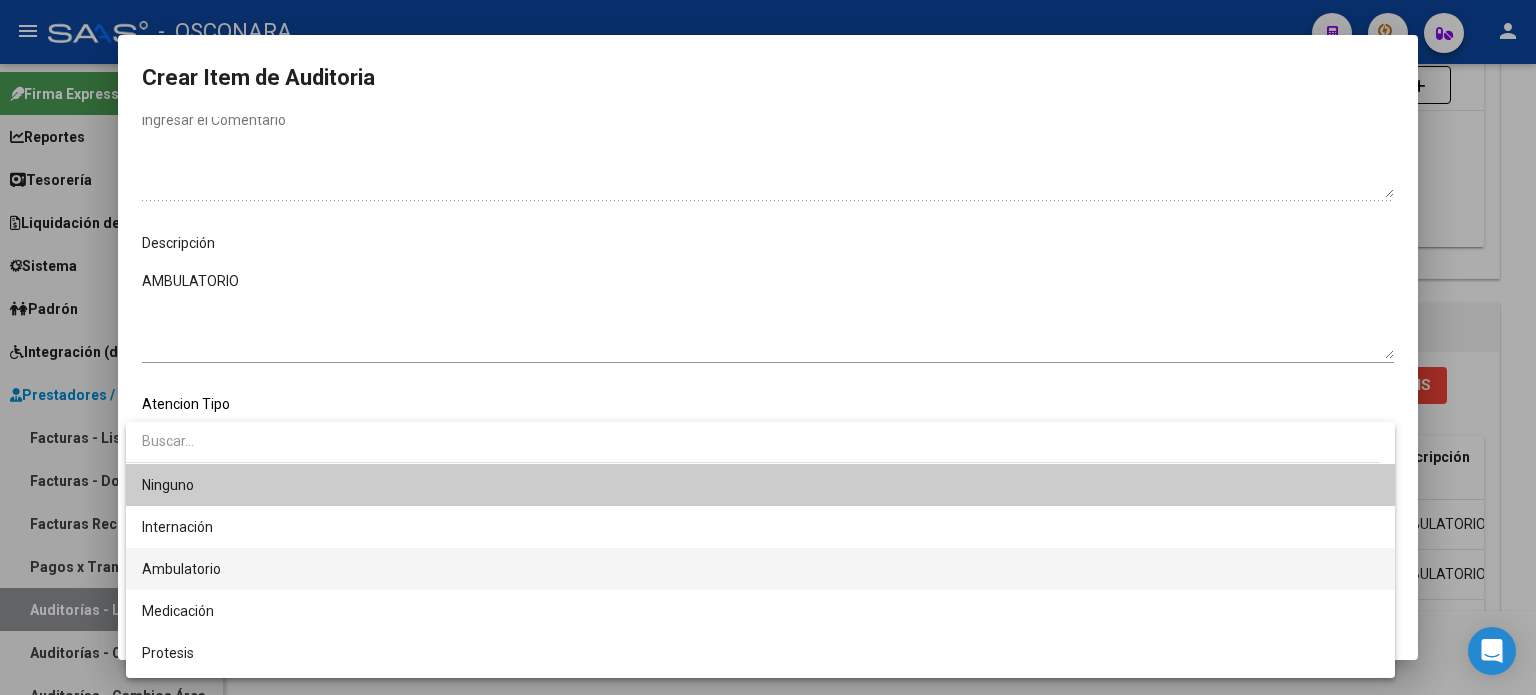 click on "Ambulatorio" at bounding box center (181, 569) 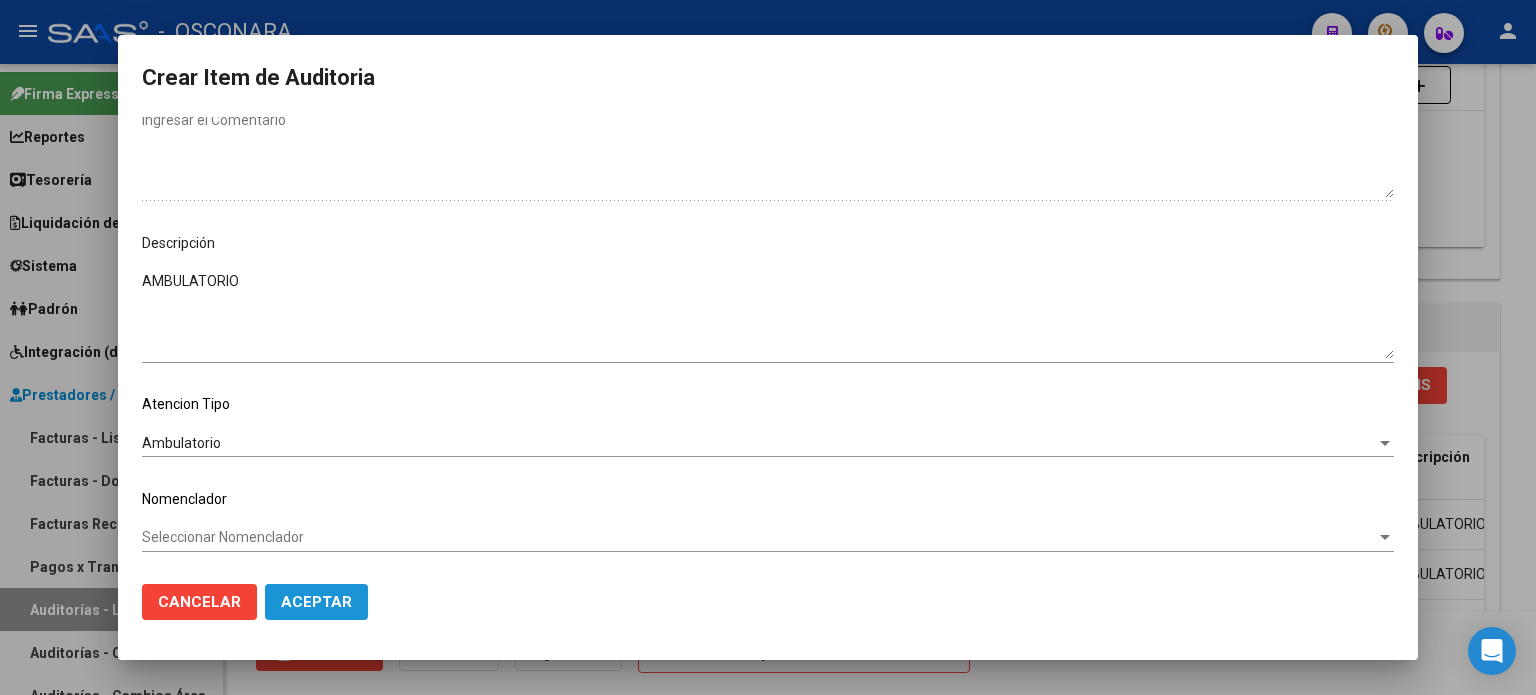 click on "Aceptar" 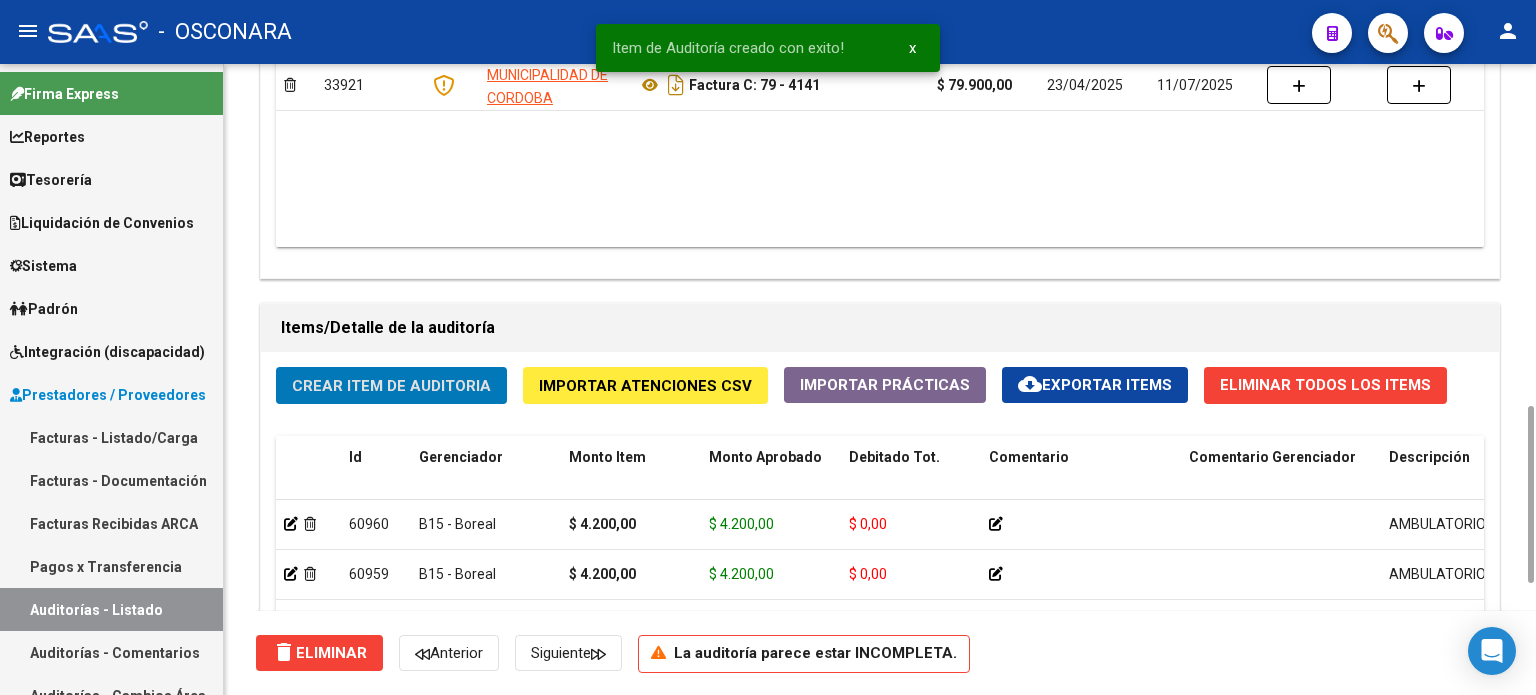 click on "Crear Item de Auditoria" 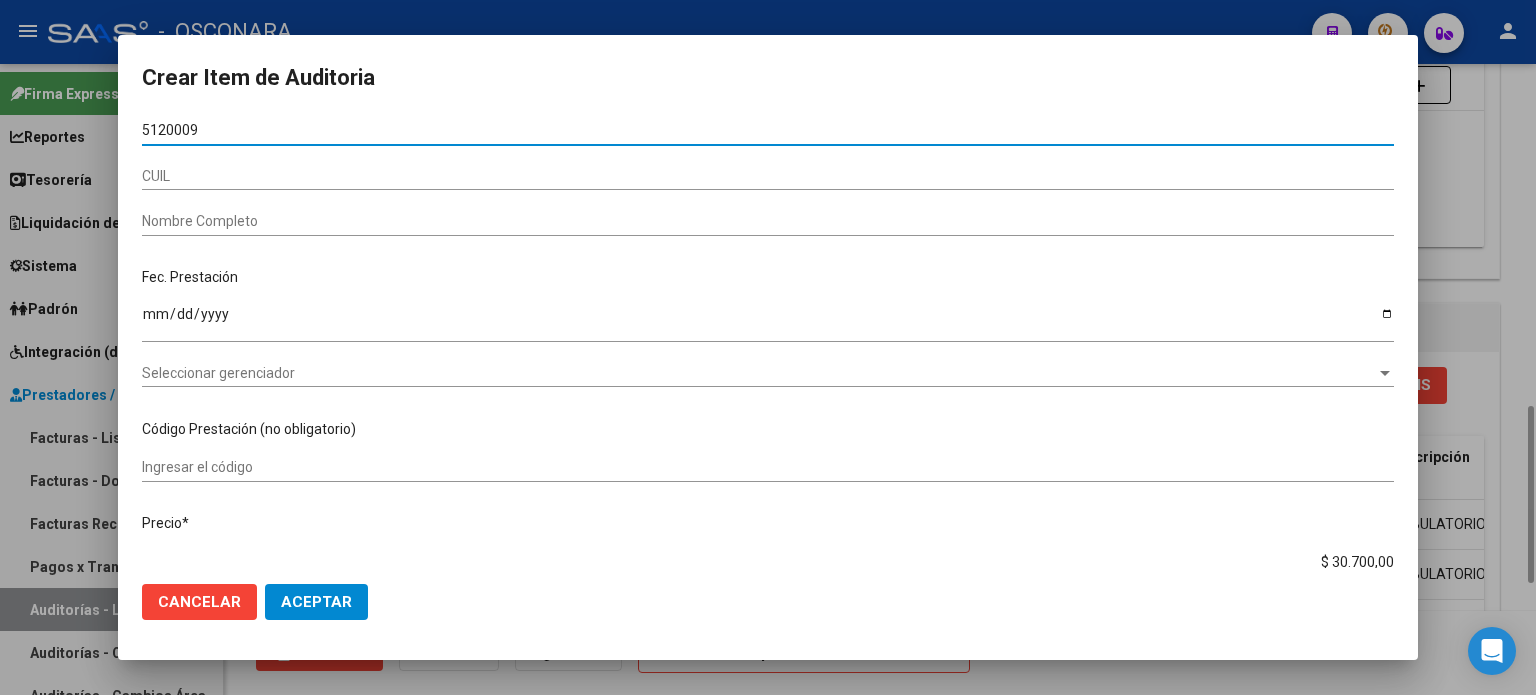 type on "[NUMBER]" 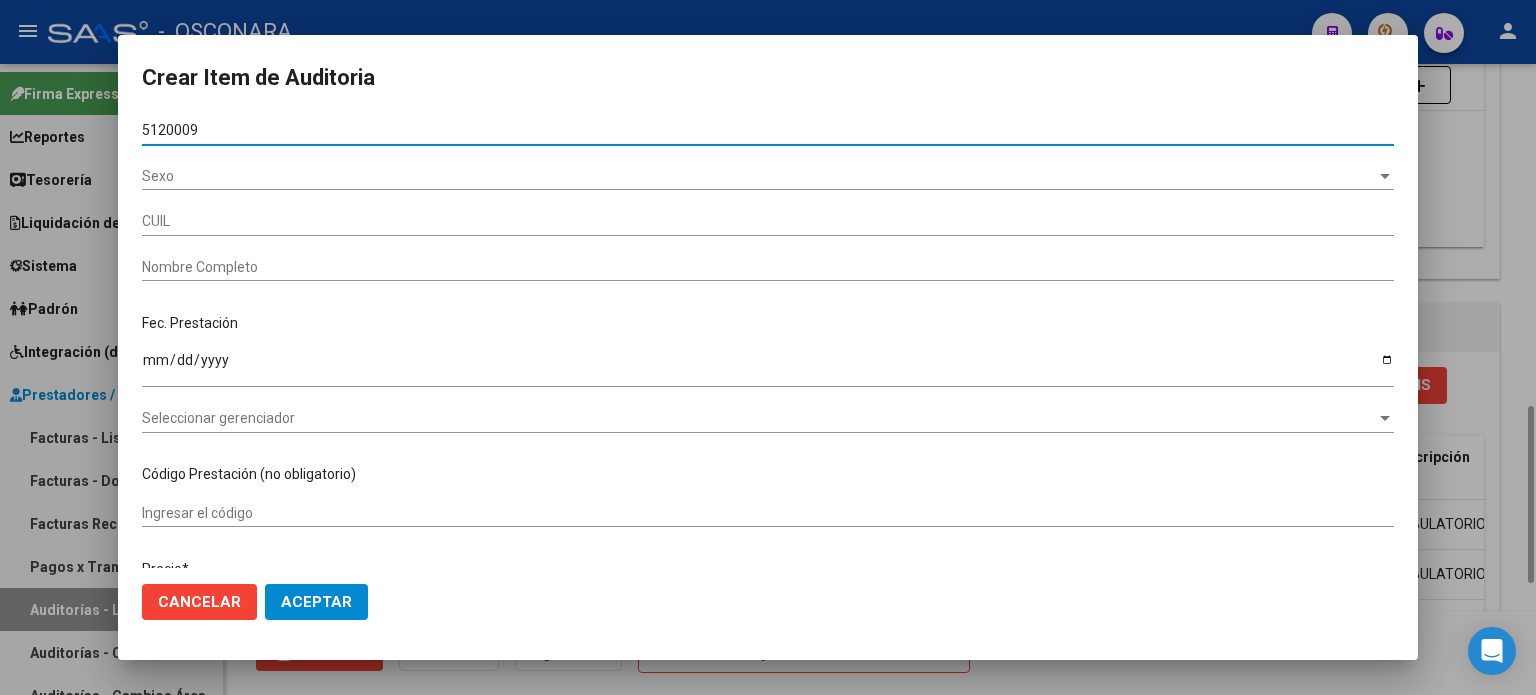 type on "[NUMBER]" 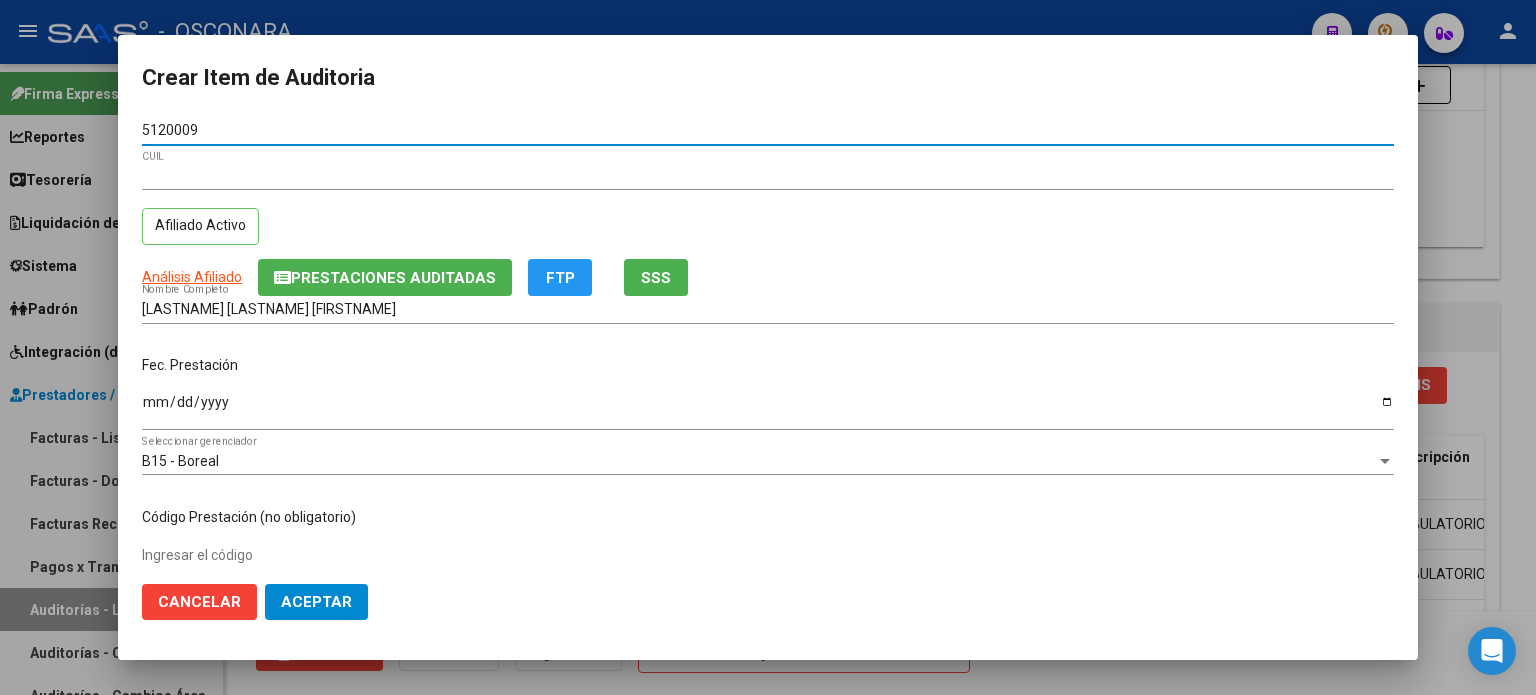 type on "[NUMBER]" 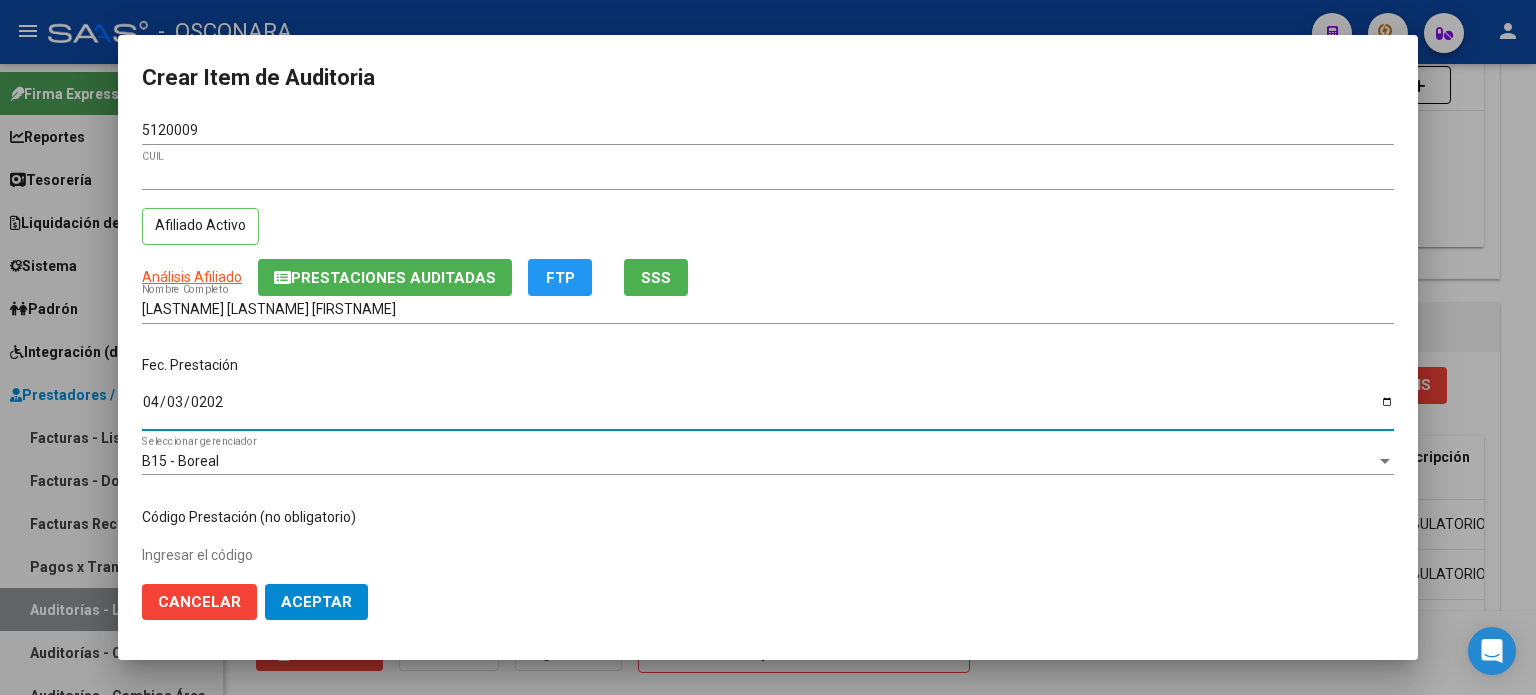 type on "2025-04-03" 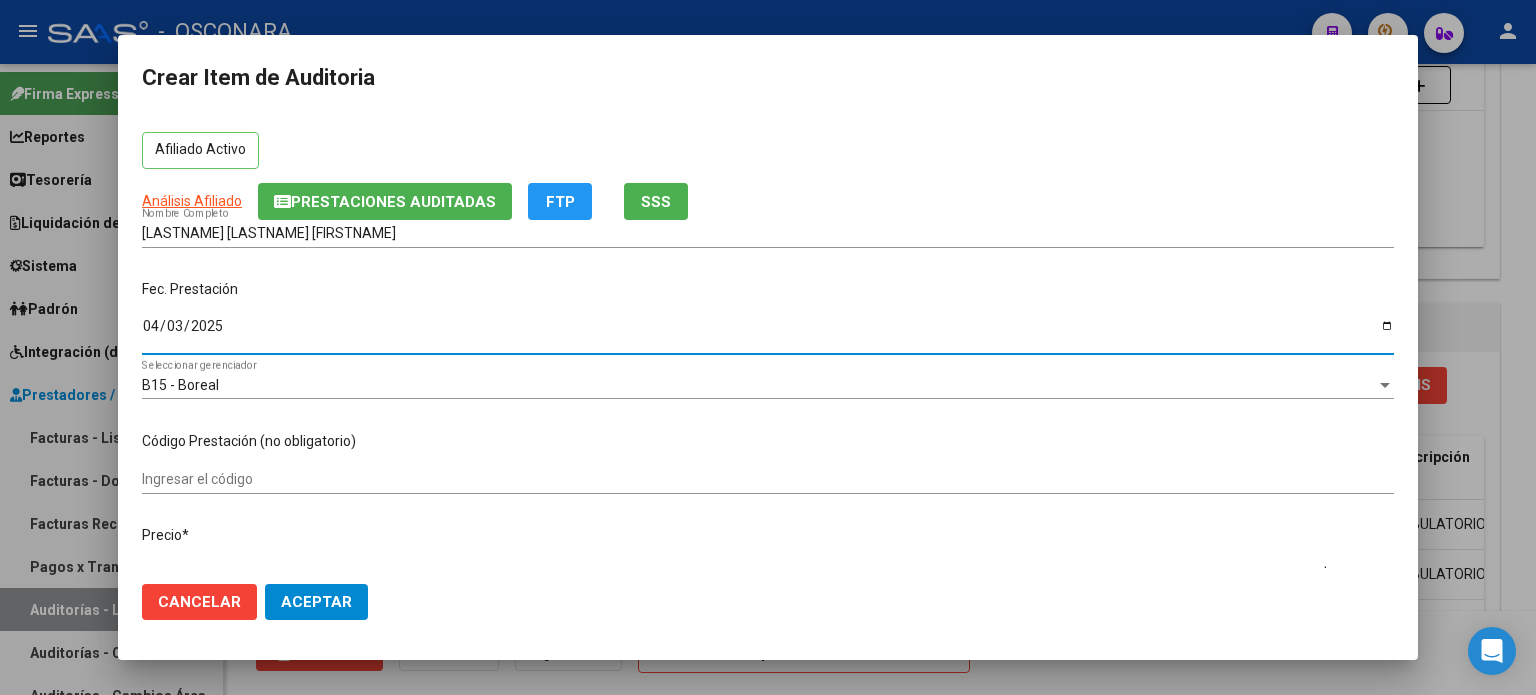 scroll, scrollTop: 200, scrollLeft: 0, axis: vertical 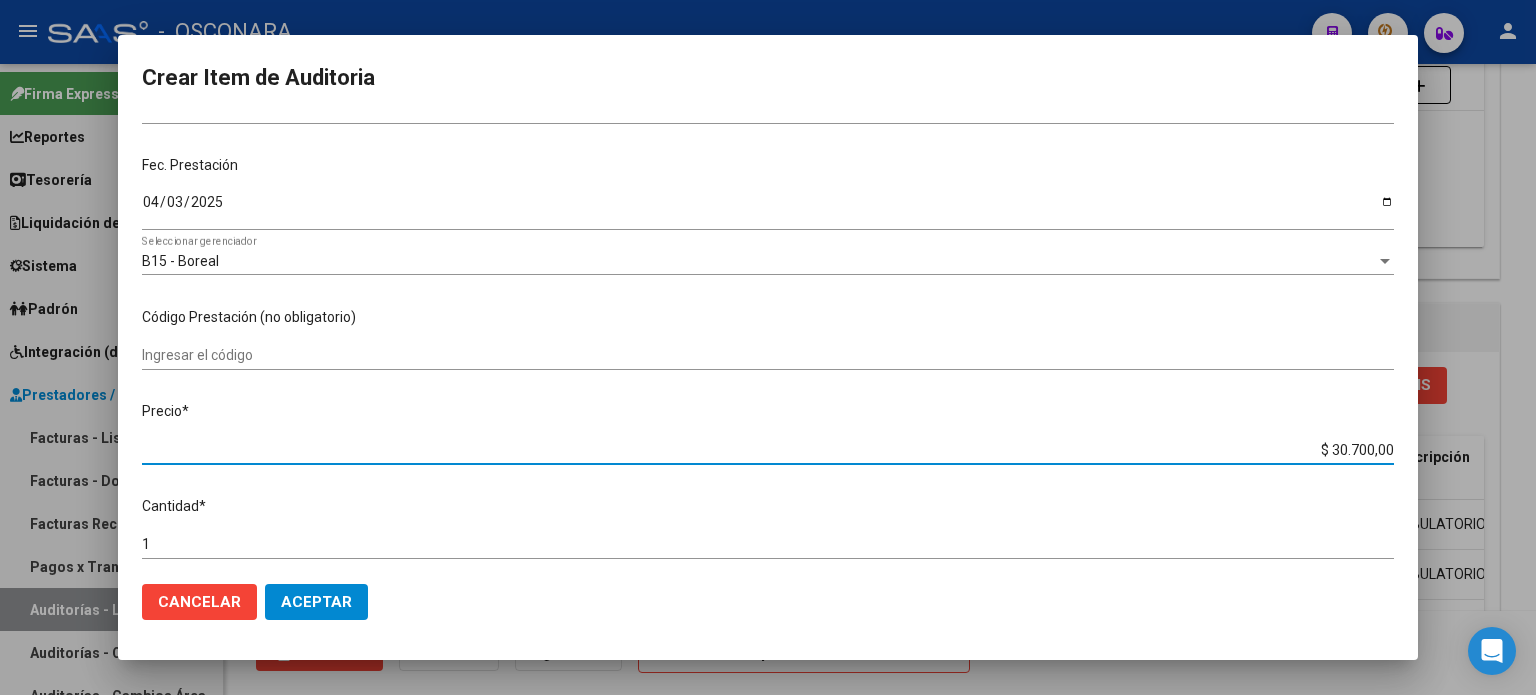 drag, startPoint x: 1317, startPoint y: 449, endPoint x: 1535, endPoint y: 447, distance: 218.00917 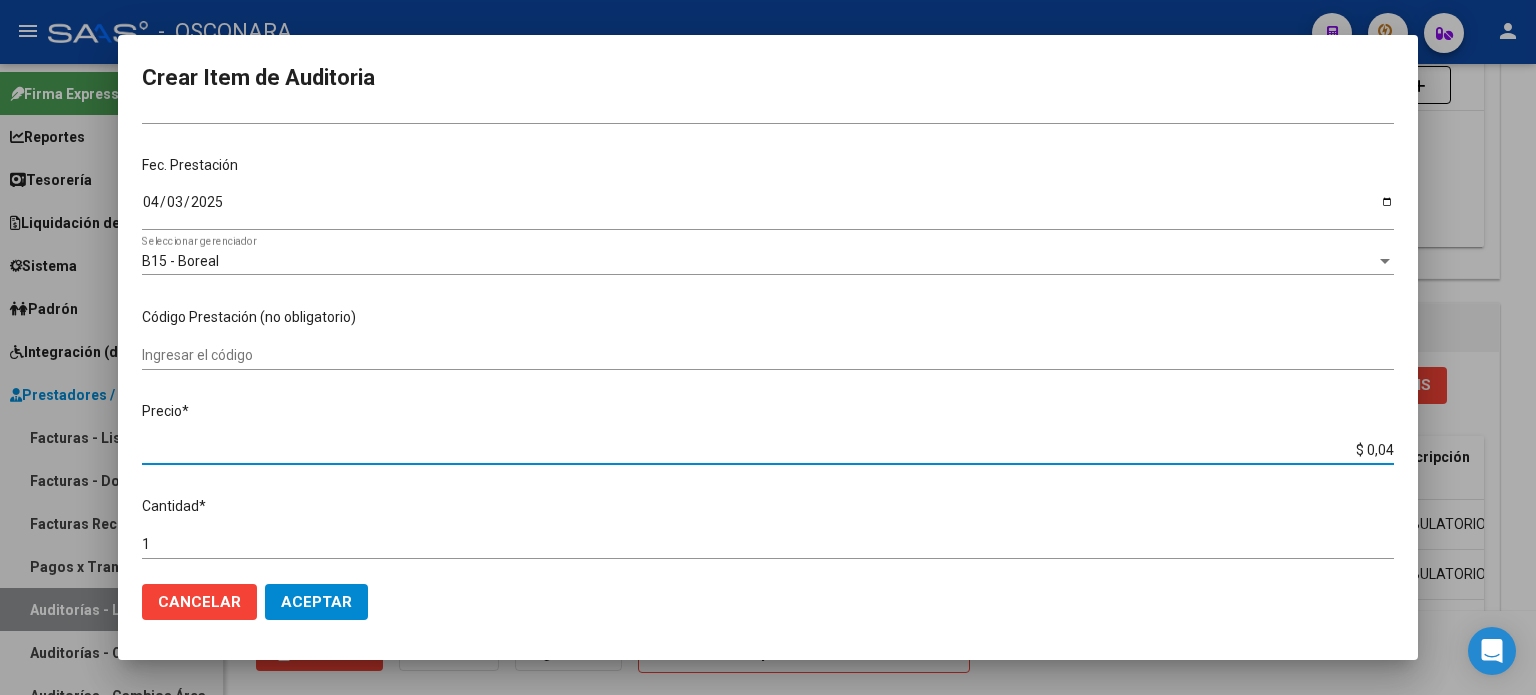 type on "$ 0,42" 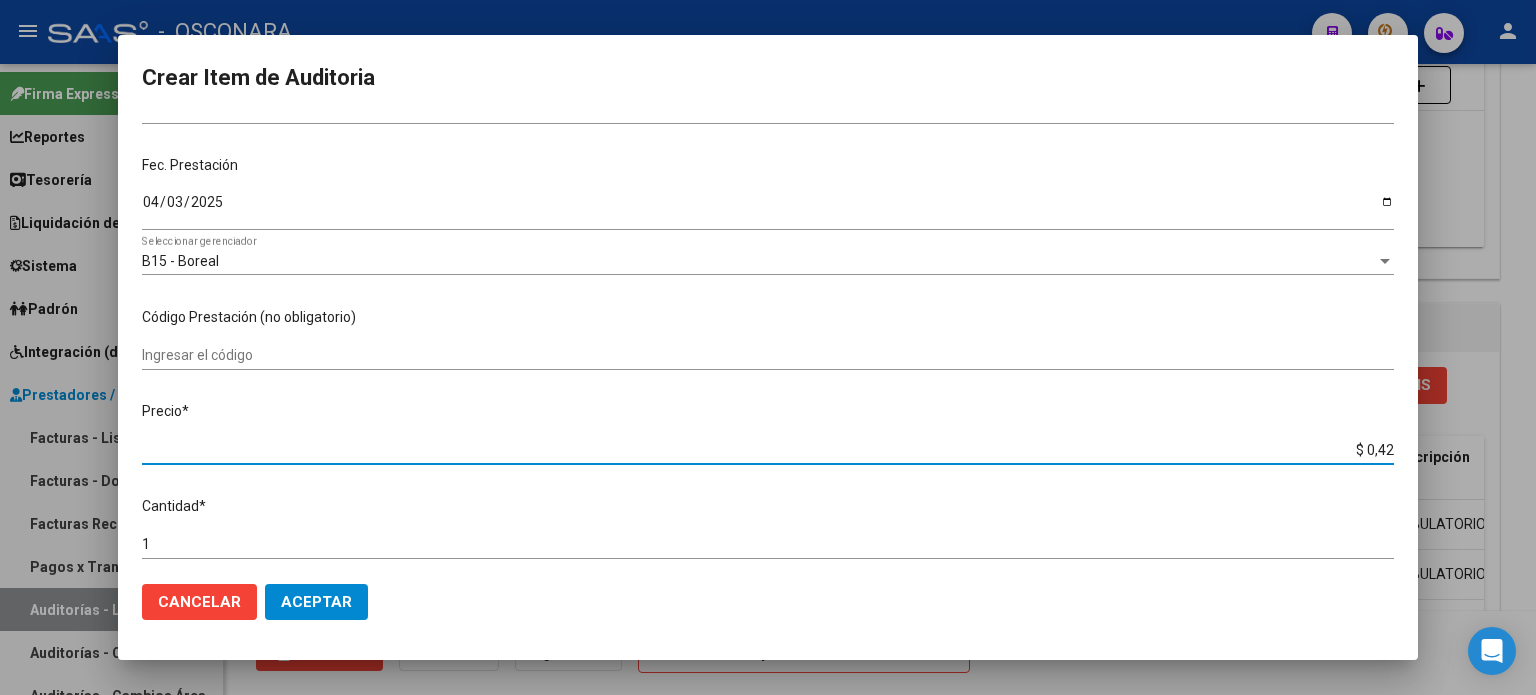 type on "$ 4,20" 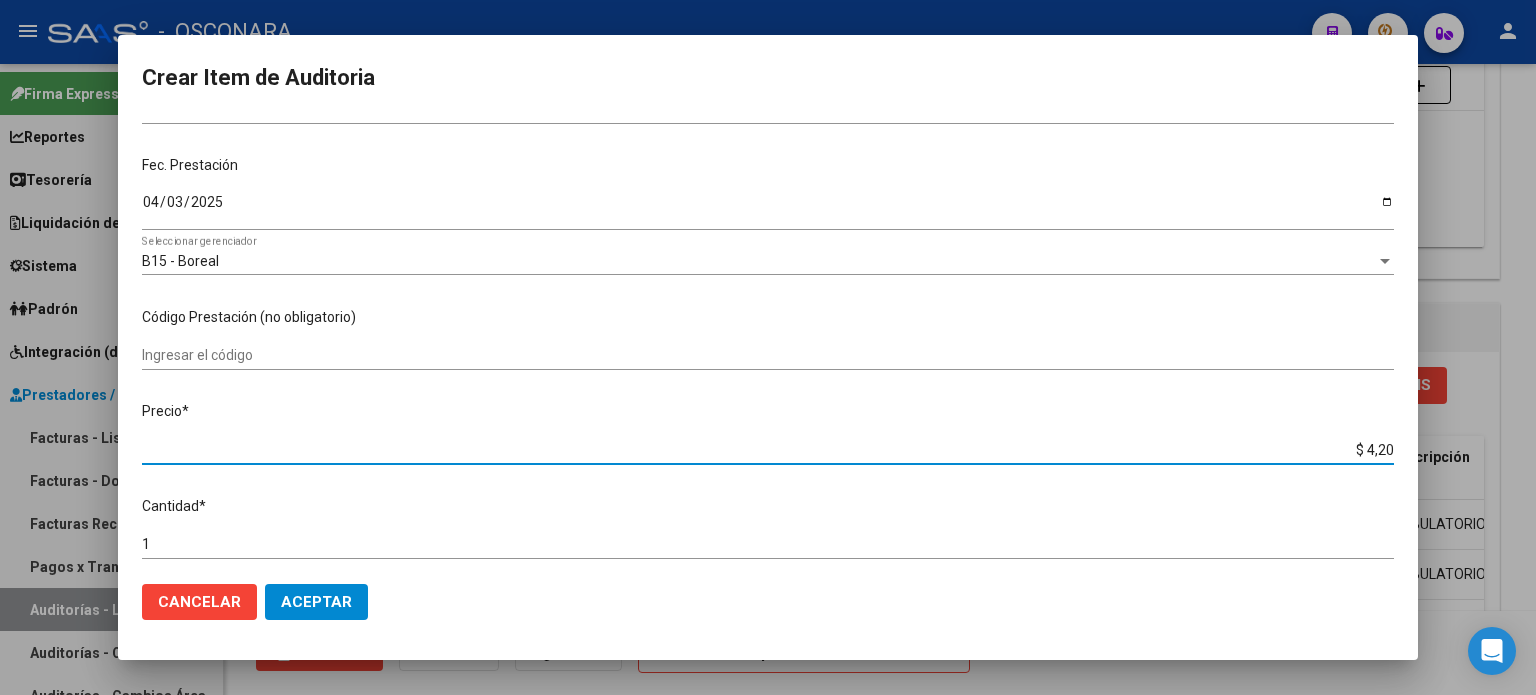 type on "$ 42,00" 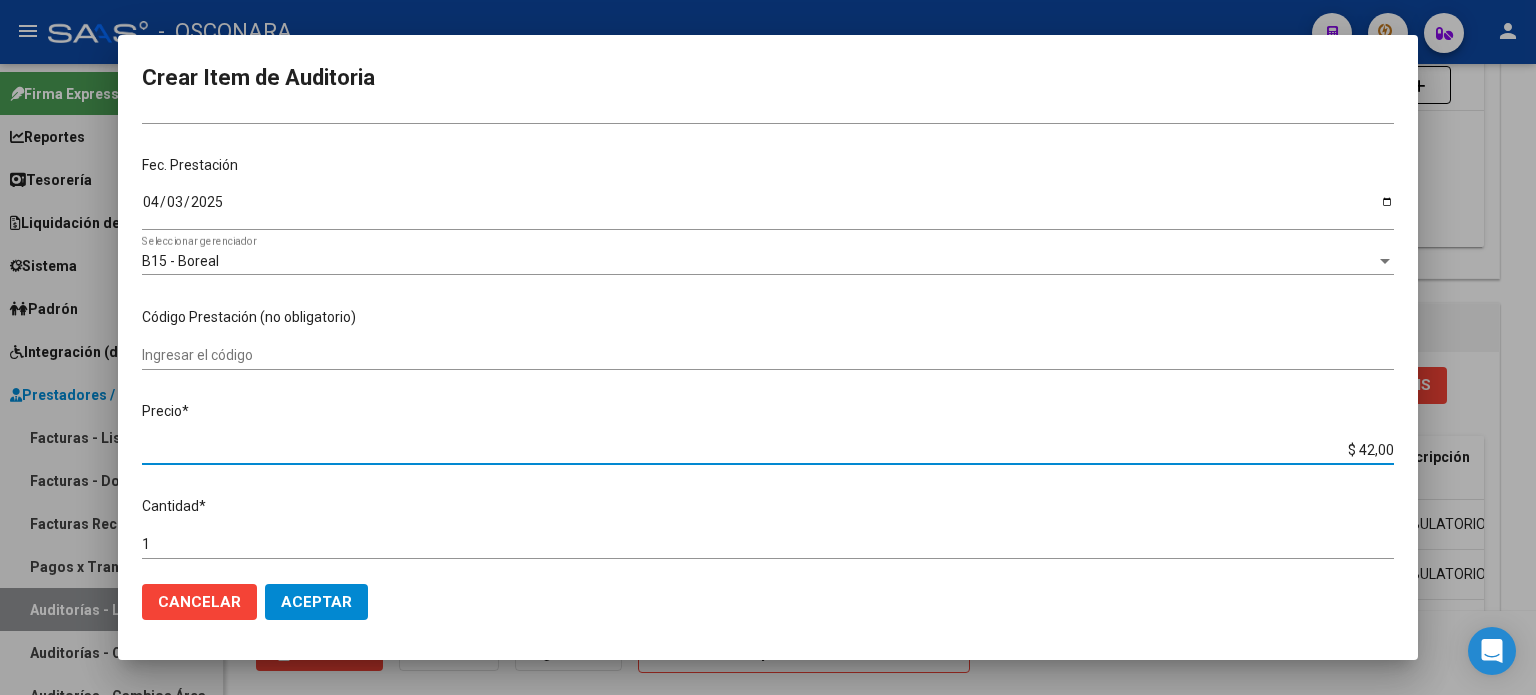 type on "$ 420,00" 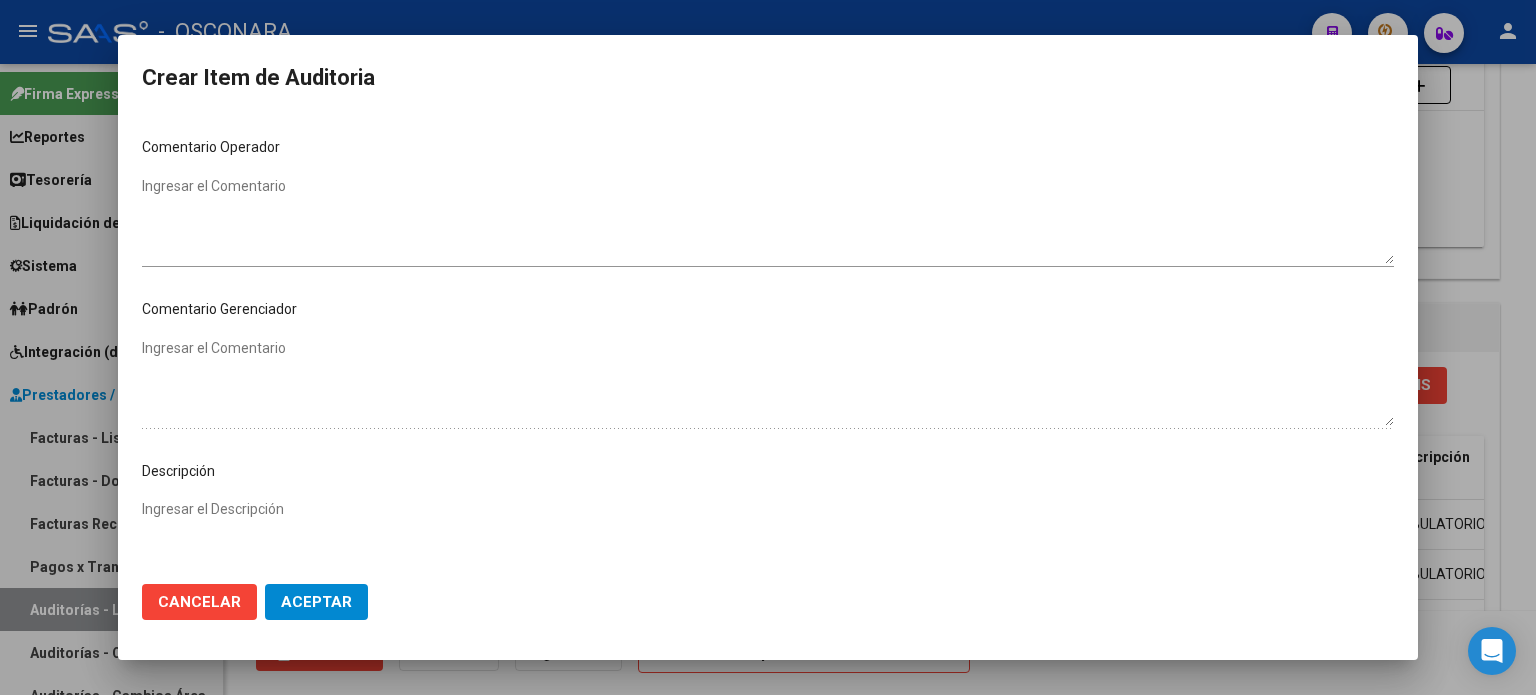 scroll, scrollTop: 900, scrollLeft: 0, axis: vertical 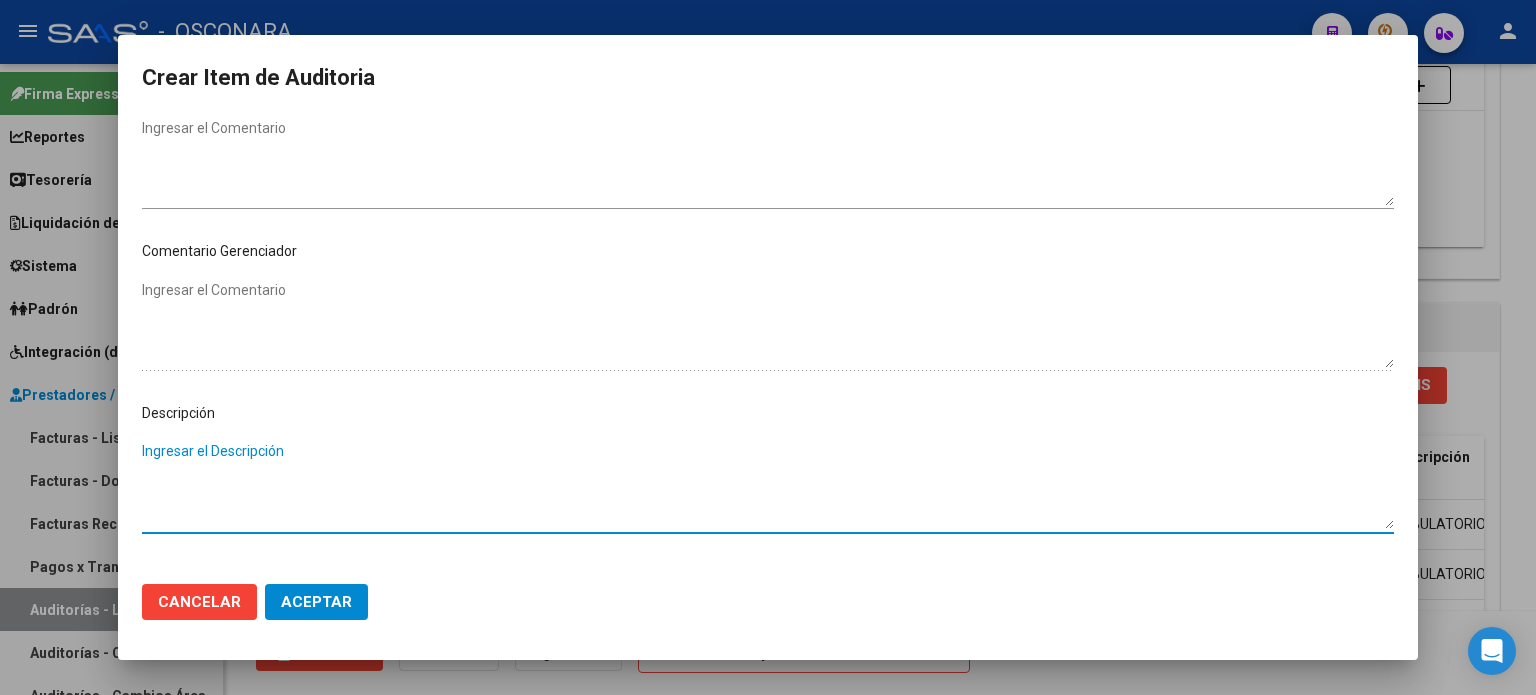 click on "Ingresar el Descripción" at bounding box center [768, 485] 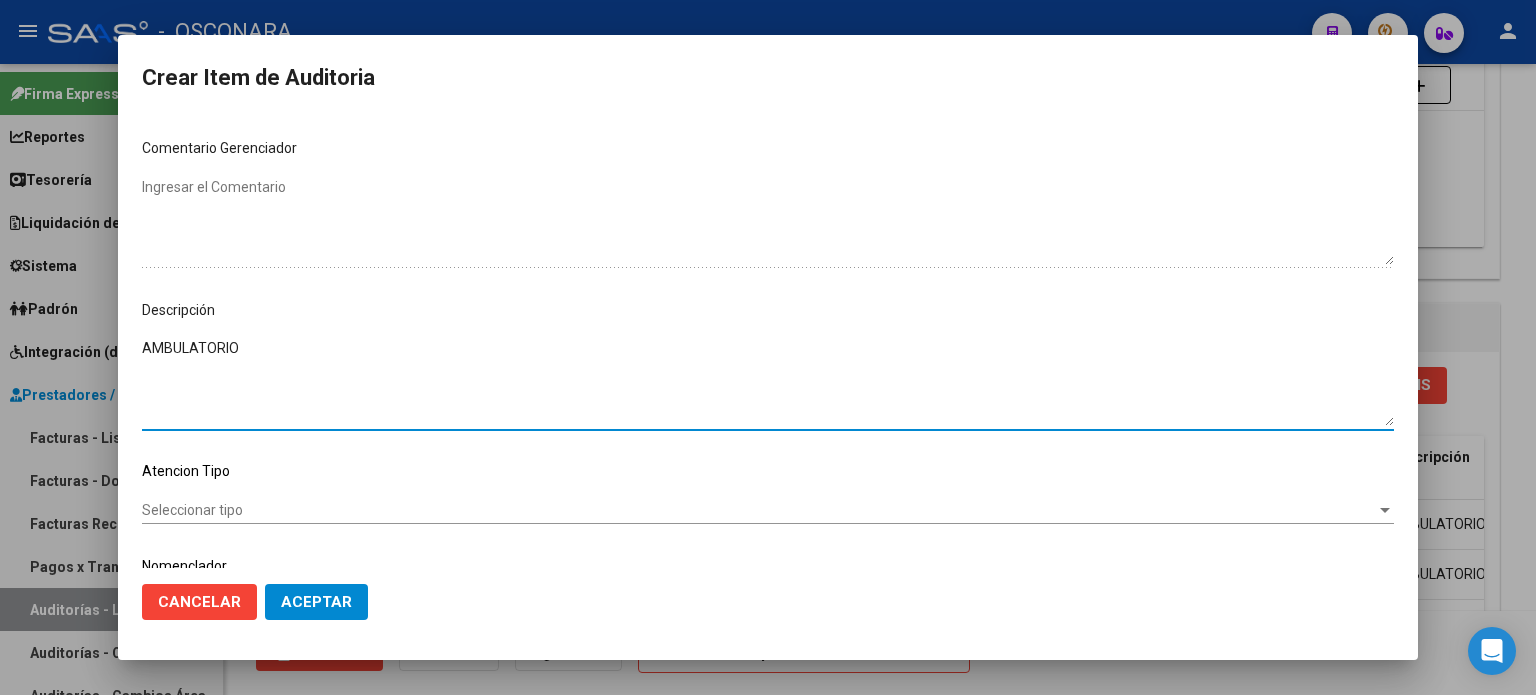 scroll, scrollTop: 1070, scrollLeft: 0, axis: vertical 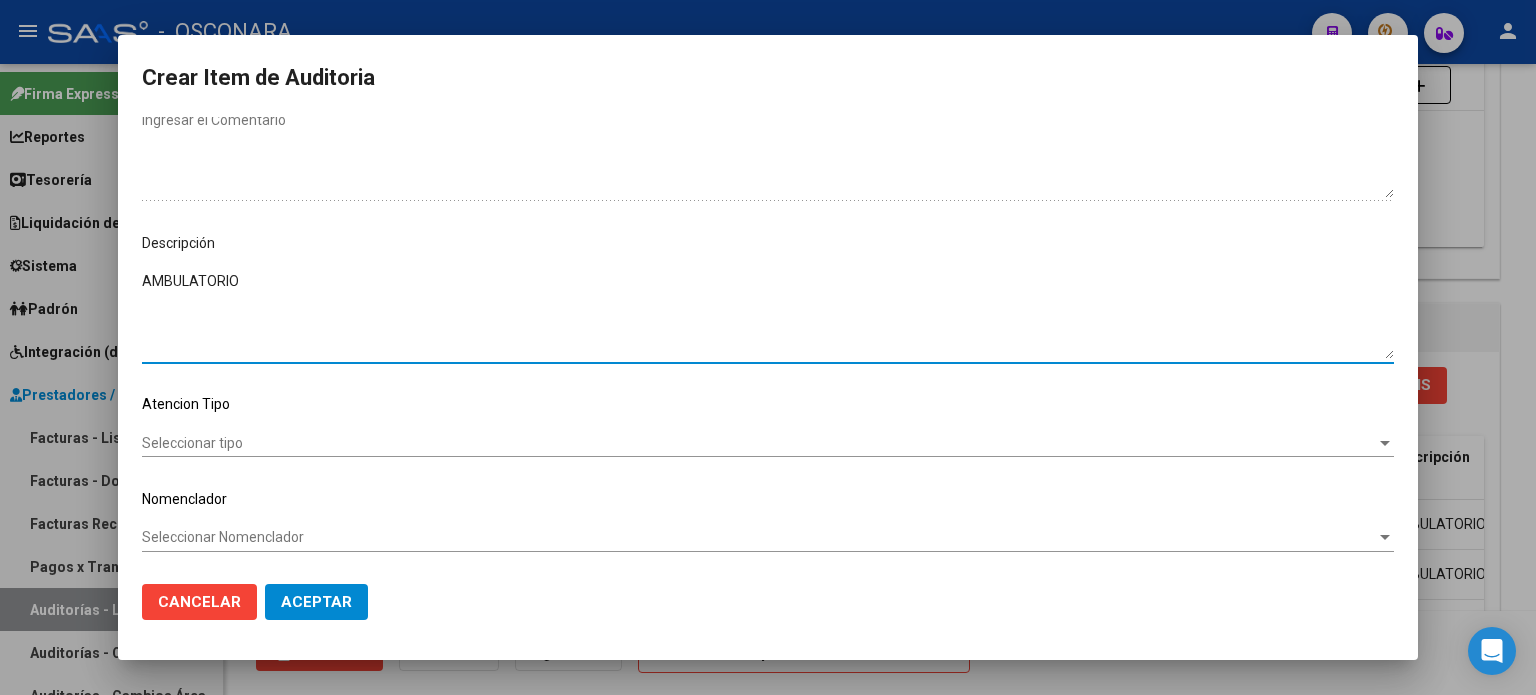 click on "51200093 Nro Documento    [CUIL]   Afiliado Activo  Análisis Afiliado  Prestaciones Auditadas FTP SSS   CAPDEVILA EDGAR MATEO Nombre Completo  Fec. Prestación    2025-04-03 Ingresar la fecha  B15 - Boreal  Seleccionar gerenciador Código Prestación (no obligatorio)    Ingresar el código  Precio  *   $ 4.200,00 Ingresar el precio  Cantidad  *   1 Ingresar la cantidad  Monto Item  *   $ 4.200,00 Ingresar el monto  Monto Debitado    $ 0,00 Ingresar el monto  Comentario Operador    Ingresar el Comentario  Comentario Gerenciador    Ingresar el Comentario  Descripción    AMBULATORIO Ingresar el Descripción   Atencion Tipo  Seleccionar tipo Seleccionar tipo  Nomenclador  Seleccionar Nomenclador Seleccionar Nomenclador" at bounding box center [768, 343] 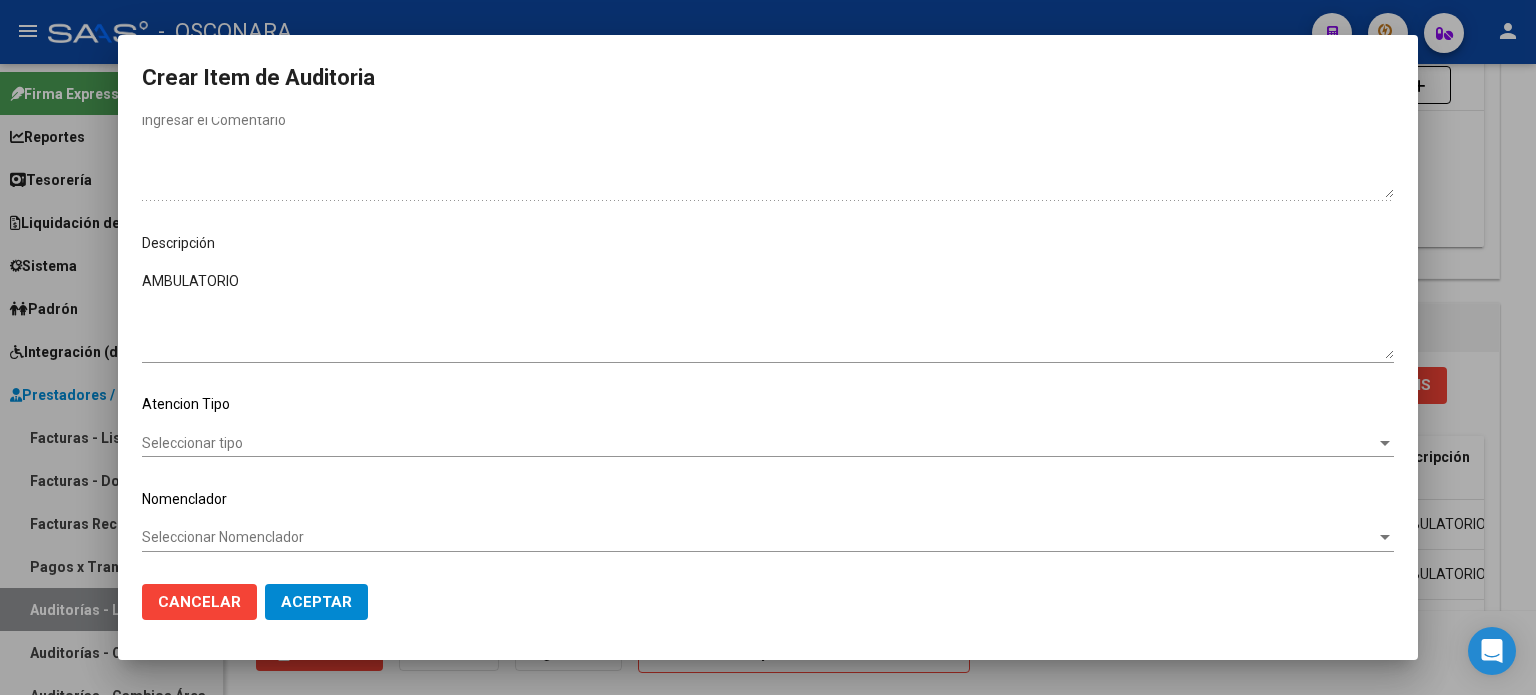 click on "Seleccionar tipo Seleccionar tipo" 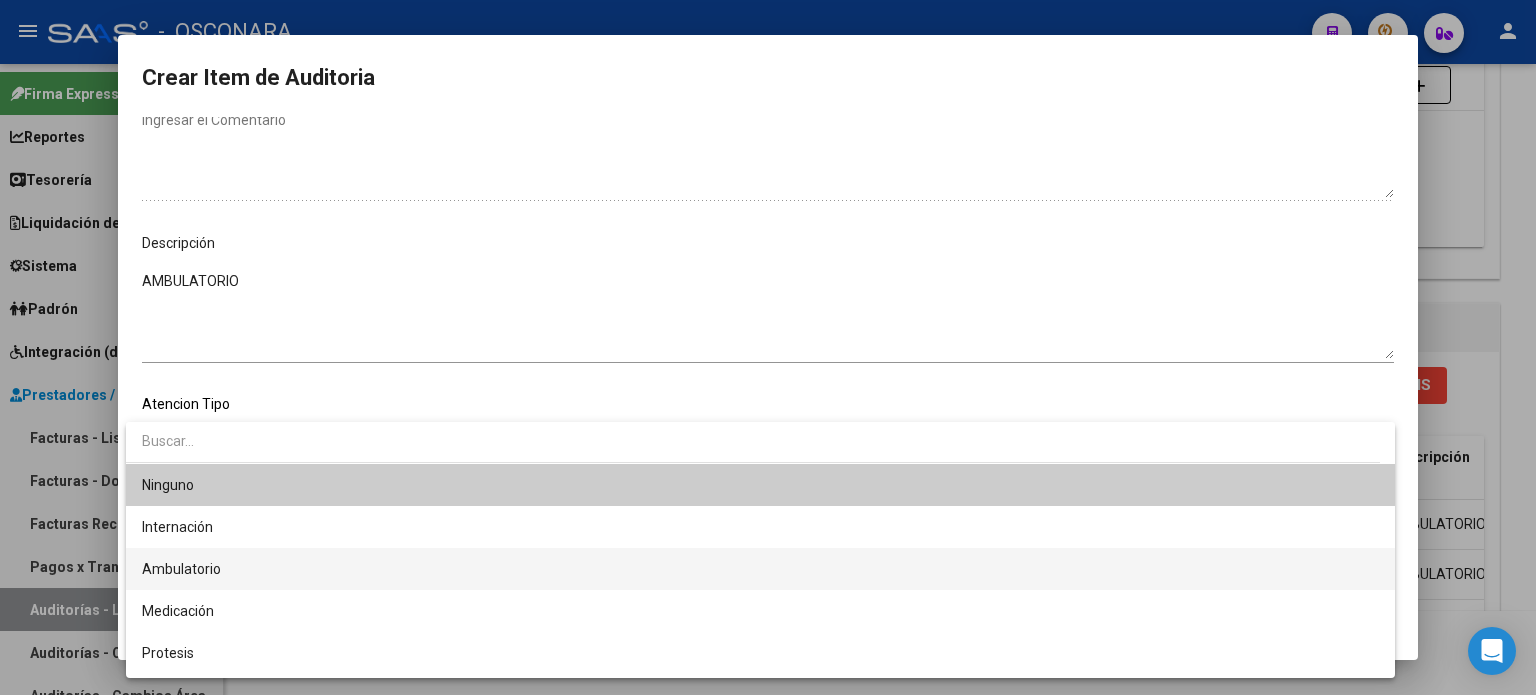 click on "Ambulatorio" at bounding box center (181, 569) 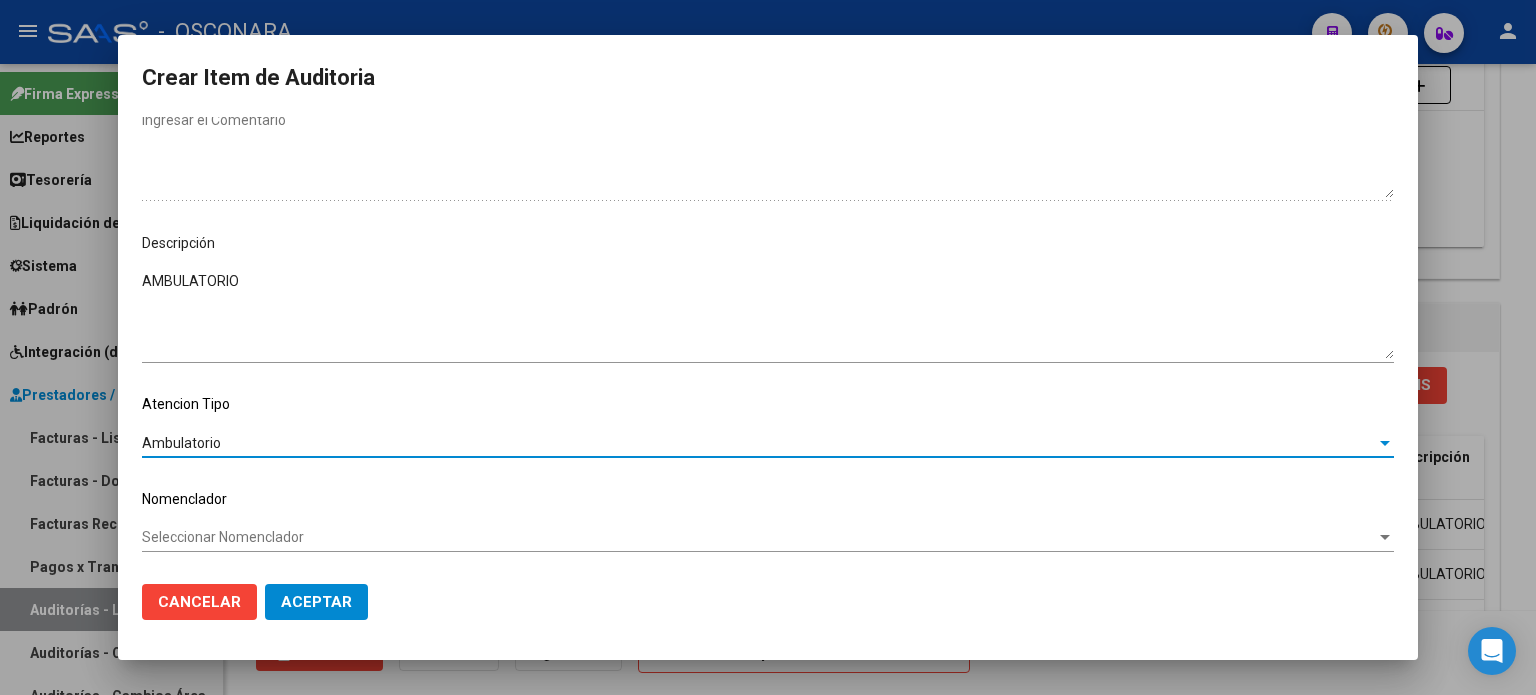 click on "Aceptar" 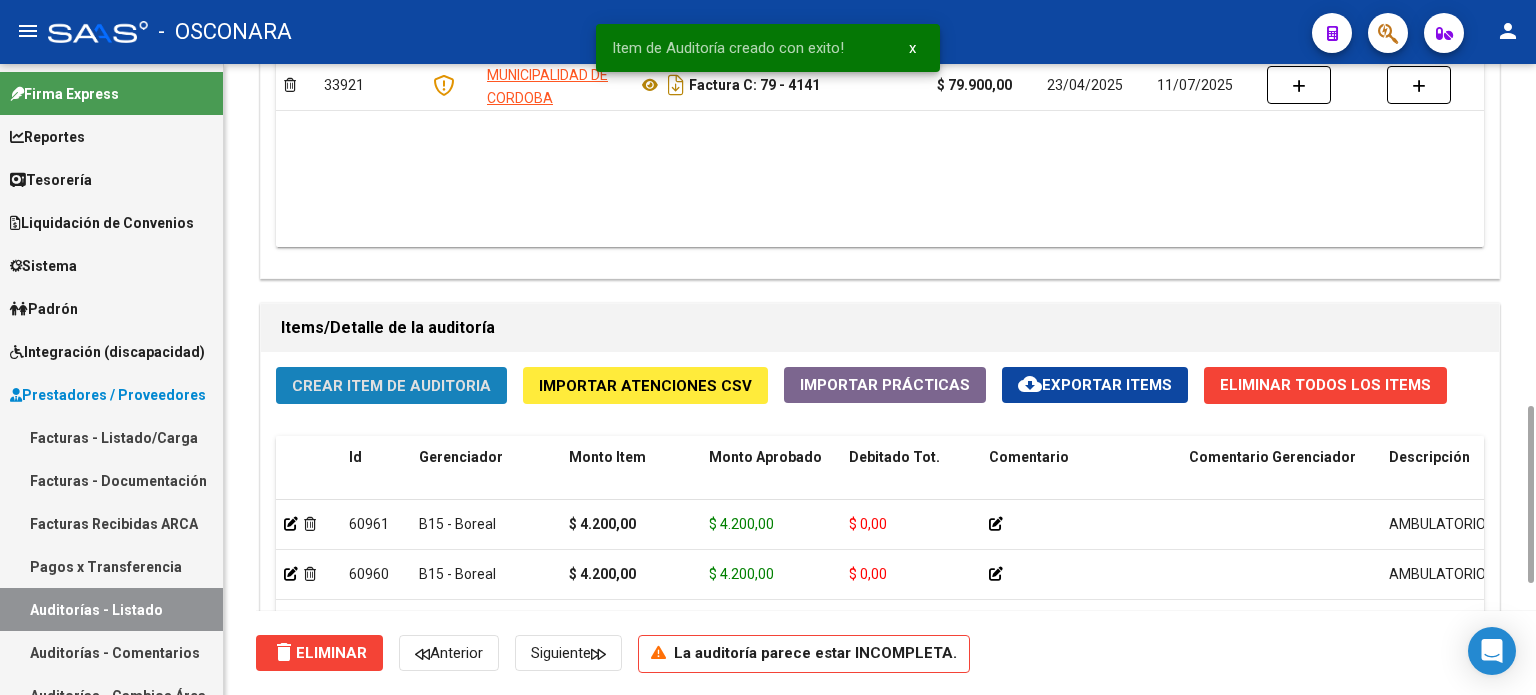 click on "Crear Item de Auditoria" 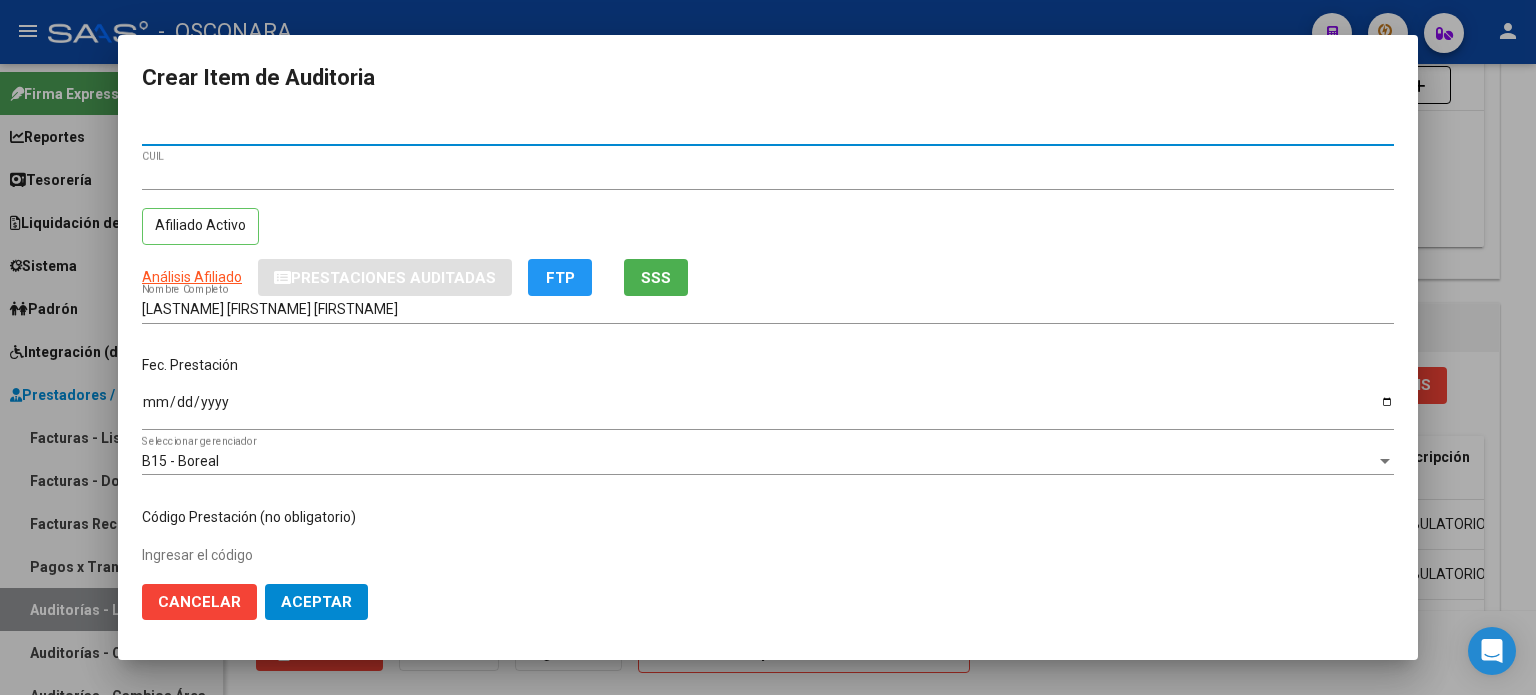 click on "Ingresar la fecha" at bounding box center (768, 409) 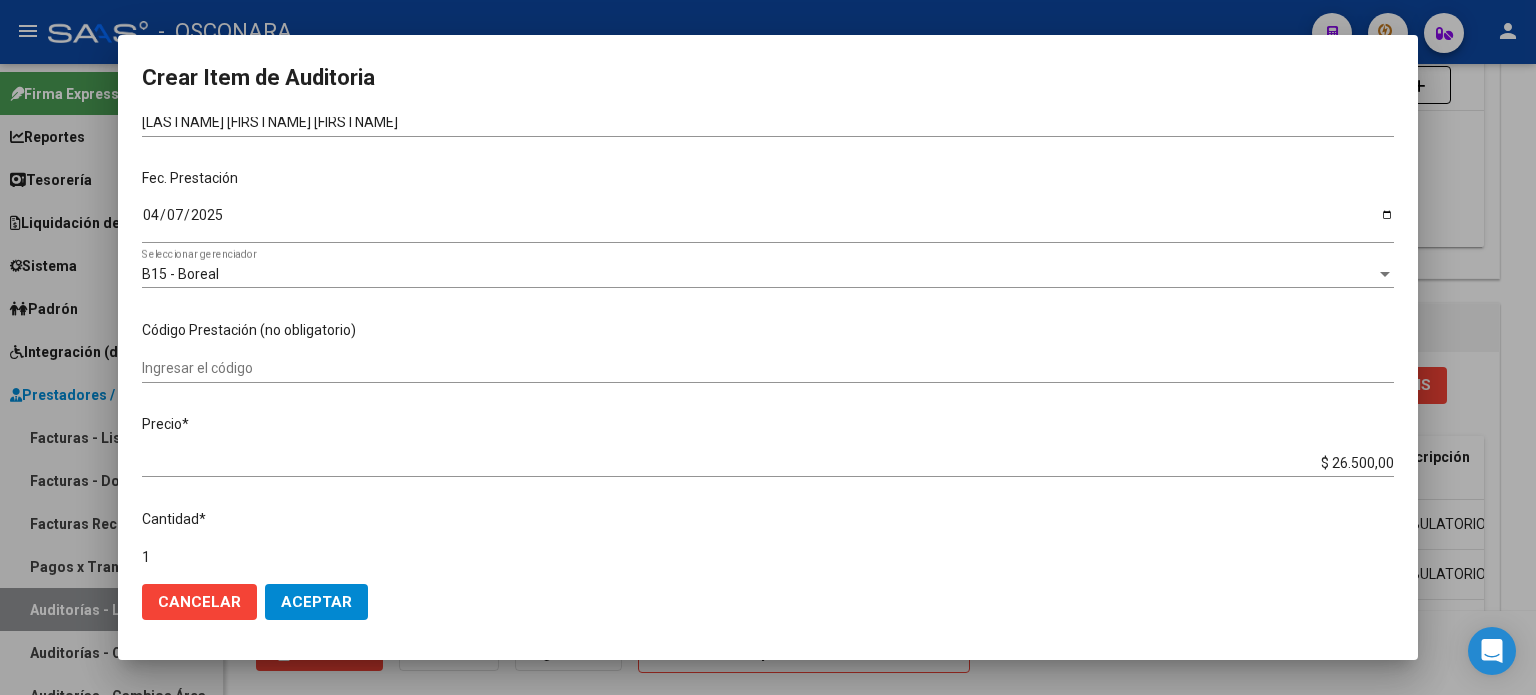 scroll, scrollTop: 200, scrollLeft: 0, axis: vertical 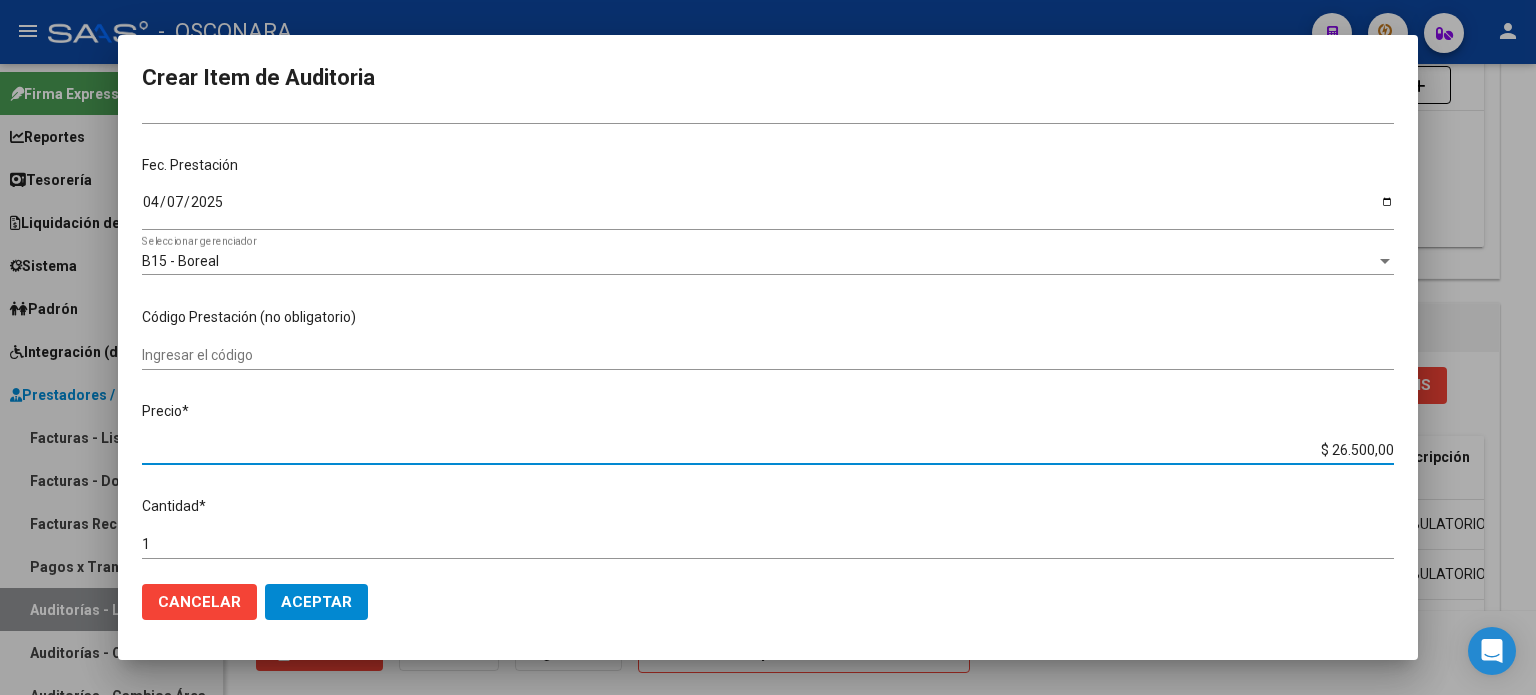 drag, startPoint x: 1313, startPoint y: 451, endPoint x: 1535, endPoint y: 449, distance: 222.009 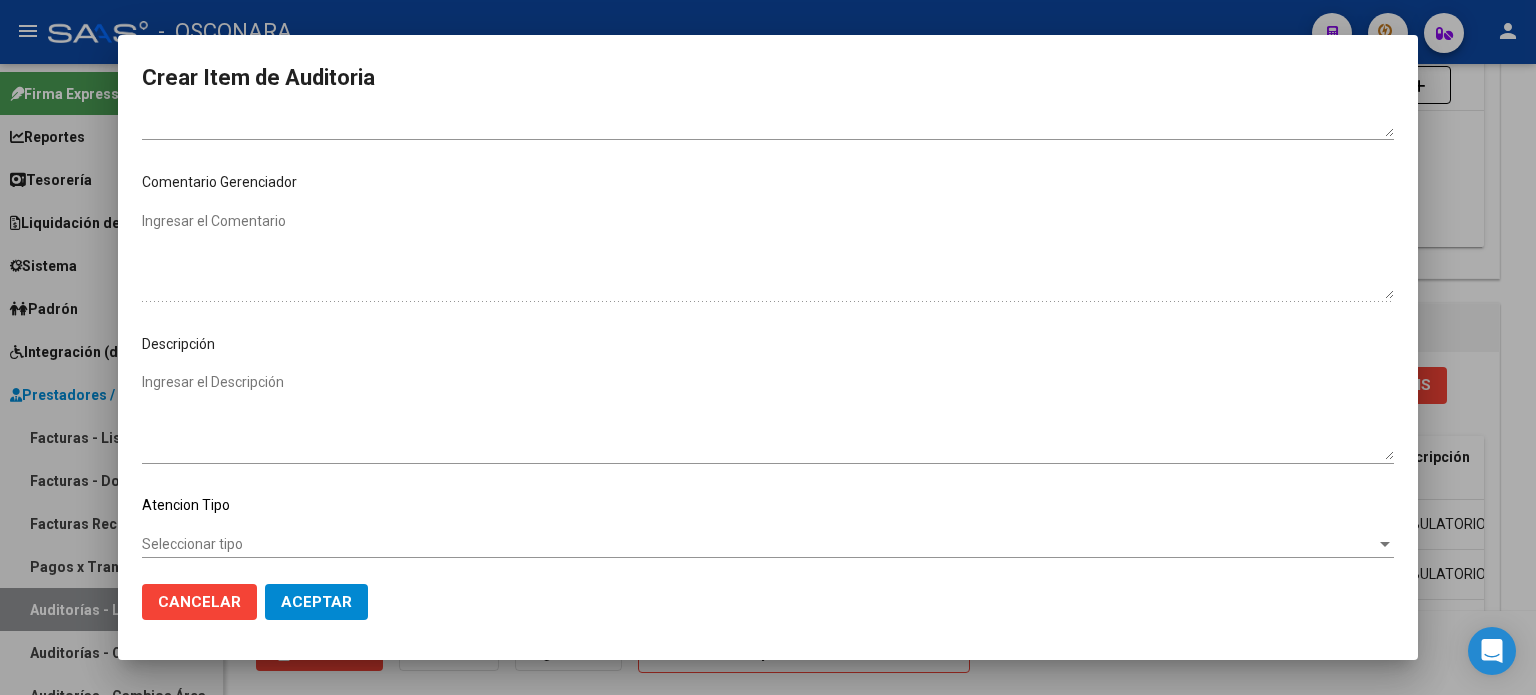 scroll, scrollTop: 1070, scrollLeft: 0, axis: vertical 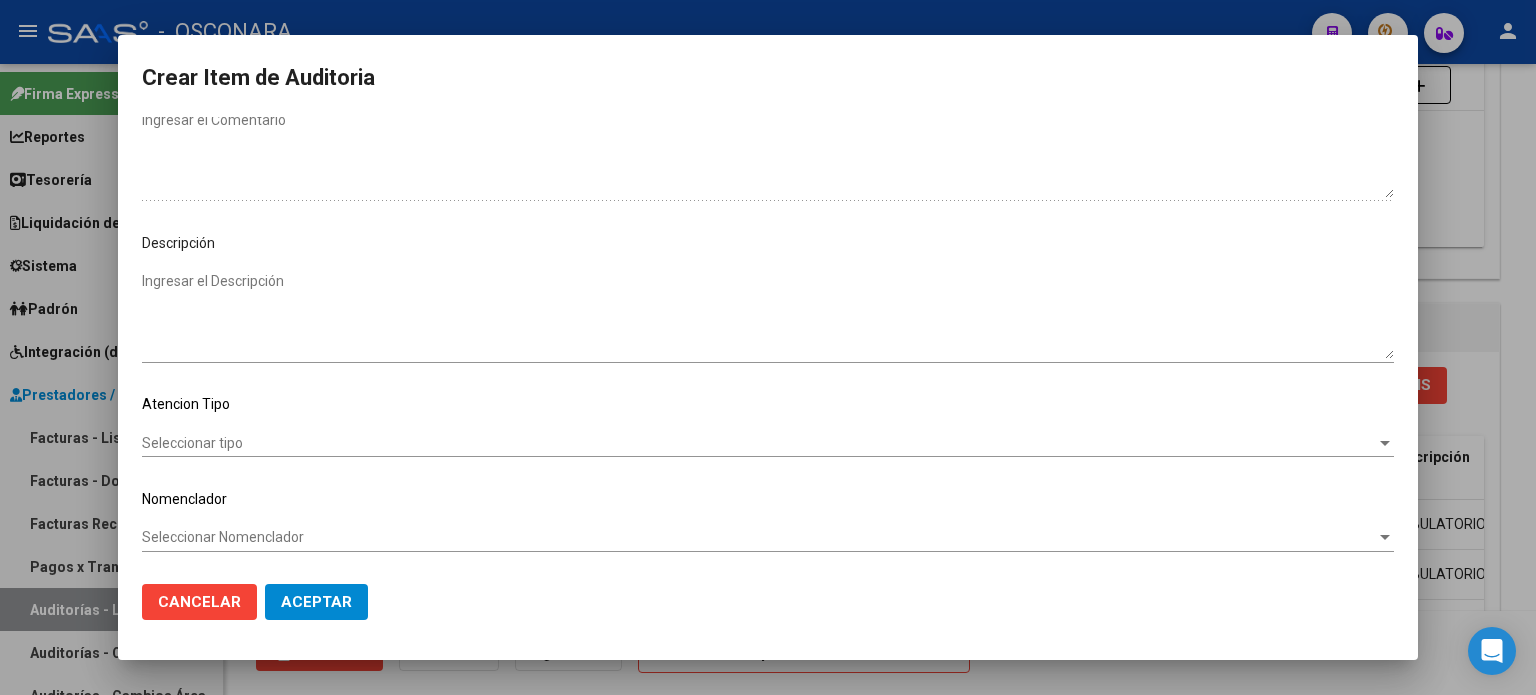 click on "Ingresar el Descripción" at bounding box center (768, 315) 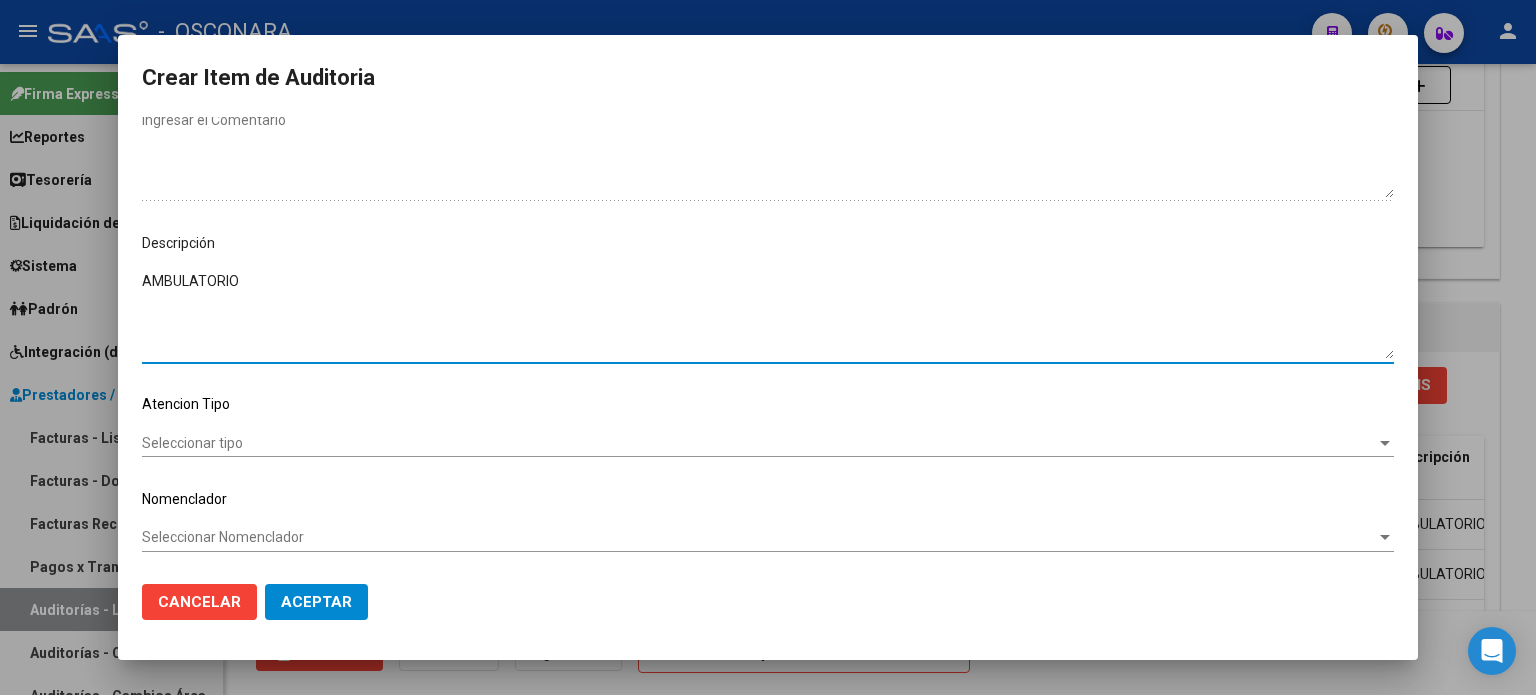 click on "Seleccionar tipo" at bounding box center (759, 443) 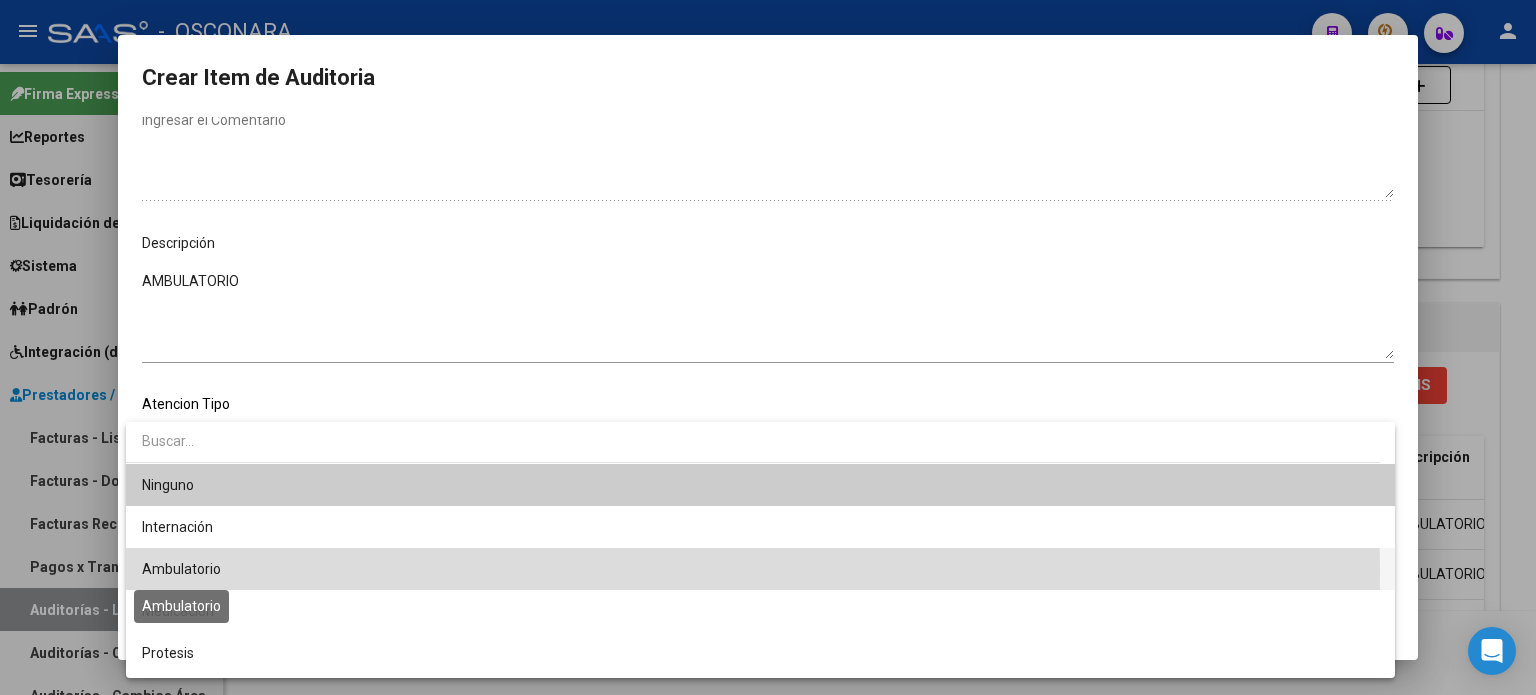 click on "Ambulatorio" at bounding box center (181, 569) 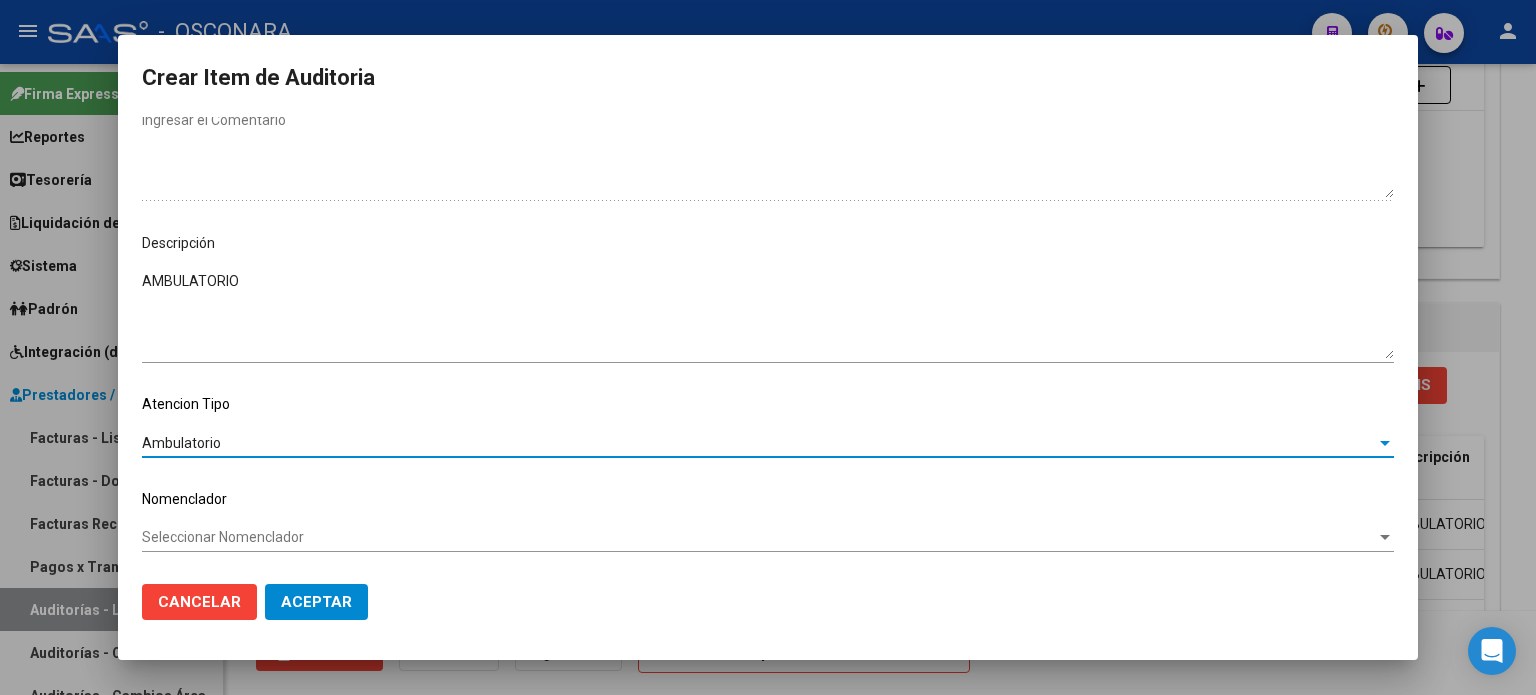 click on "Aceptar" 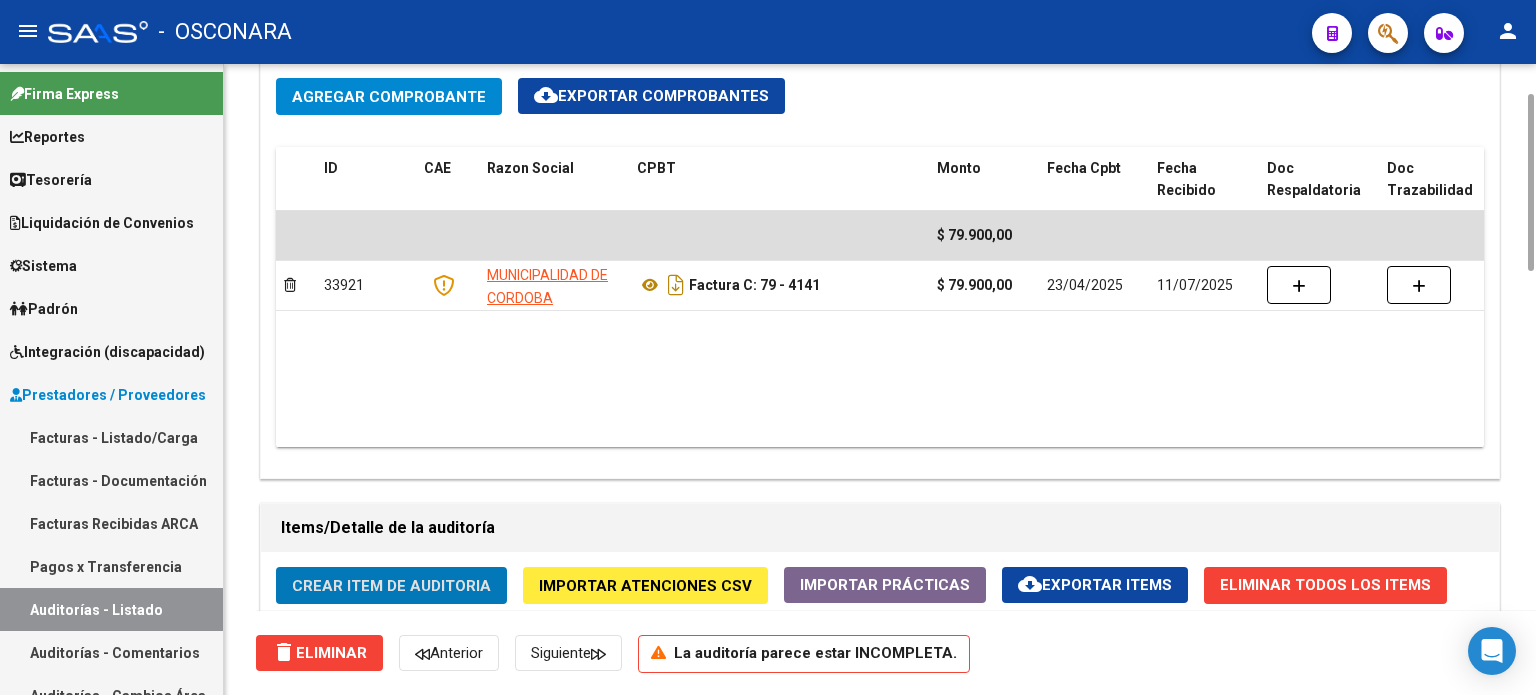 scroll, scrollTop: 20, scrollLeft: 0, axis: vertical 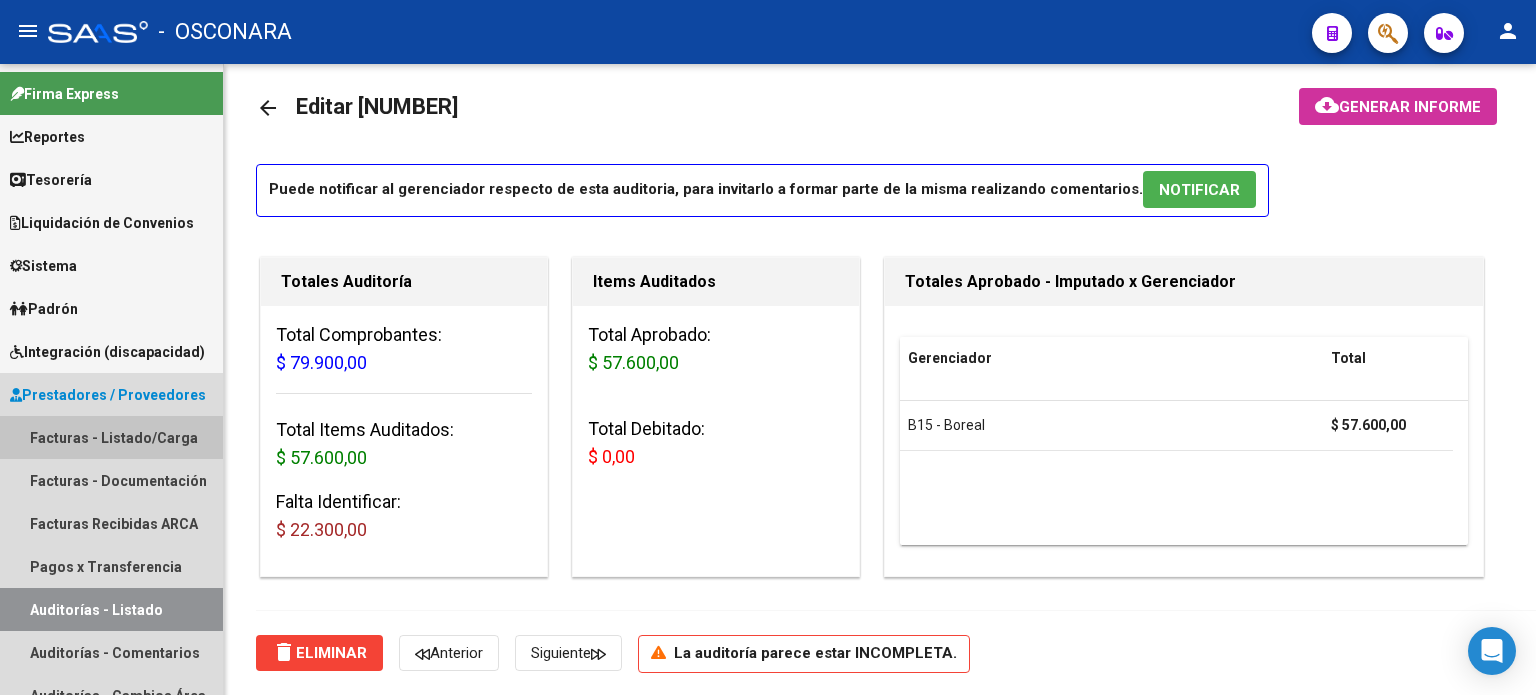 click on "Facturas - Listado/Carga" at bounding box center (111, 437) 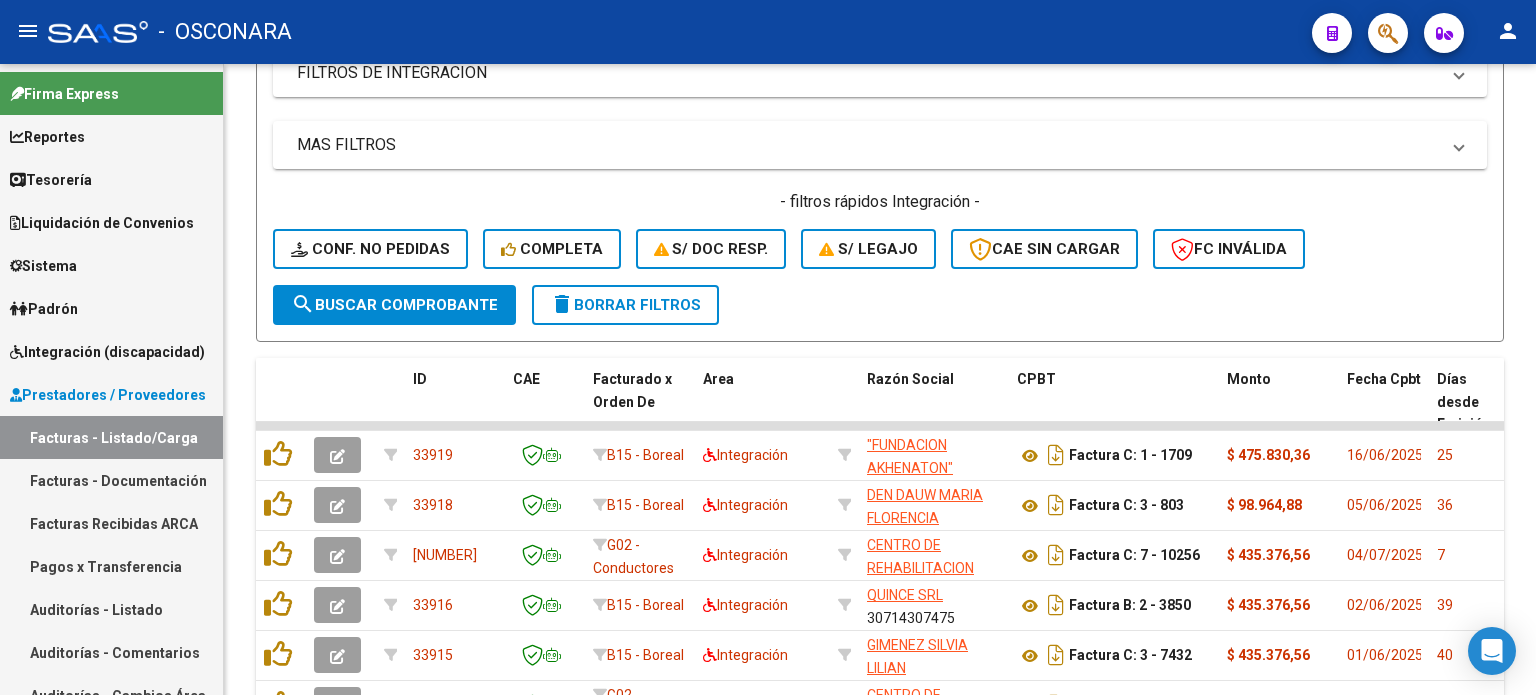 scroll, scrollTop: 0, scrollLeft: 0, axis: both 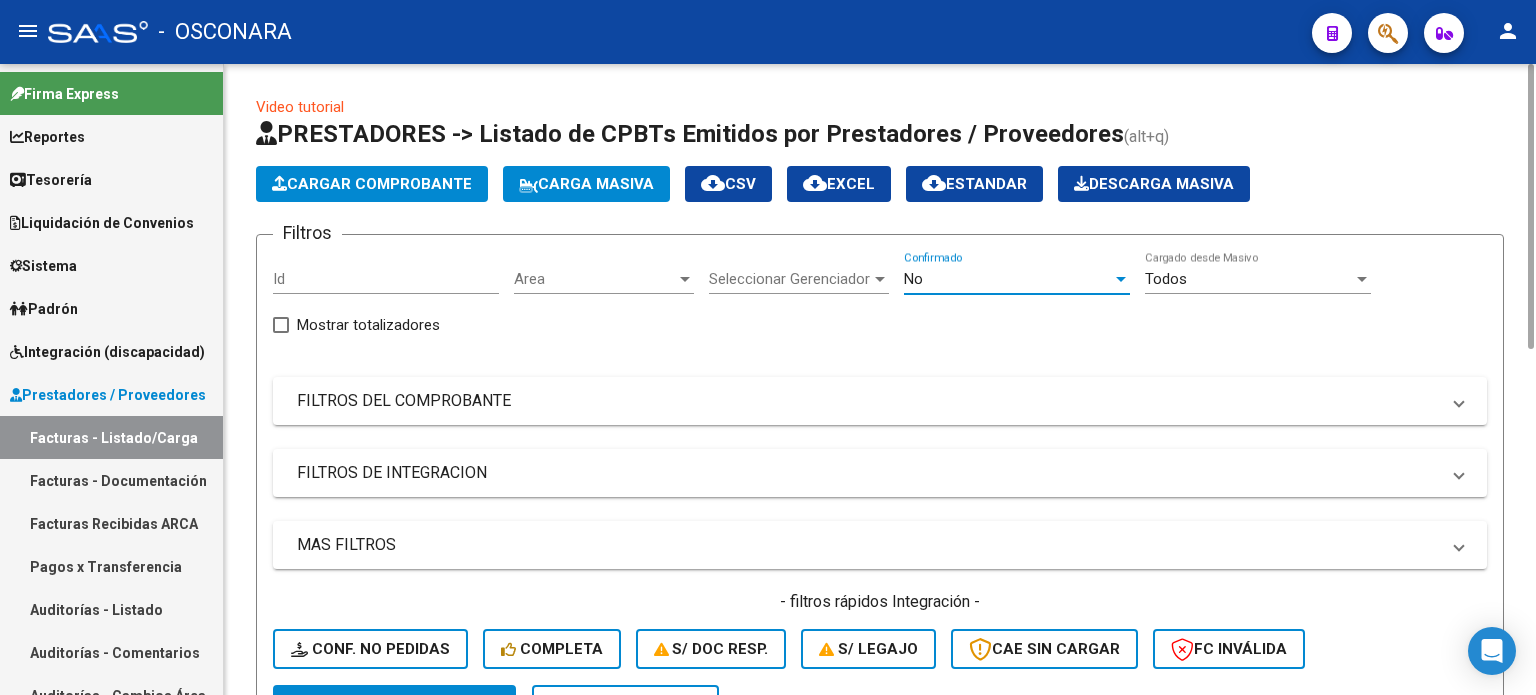 click on "No" at bounding box center (1008, 279) 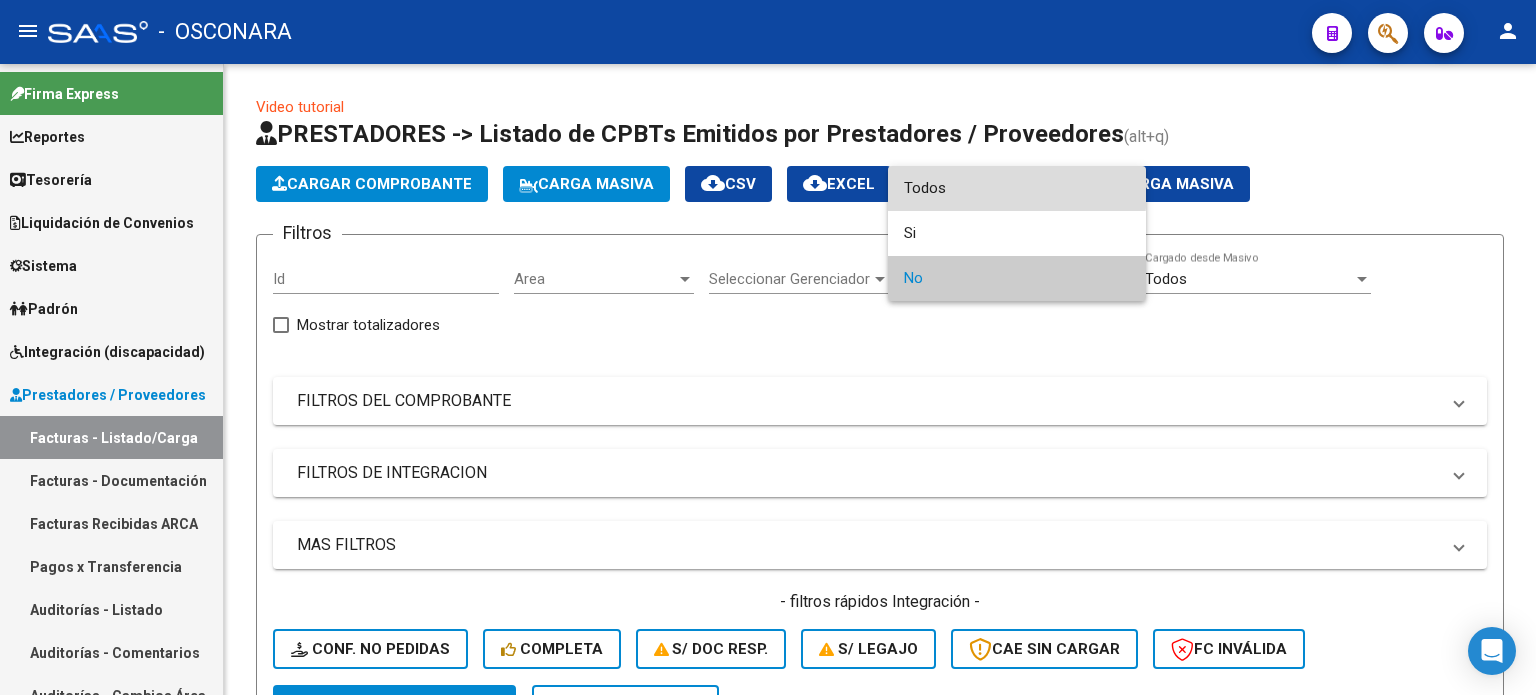 drag, startPoint x: 937, startPoint y: 187, endPoint x: 652, endPoint y: 363, distance: 334.96417 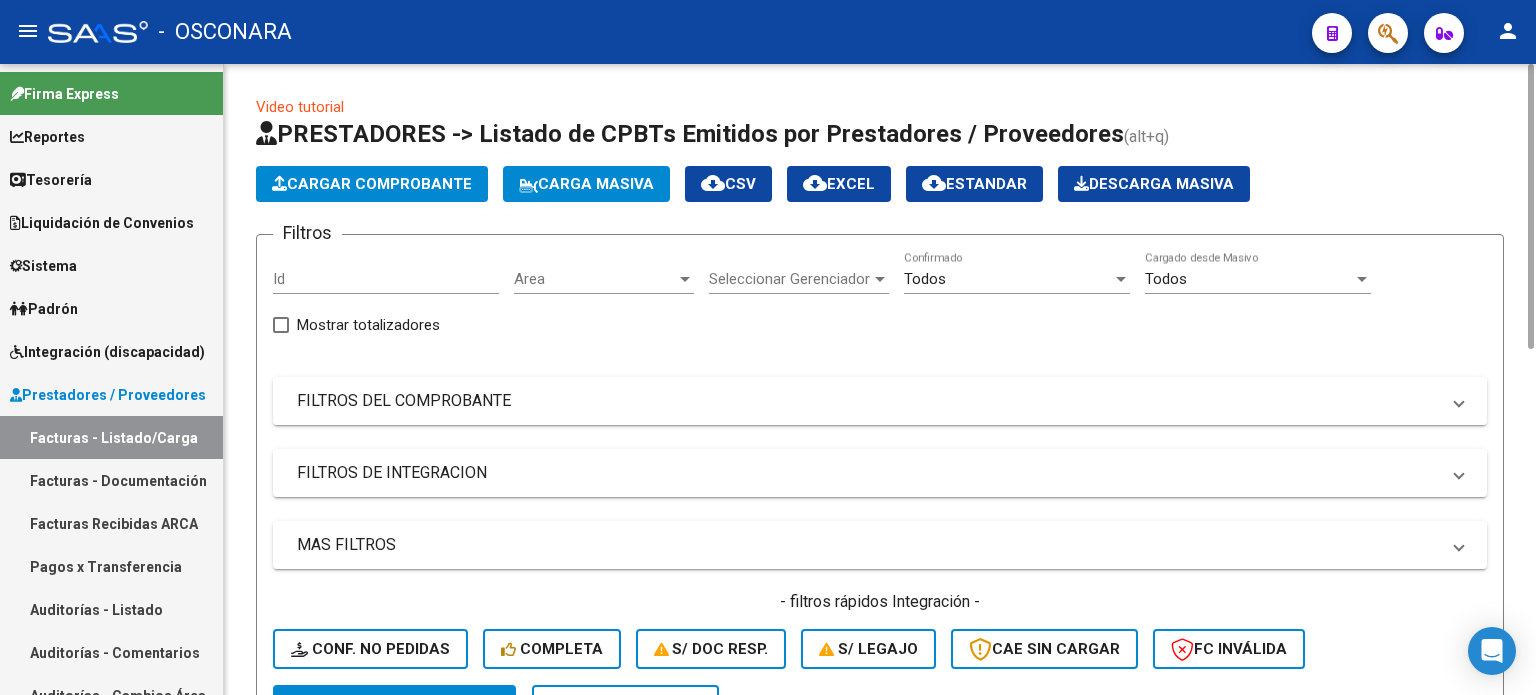 click on "FILTROS DEL COMPROBANTE" at bounding box center (868, 401) 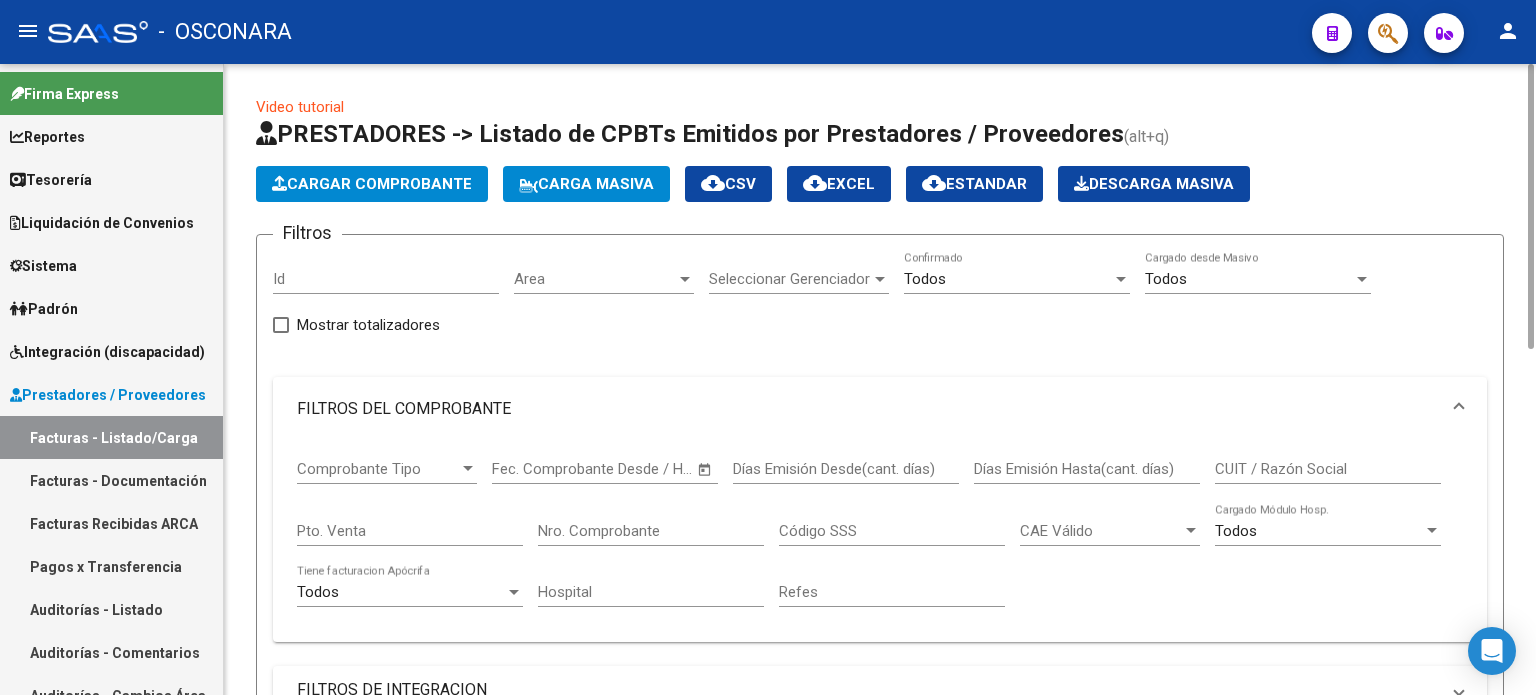 click on "Nro. Comprobante" at bounding box center (651, 531) 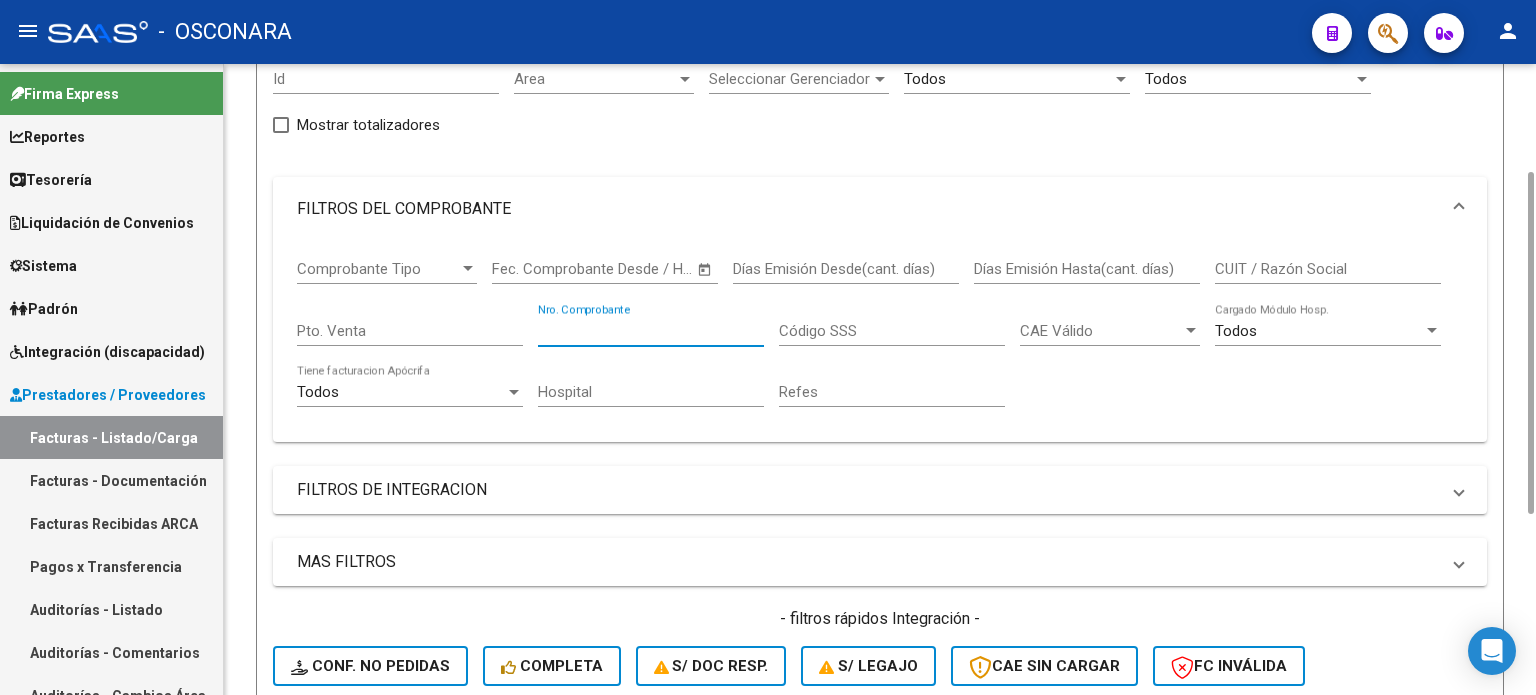 scroll, scrollTop: 535, scrollLeft: 0, axis: vertical 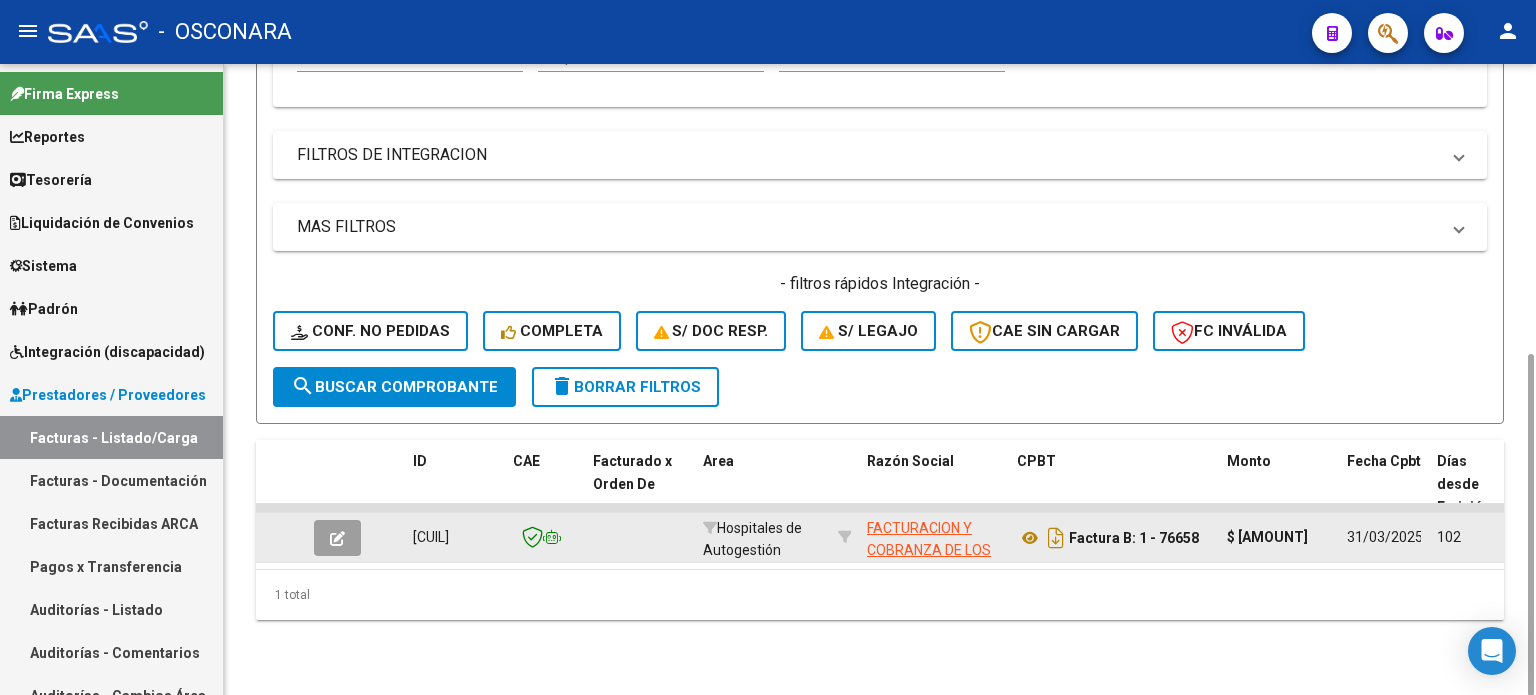 click 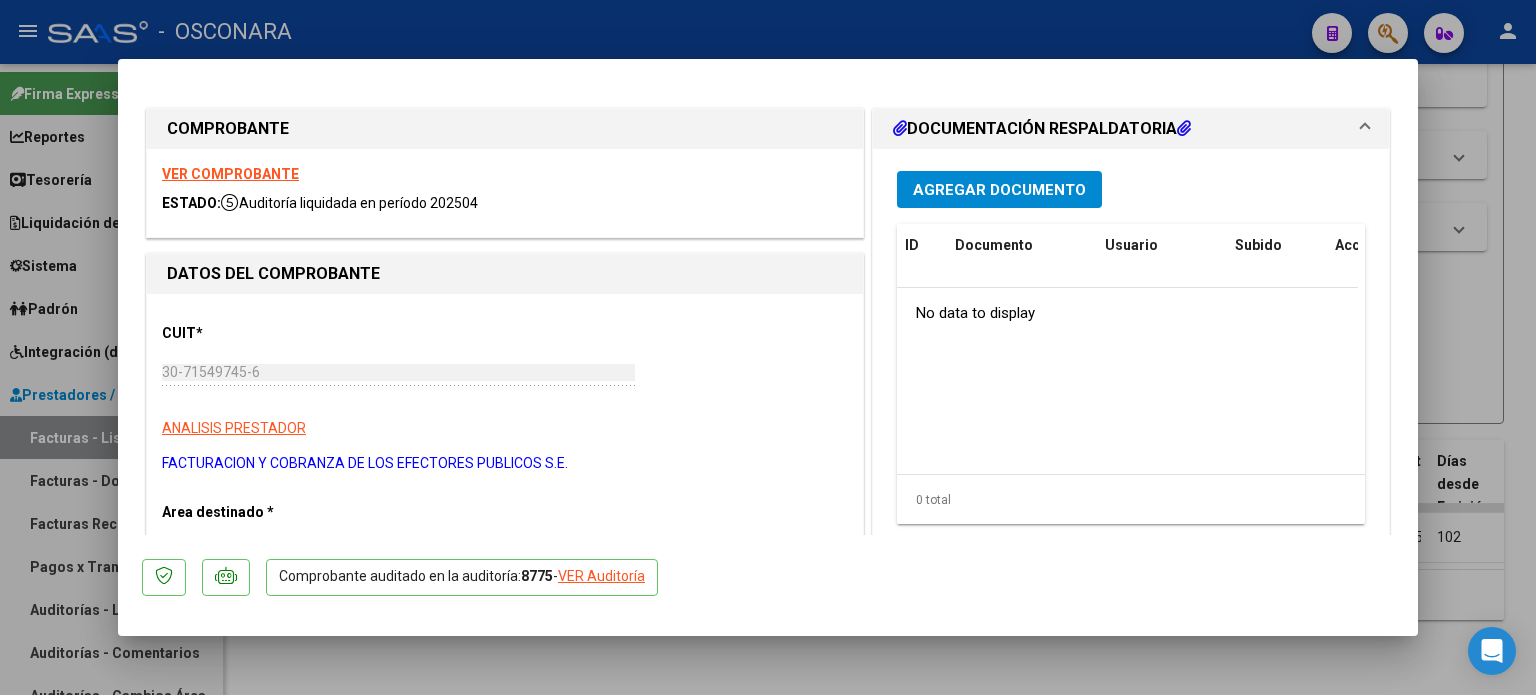 click on "VER Auditoría" 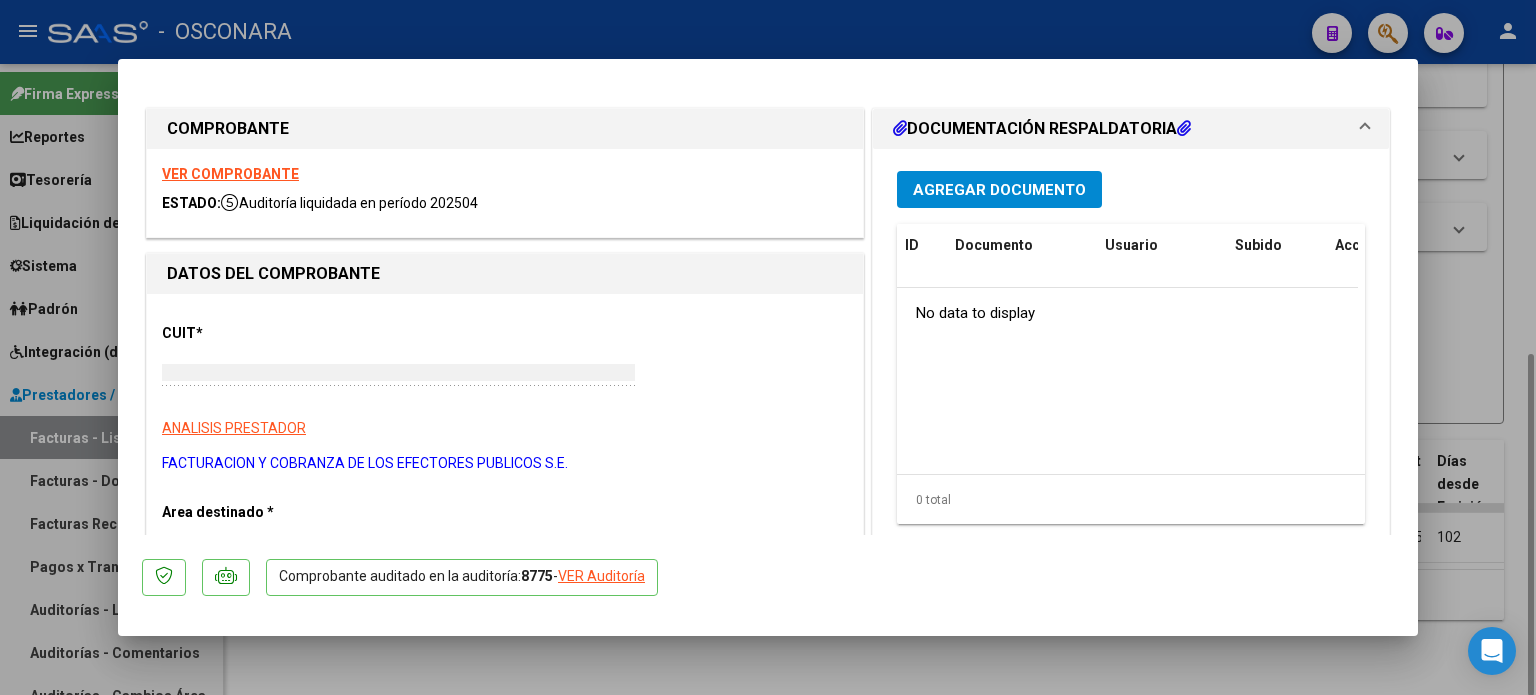 scroll, scrollTop: 0, scrollLeft: 0, axis: both 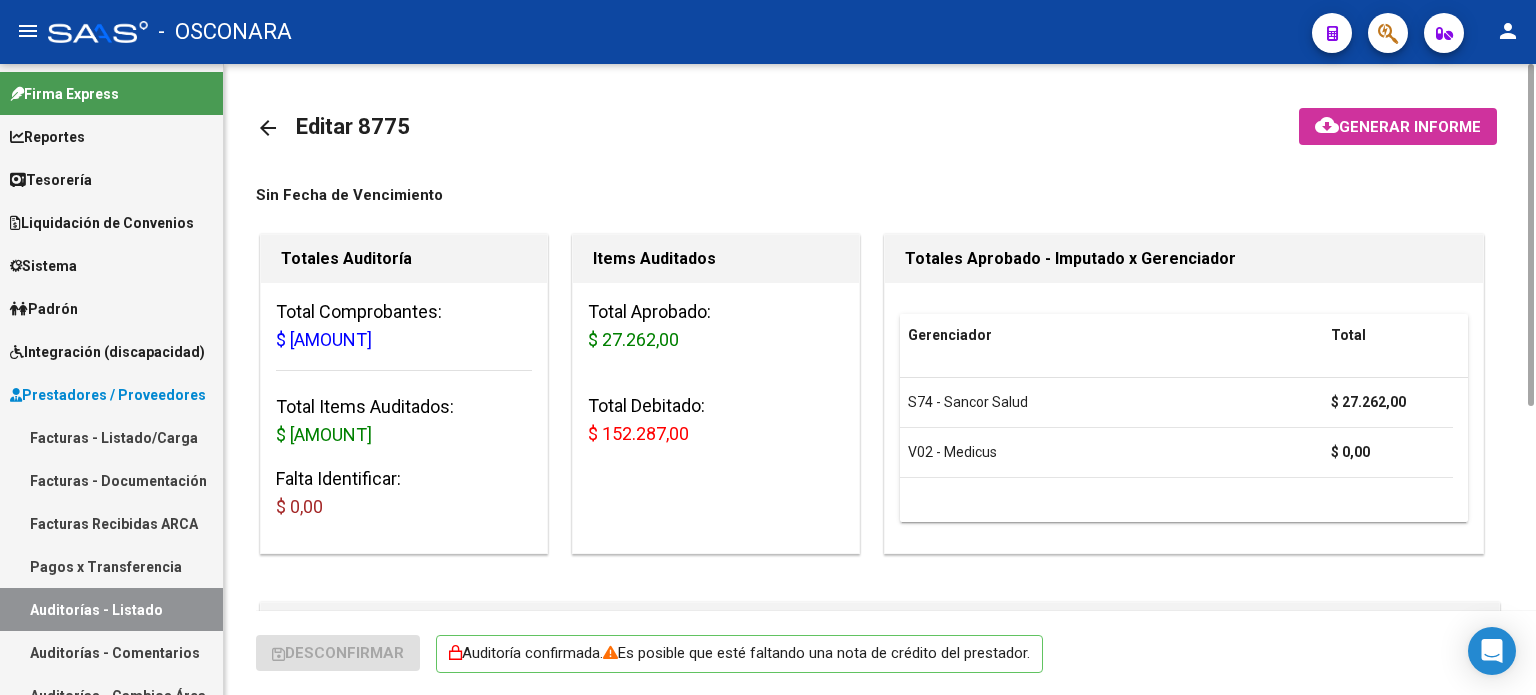 click on "Generar informe" 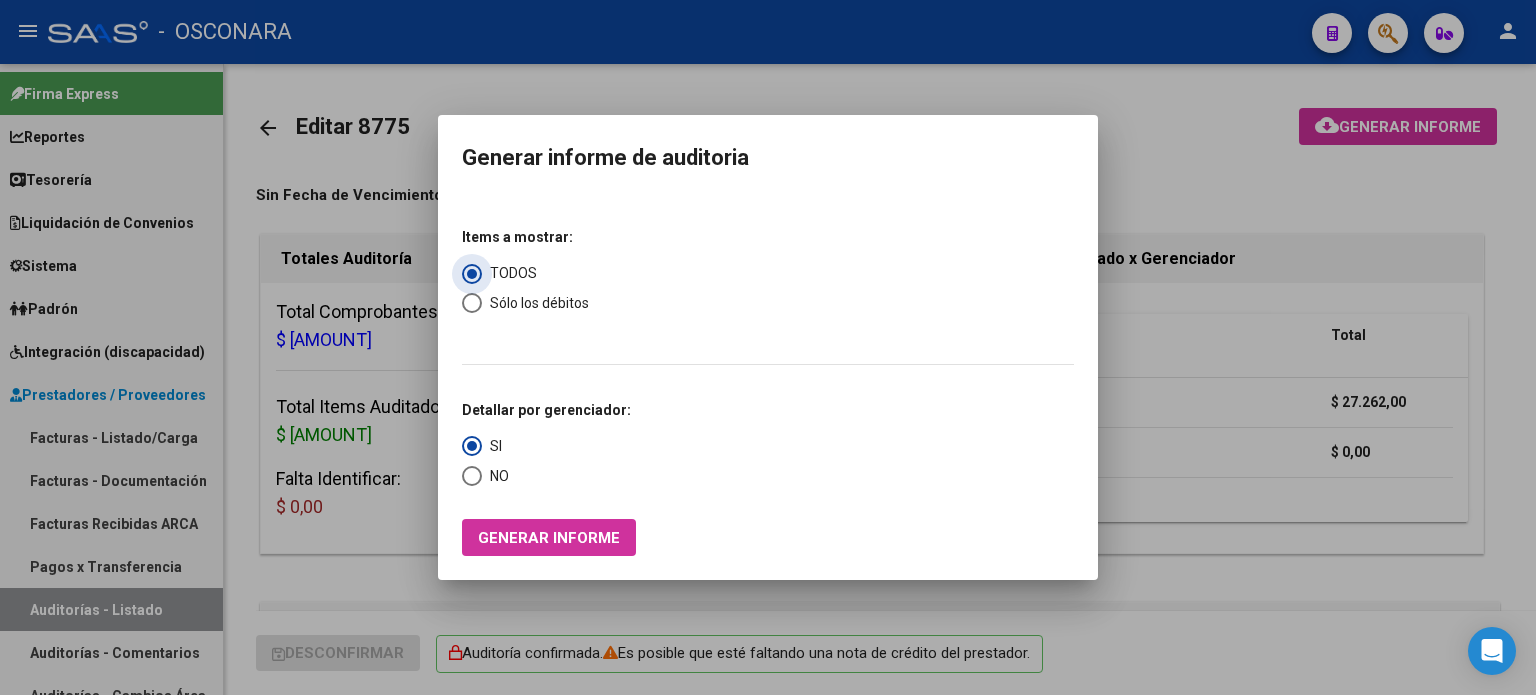 click on "Generar informe" at bounding box center (549, 538) 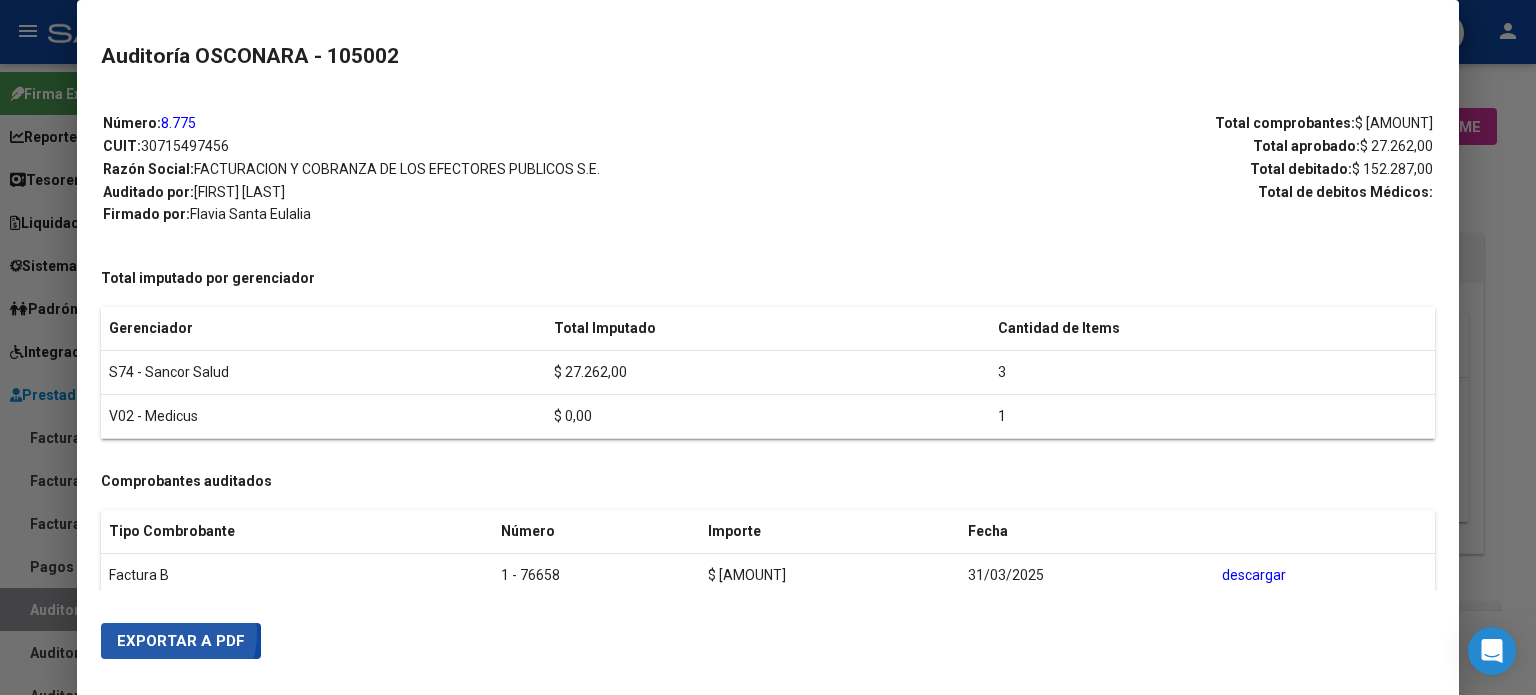click on "Exportar a PDF" at bounding box center [181, 641] 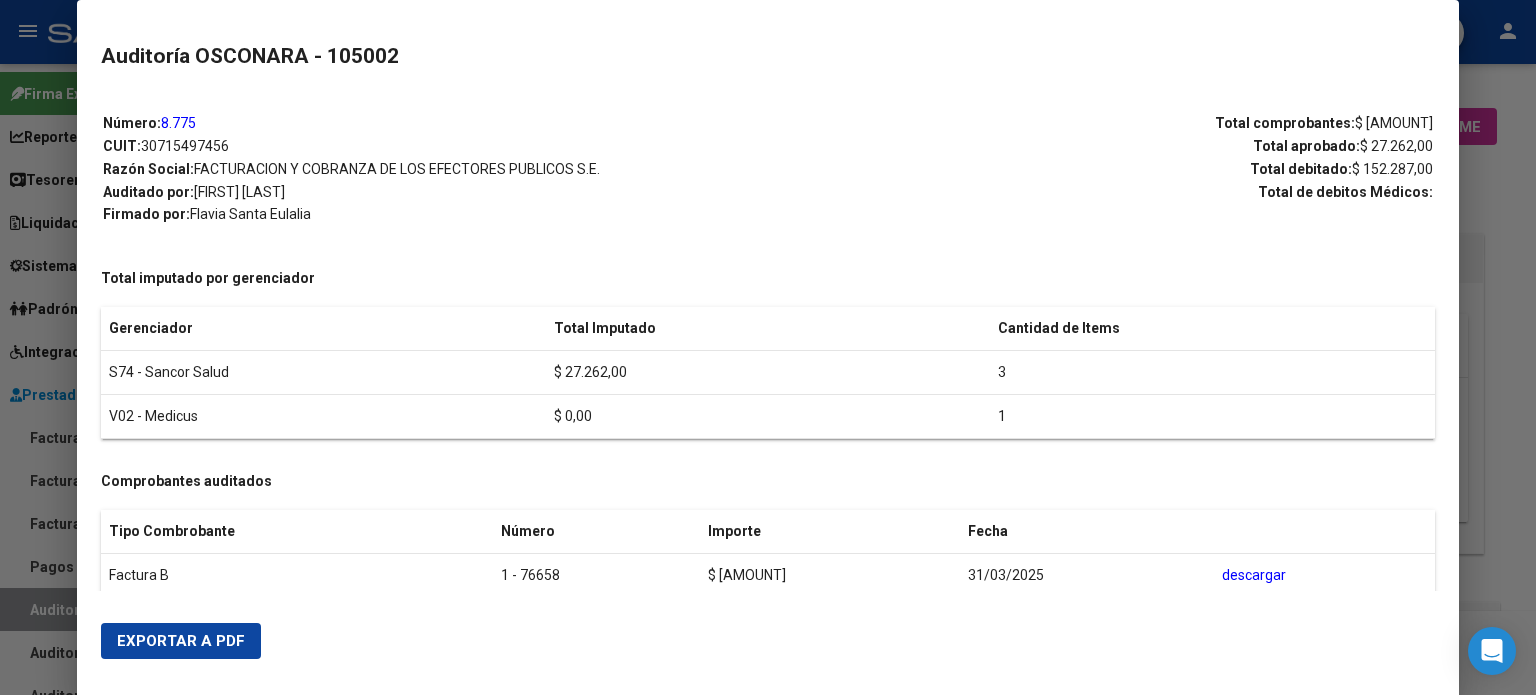 click at bounding box center [768, 347] 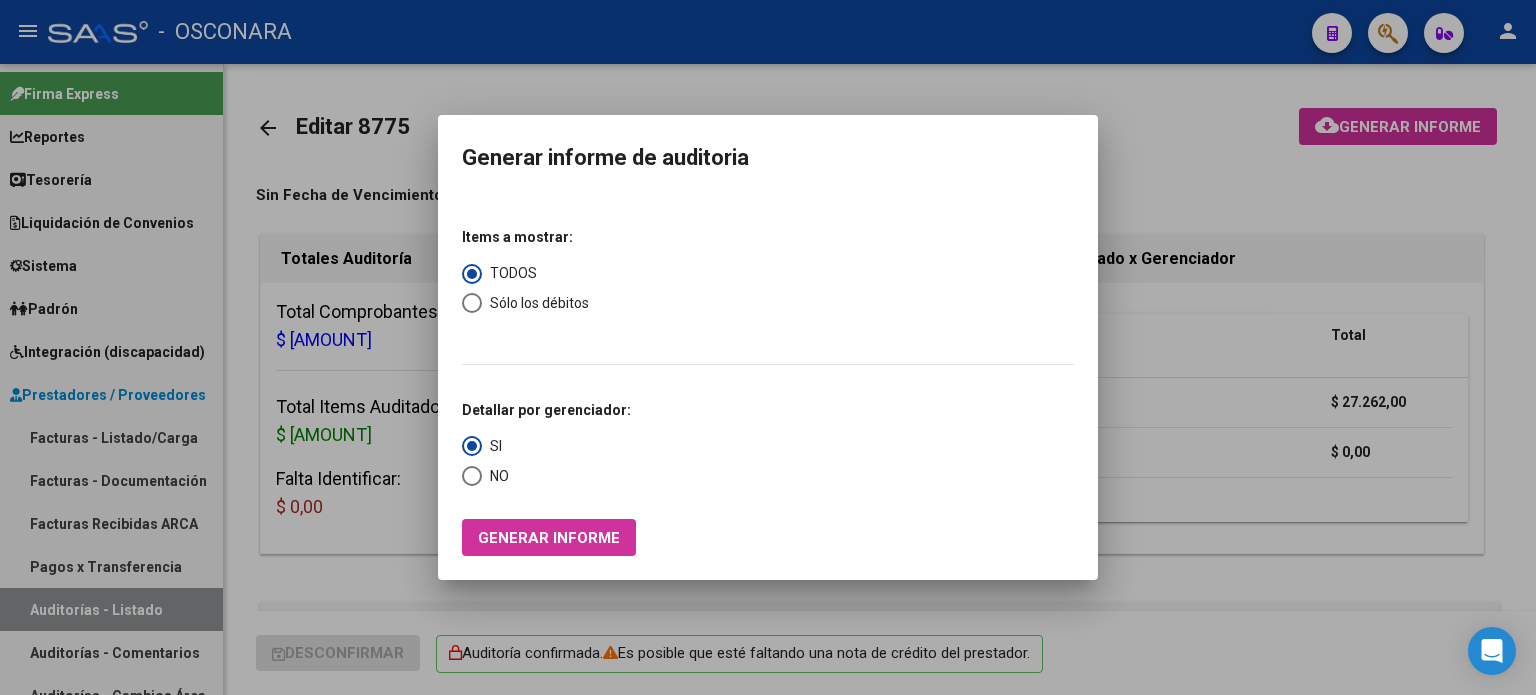 click at bounding box center (768, 347) 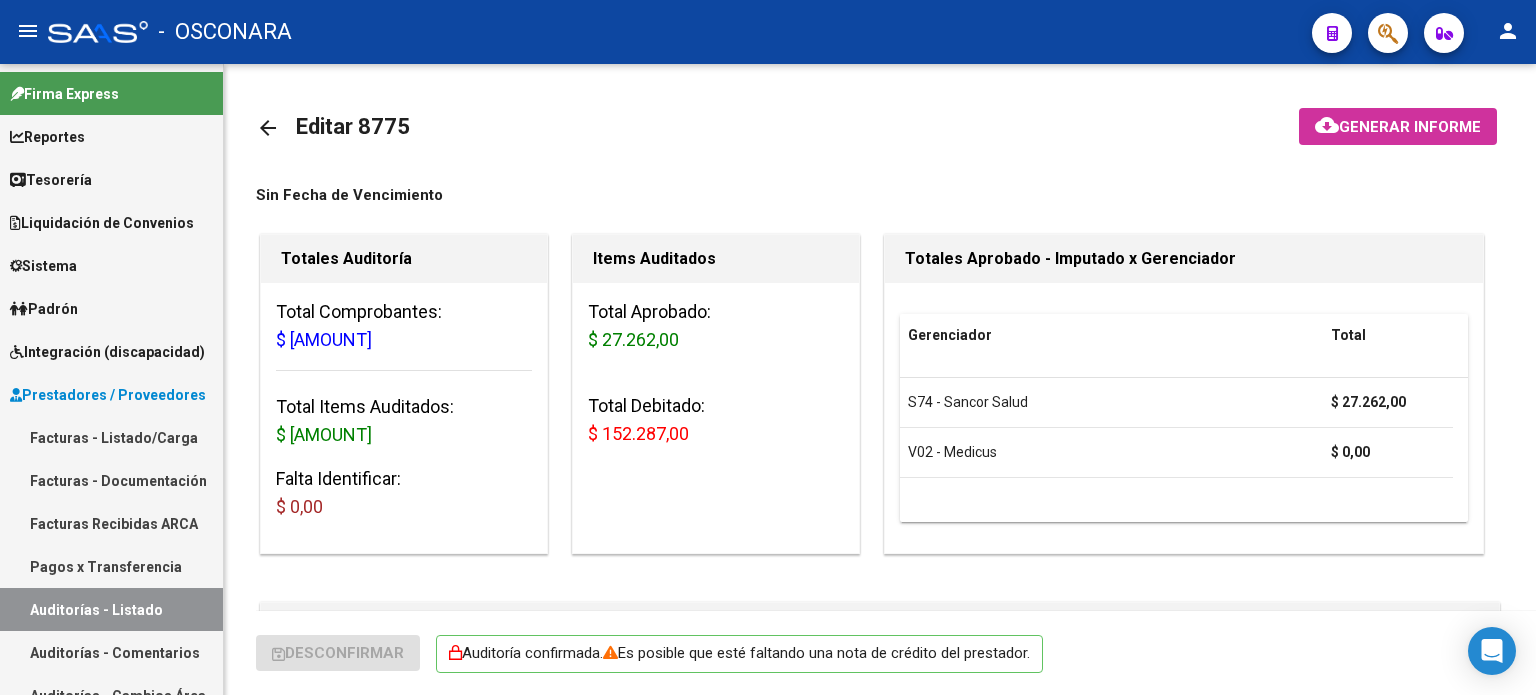 click on "Auditorías - Listado" at bounding box center (111, 609) 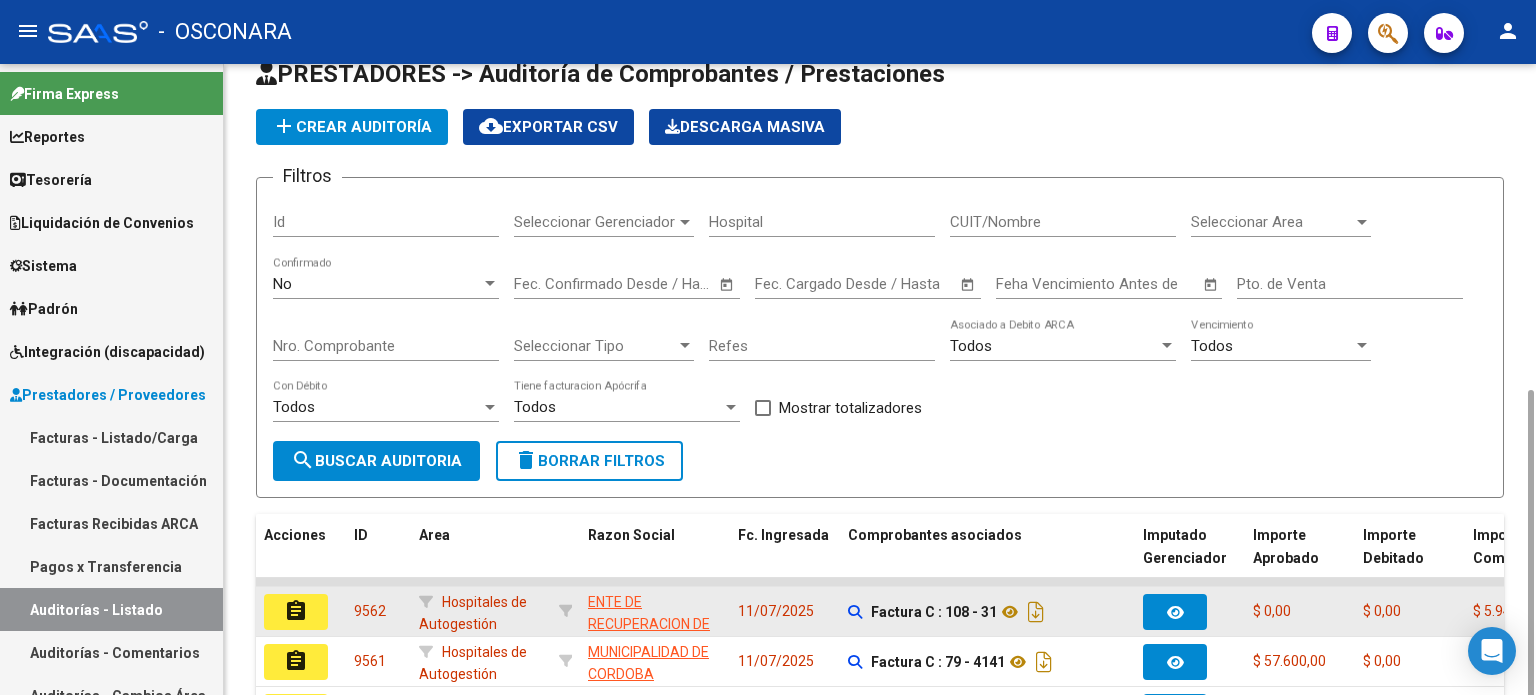 scroll, scrollTop: 238, scrollLeft: 0, axis: vertical 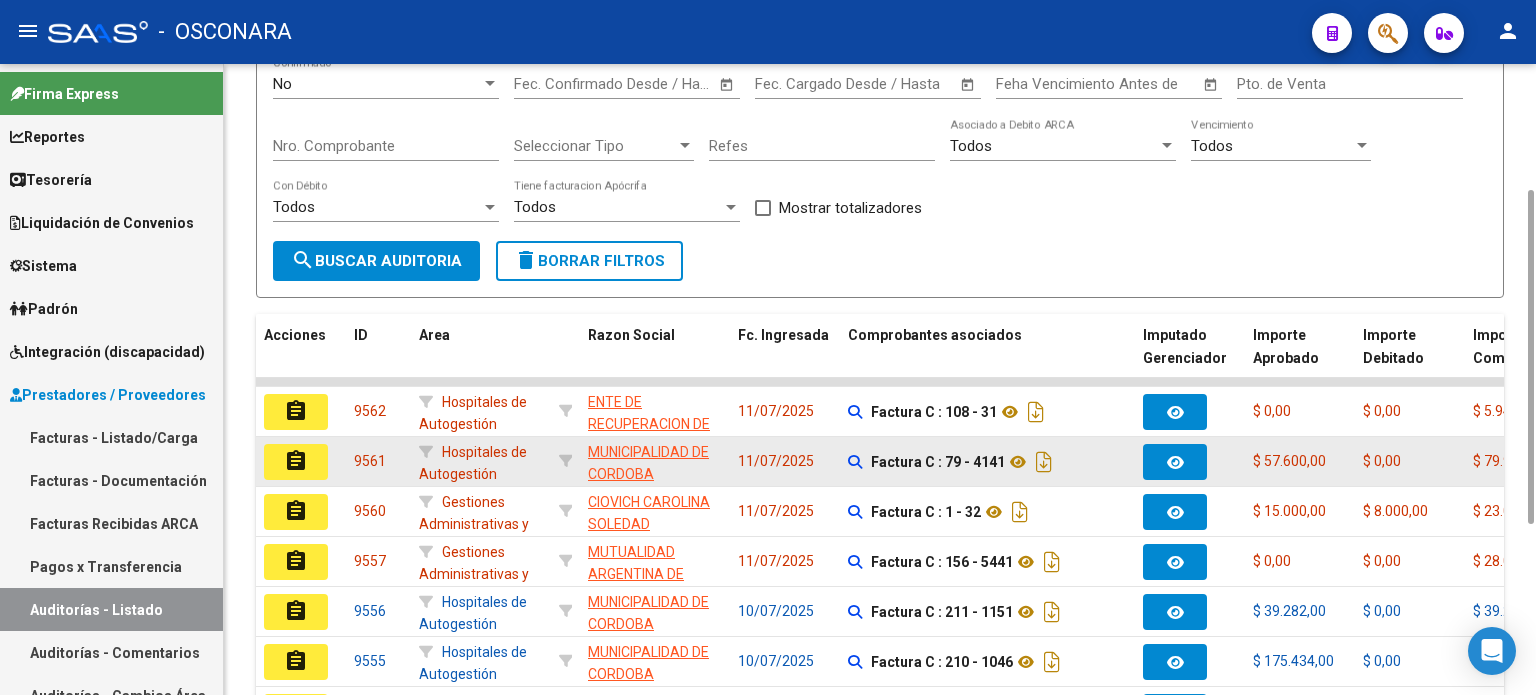 click on "assignment" 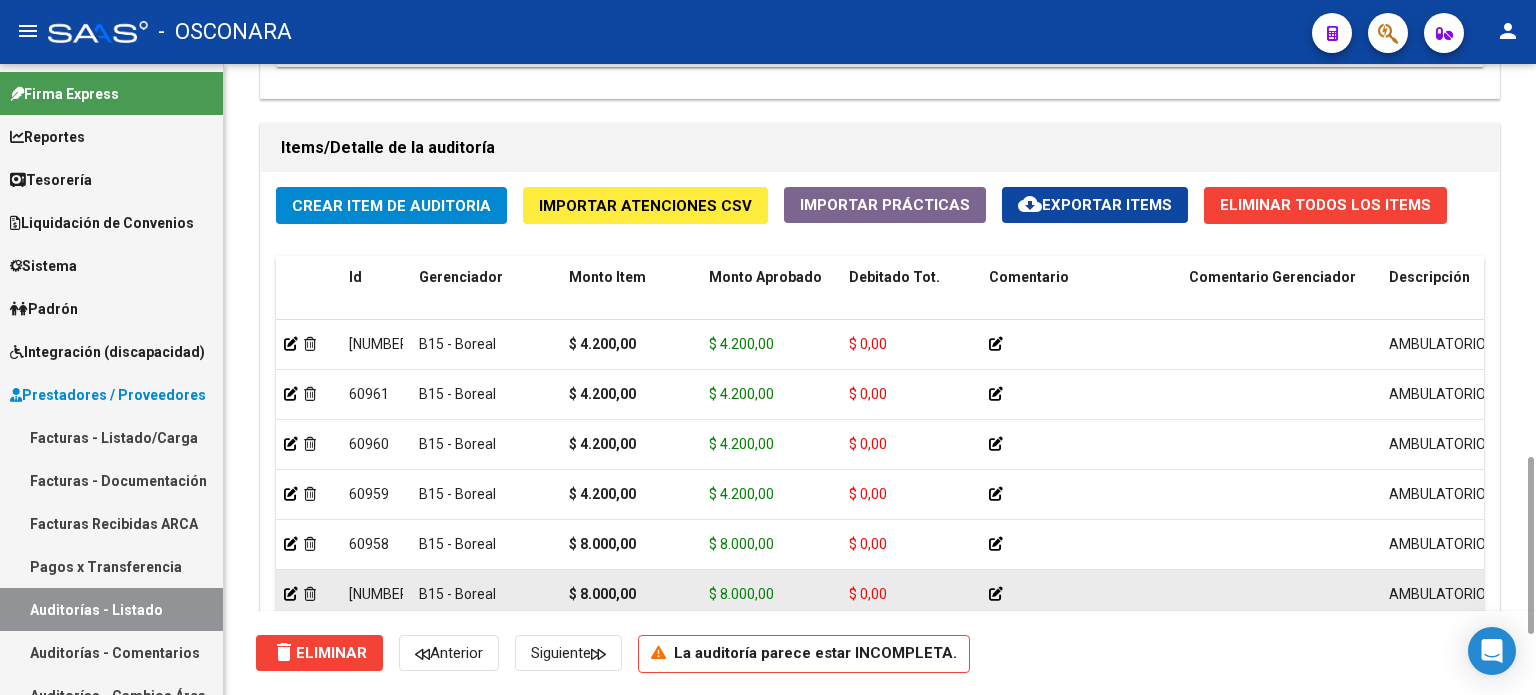 scroll, scrollTop: 1600, scrollLeft: 0, axis: vertical 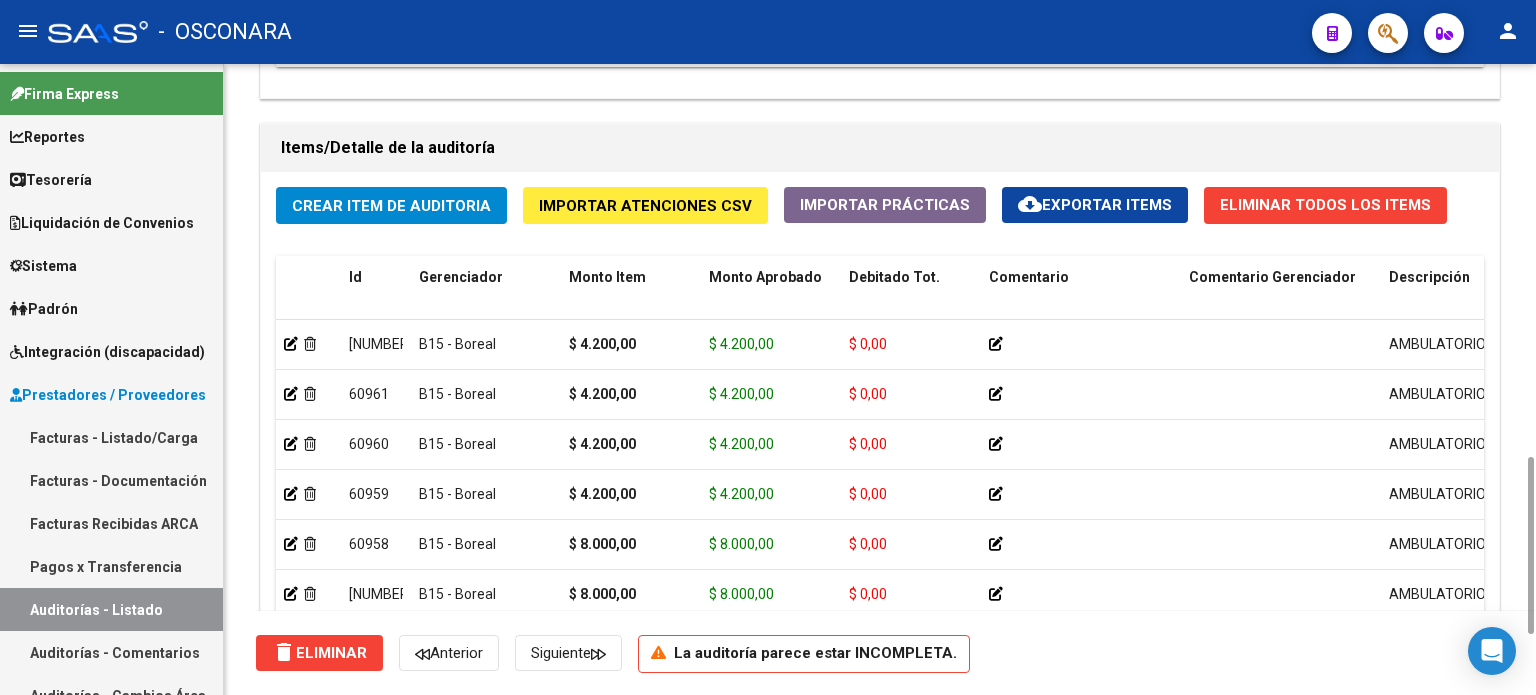 click on "Crear Item de Auditoria Importar Atenciones CSV  Importar Prácticas
cloud_download  Exportar Items   Eliminar Todos los Items  Id Gerenciador Monto Item Monto Aprobado Debitado Tot. Comentario Comentario Gerenciador Descripción Afiliado Estado CUIL Documento Nombre Completo Fec. Prestación Atencion Tipo Nomenclador Código Nomenclador Nombre Usuario Creado Area Creado Area Modificado     [NUMBER]  B15 - Boreal $ 4.200,00 $ 4.200,00 $ 0,00          AMBULATORIO  [NUMBER]  [NUMBER]   [FIRST] [LAST] [FIRST]   07/04/2025   Ambulatorio  Flavia Santa Eulalia   11/07/2025   Hospitales de Autogestión     [NUMBER]  B15 - Boreal $ 4.200,00 $ 4.200,00 $ 0,00          AMBULATORIO  [NUMBER]  [NUMBER]   [FIRST] [LAST] [FIRST]   03/04/2025   Ambulatorio  Flavia Santa Eulalia   11/07/2025   Hospitales de Autogestión     [NUMBER]  B15 - Boreal $ 4.200,00 $ 4.200,00 $ 0,00          AMBULATORIO  [NUMBER]  [NUMBER]   [LAST] [FIRST] [FIRST]         undefined   29/03/2025   Ambulatorio  Flavia Santa Eulalia" 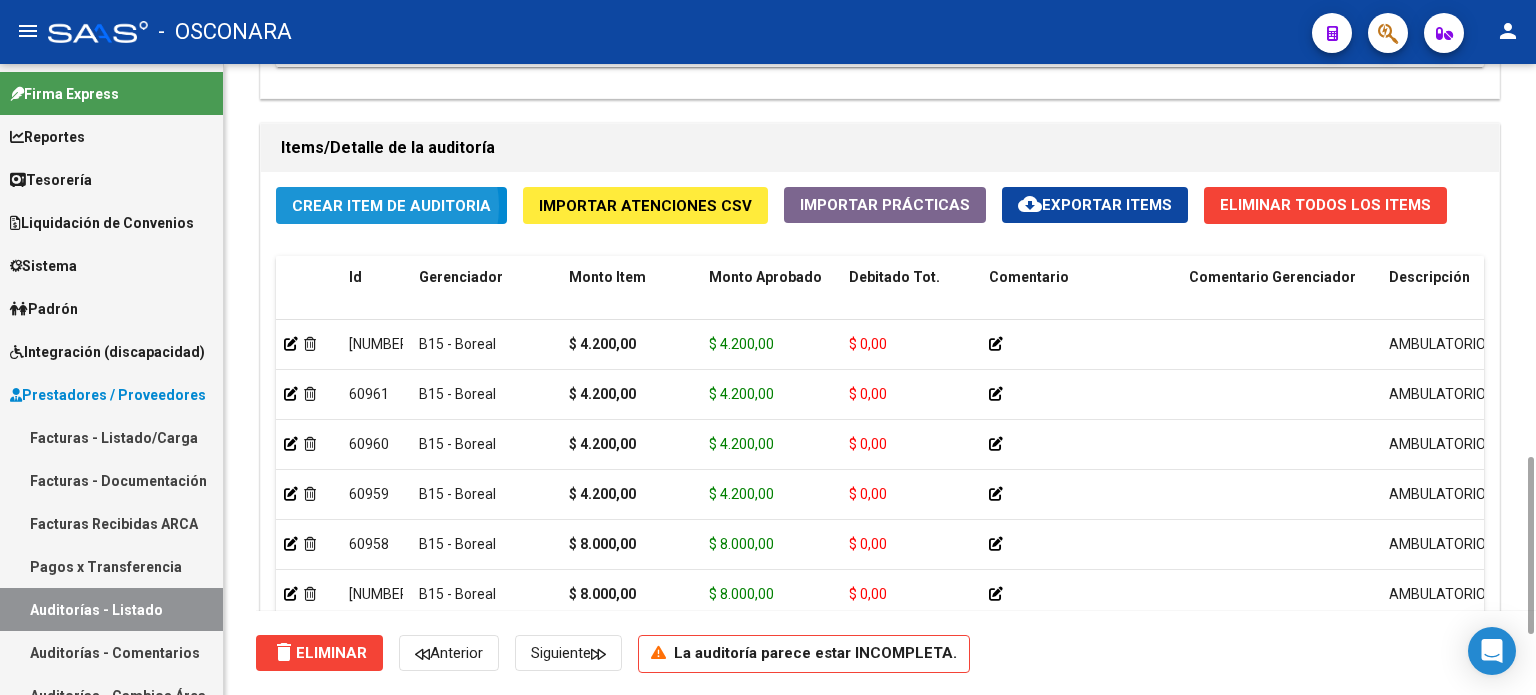 click on "Crear Item de Auditoria" 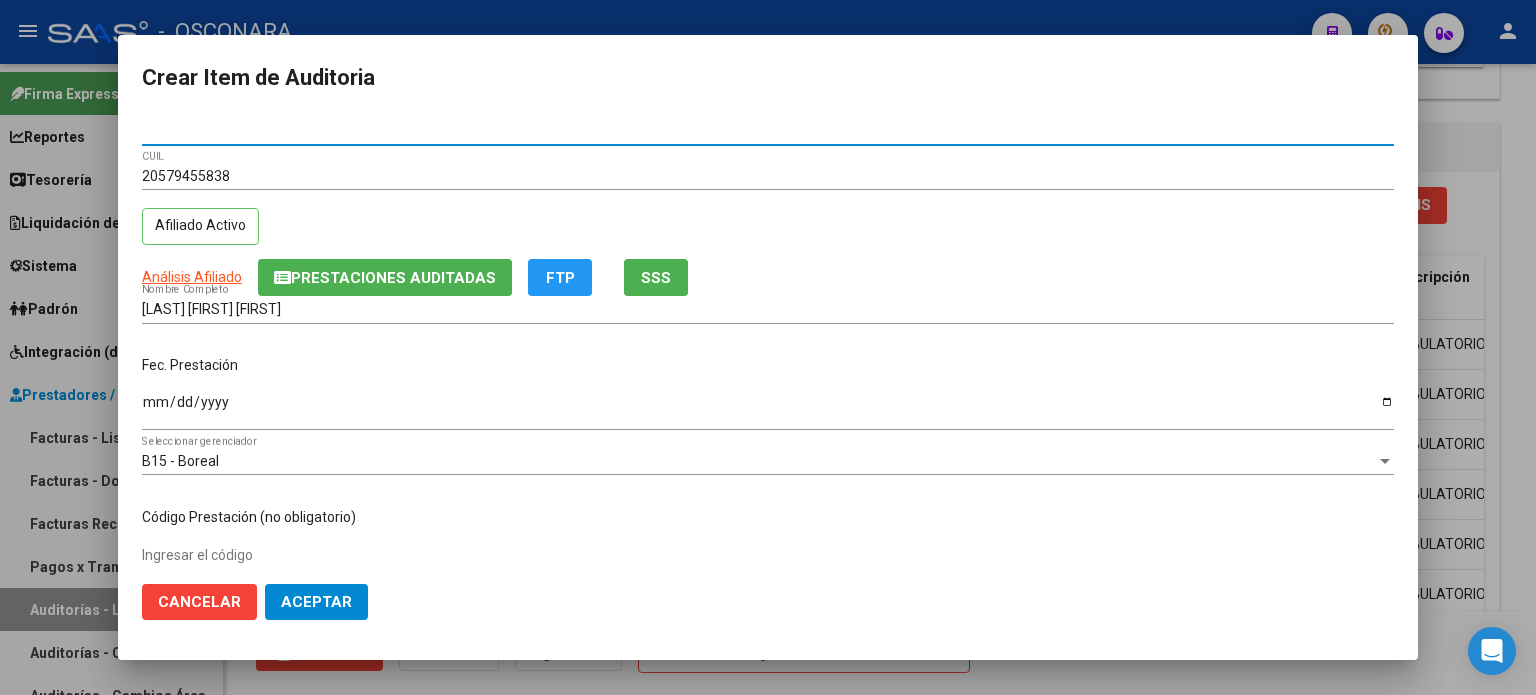 click on "Ingresar la fecha" at bounding box center (768, 410) 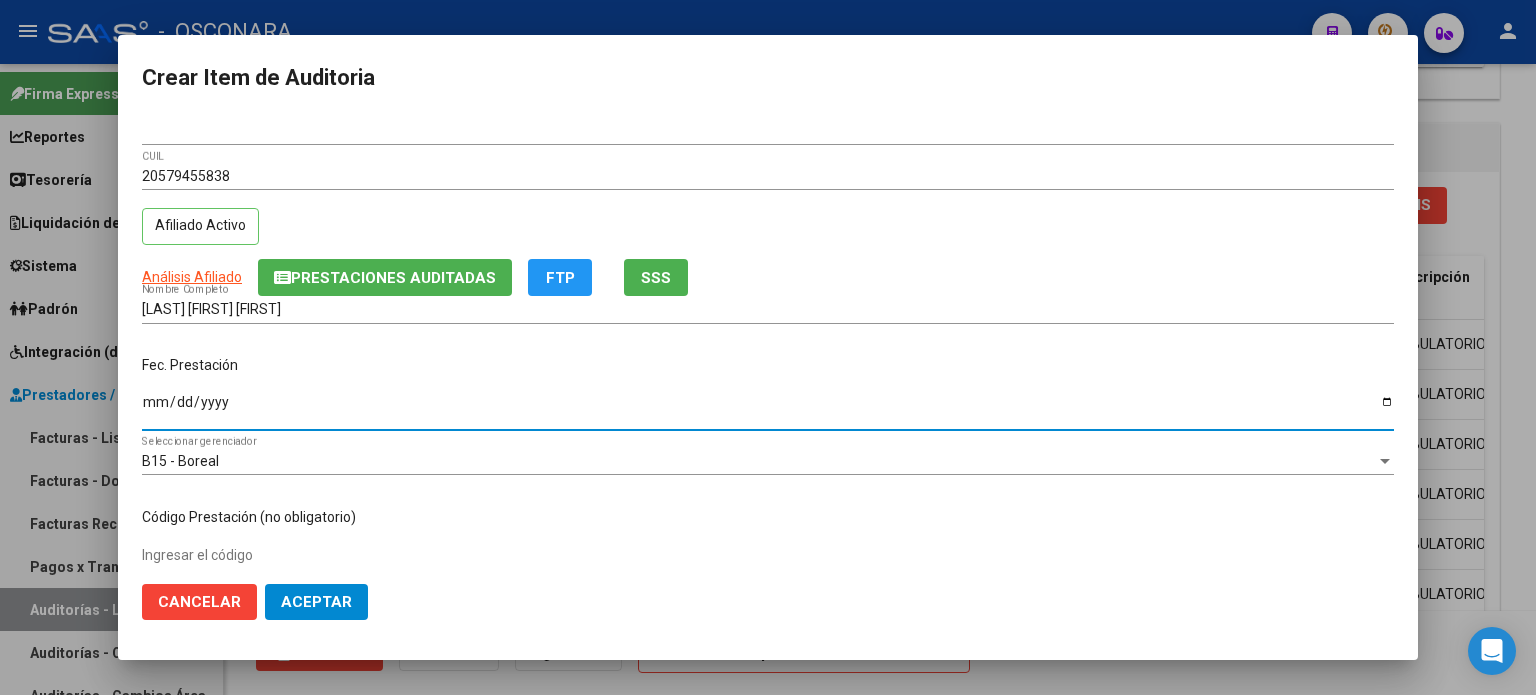 drag, startPoint x: 143, startPoint y: 405, endPoint x: 173, endPoint y: 367, distance: 48.414875 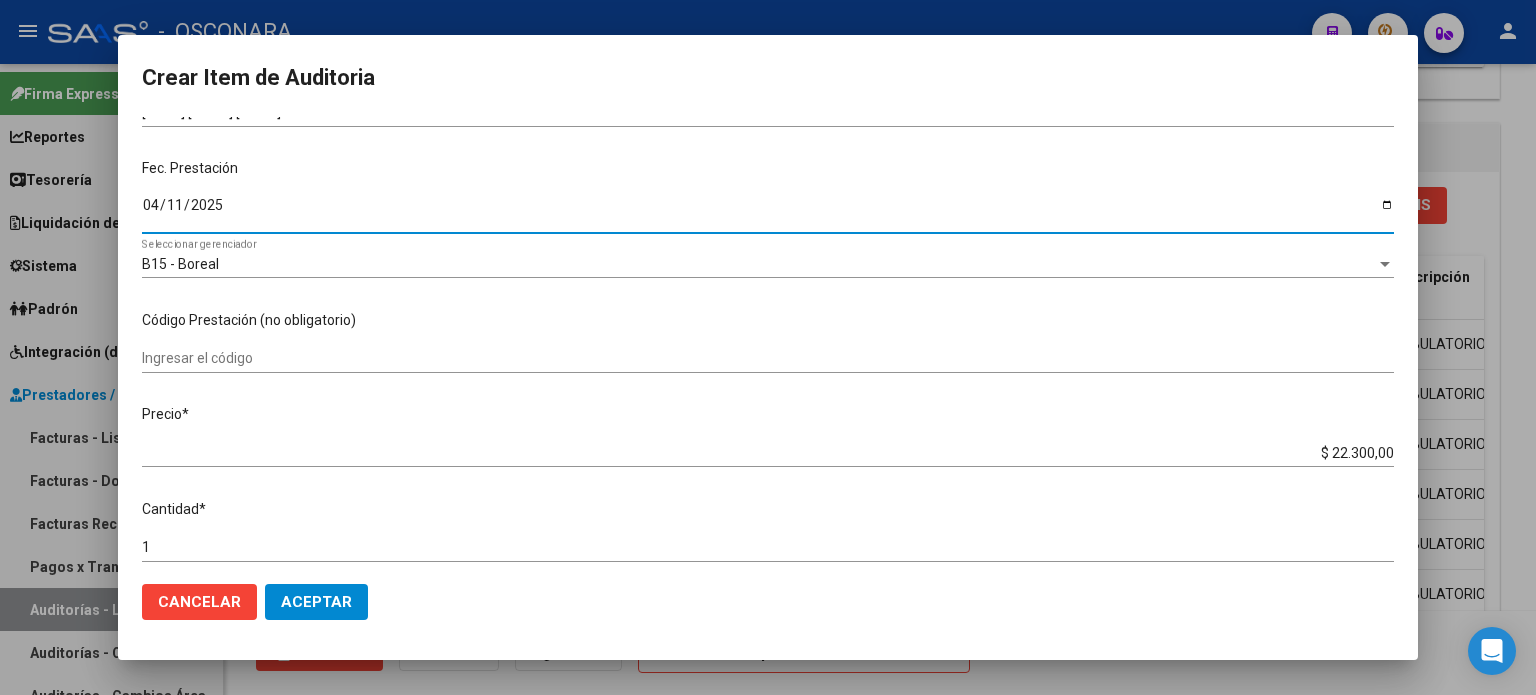 scroll, scrollTop: 300, scrollLeft: 0, axis: vertical 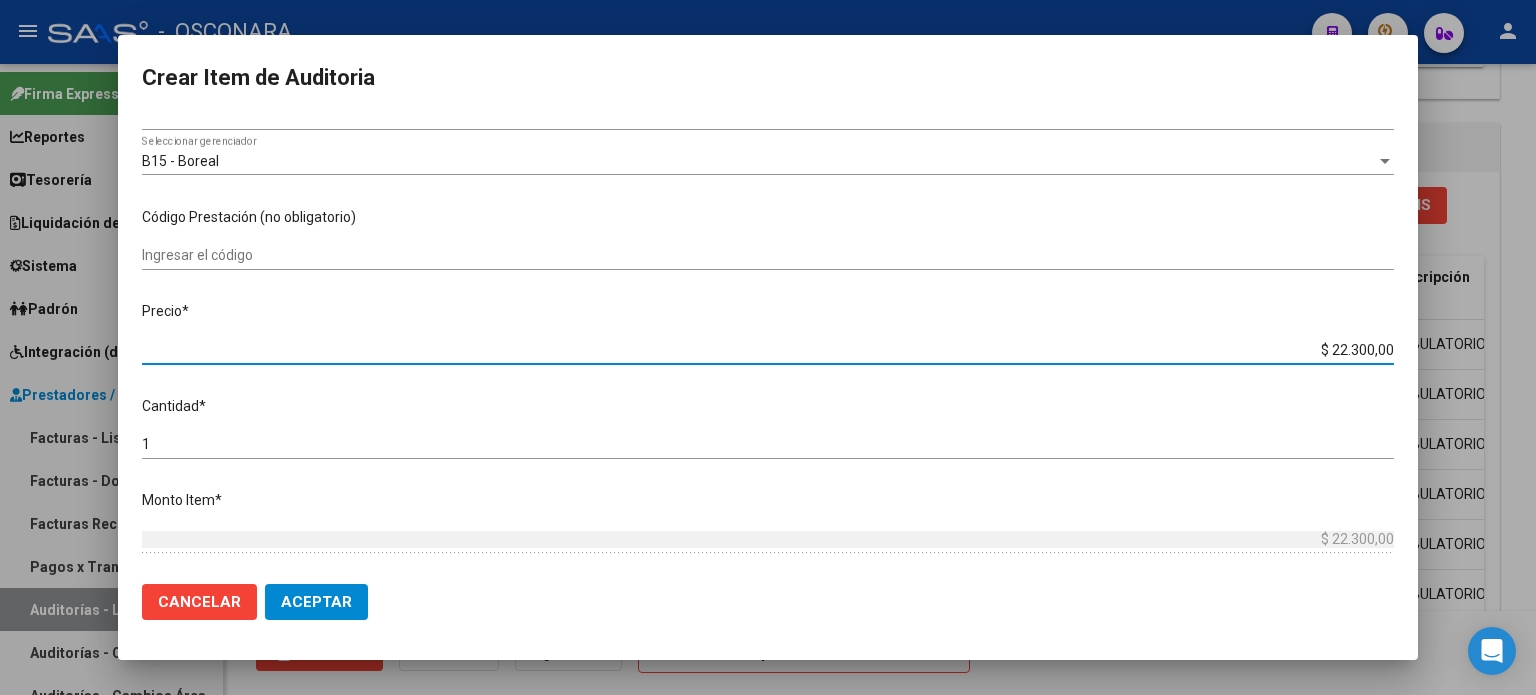 drag, startPoint x: 1314, startPoint y: 351, endPoint x: 1535, endPoint y: 316, distance: 223.75433 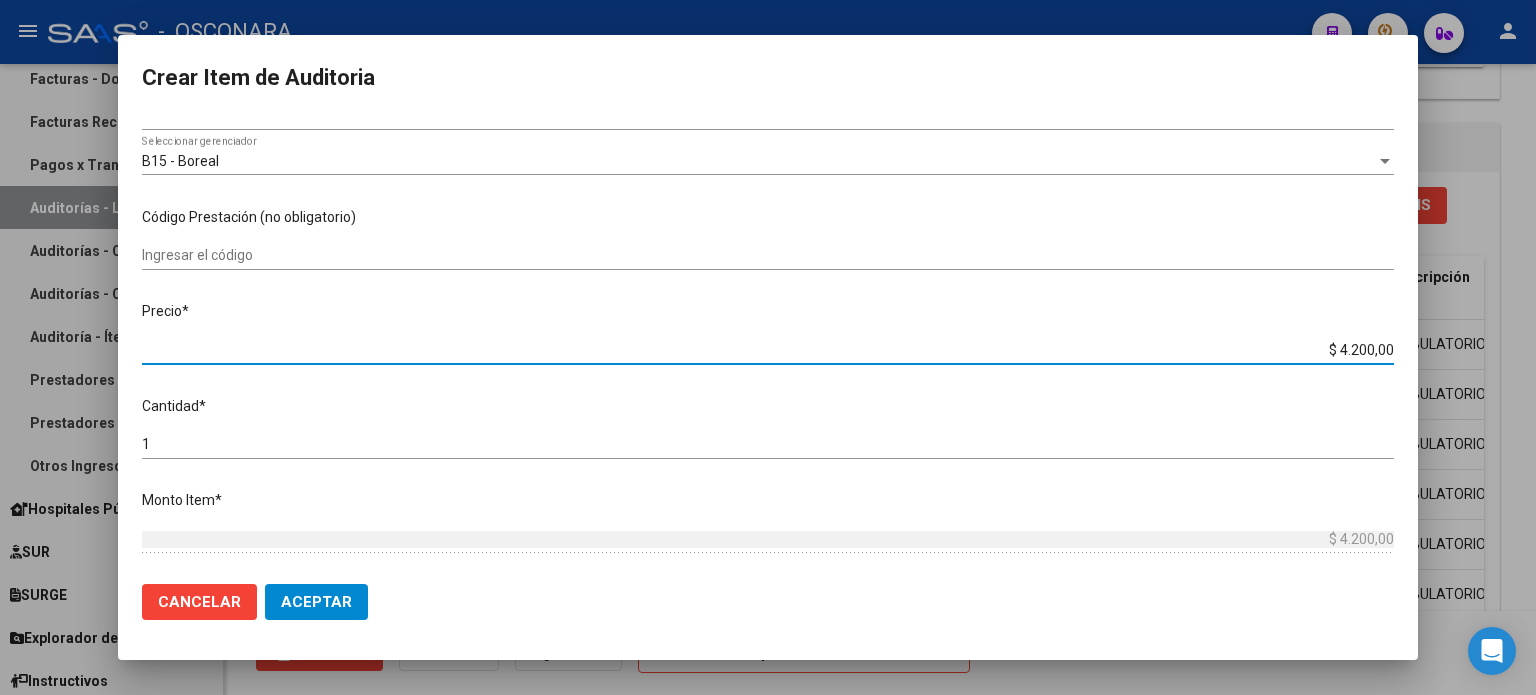 scroll, scrollTop: 408, scrollLeft: 0, axis: vertical 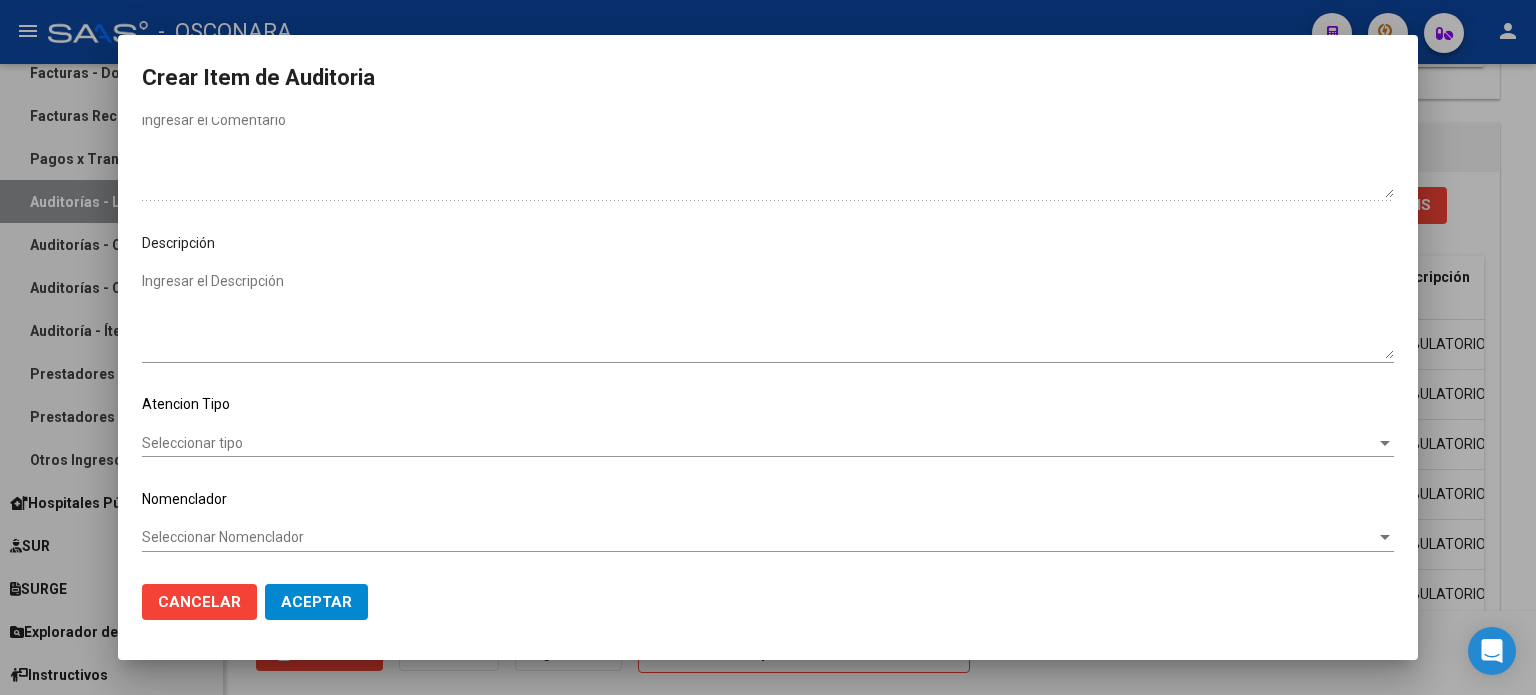 click on "Ingresar el Descripción" at bounding box center [768, 315] 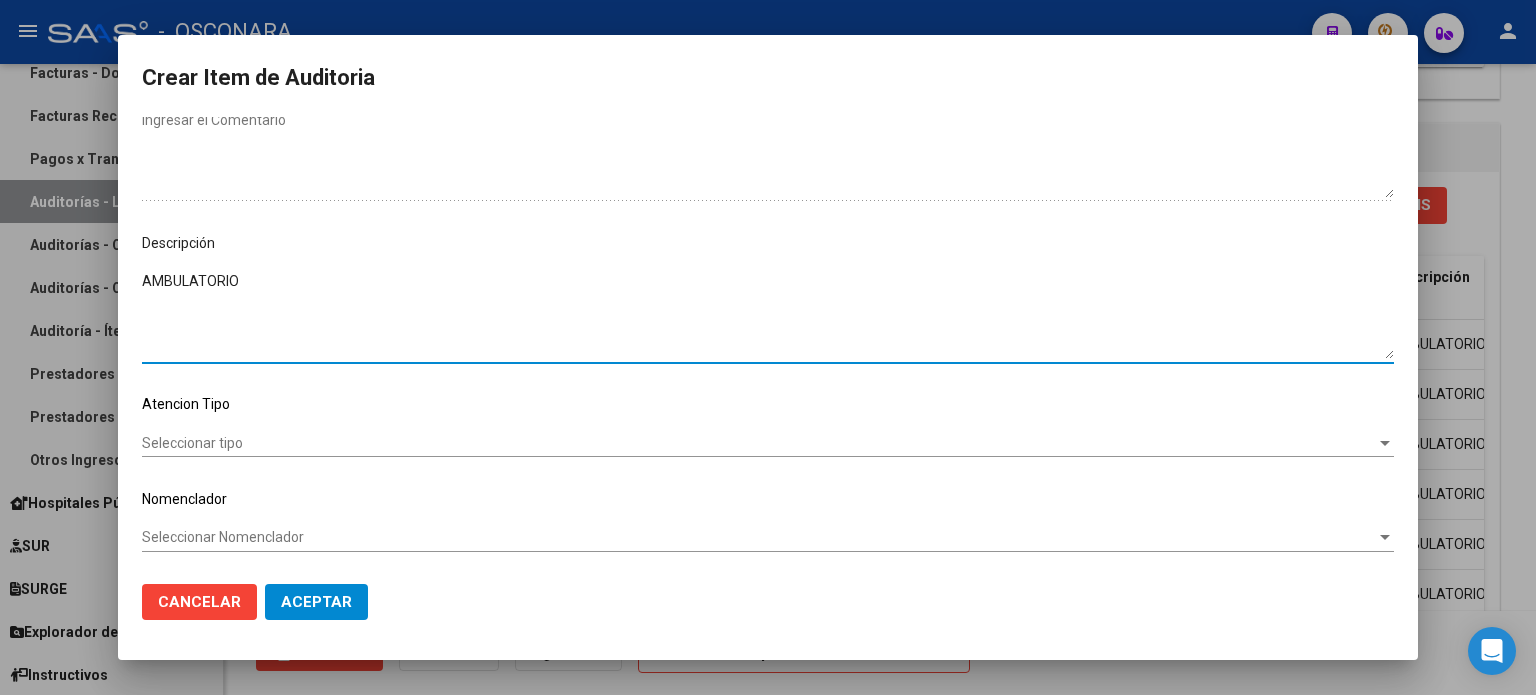 click on "Seleccionar tipo" at bounding box center (759, 443) 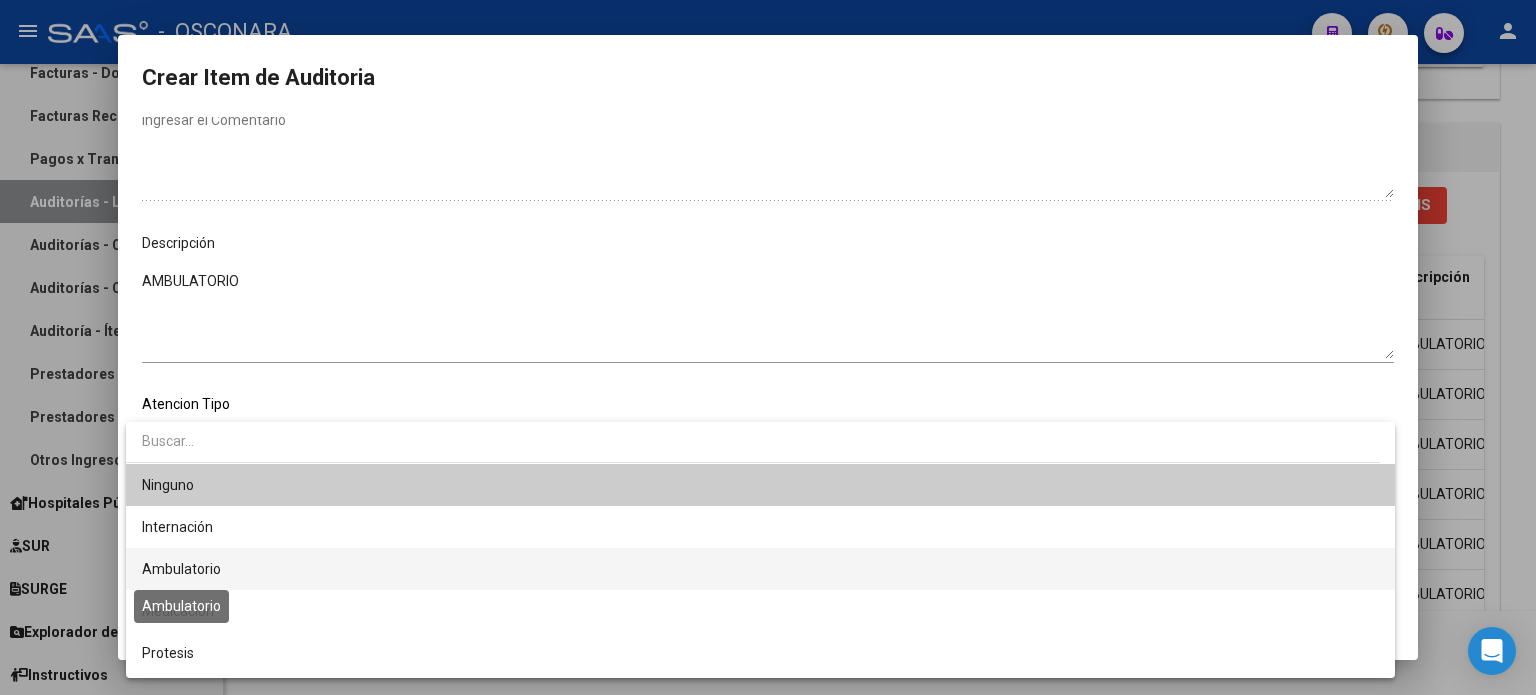 click on "Ambulatorio" at bounding box center (181, 569) 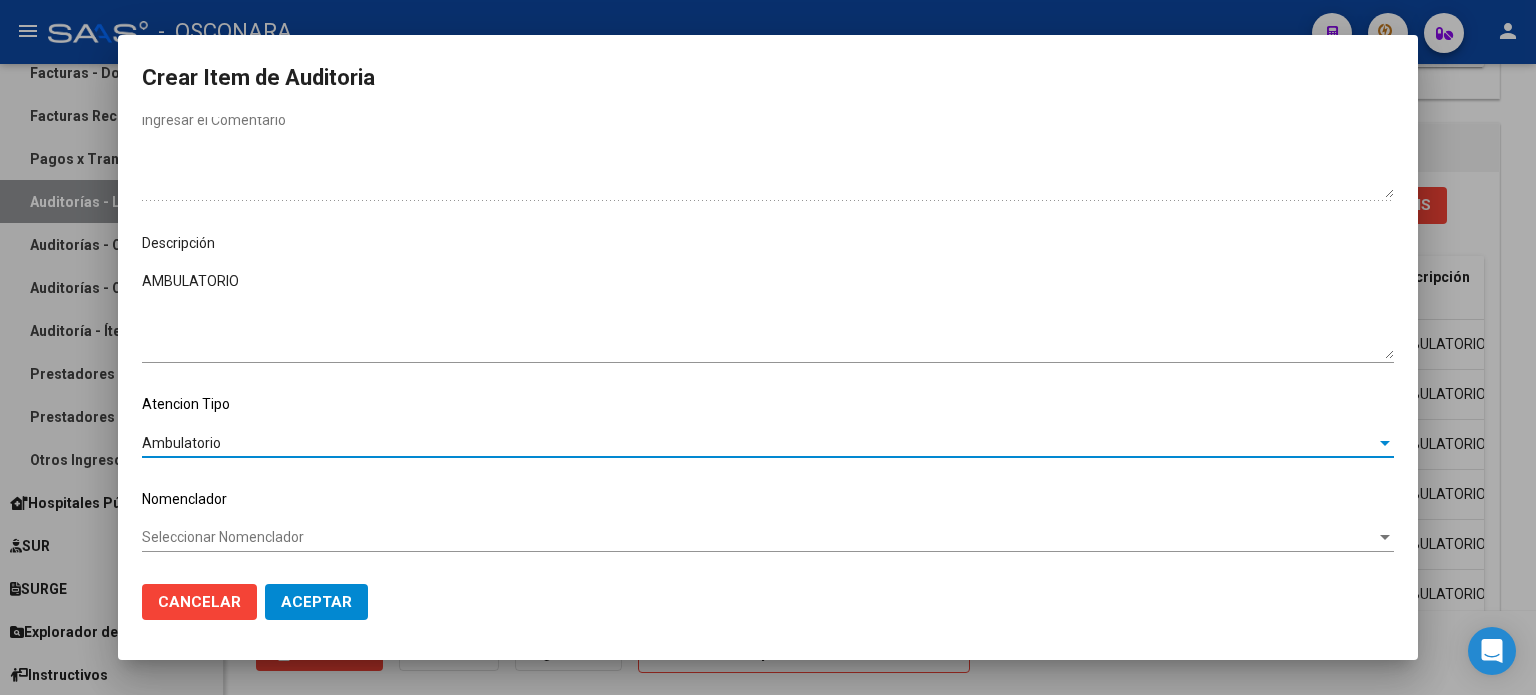 click on "Aceptar" 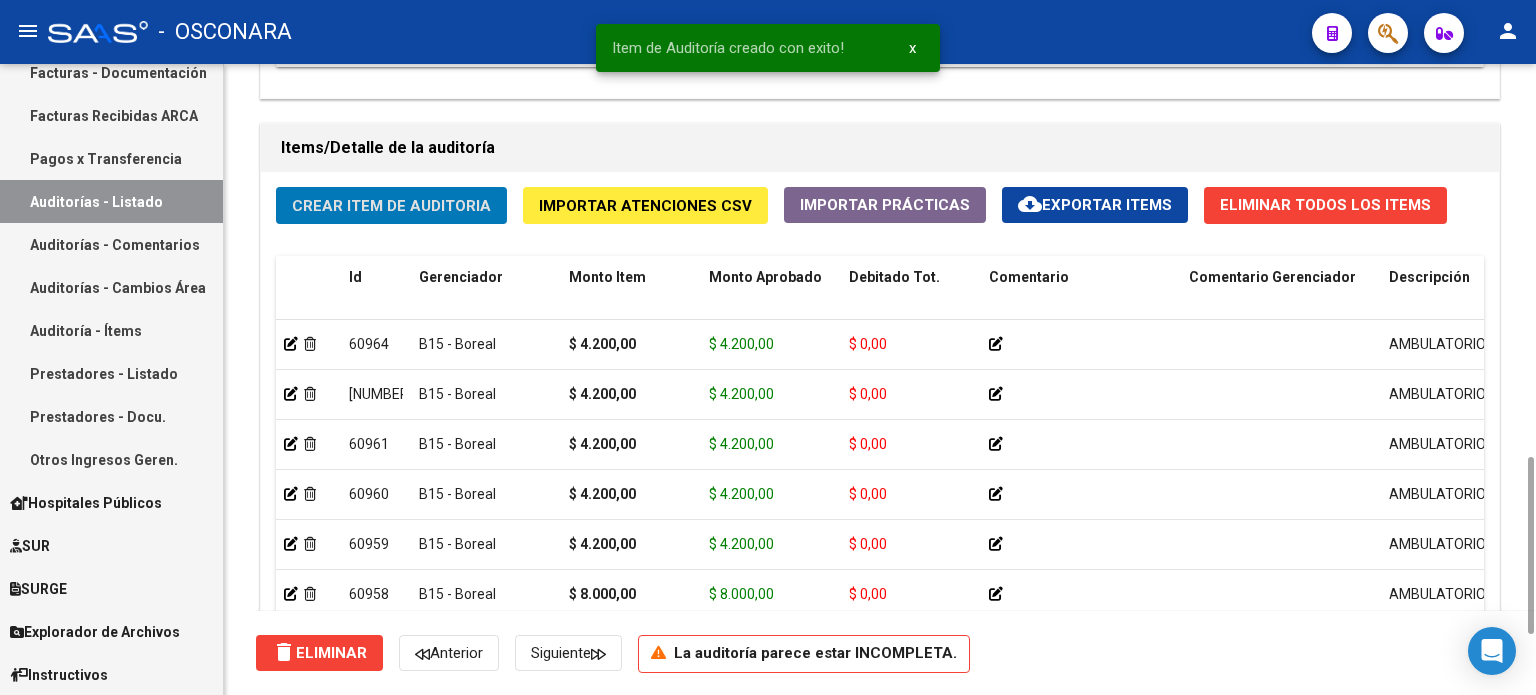 click on "Crear Item de Auditoria" 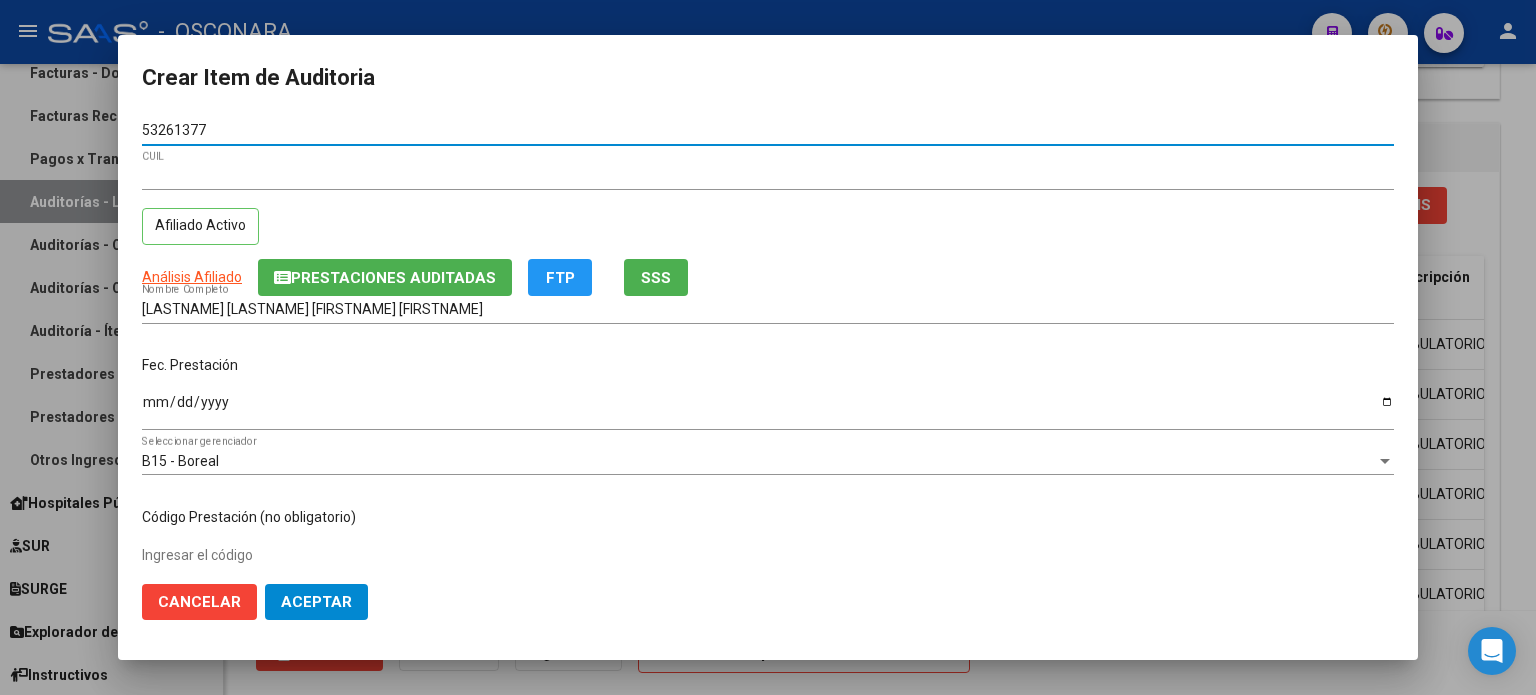 click on "Ingresar la fecha" at bounding box center [768, 409] 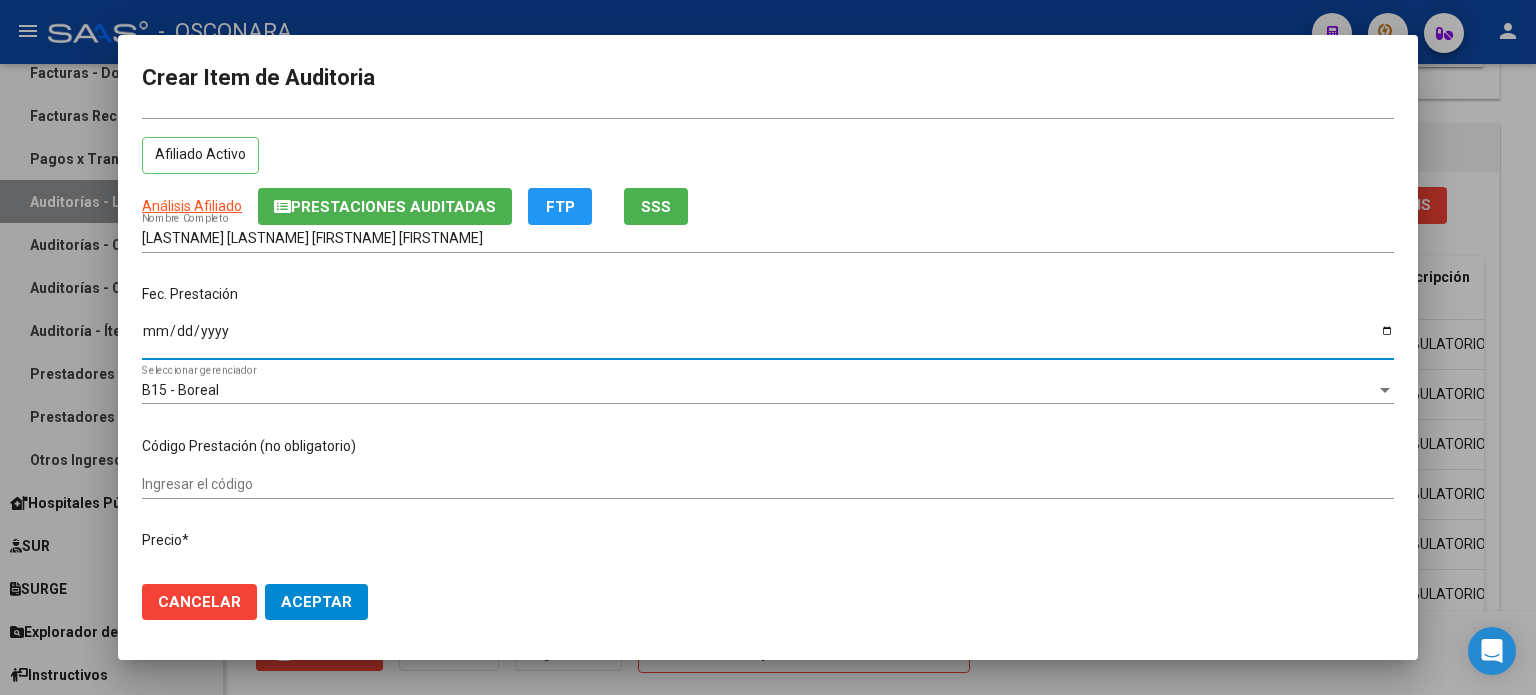 scroll, scrollTop: 200, scrollLeft: 0, axis: vertical 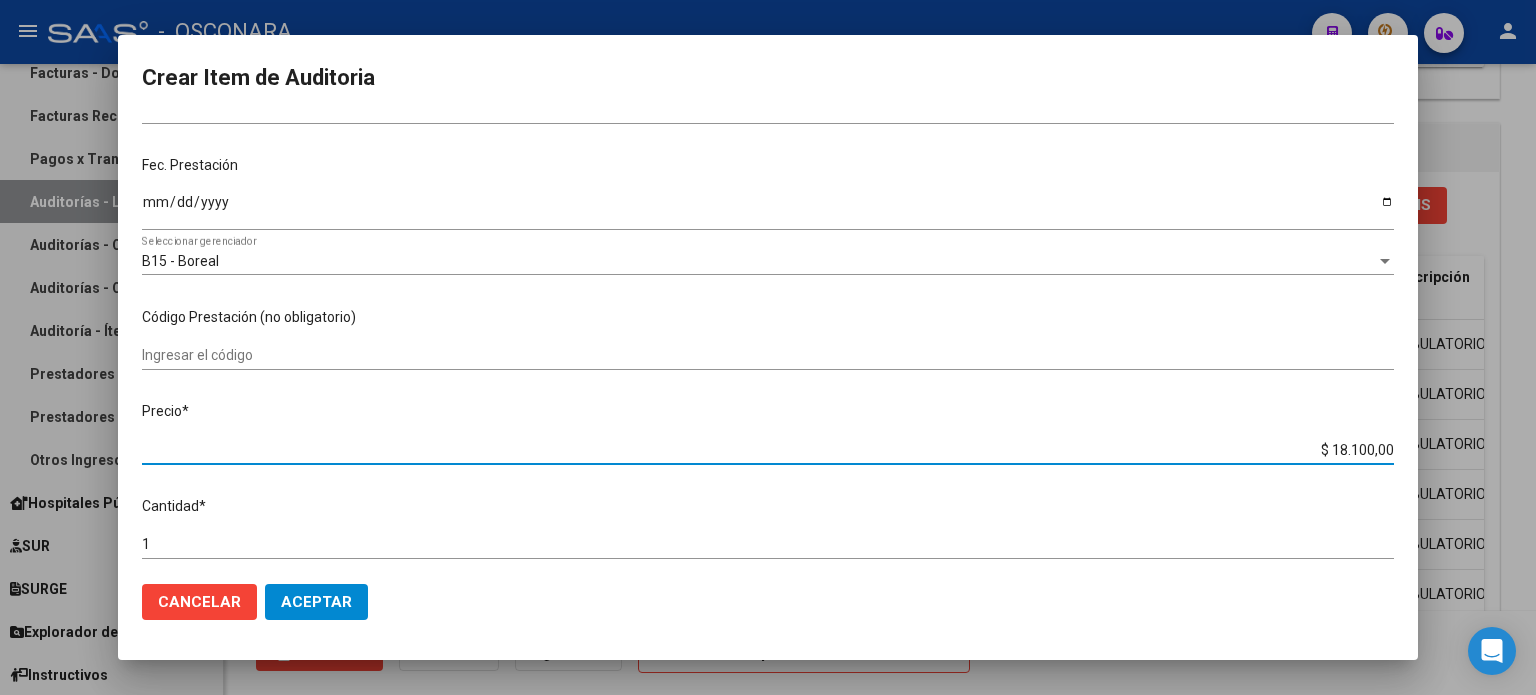 drag, startPoint x: 1317, startPoint y: 444, endPoint x: 1535, endPoint y: 447, distance: 218.02065 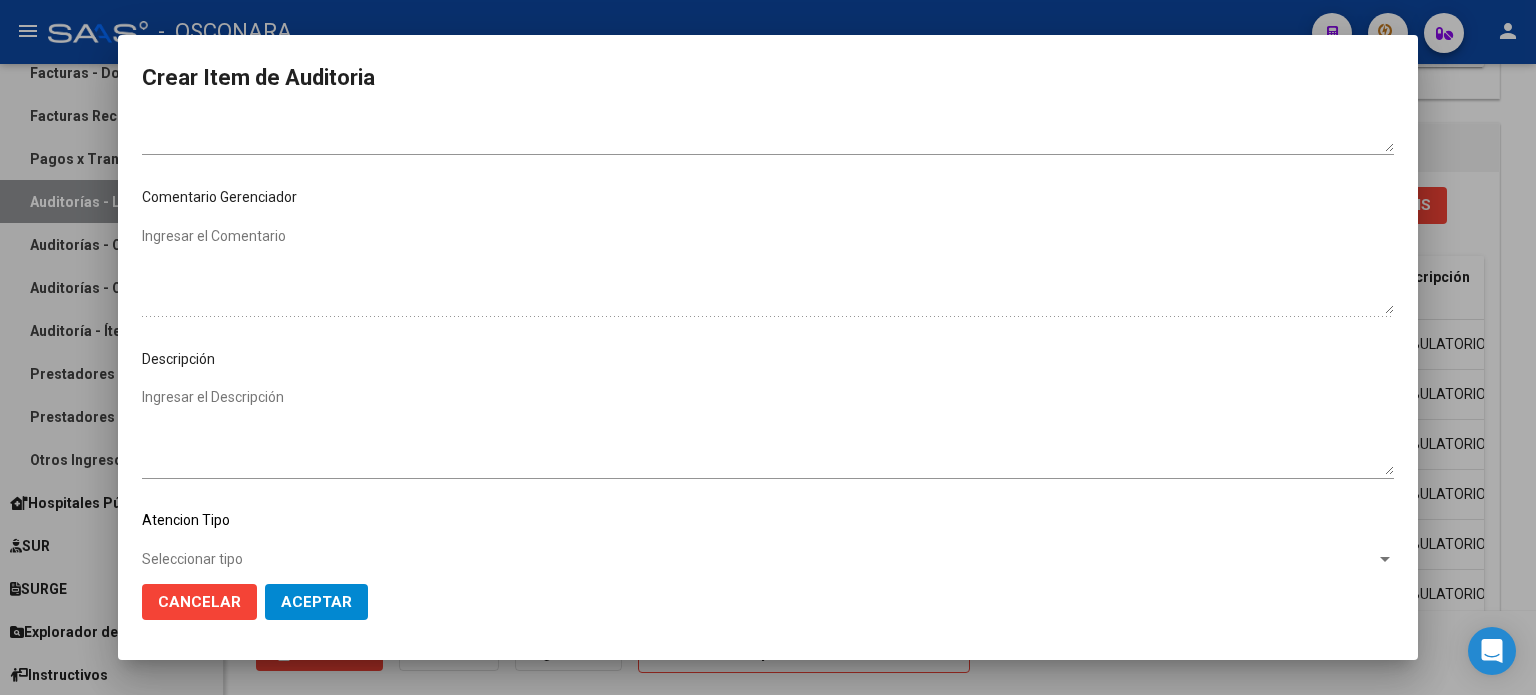 scroll, scrollTop: 1070, scrollLeft: 0, axis: vertical 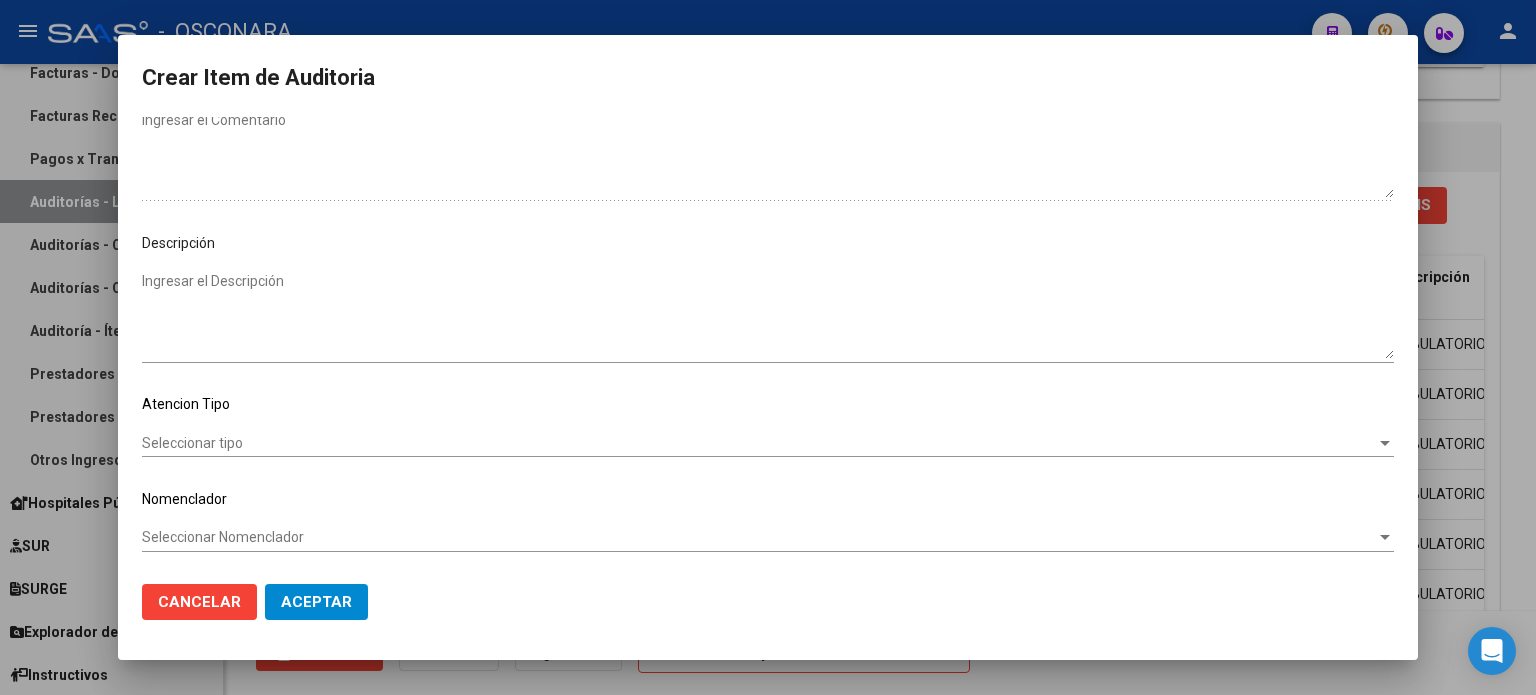 click on "Ingresar el Descripción" at bounding box center (768, 315) 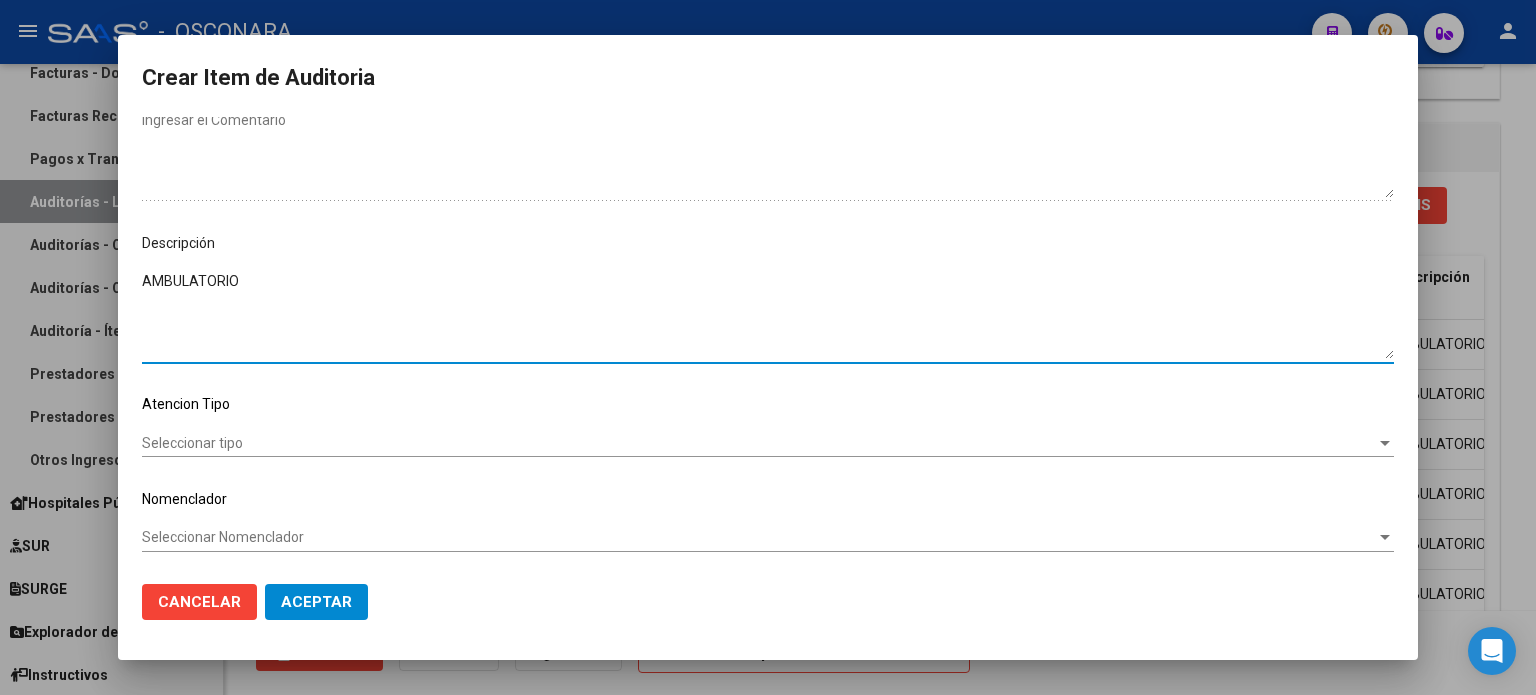 click on "Seleccionar tipo" at bounding box center [759, 443] 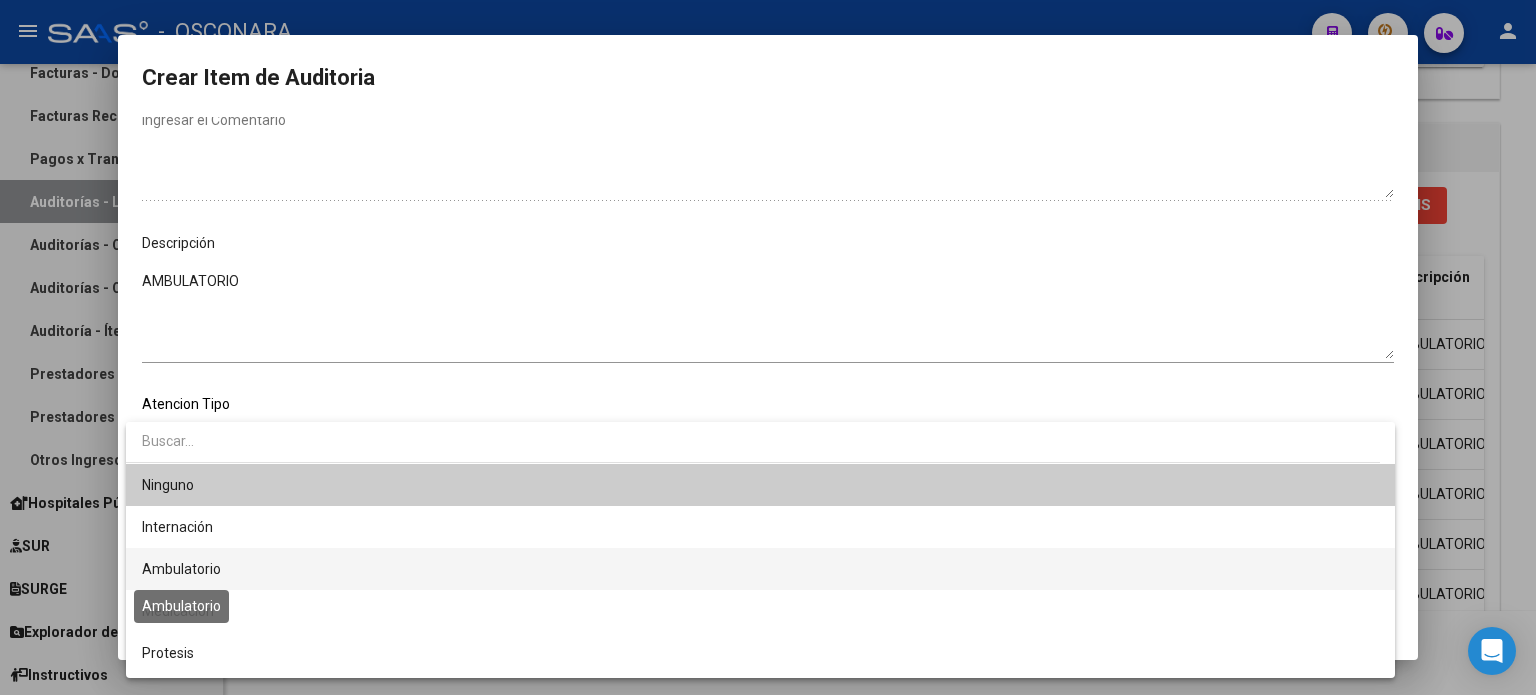 click on "Ambulatorio" at bounding box center [181, 569] 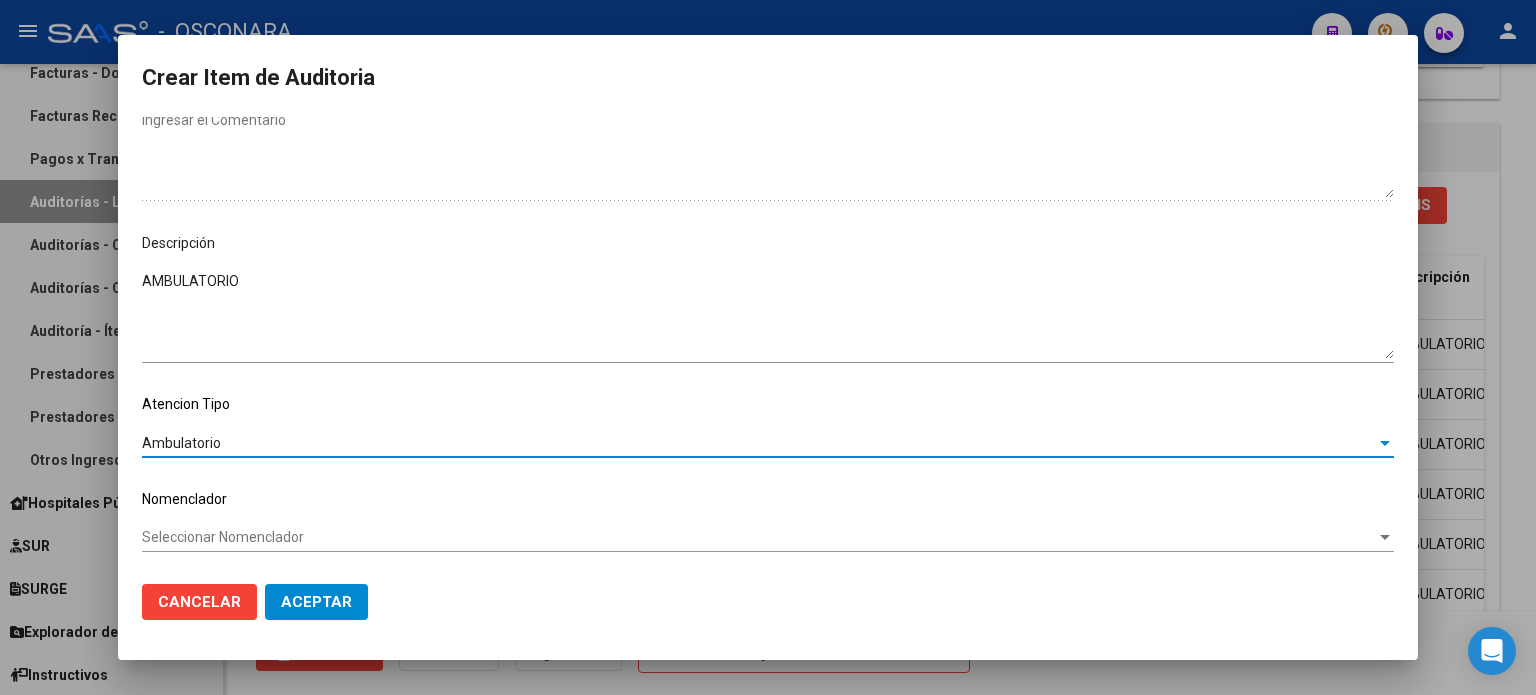 click on "Aceptar" 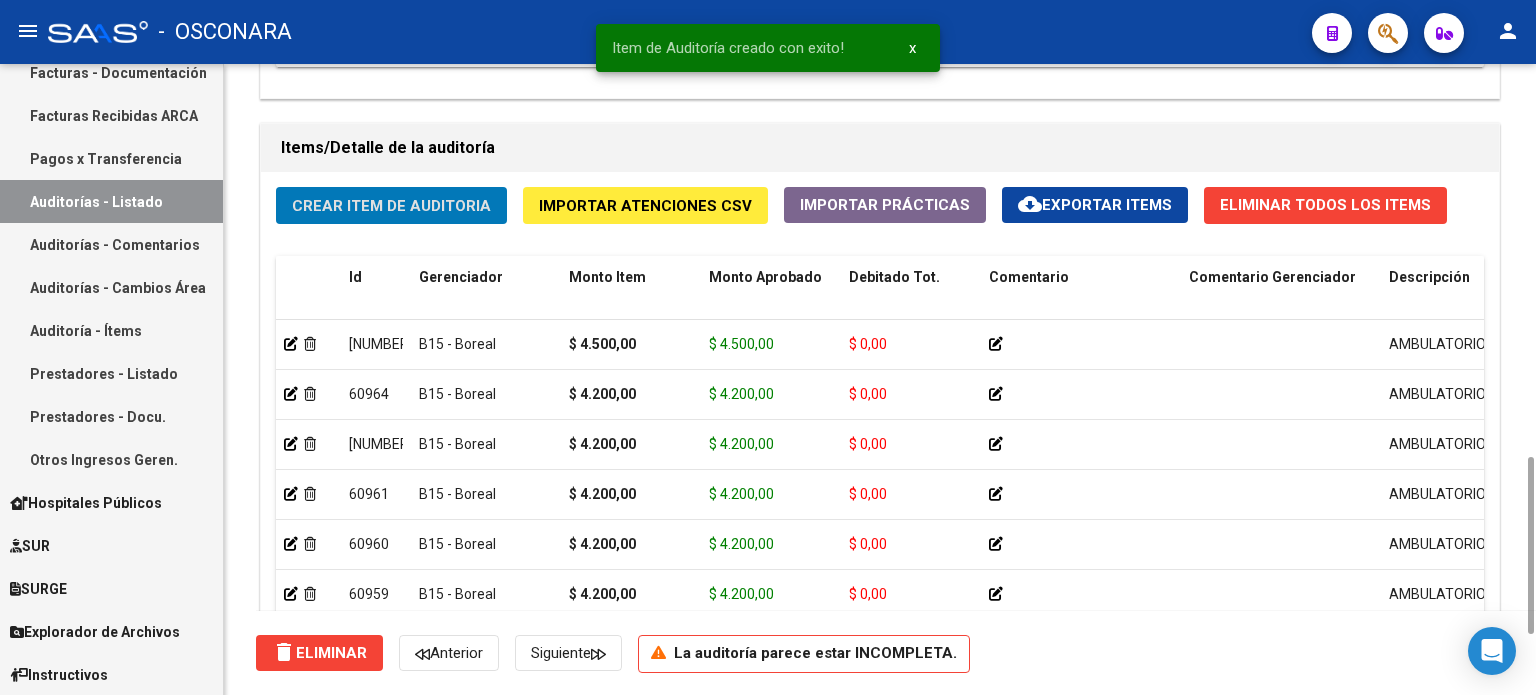 click on "Crear Item de Auditoria" 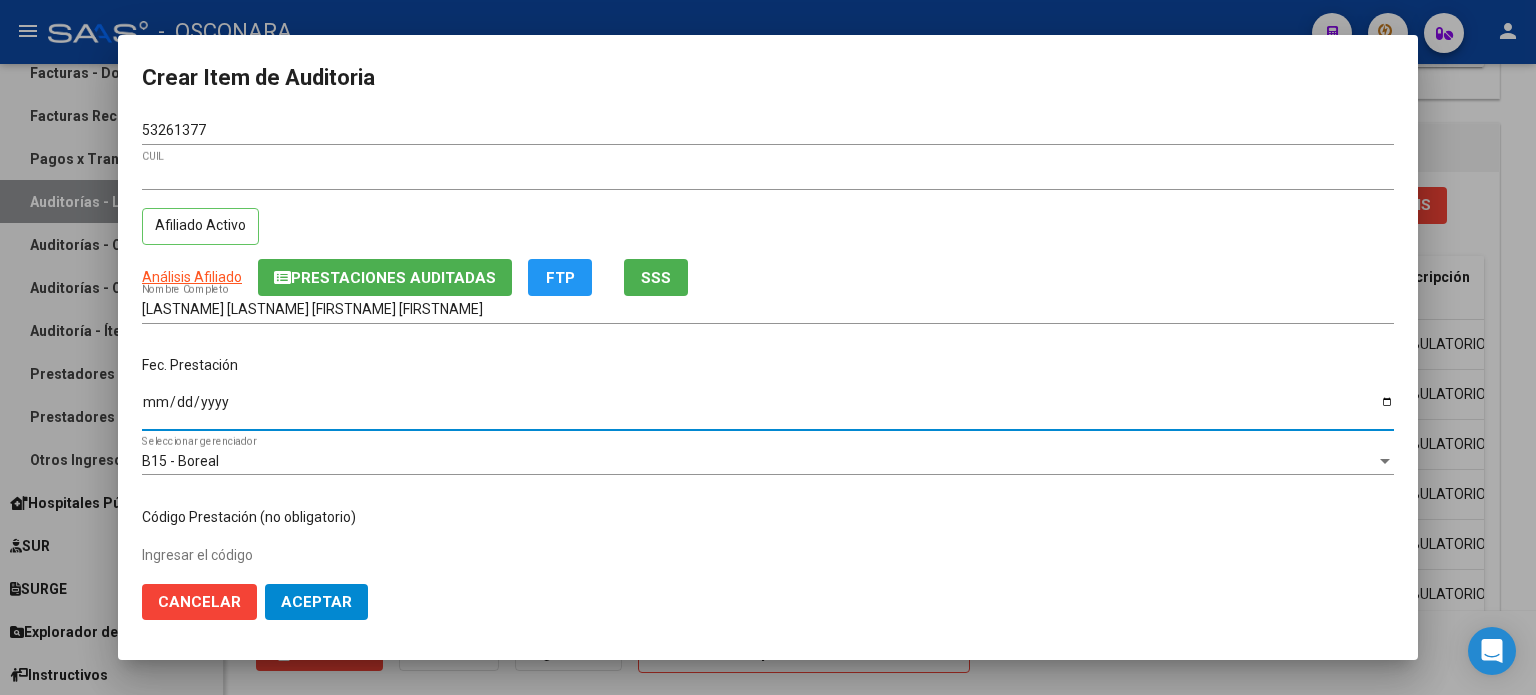 click on "[DATE]" at bounding box center (768, 409) 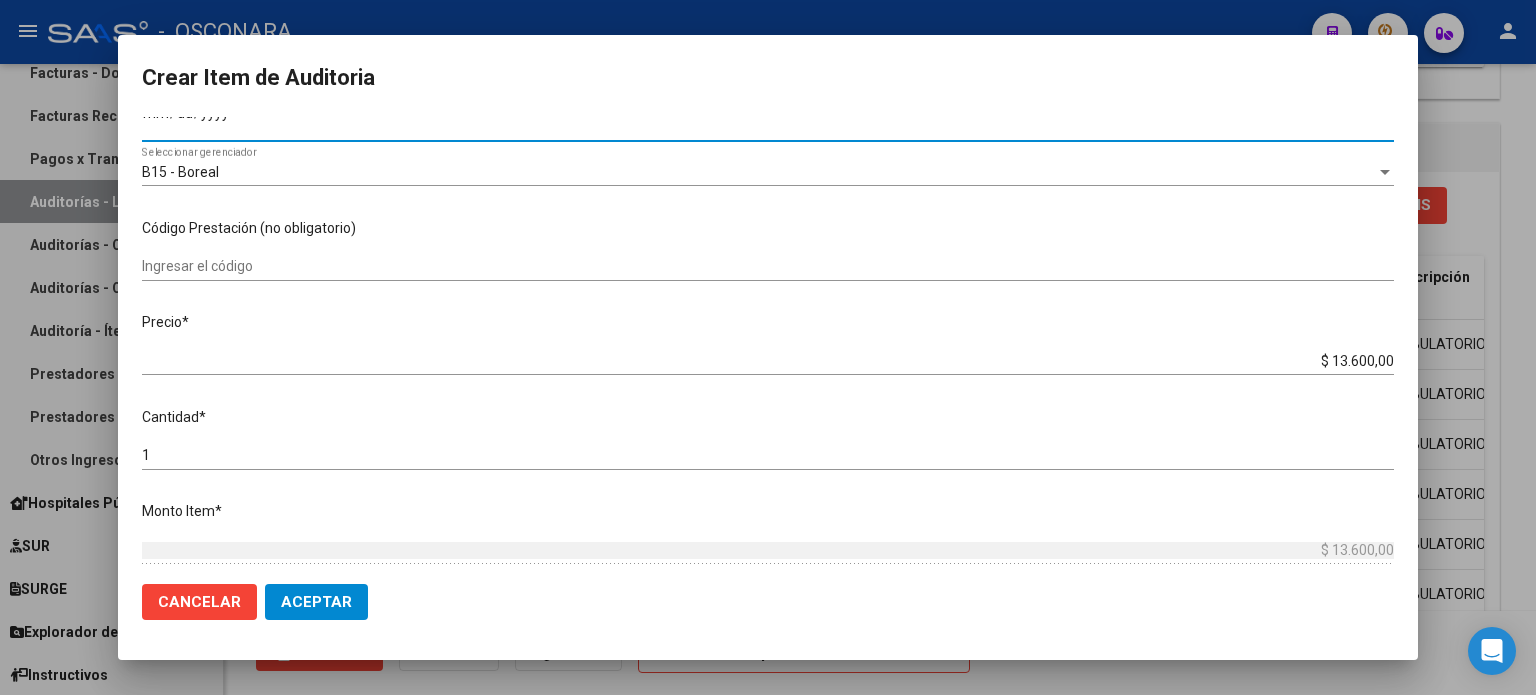 scroll, scrollTop: 300, scrollLeft: 0, axis: vertical 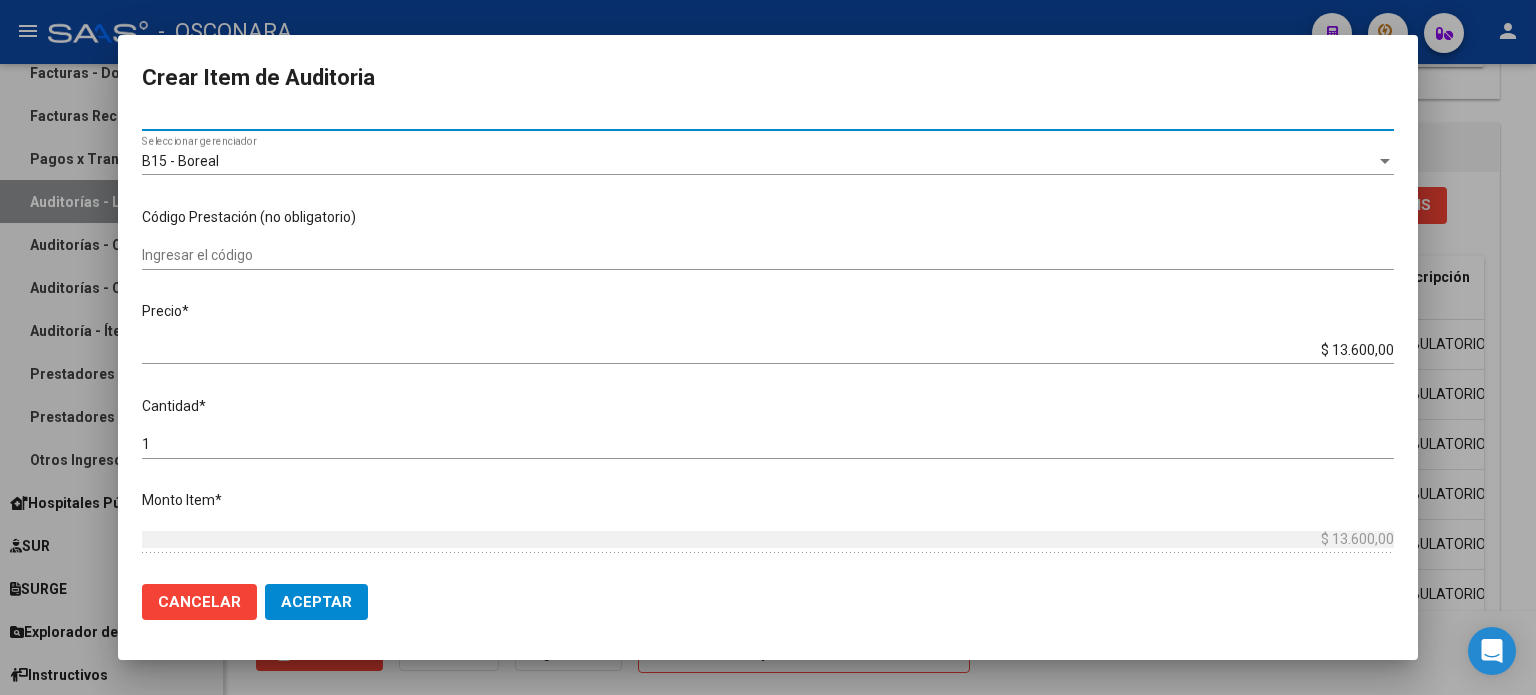click on "Crear Item de Auditoria   [NUMBER] Nro Documento    [NUMBER] CUIL   Afiliado Activo  Análisis Afiliado  Prestaciones Auditadas FTP SSS   [LAST] [LAST] [LAST] [LAST] Nombre Completo  Fec. Prestación    2025-04-14 Ingresar la fecha  B15 - Boreal  Seleccionar gerenciador Código Prestación (no obligatorio)    Ingresar el código  Precio  *   $ 13.600,00 Ingresar el precio  Cantidad  *   1 Ingresar la cantidad  Monto Item  *   $ 13.600,00 Ingresar el monto  Monto Debitado    $ 0,00 Ingresar el monto  Comentario Operador    Ingresar el Comentario  Comentario Gerenciador    Ingresar el Comentario  Descripción    Ingresar el Descripción   Atencion Tipo  Seleccionar tipo Seleccionar tipo  Nomenclador  Seleccionar Nomenclador Seleccionar Nomenclador Cancelar Aceptar" at bounding box center (768, 347) 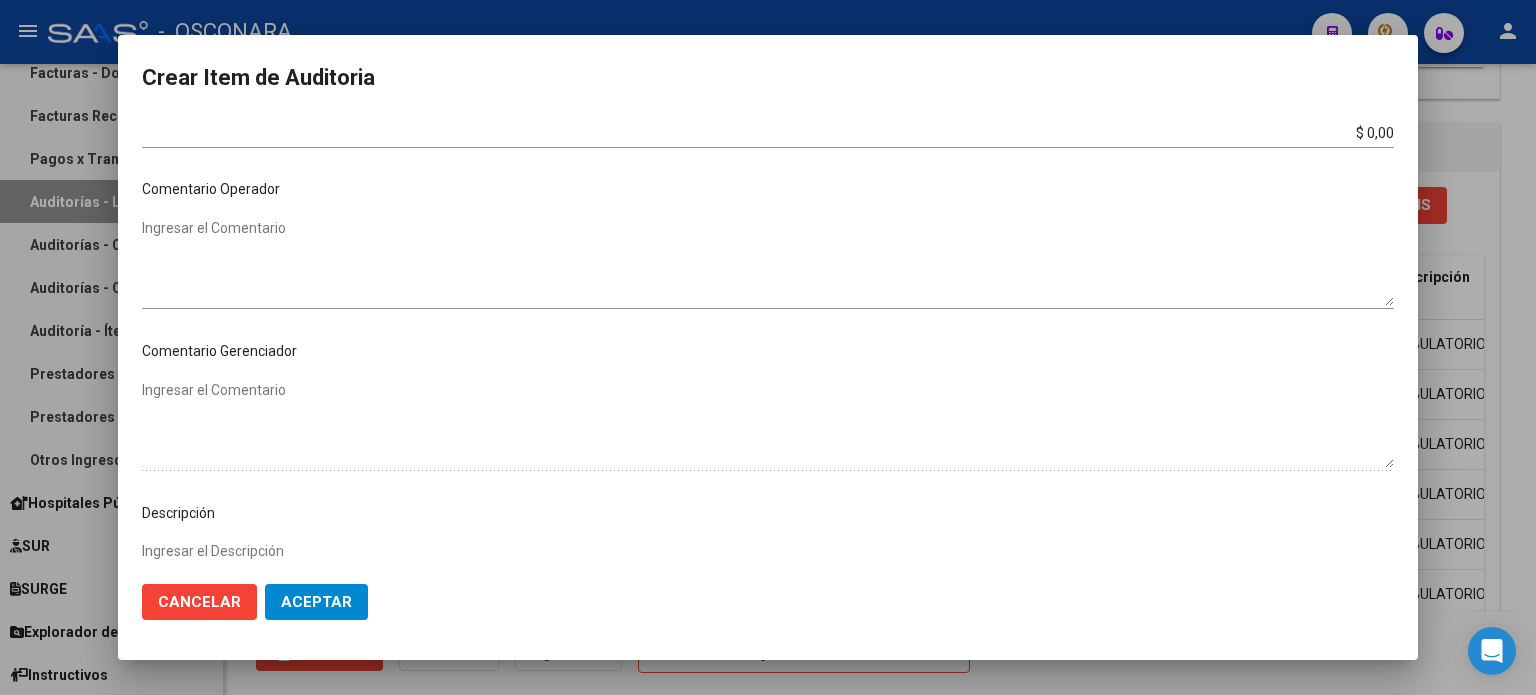 scroll, scrollTop: 1070, scrollLeft: 0, axis: vertical 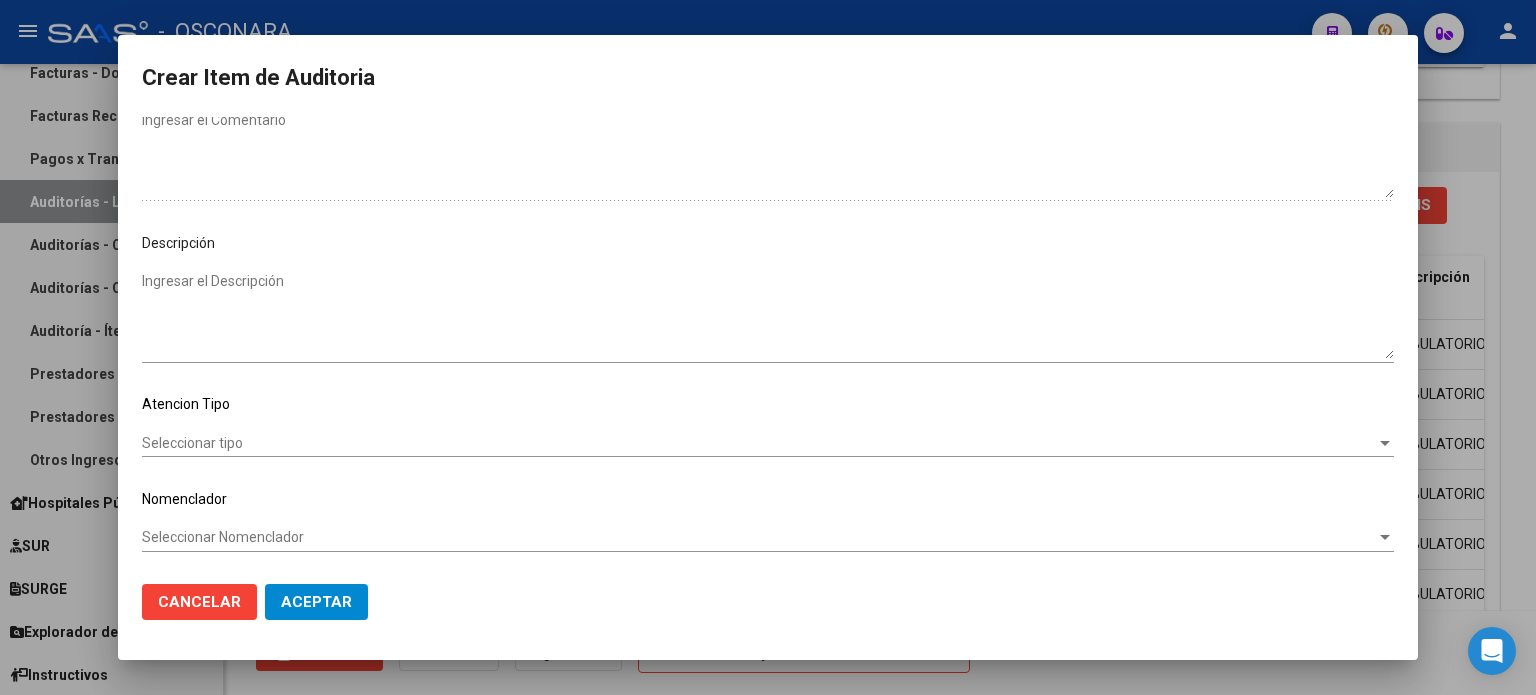 click on "Ingresar el Descripción" at bounding box center (768, 315) 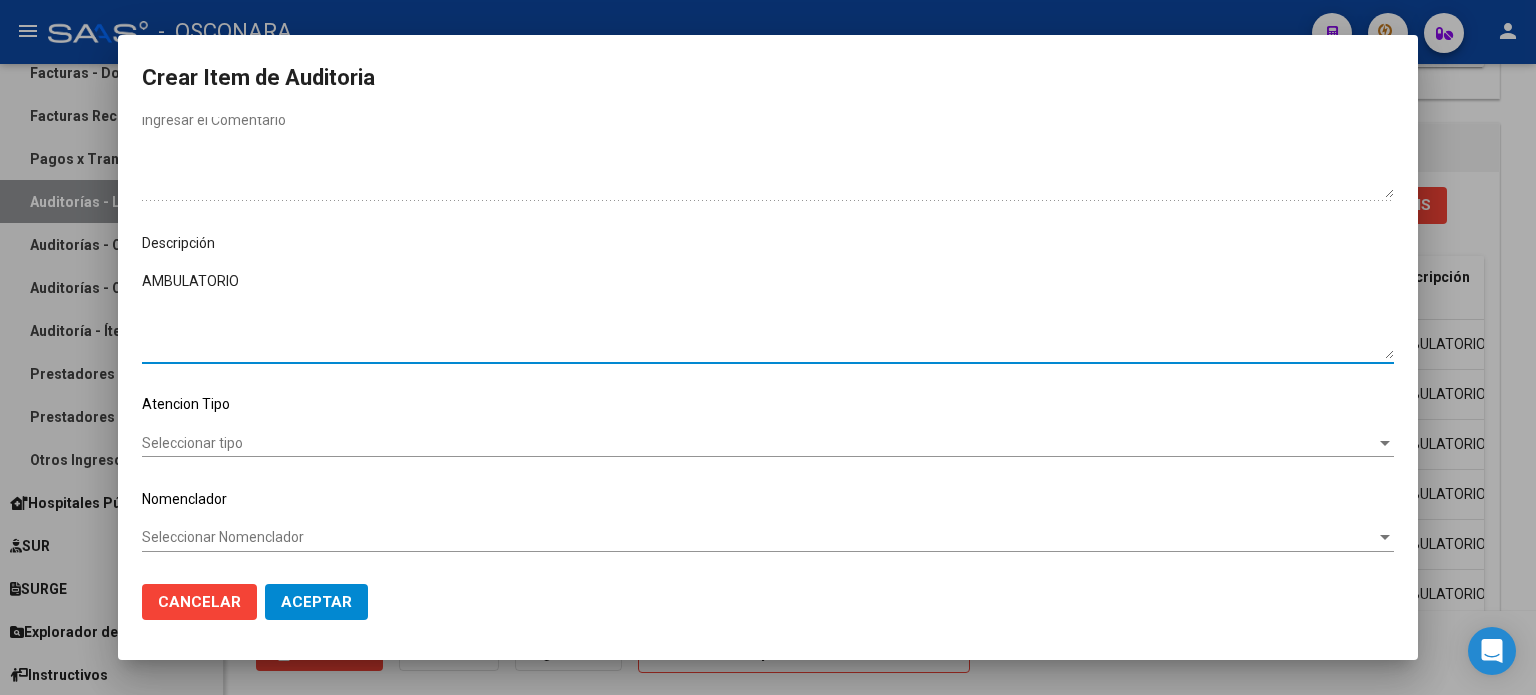 click on "Seleccionar tipo" at bounding box center (759, 443) 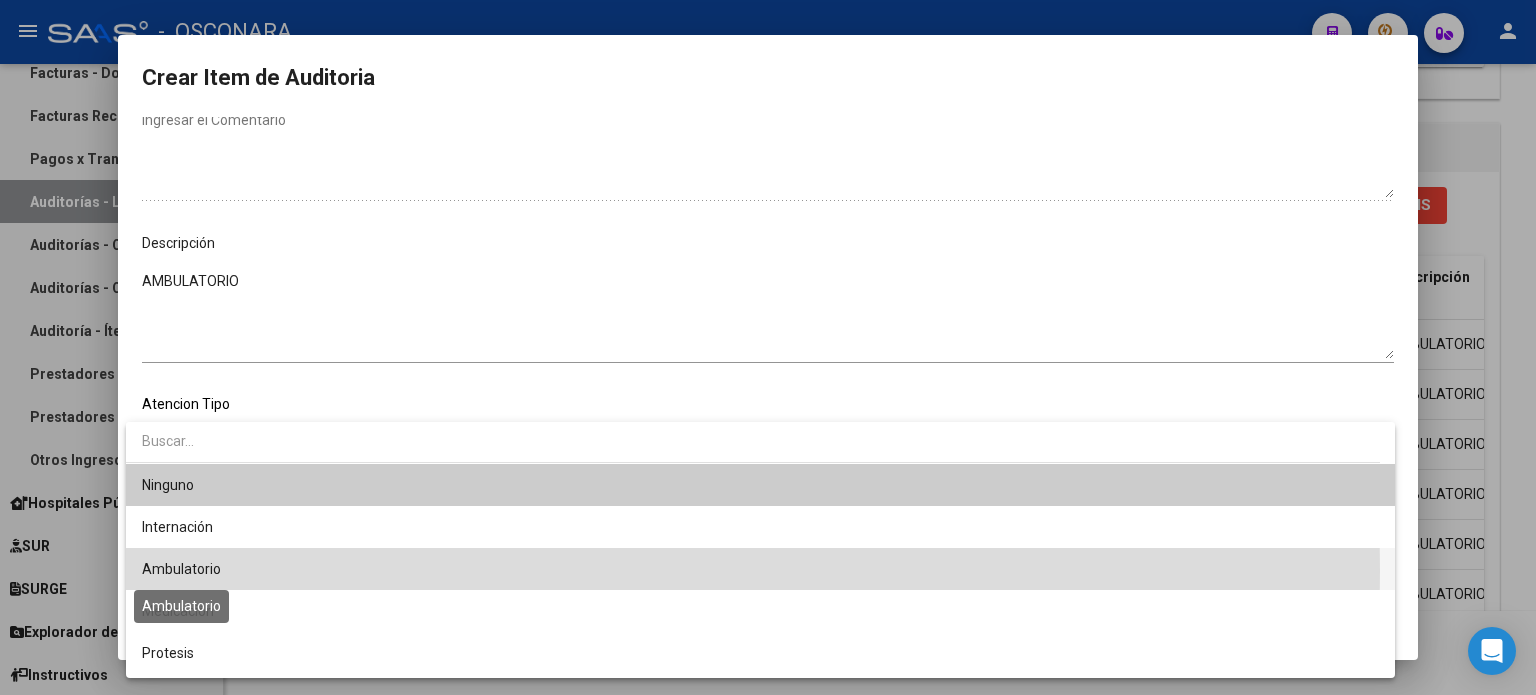 click on "Ambulatorio" at bounding box center (181, 569) 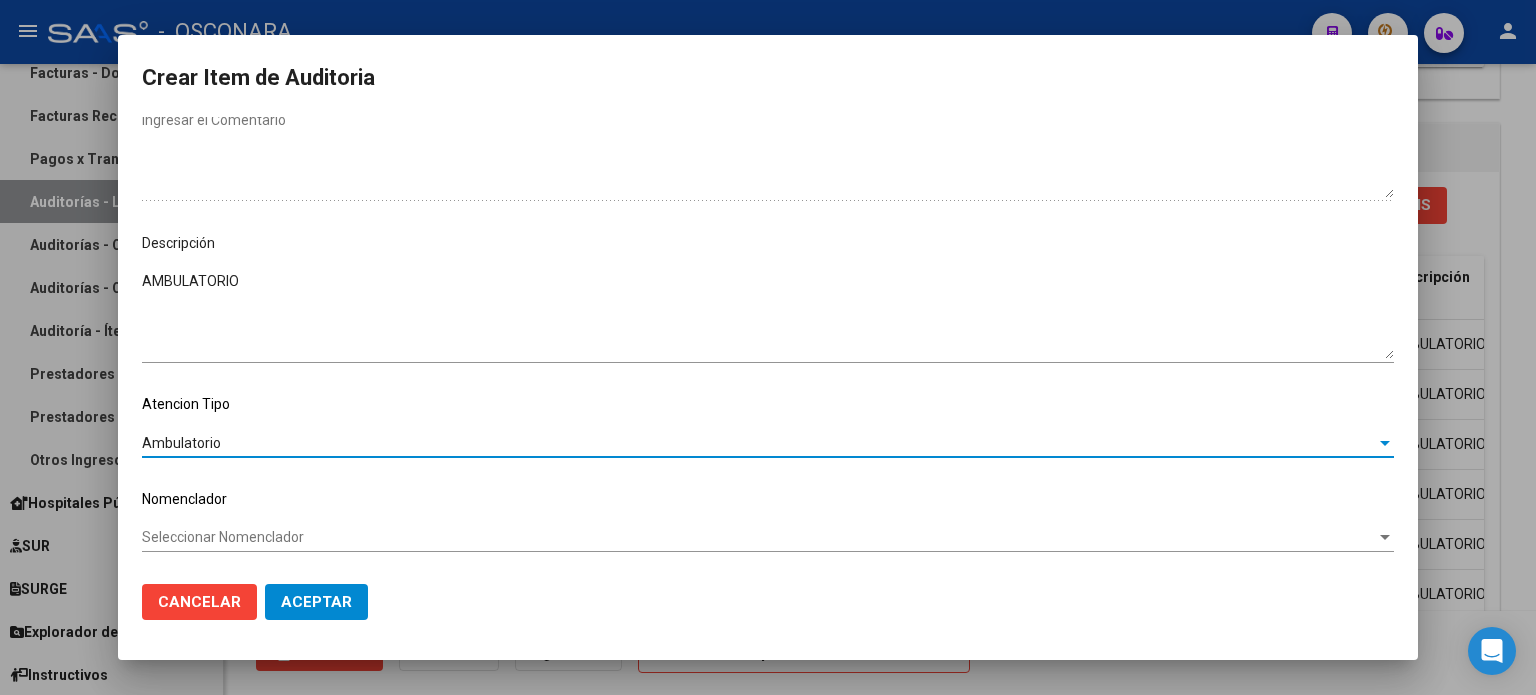 click on "Aceptar" 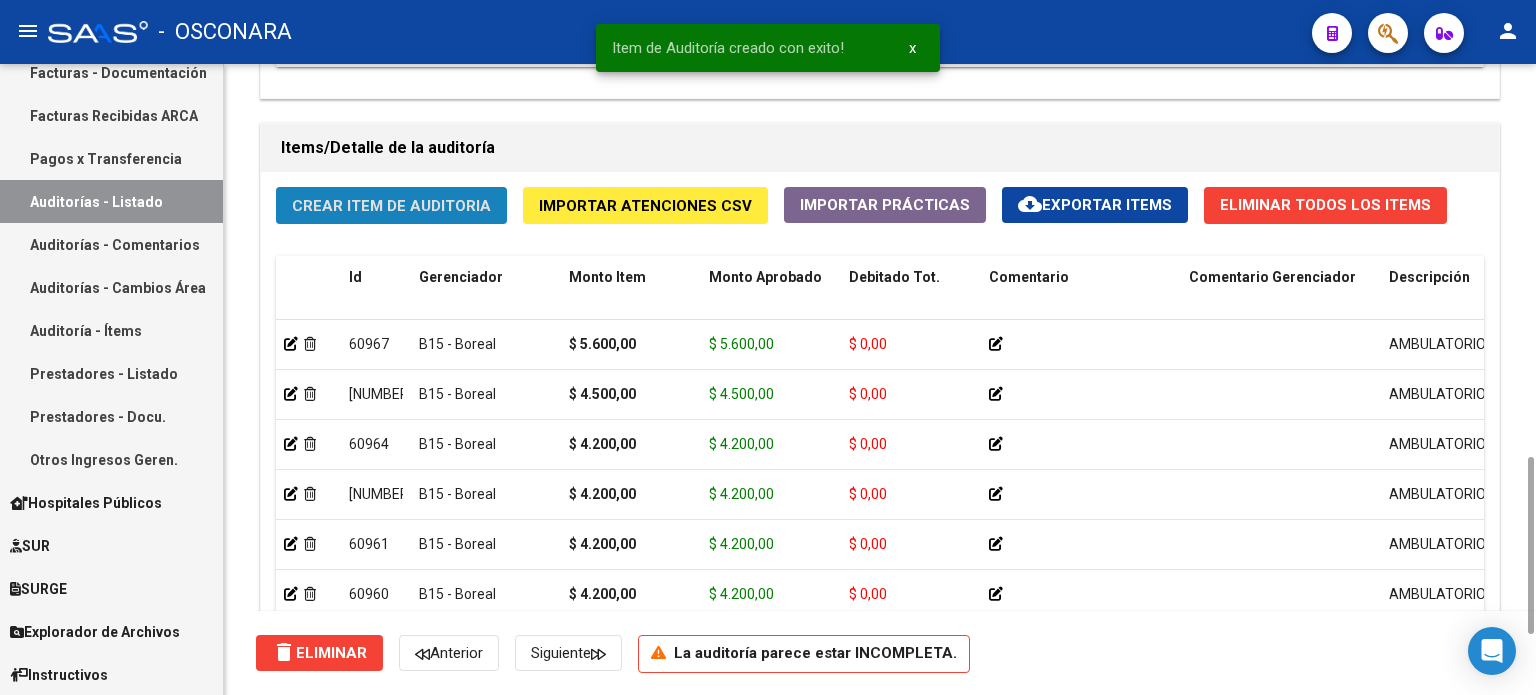 click on "Crear Item de Auditoria" 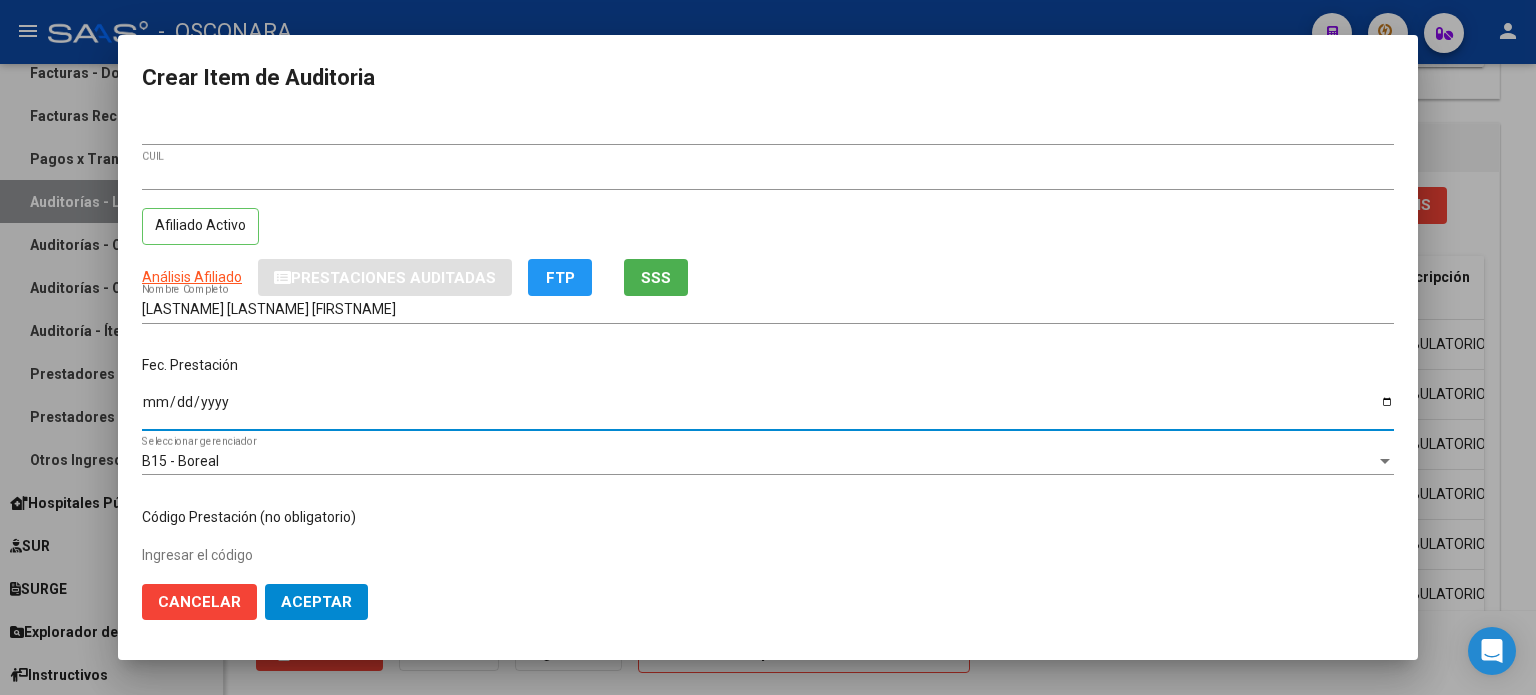 click on "Ingresar la fecha" at bounding box center (768, 409) 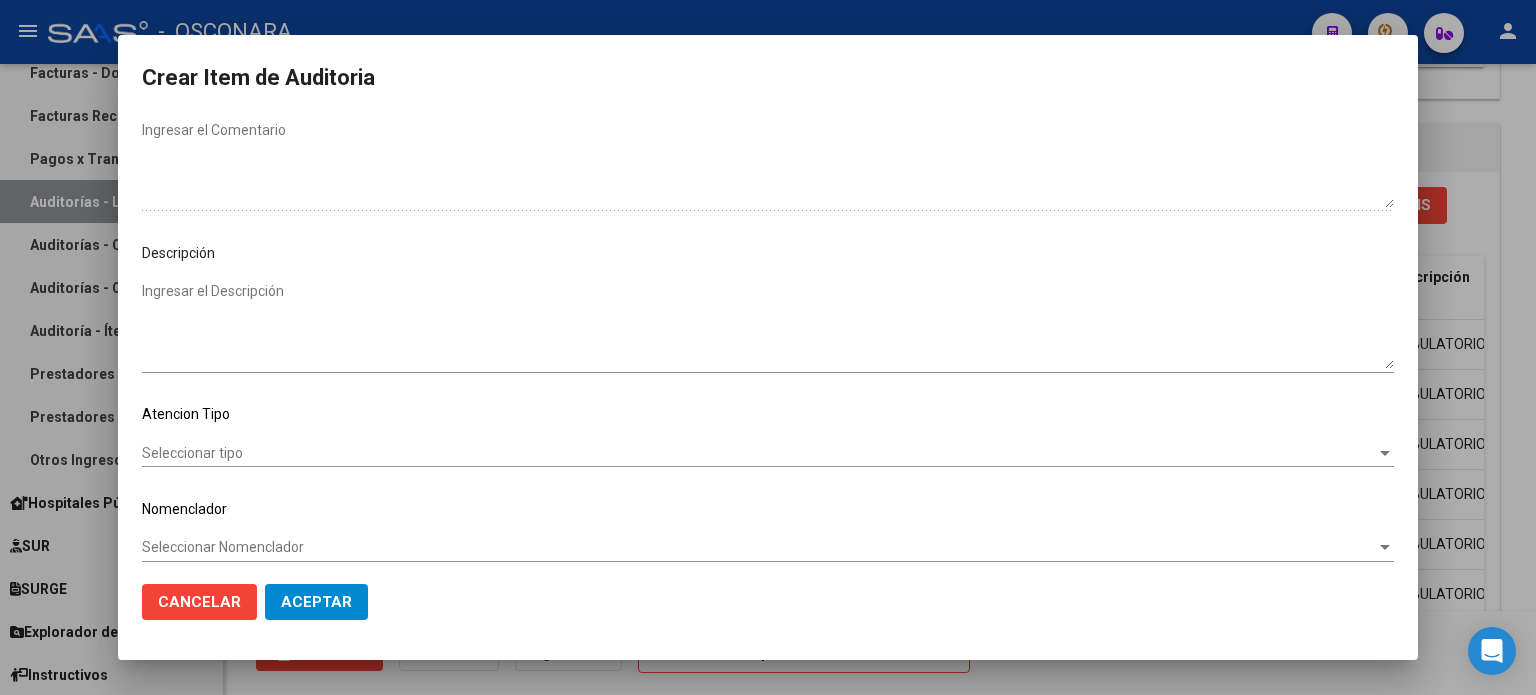 scroll, scrollTop: 1070, scrollLeft: 0, axis: vertical 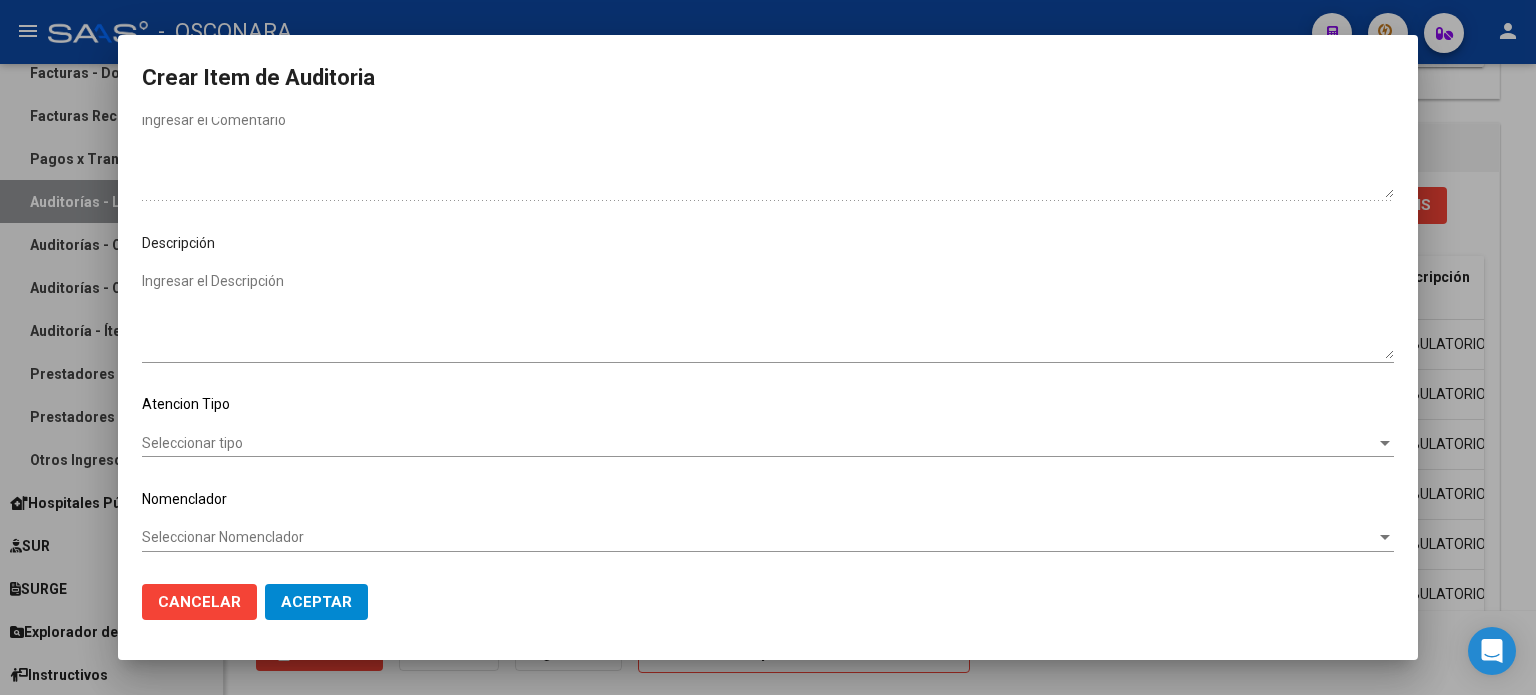 click on "Ingresar el Descripción" at bounding box center (768, 315) 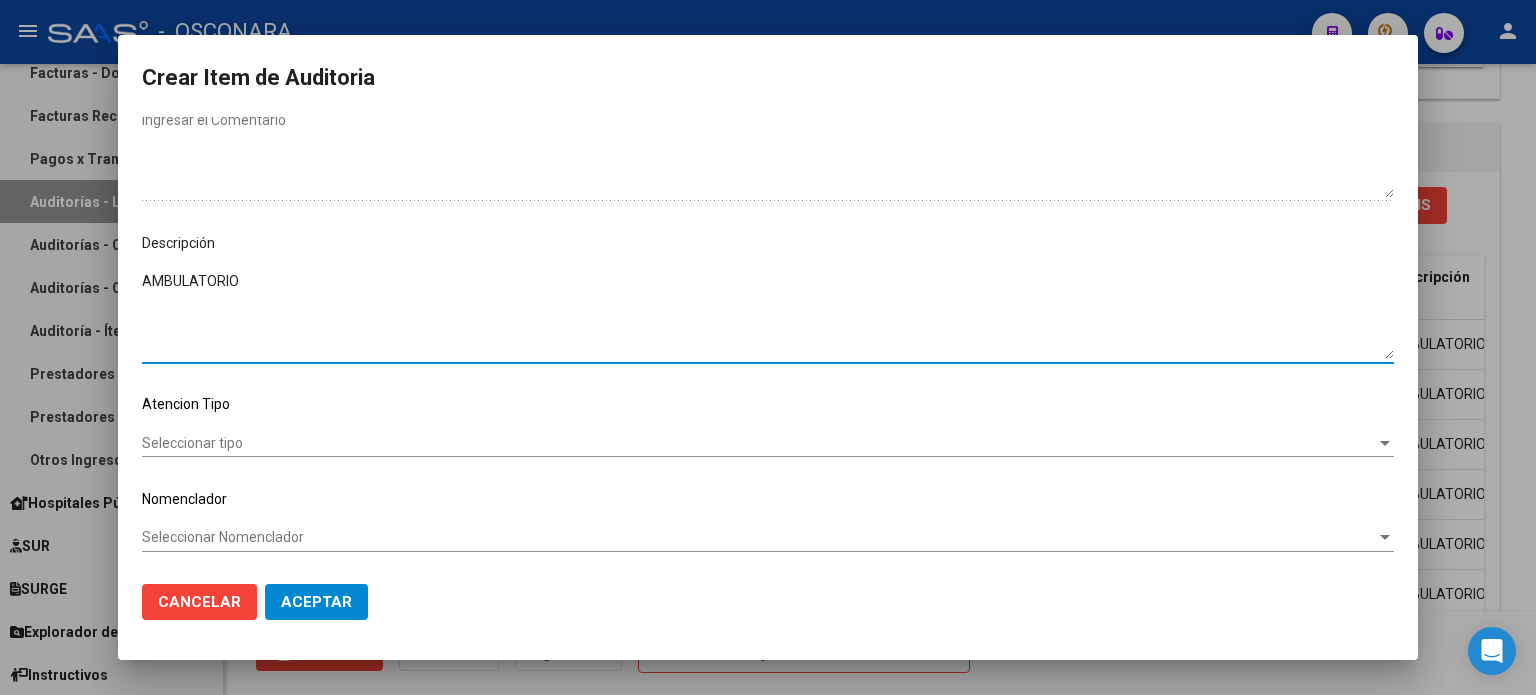 click on "Seleccionar tipo" at bounding box center [759, 443] 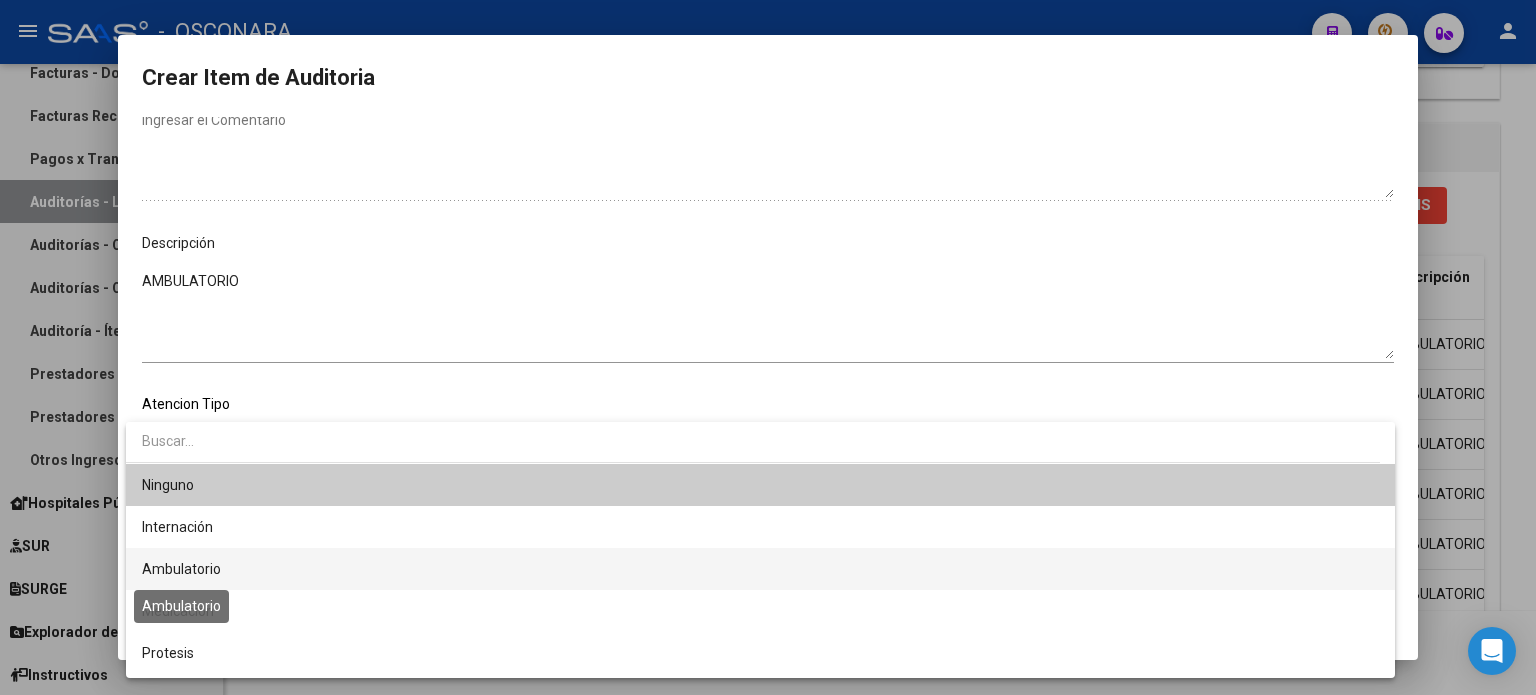drag, startPoint x: 192, startPoint y: 561, endPoint x: 313, endPoint y: 611, distance: 130.92365 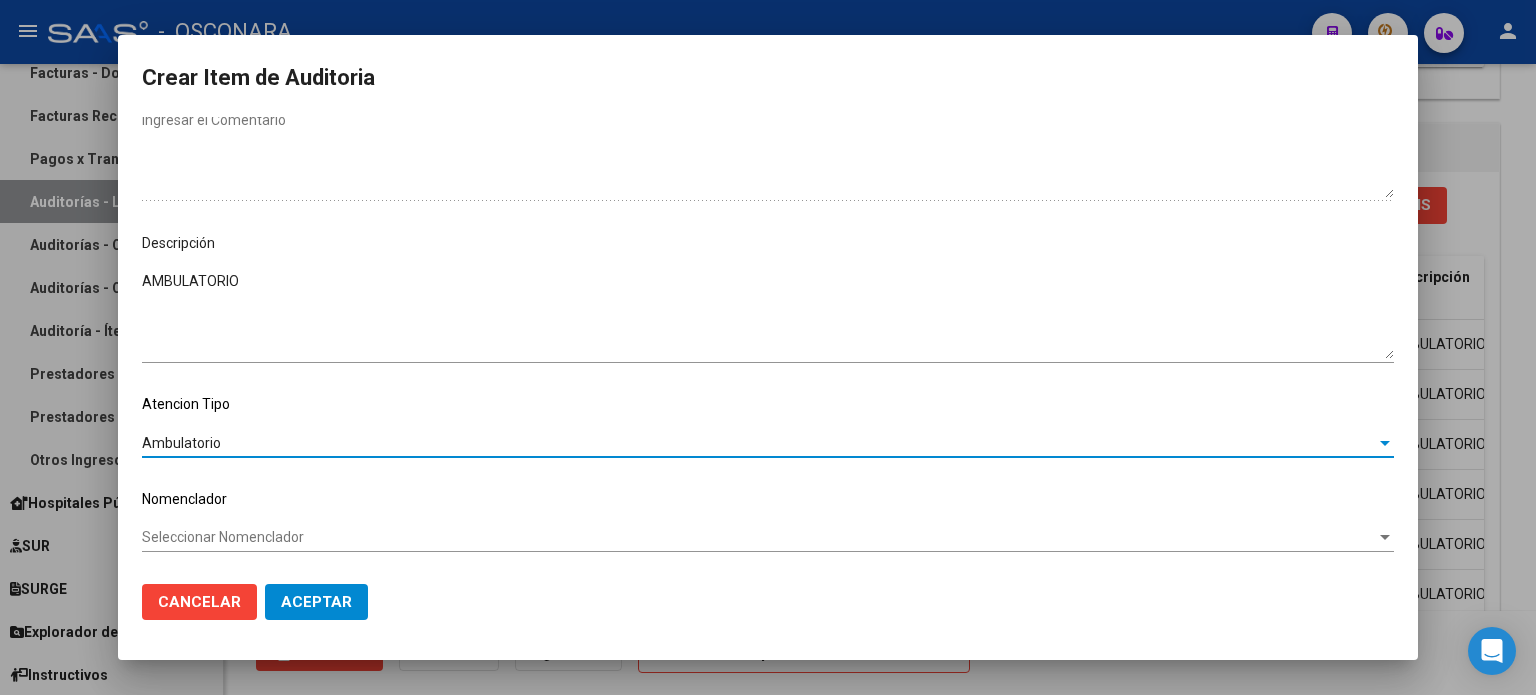 click on "Aceptar" 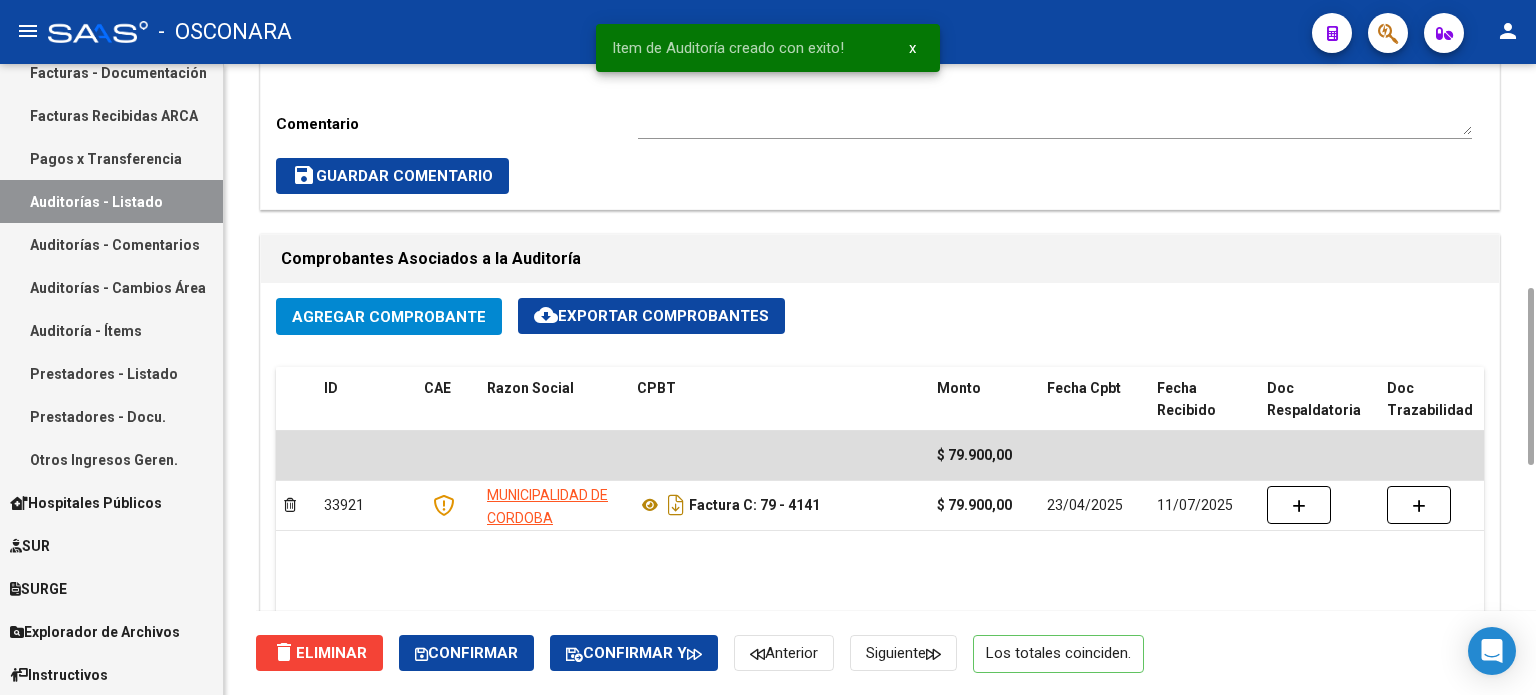scroll, scrollTop: 0, scrollLeft: 0, axis: both 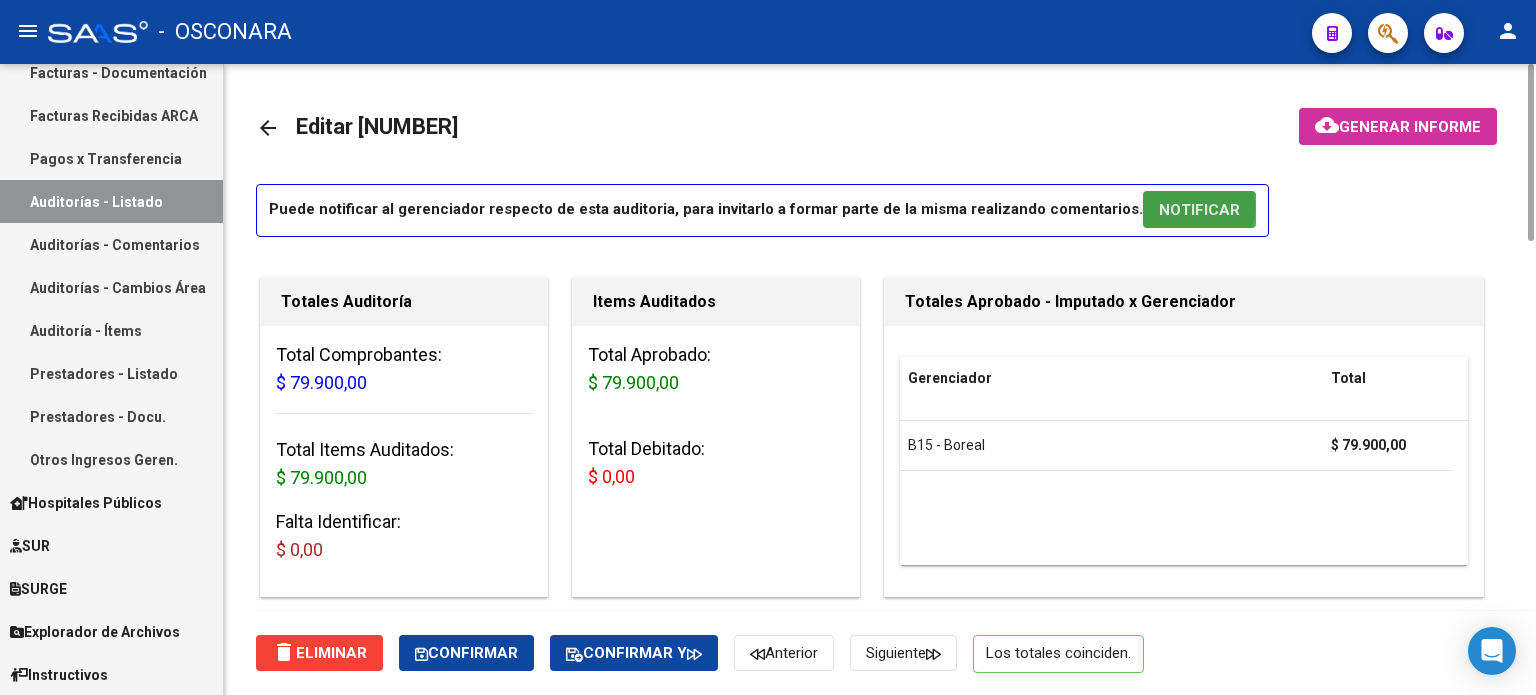 click on "NOTIFICAR" at bounding box center (1199, 210) 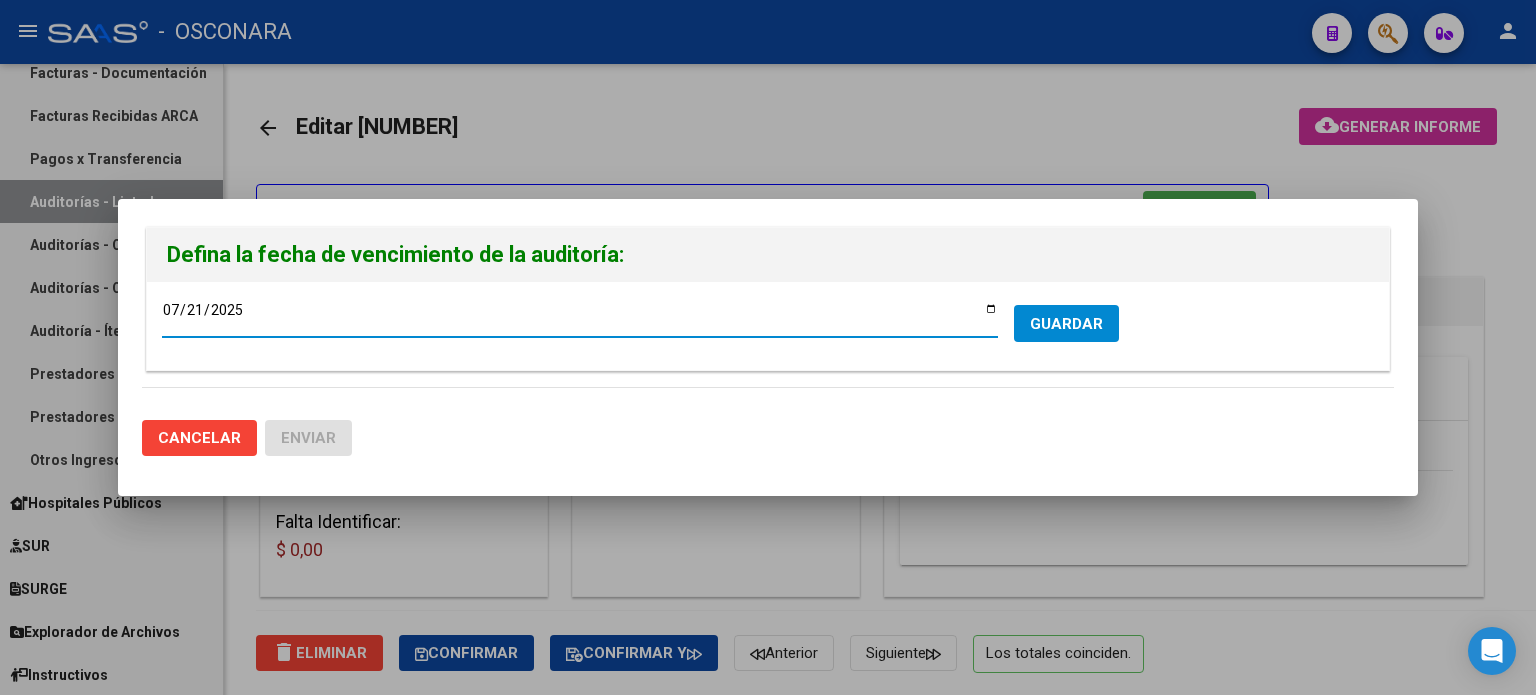 click on "2025-07-21" at bounding box center (580, 317) 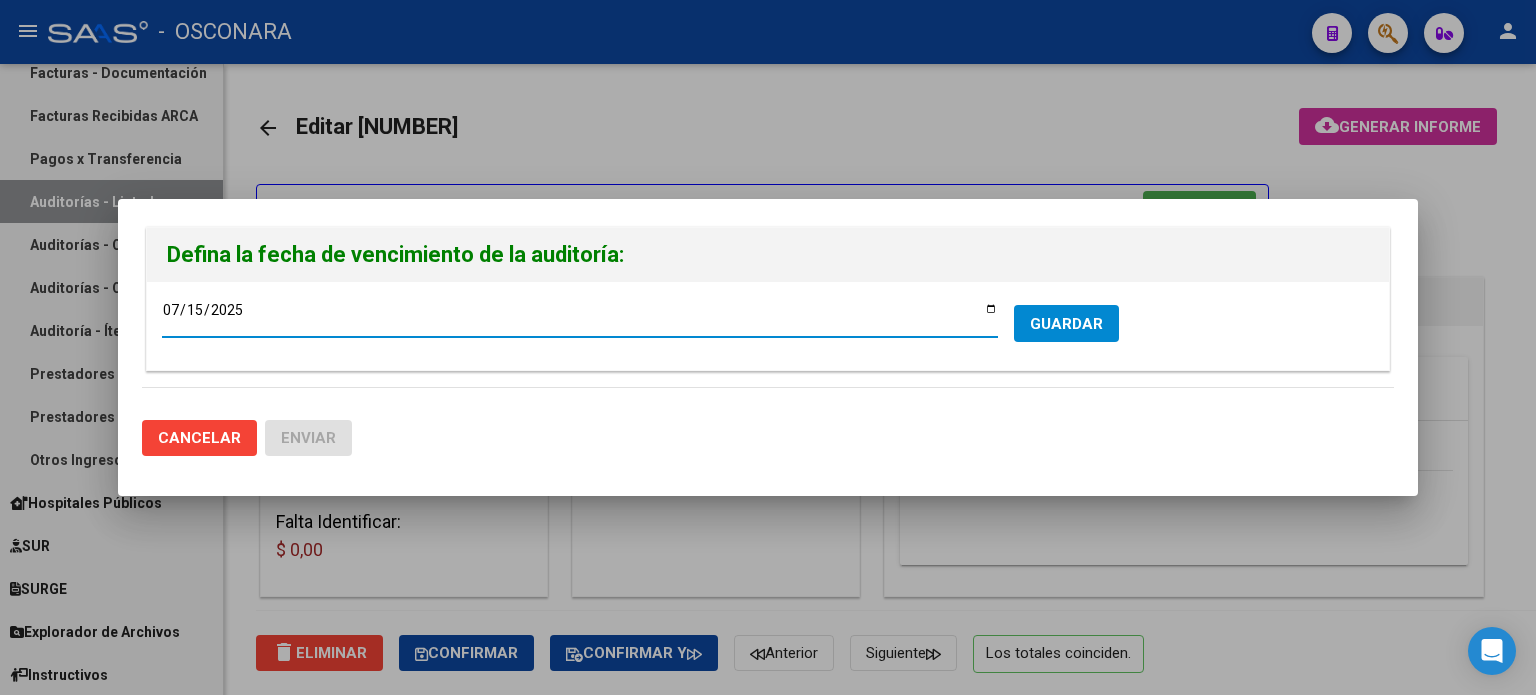 click on "GUARDAR" at bounding box center (1066, 324) 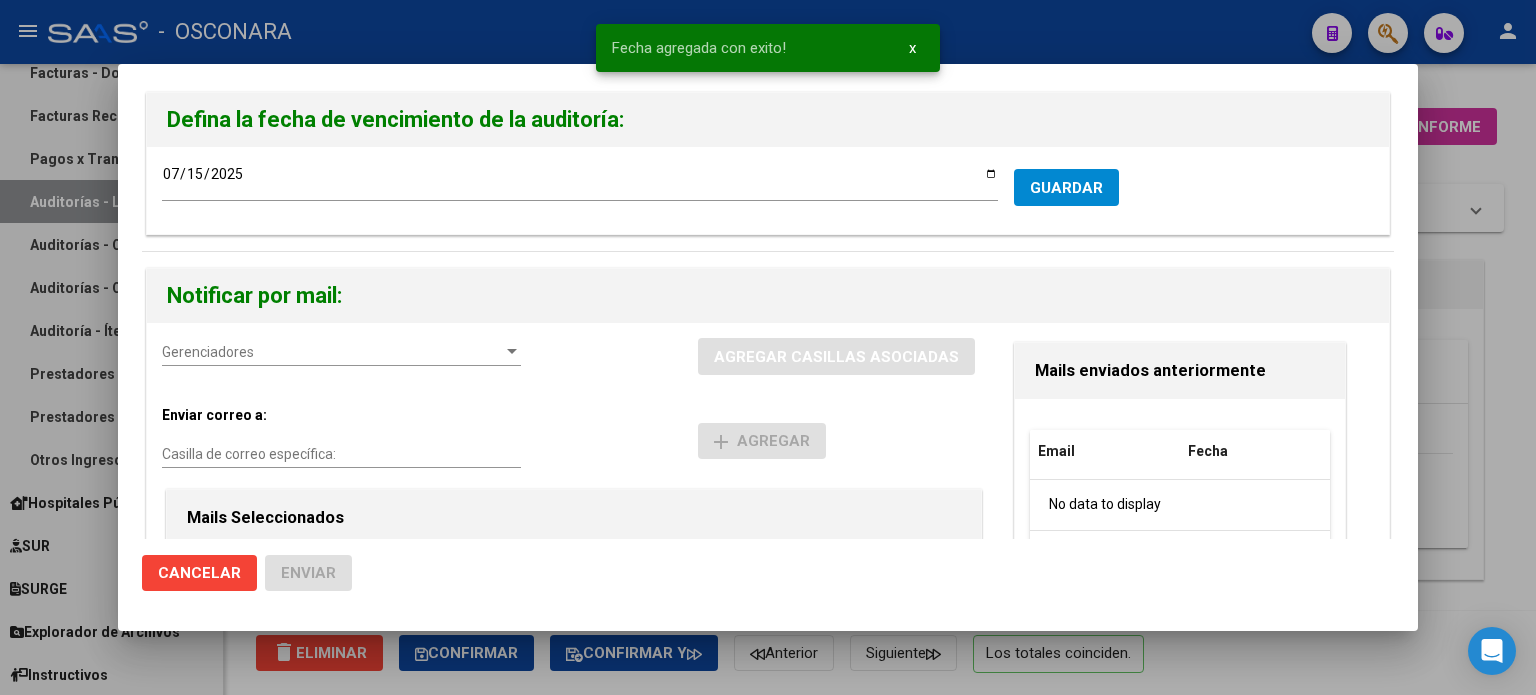 click on "Gerenciadores" at bounding box center [332, 352] 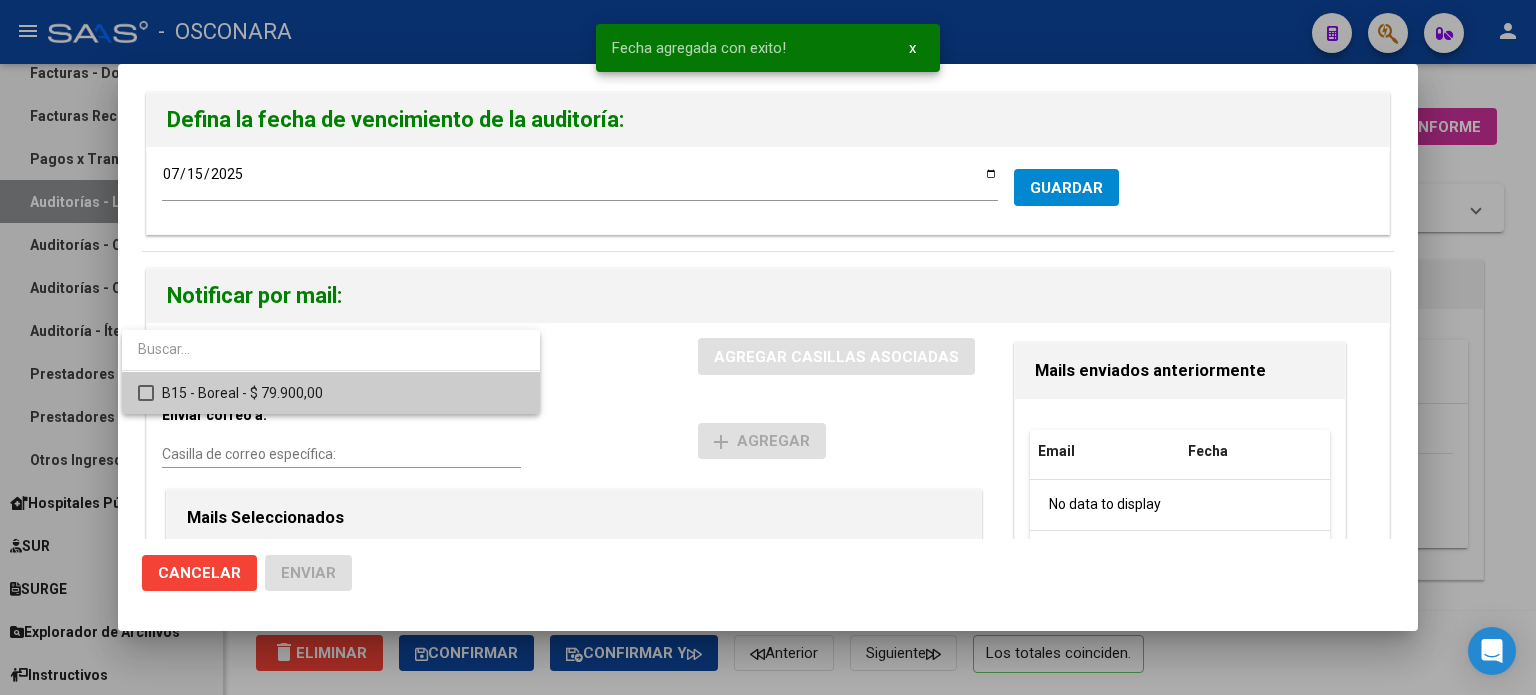 click on "B15 - Boreal - $ 79.900,00" at bounding box center [343, 393] 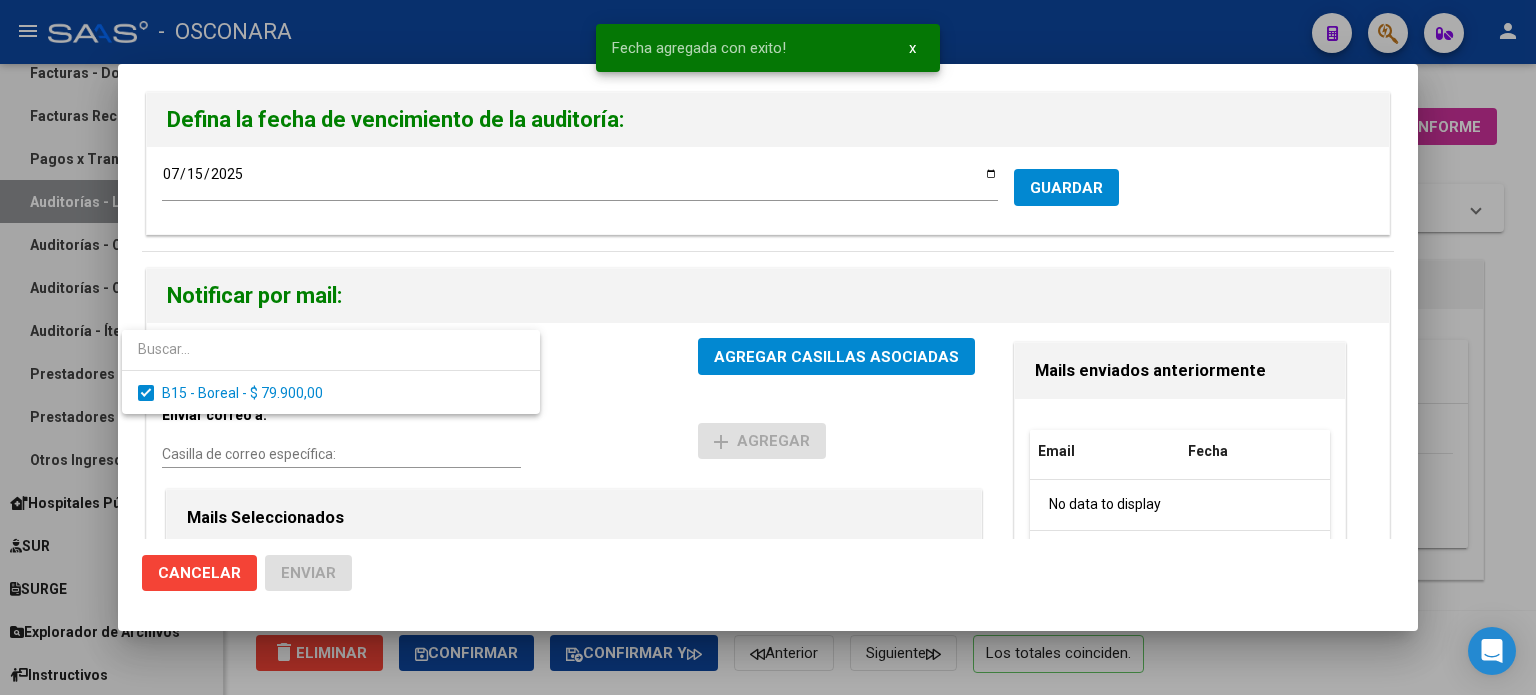 click at bounding box center [768, 347] 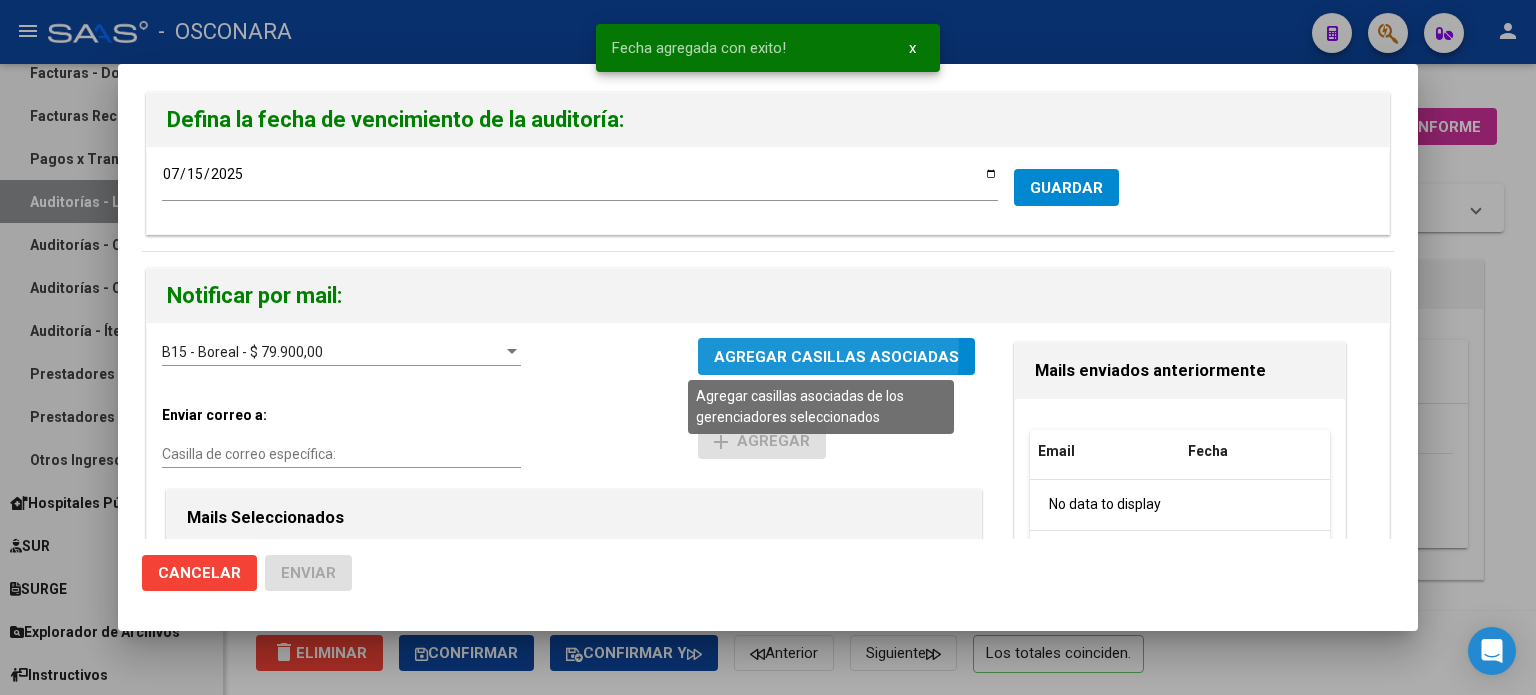 click on "AGREGAR CASILLAS ASOCIADAS" at bounding box center [836, 357] 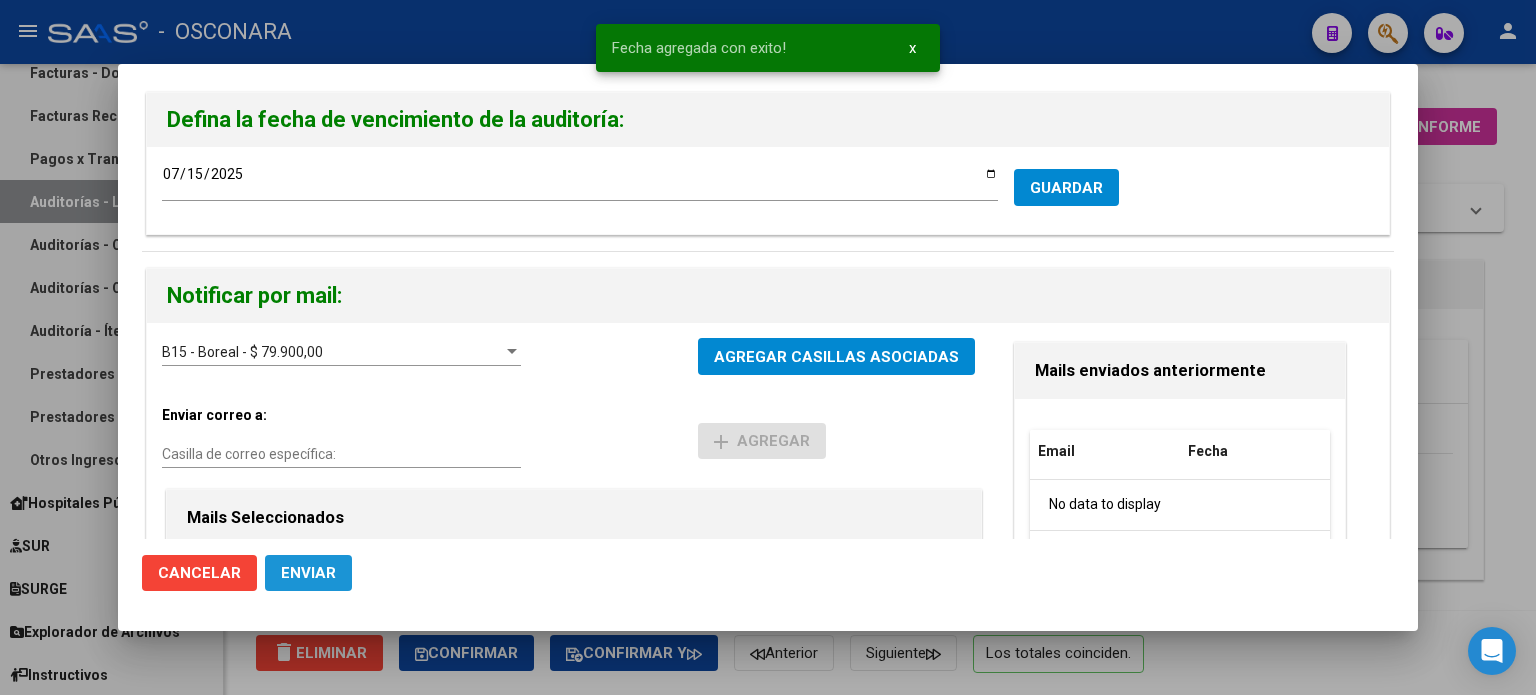 click on "Enviar" 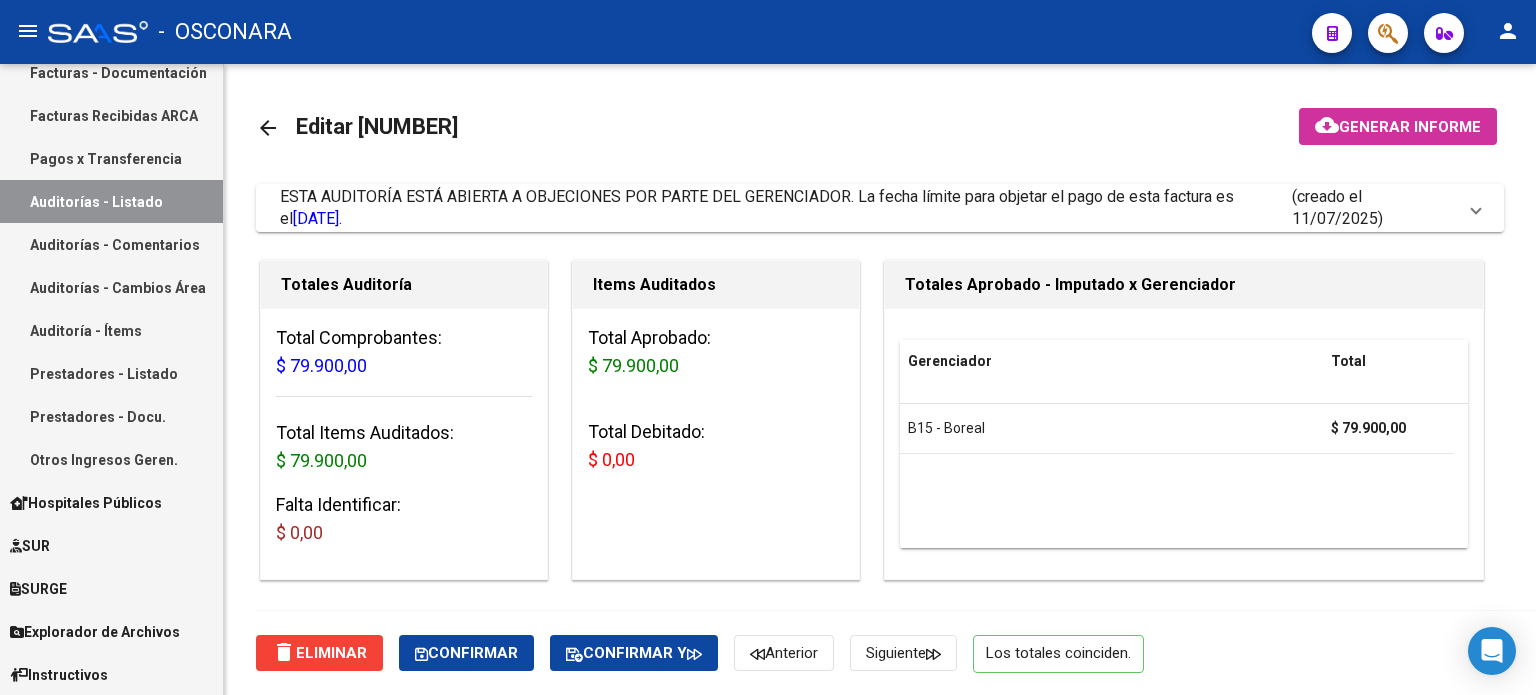 scroll, scrollTop: 108, scrollLeft: 0, axis: vertical 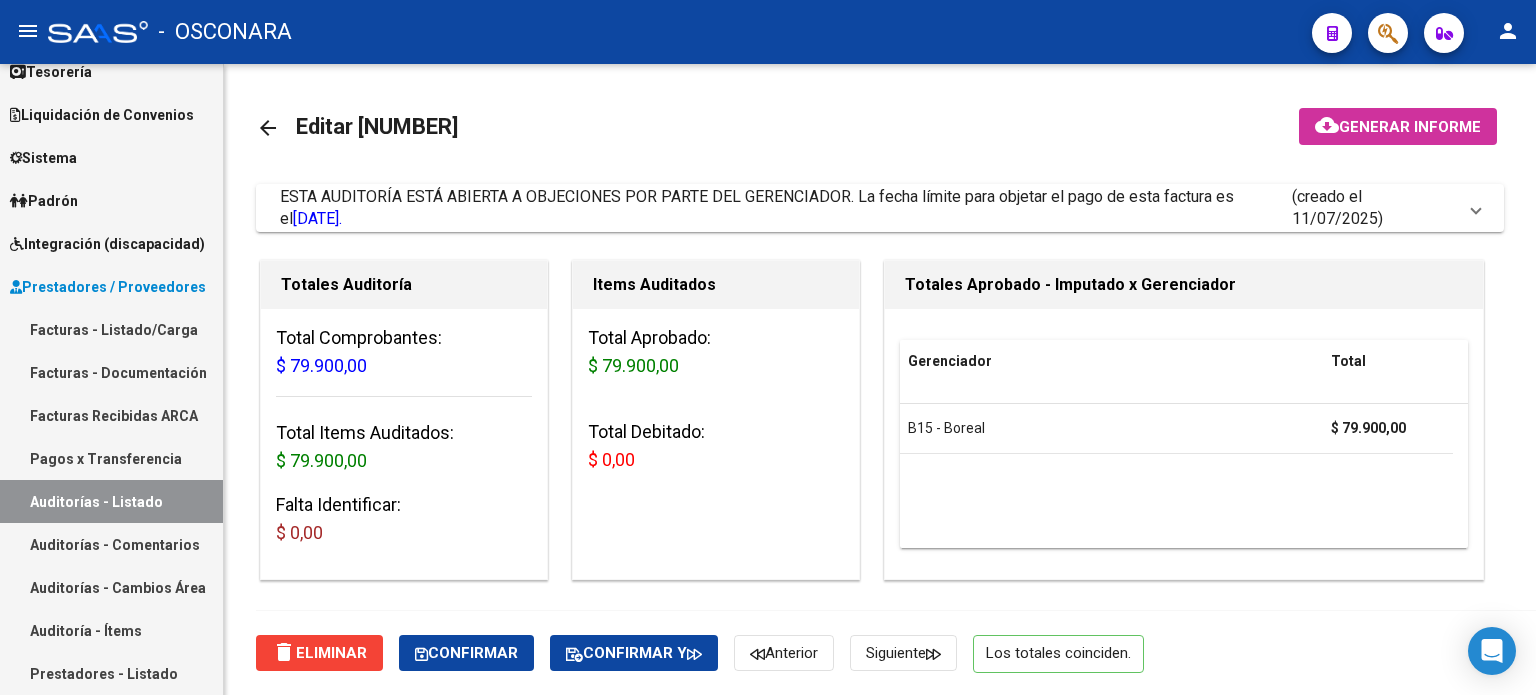 click on "Facturas - Listado/Carga" at bounding box center (111, 329) 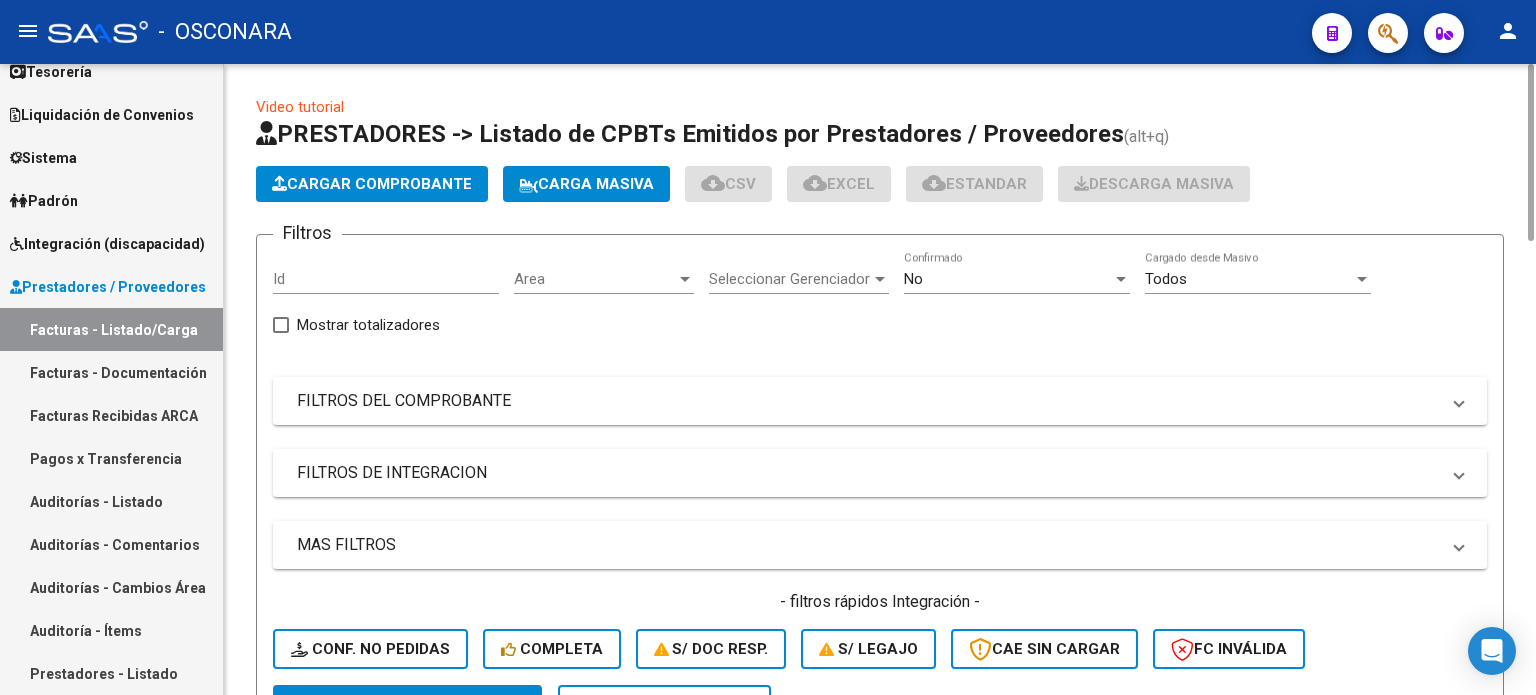 click on "Cargar Comprobante" 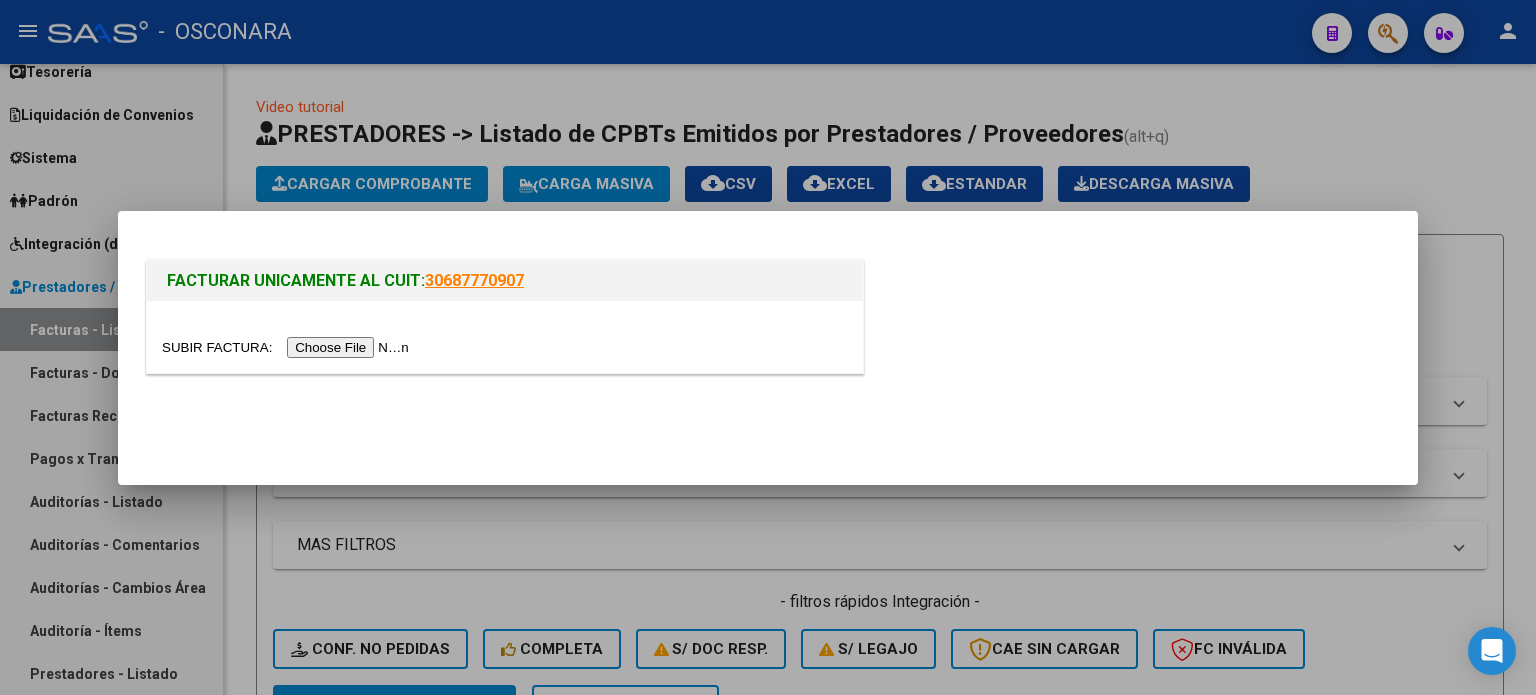 click at bounding box center [288, 347] 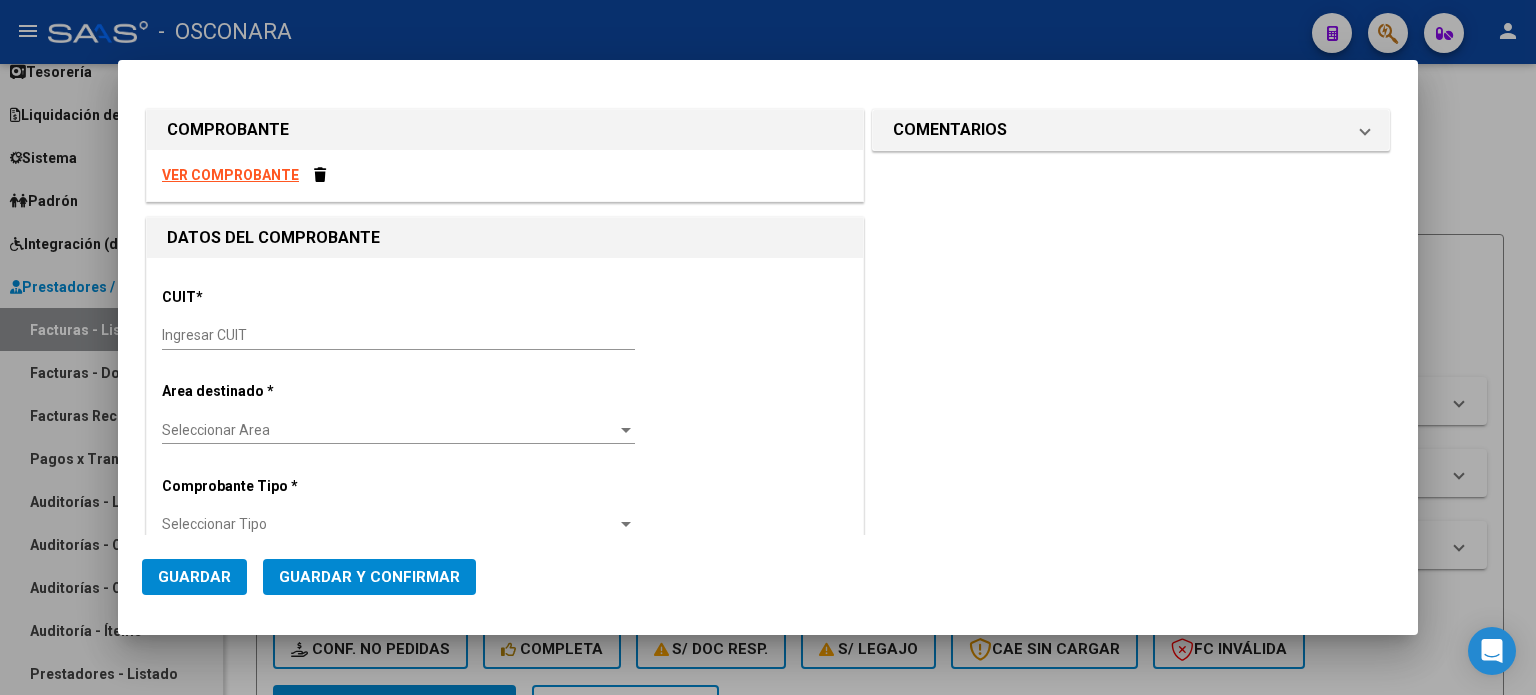 click on "Ingresar CUIT" at bounding box center (398, 335) 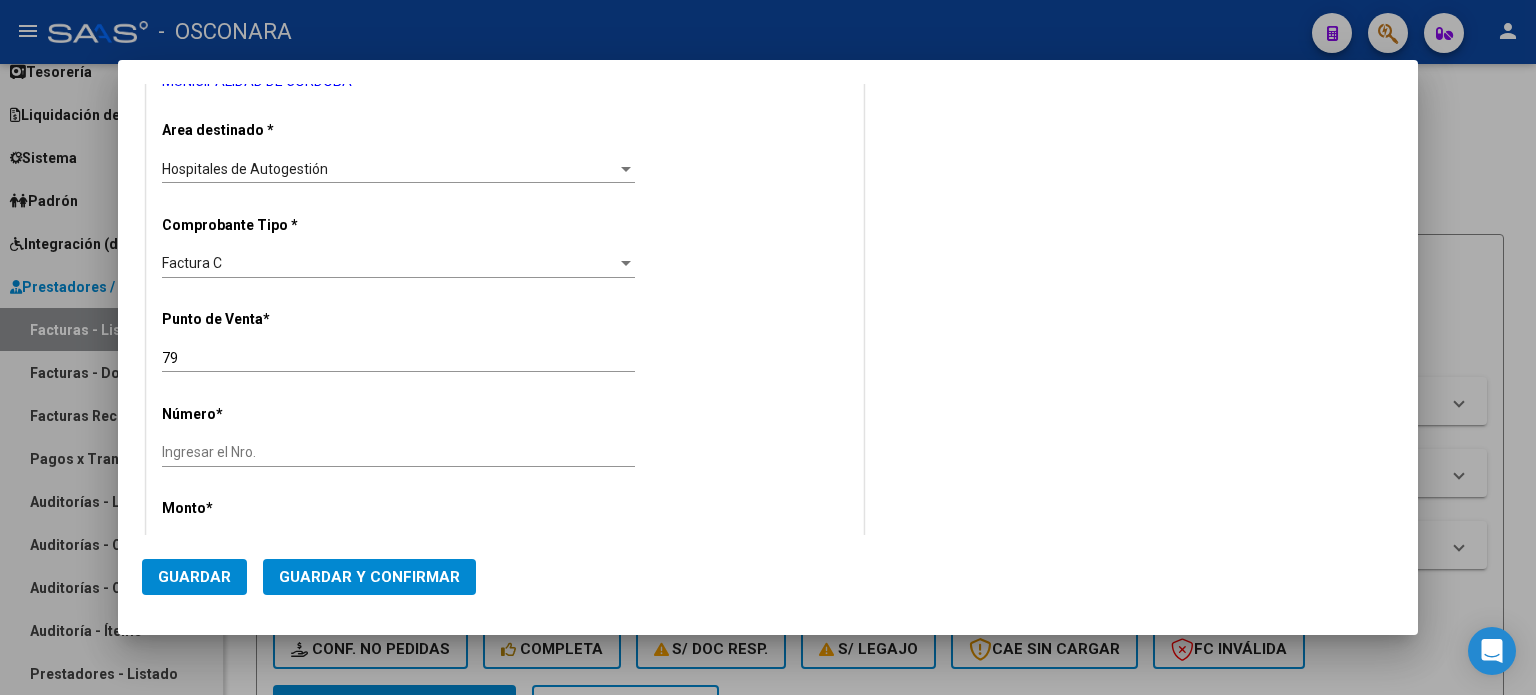 scroll, scrollTop: 400, scrollLeft: 0, axis: vertical 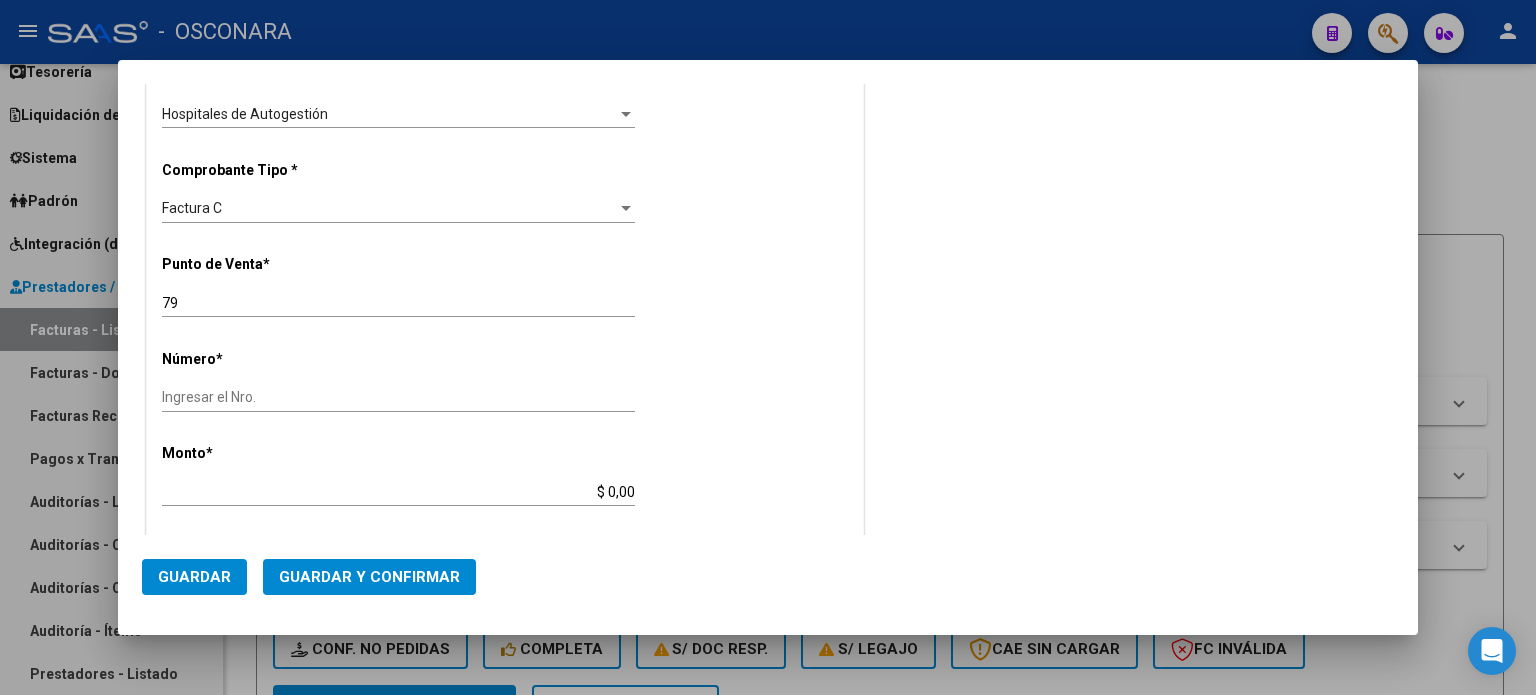click on "79" at bounding box center [398, 303] 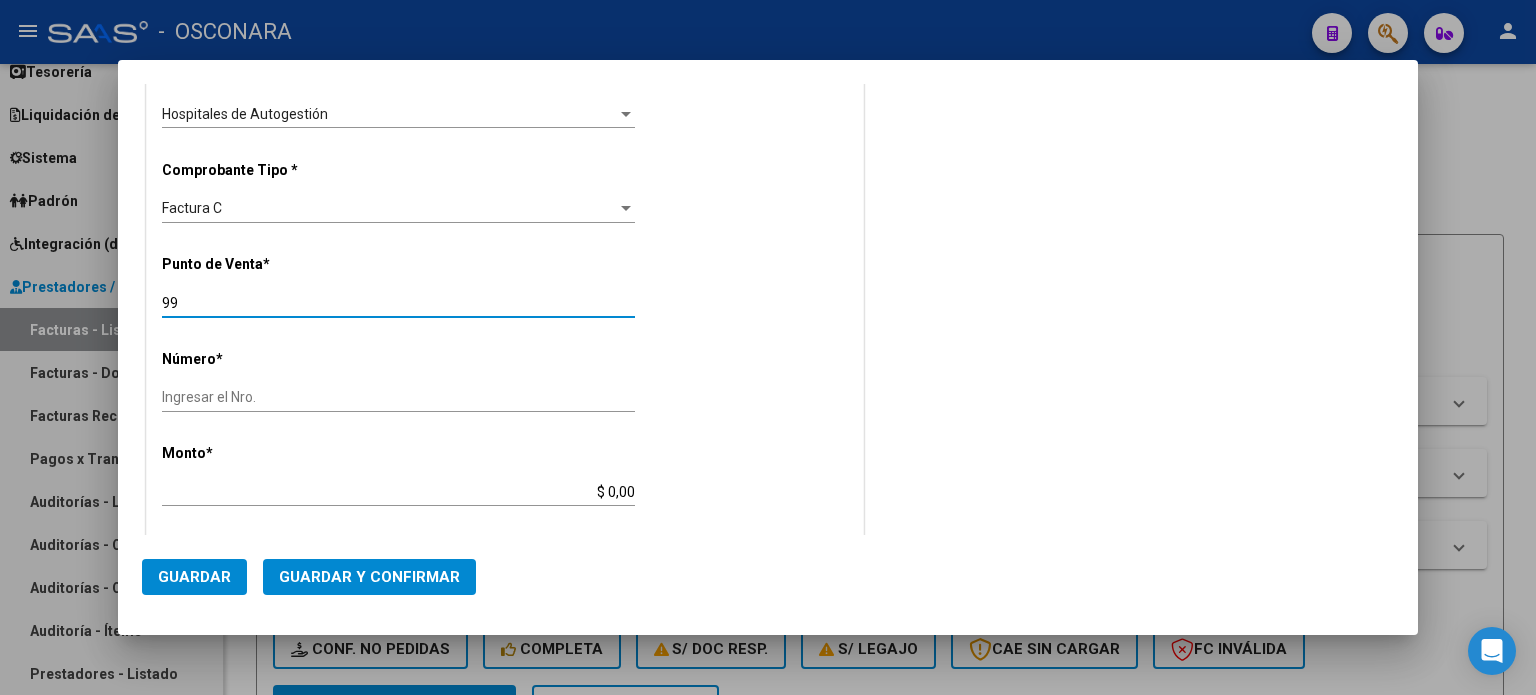 click on "Ingresar el Nro." at bounding box center (398, 397) 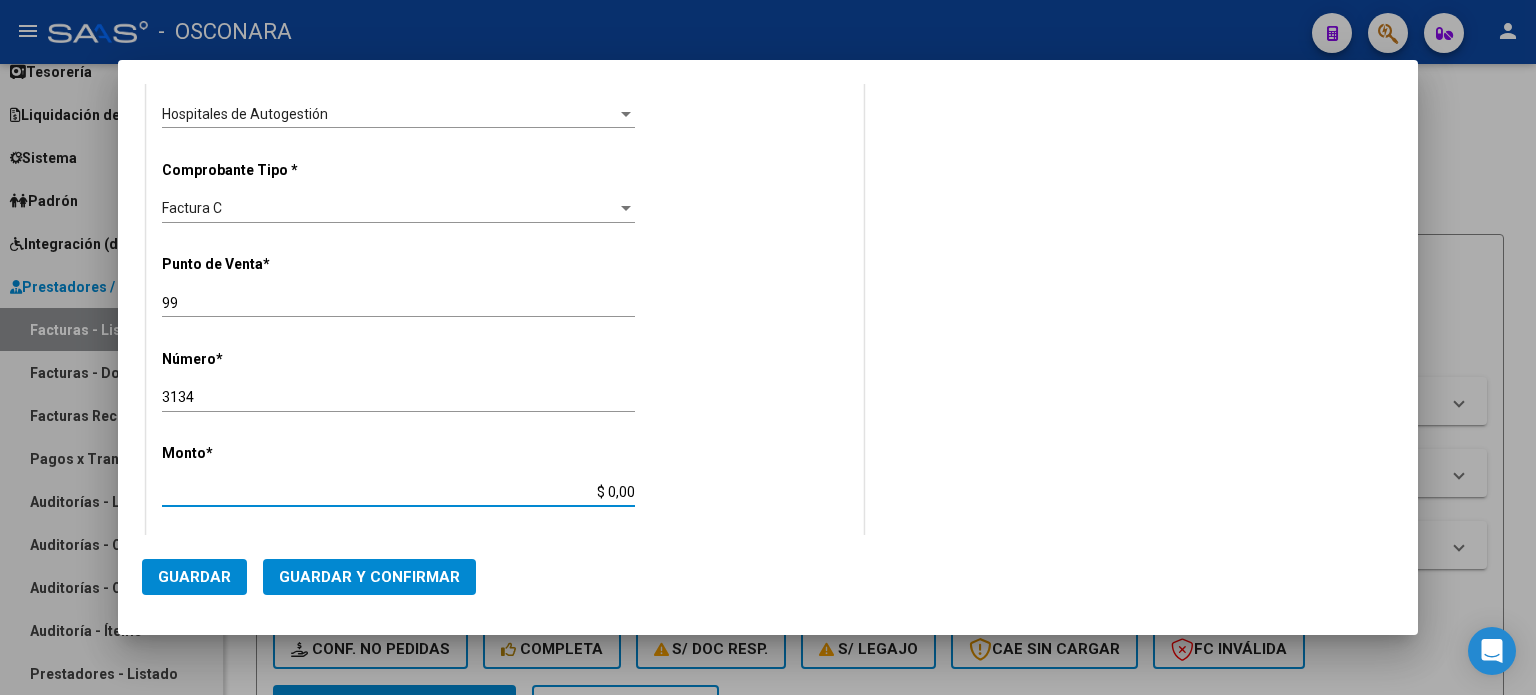 drag, startPoint x: 603, startPoint y: 488, endPoint x: 669, endPoint y: 484, distance: 66.1211 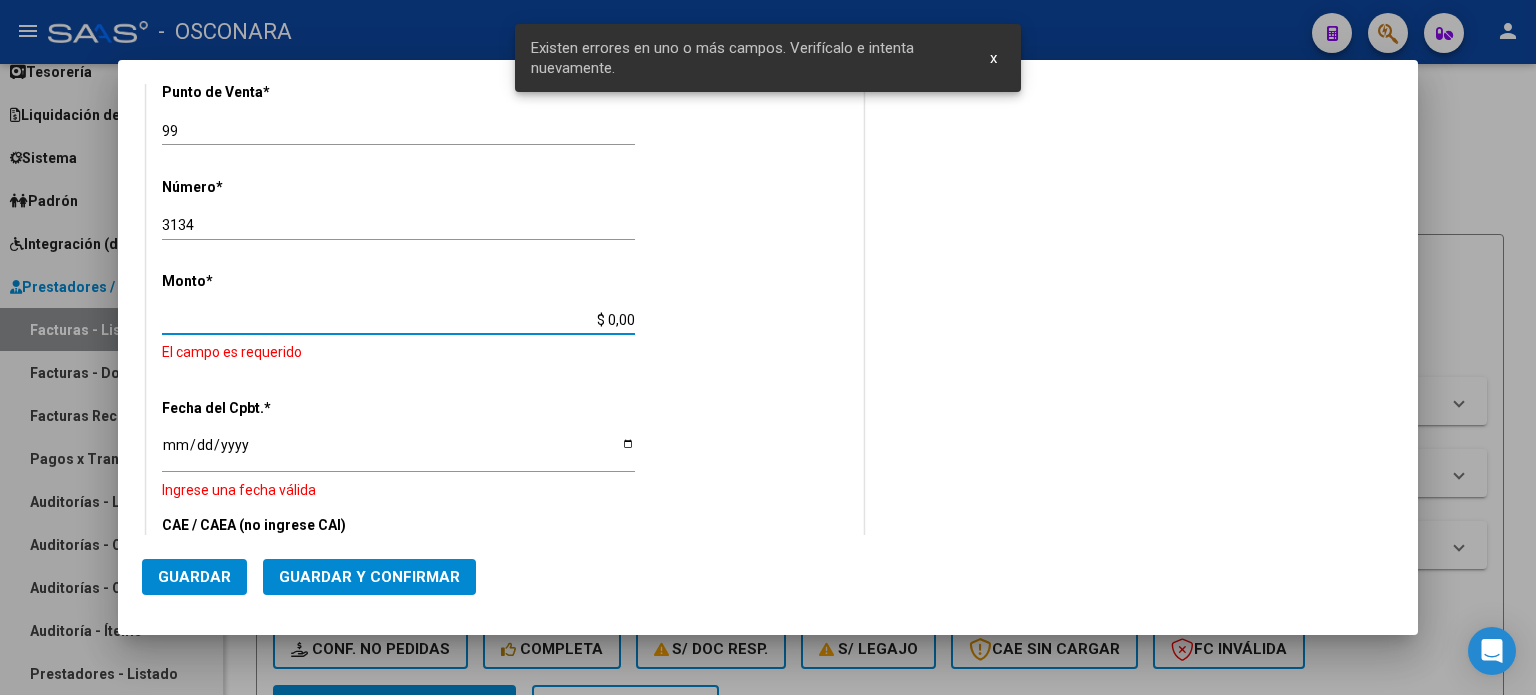 scroll, scrollTop: 573, scrollLeft: 0, axis: vertical 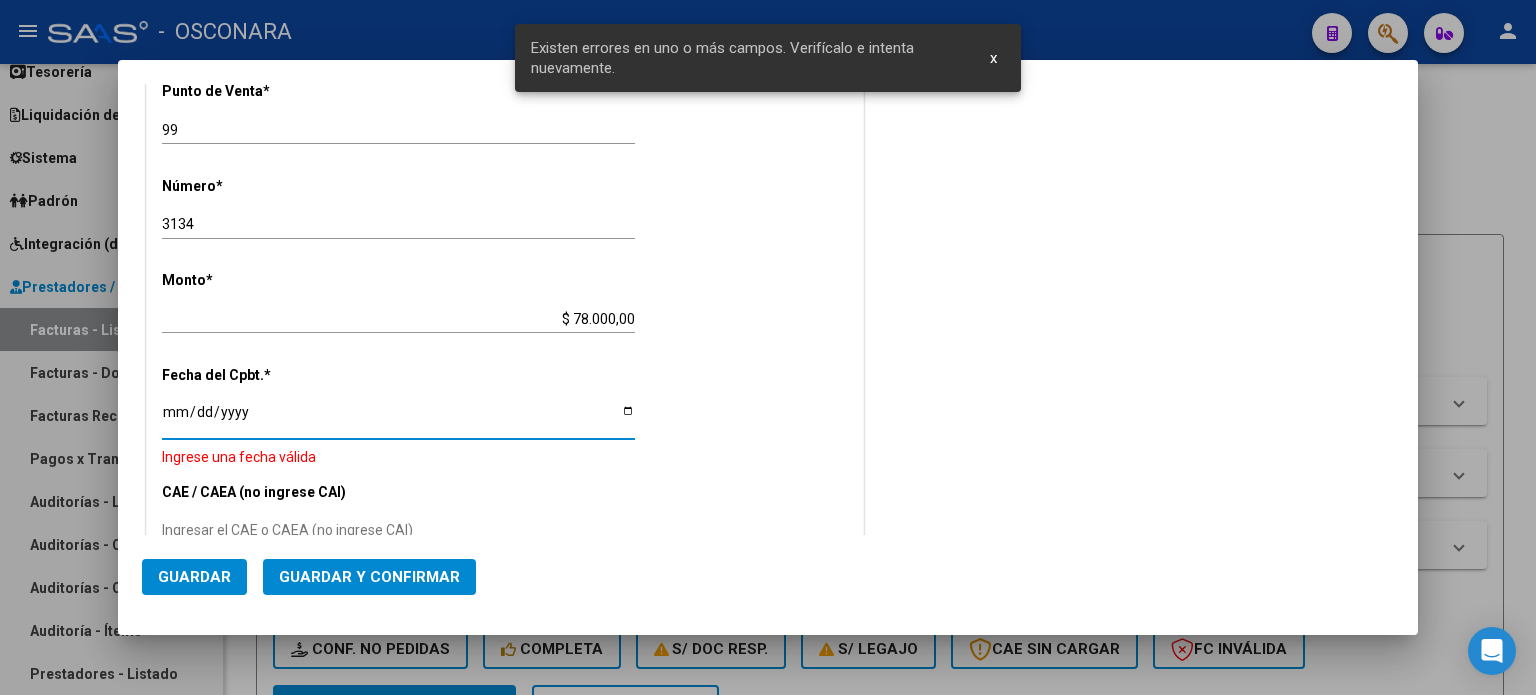 click on "Ingresar la fecha" at bounding box center (398, 419) 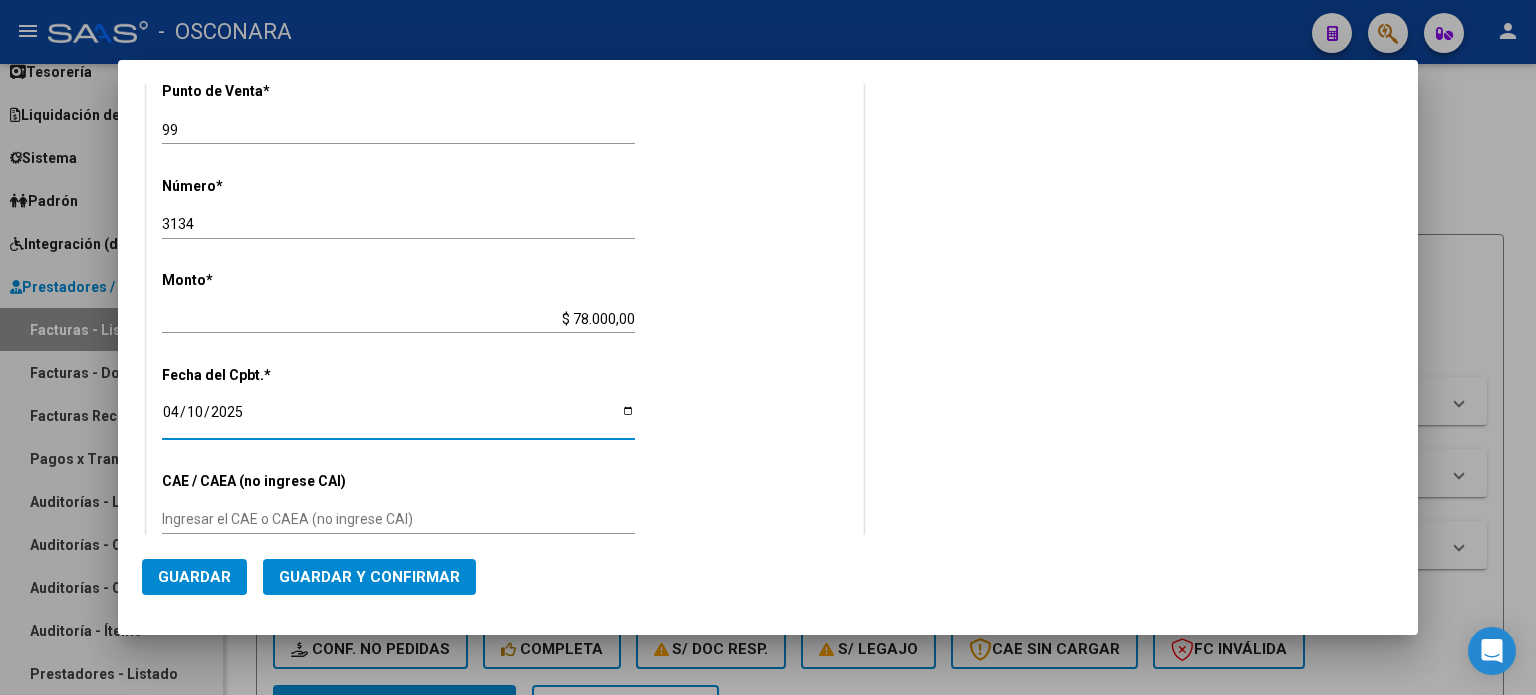 click on "Guardar y Confirmar" 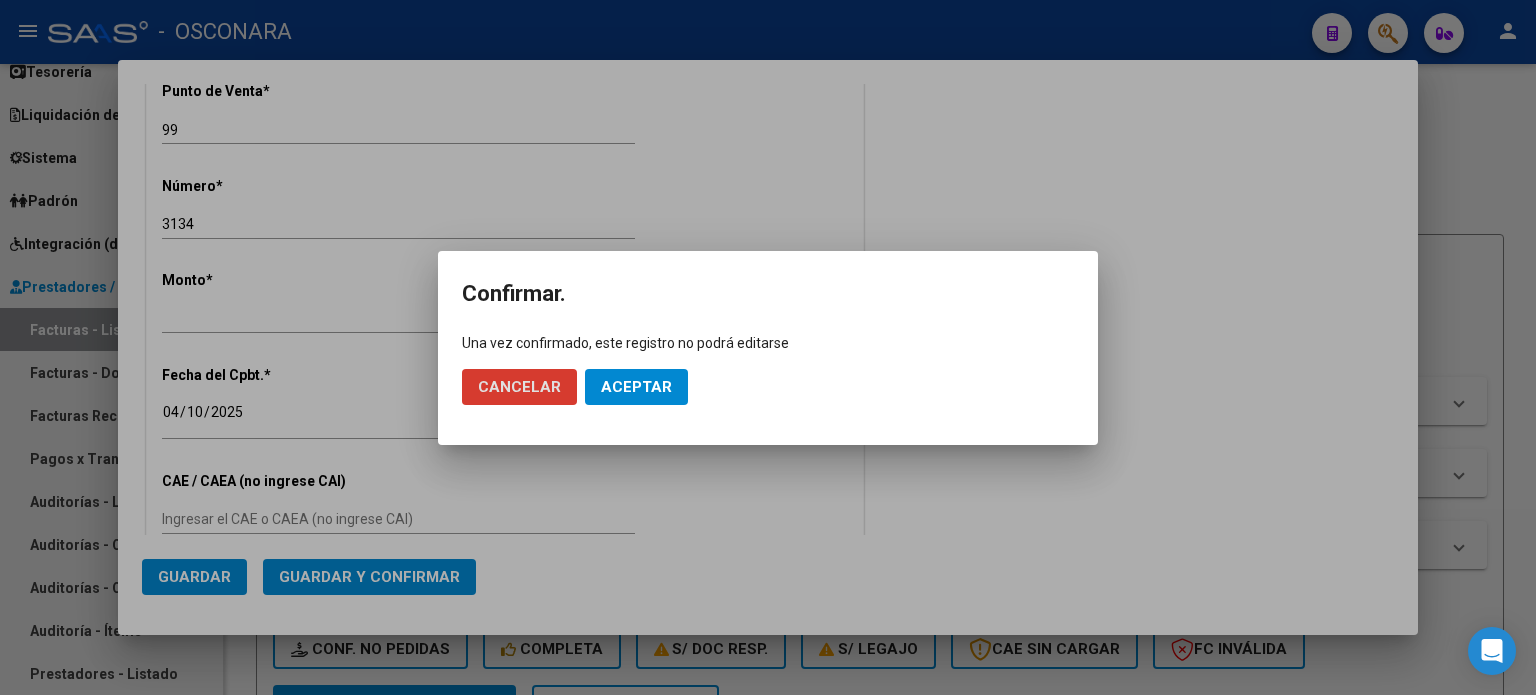 click on "Aceptar" 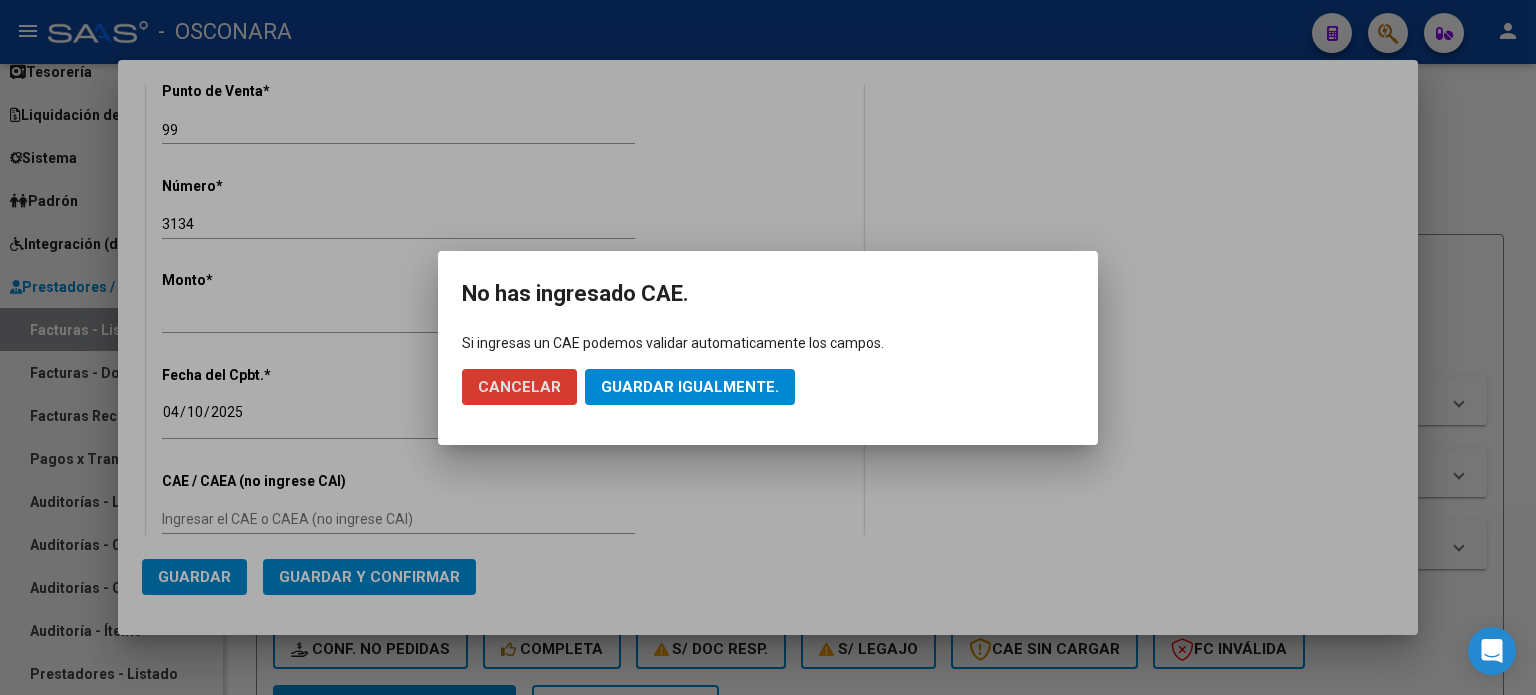 click on "Guardar igualmente." 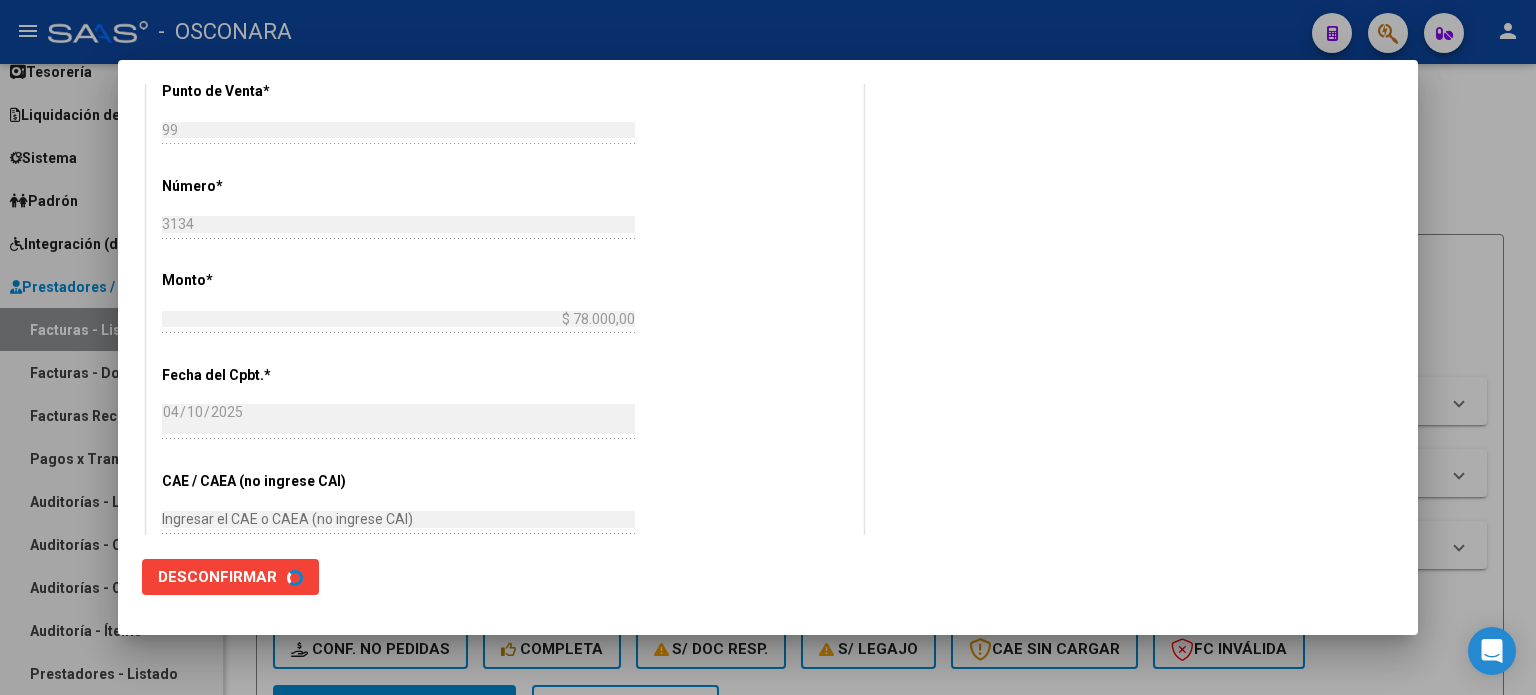 scroll, scrollTop: 0, scrollLeft: 0, axis: both 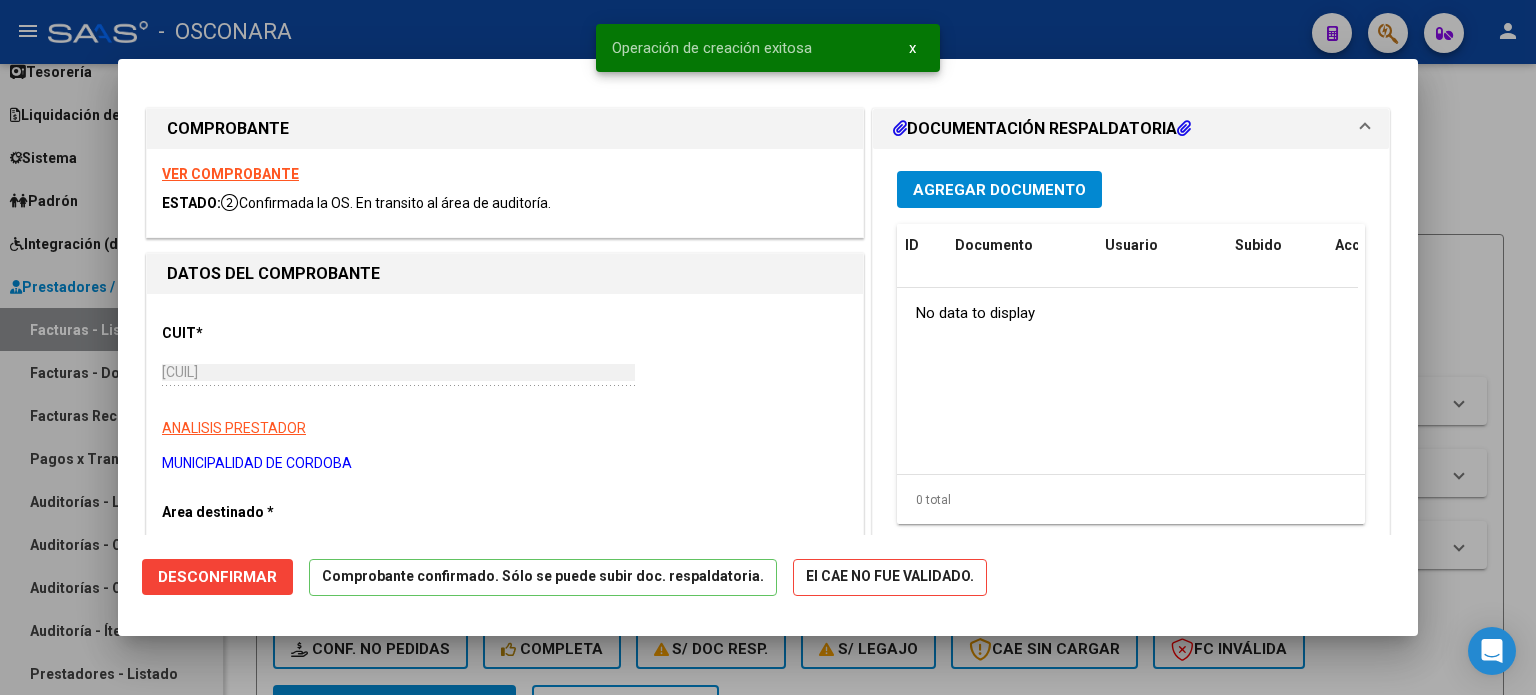 click at bounding box center (768, 347) 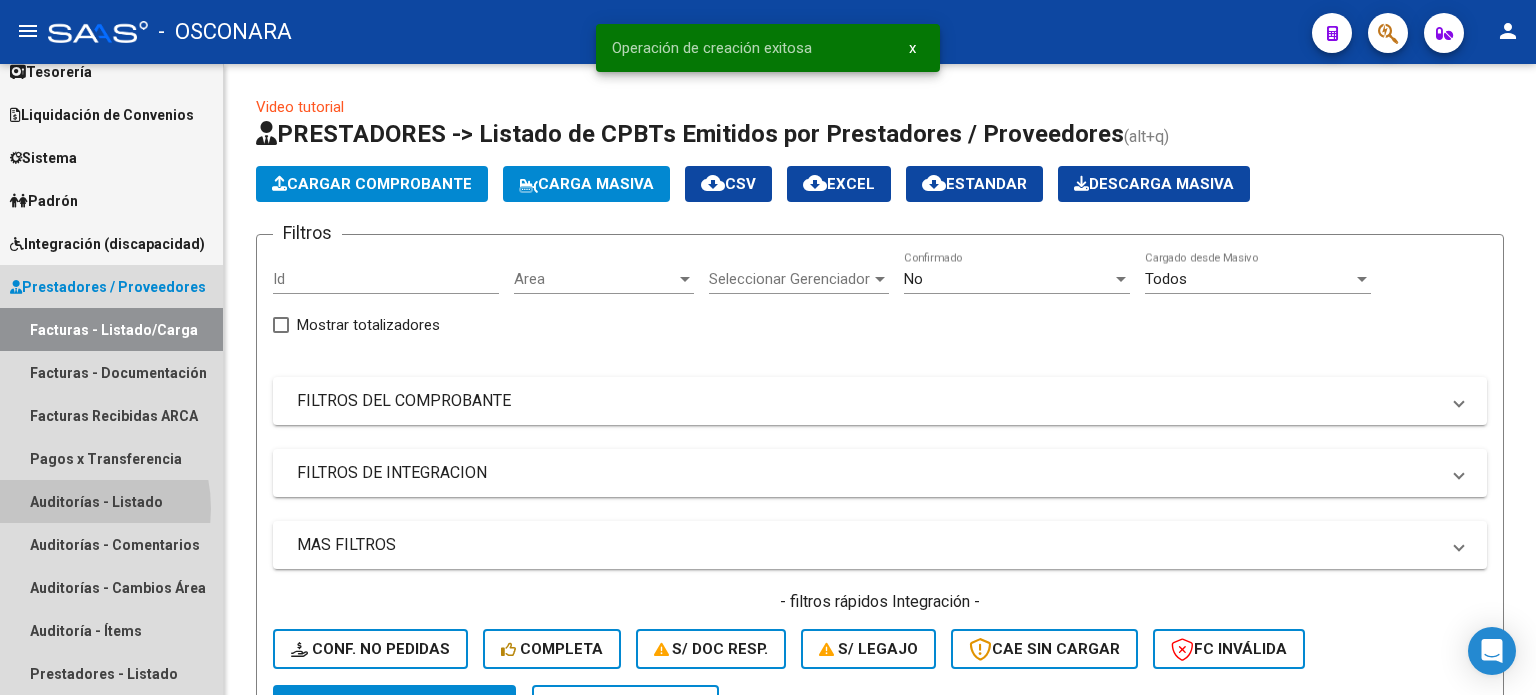 click on "Auditorías - Listado" at bounding box center (111, 501) 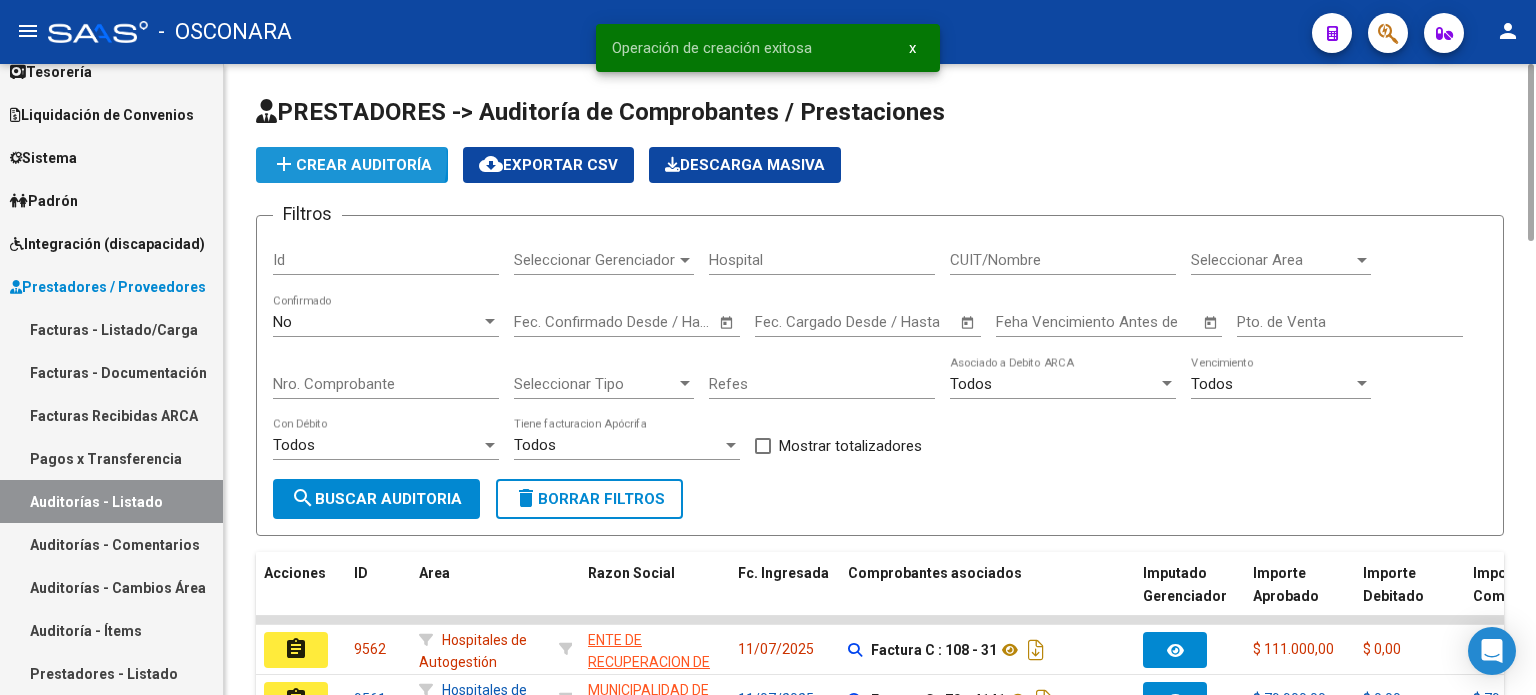 click on "add  Crear Auditoría" 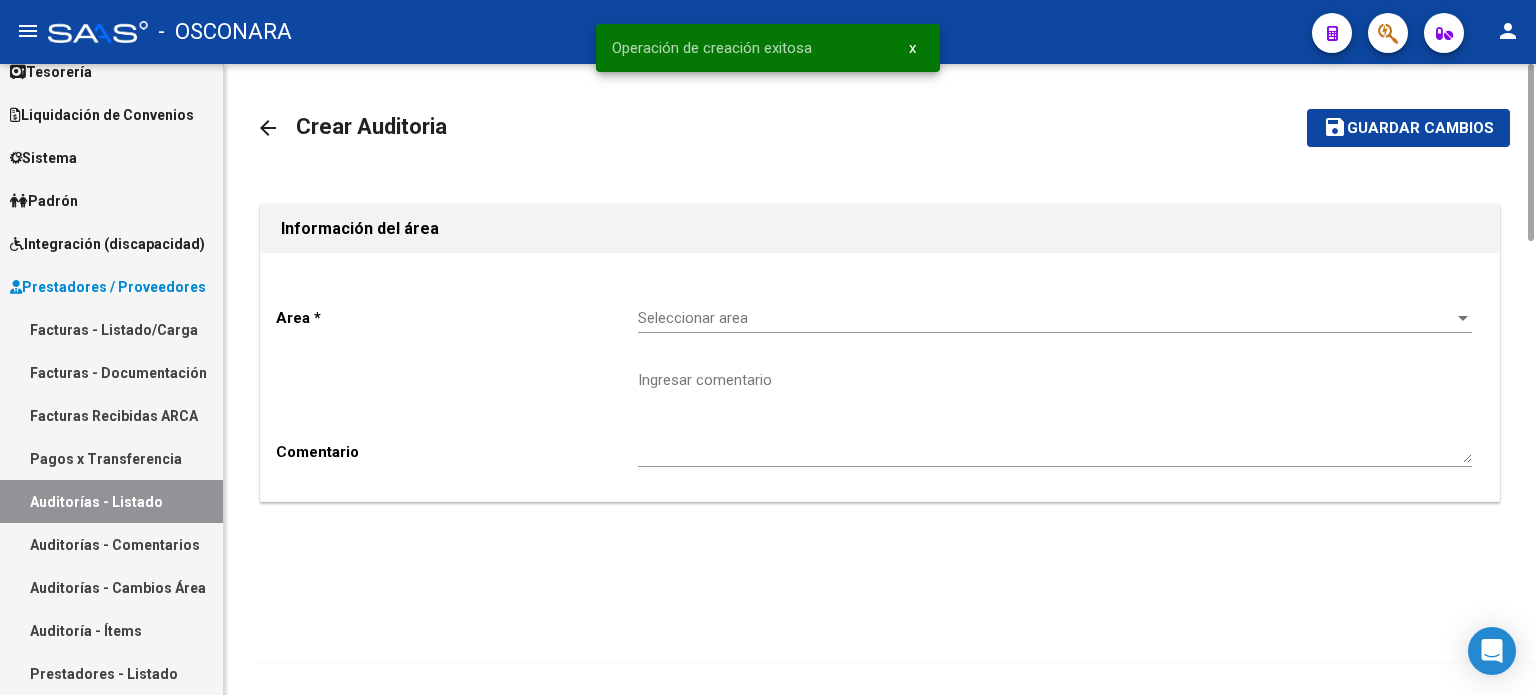 click on "Seleccionar area" at bounding box center (1046, 318) 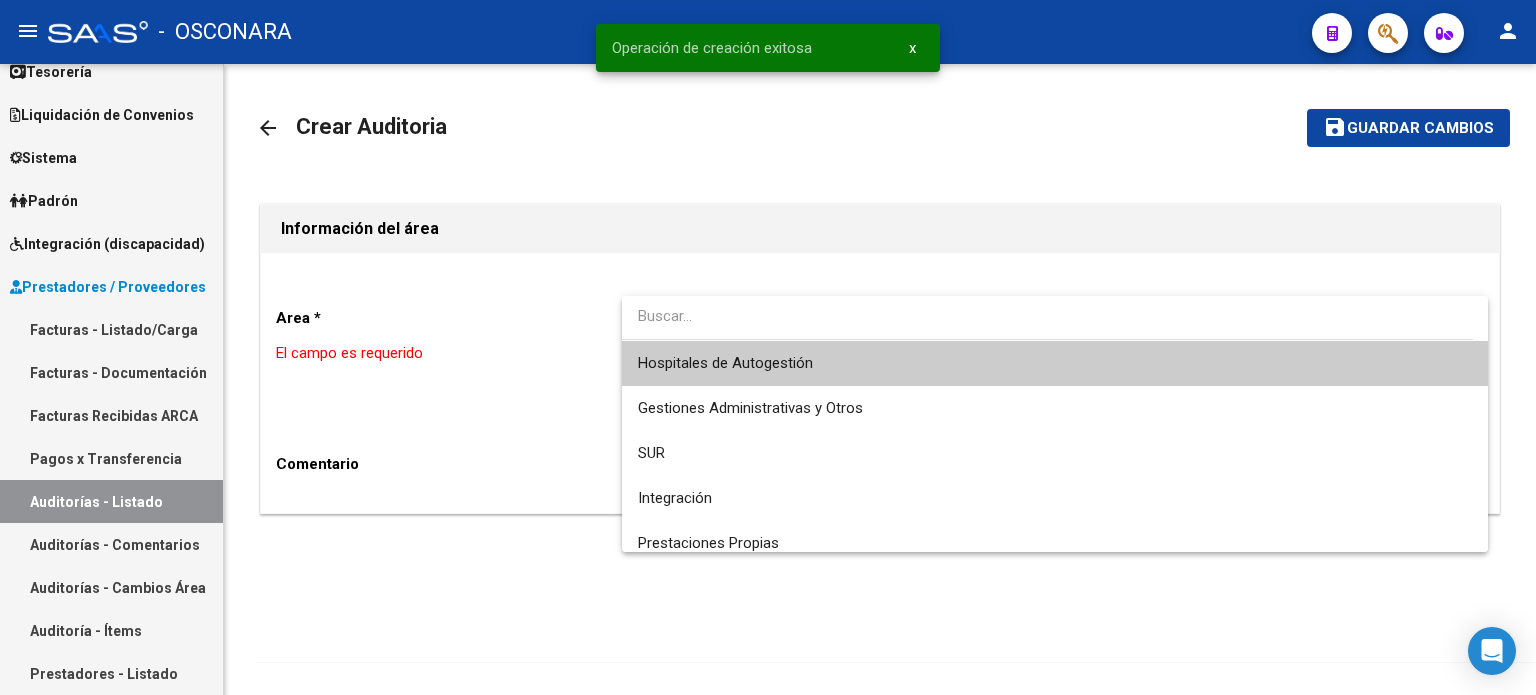 click on "Hospitales de Autogestión" at bounding box center [1055, 363] 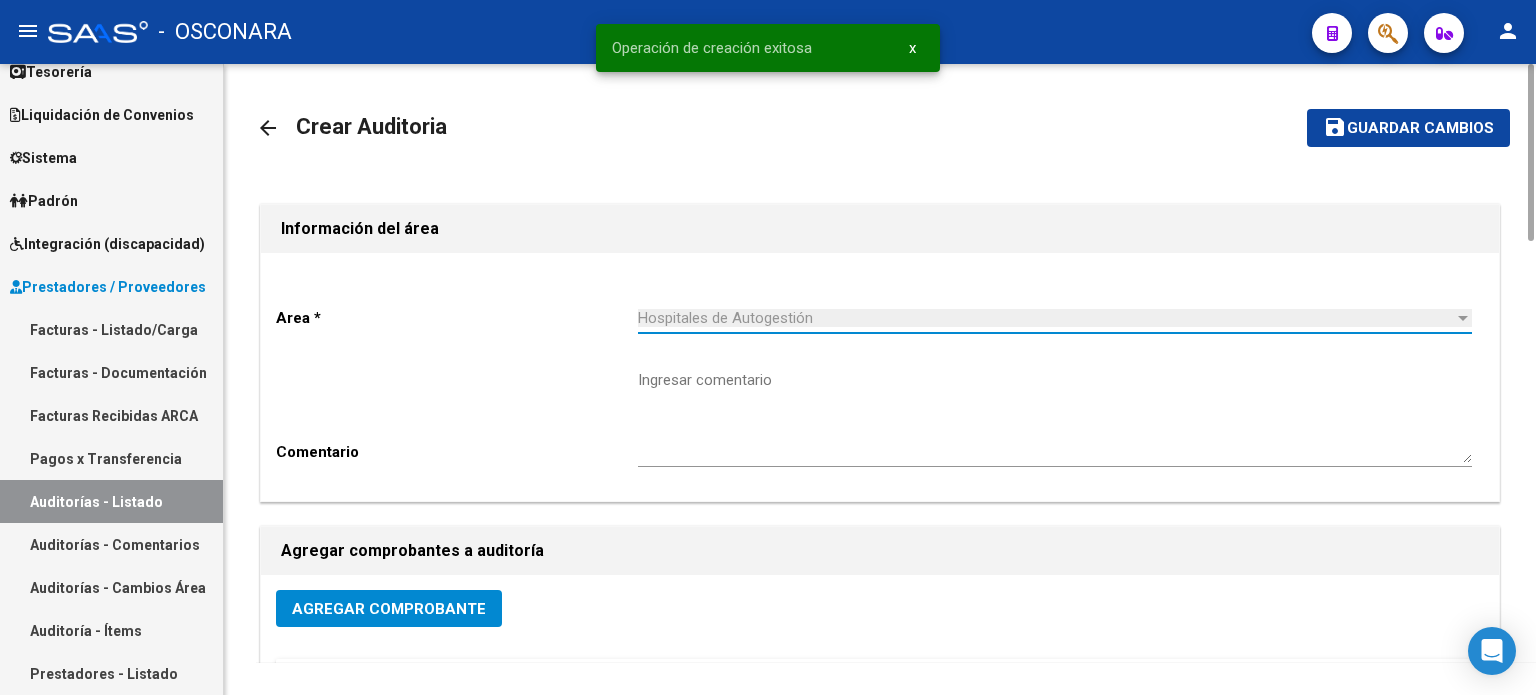 click on "Agregar Comprobante" 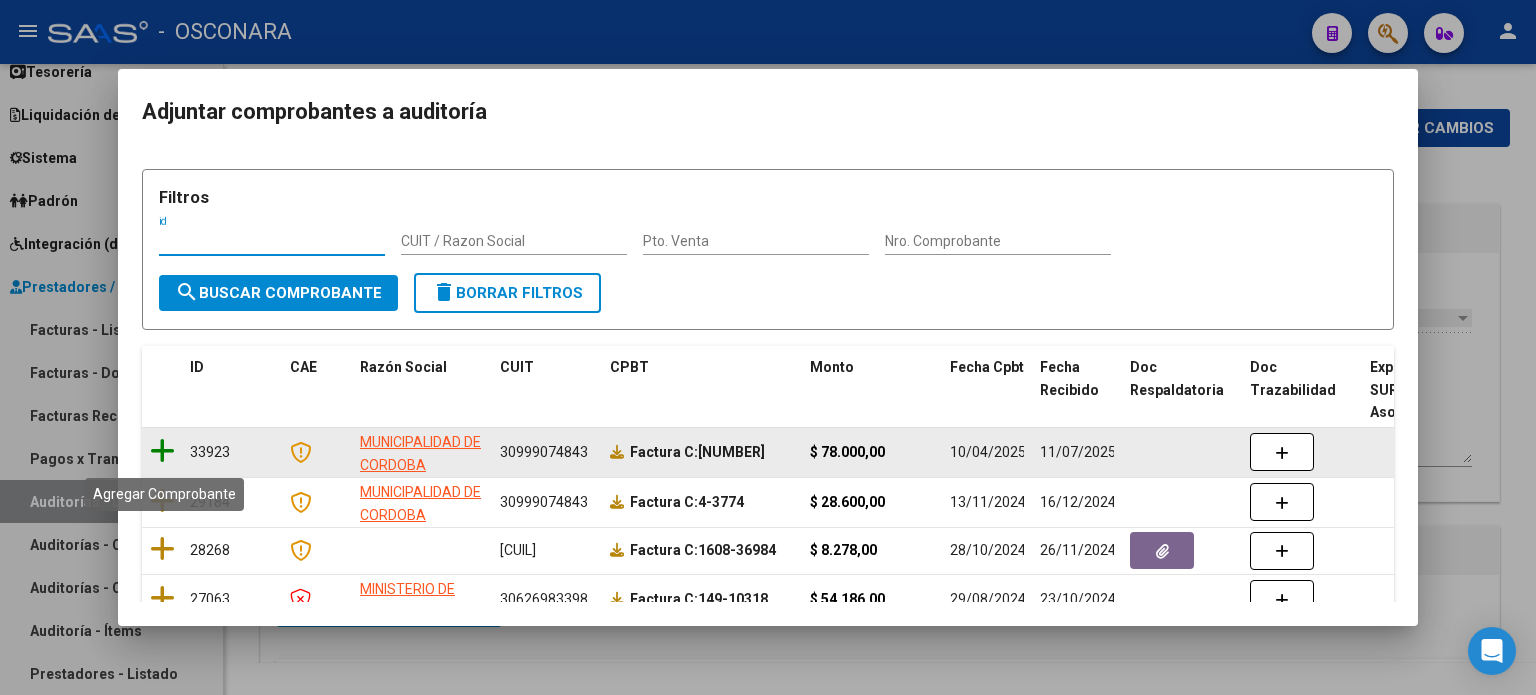 click 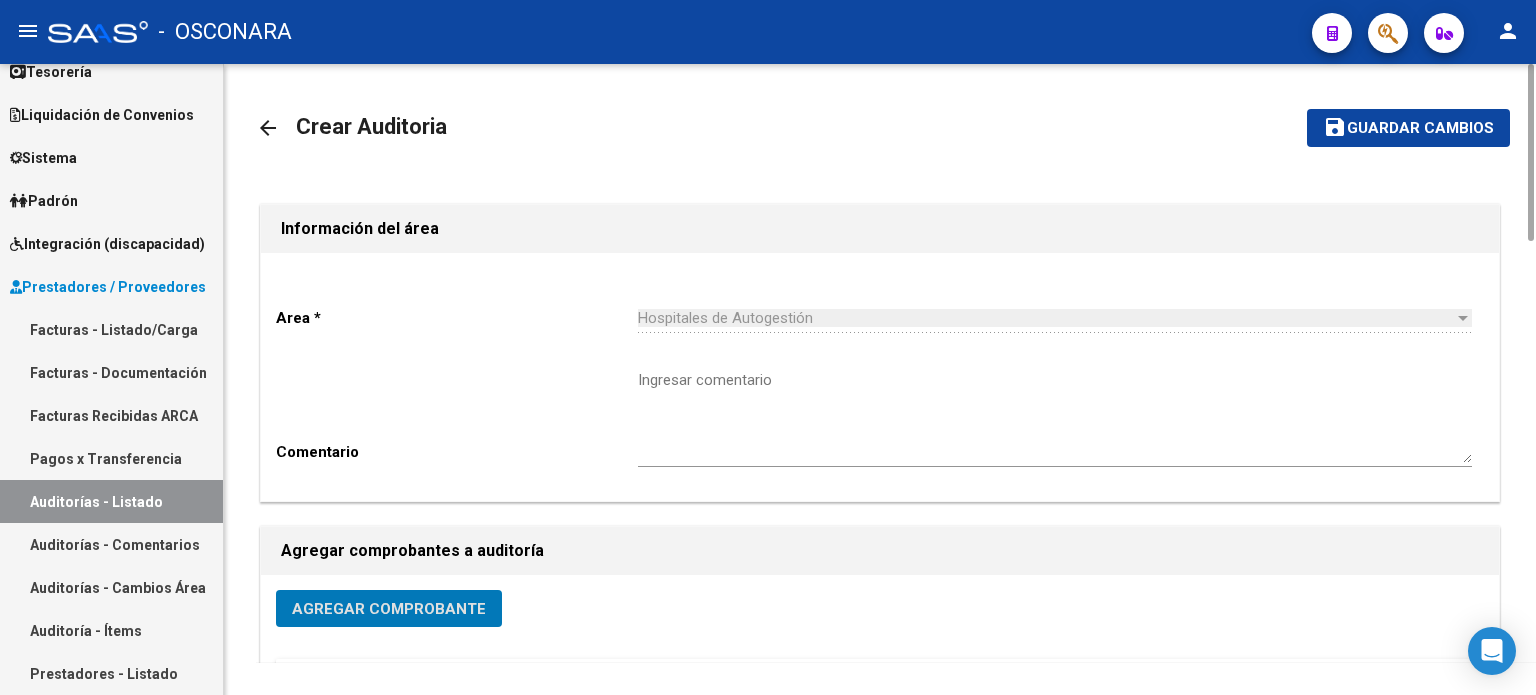 click on "Guardar cambios" 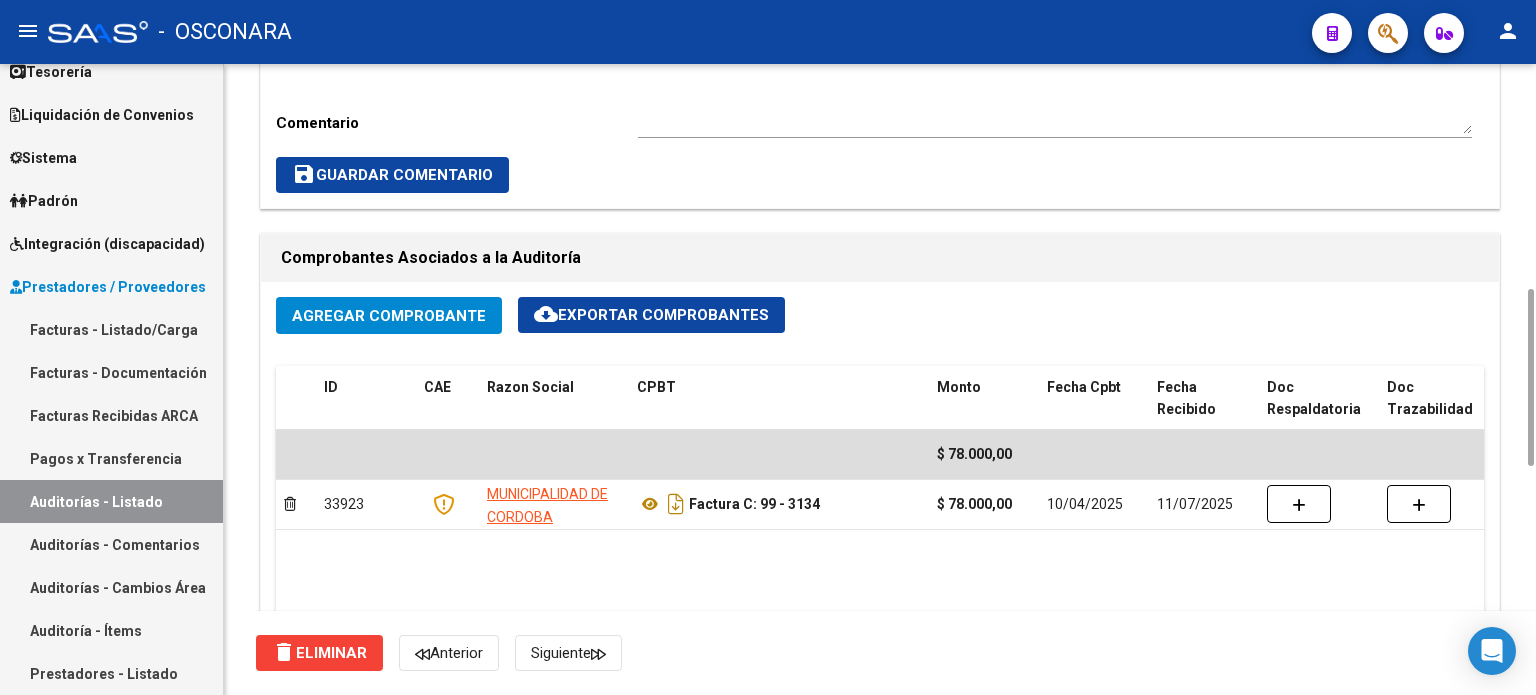 scroll, scrollTop: 1200, scrollLeft: 0, axis: vertical 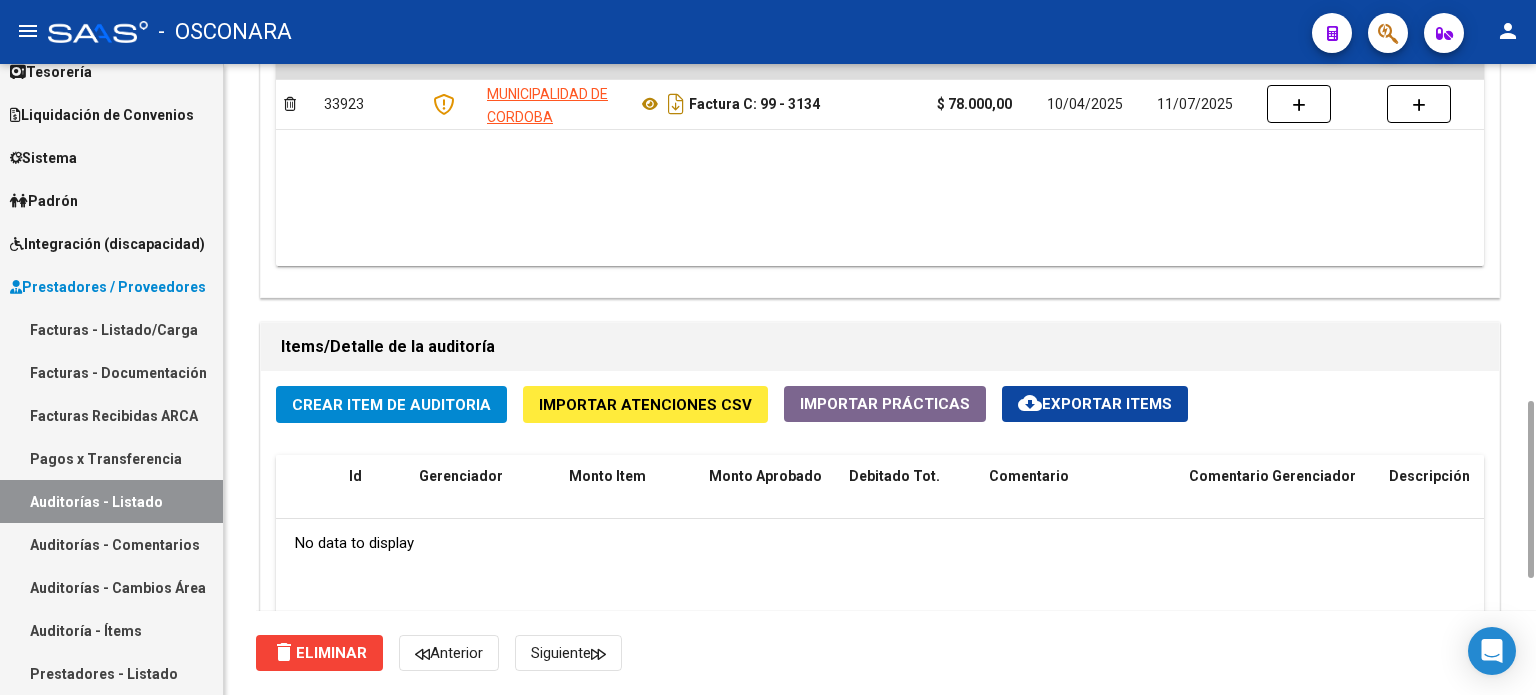 click on "Crear Item de Auditoria" 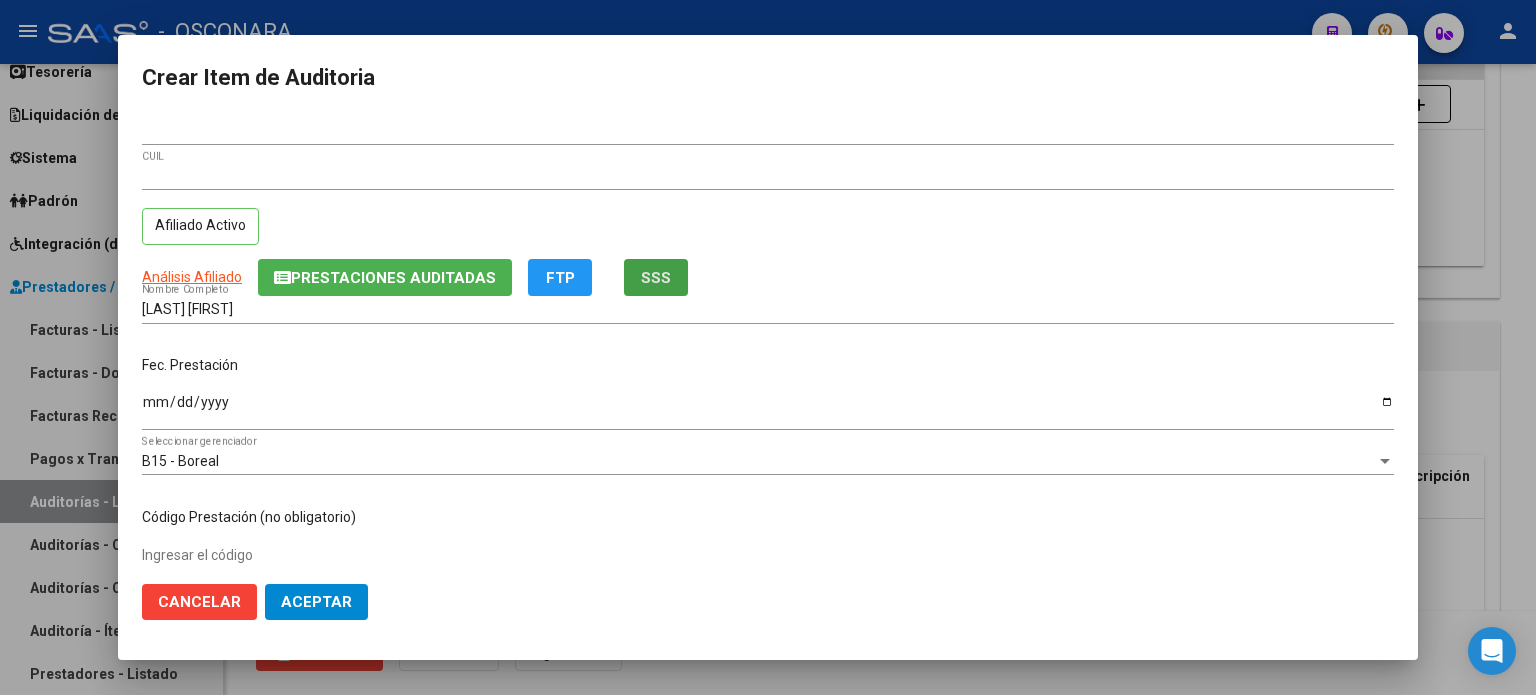 click on "SSS" 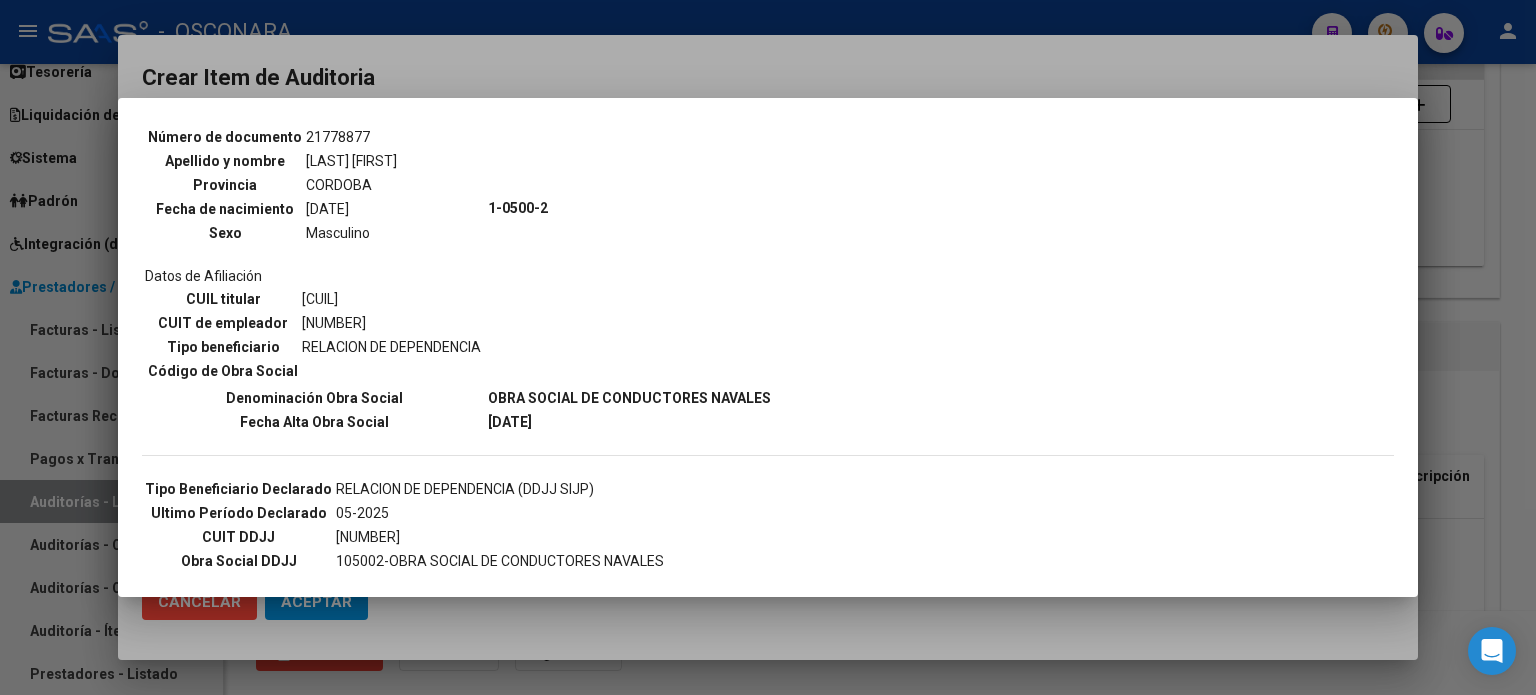 scroll, scrollTop: 200, scrollLeft: 0, axis: vertical 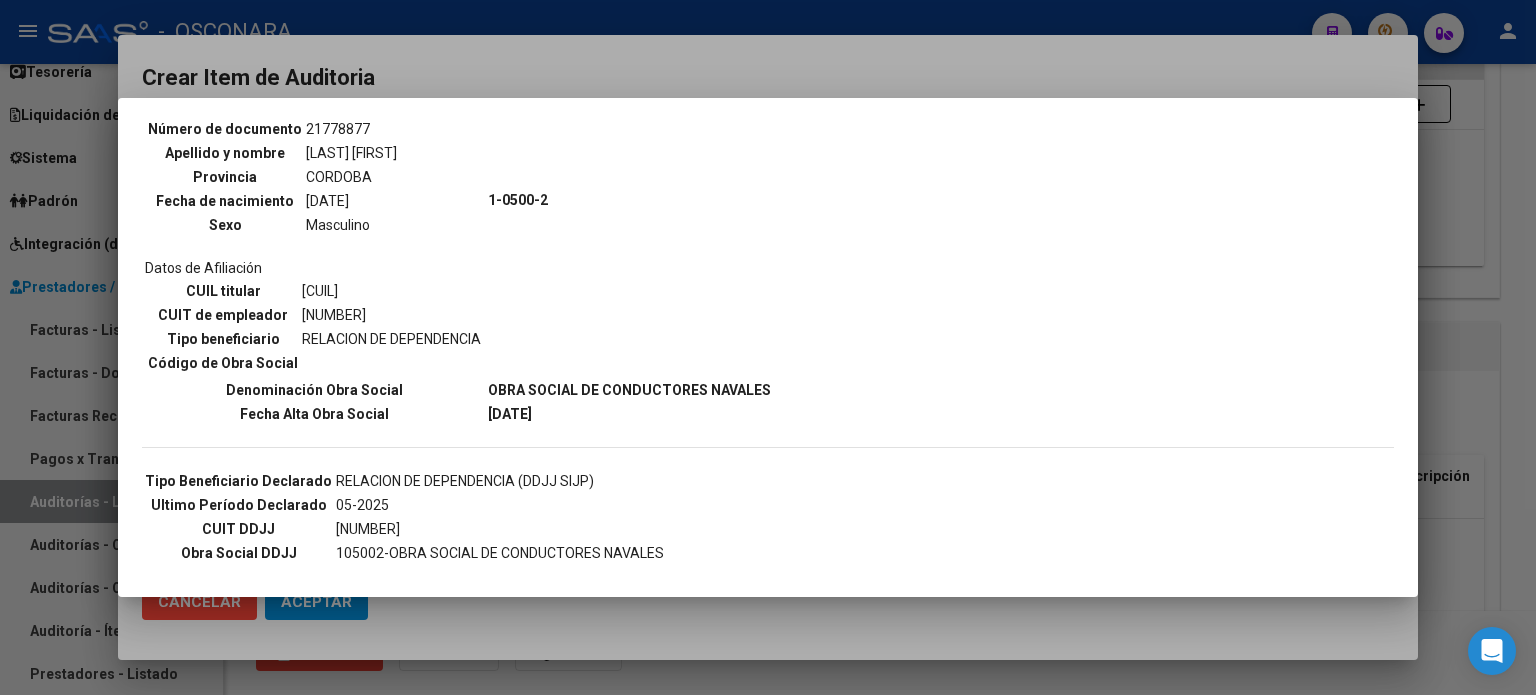 click at bounding box center (768, 347) 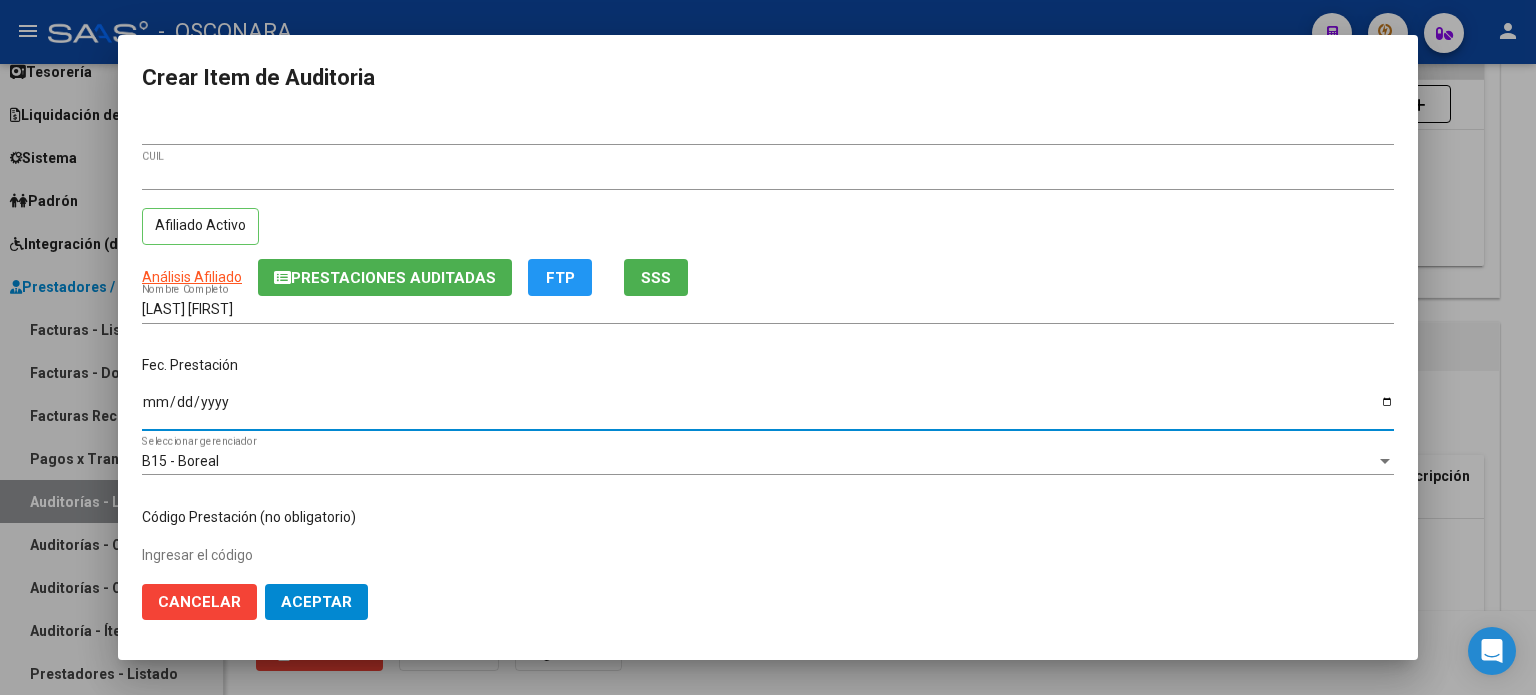 click on "Ingresar la fecha" at bounding box center (768, 409) 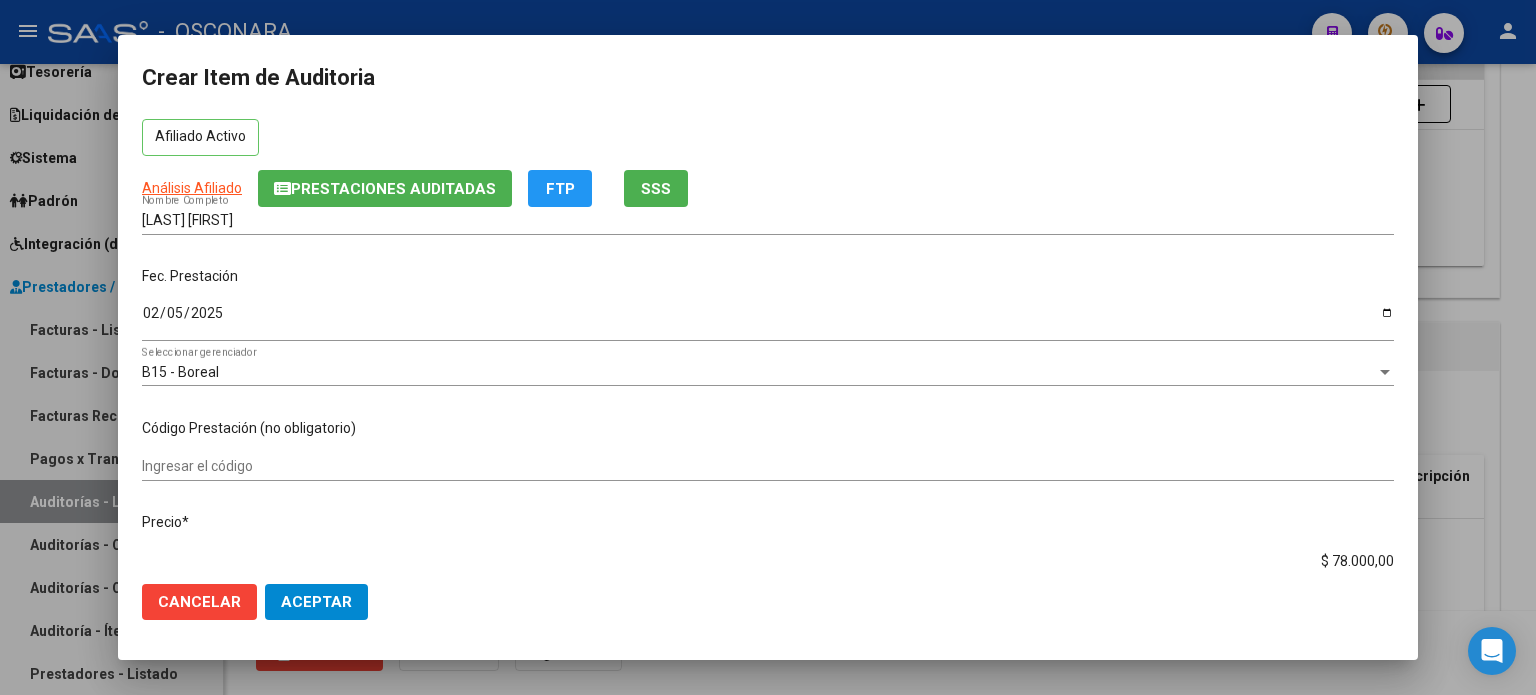 scroll, scrollTop: 200, scrollLeft: 0, axis: vertical 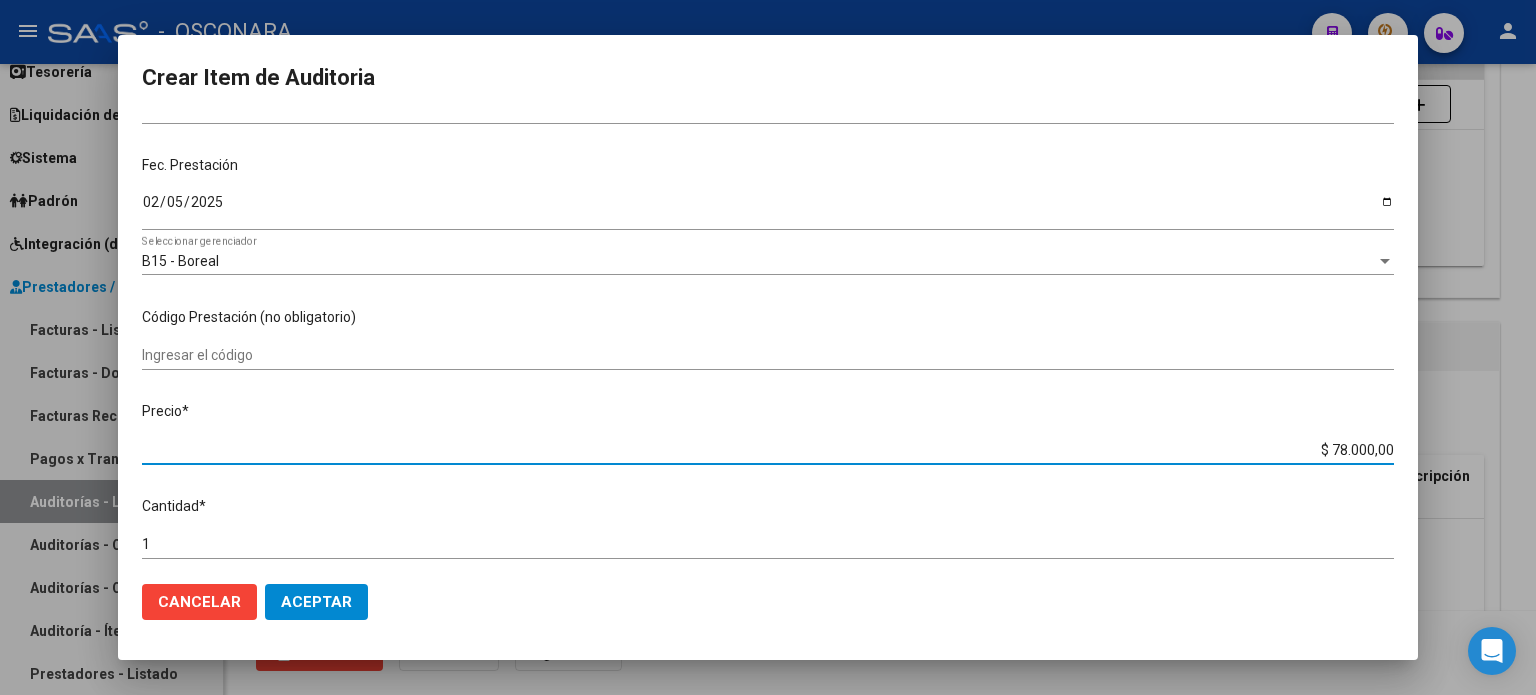 drag, startPoint x: 1313, startPoint y: 447, endPoint x: 1535, endPoint y: 447, distance: 222 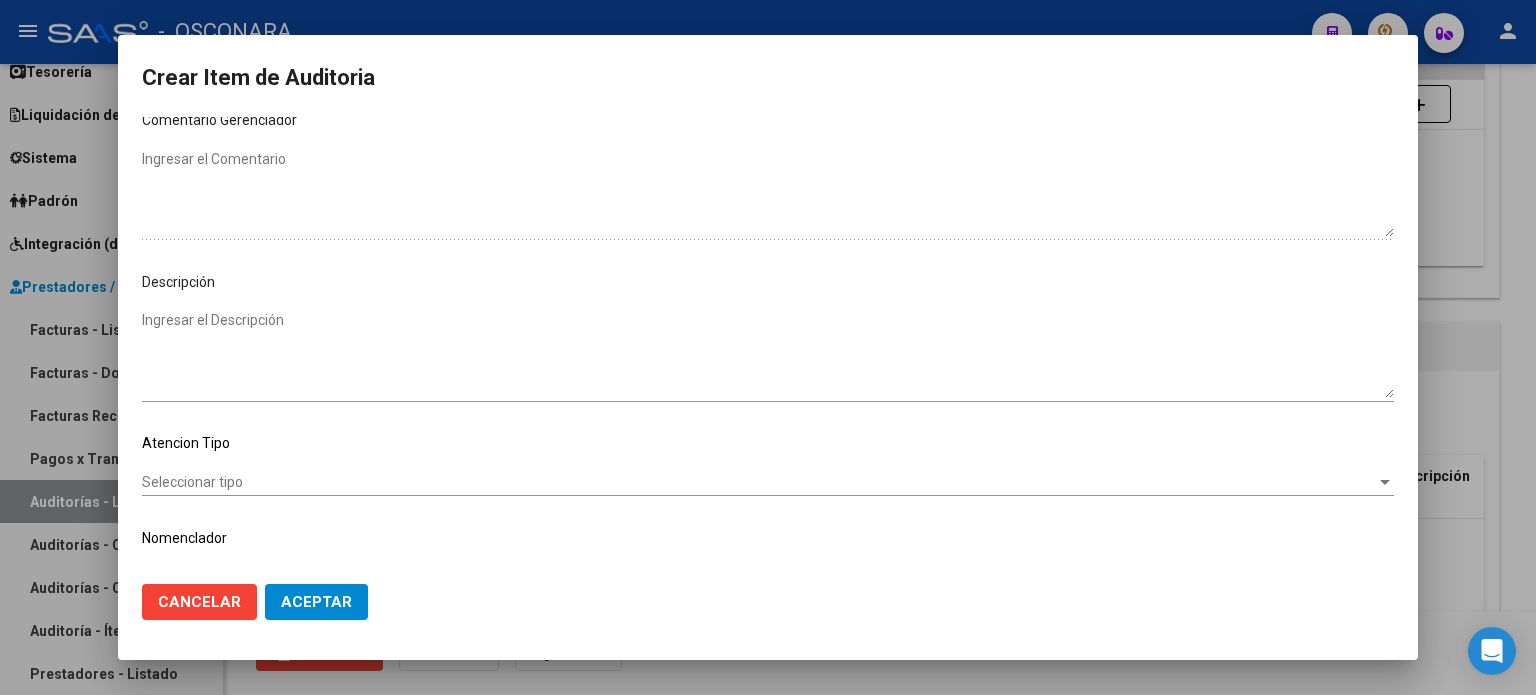 scroll, scrollTop: 1070, scrollLeft: 0, axis: vertical 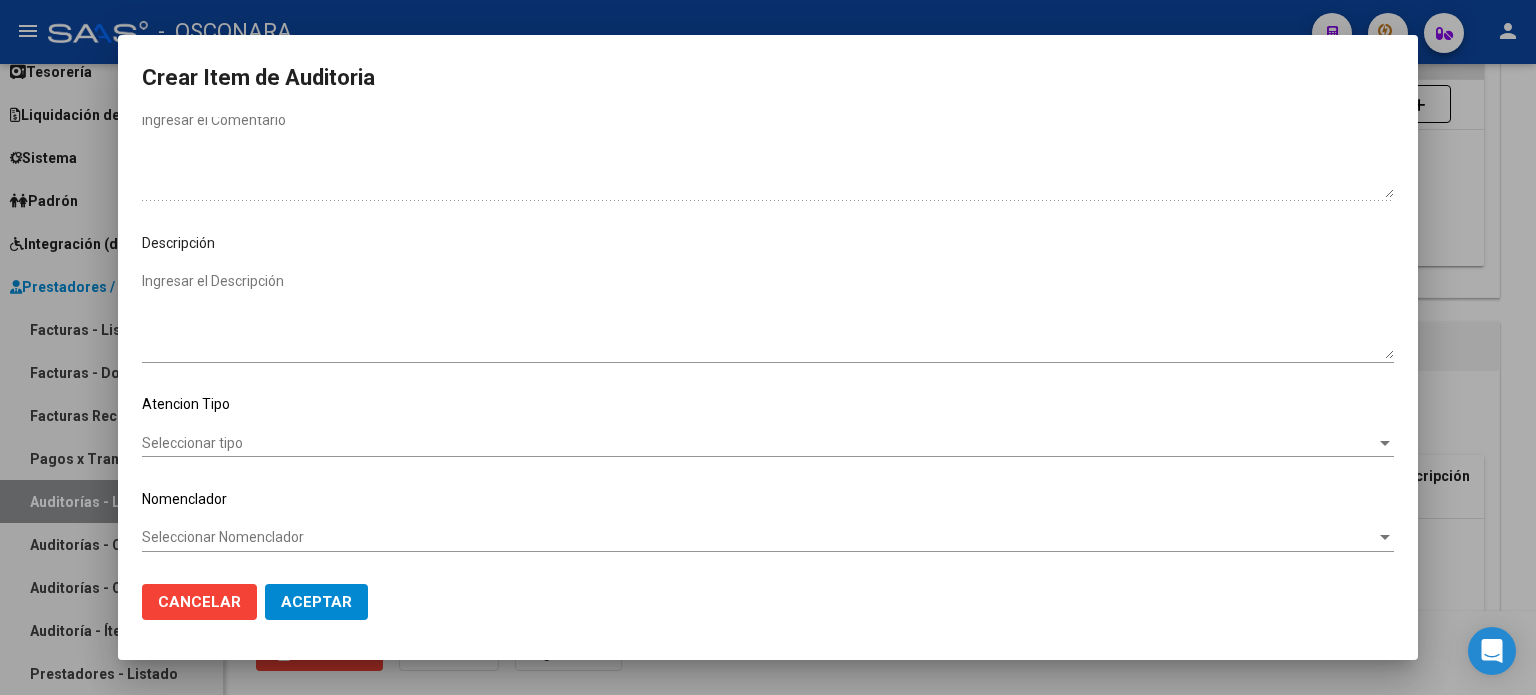 click on "Ingresar el Descripción" at bounding box center [768, 315] 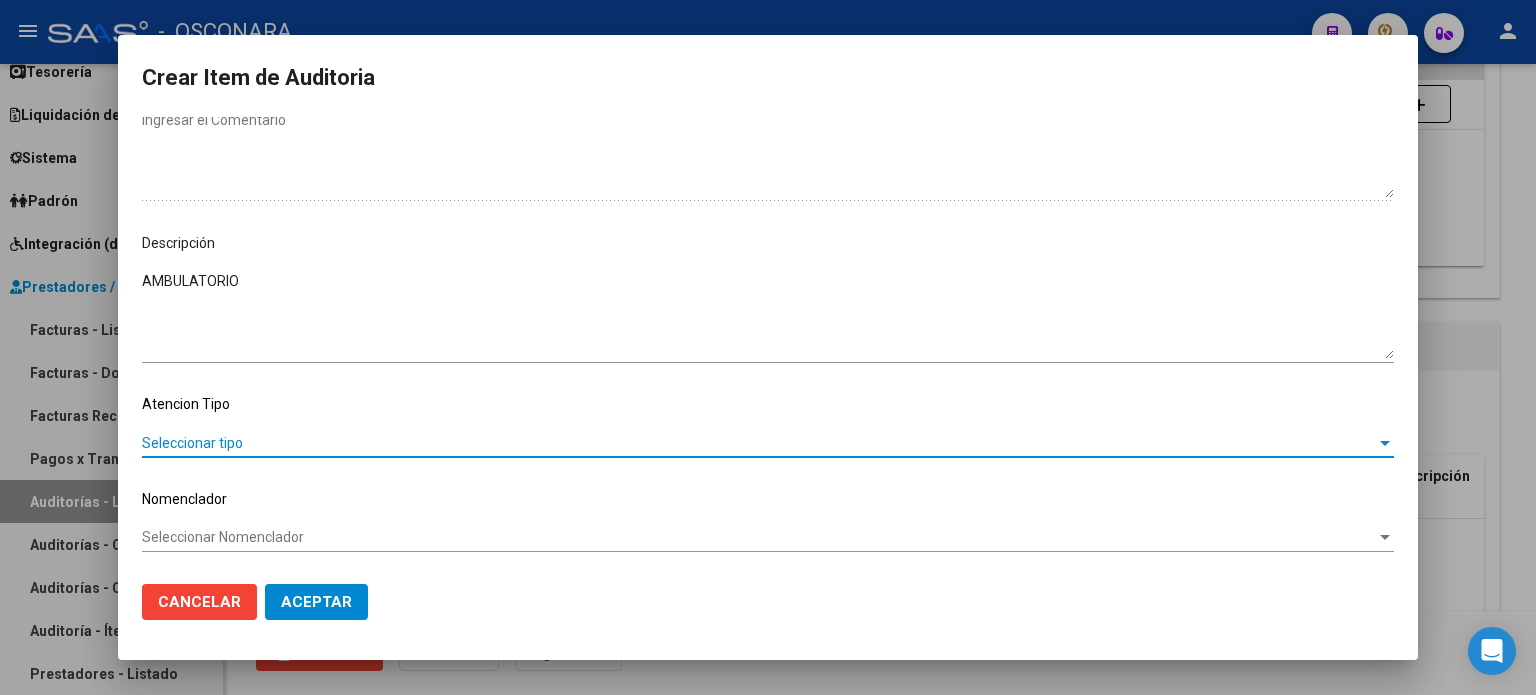 click on "Seleccionar tipo" at bounding box center (759, 443) 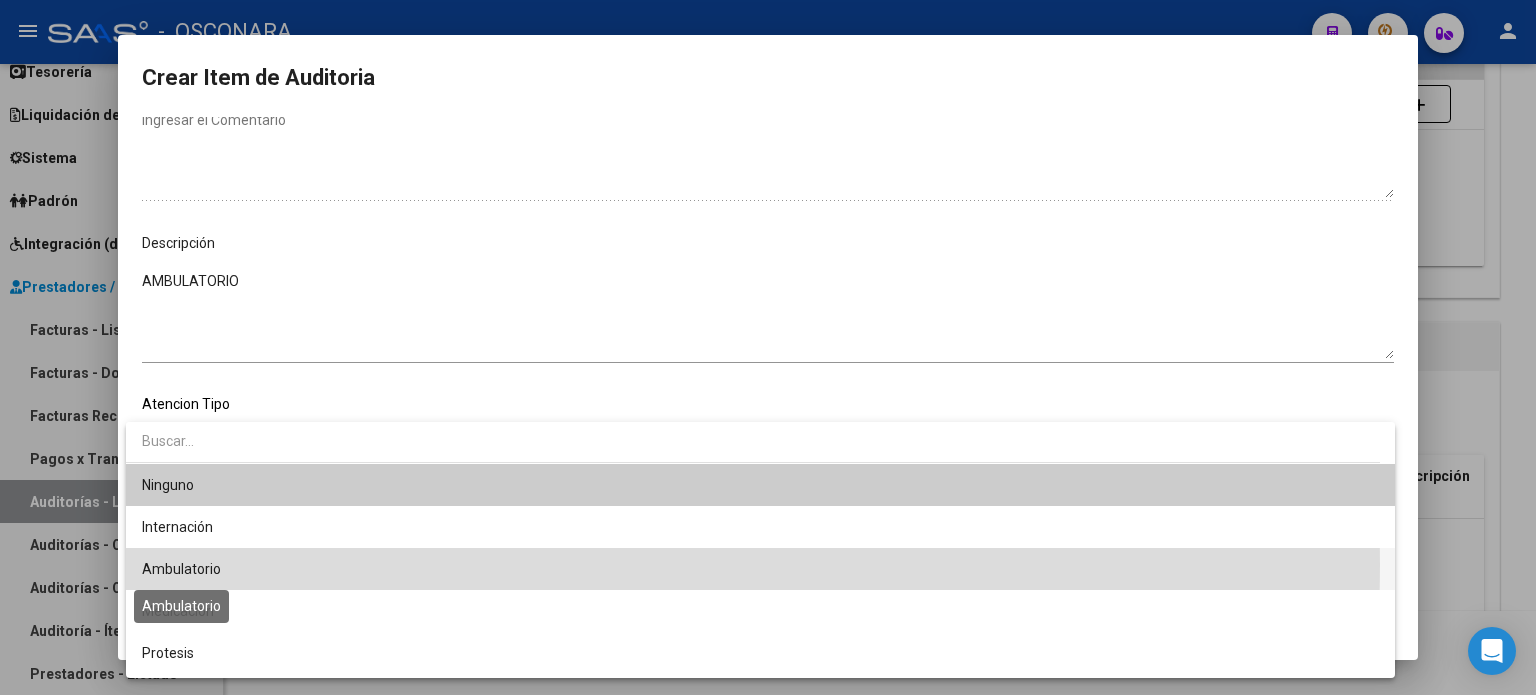 click on "Ambulatorio" at bounding box center (181, 569) 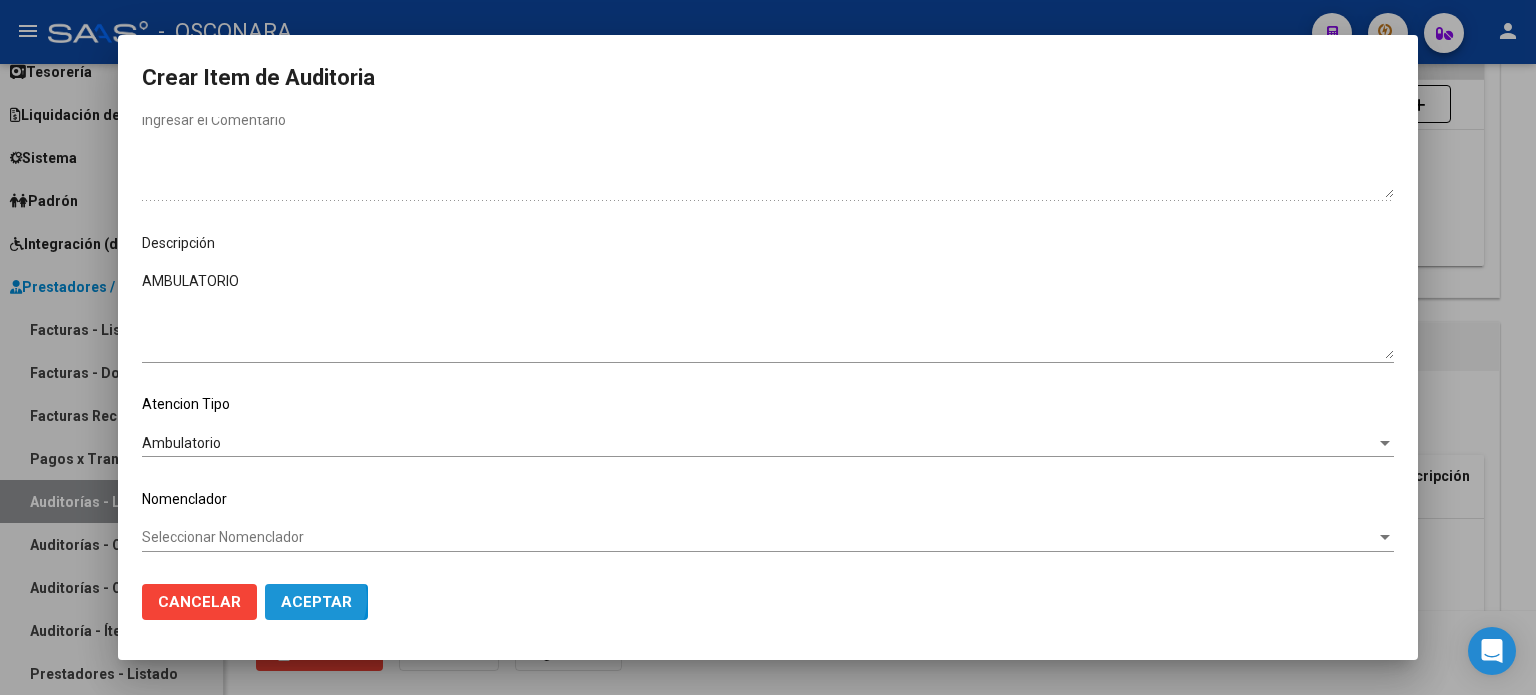 click on "Aceptar" 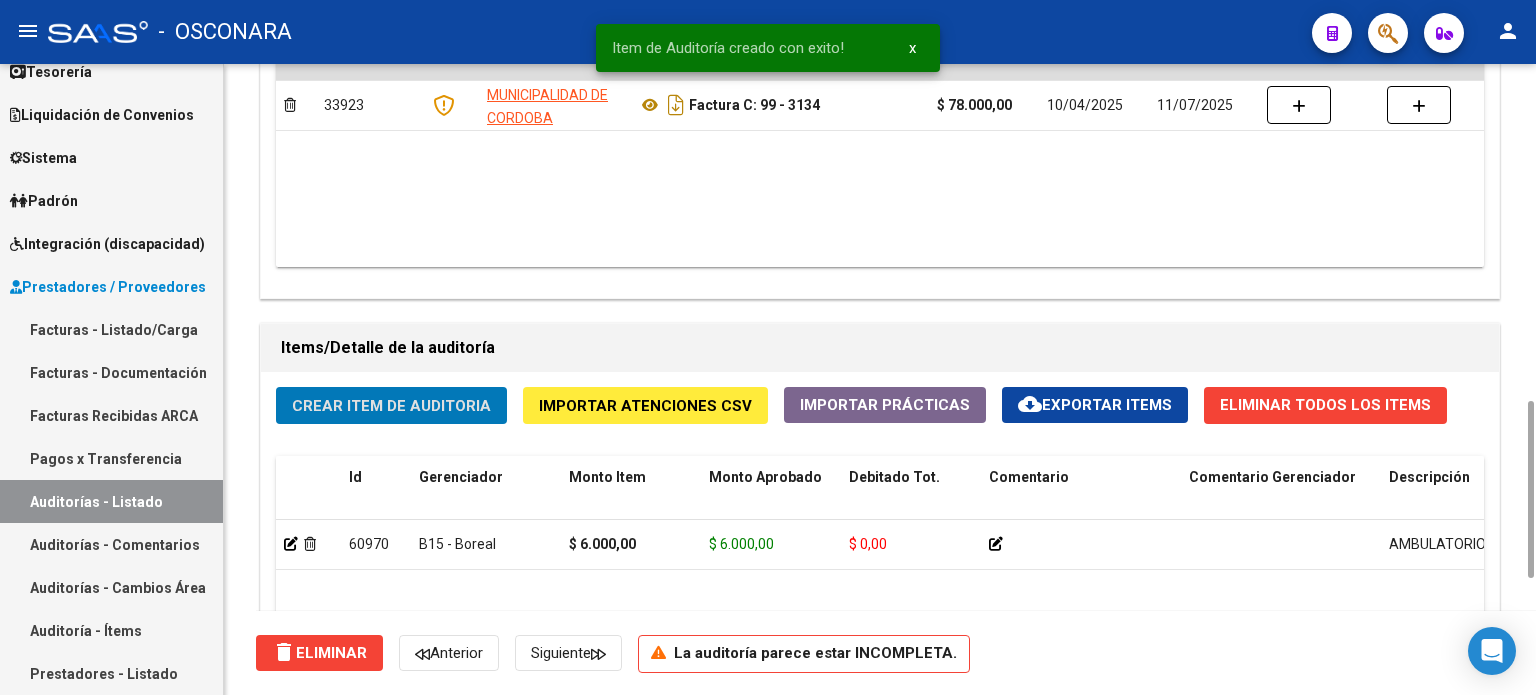 click on "Crear Item de Auditoria" 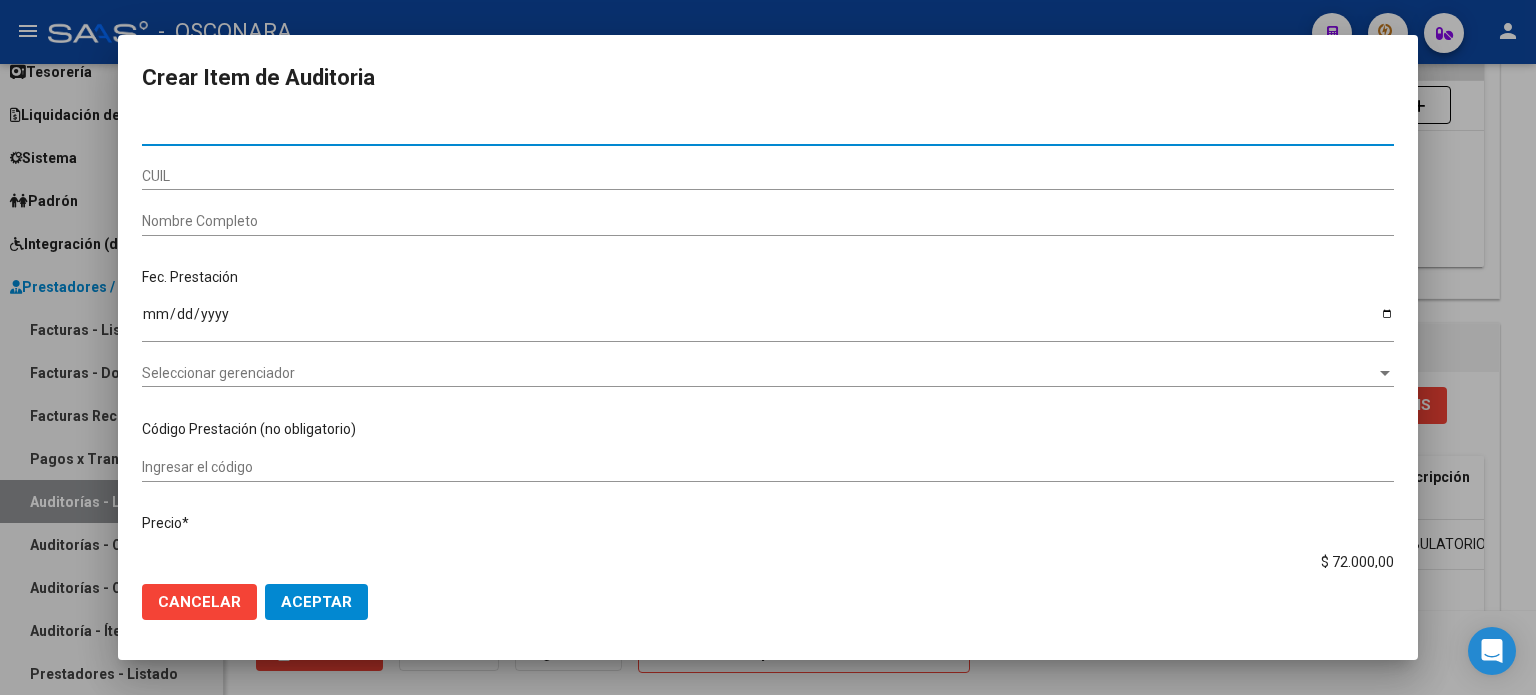 click at bounding box center [768, 347] 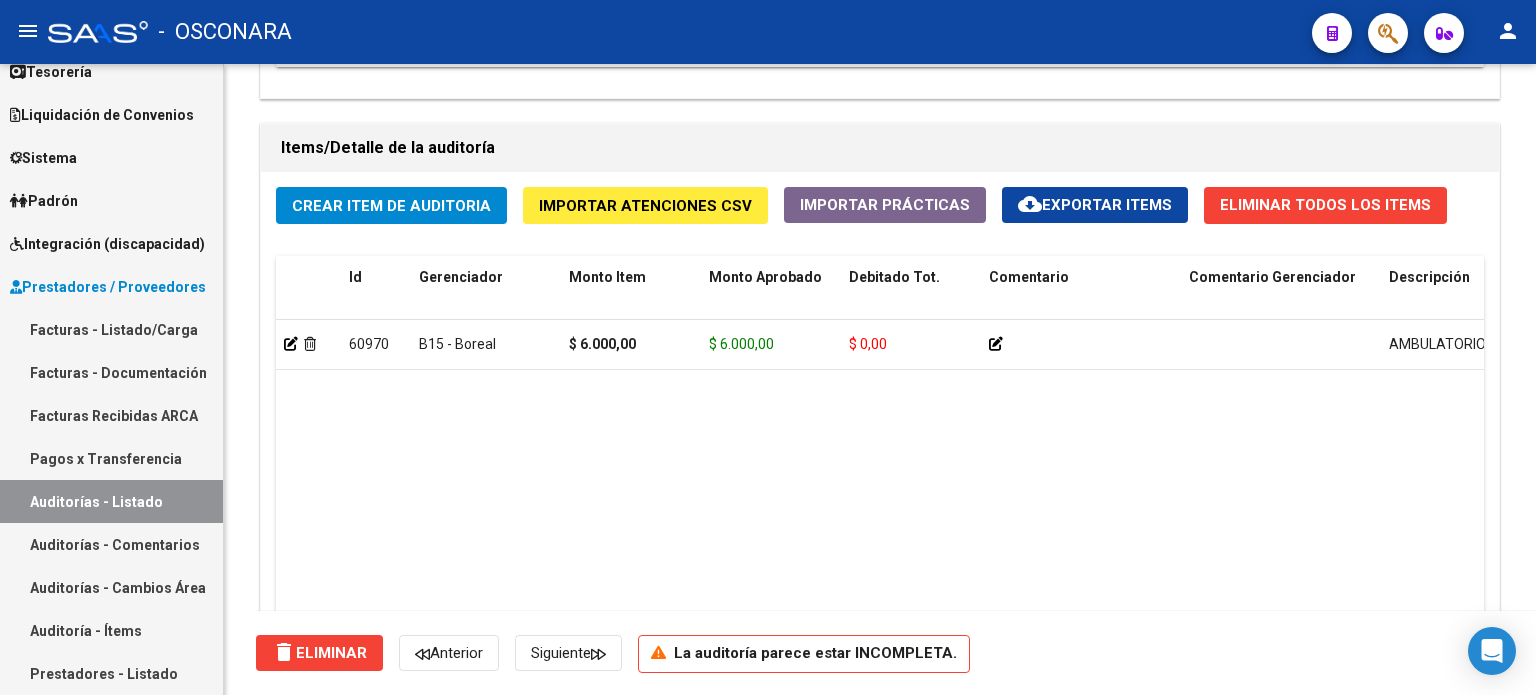 scroll, scrollTop: 1600, scrollLeft: 0, axis: vertical 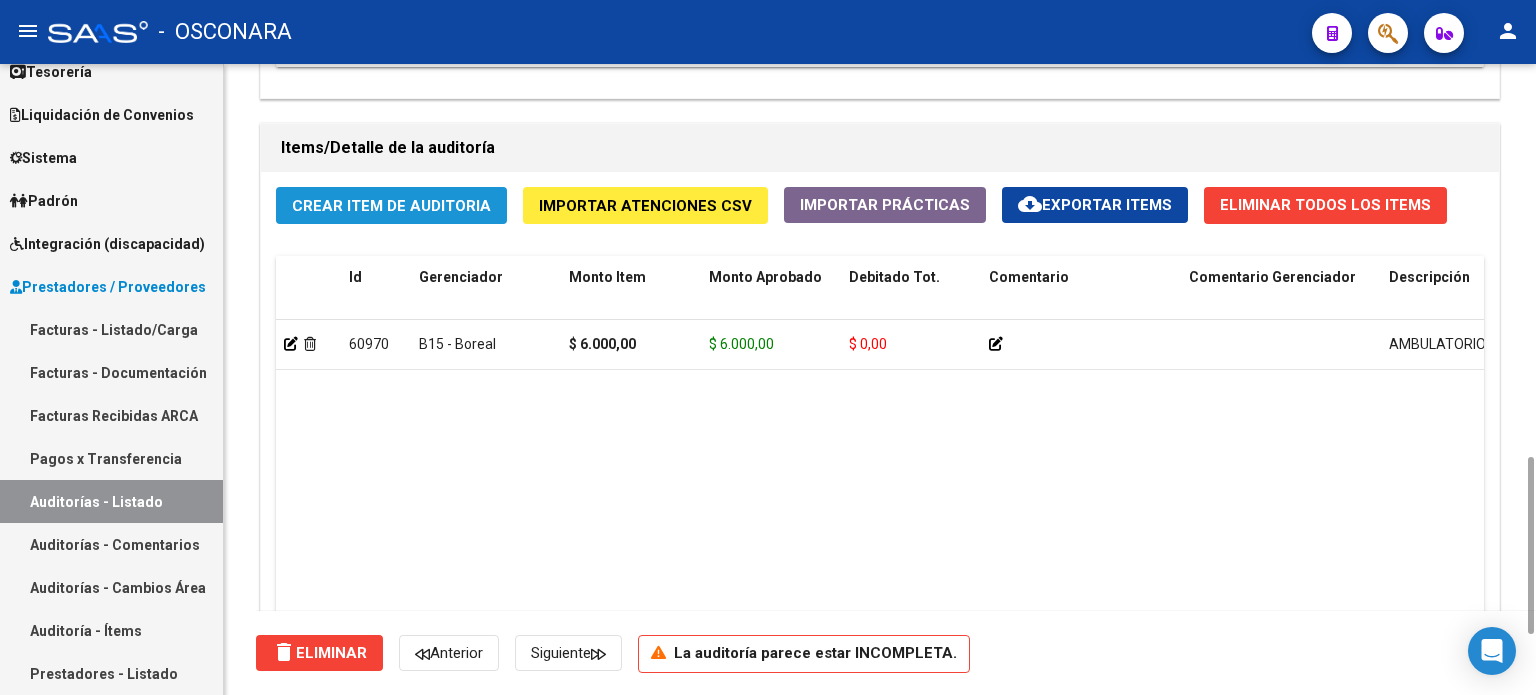 click on "Crear Item de Auditoria" 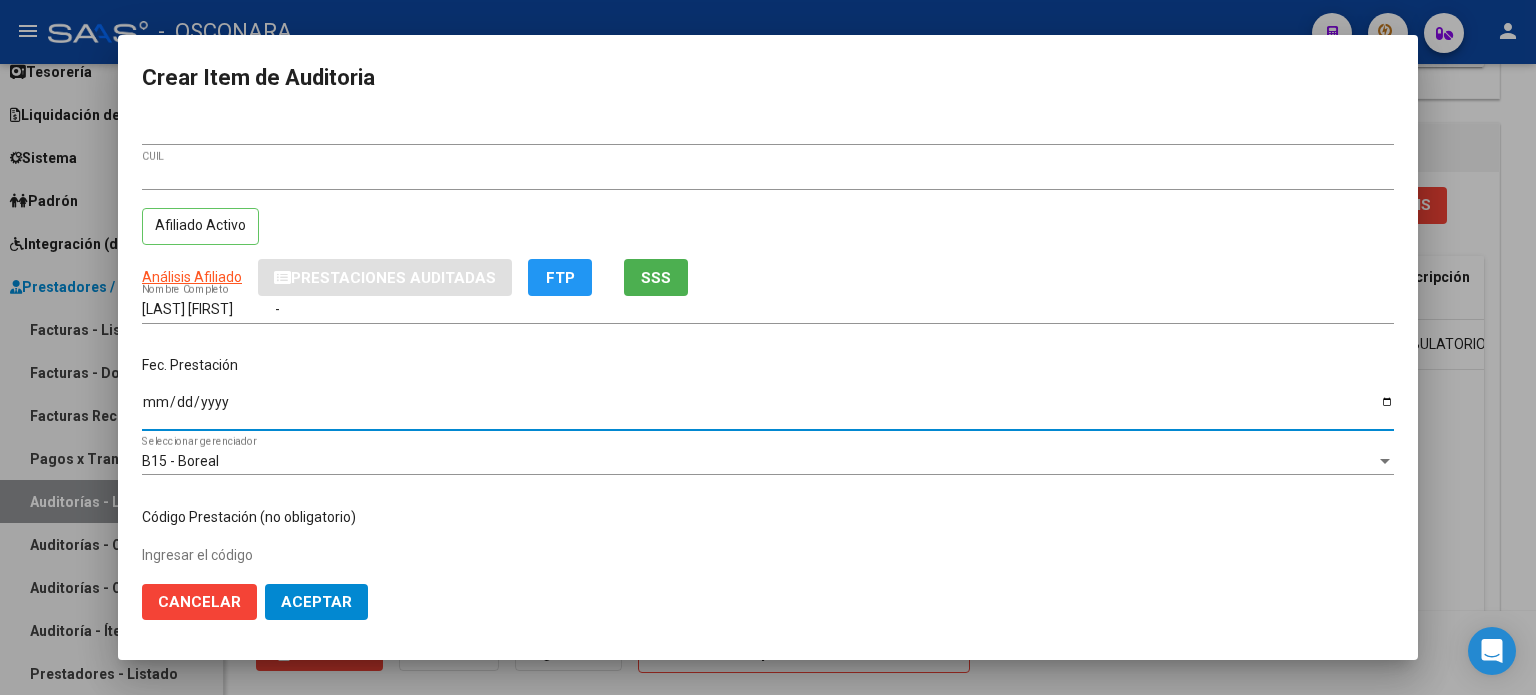 click on "Ingresar la fecha" at bounding box center [768, 409] 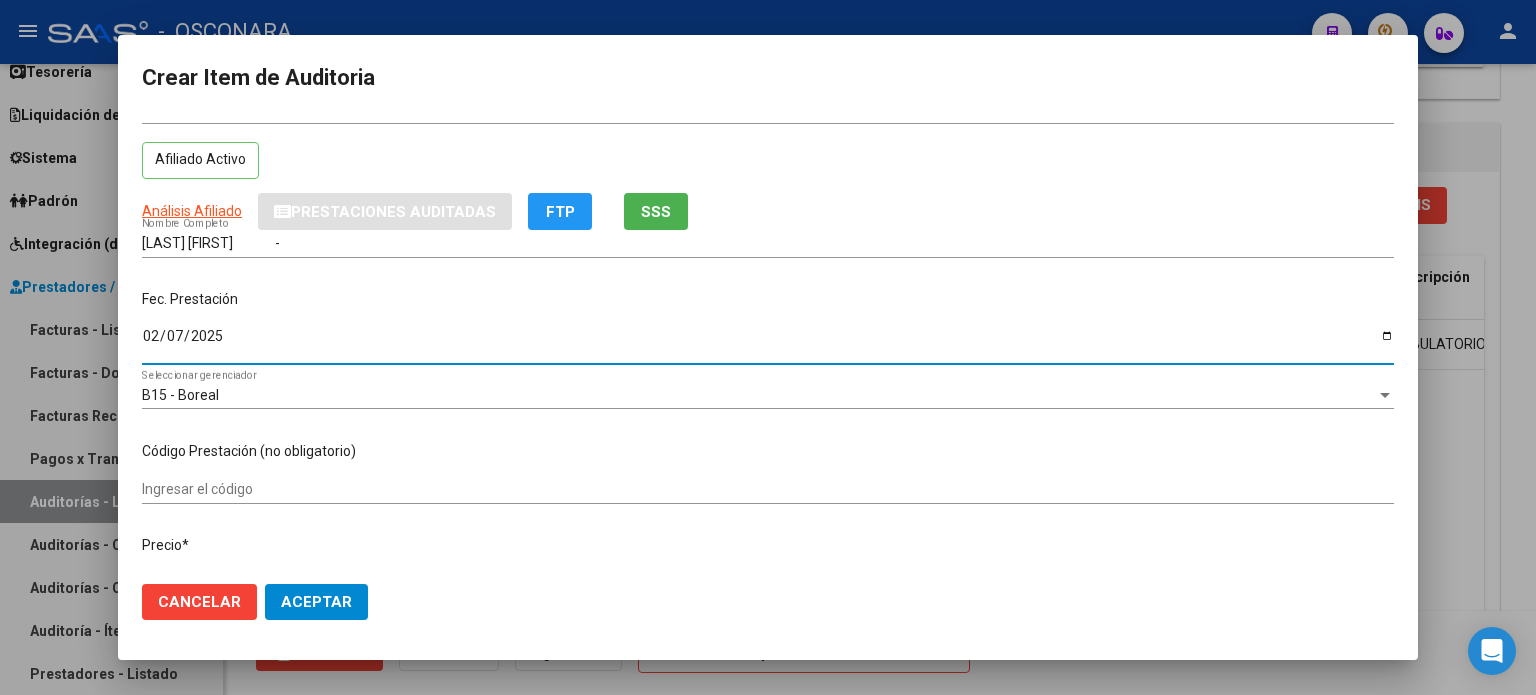 scroll, scrollTop: 100, scrollLeft: 0, axis: vertical 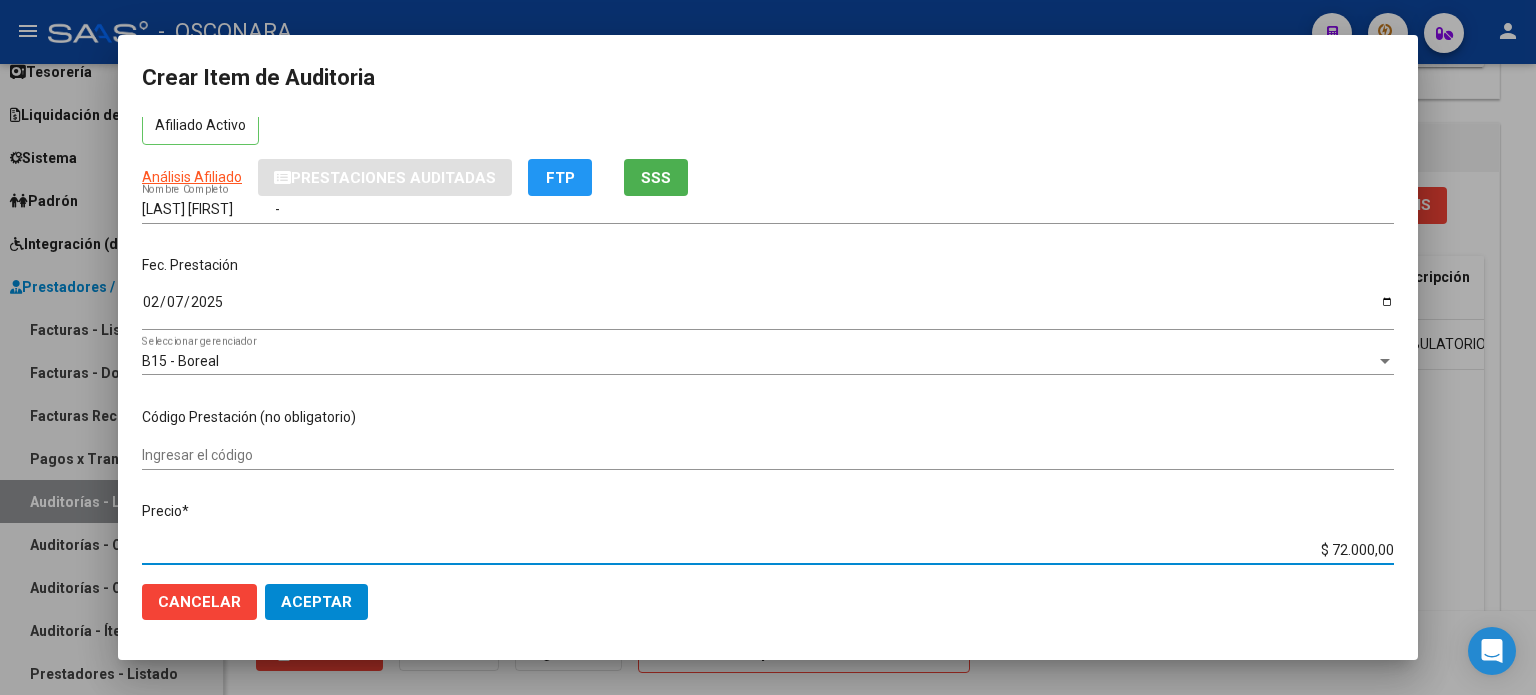 drag, startPoint x: 1317, startPoint y: 549, endPoint x: 1464, endPoint y: 541, distance: 147.21753 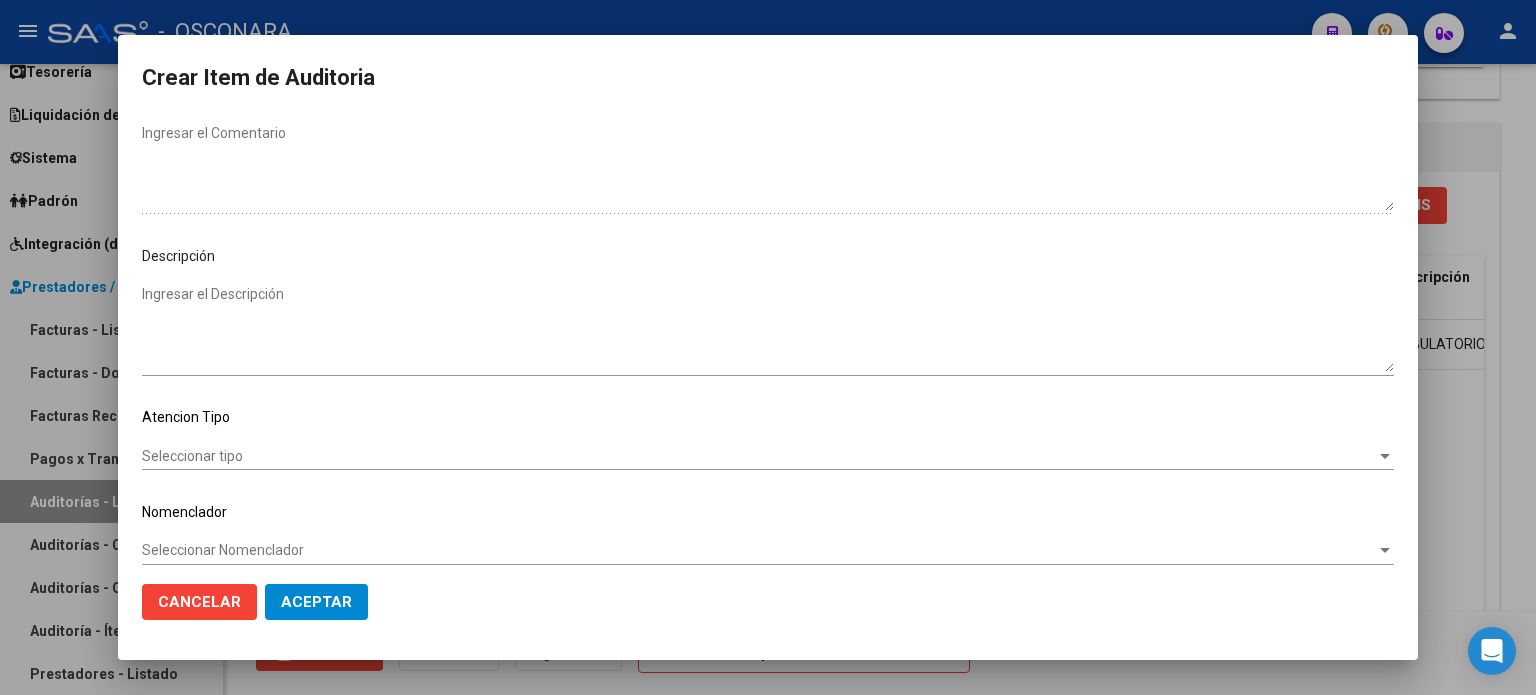 scroll, scrollTop: 1070, scrollLeft: 0, axis: vertical 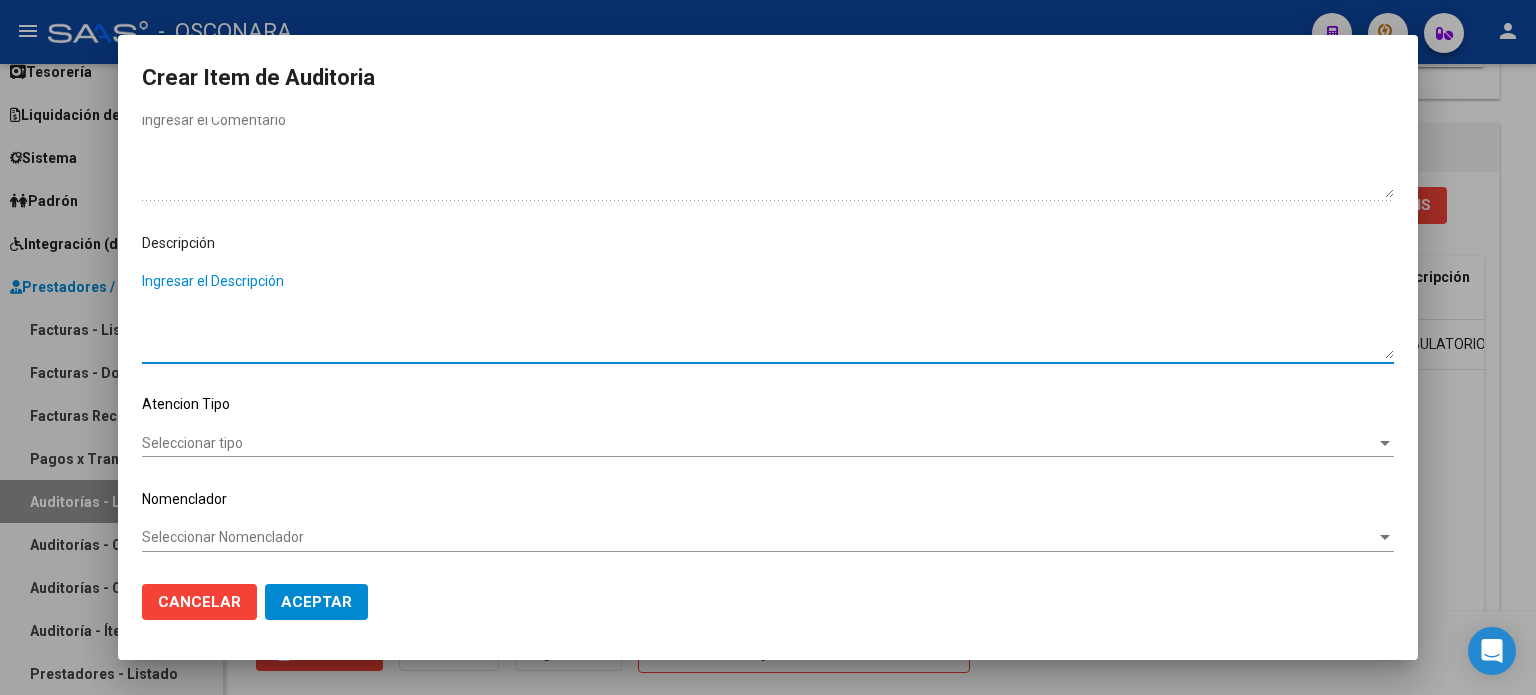 click on "Ingresar el Descripción" at bounding box center [768, 315] 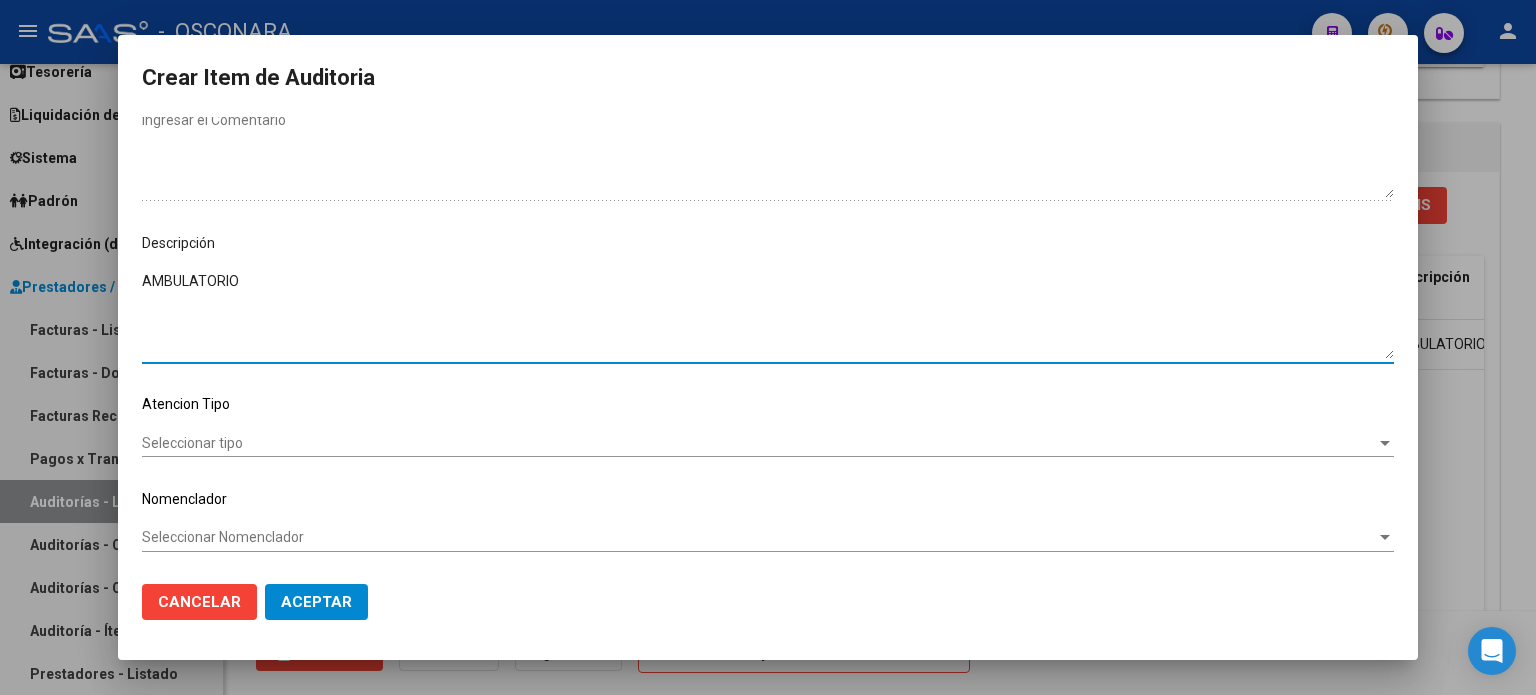 click on "Seleccionar tipo Seleccionar tipo" 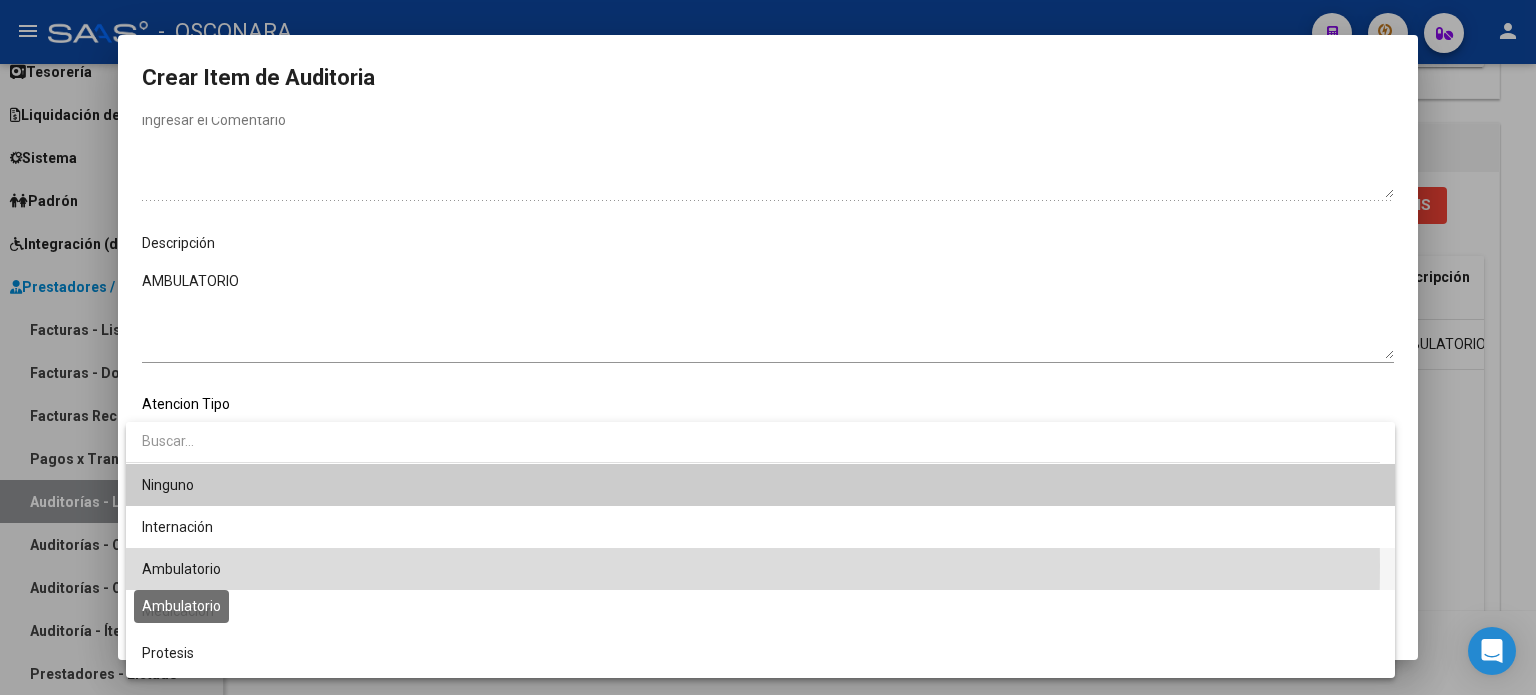 click on "Ambulatorio" at bounding box center (181, 569) 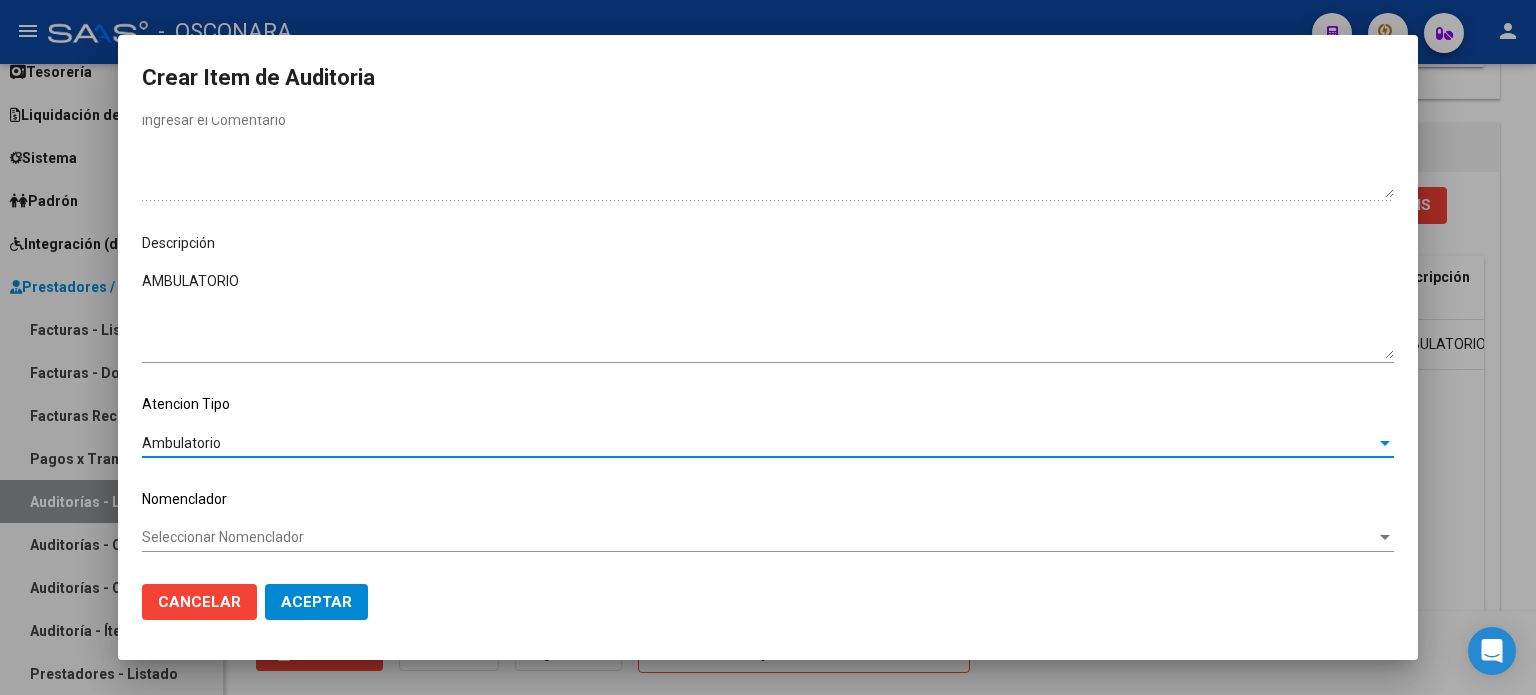 click on "Cancelar Aceptar" 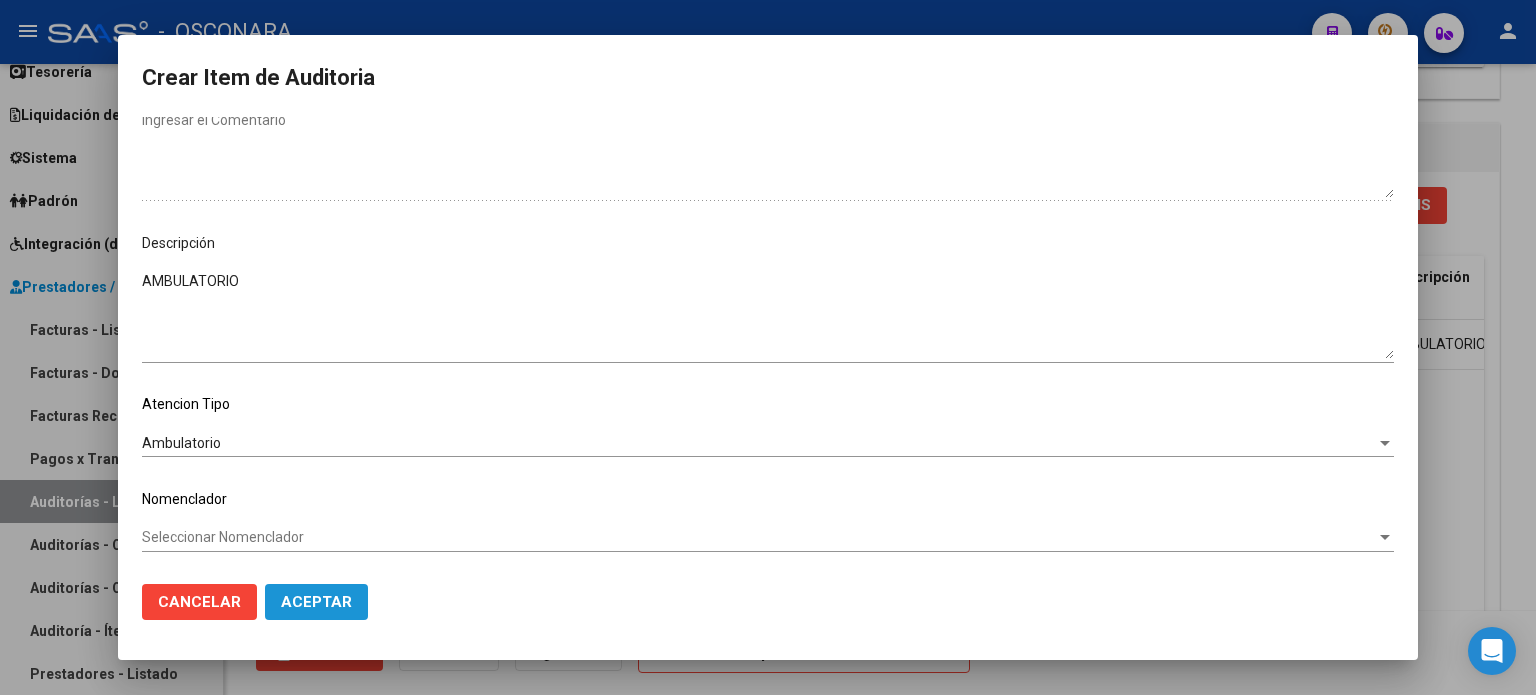 click on "Aceptar" 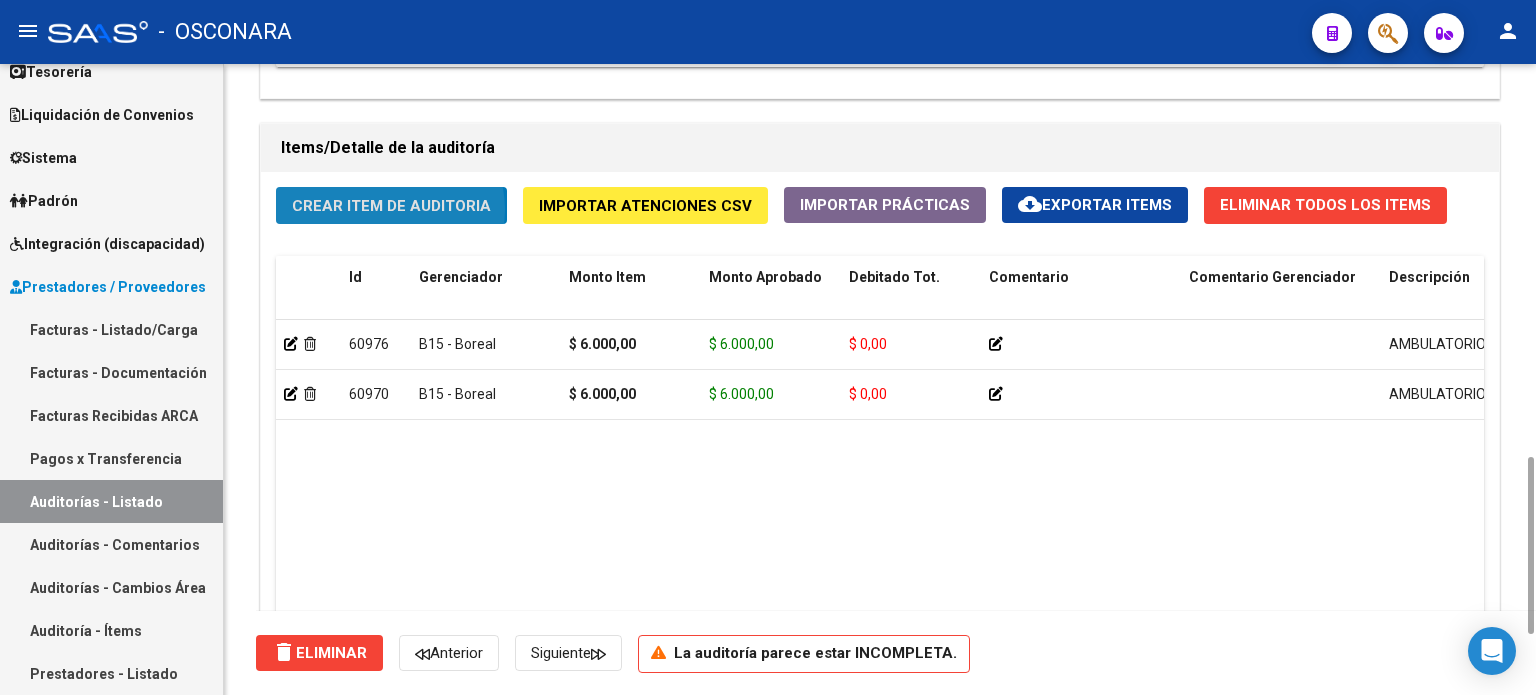 click on "Crear Item de Auditoria" 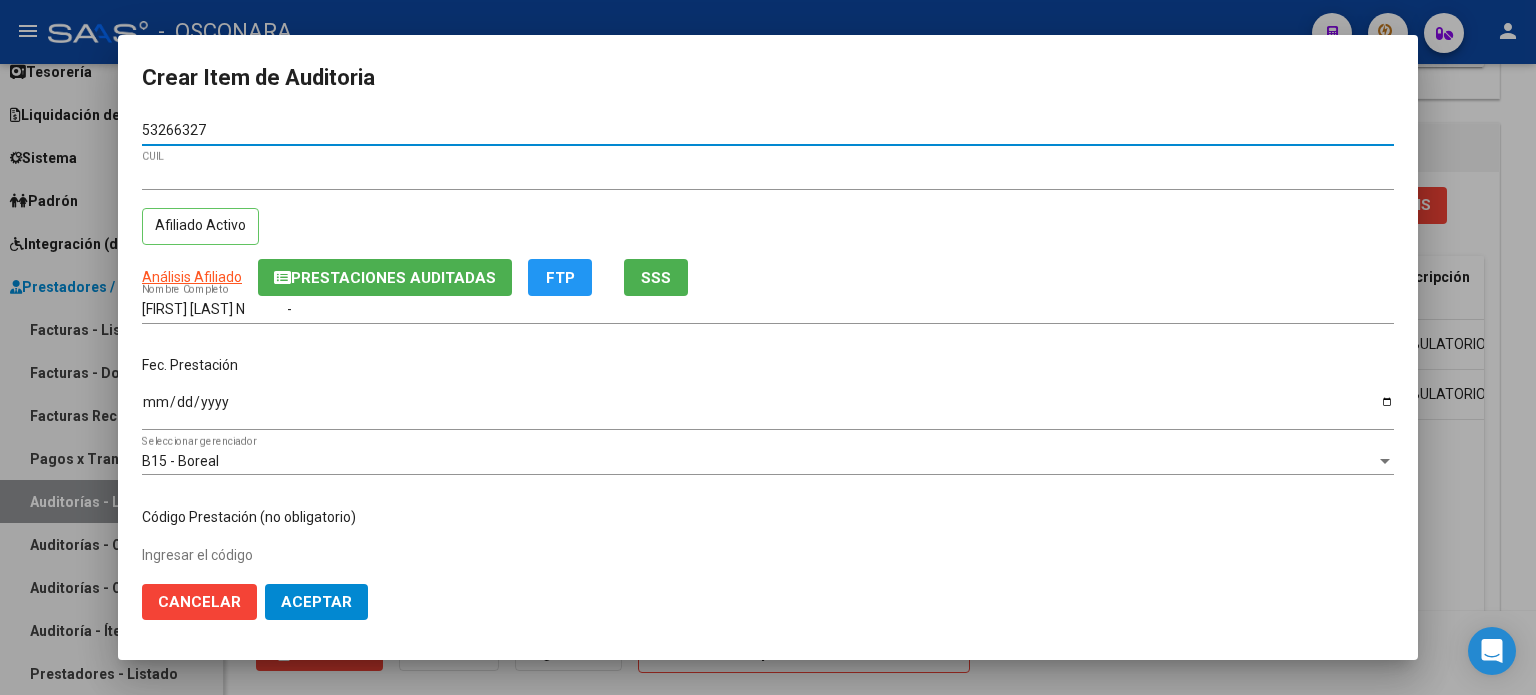 click on "Ingresar la fecha" at bounding box center (768, 409) 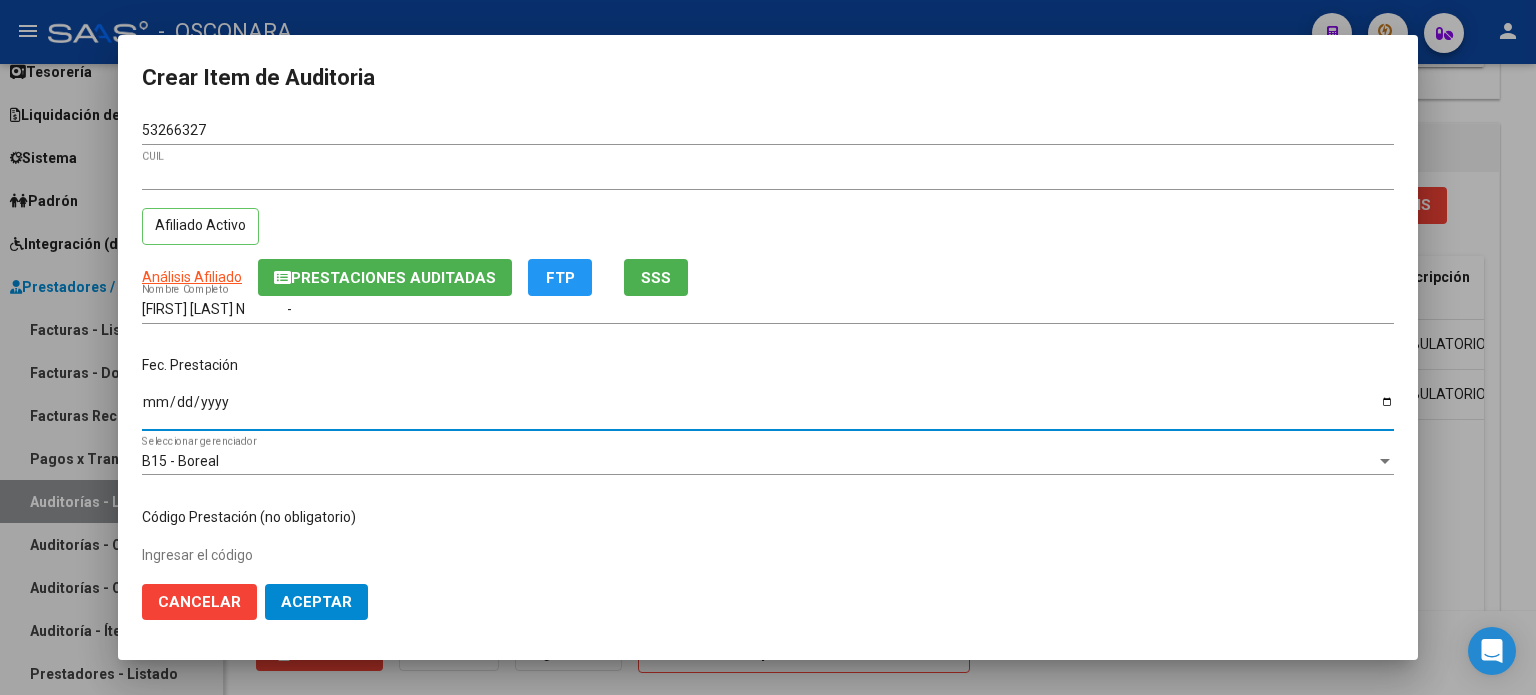 click on "Ingresar la fecha" at bounding box center (768, 409) 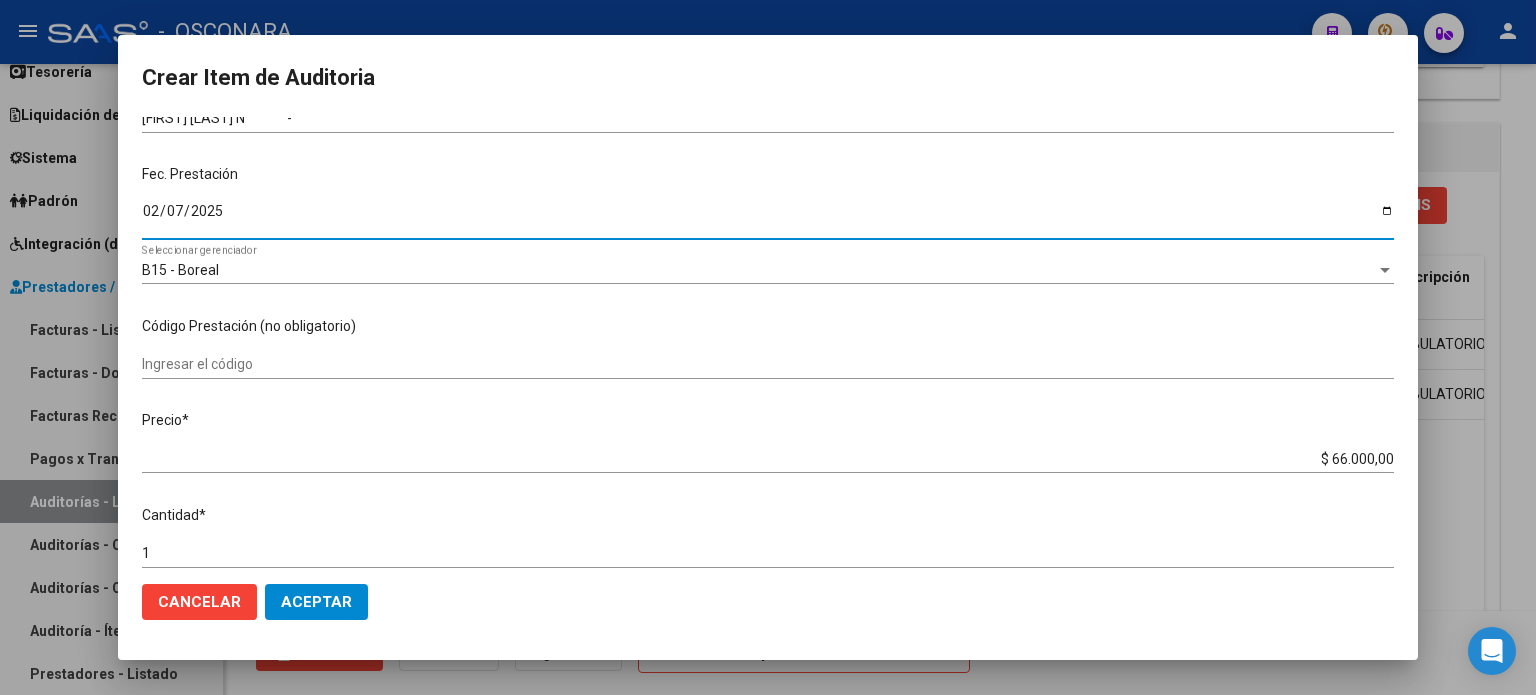 scroll, scrollTop: 200, scrollLeft: 0, axis: vertical 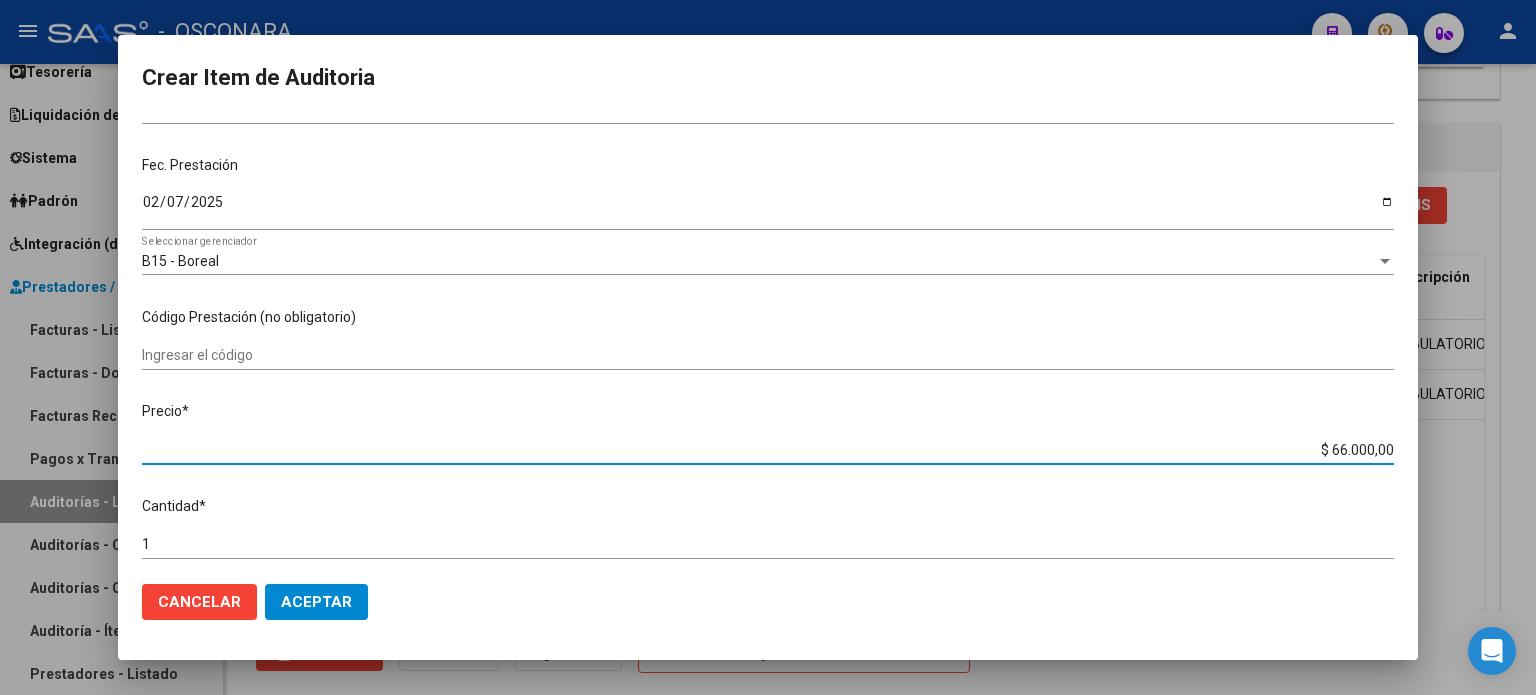 drag, startPoint x: 1319, startPoint y: 451, endPoint x: 1501, endPoint y: 439, distance: 182.39517 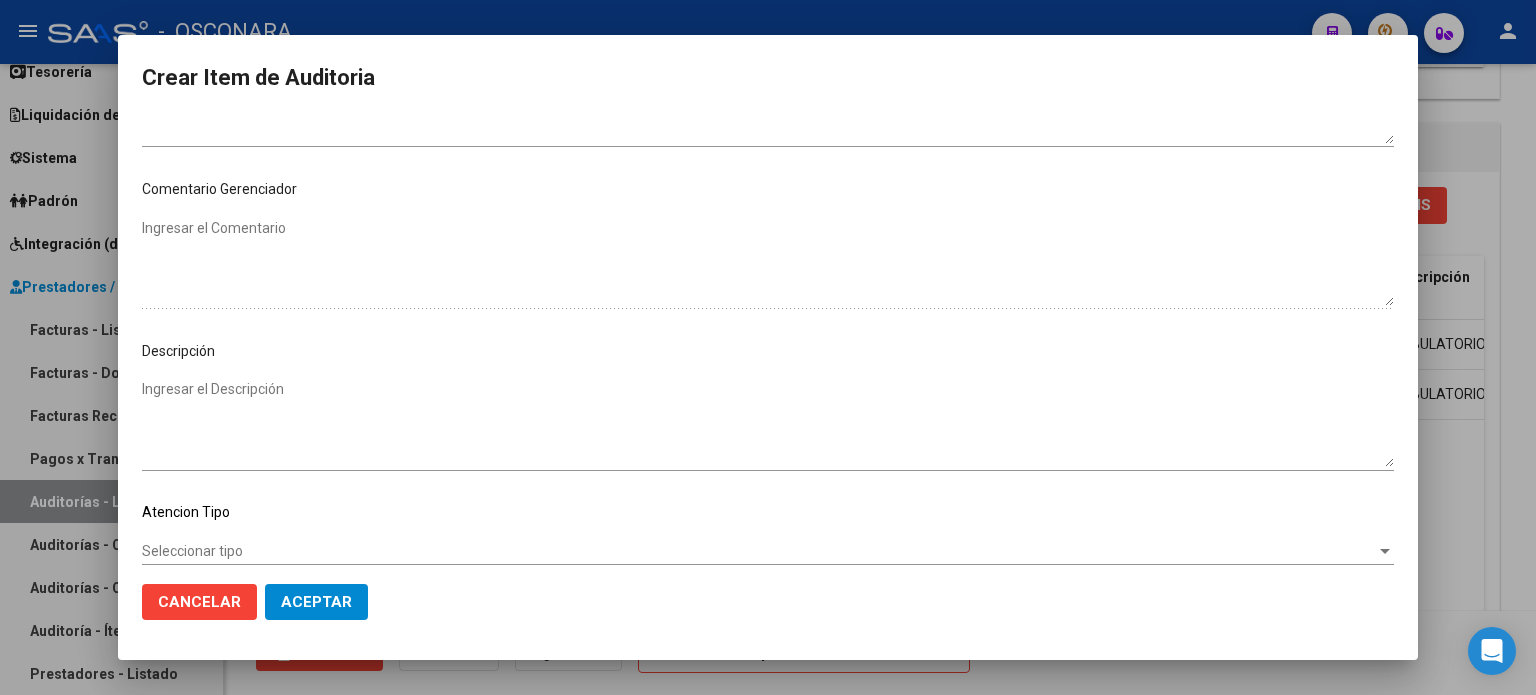 scroll, scrollTop: 1070, scrollLeft: 0, axis: vertical 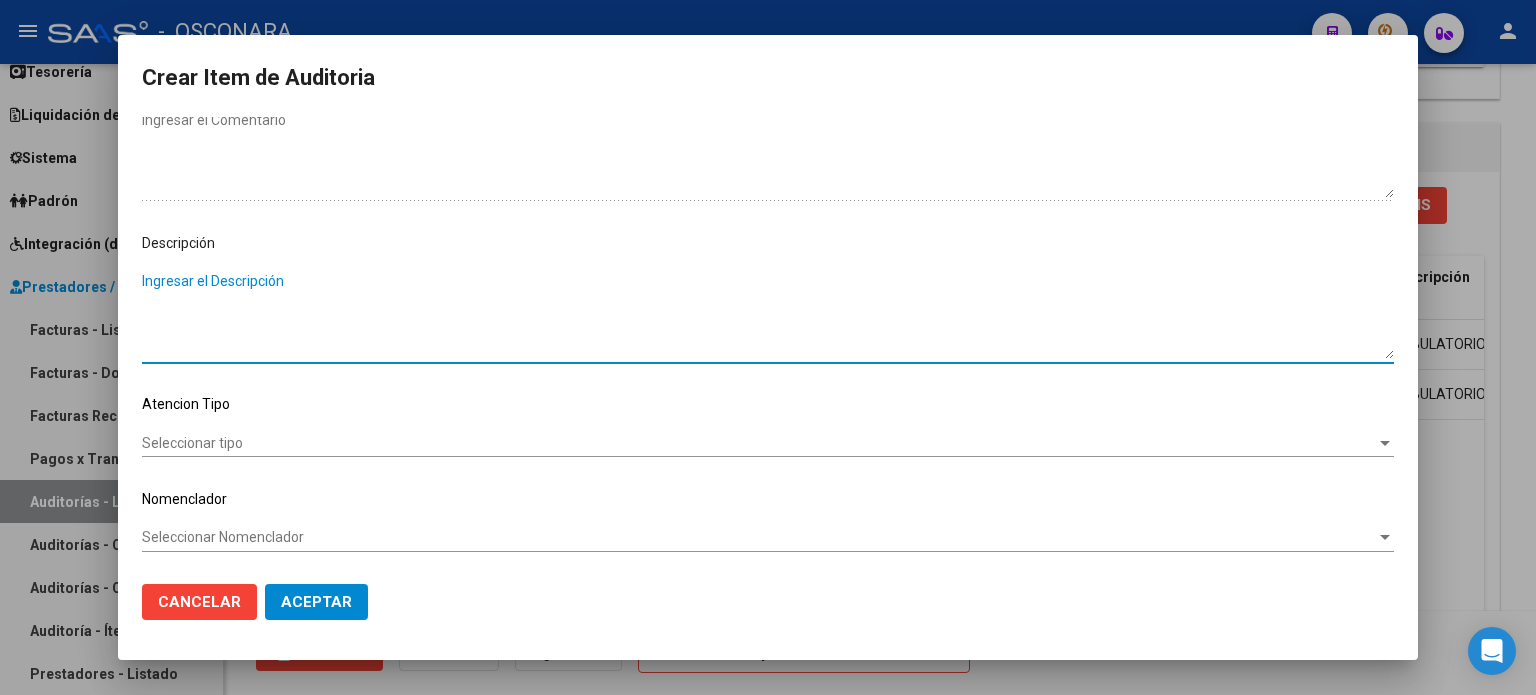 drag, startPoint x: 318, startPoint y: 280, endPoint x: 323, endPoint y: 289, distance: 10.29563 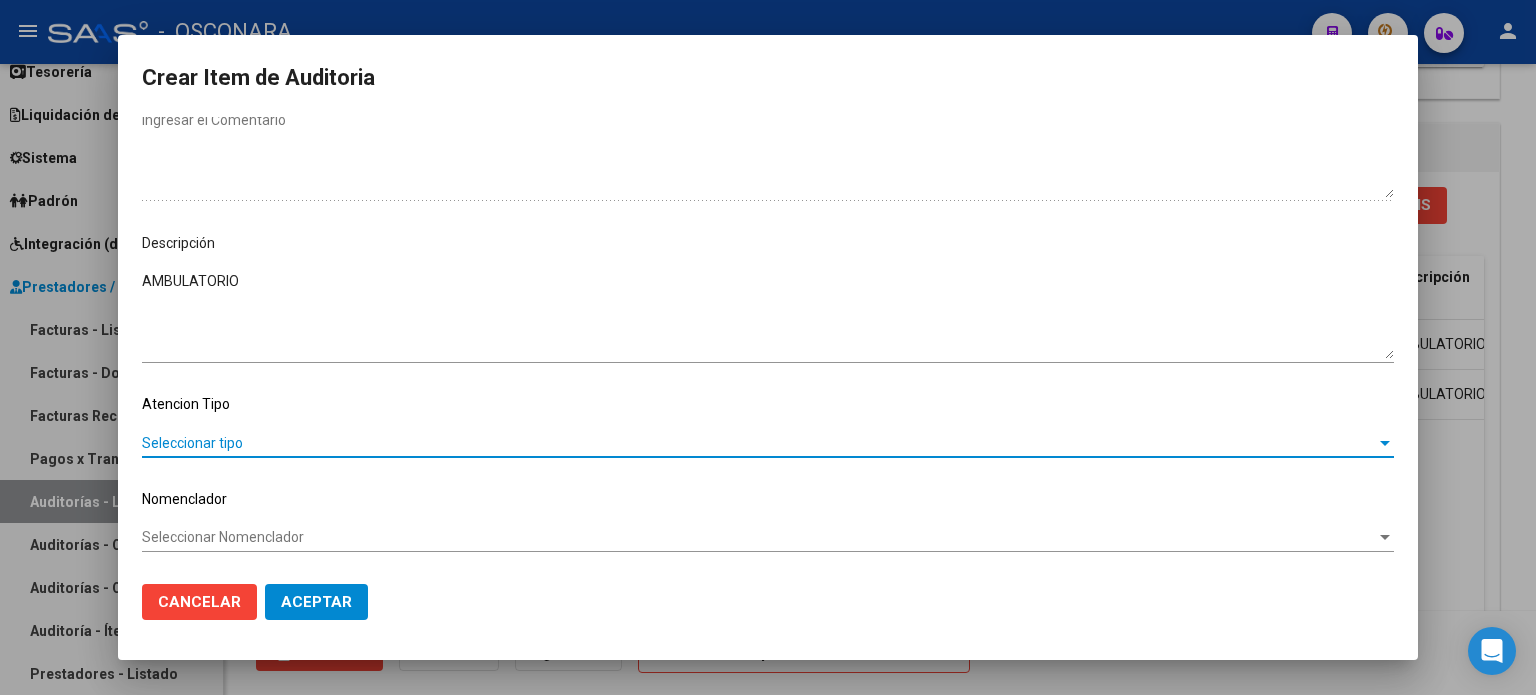 click on "Seleccionar tipo" at bounding box center (759, 443) 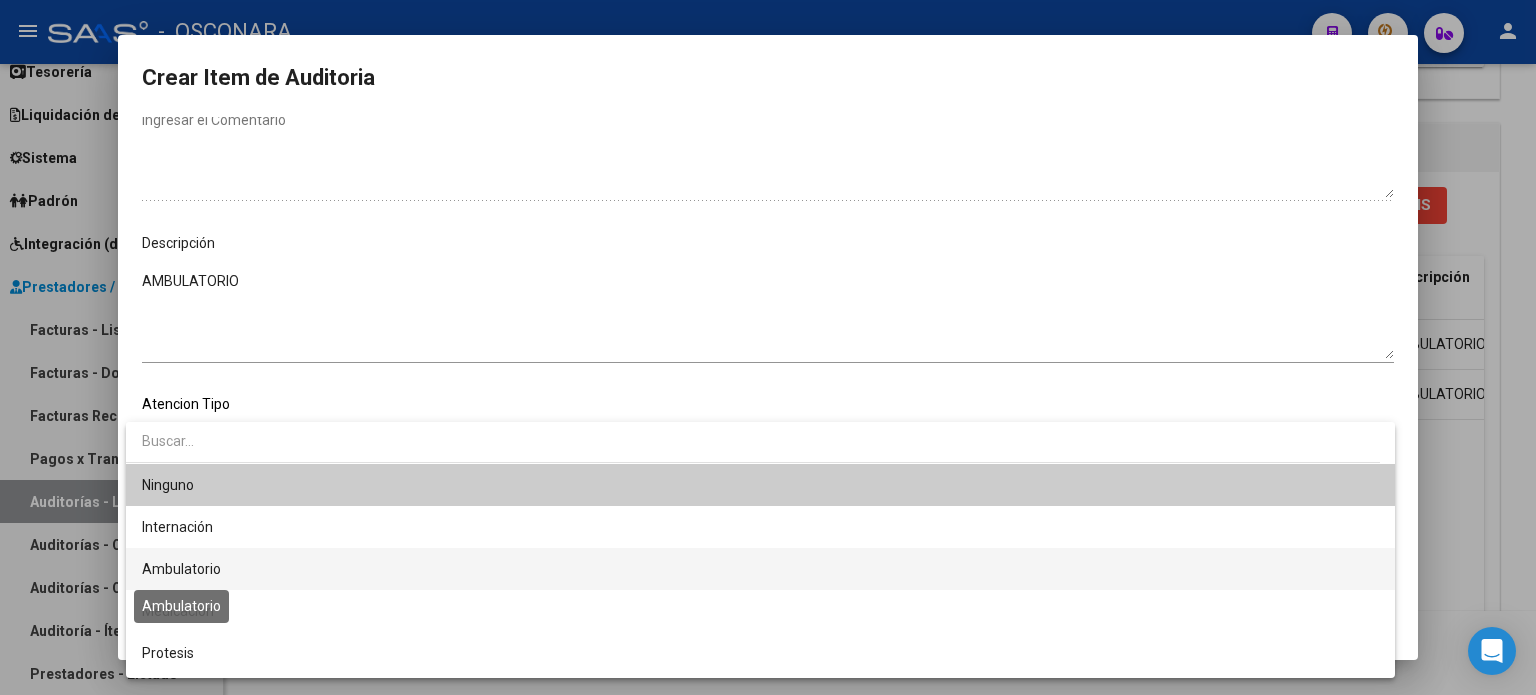 click on "Ambulatorio" at bounding box center (181, 569) 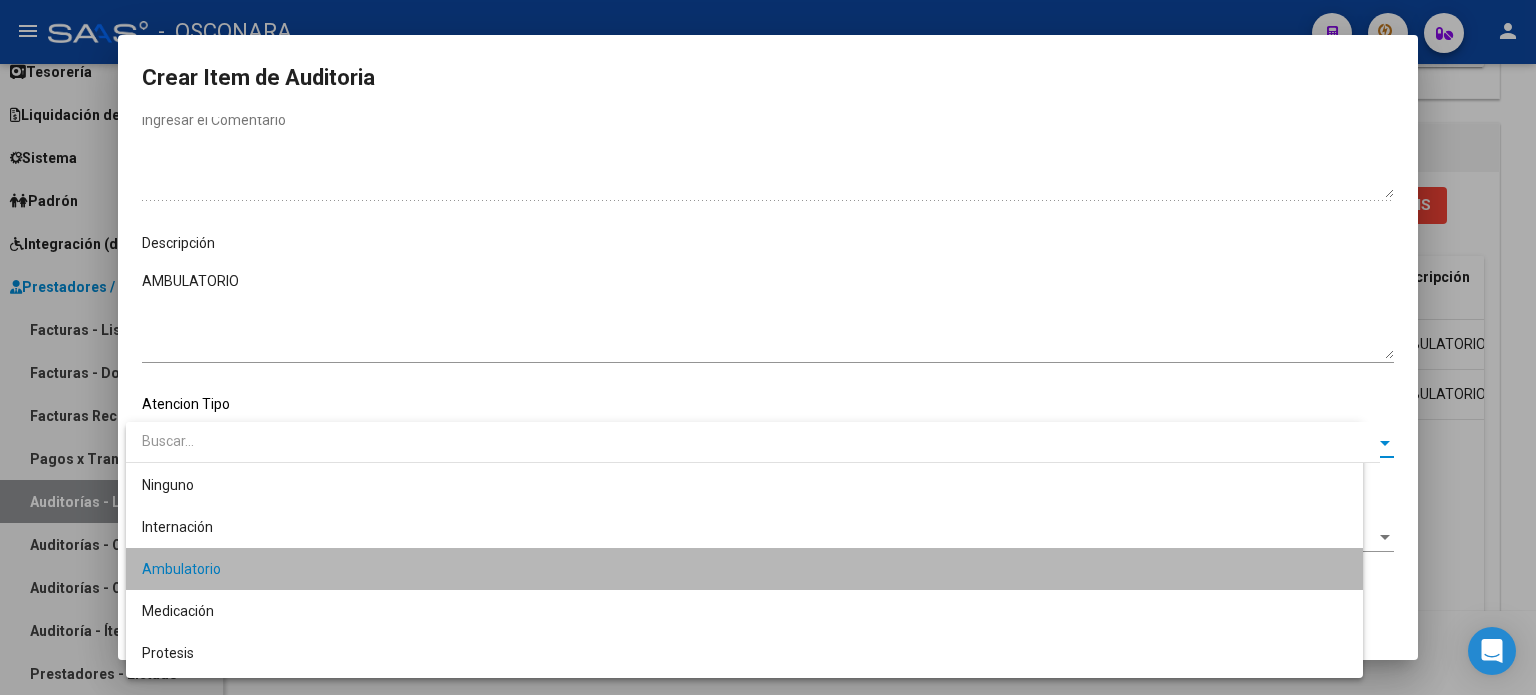 click on "Aceptar" 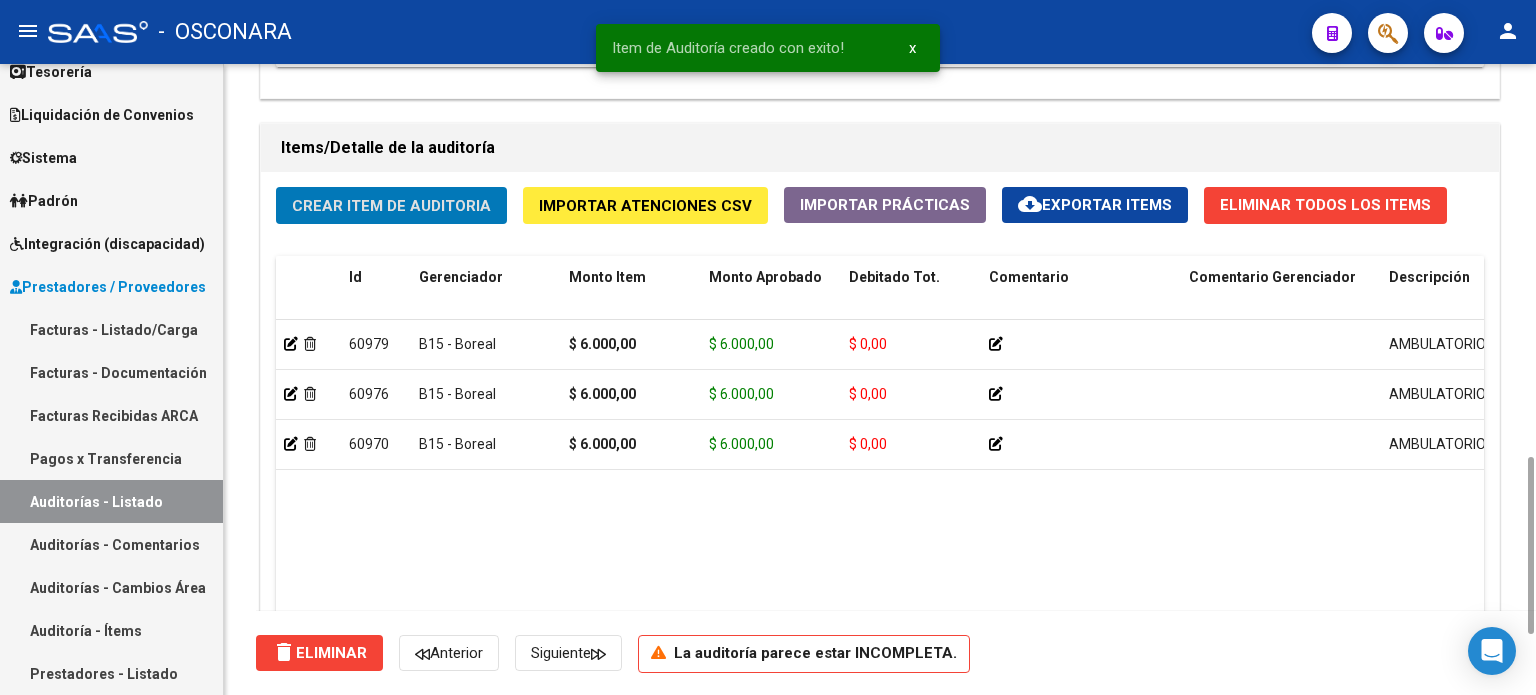 click on "Crear Item de Auditoria" 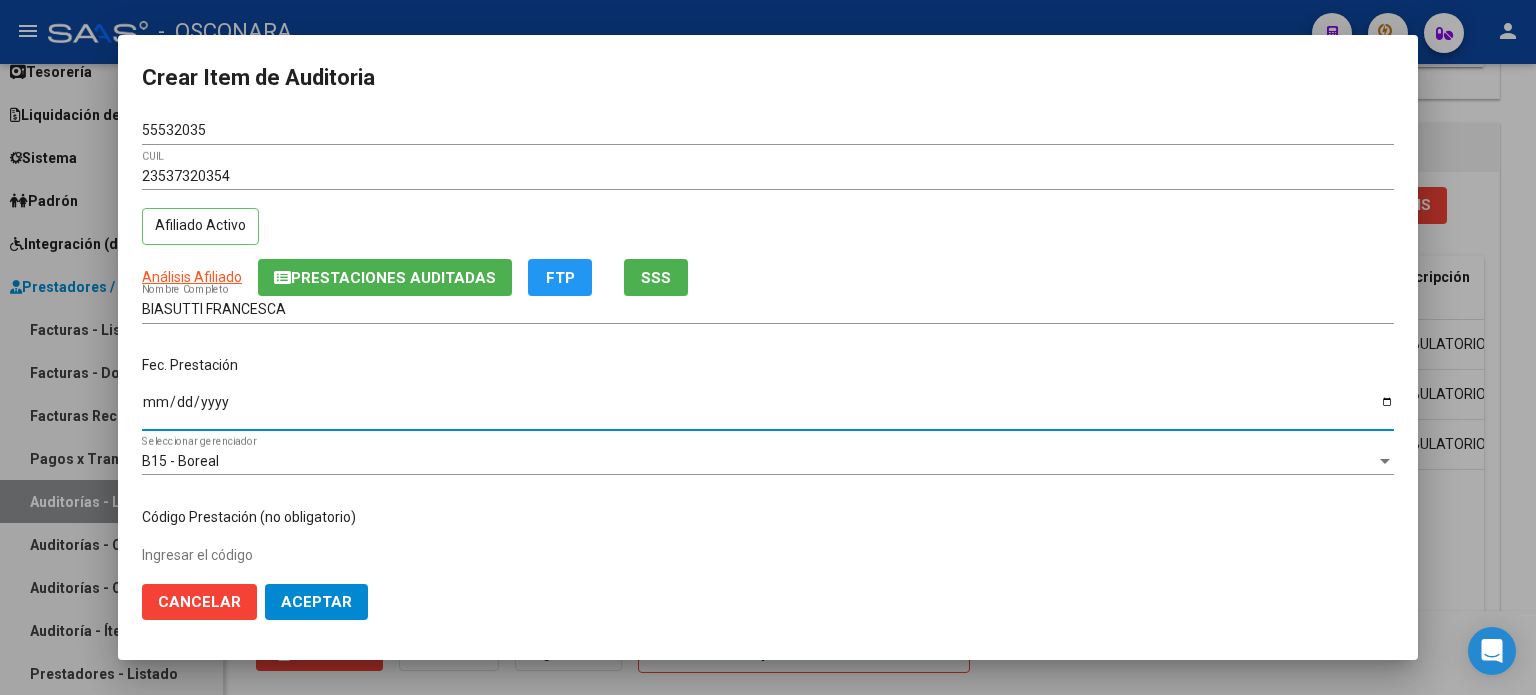 click on "Ingresar la fecha" at bounding box center (768, 409) 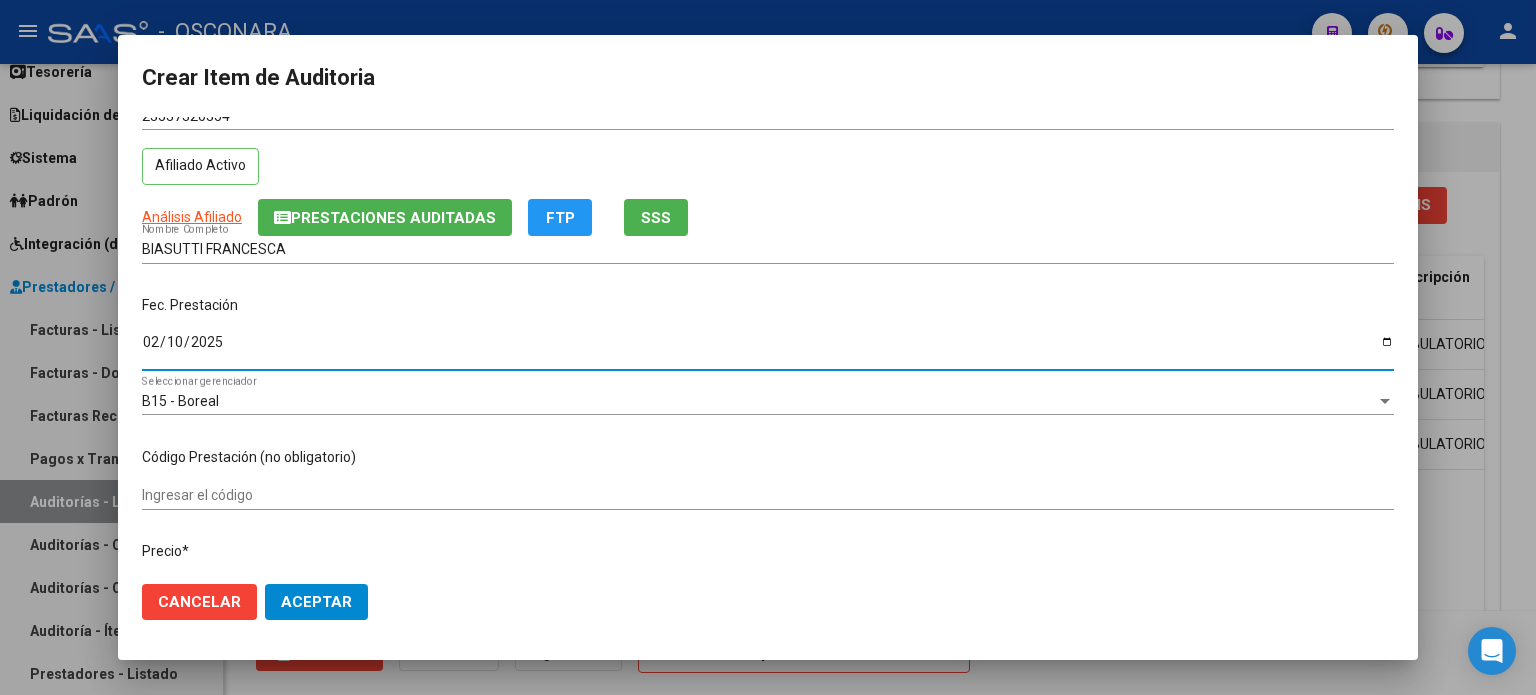 scroll, scrollTop: 200, scrollLeft: 0, axis: vertical 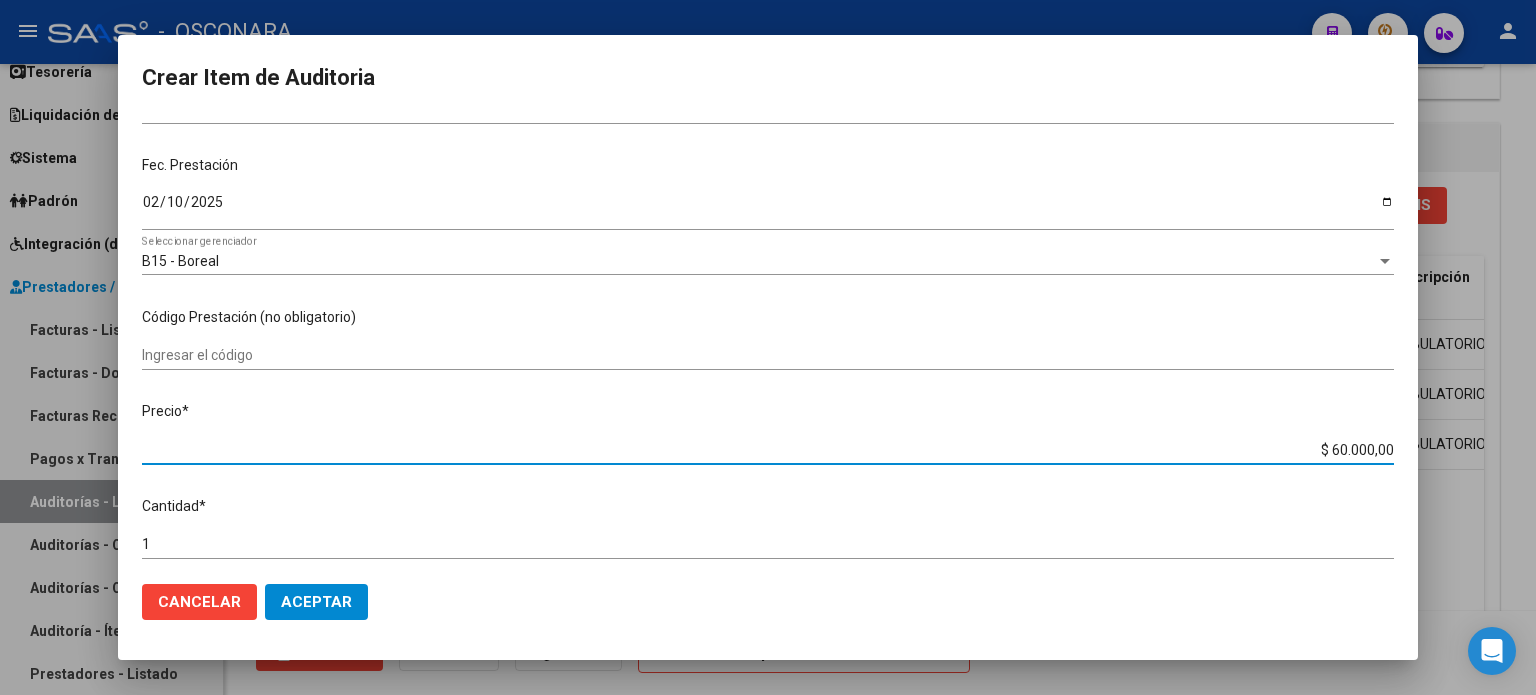 drag, startPoint x: 1318, startPoint y: 447, endPoint x: 1509, endPoint y: 455, distance: 191.16747 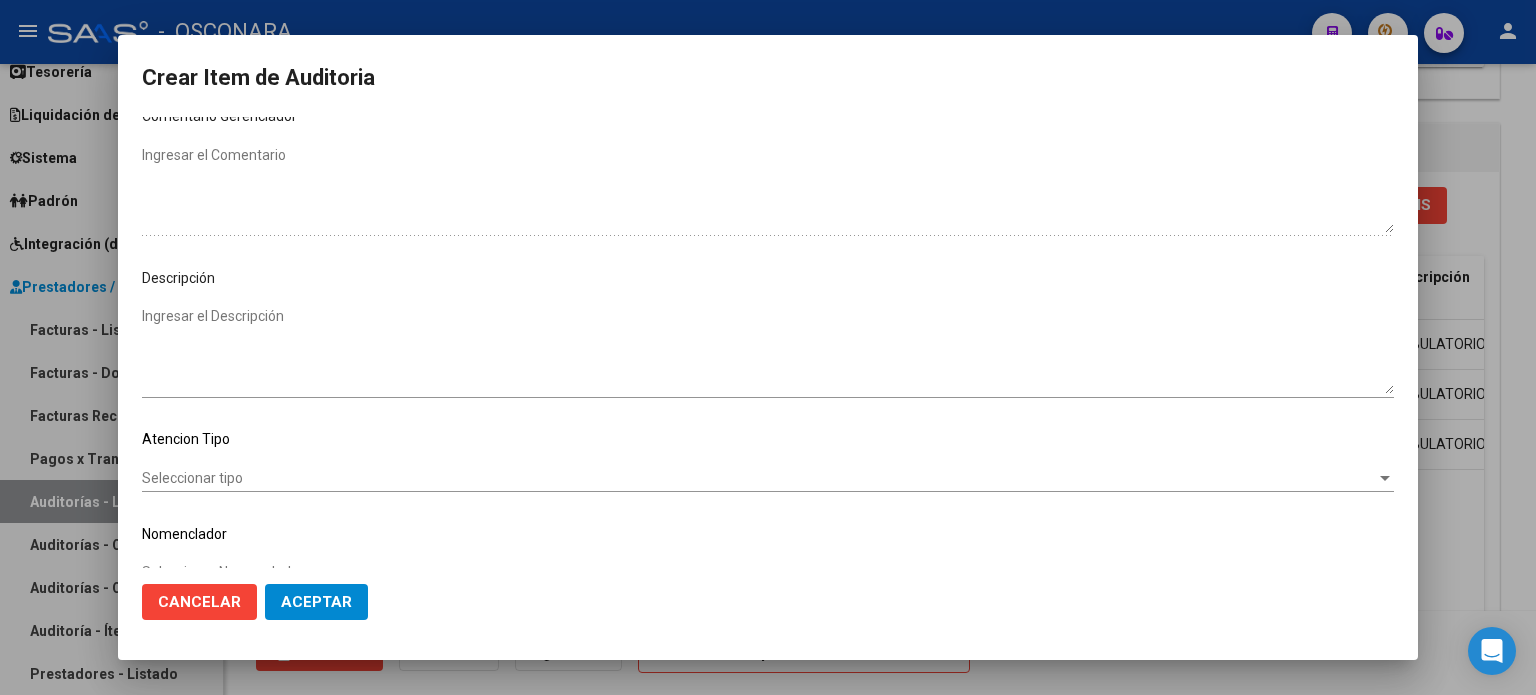 scroll, scrollTop: 1070, scrollLeft: 0, axis: vertical 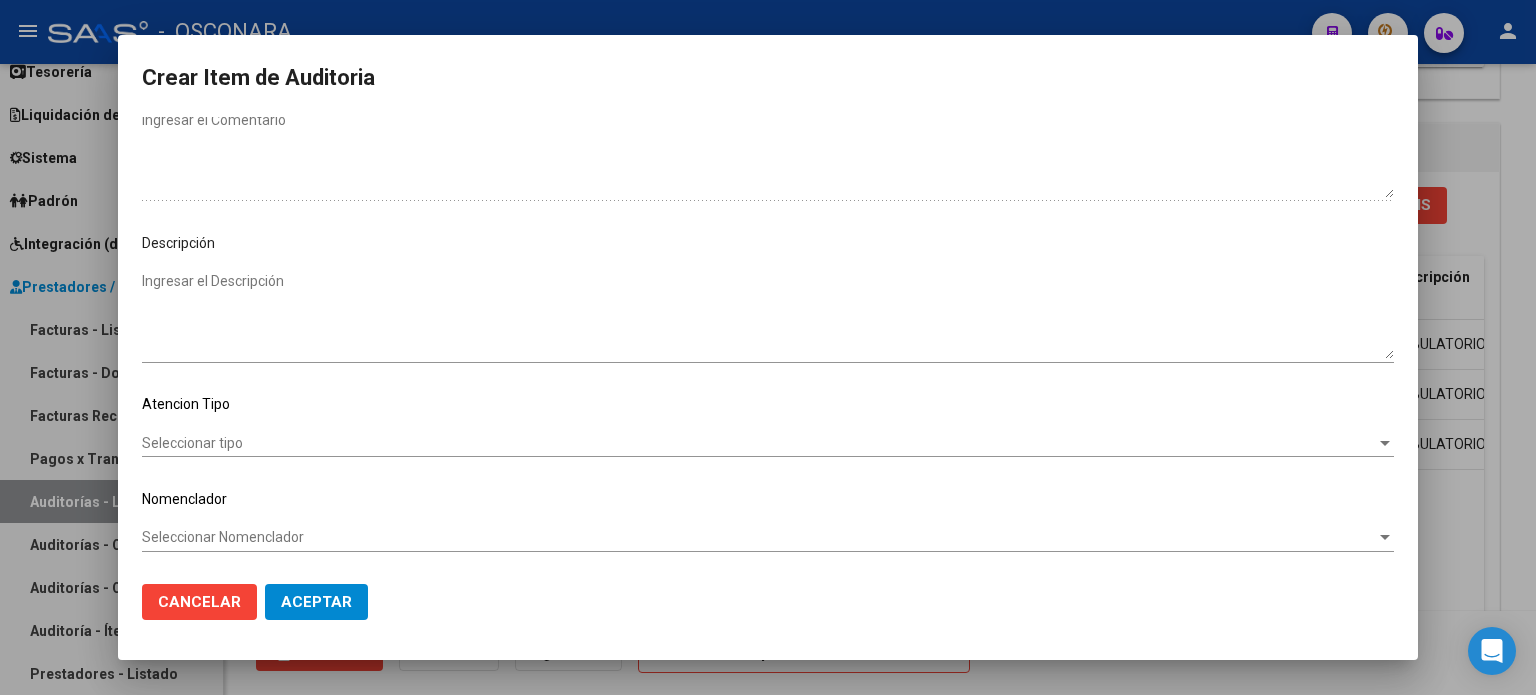 click on "Ingresar el Descripción" at bounding box center (768, 315) 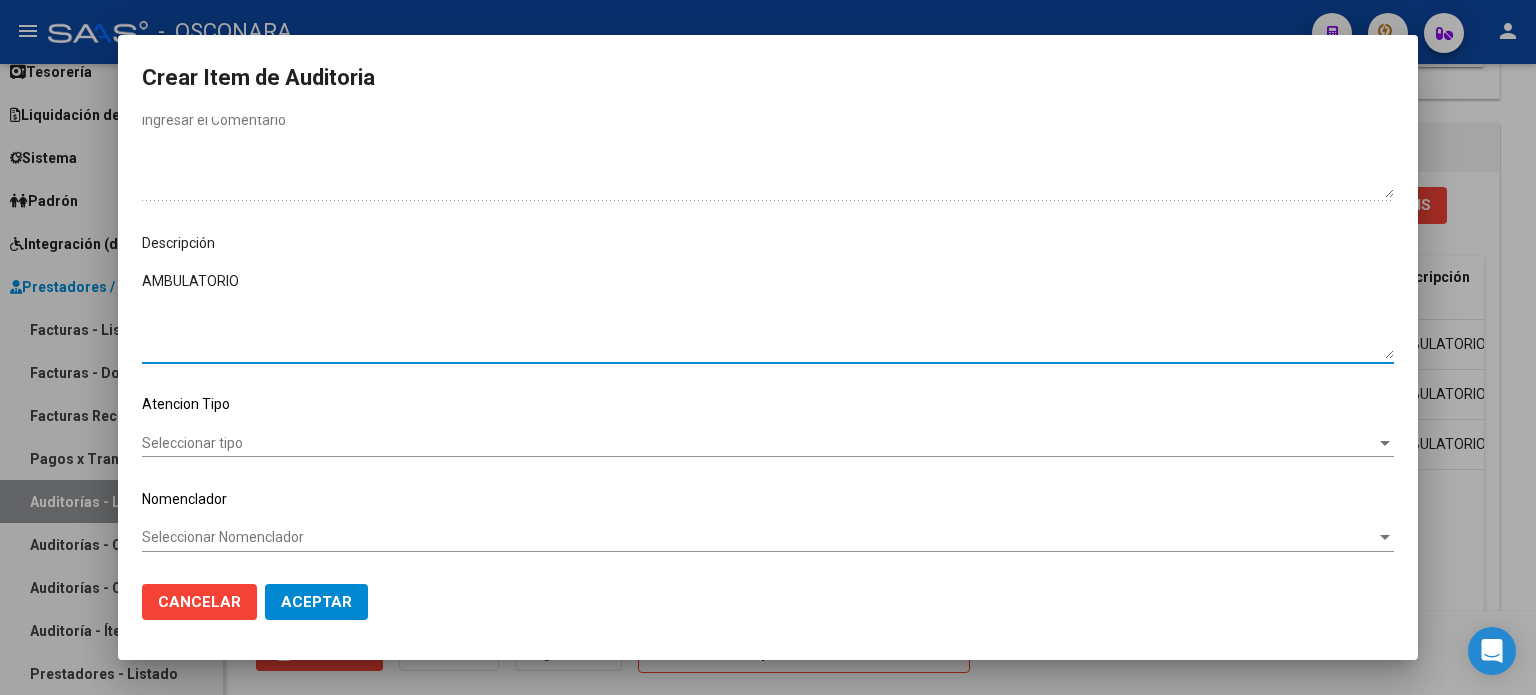 click on "Seleccionar tipo Seleccionar tipo" 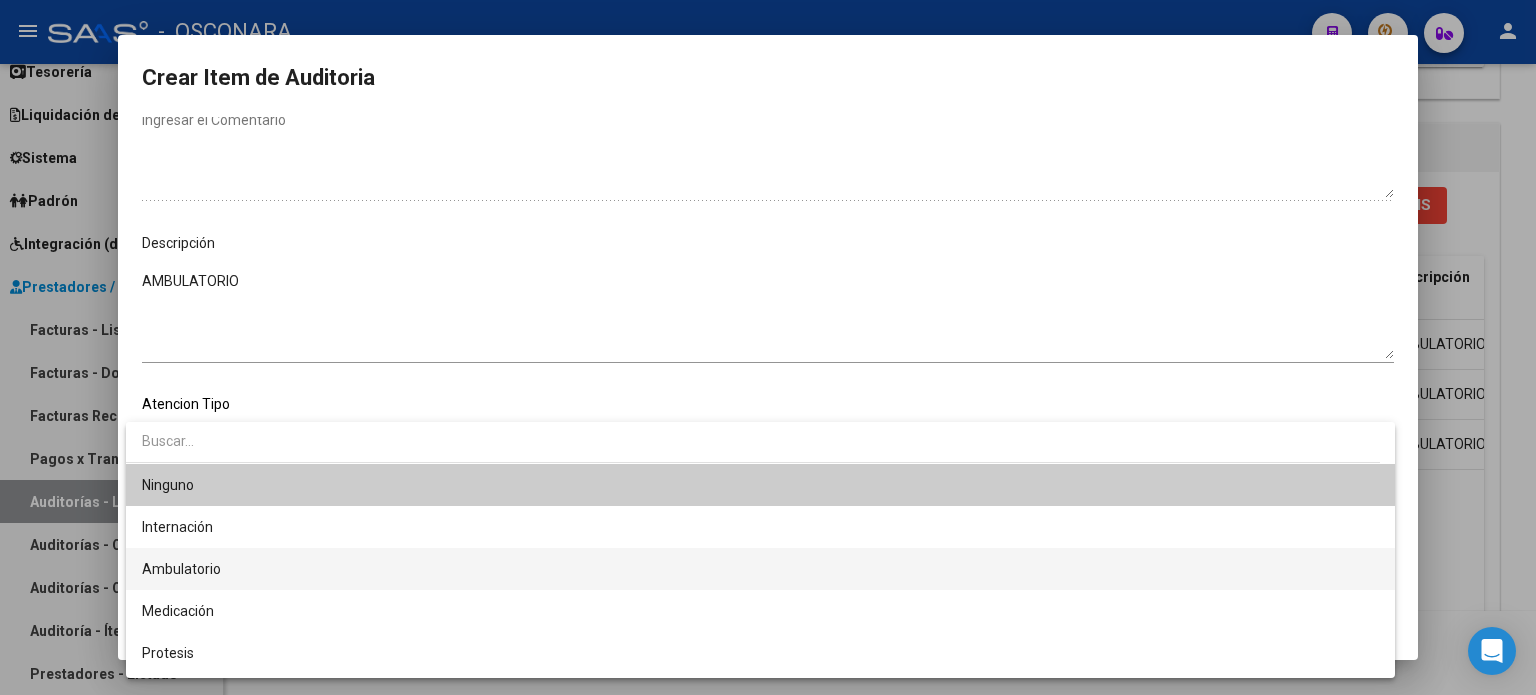 drag, startPoint x: 220, startPoint y: 570, endPoint x: 235, endPoint y: 573, distance: 15.297058 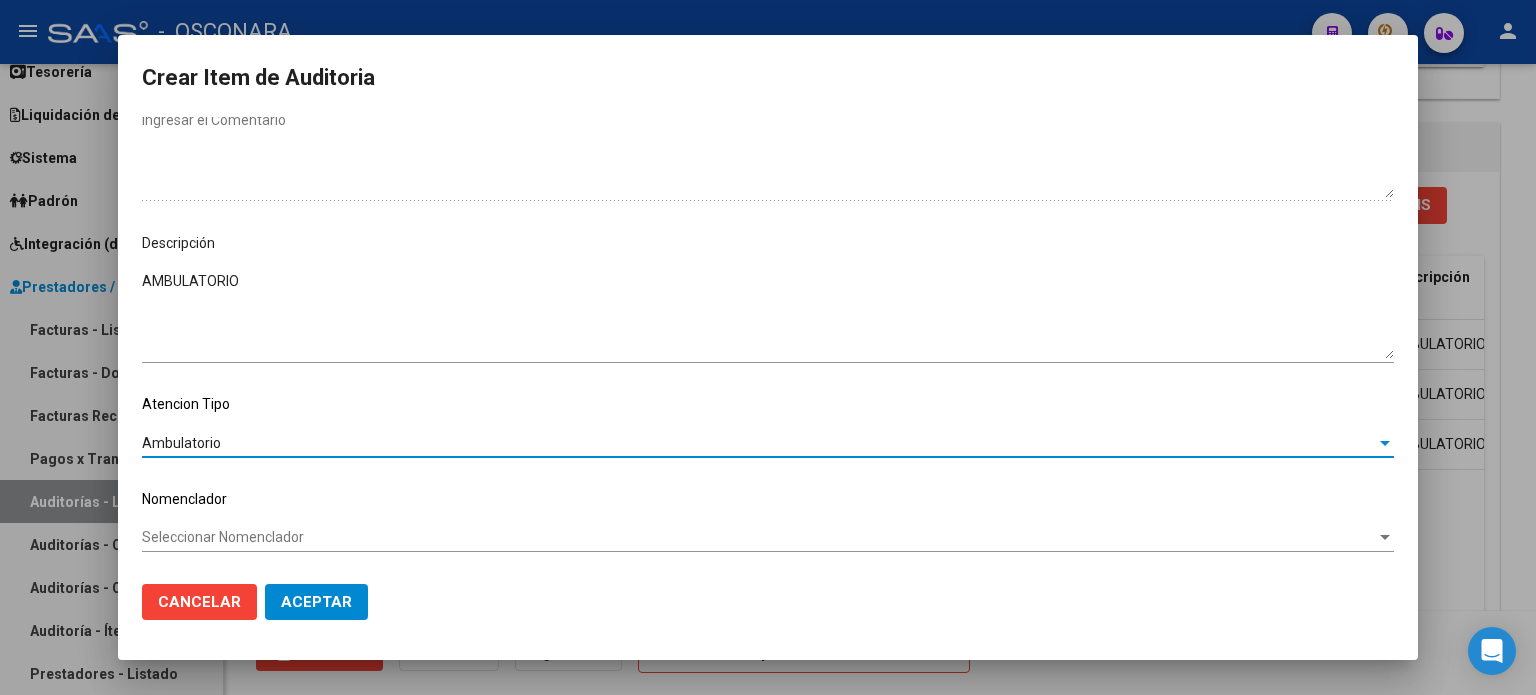 click on "Cancelar Aceptar" 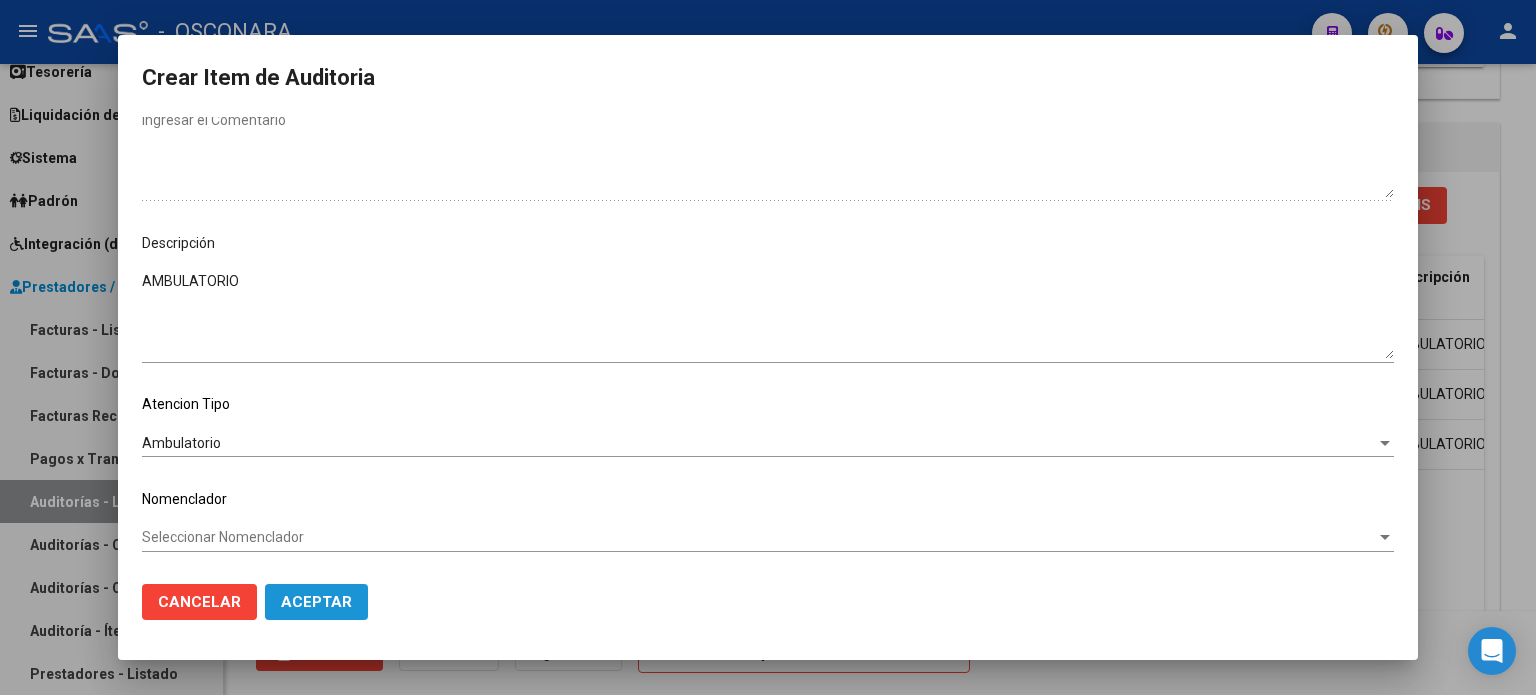 click on "Aceptar" 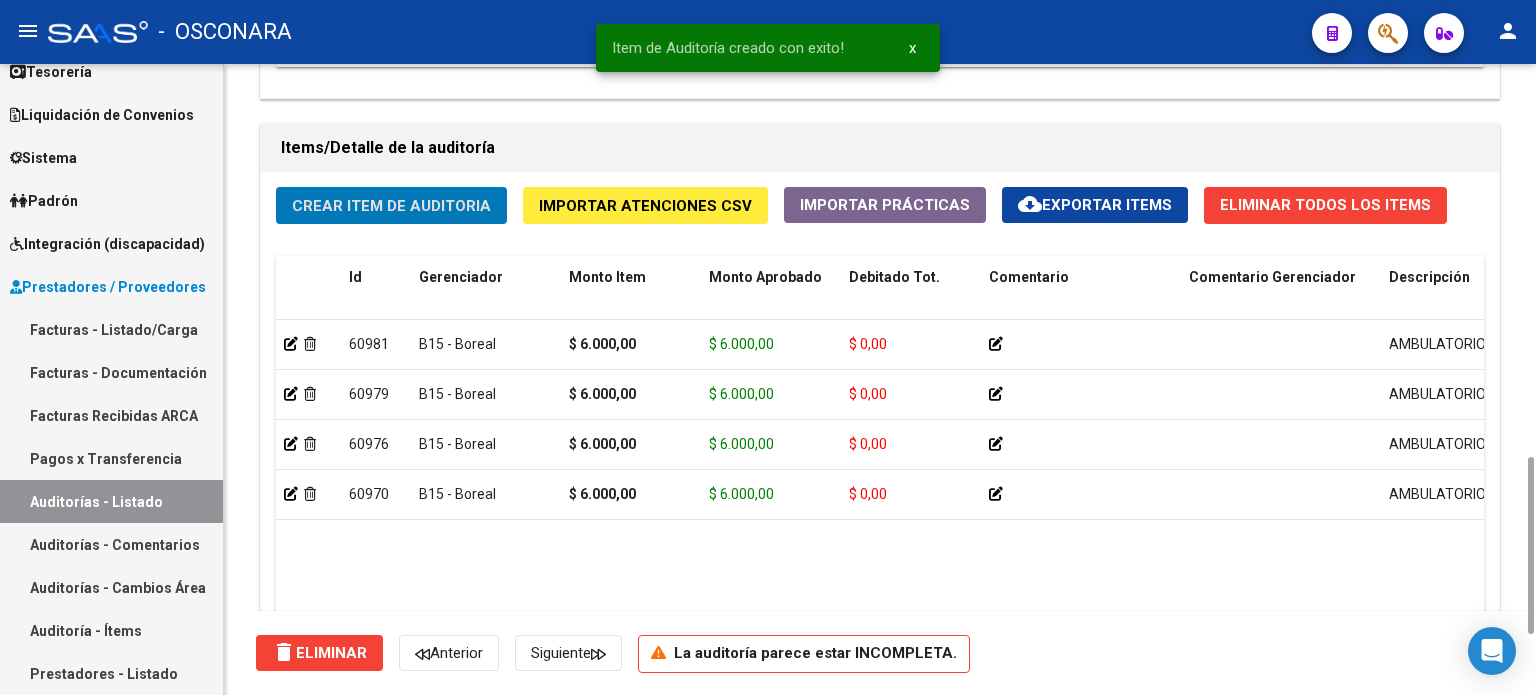 click on "Crear Item de Auditoria" 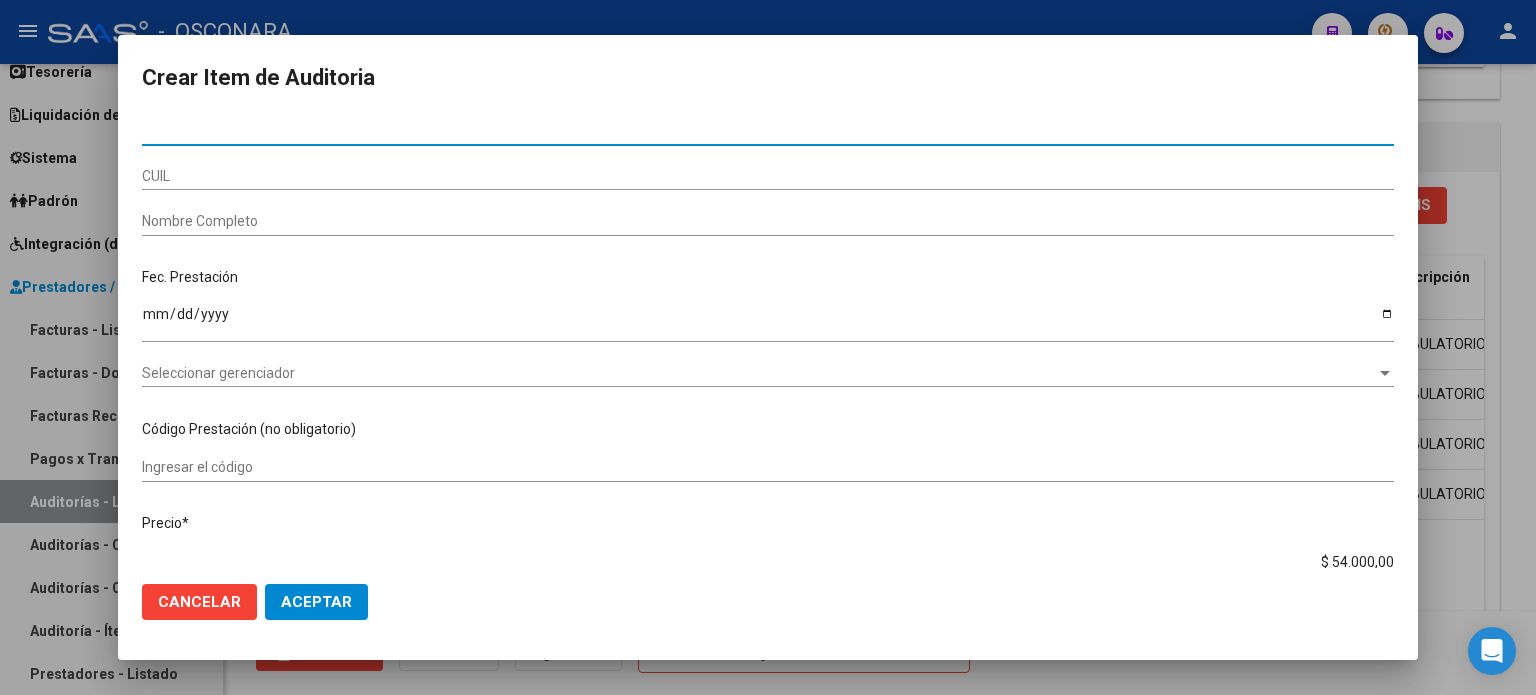 click on "Cancelar" 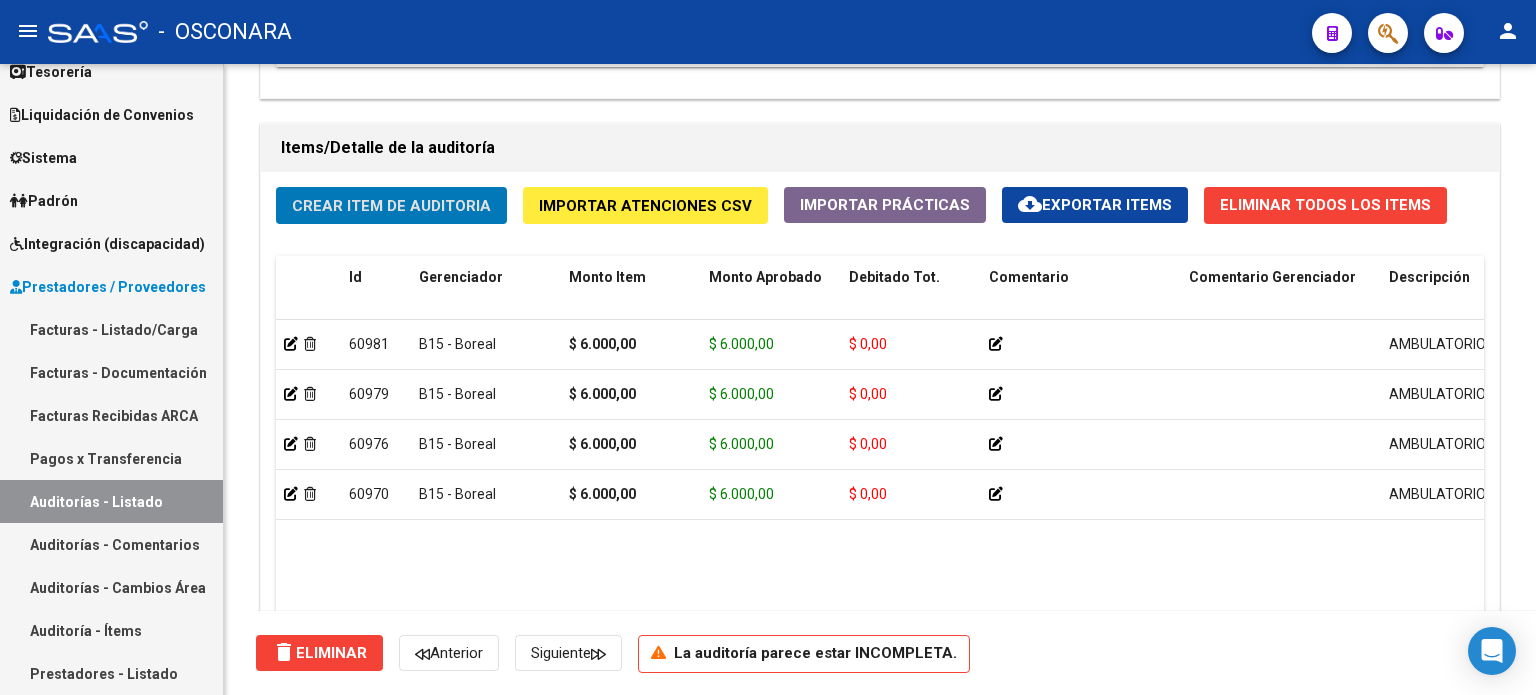 scroll, scrollTop: 1600, scrollLeft: 0, axis: vertical 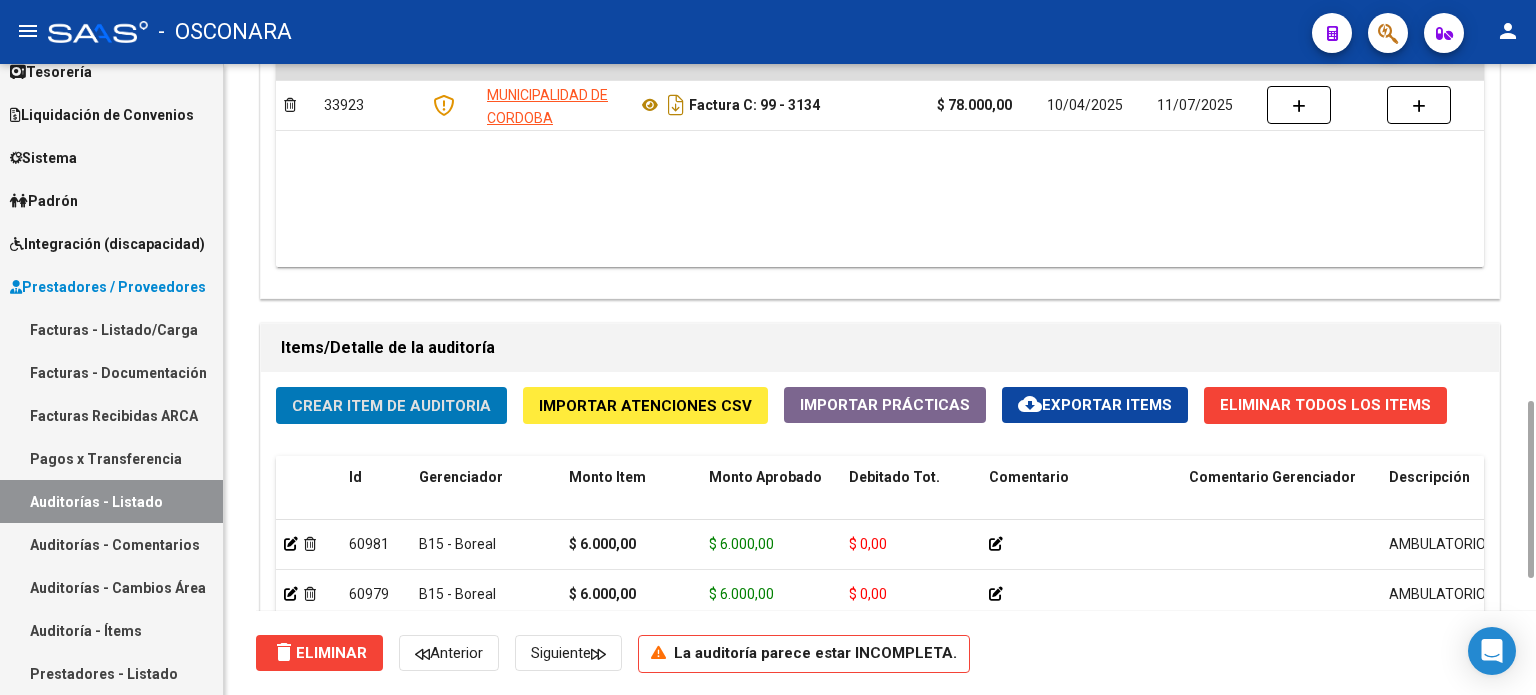 click on "Crear Item de Auditoria" 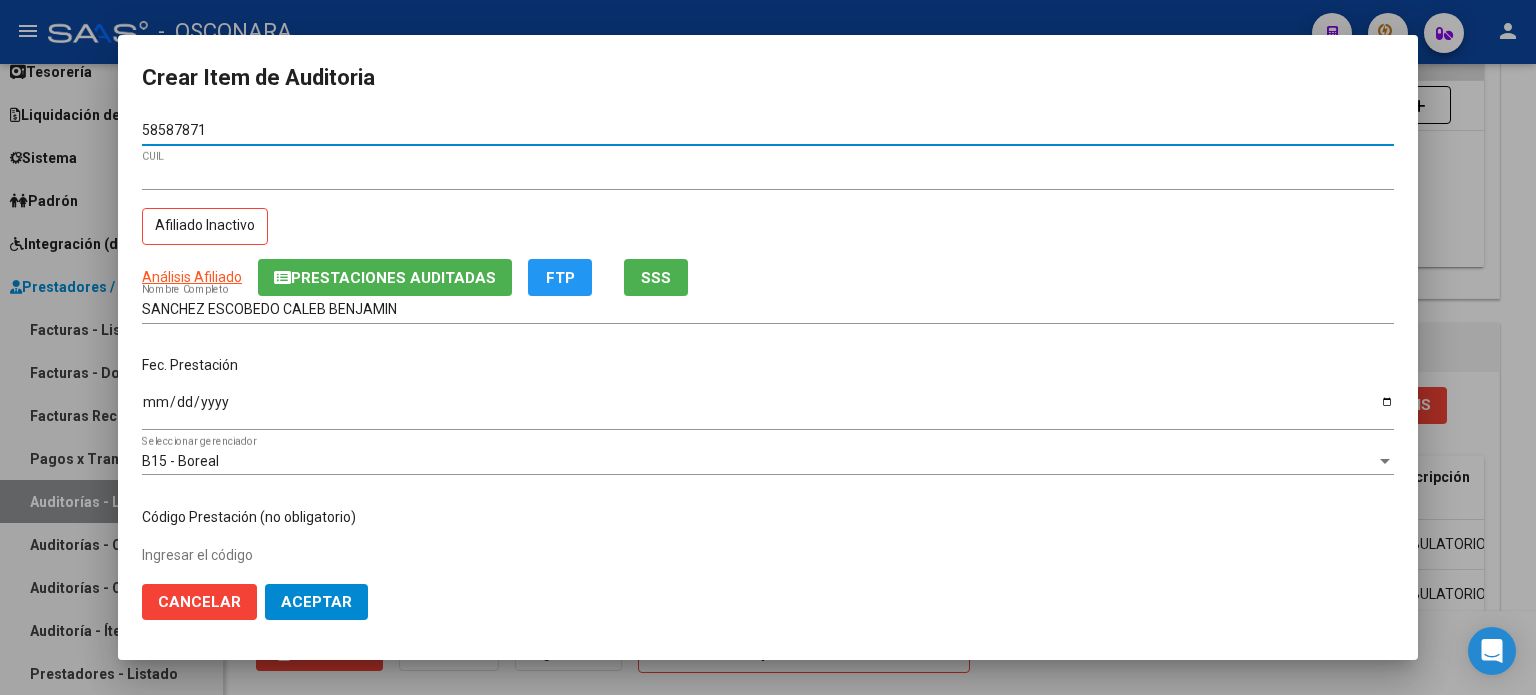 click on "SSS" 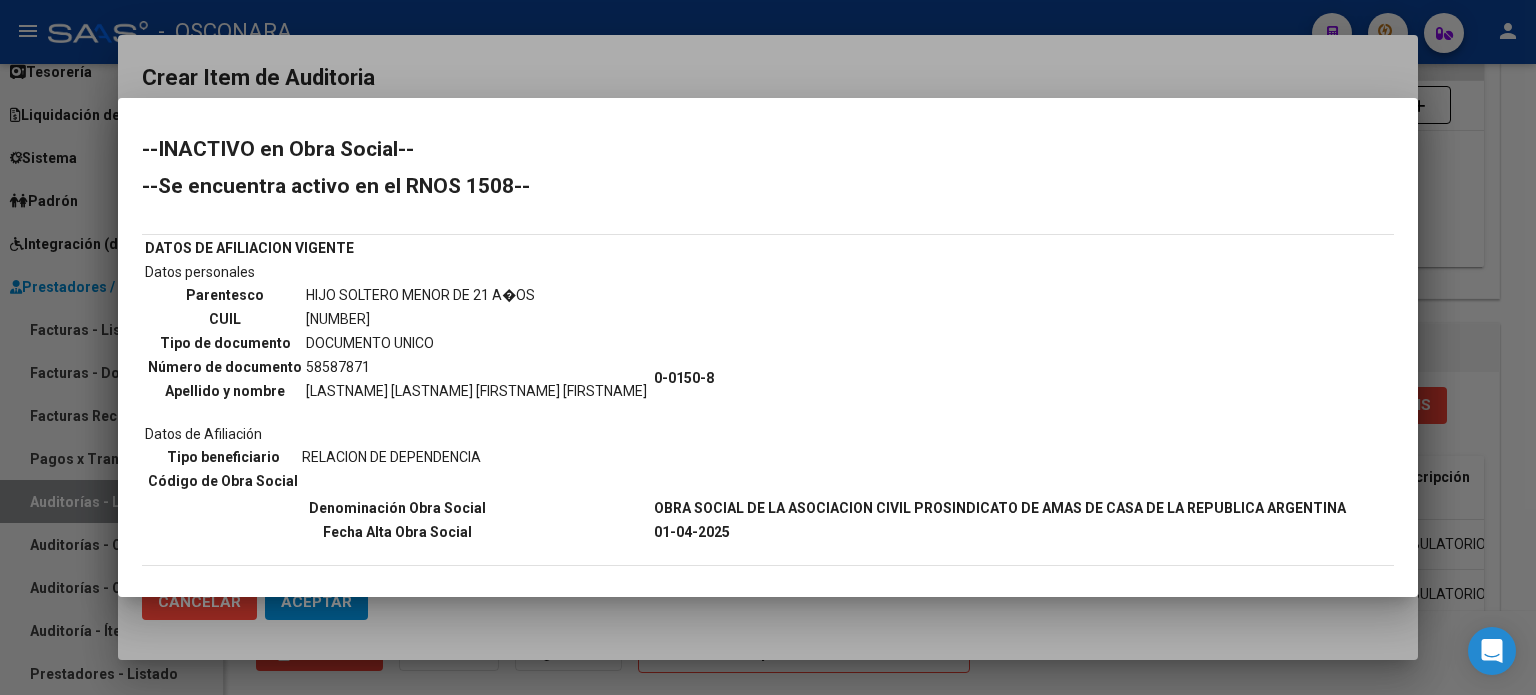 drag, startPoint x: 1464, startPoint y: 419, endPoint x: 1235, endPoint y: 466, distance: 233.77339 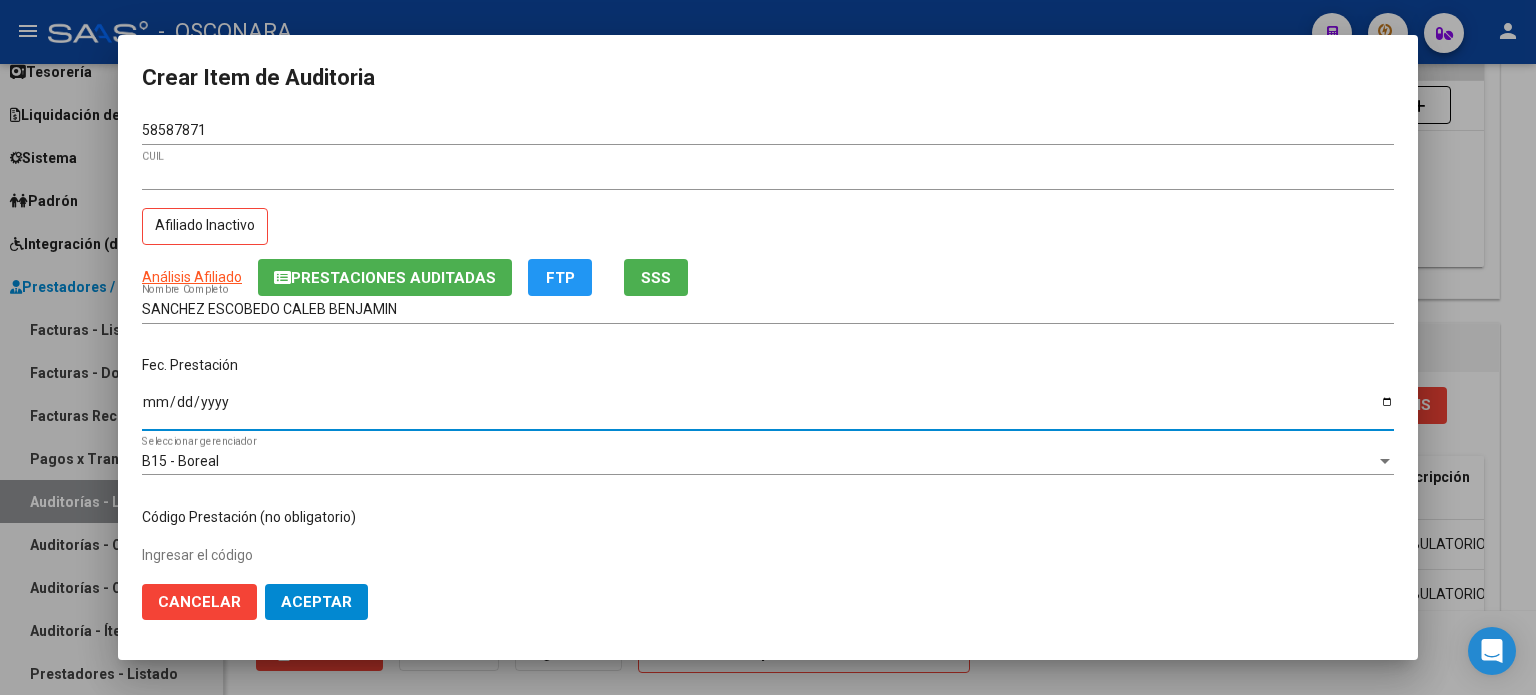 click on "Ingresar la fecha" at bounding box center (768, 409) 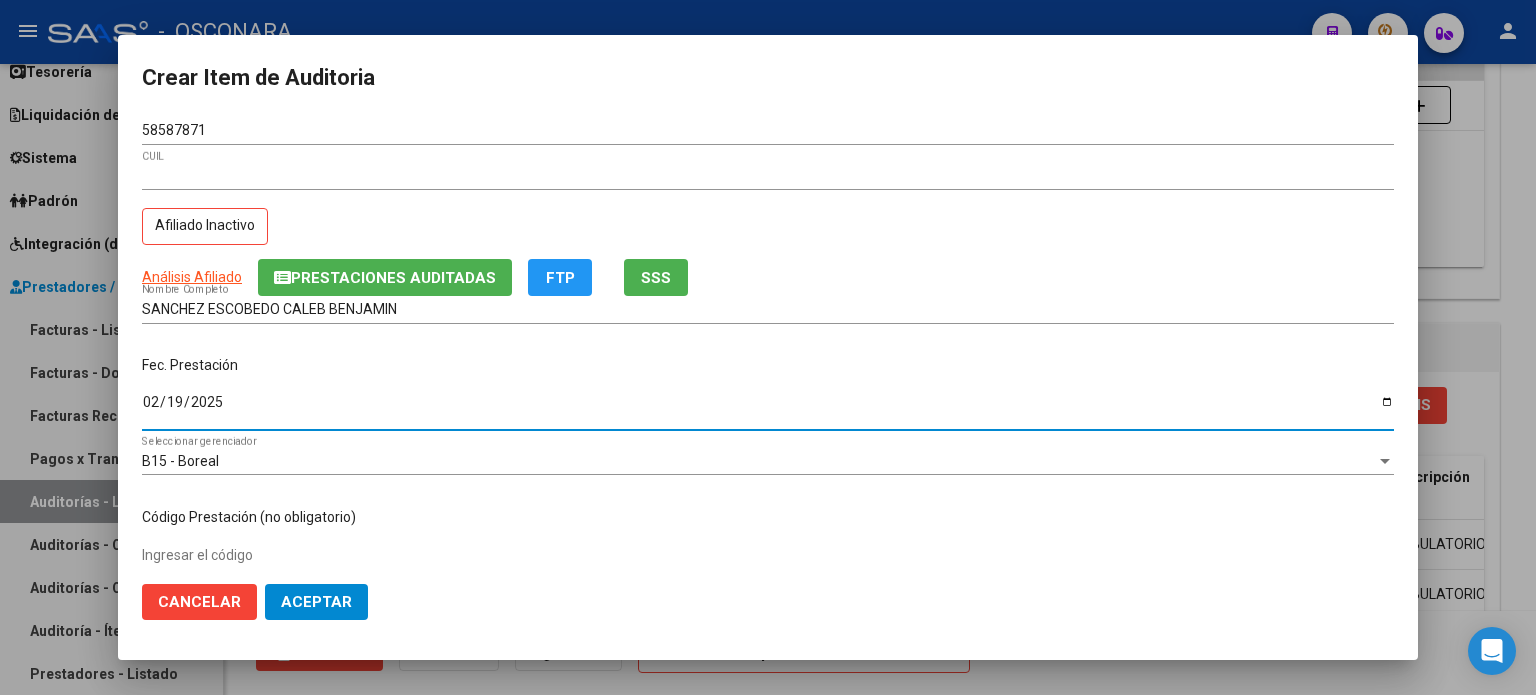scroll, scrollTop: 200, scrollLeft: 0, axis: vertical 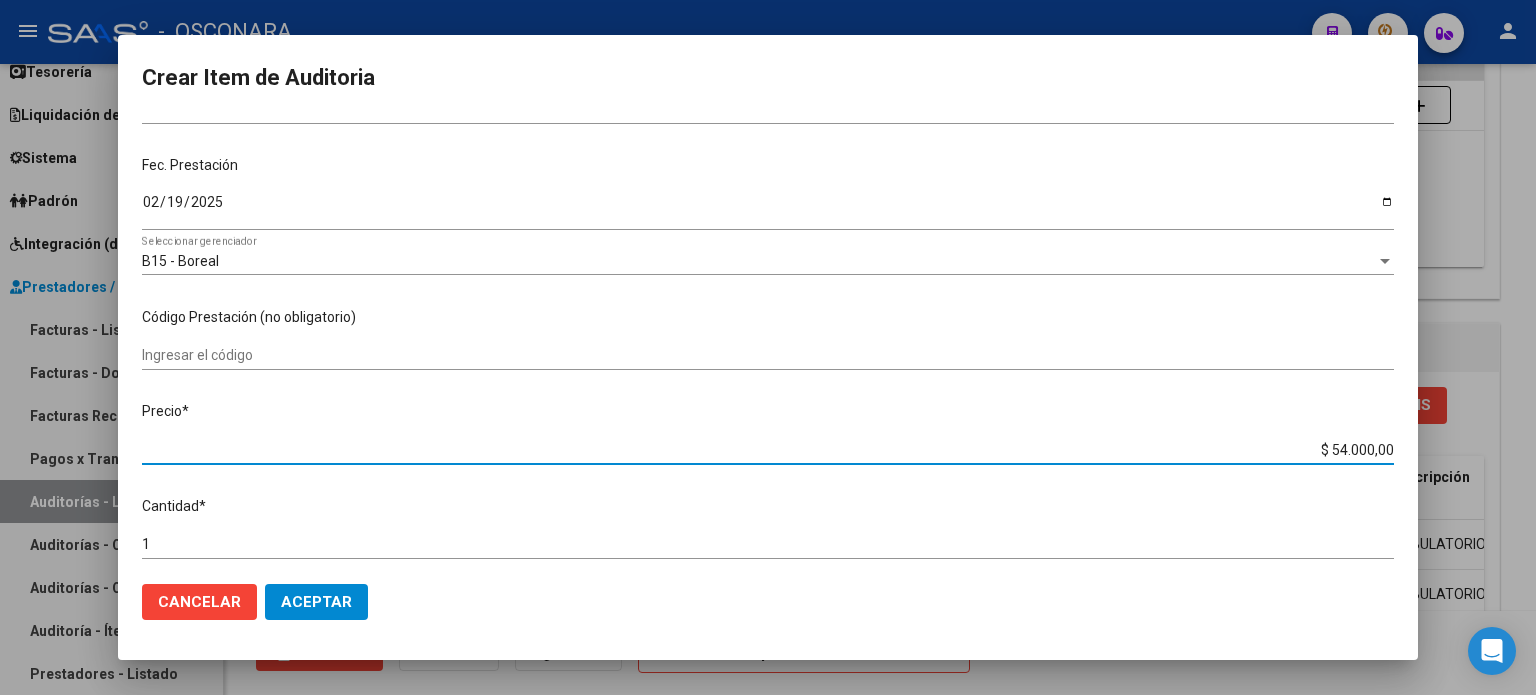 drag, startPoint x: 1316, startPoint y: 447, endPoint x: 1535, endPoint y: 422, distance: 220.42232 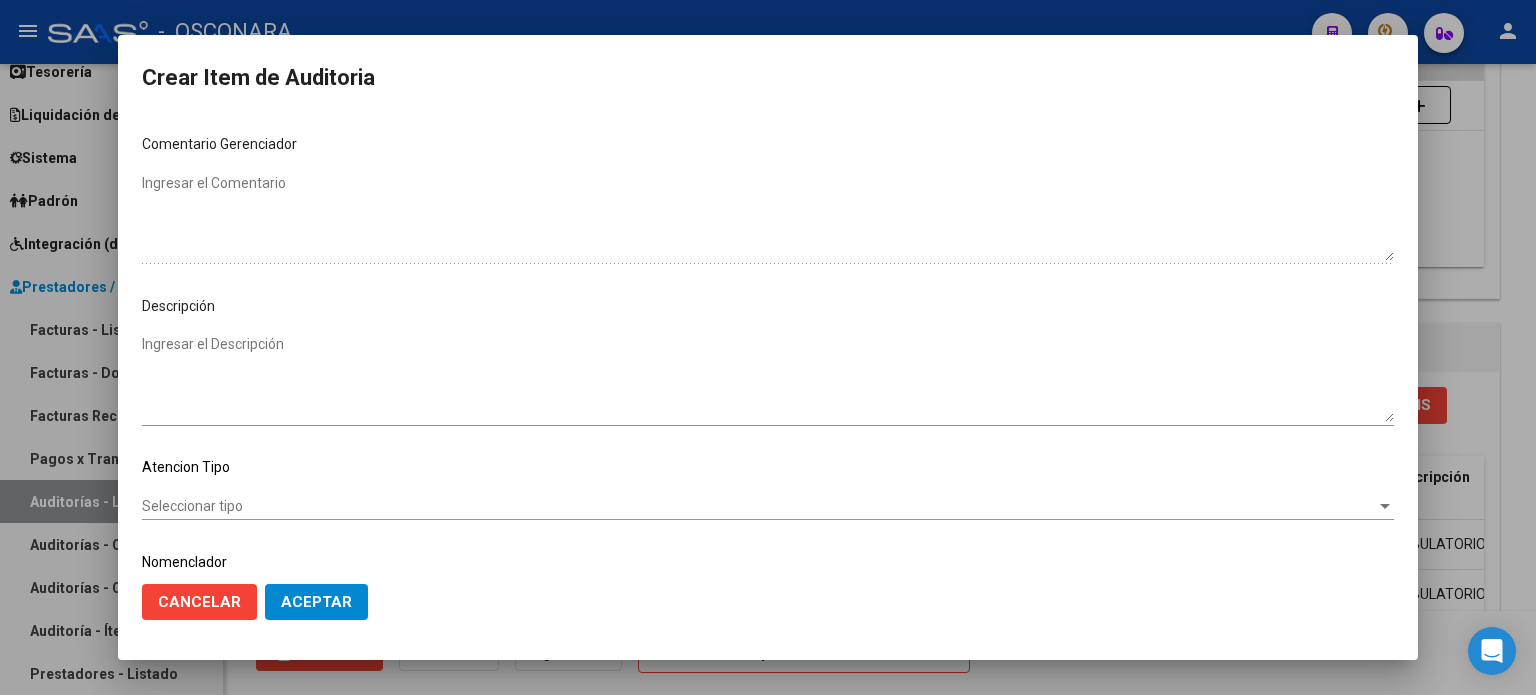 scroll, scrollTop: 1070, scrollLeft: 0, axis: vertical 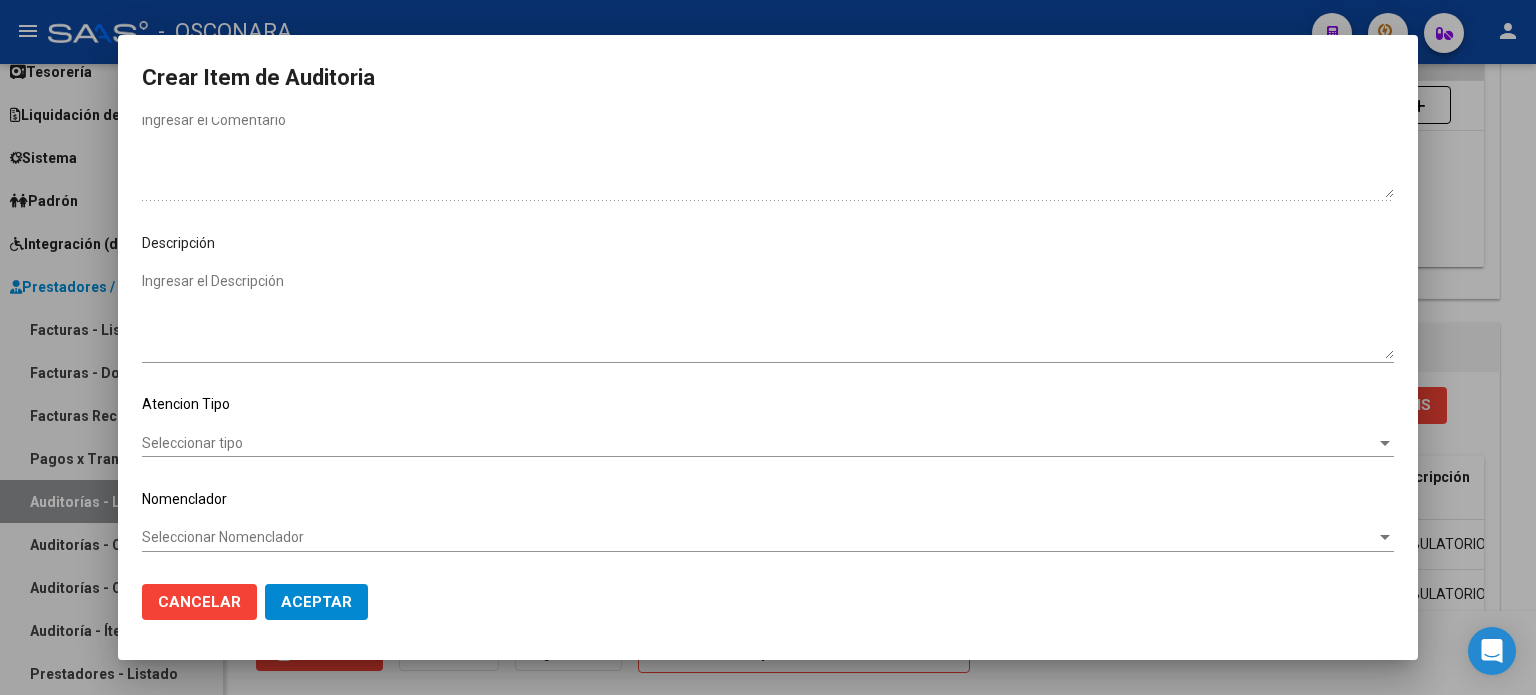 click on "Ingresar el Descripción" at bounding box center (768, 315) 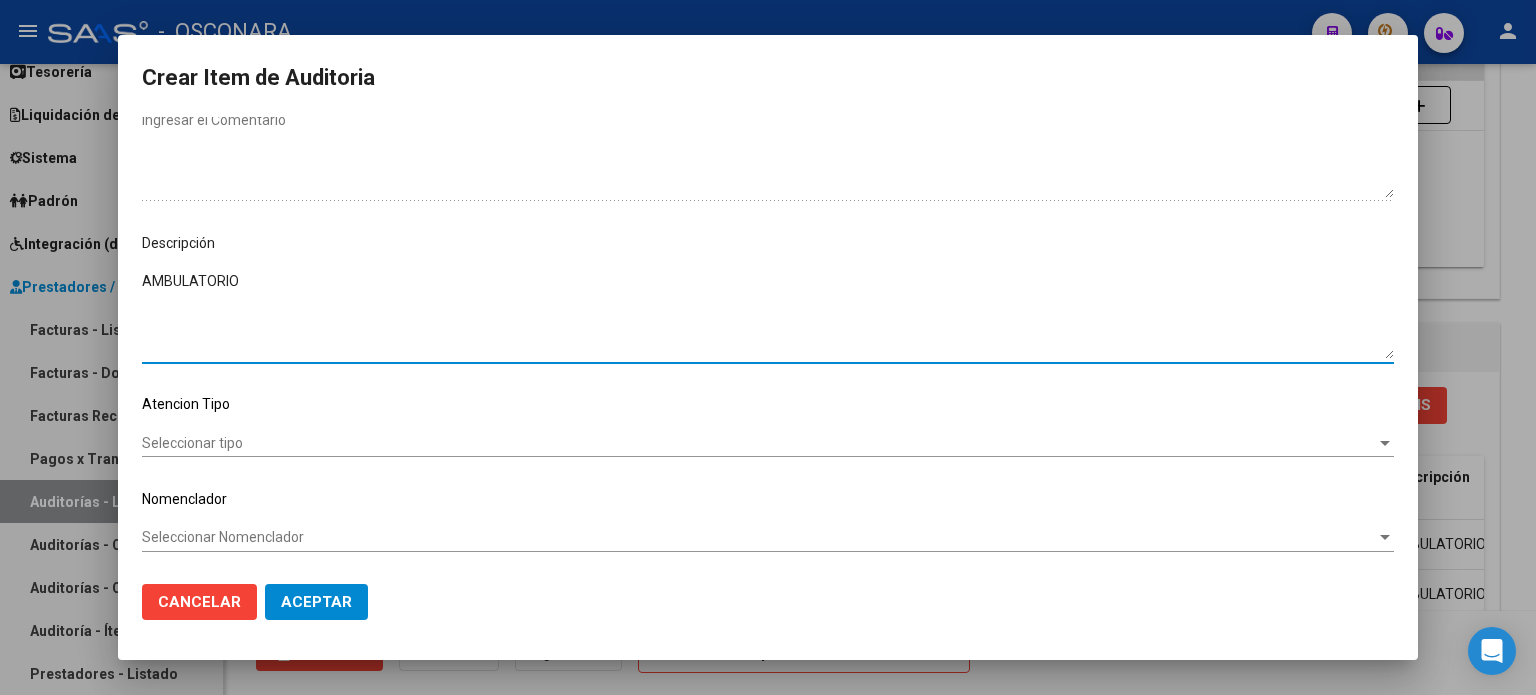 click on "Seleccionar tipo" at bounding box center (759, 443) 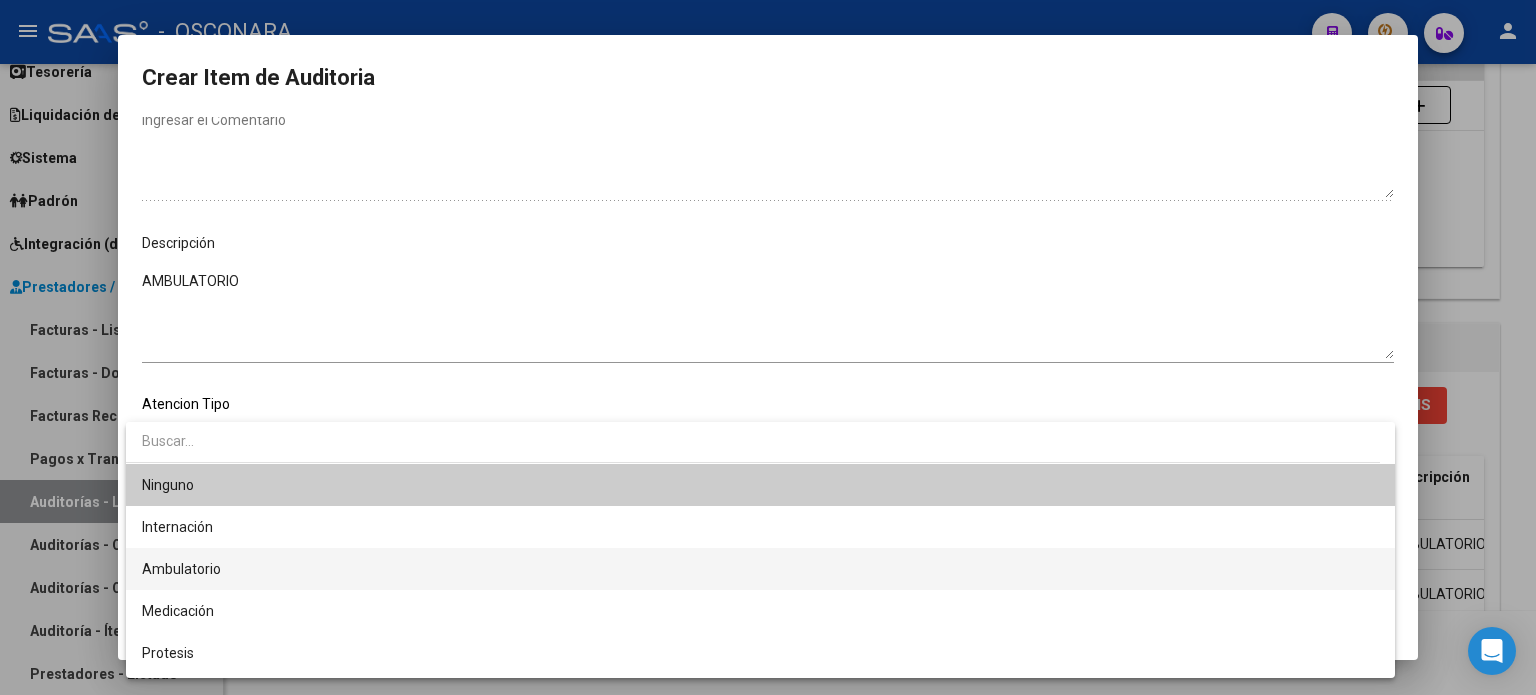 click on "Ambulatorio" at bounding box center [760, 569] 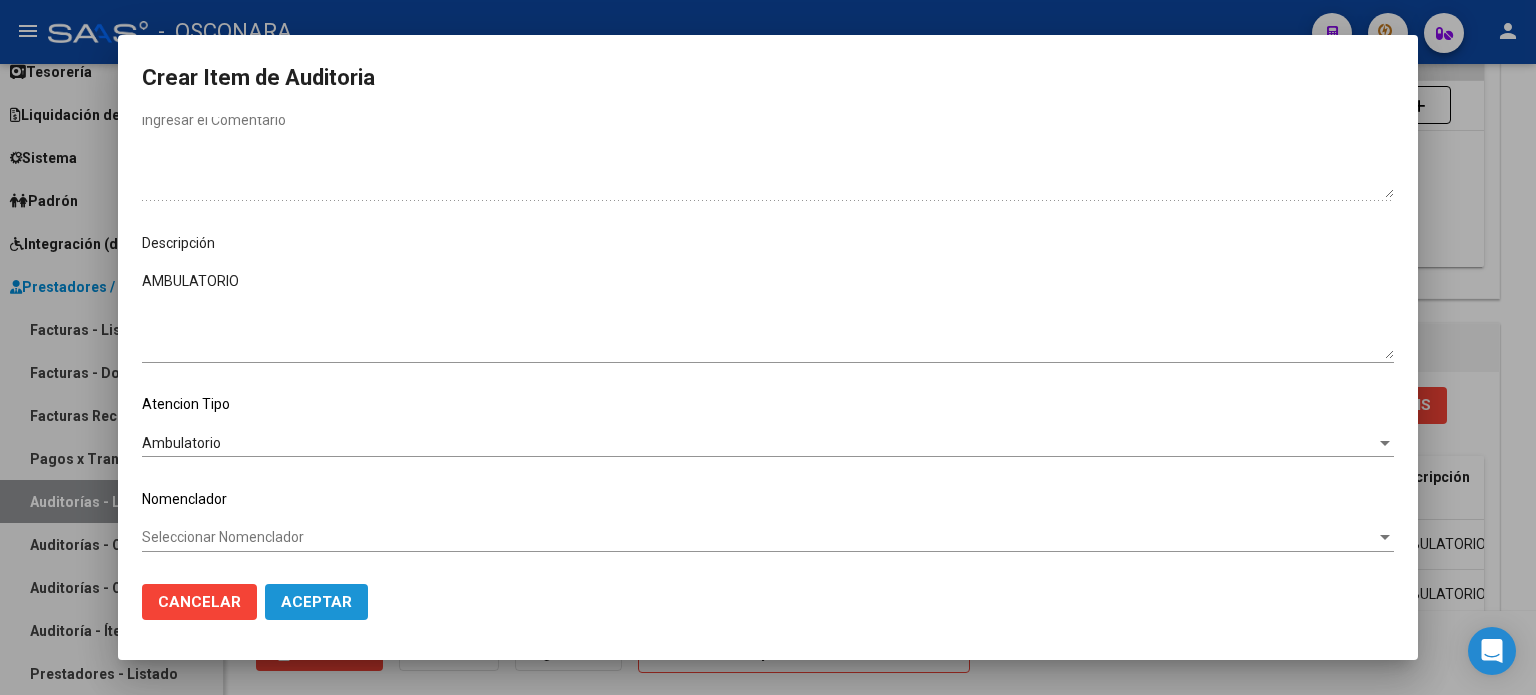 click on "Aceptar" 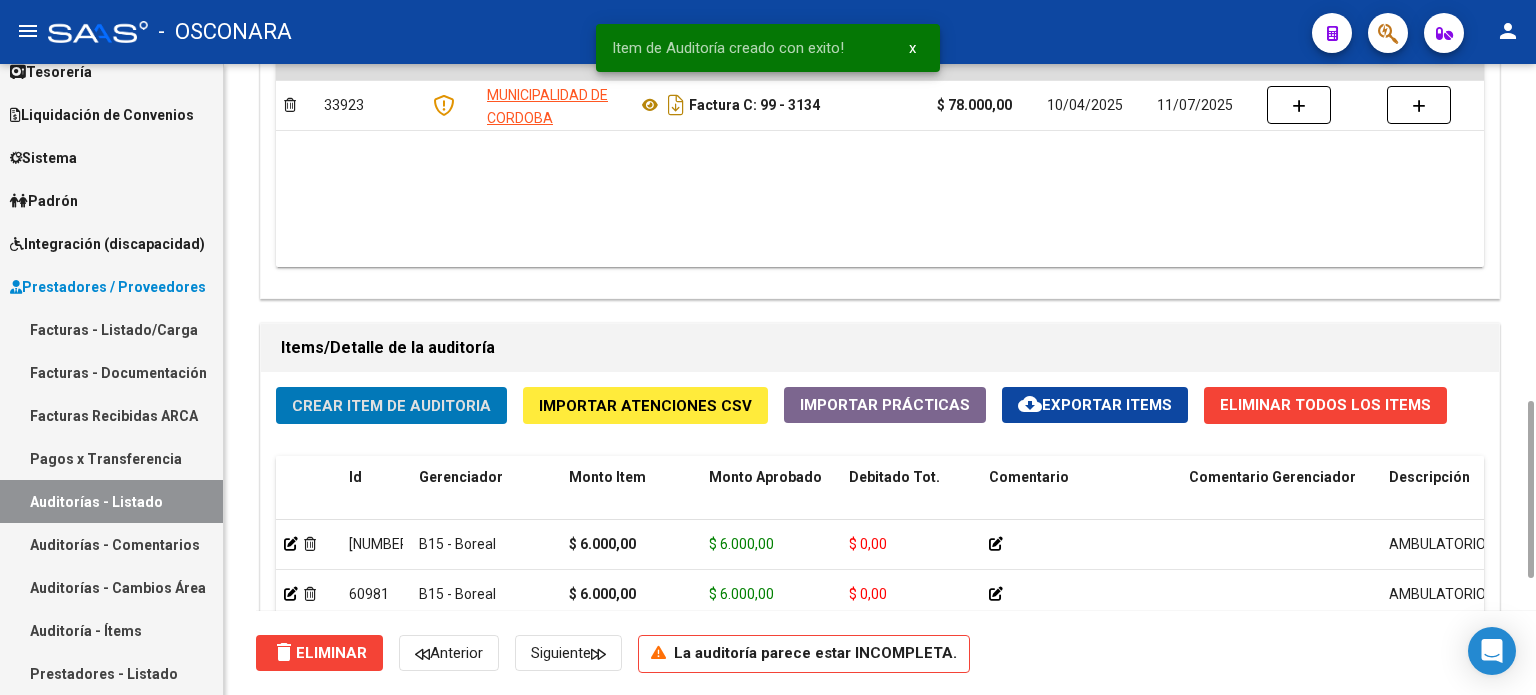 click on "Crear Item de Auditoria" 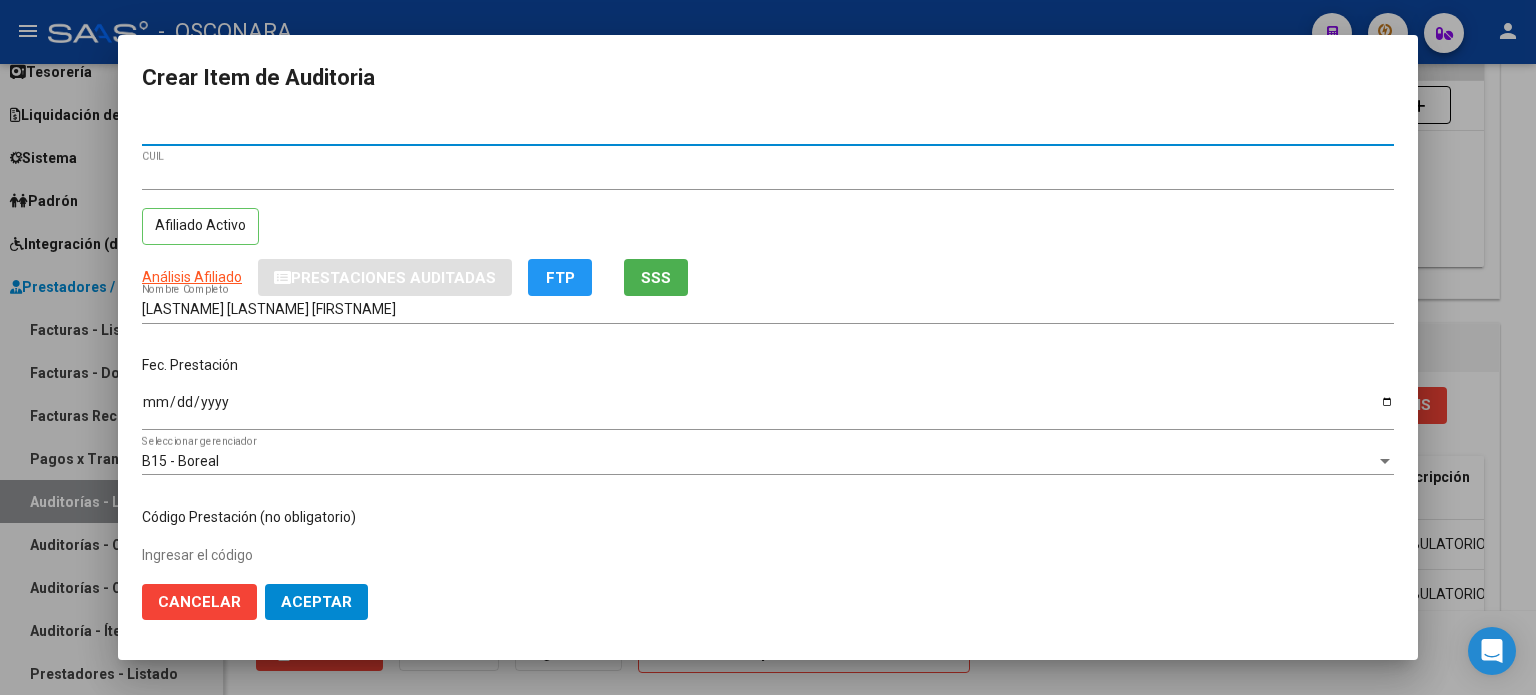 click on "Ingresar la fecha" at bounding box center (768, 409) 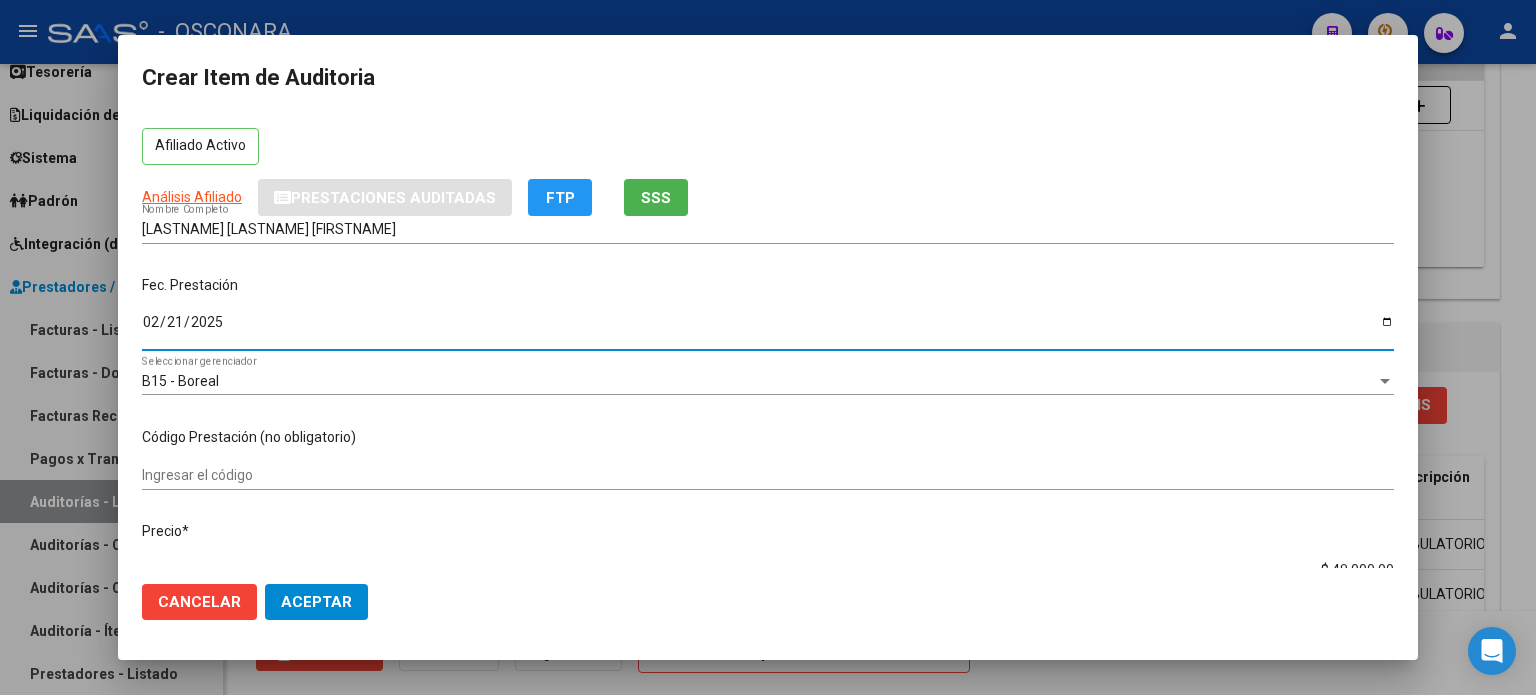scroll, scrollTop: 200, scrollLeft: 0, axis: vertical 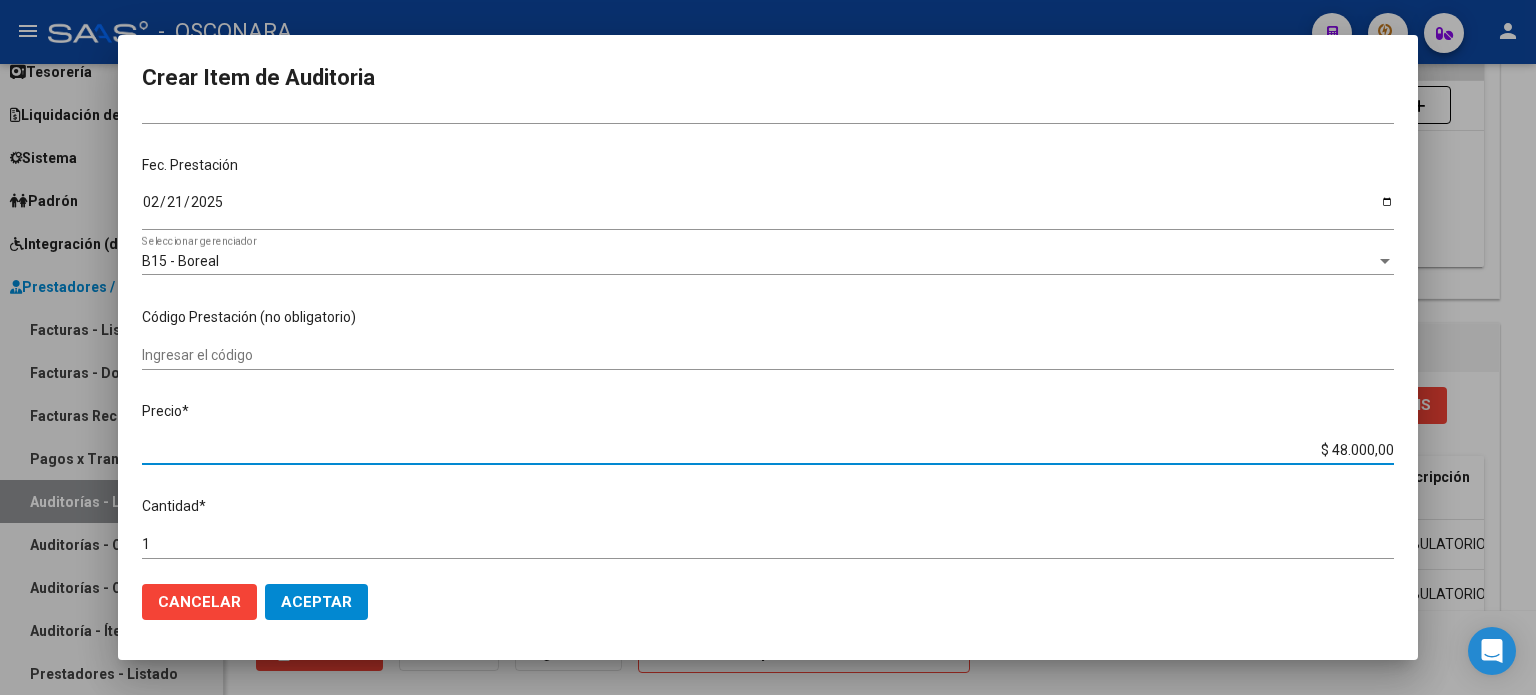 drag, startPoint x: 1320, startPoint y: 448, endPoint x: 1468, endPoint y: 449, distance: 148.00337 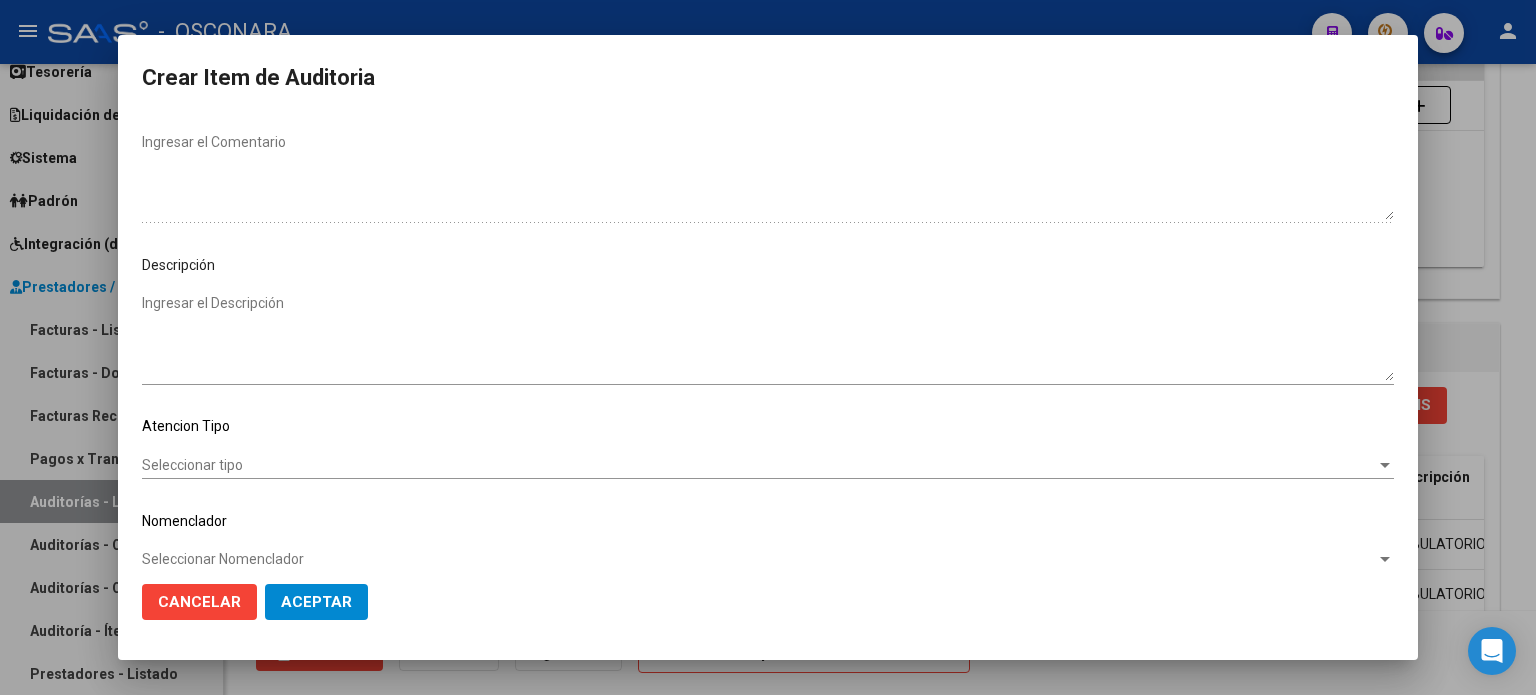 scroll, scrollTop: 1070, scrollLeft: 0, axis: vertical 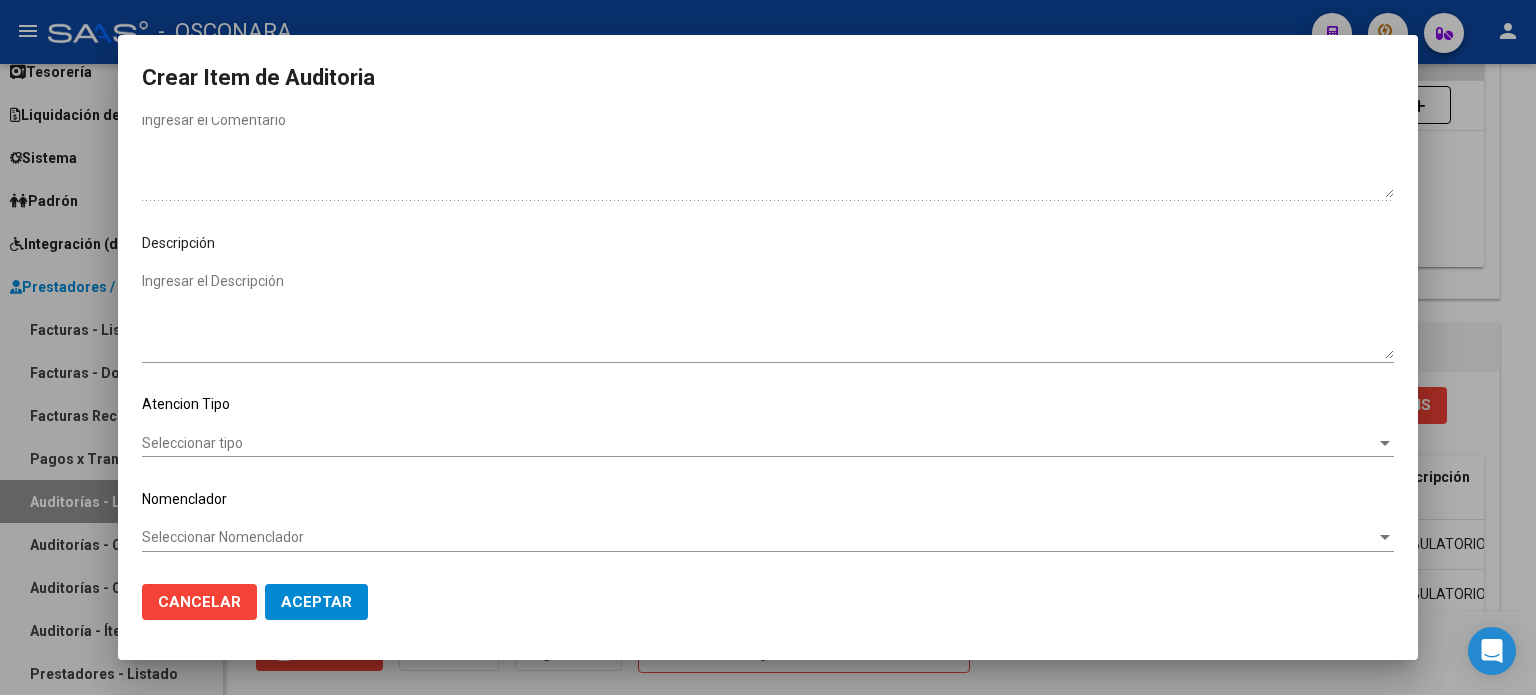 click on "Ingresar el Descripción" at bounding box center [768, 315] 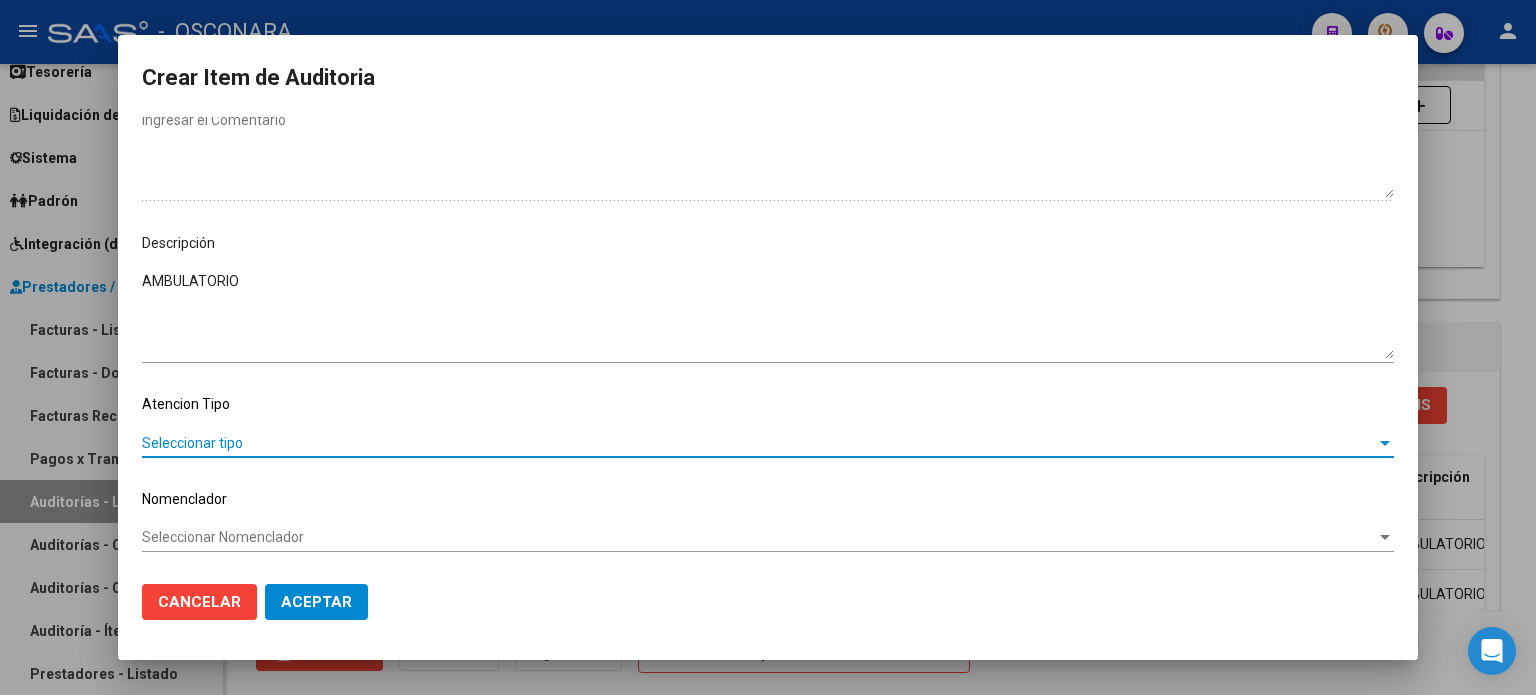 click on "Seleccionar tipo" at bounding box center [759, 443] 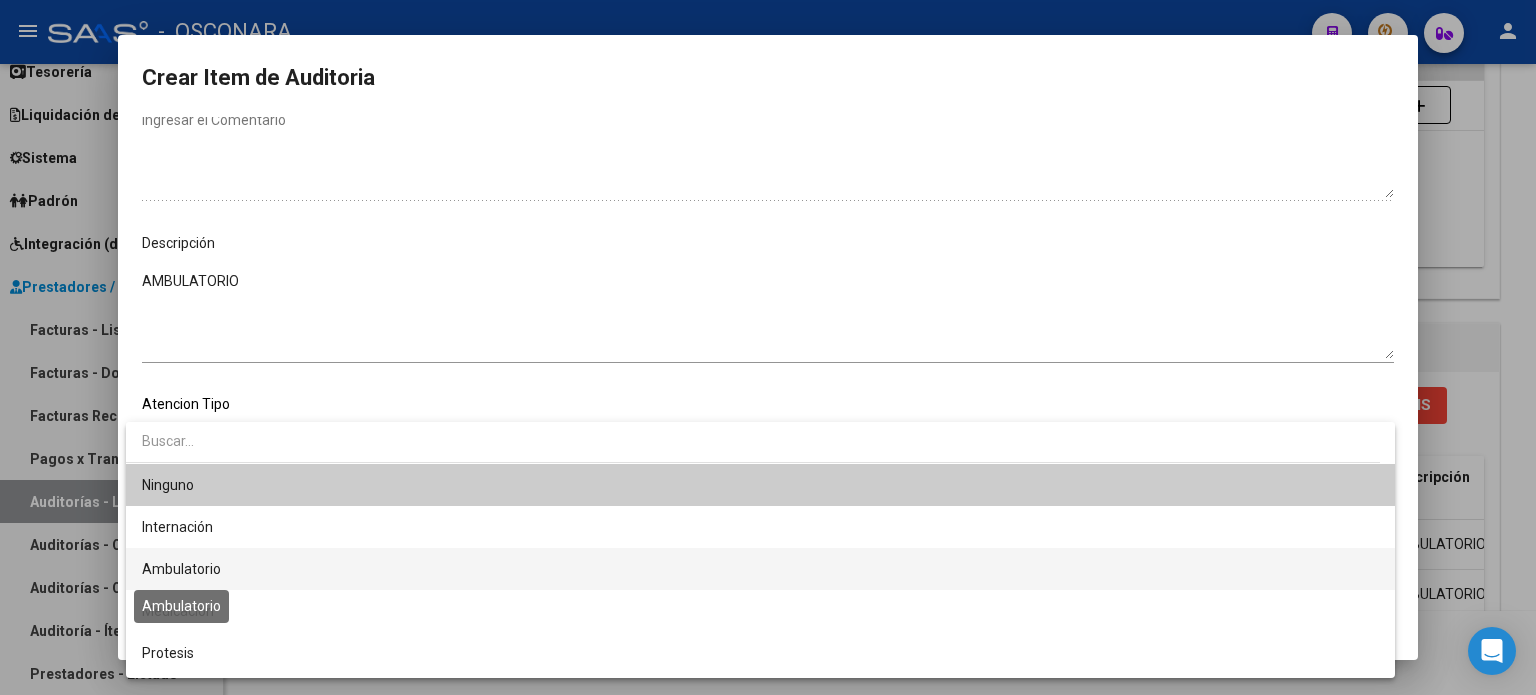 click on "Ambulatorio" at bounding box center (181, 569) 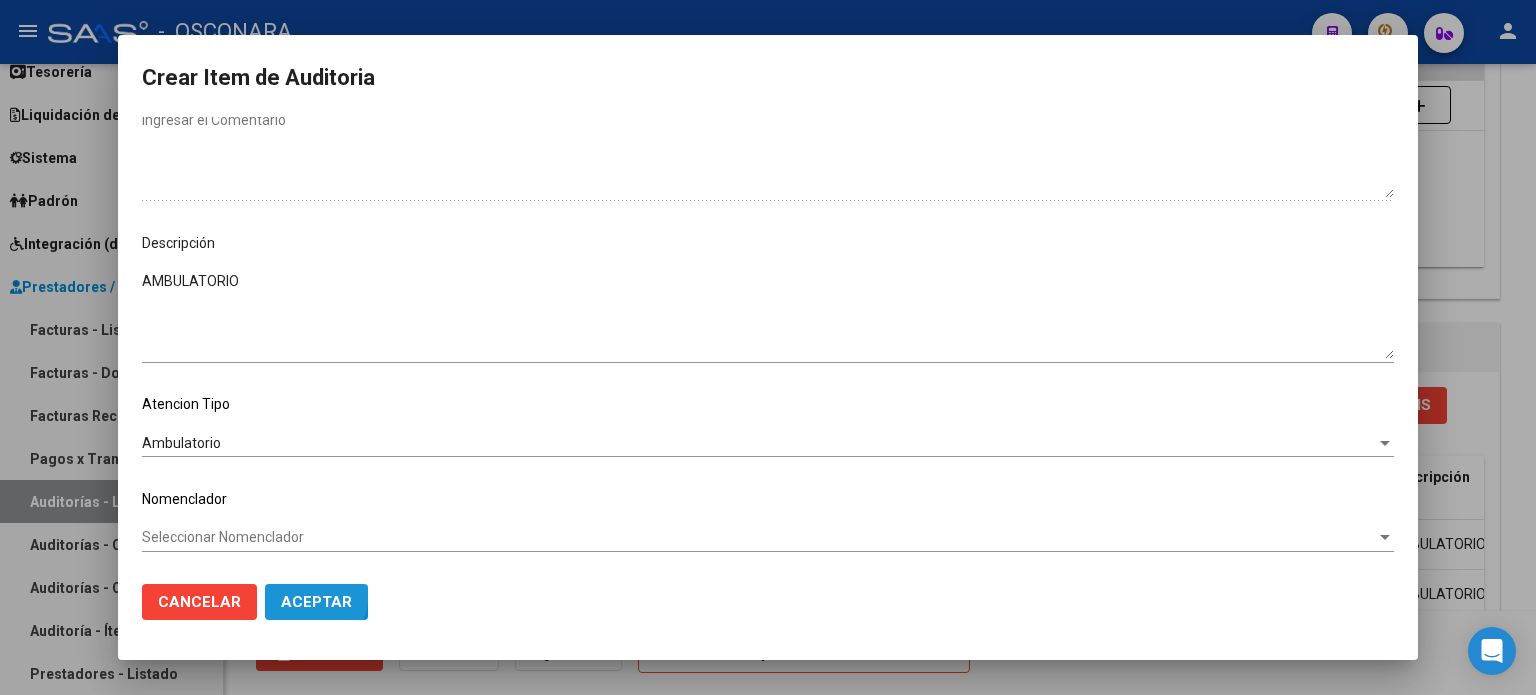 click on "Aceptar" 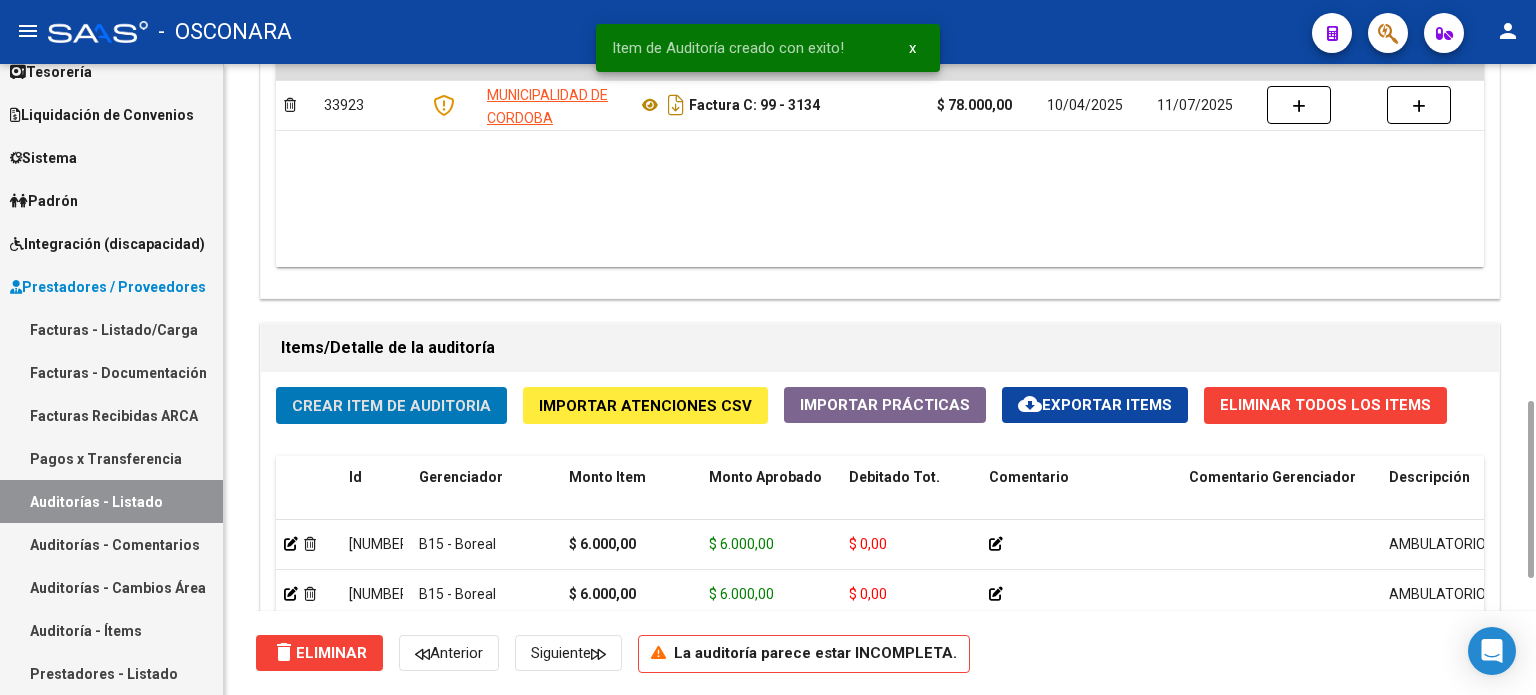 click on "Crear Item de Auditoria" 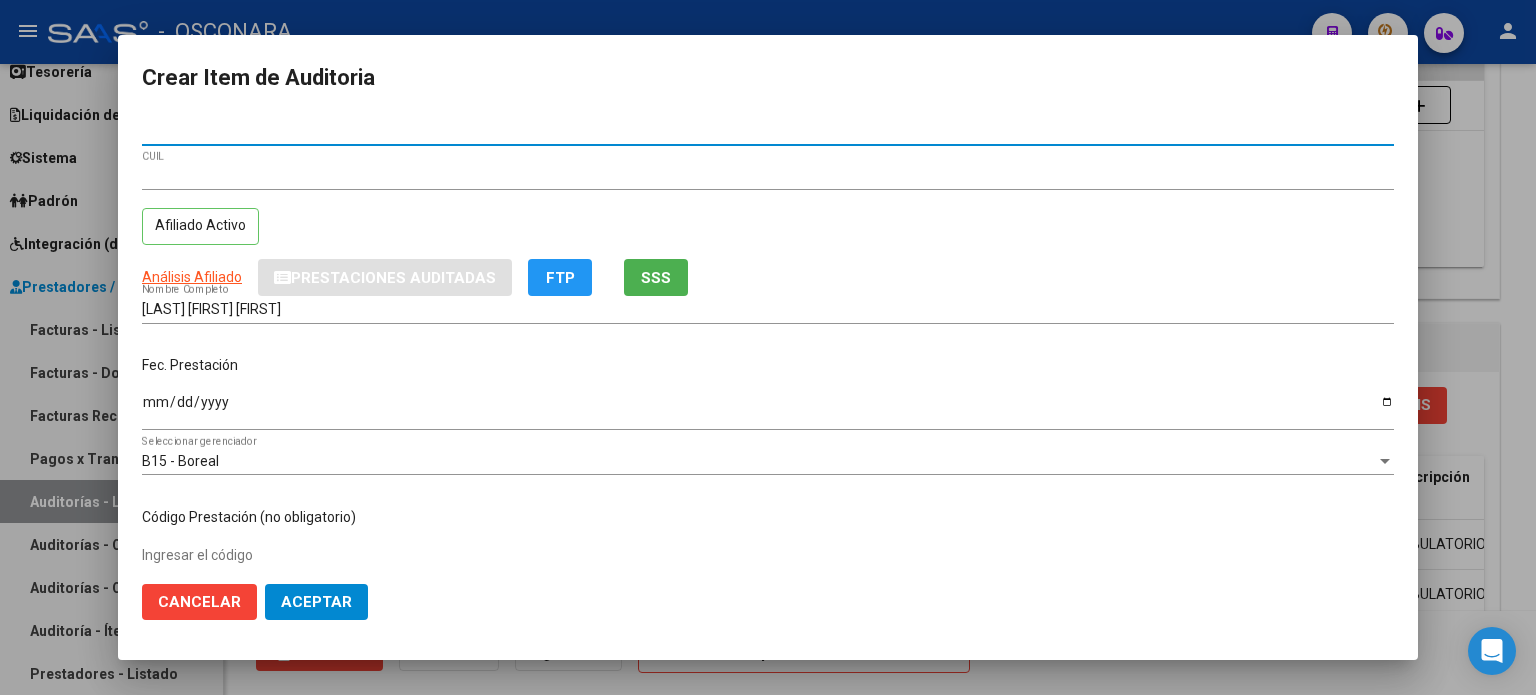 click on "Ingresar la fecha" at bounding box center [768, 409] 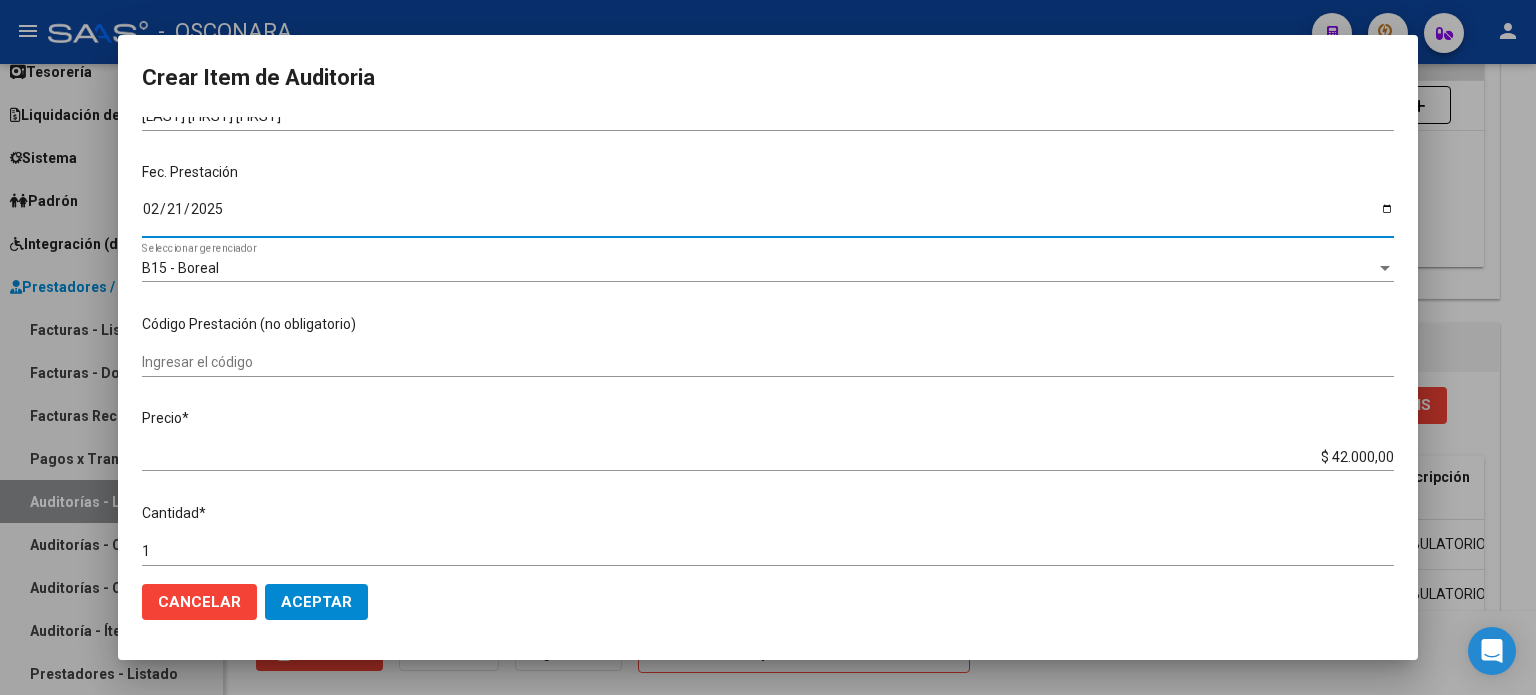 scroll, scrollTop: 200, scrollLeft: 0, axis: vertical 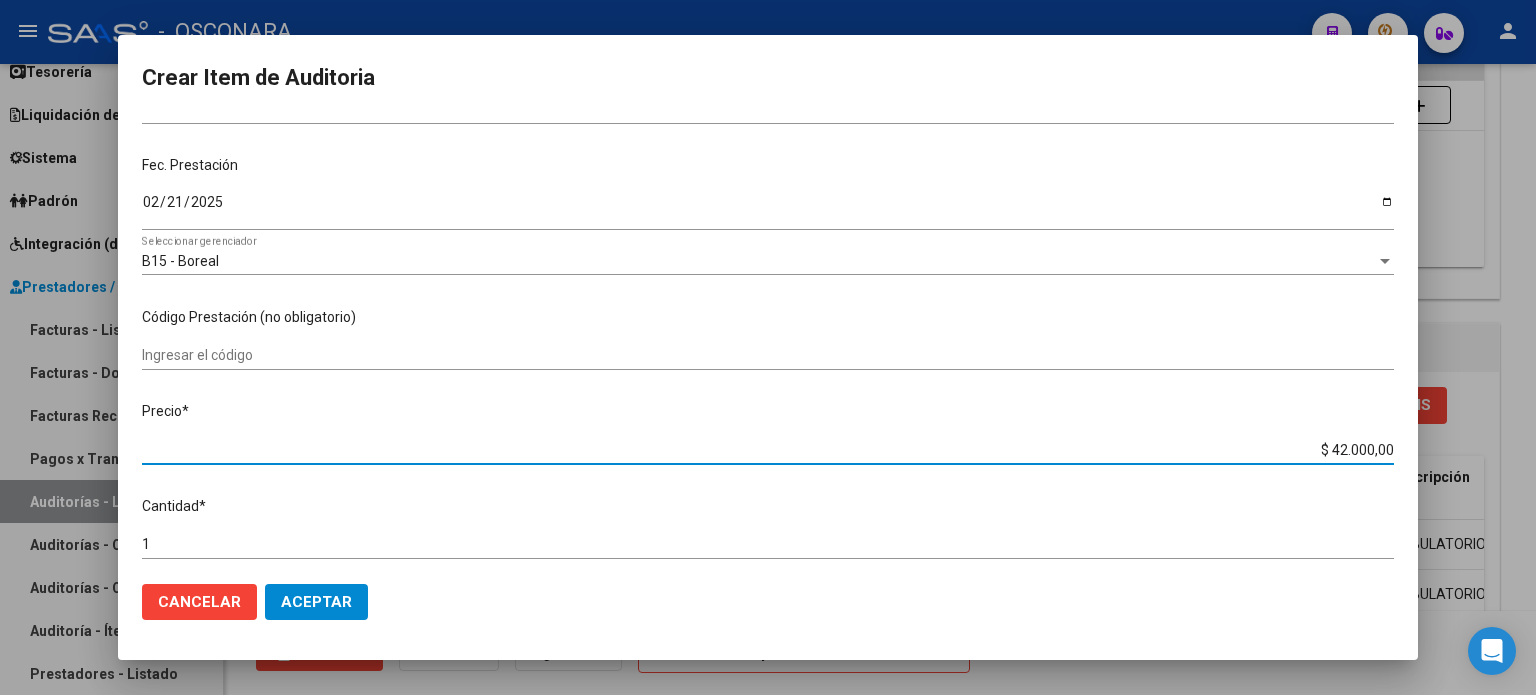 drag, startPoint x: 1316, startPoint y: 454, endPoint x: 1535, endPoint y: 432, distance: 220.10225 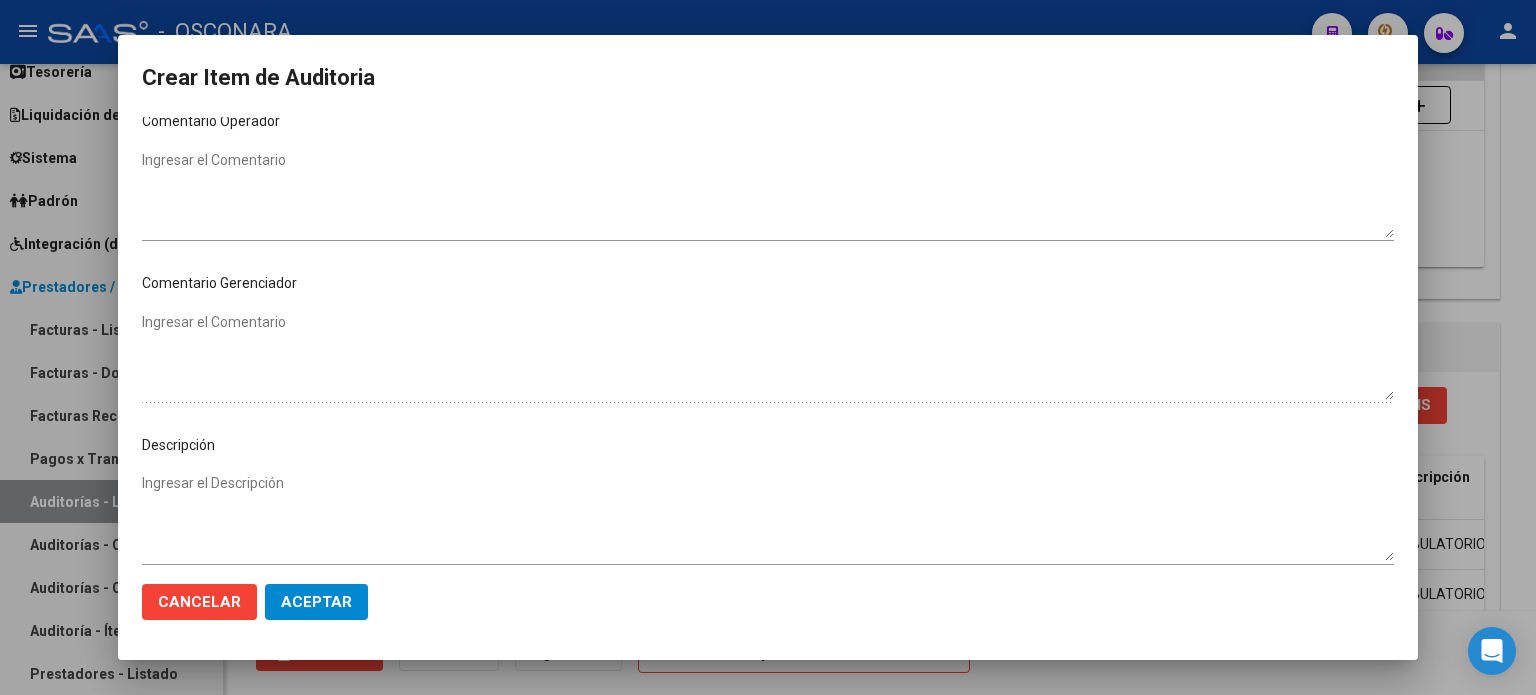 scroll, scrollTop: 1070, scrollLeft: 0, axis: vertical 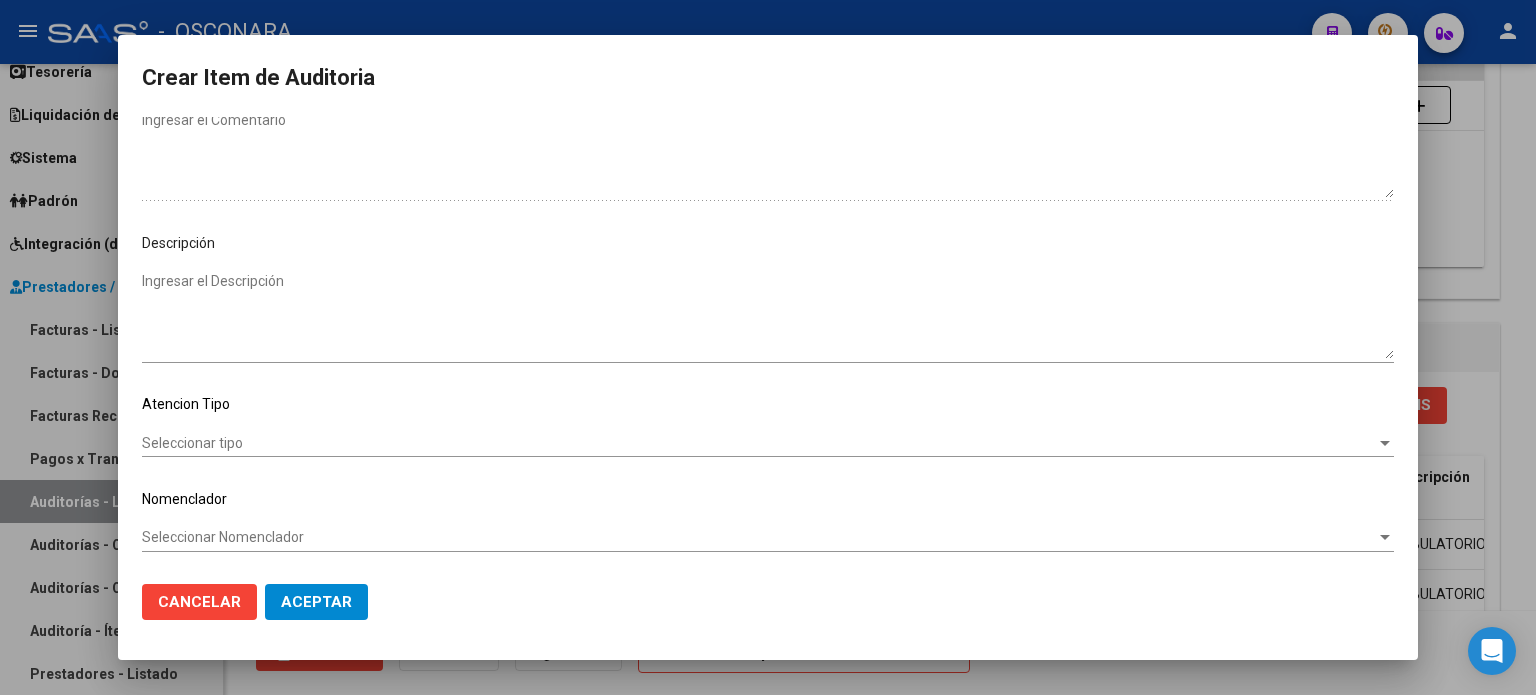 click on "Ingresar el Descripción" at bounding box center (768, 315) 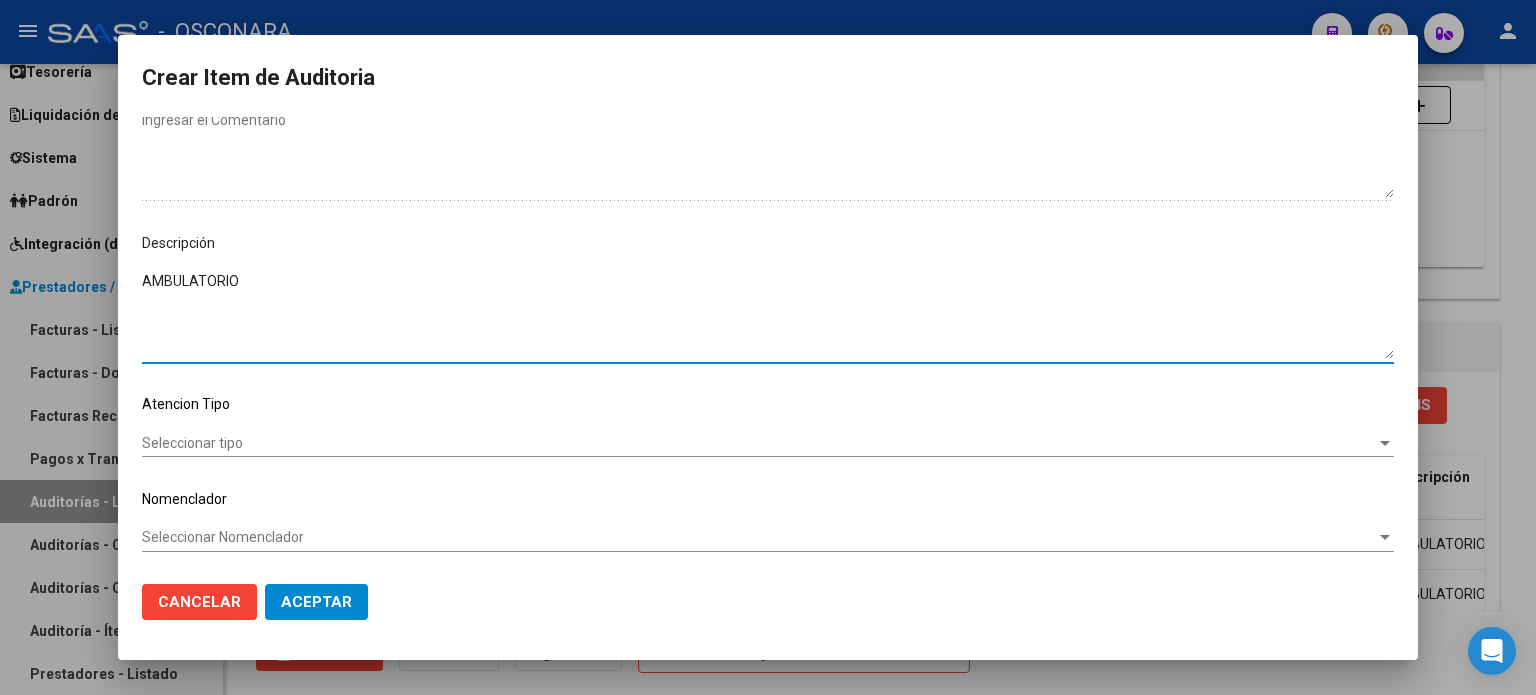click on "Seleccionar tipo" at bounding box center [759, 443] 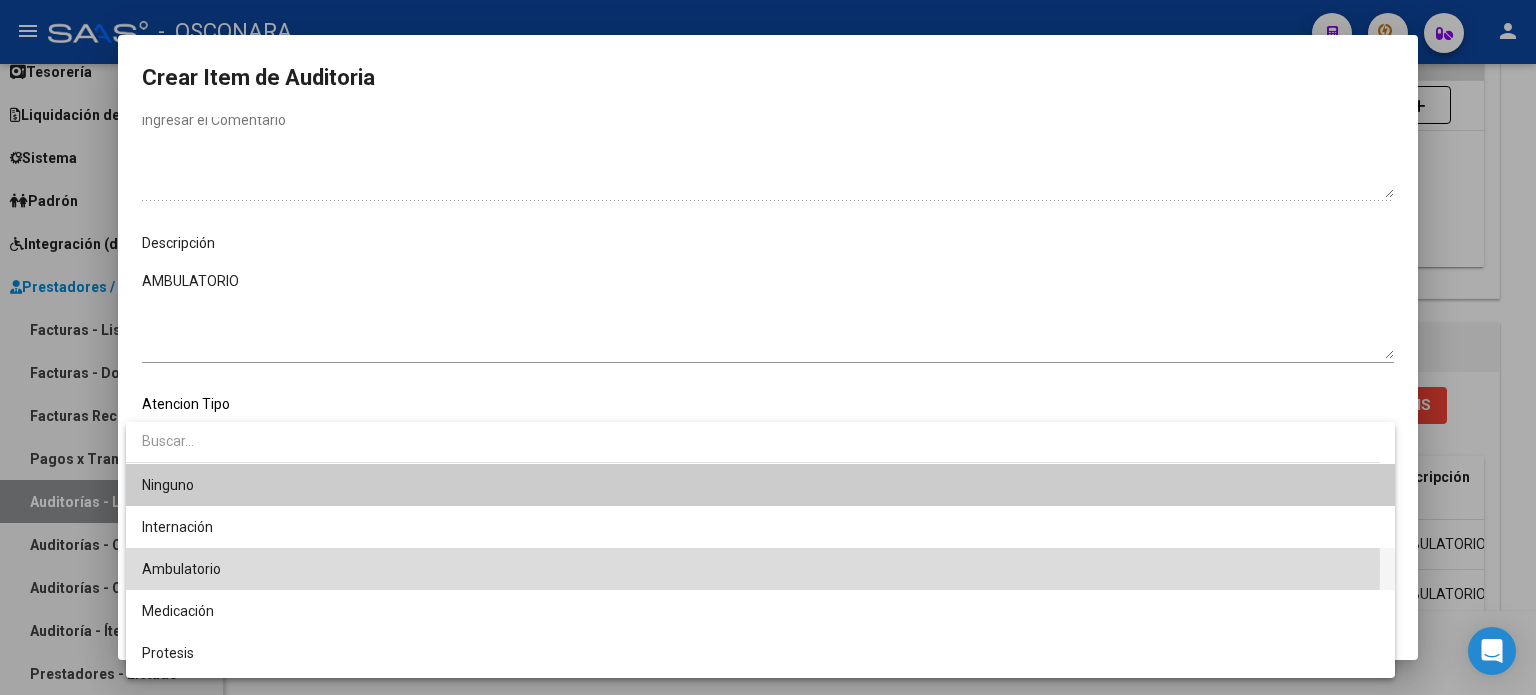 click on "Ambulatorio" at bounding box center [760, 569] 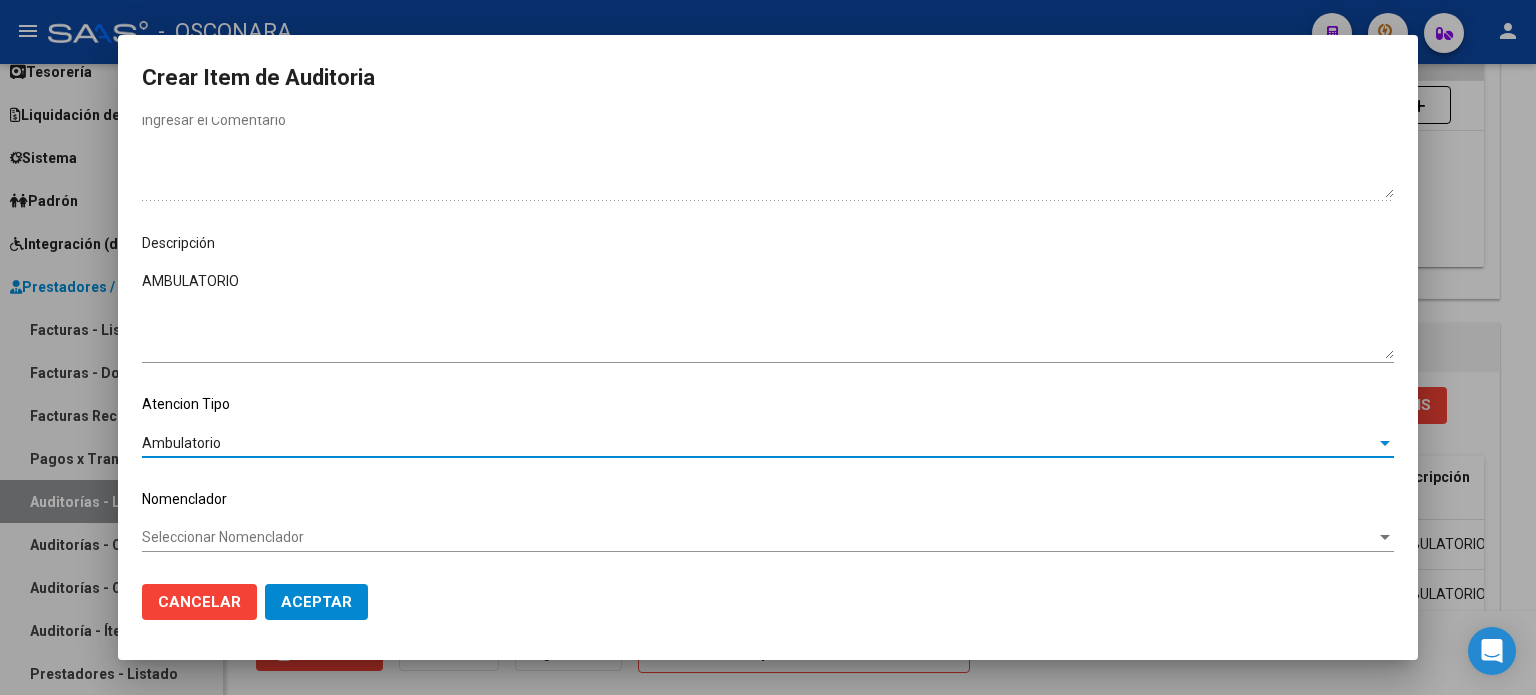 click on "Cancelar Aceptar" 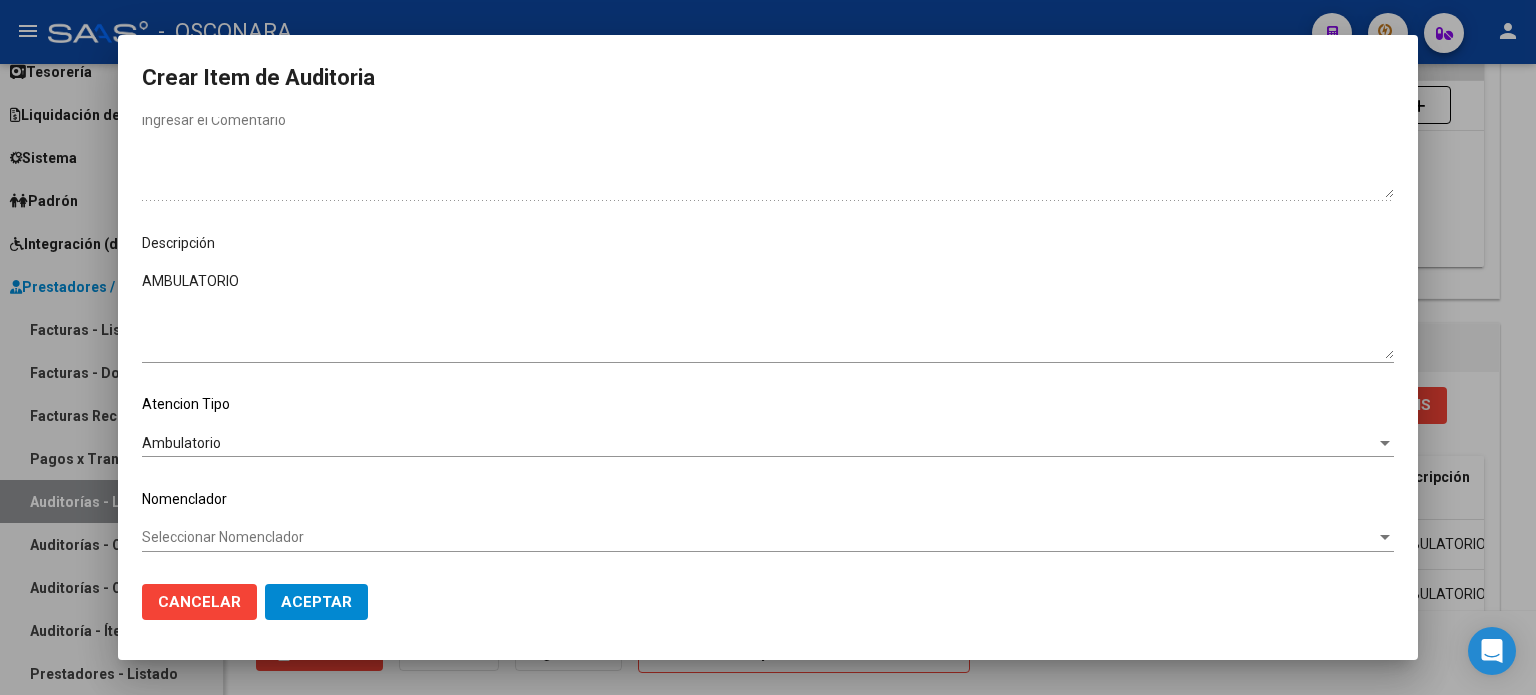 click on "Aceptar" 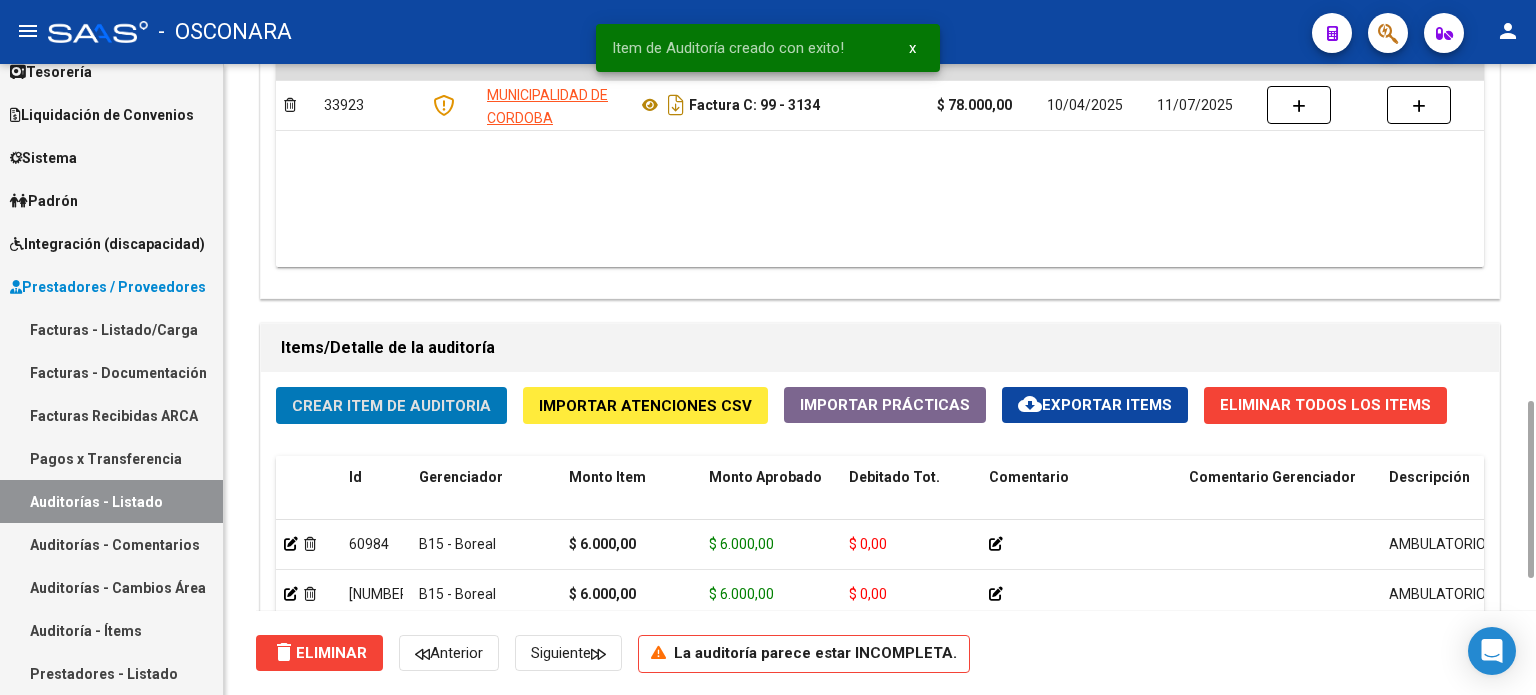 click on "Crear Item de Auditoria" 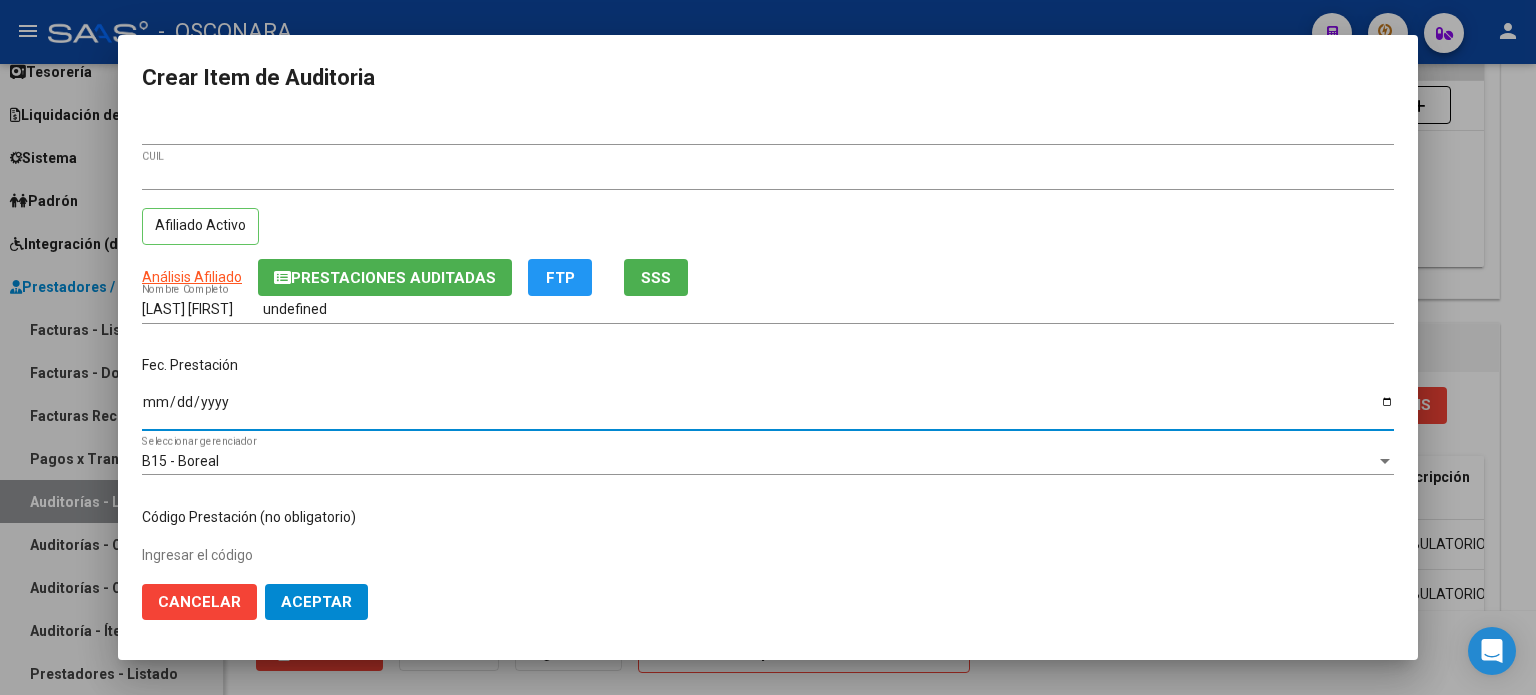 click on "Ingresar la fecha" at bounding box center [768, 409] 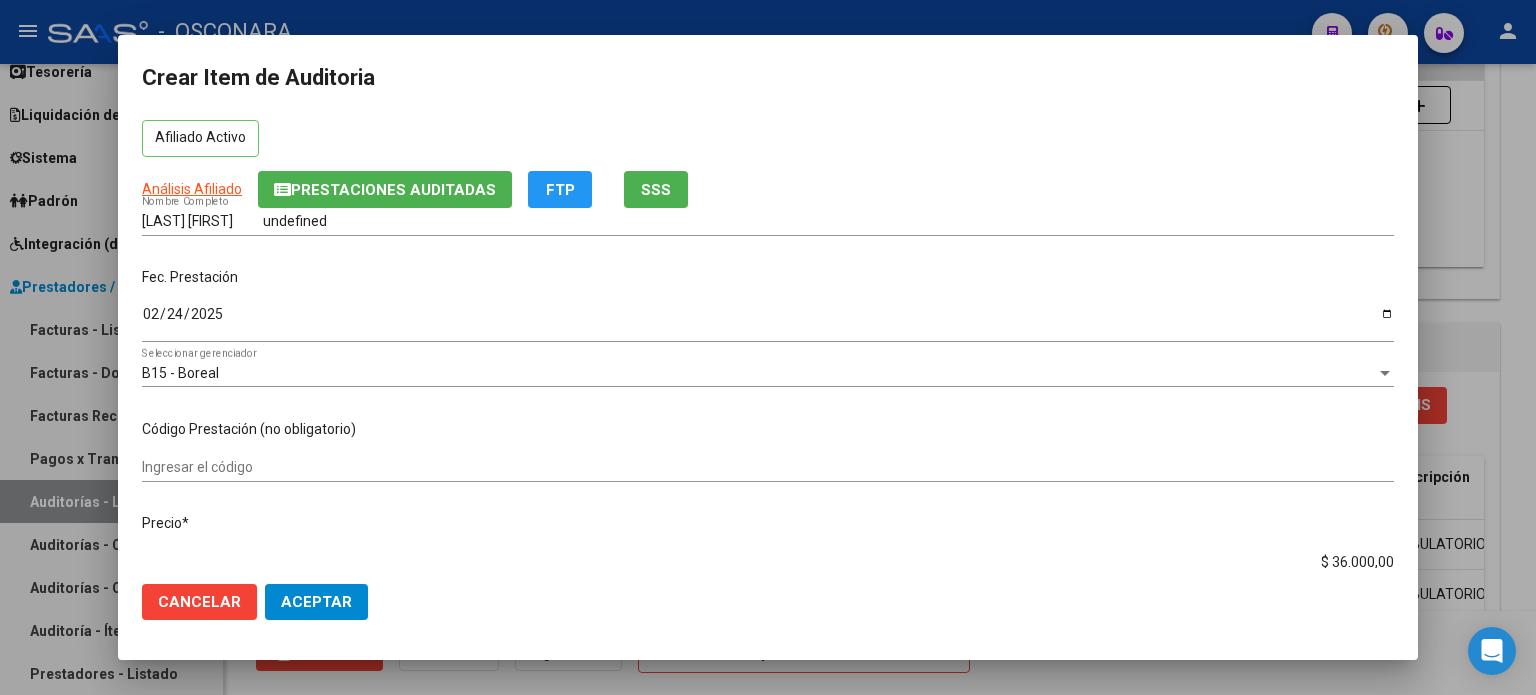 scroll, scrollTop: 200, scrollLeft: 0, axis: vertical 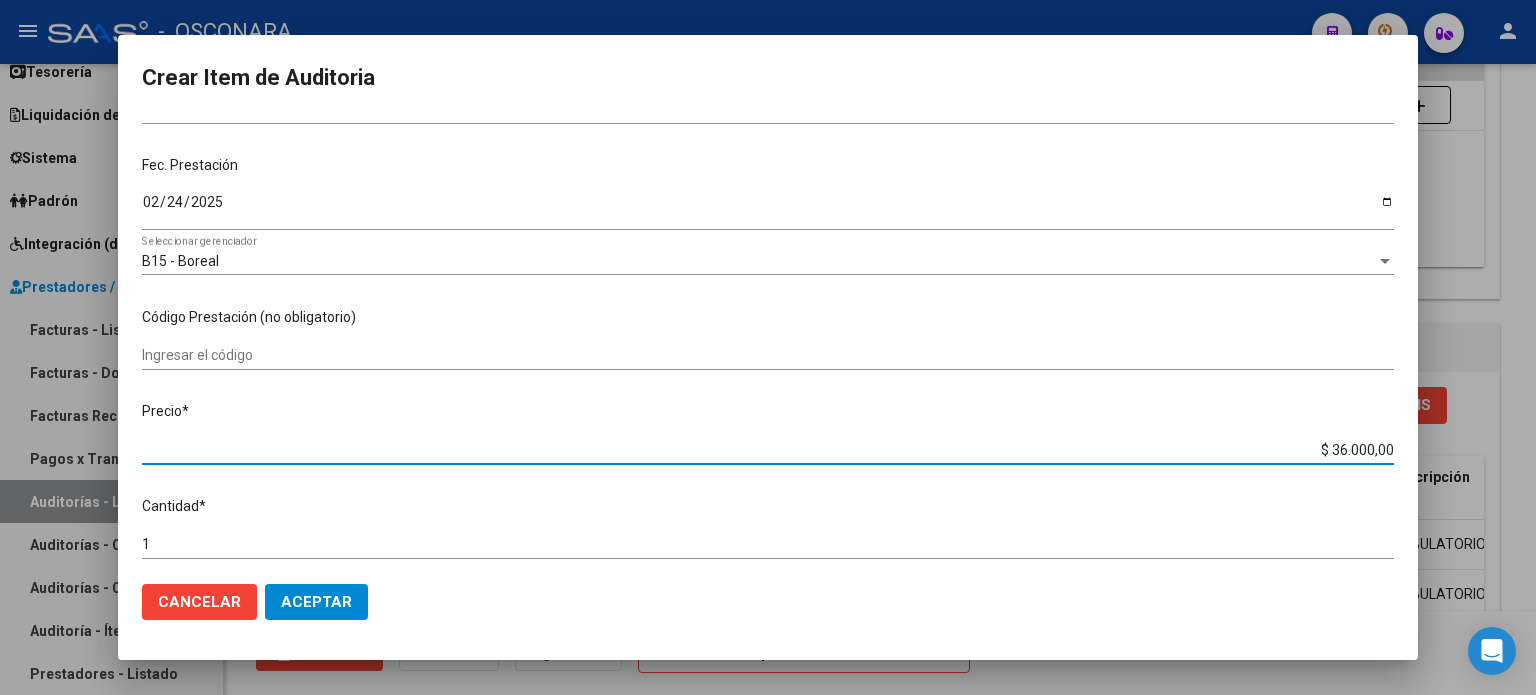 drag, startPoint x: 1311, startPoint y: 451, endPoint x: 1389, endPoint y: 435, distance: 79.624115 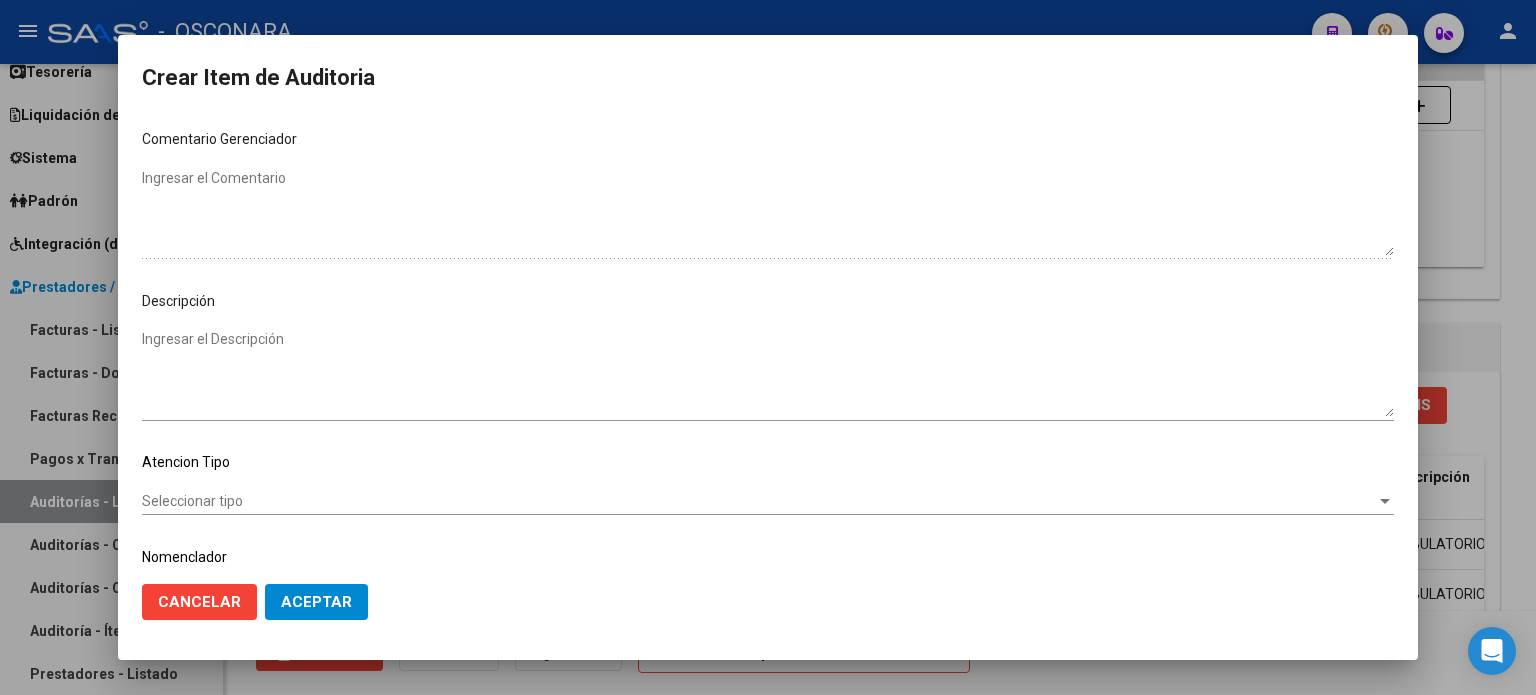 scroll, scrollTop: 1070, scrollLeft: 0, axis: vertical 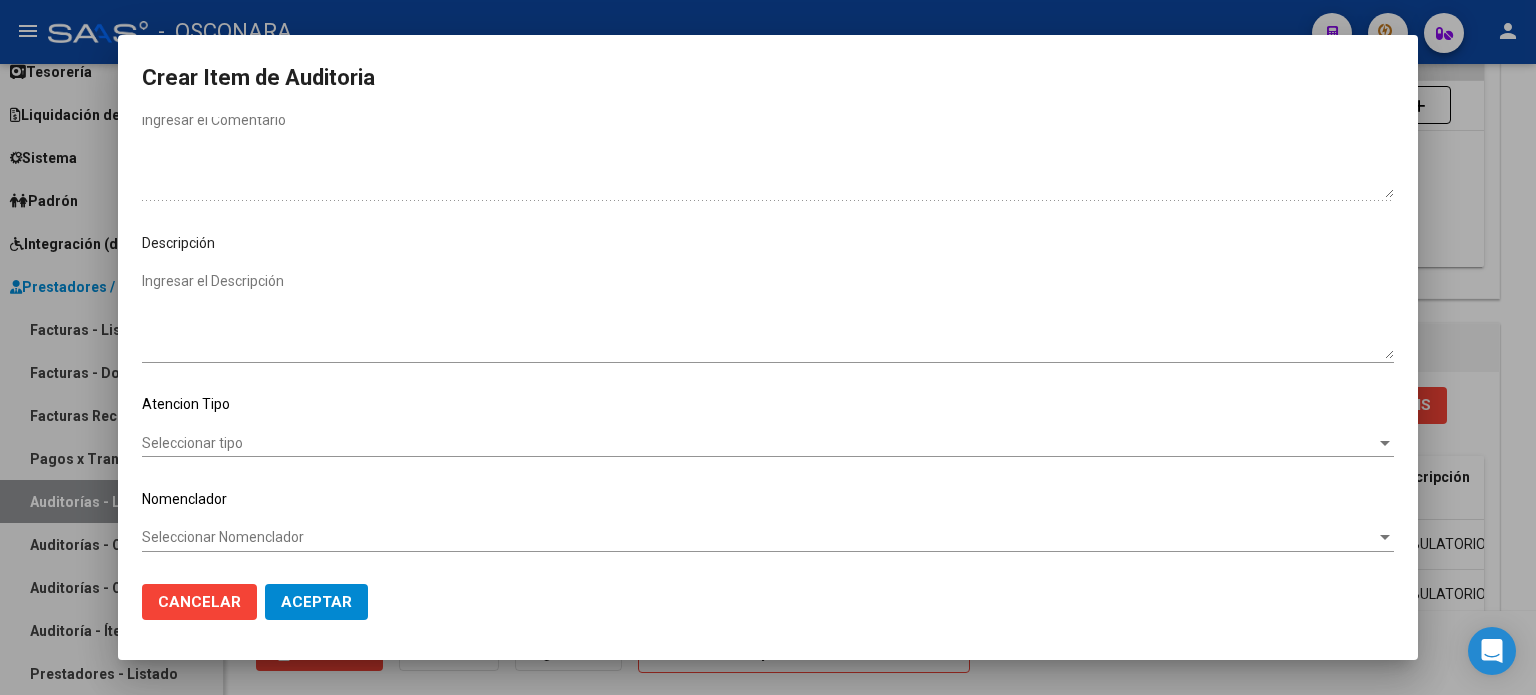 click on "Ingresar el Descripción" at bounding box center [768, 315] 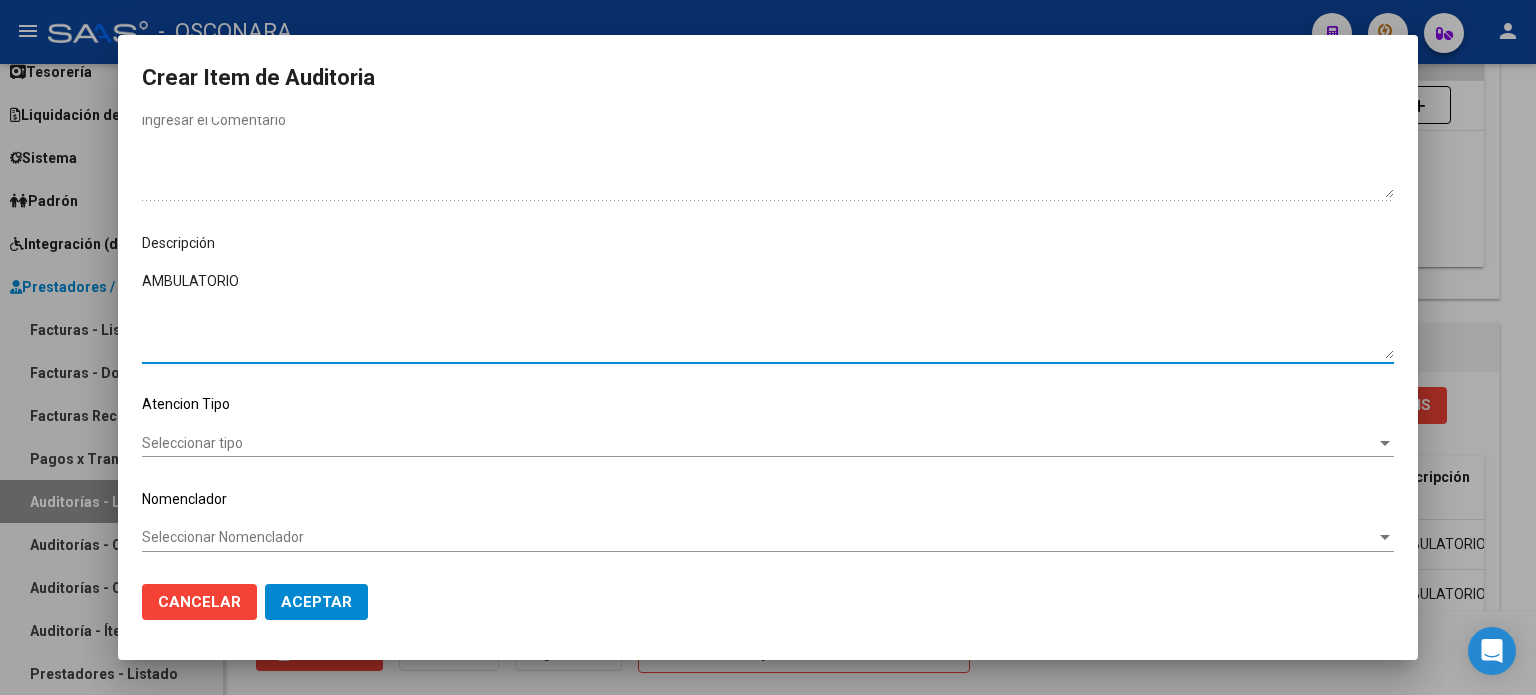click on "Seleccionar tipo" at bounding box center (759, 443) 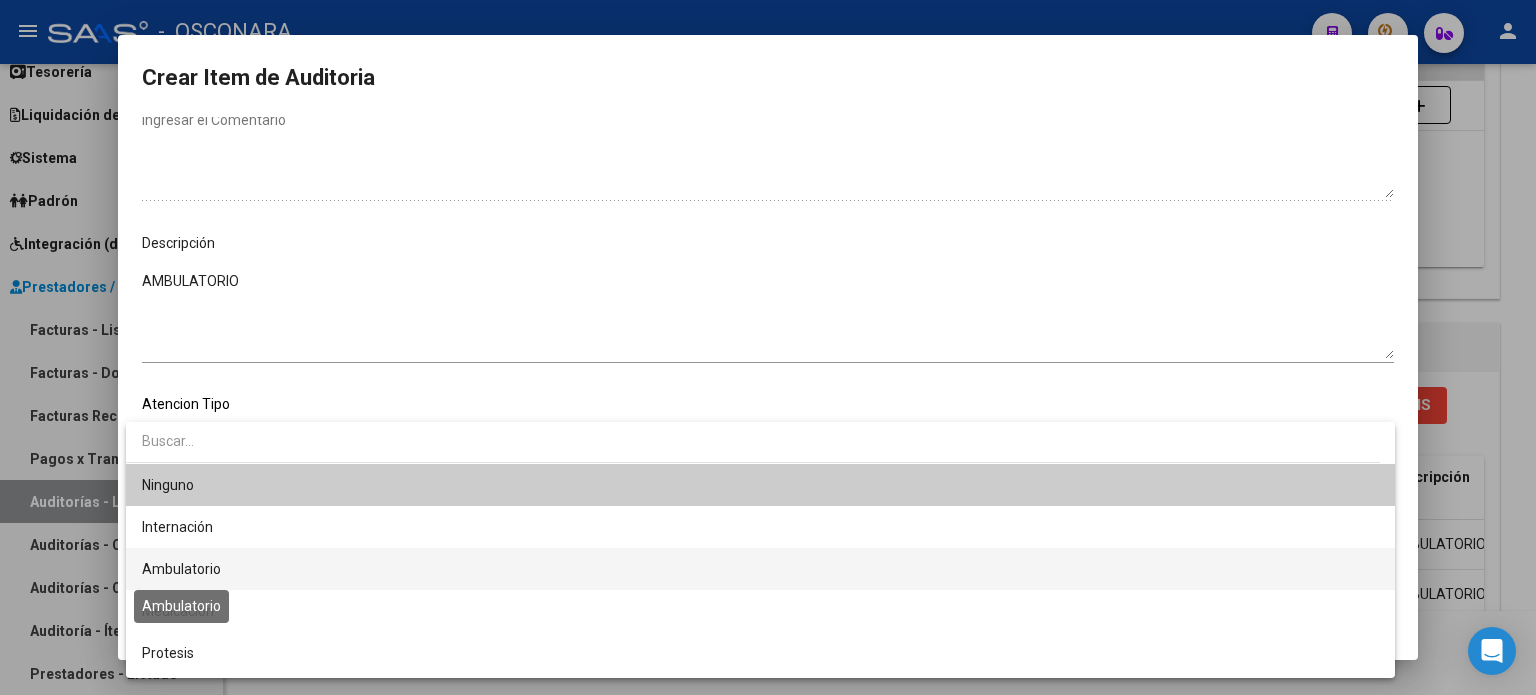 click on "Ambulatorio" at bounding box center (181, 569) 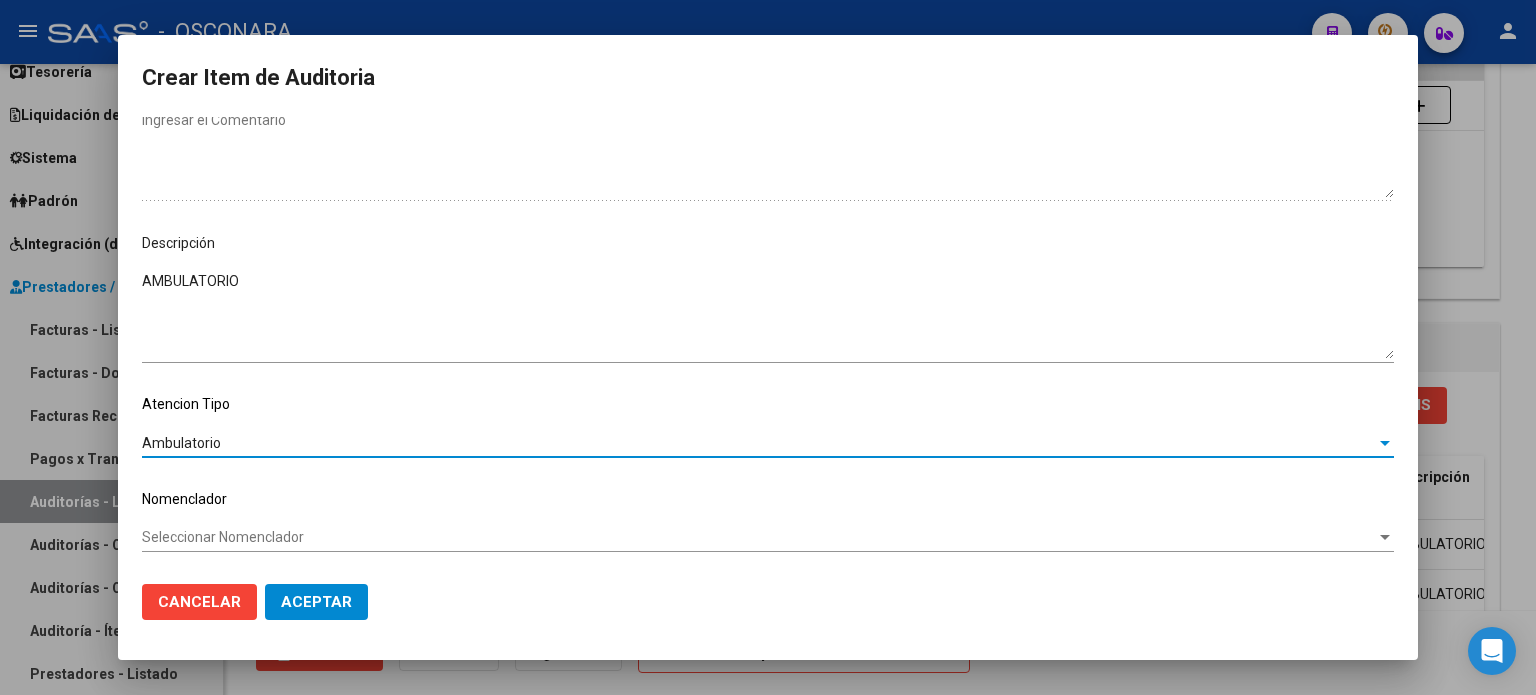 click on "Aceptar" 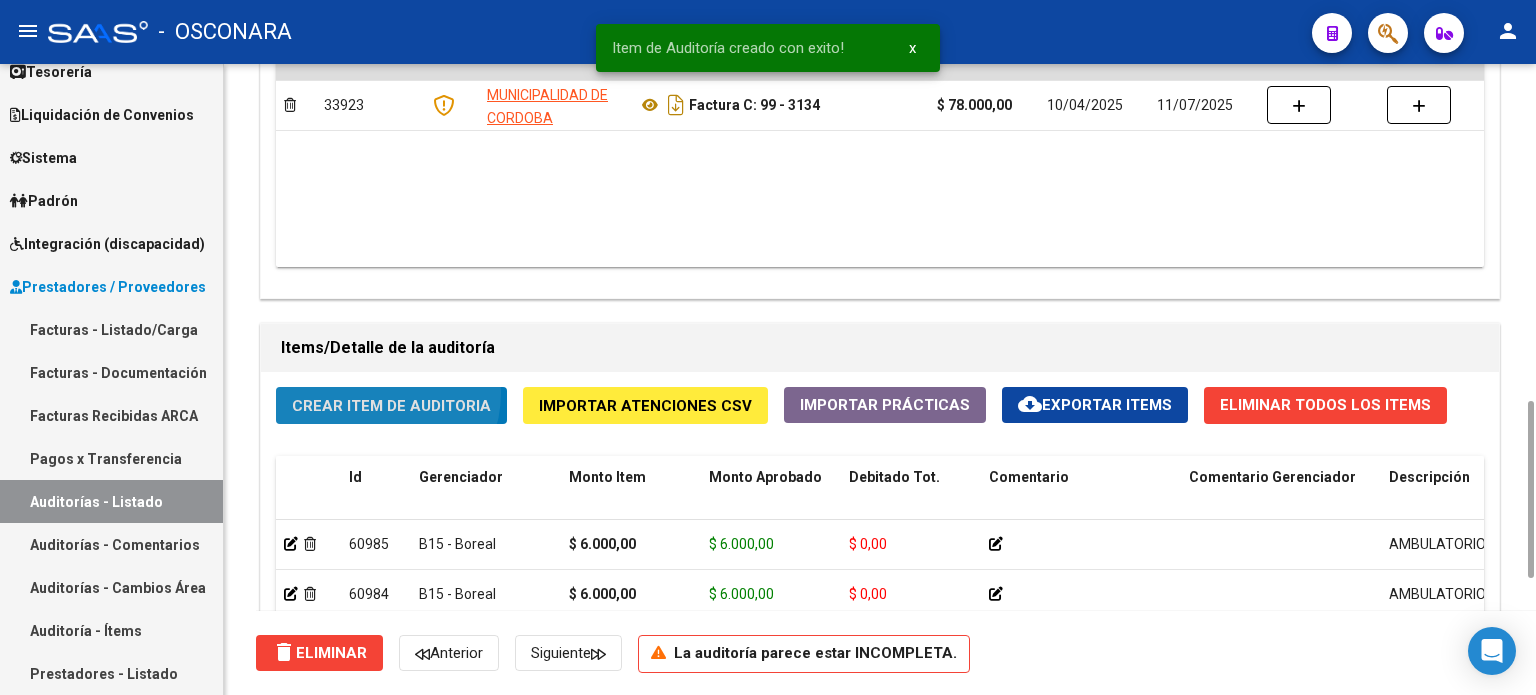 click on "Crear Item de Auditoria" 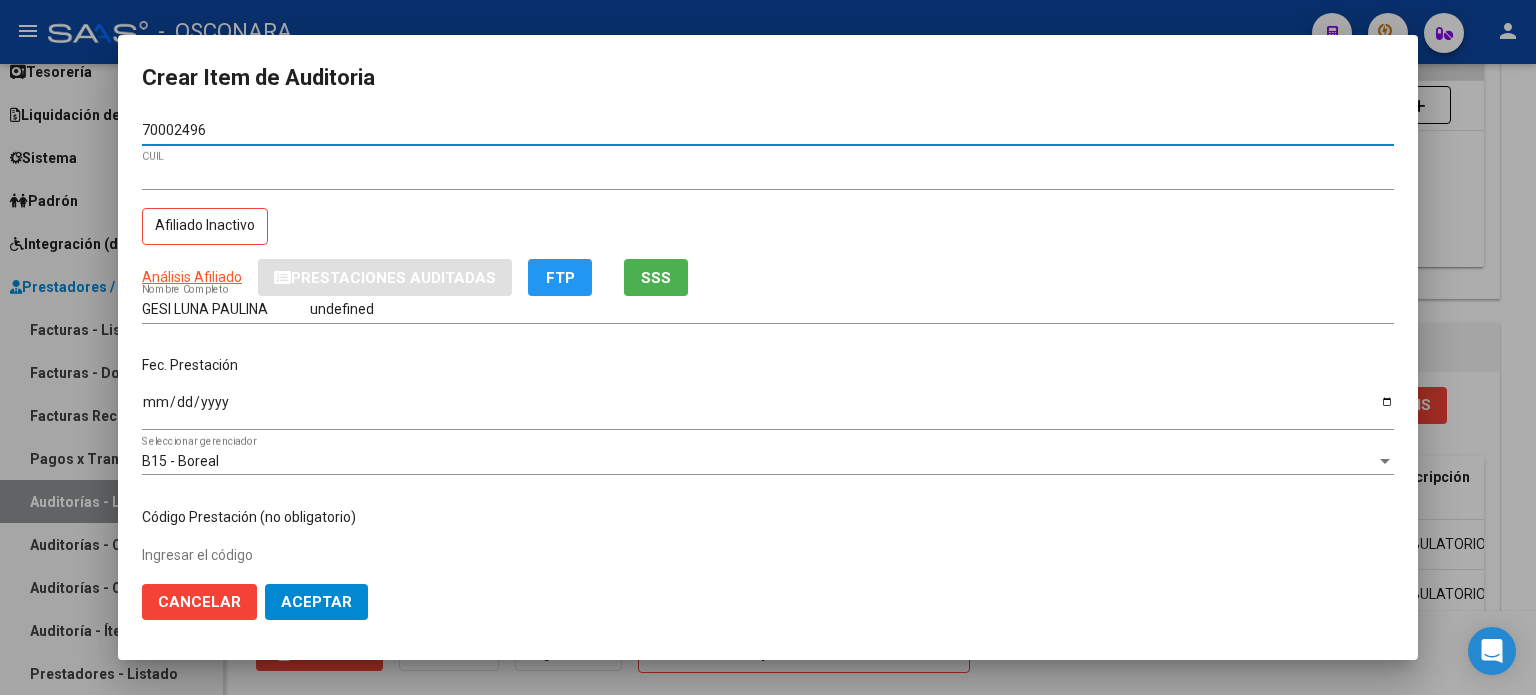 click on "Análisis Afiliado  Prestaciones Auditadas FTP SSS" at bounding box center [768, 277] 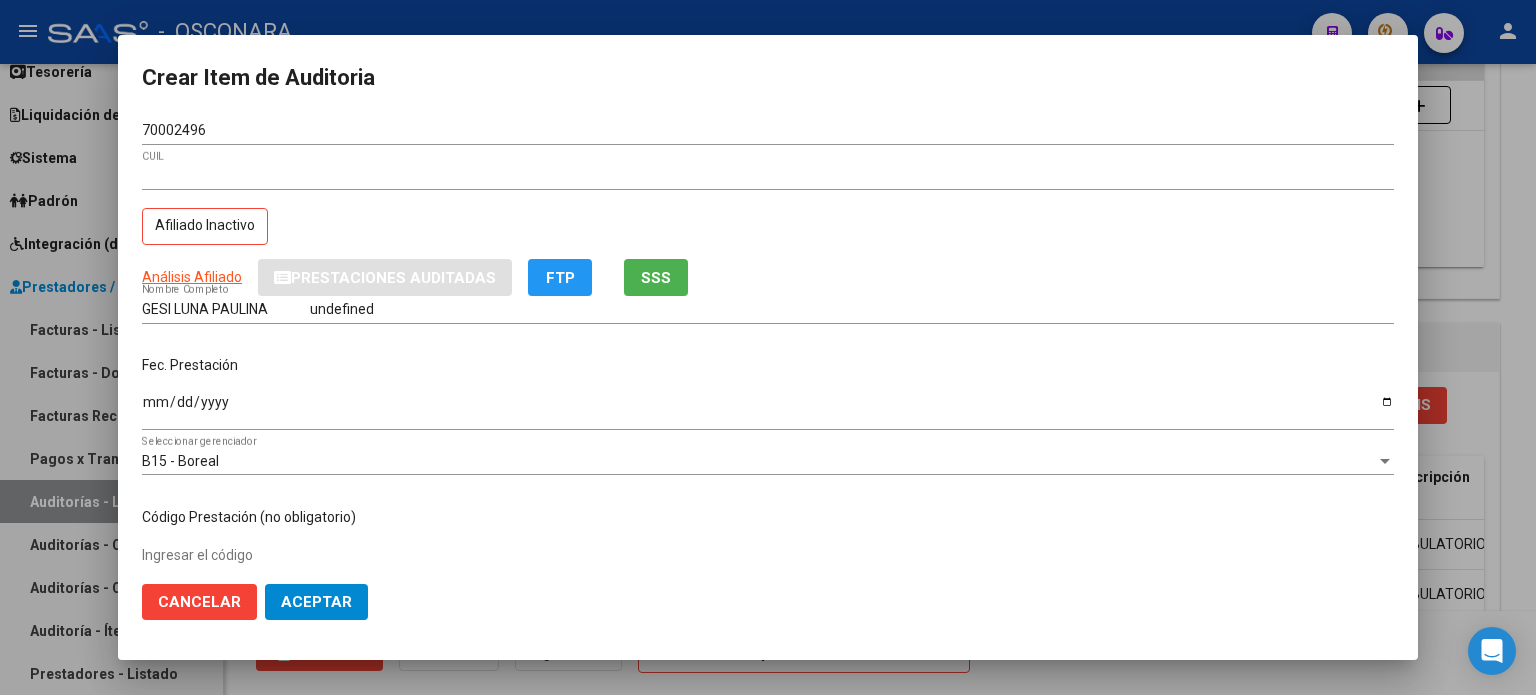 click on "SSS" 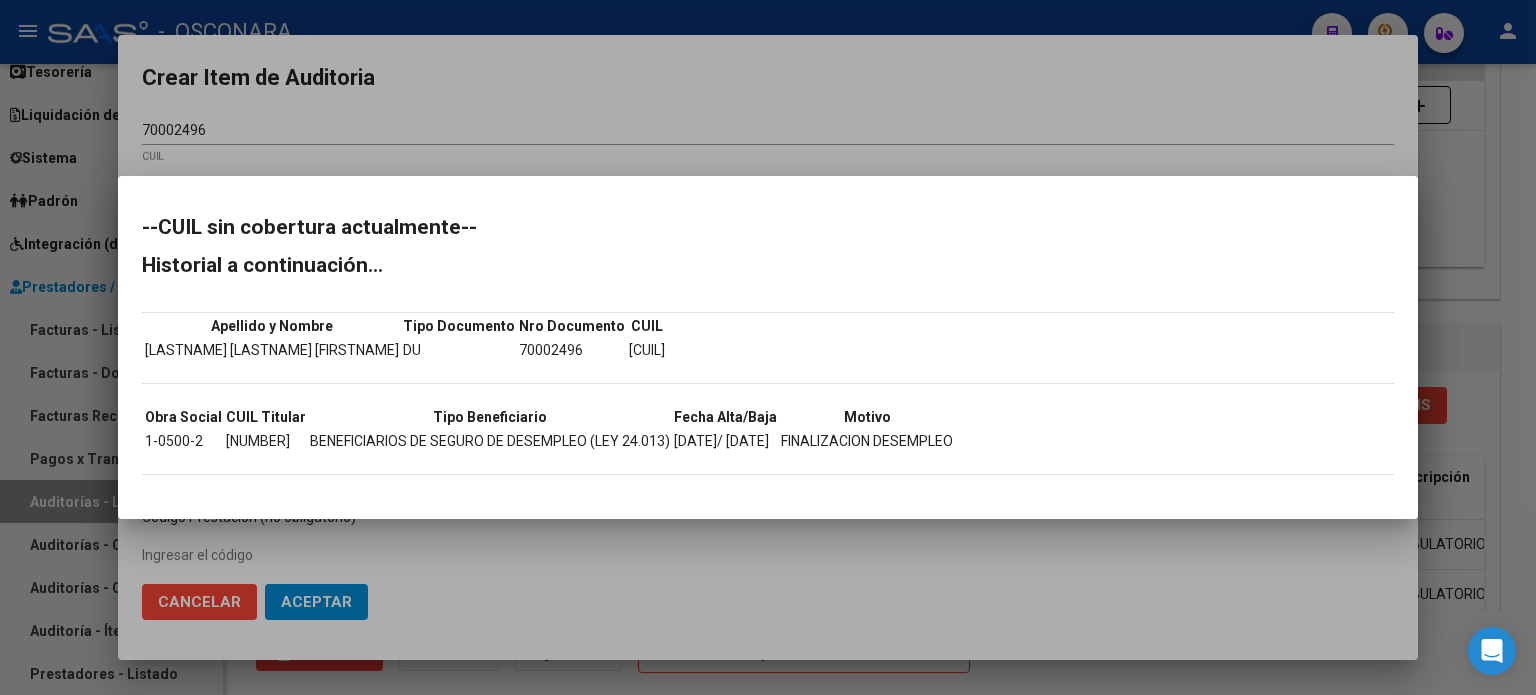 click at bounding box center (768, 347) 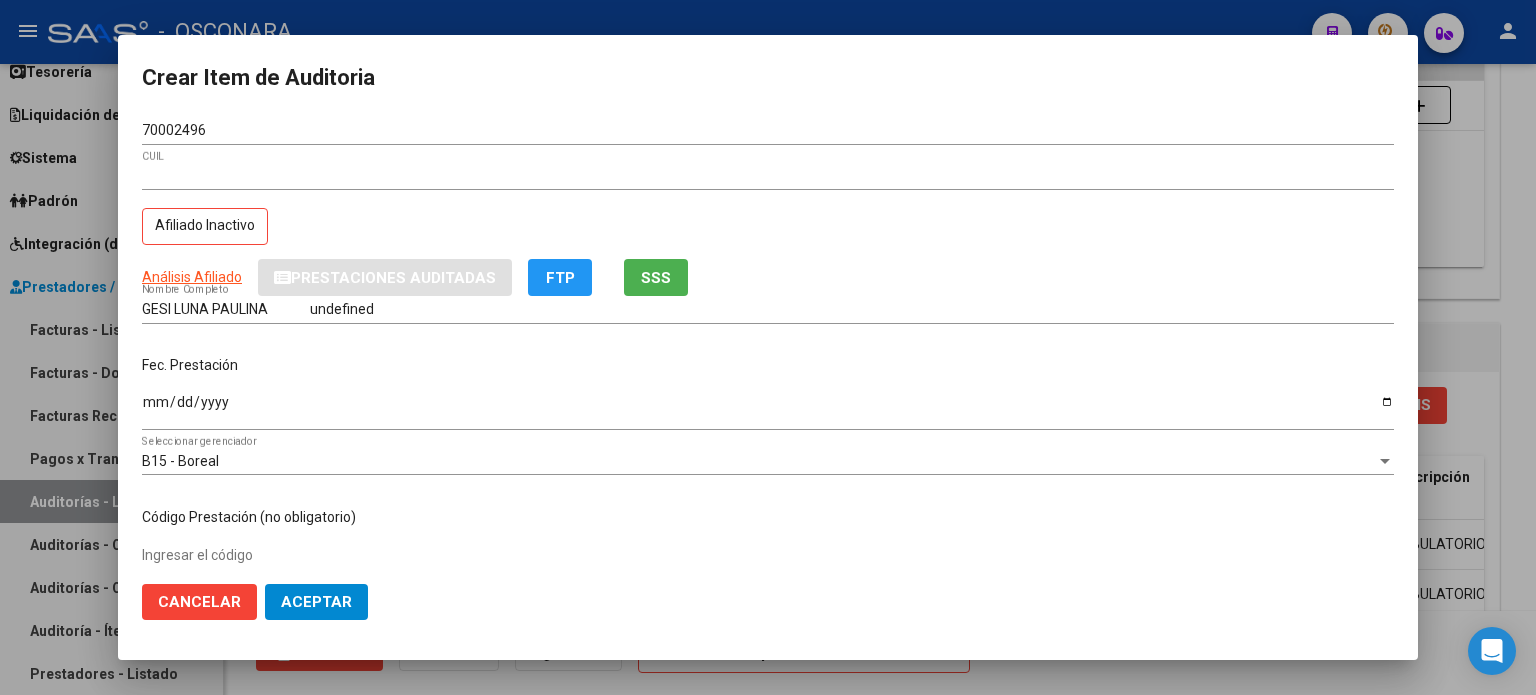 click on "Ingresar la fecha" at bounding box center (768, 409) 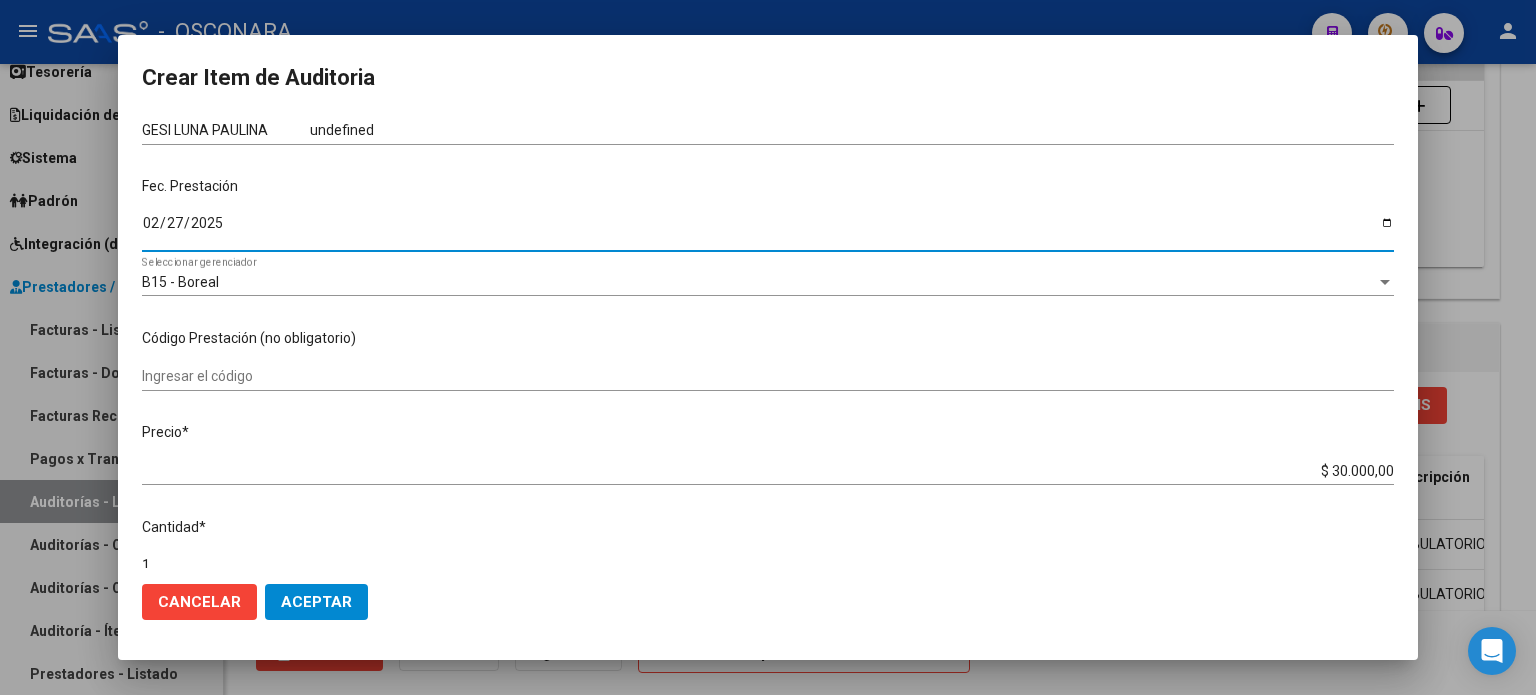 scroll, scrollTop: 200, scrollLeft: 0, axis: vertical 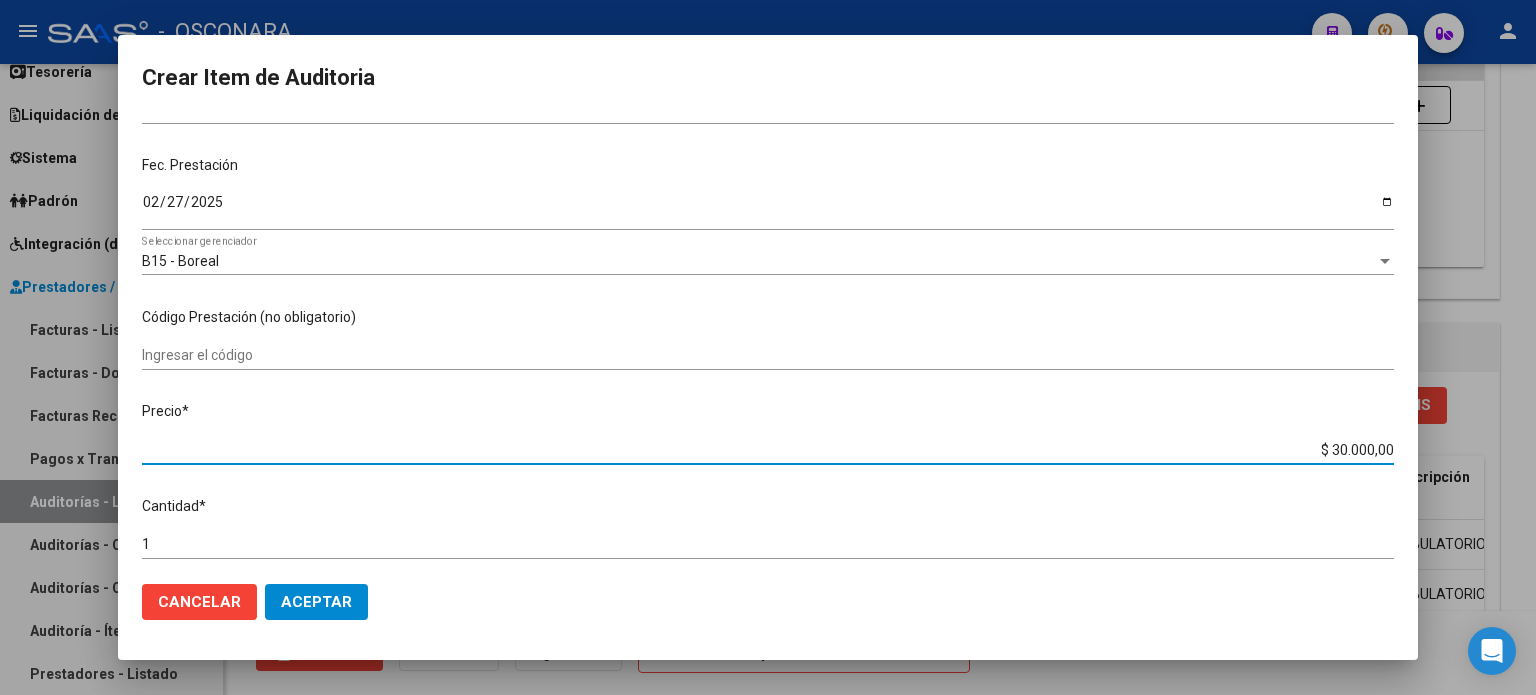drag, startPoint x: 1315, startPoint y: 447, endPoint x: 1535, endPoint y: 432, distance: 220.51077 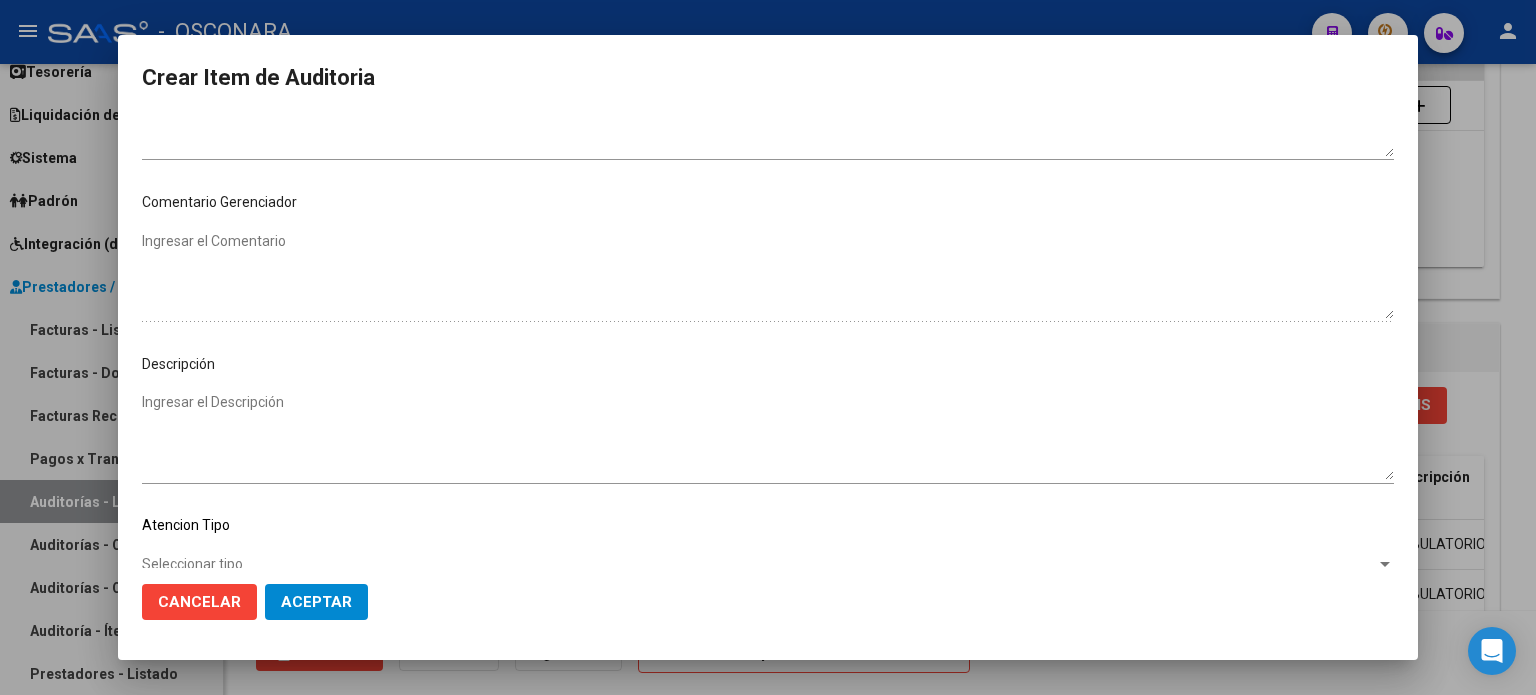 scroll, scrollTop: 1070, scrollLeft: 0, axis: vertical 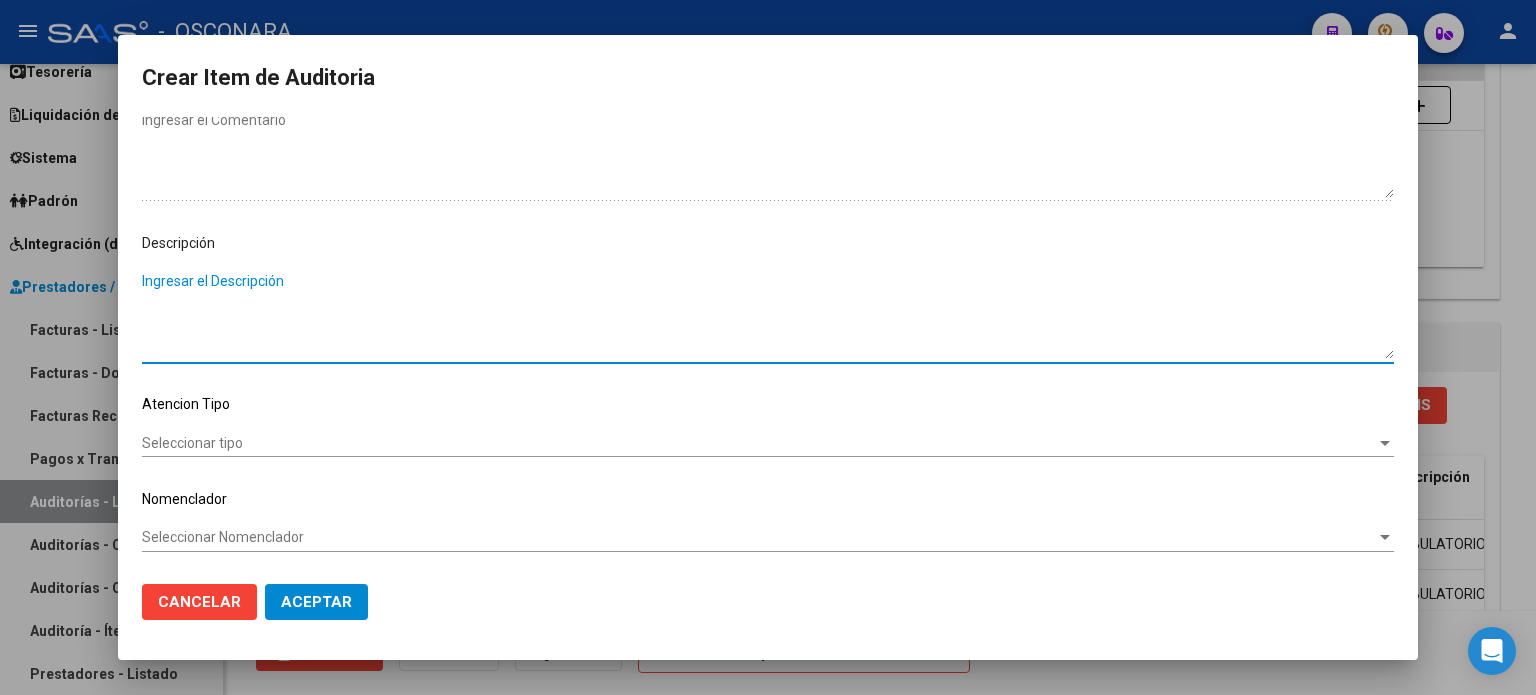 click on "Ingresar el Descripción" at bounding box center (768, 315) 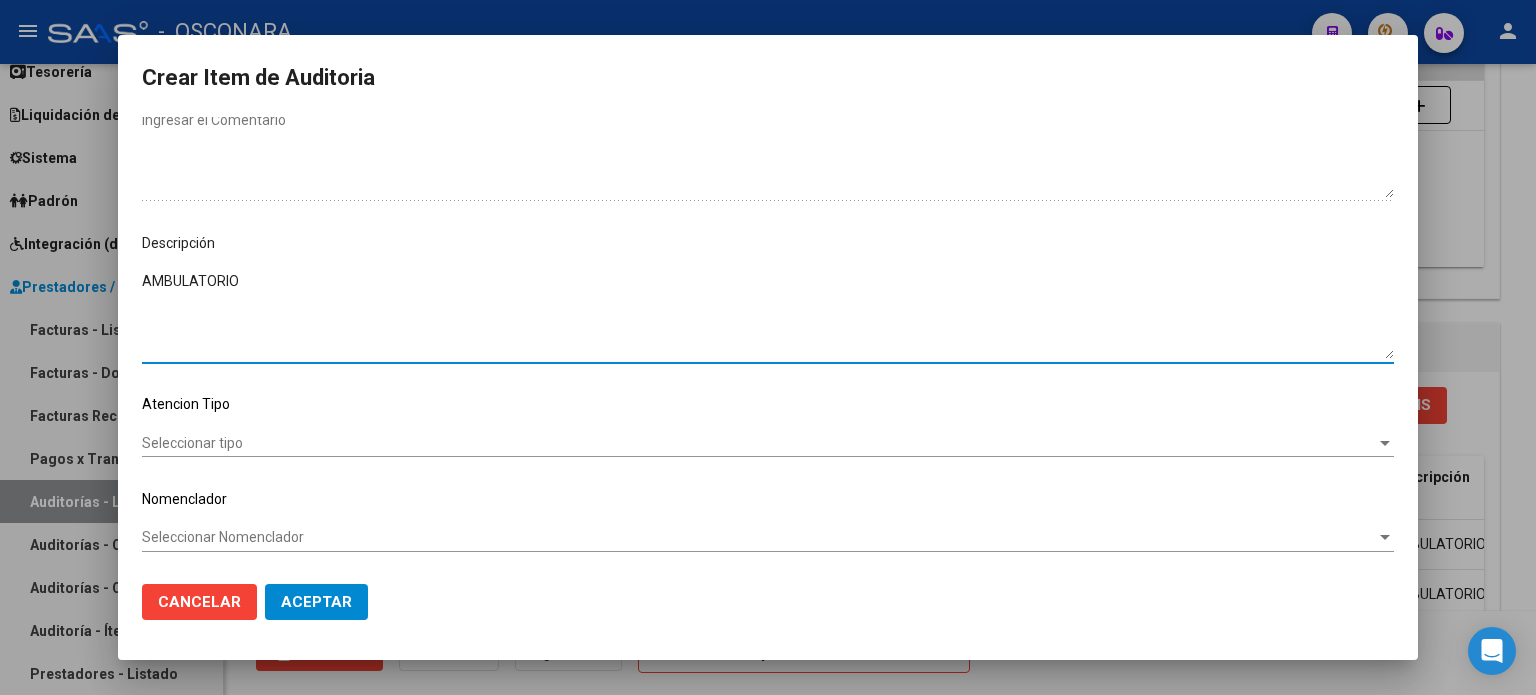 click on "Seleccionar tipo" at bounding box center (759, 443) 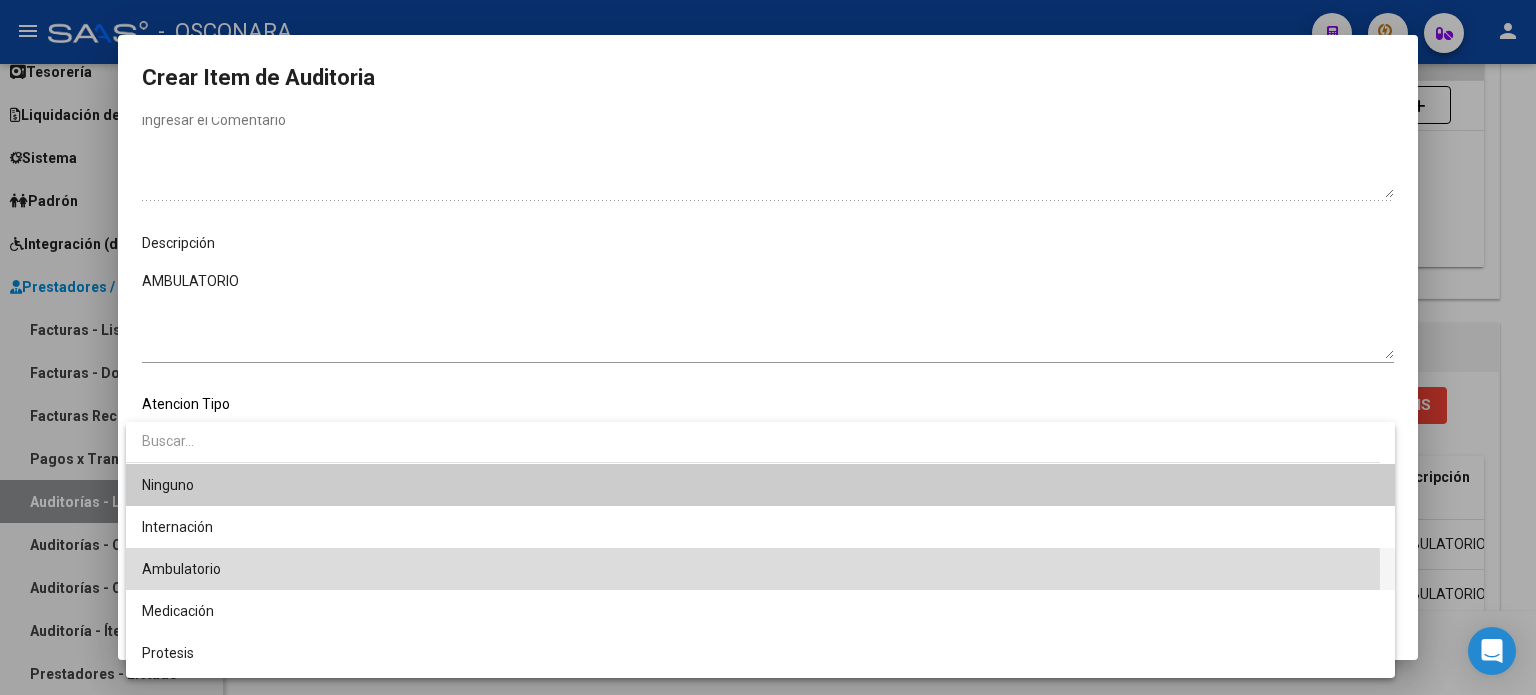click on "Ambulatorio" at bounding box center [760, 569] 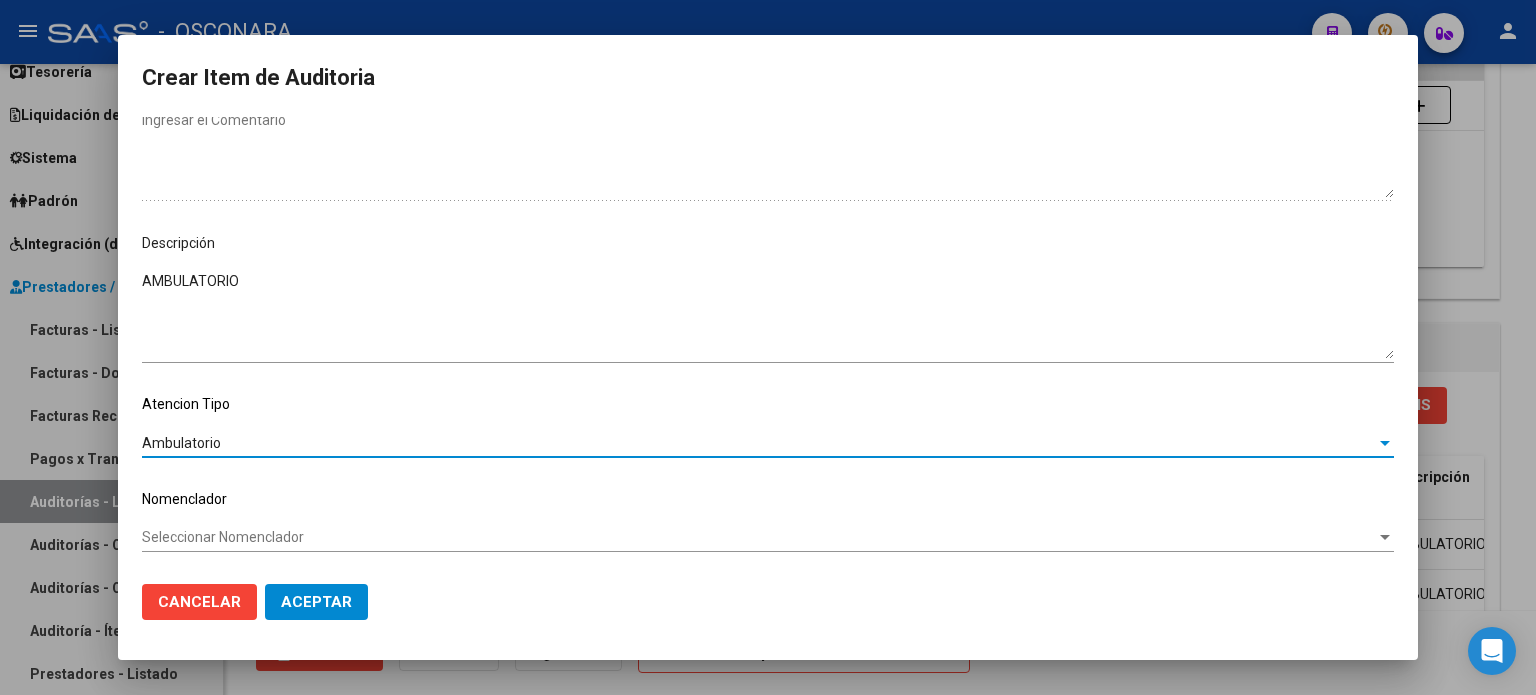 click on "Aceptar" 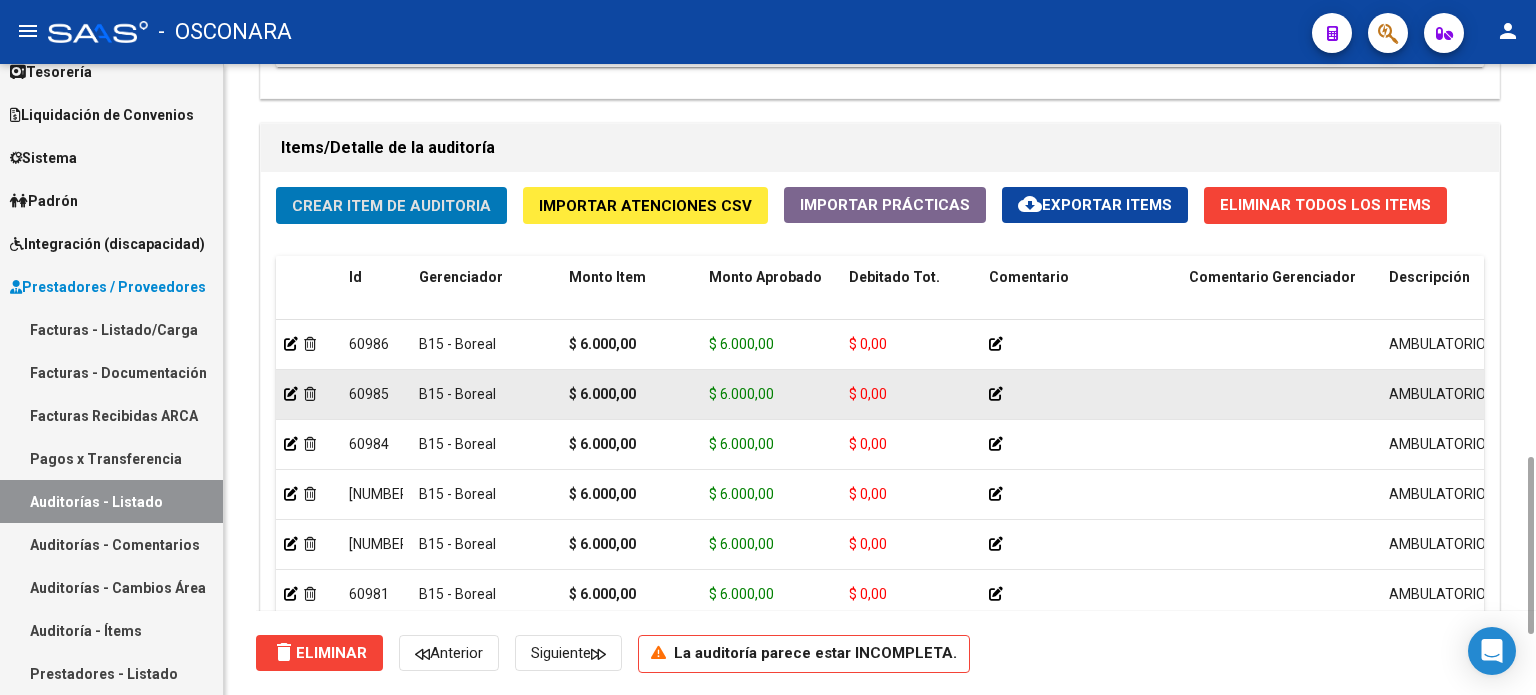 scroll, scrollTop: 1600, scrollLeft: 0, axis: vertical 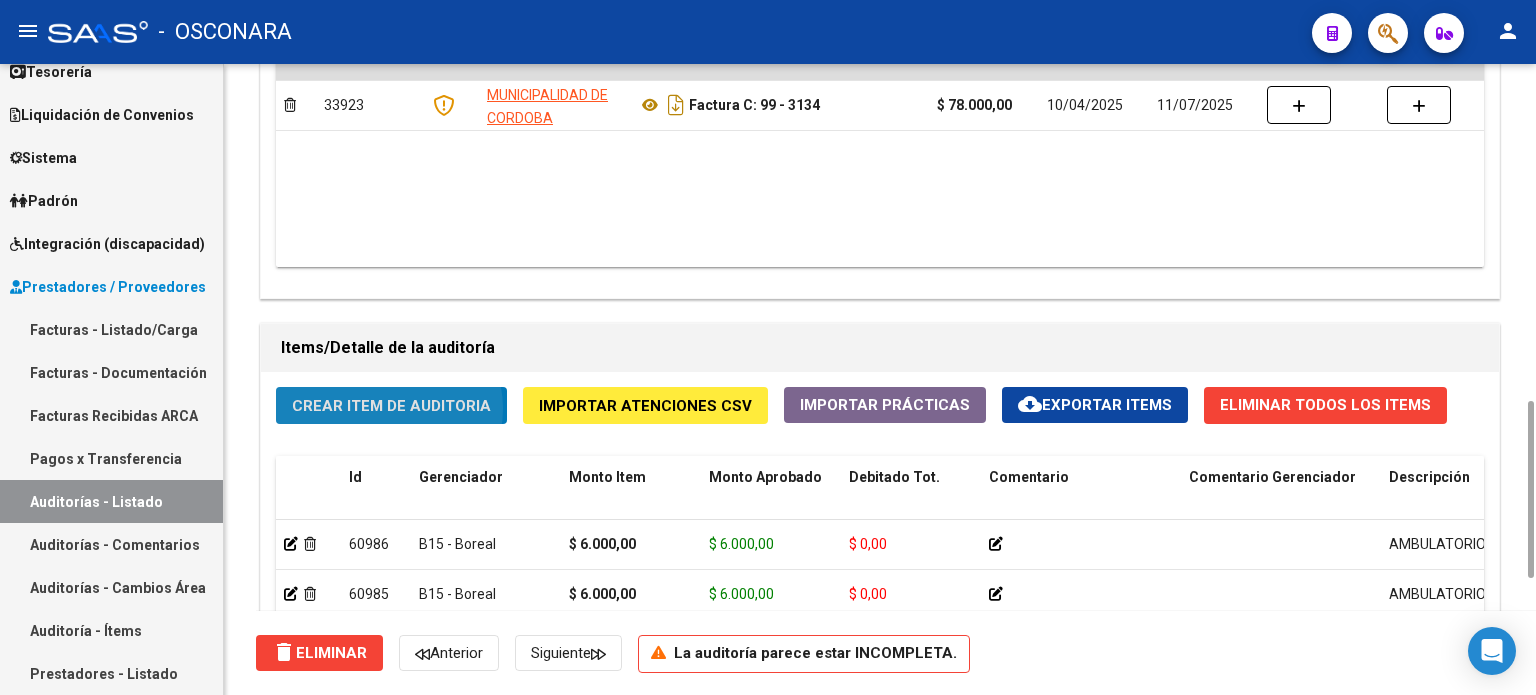click on "Crear Item de Auditoria" 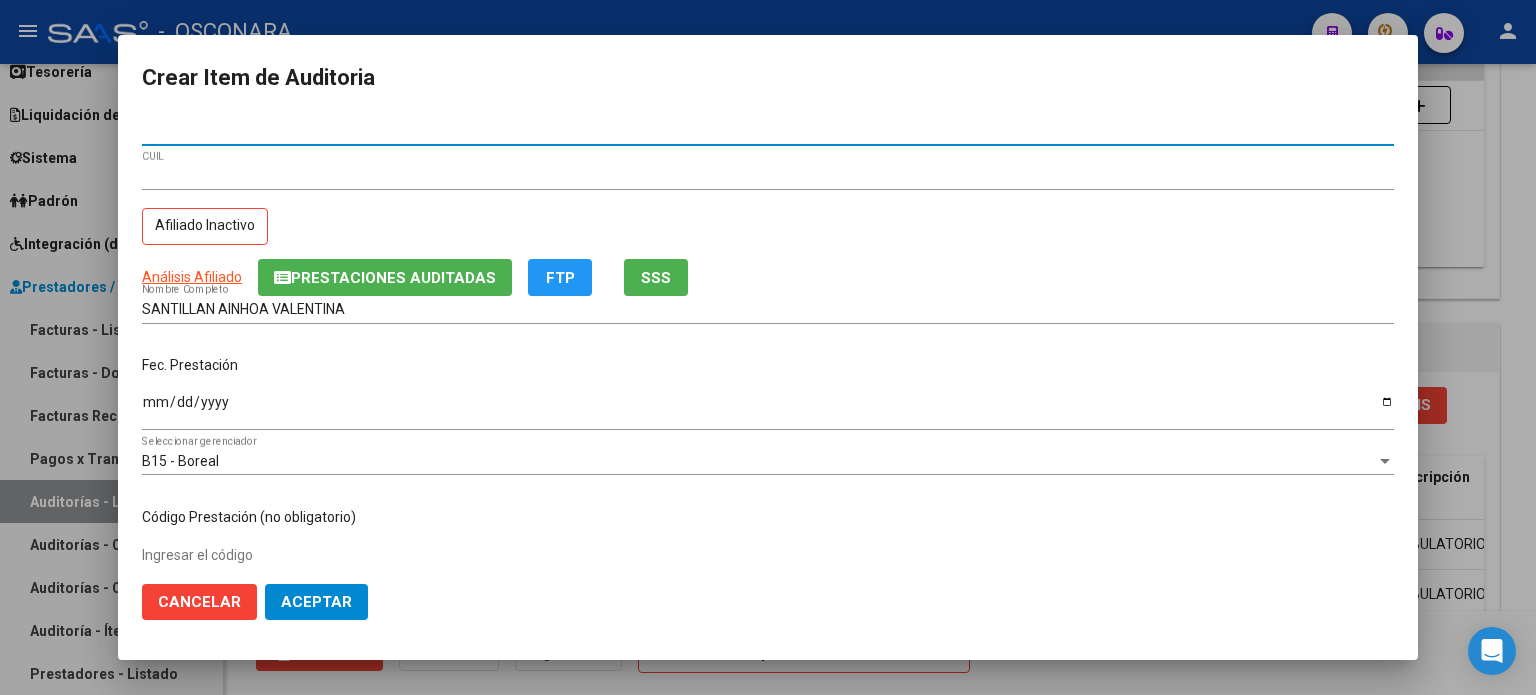 click on "[FIRST] [MIDDLE] [LAST] Nombre Completo" at bounding box center (768, 310) 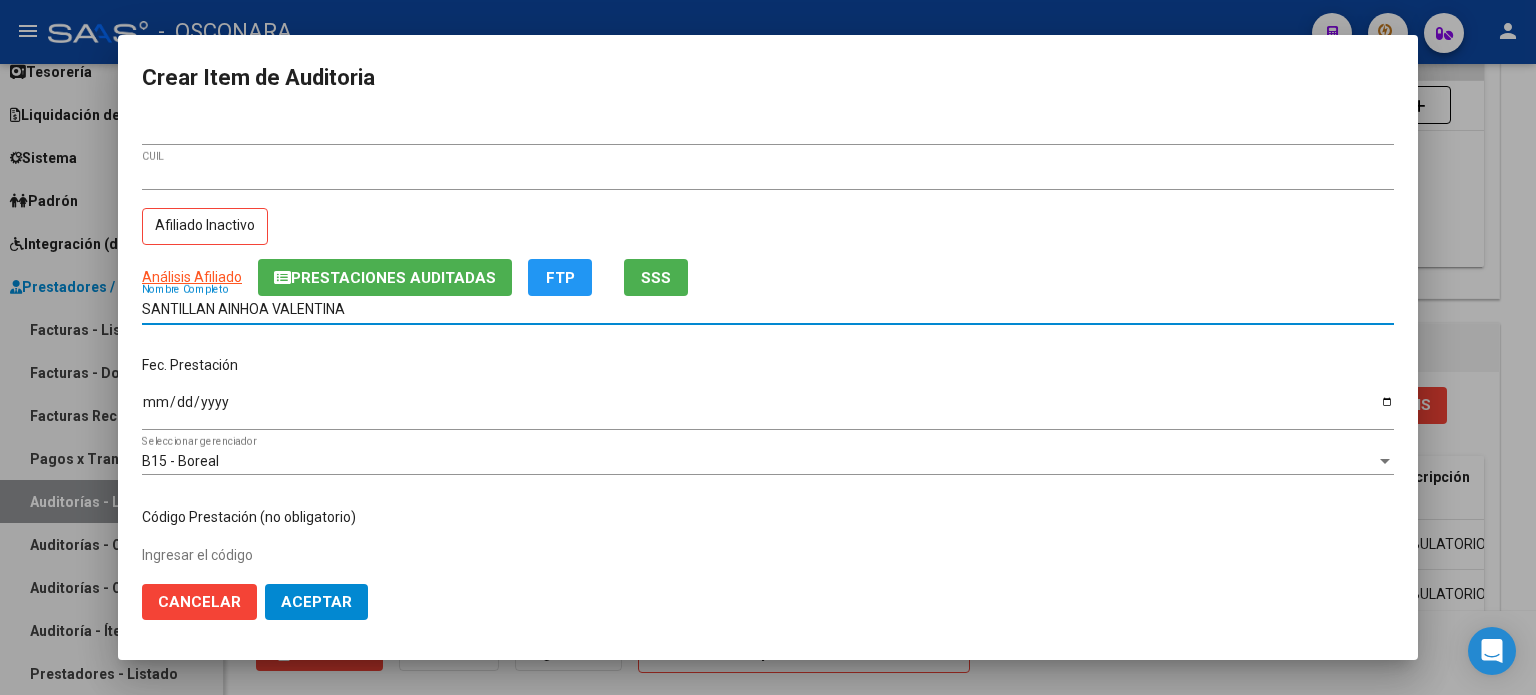 click on "SSS" 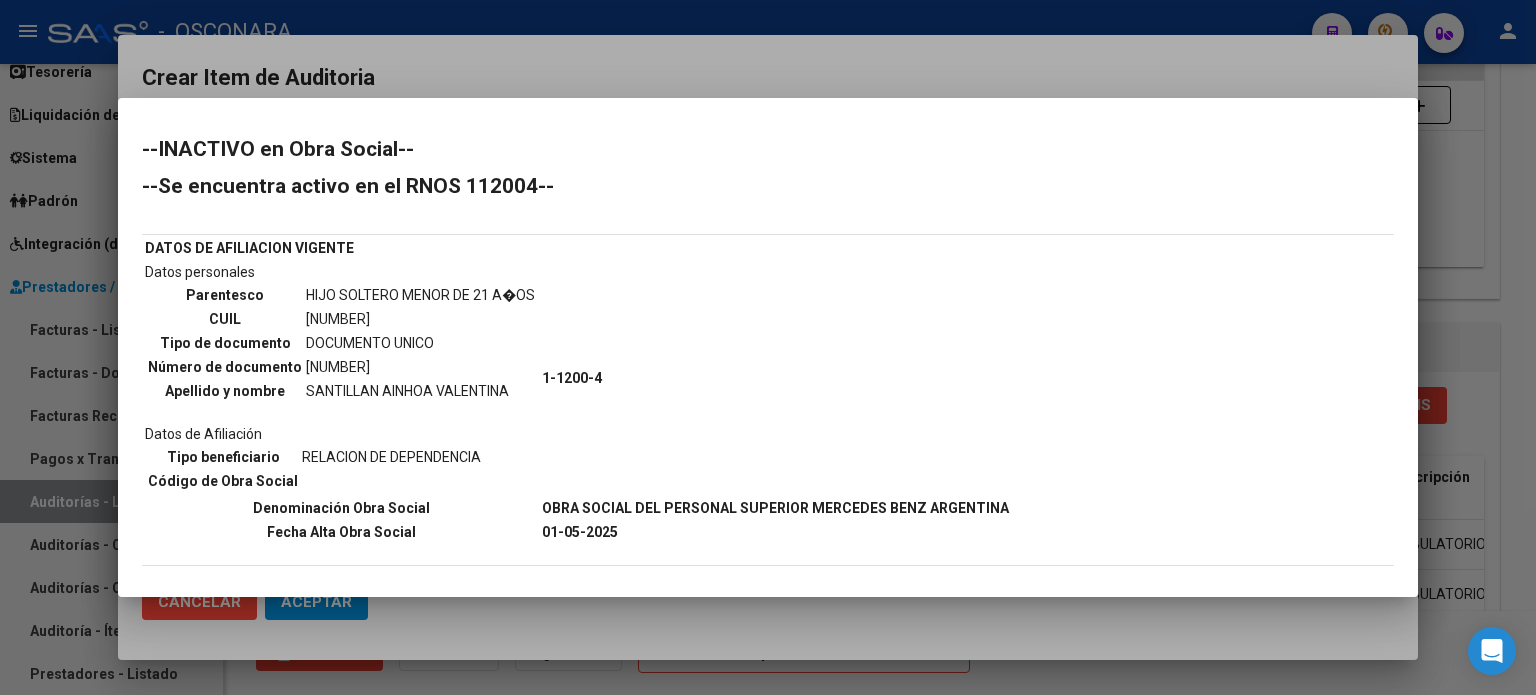 click at bounding box center (768, 347) 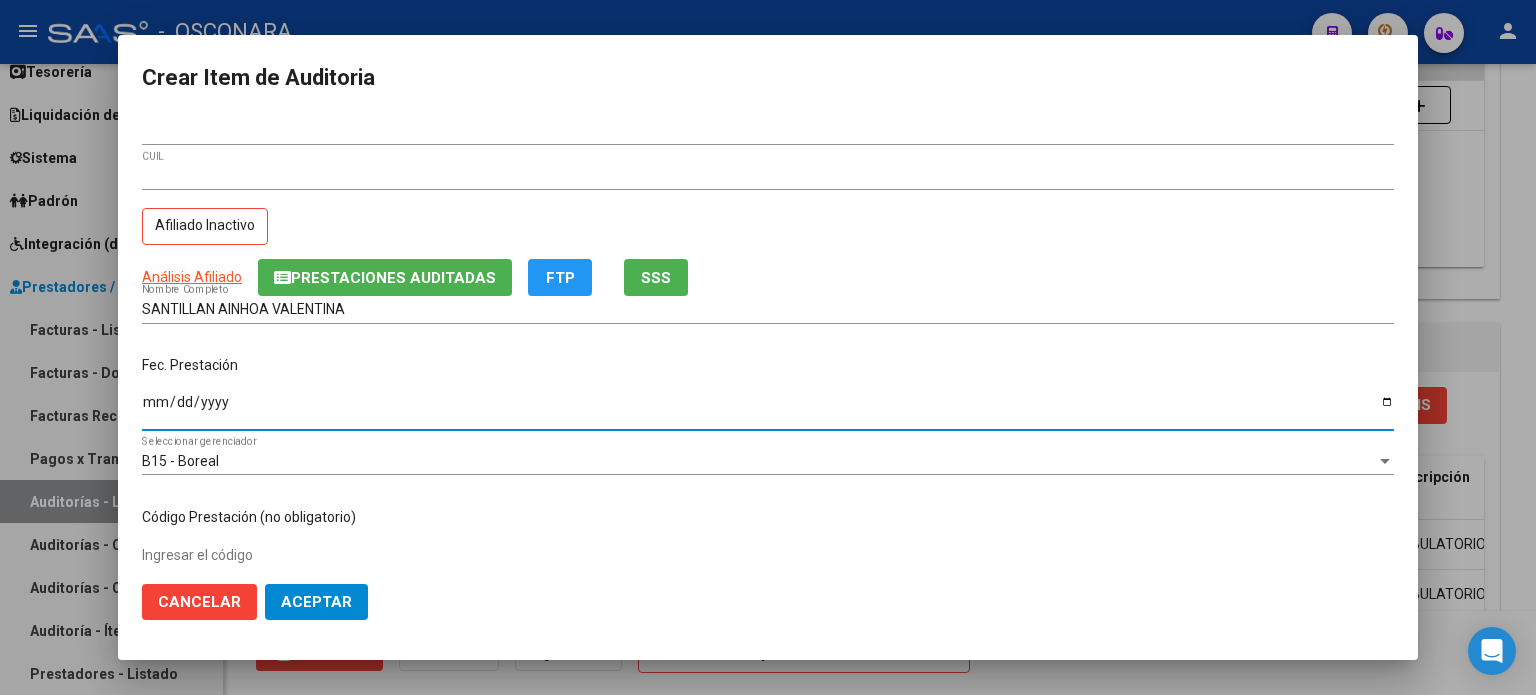 click on "Ingresar la fecha" at bounding box center [768, 409] 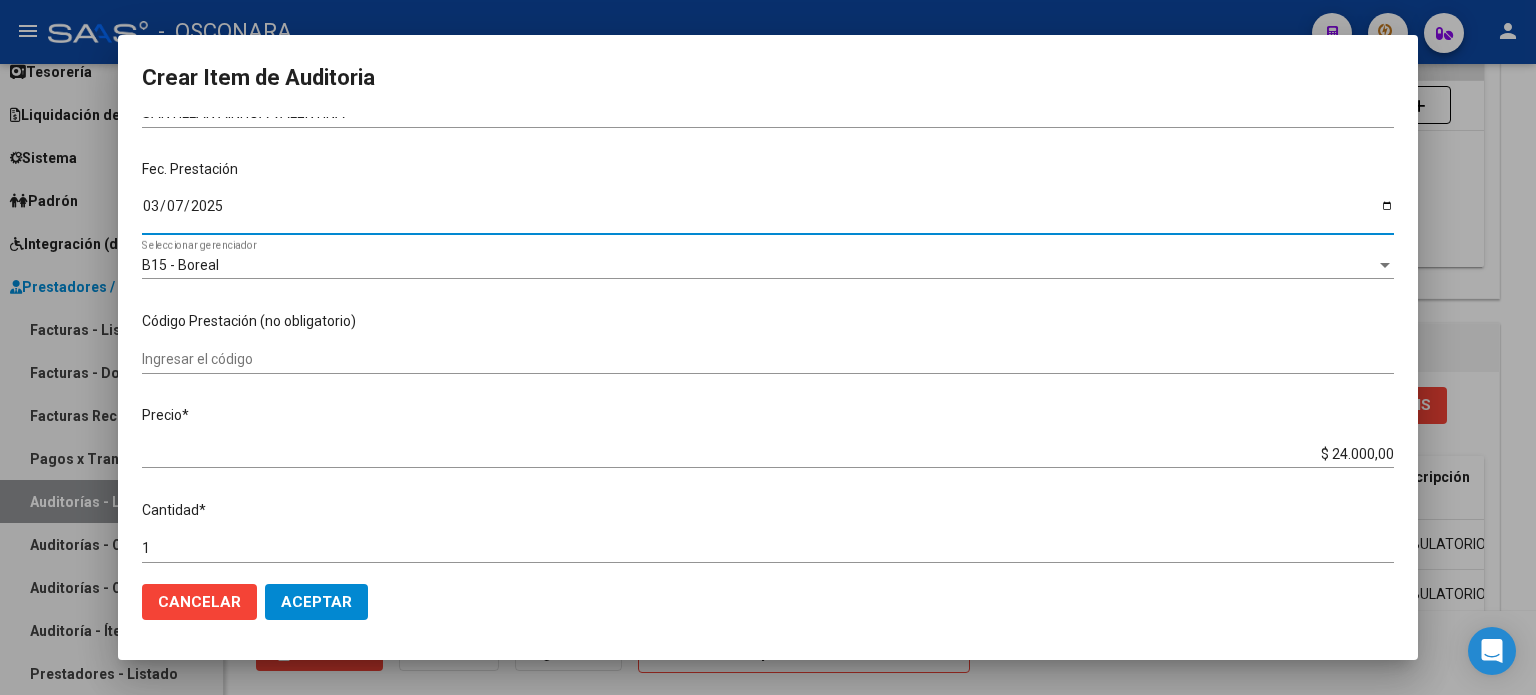 scroll, scrollTop: 200, scrollLeft: 0, axis: vertical 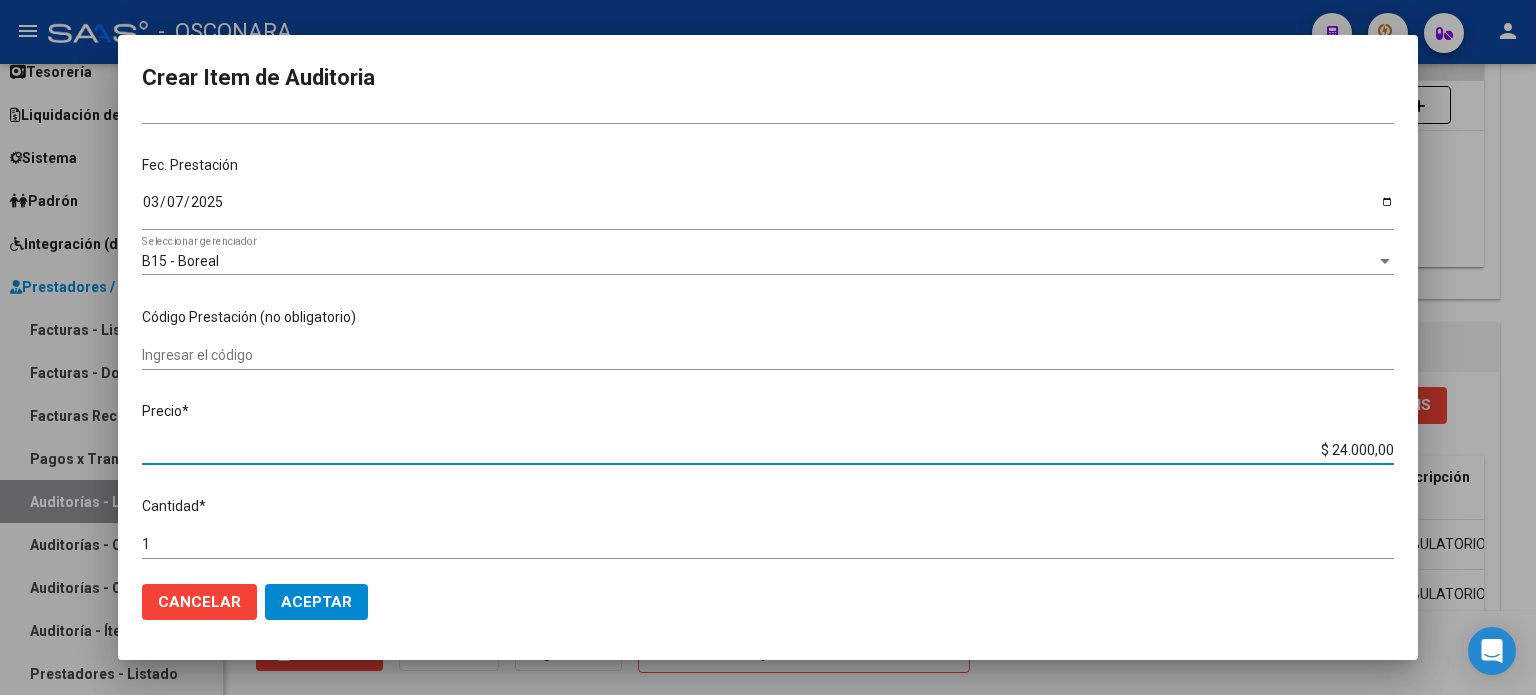 drag, startPoint x: 1359, startPoint y: 451, endPoint x: 1214, endPoint y: 437, distance: 145.6743 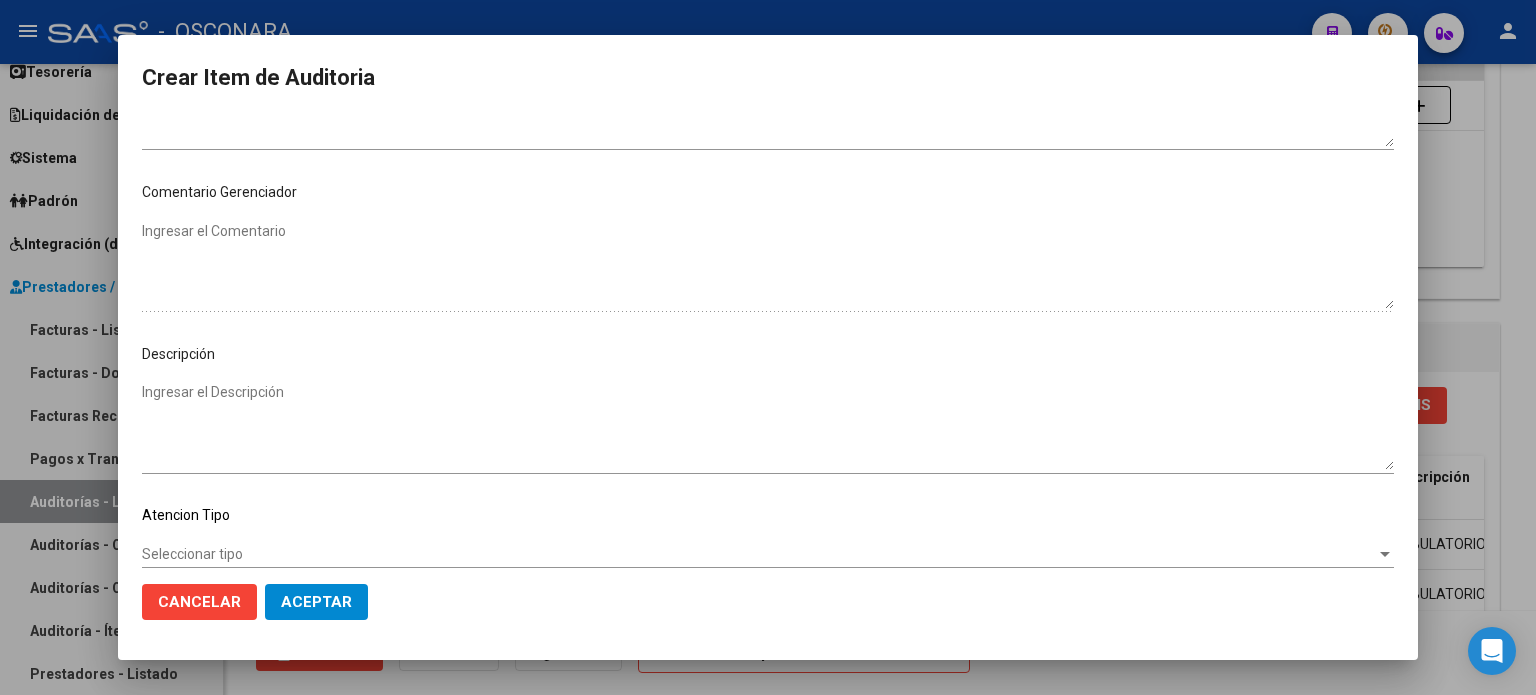 scroll, scrollTop: 1070, scrollLeft: 0, axis: vertical 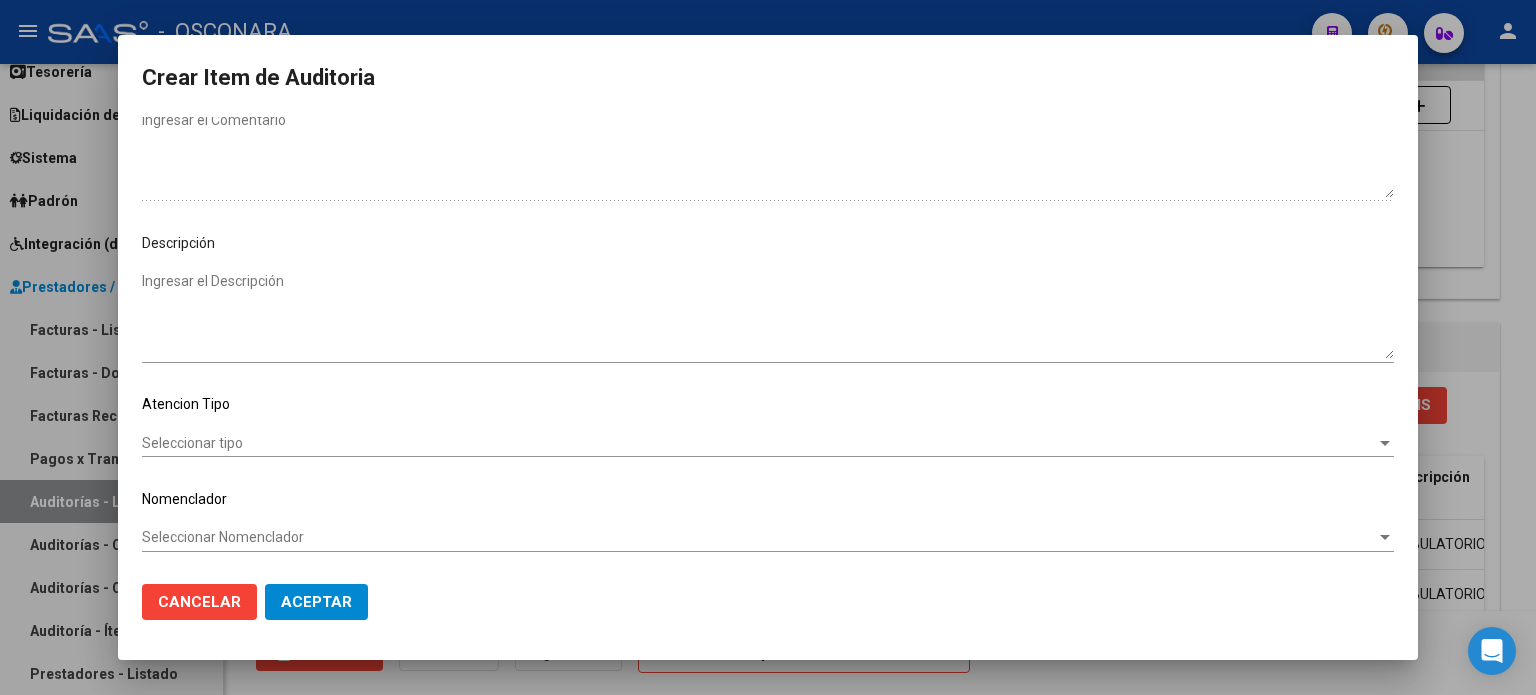 click on "Ingresar el Descripción" at bounding box center [768, 315] 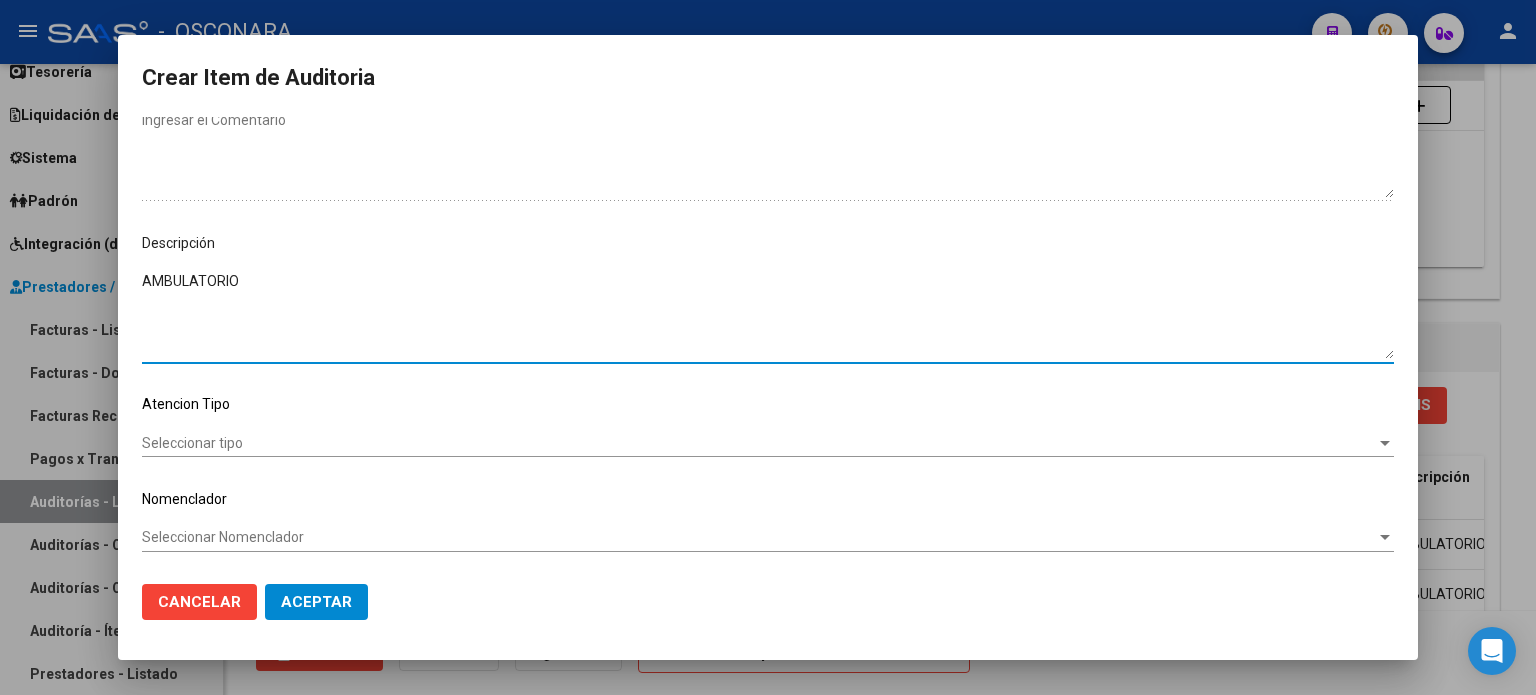 click on "Seleccionar tipo" at bounding box center [759, 443] 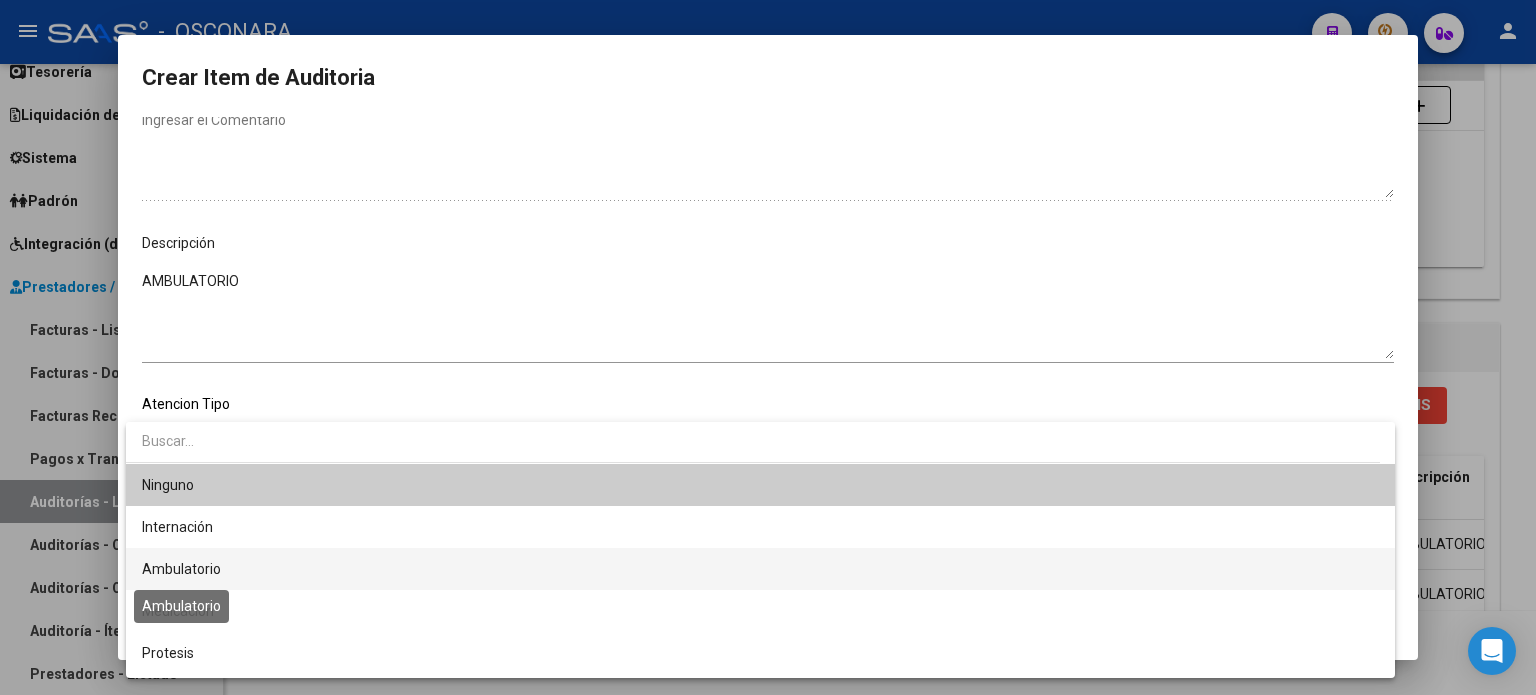click on "Ambulatorio" at bounding box center [181, 569] 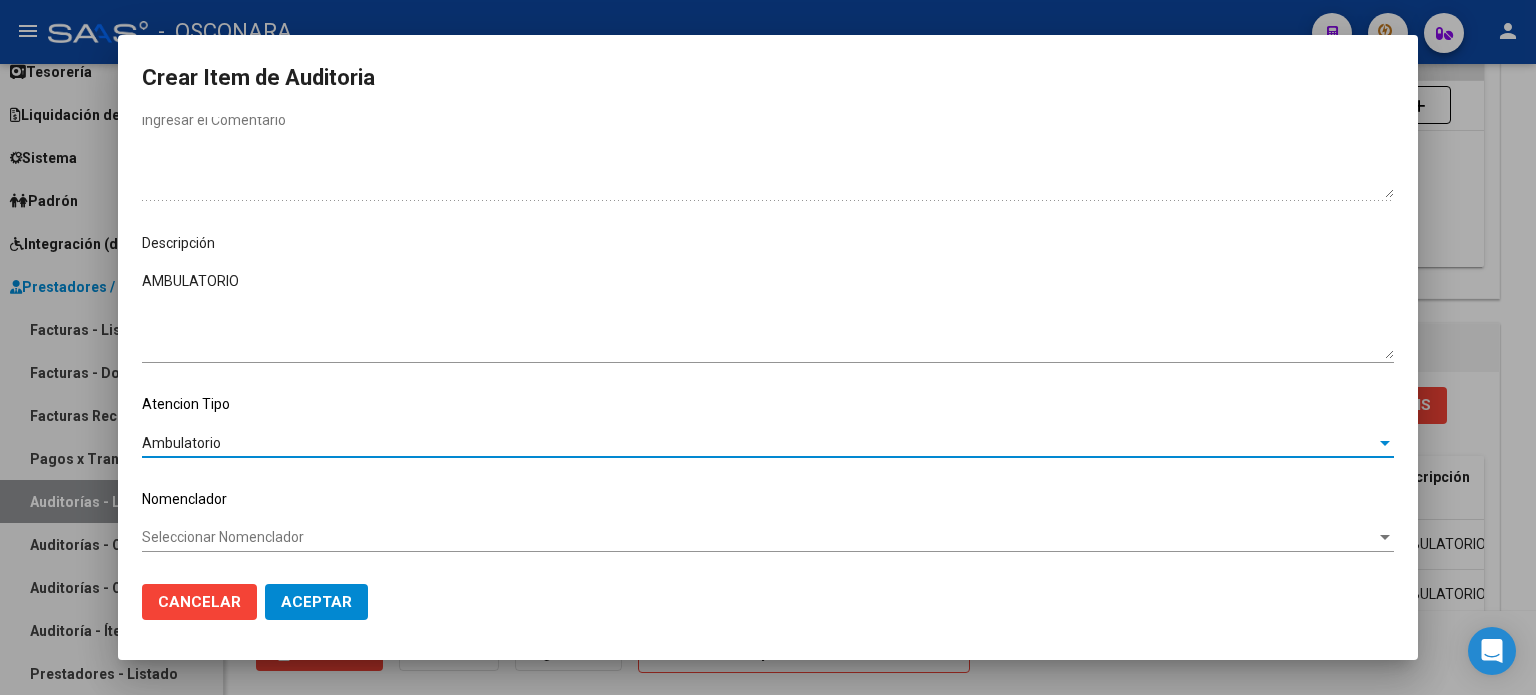 click on "Aceptar" 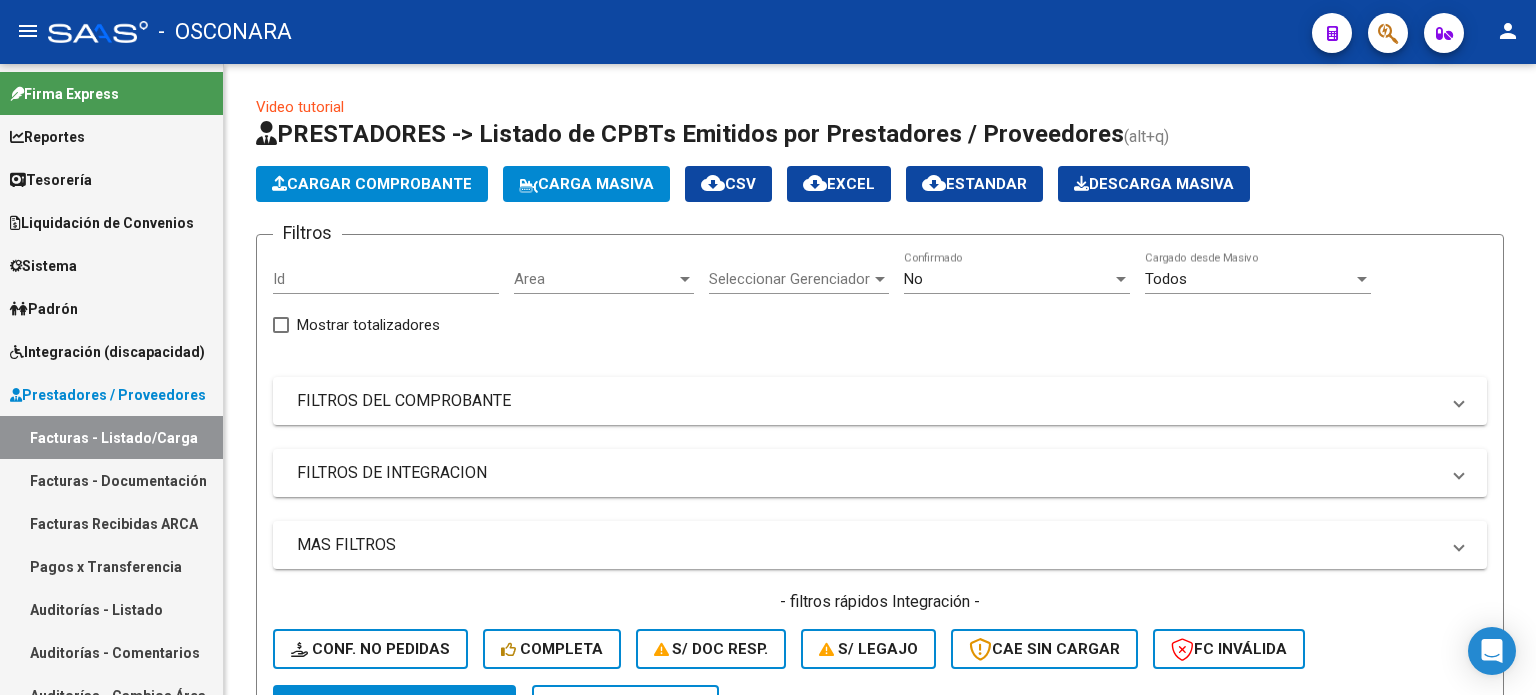 scroll, scrollTop: 0, scrollLeft: 0, axis: both 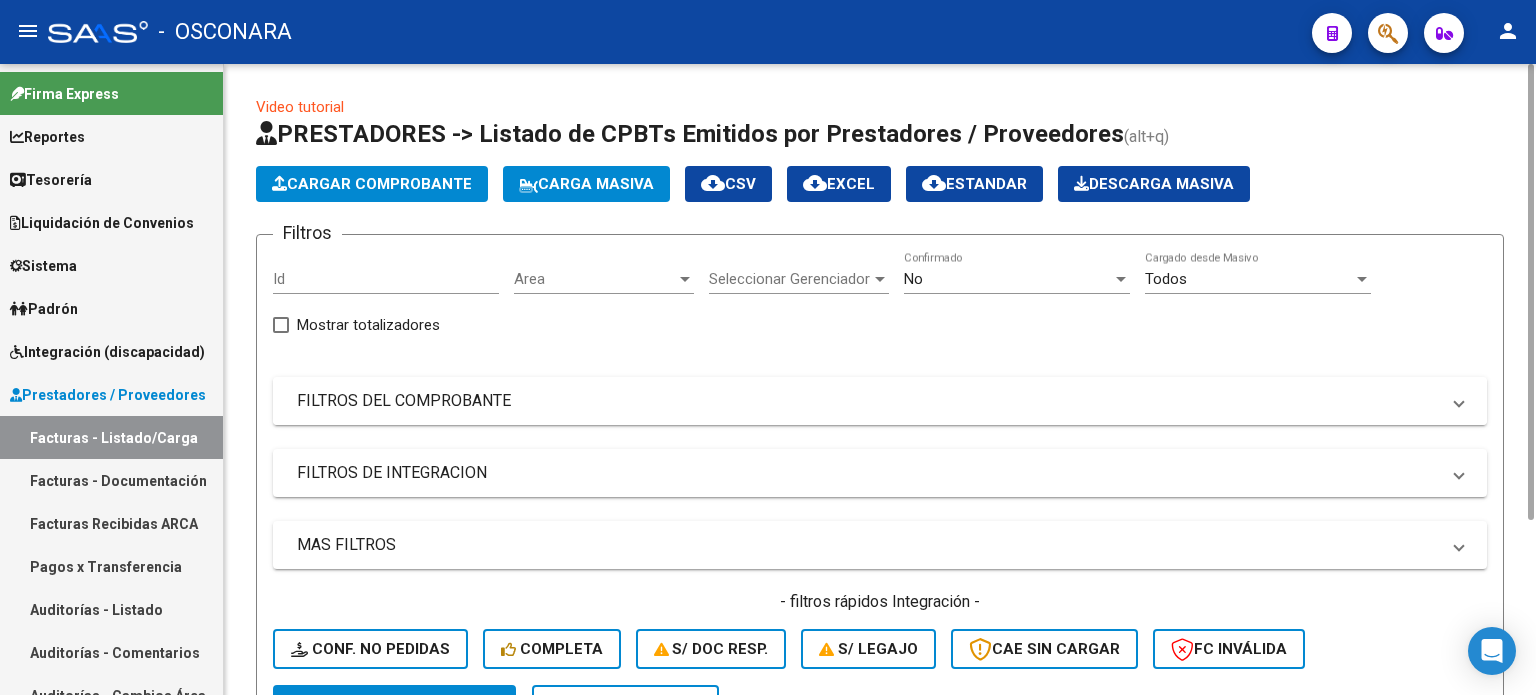 click on "FILTROS DEL COMPROBANTE" at bounding box center [868, 401] 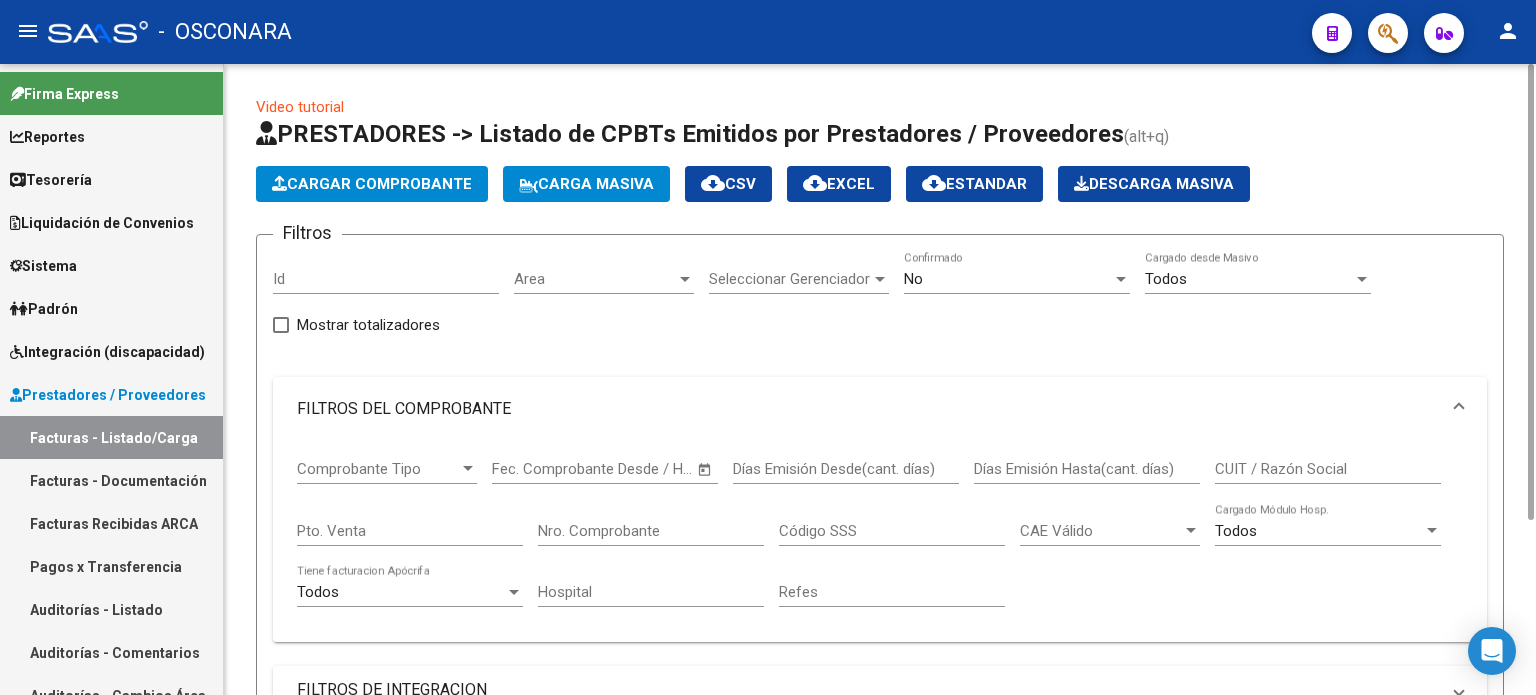 click on "Nro. Comprobante" at bounding box center (651, 531) 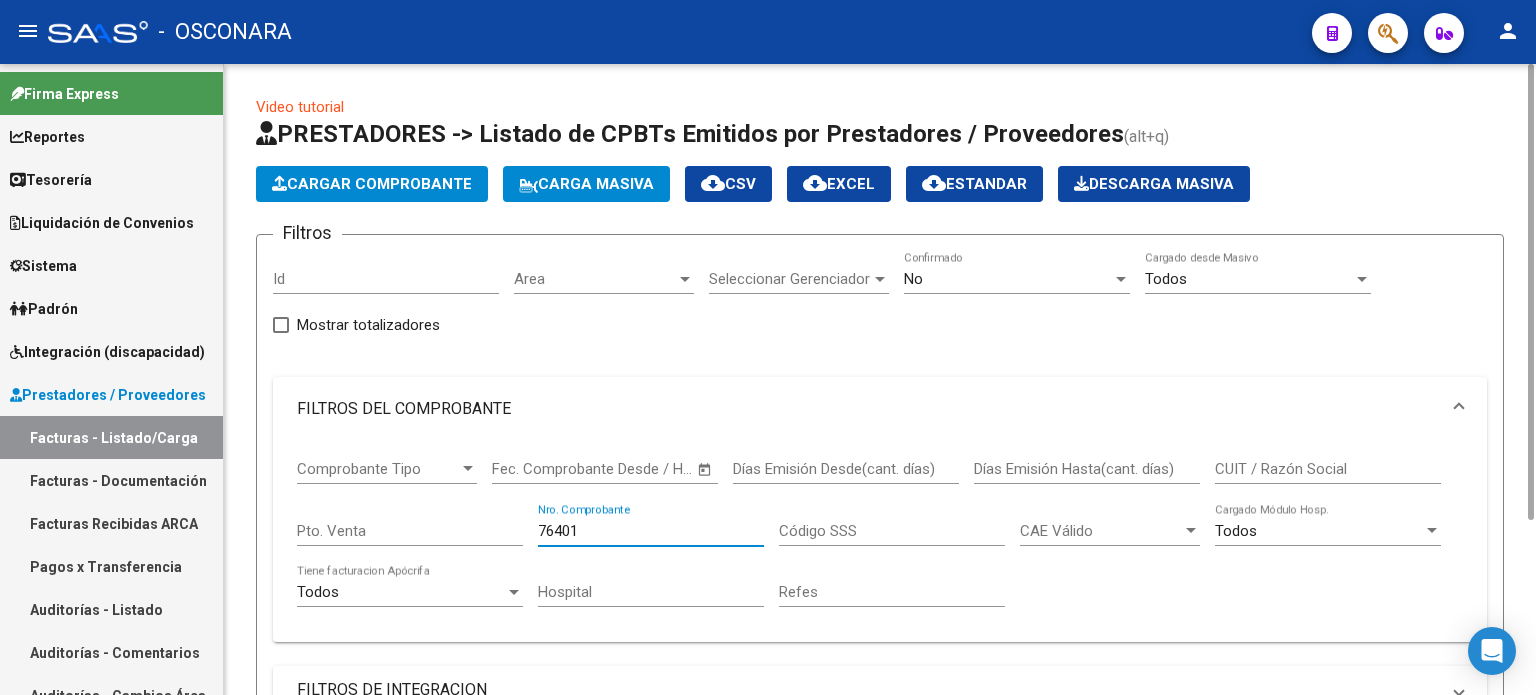 type on "76401" 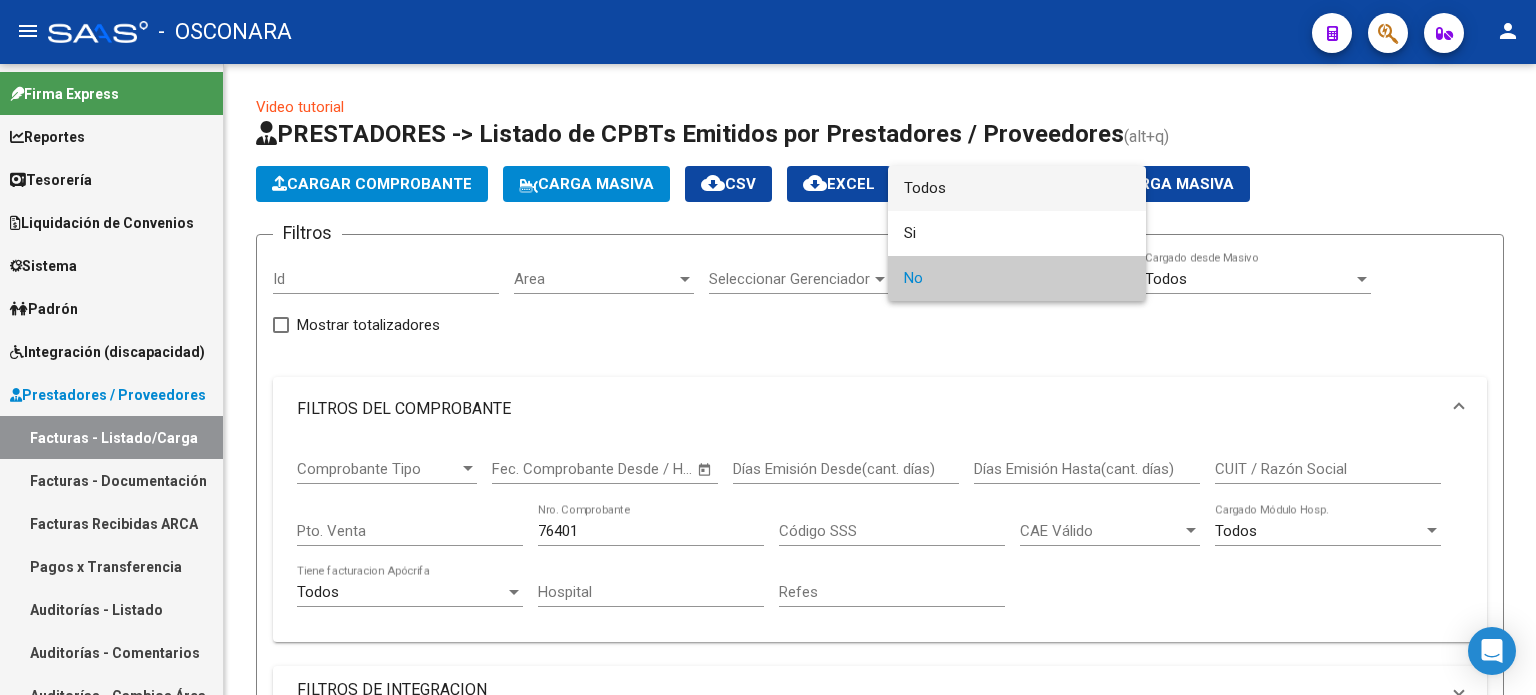 click on "Todos" at bounding box center (1017, 188) 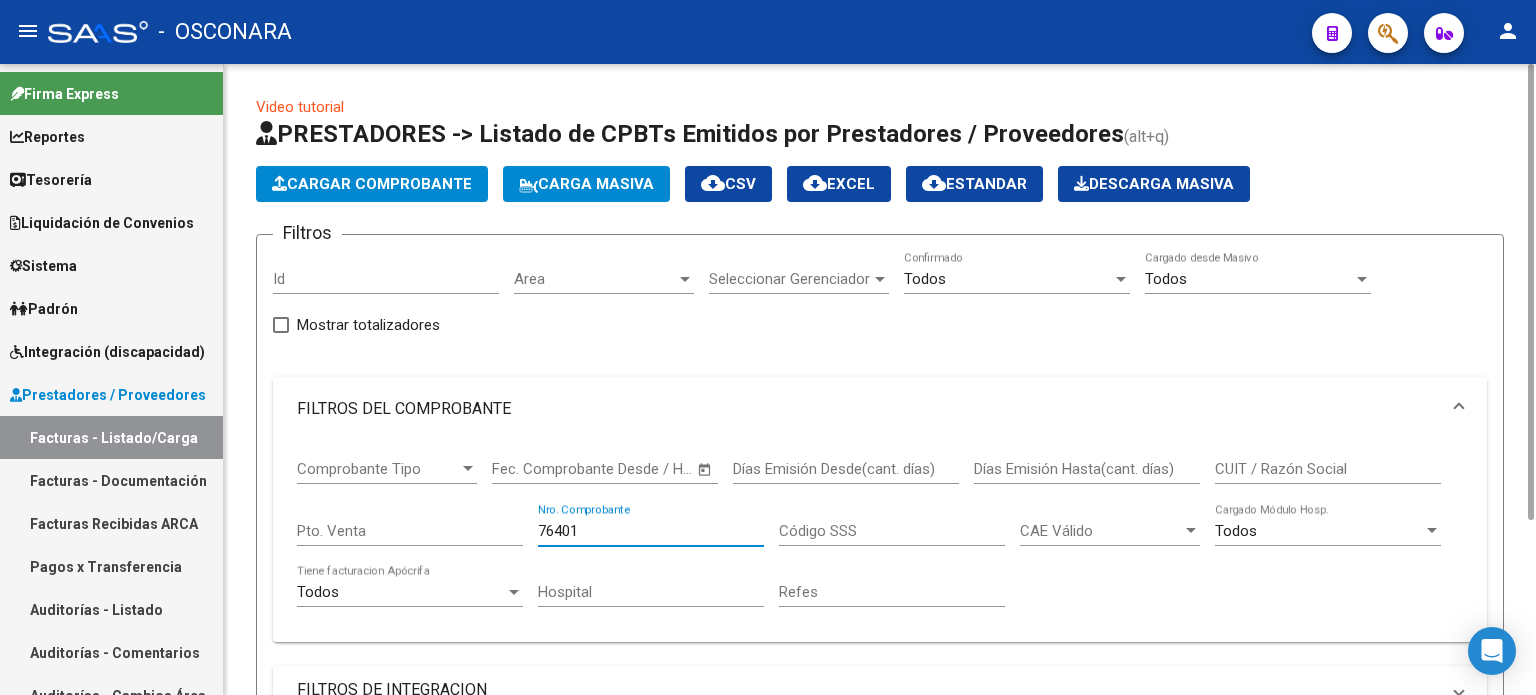 click on "76401" at bounding box center [651, 531] 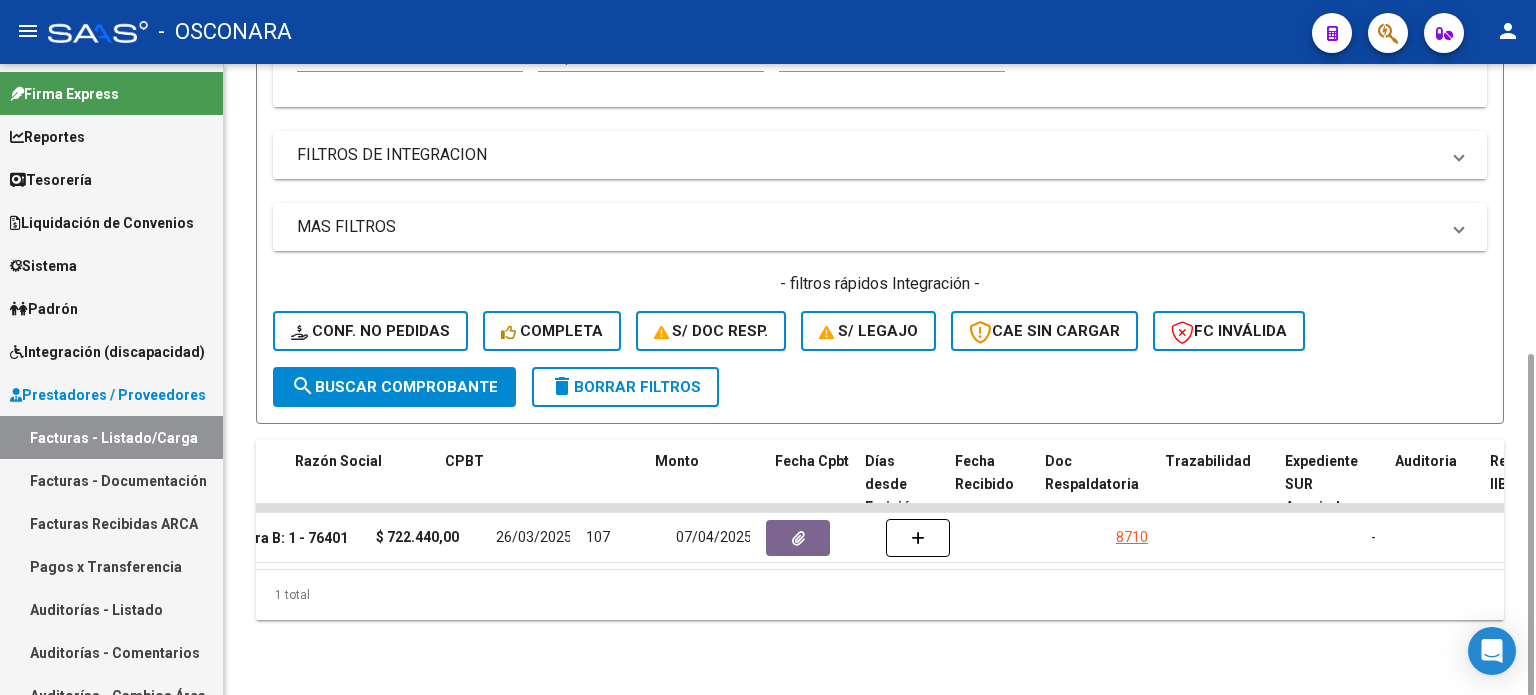 scroll, scrollTop: 0, scrollLeft: 0, axis: both 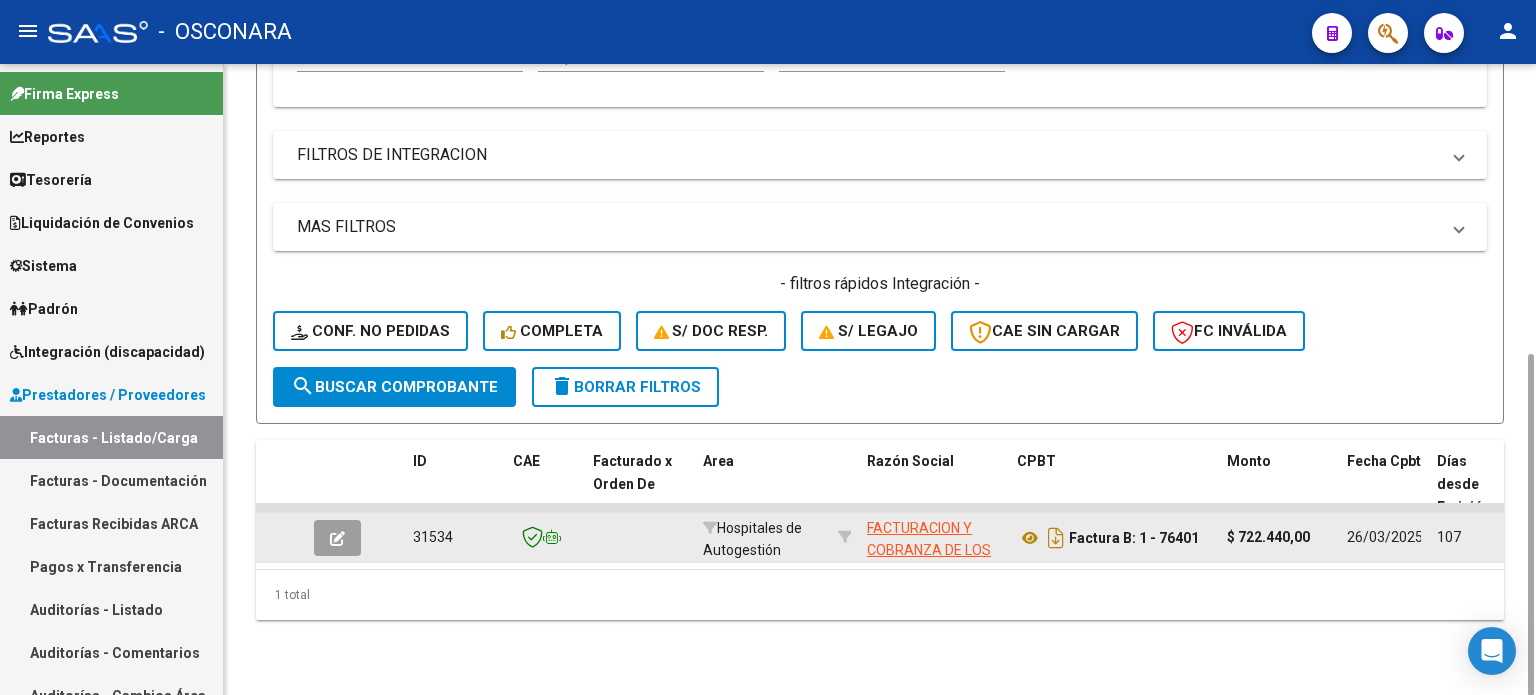 click 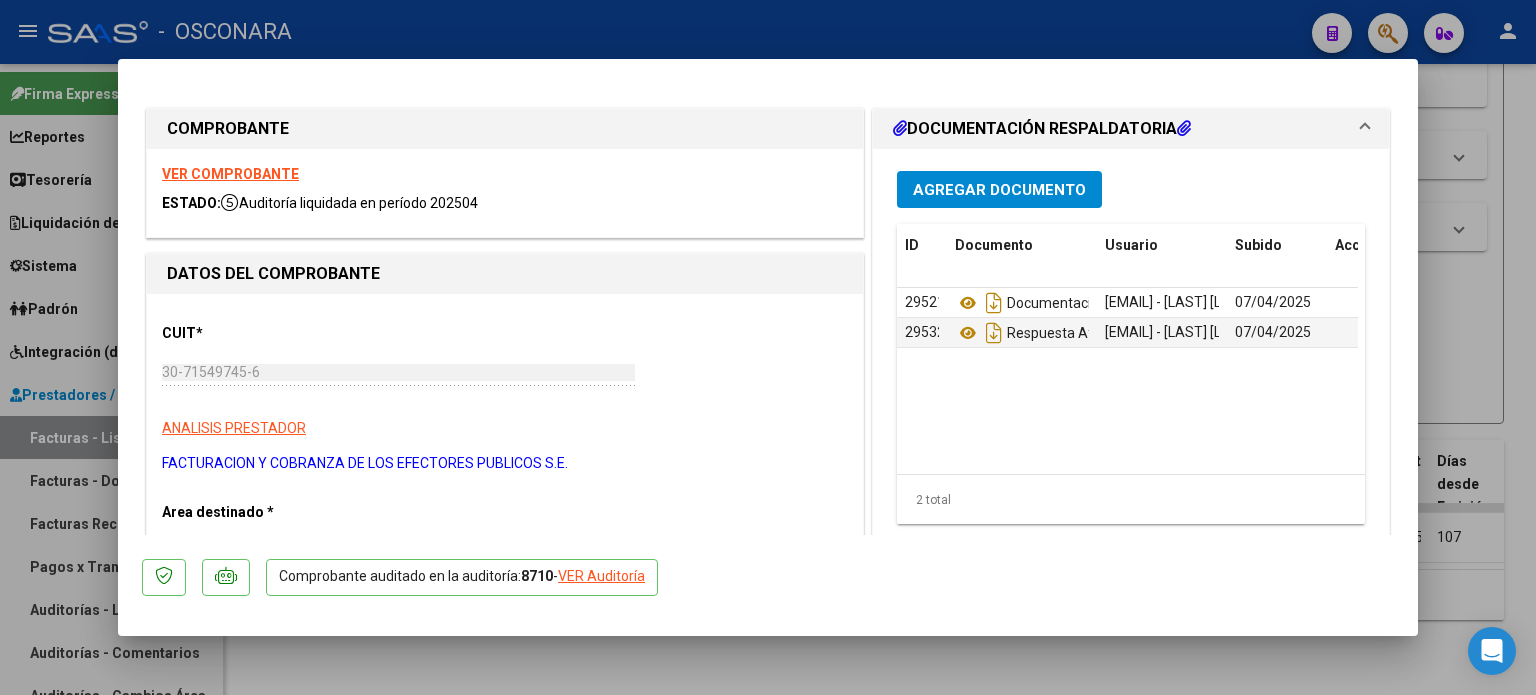 click on "VER Auditoría" 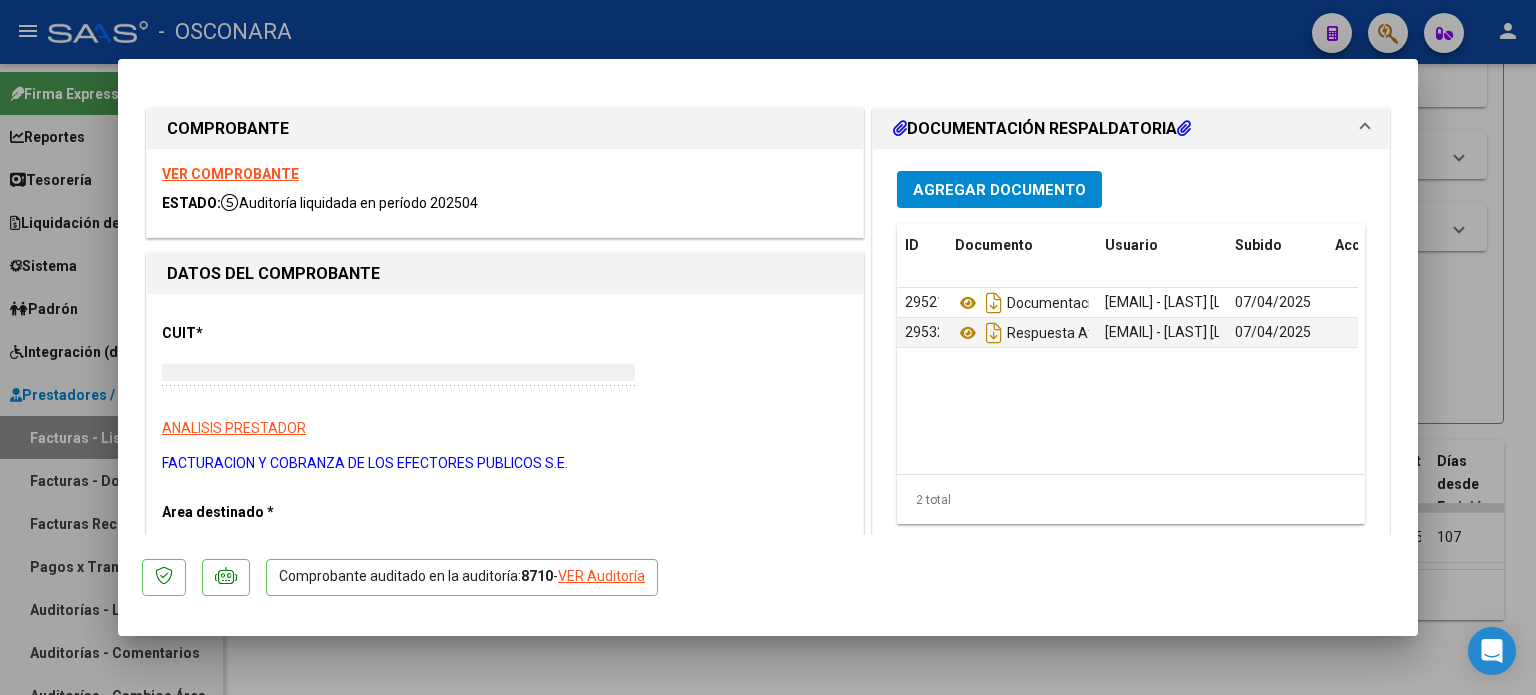 scroll, scrollTop: 0, scrollLeft: 0, axis: both 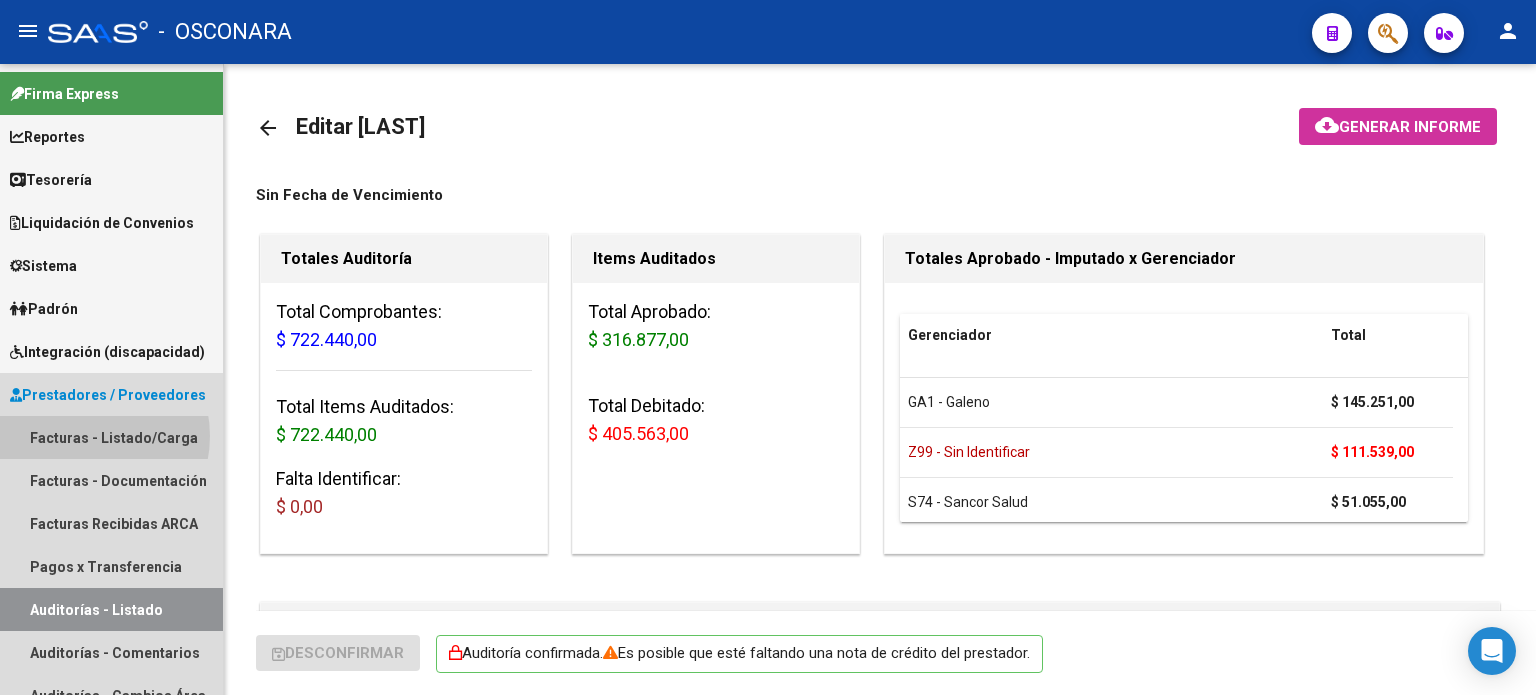 click on "Facturas - Listado/Carga" at bounding box center (111, 437) 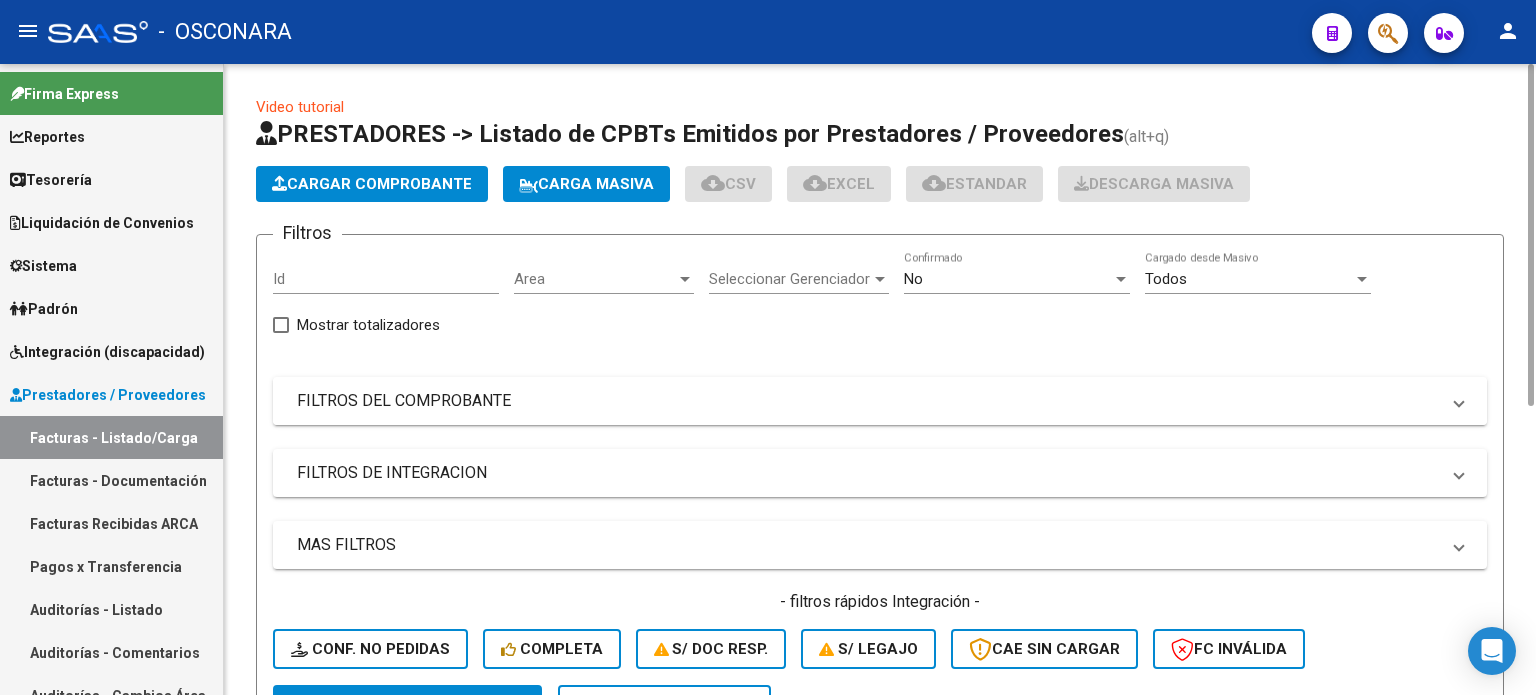 click on "FILTROS DEL COMPROBANTE" at bounding box center (868, 401) 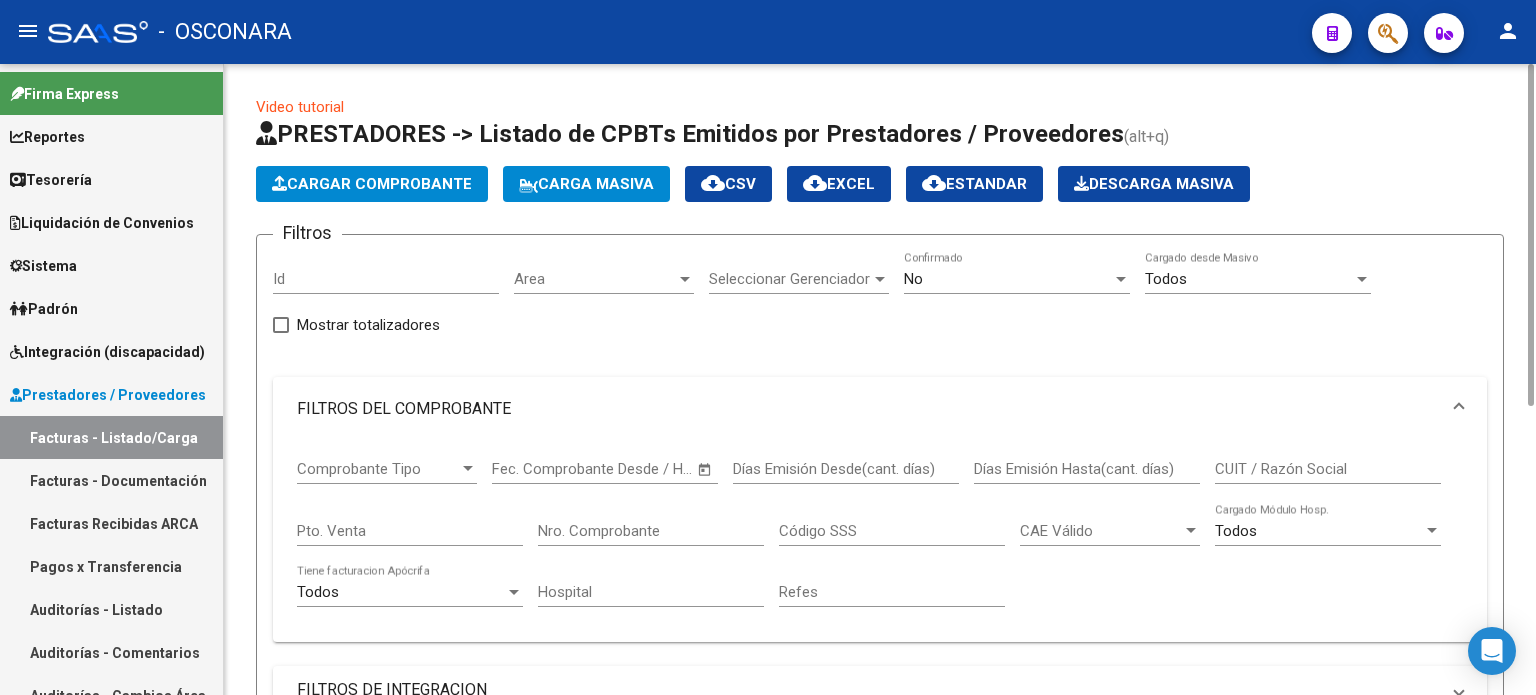 click on "Nro. Comprobante" 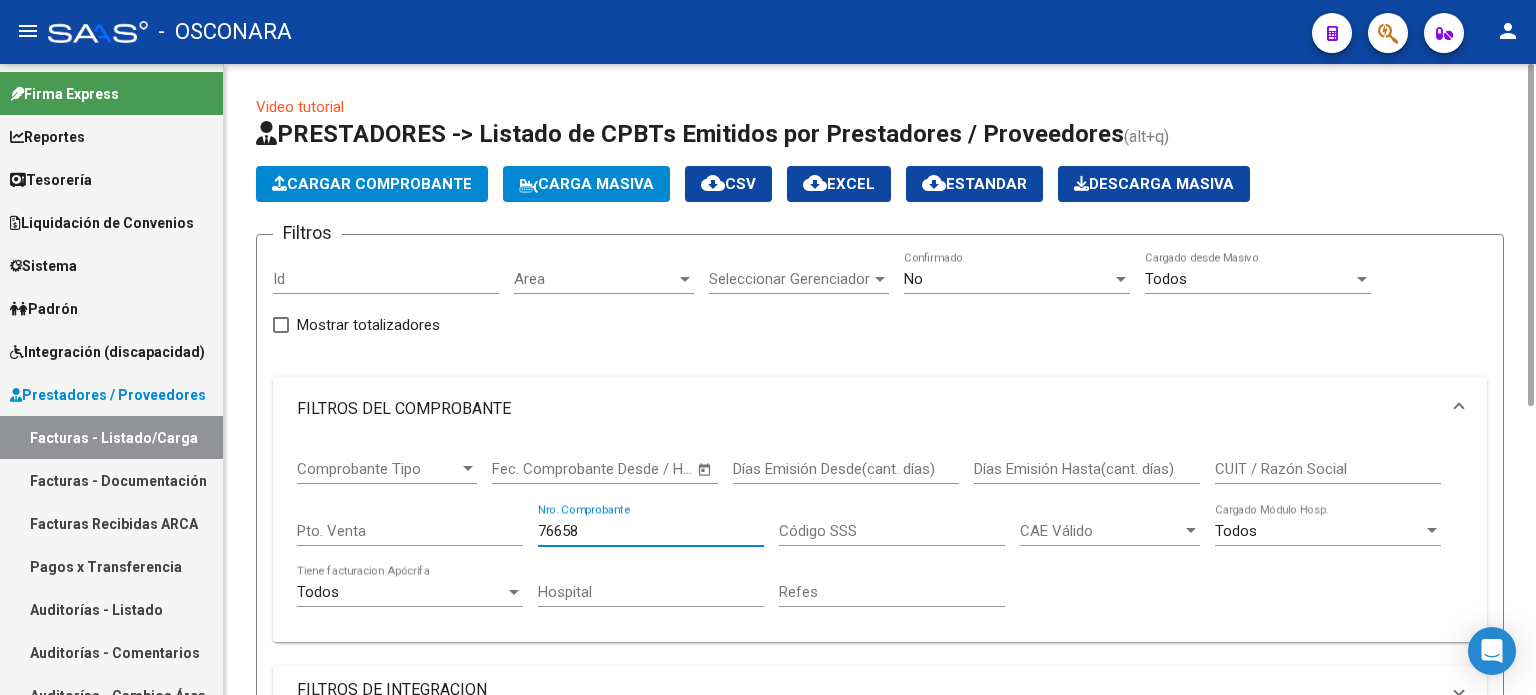 type on "[NUMBER]" 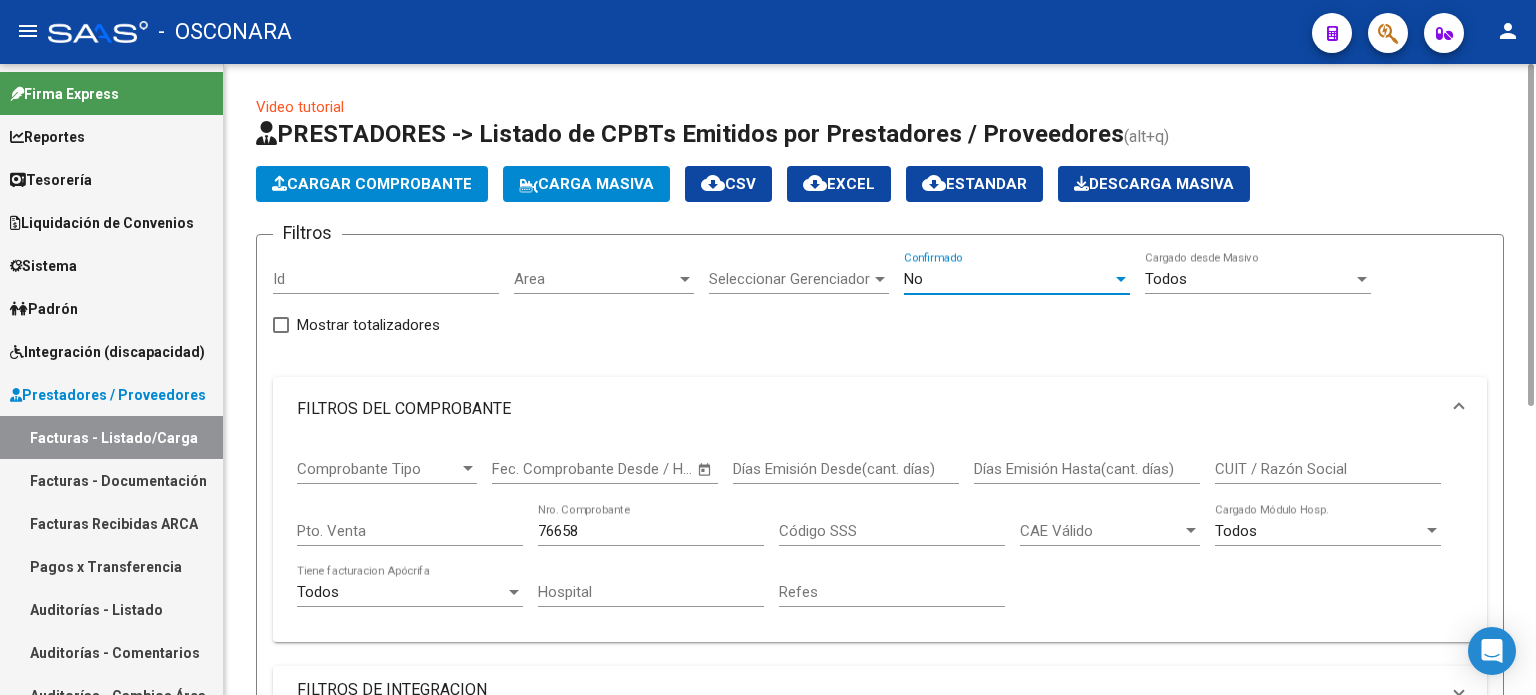 click on "No" at bounding box center (1008, 279) 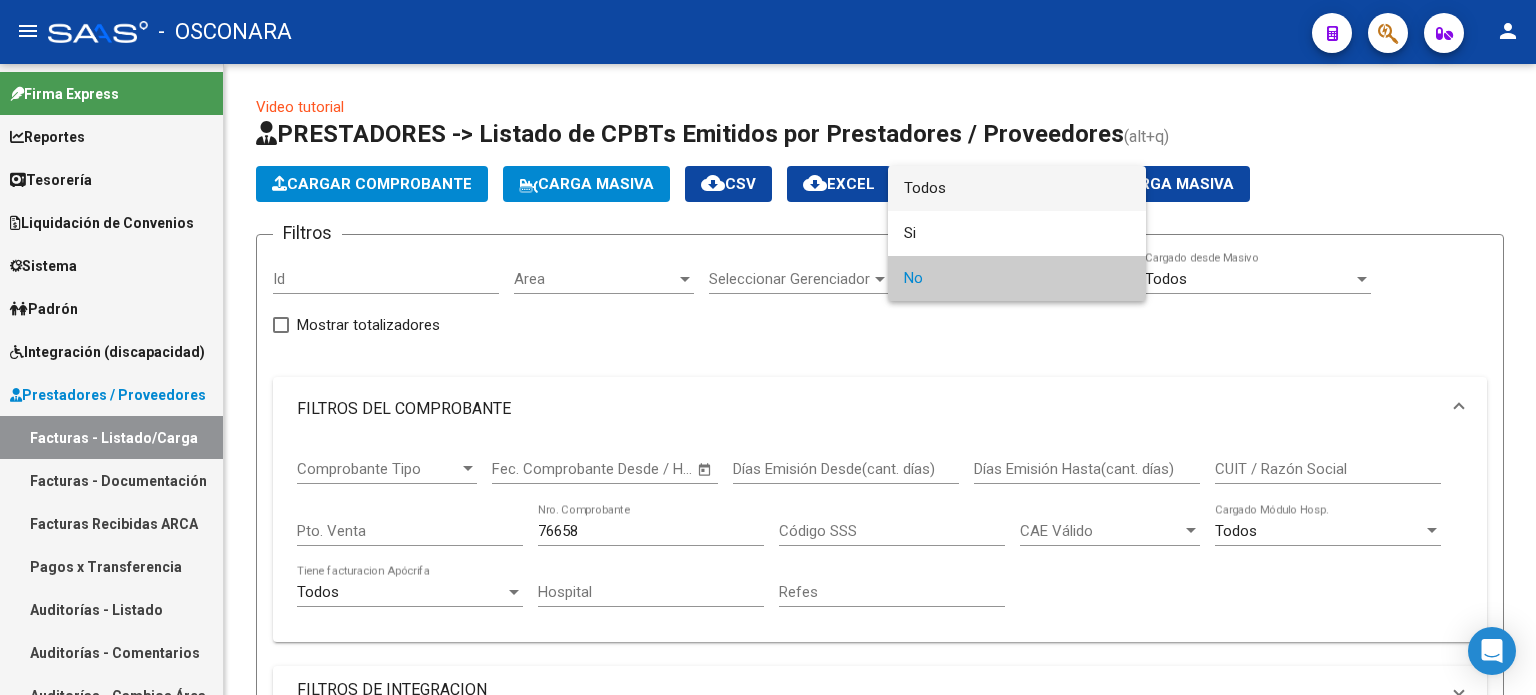 click on "Todos" at bounding box center [1017, 188] 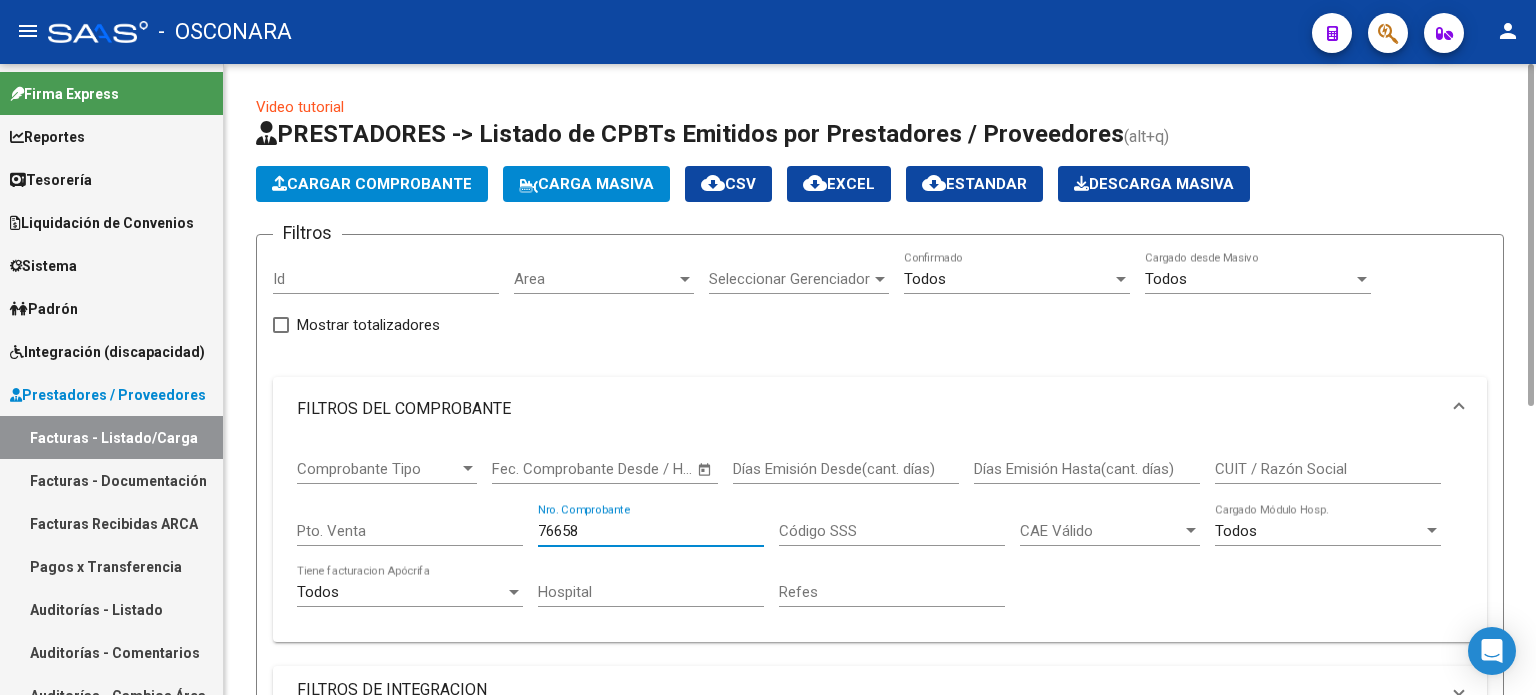 click on "[NUMBER]" at bounding box center [651, 531] 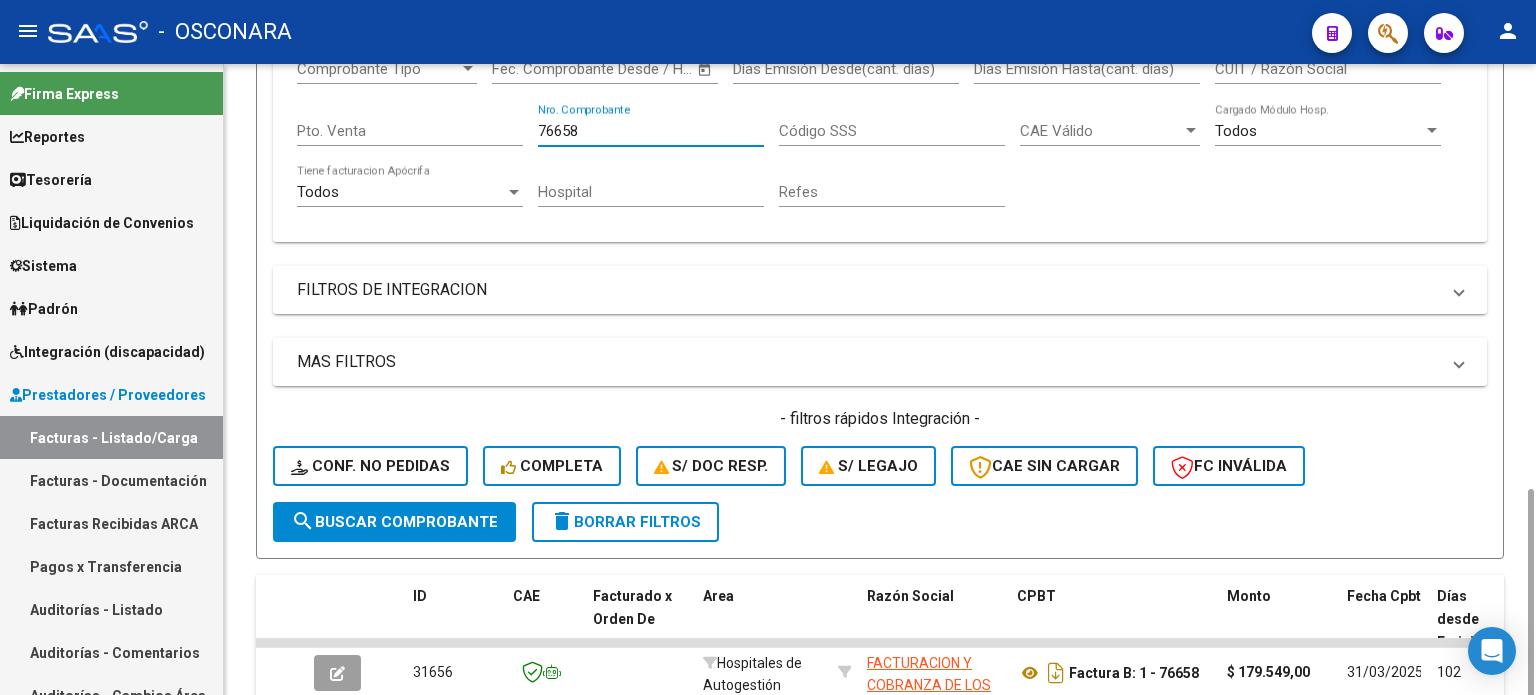scroll, scrollTop: 535, scrollLeft: 0, axis: vertical 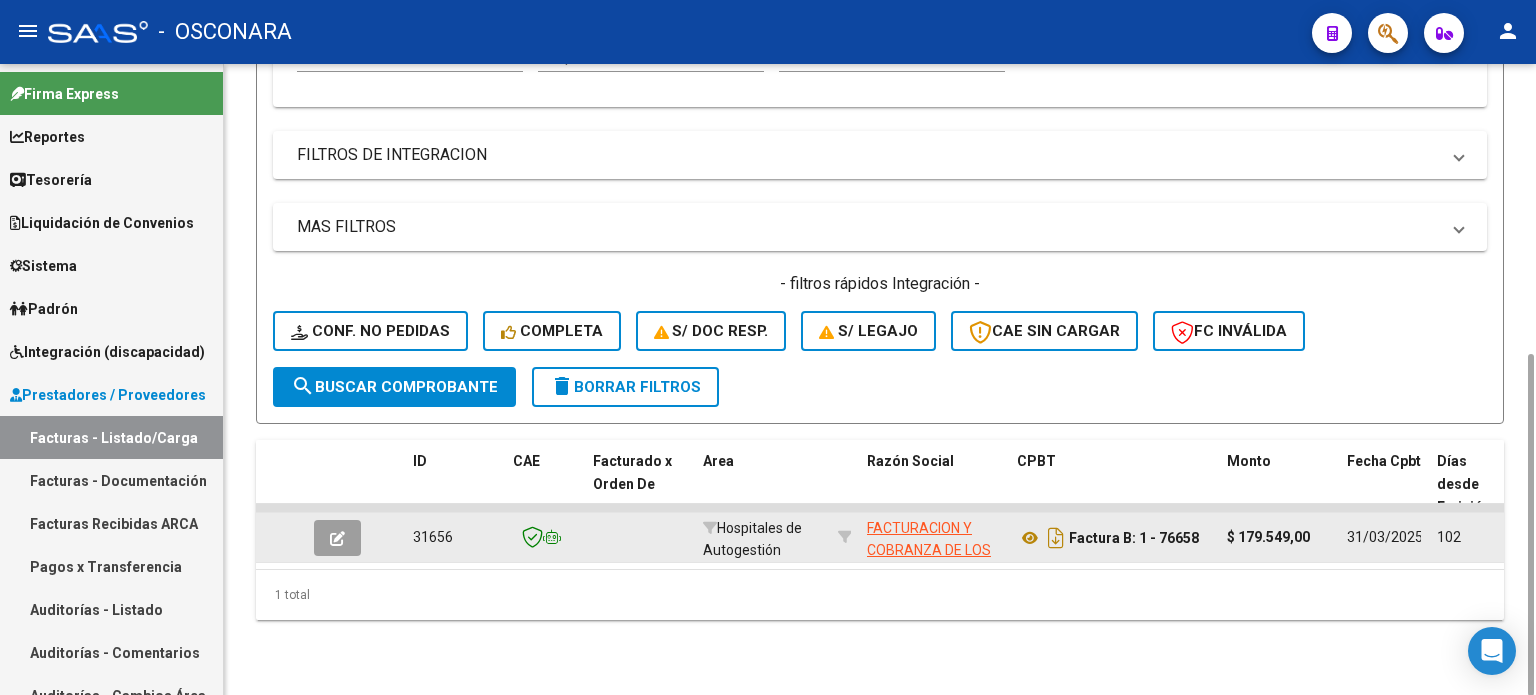 click 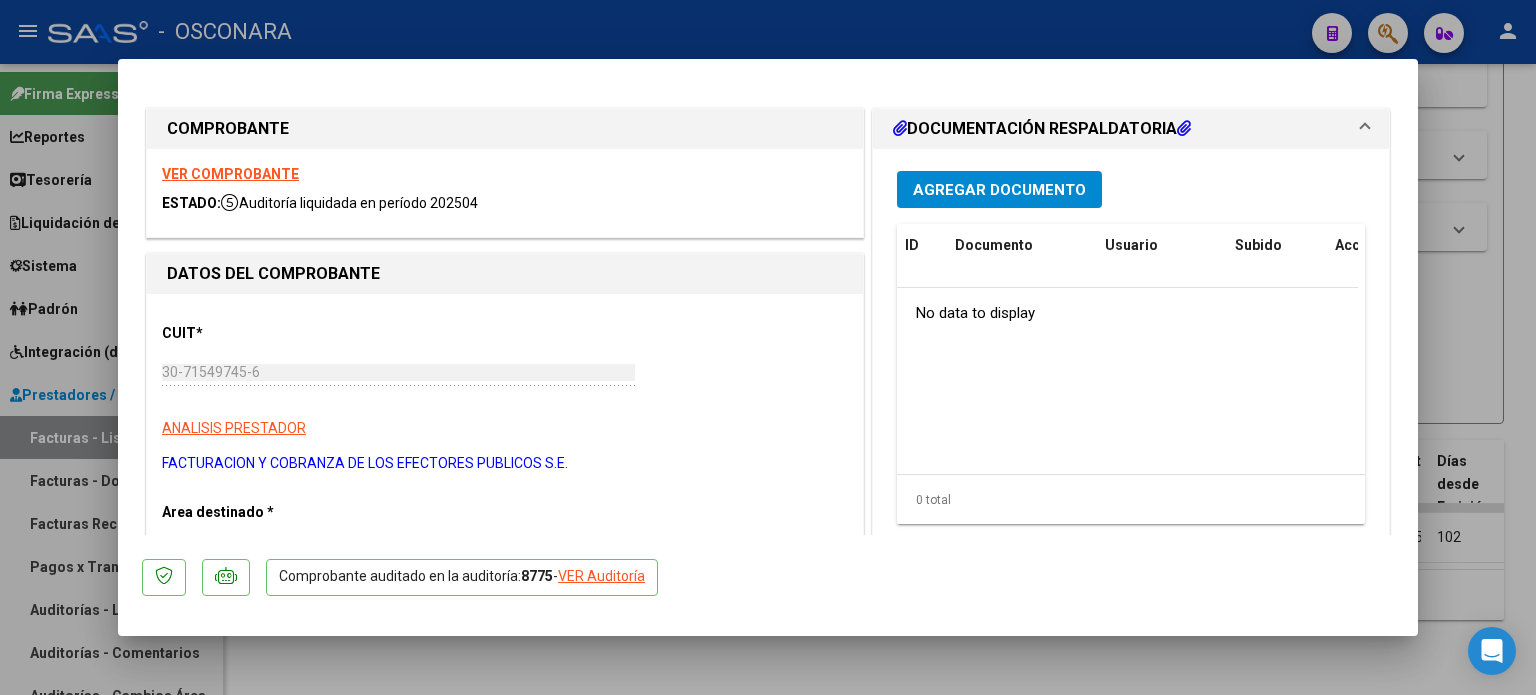 click on "VER Auditoría" 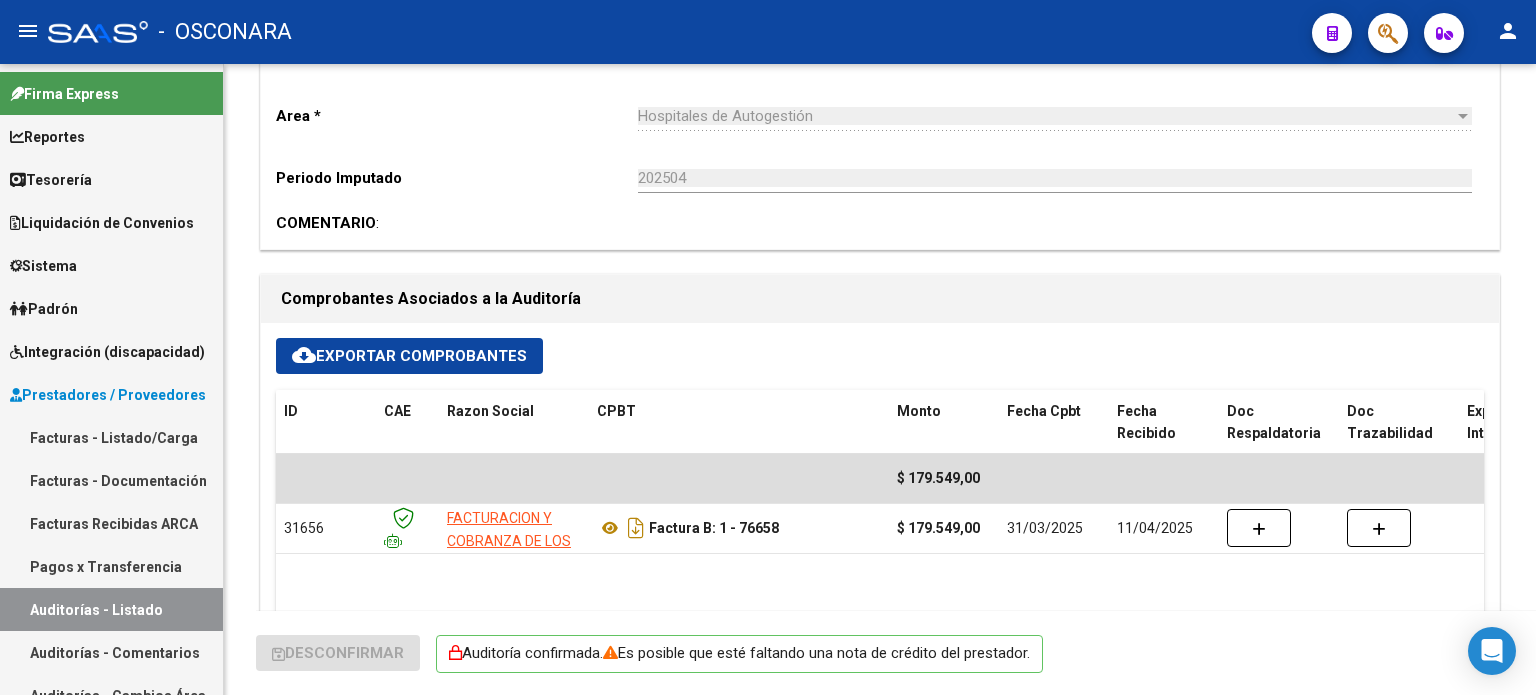 scroll, scrollTop: 0, scrollLeft: 0, axis: both 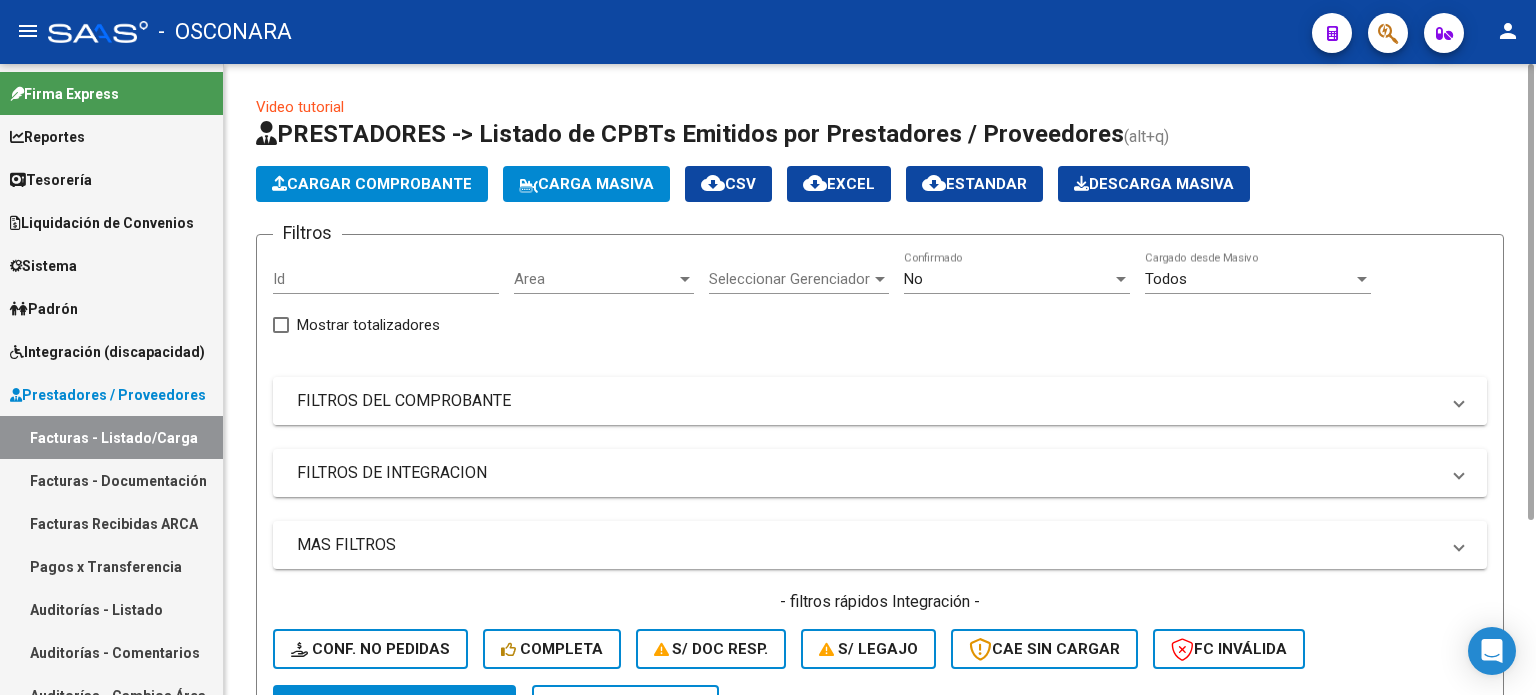click on "FILTROS DEL COMPROBANTE" at bounding box center (868, 401) 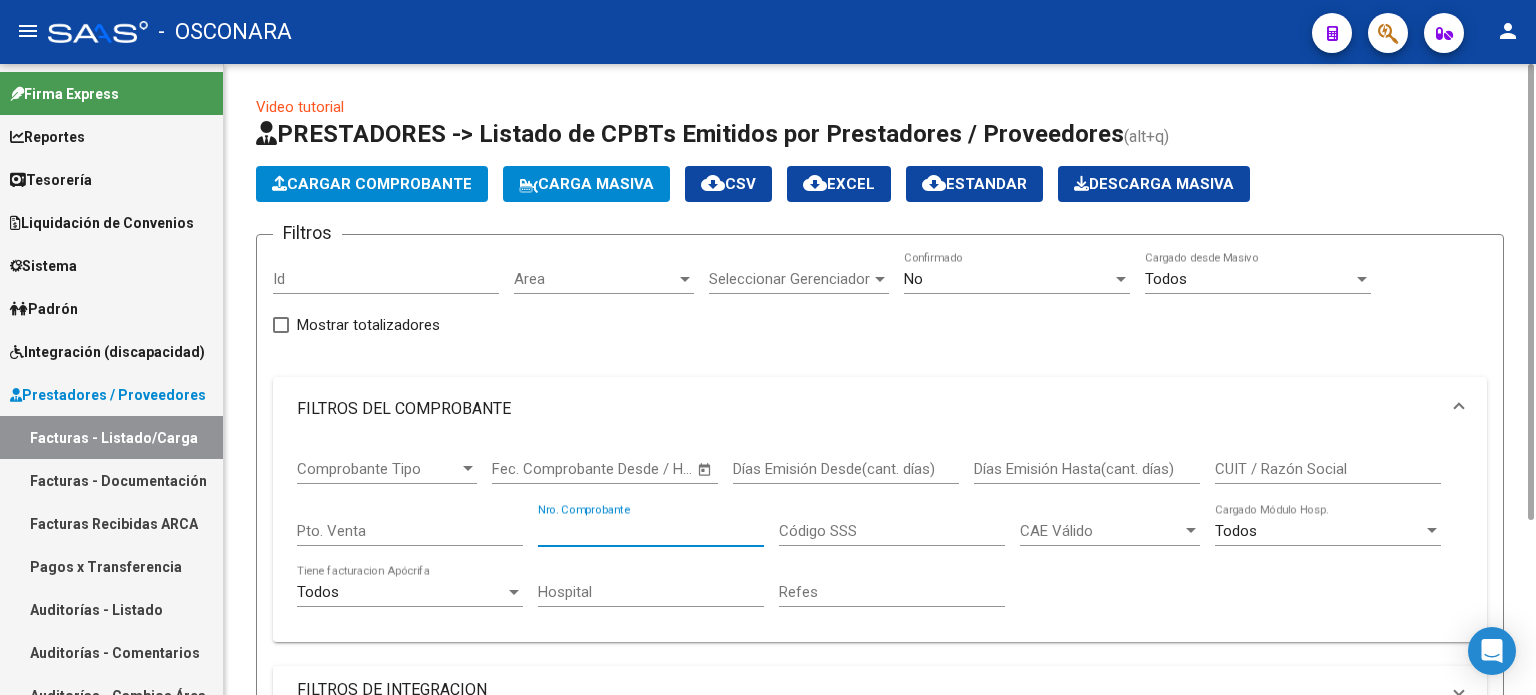 click on "Nro. Comprobante" at bounding box center [651, 531] 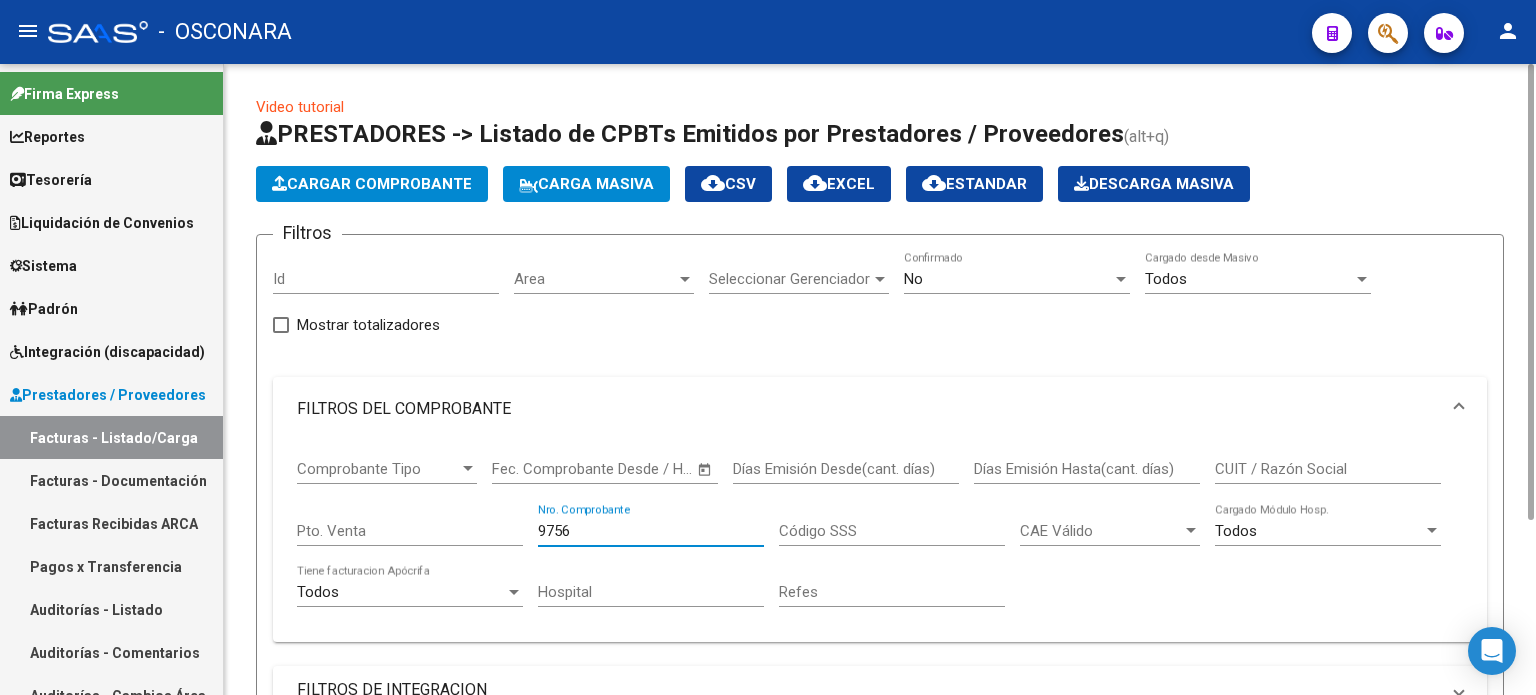 click on "No" at bounding box center (1008, 279) 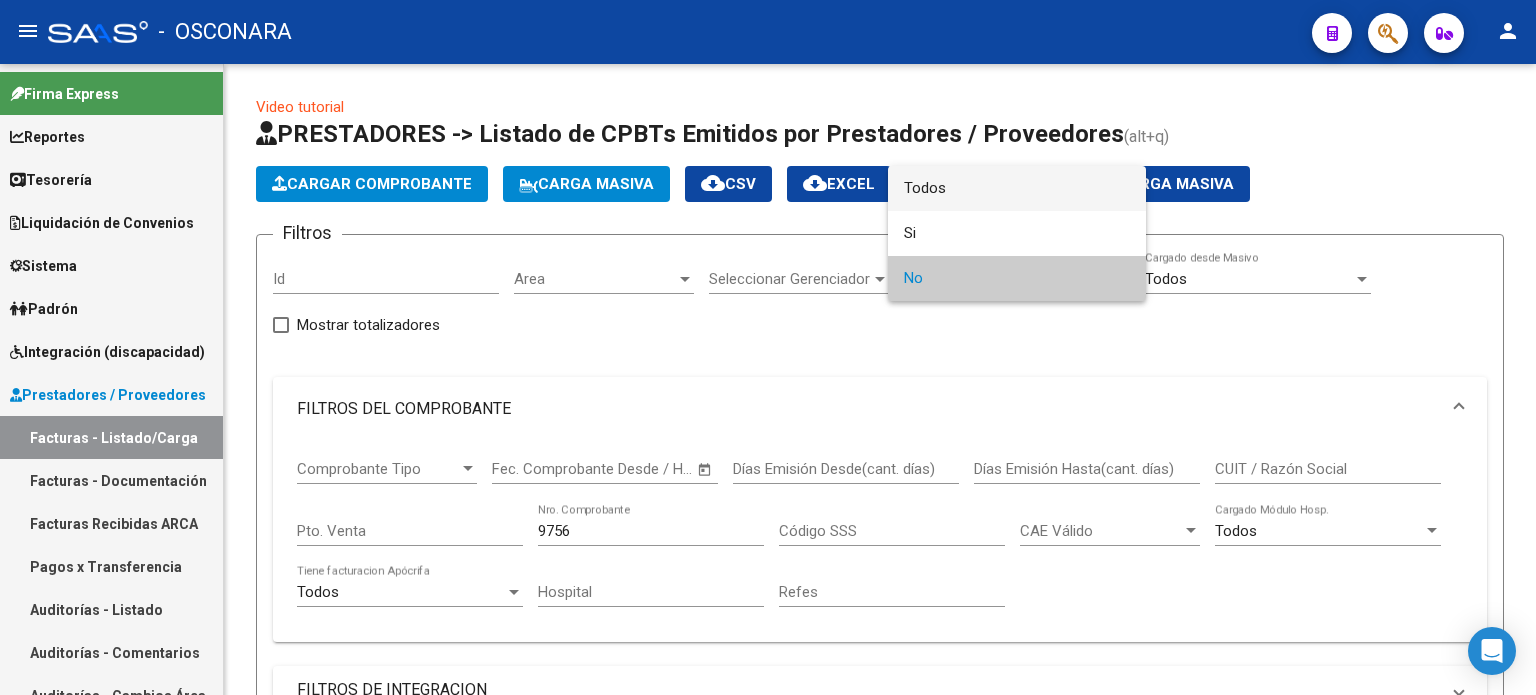 click on "Todos" at bounding box center [1017, 188] 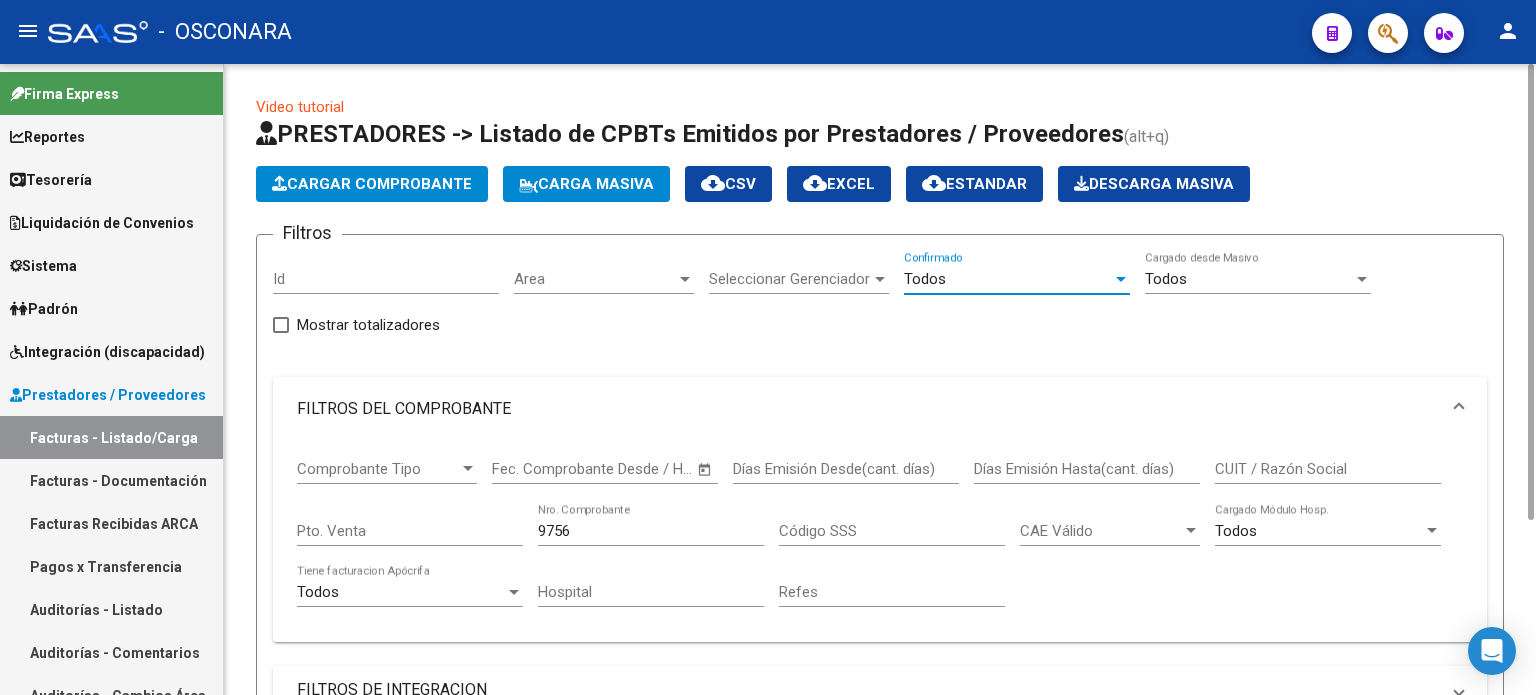 click on "9756" at bounding box center (651, 531) 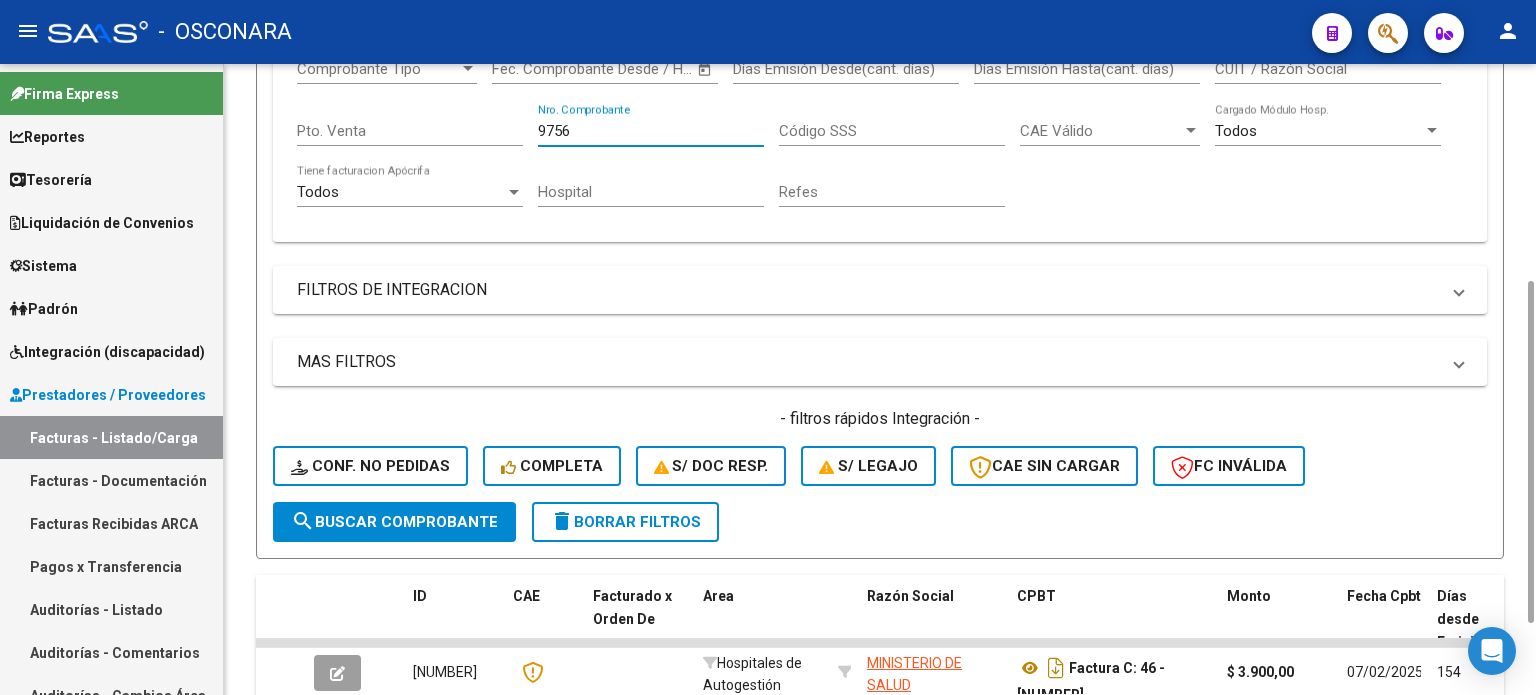 scroll, scrollTop: 536, scrollLeft: 0, axis: vertical 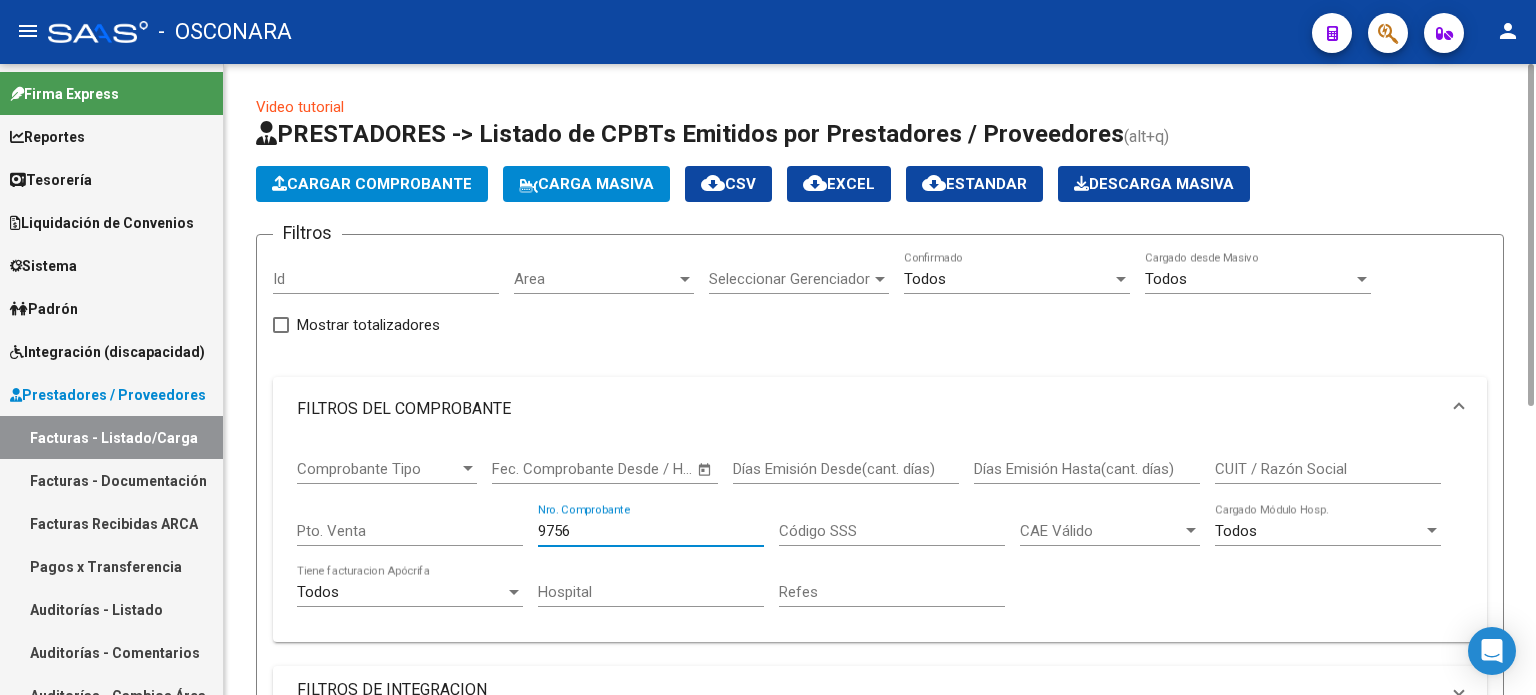 click on "9756" at bounding box center [651, 531] 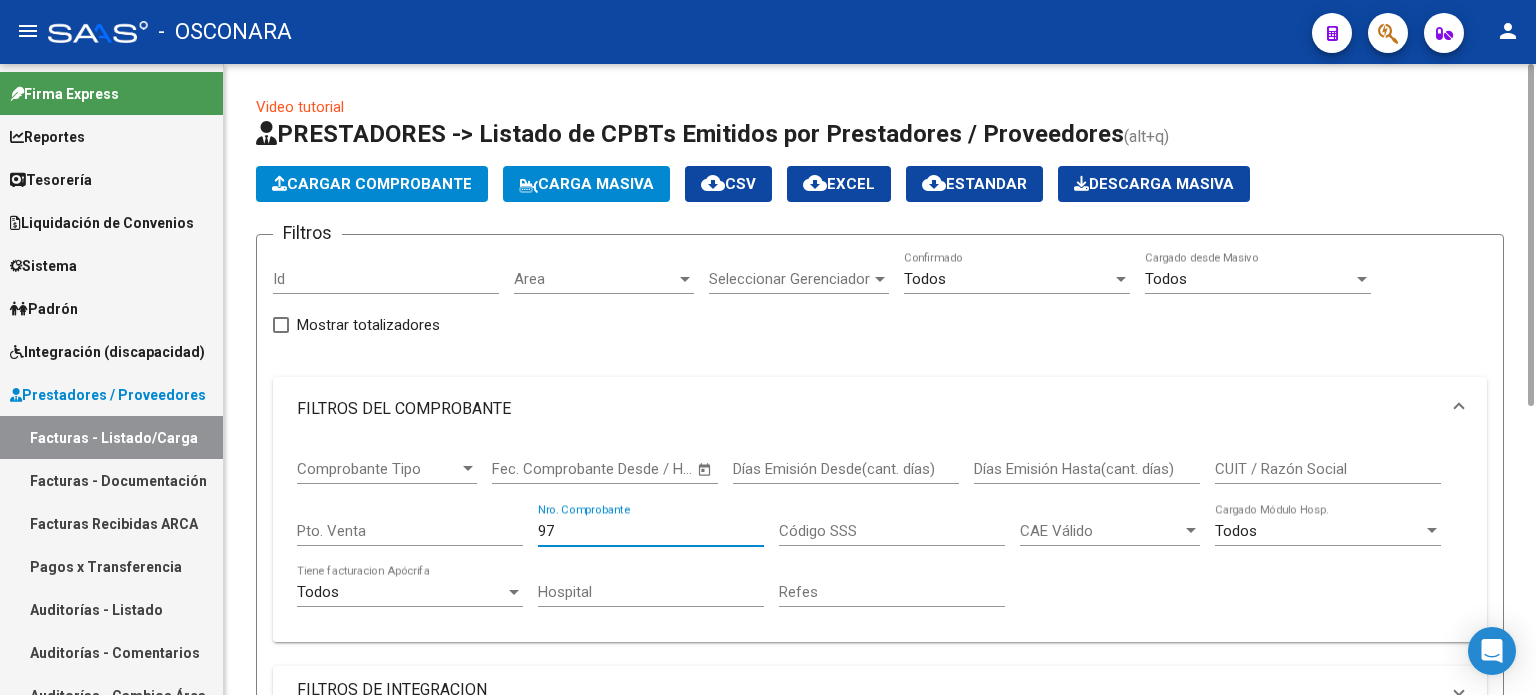 type on "9" 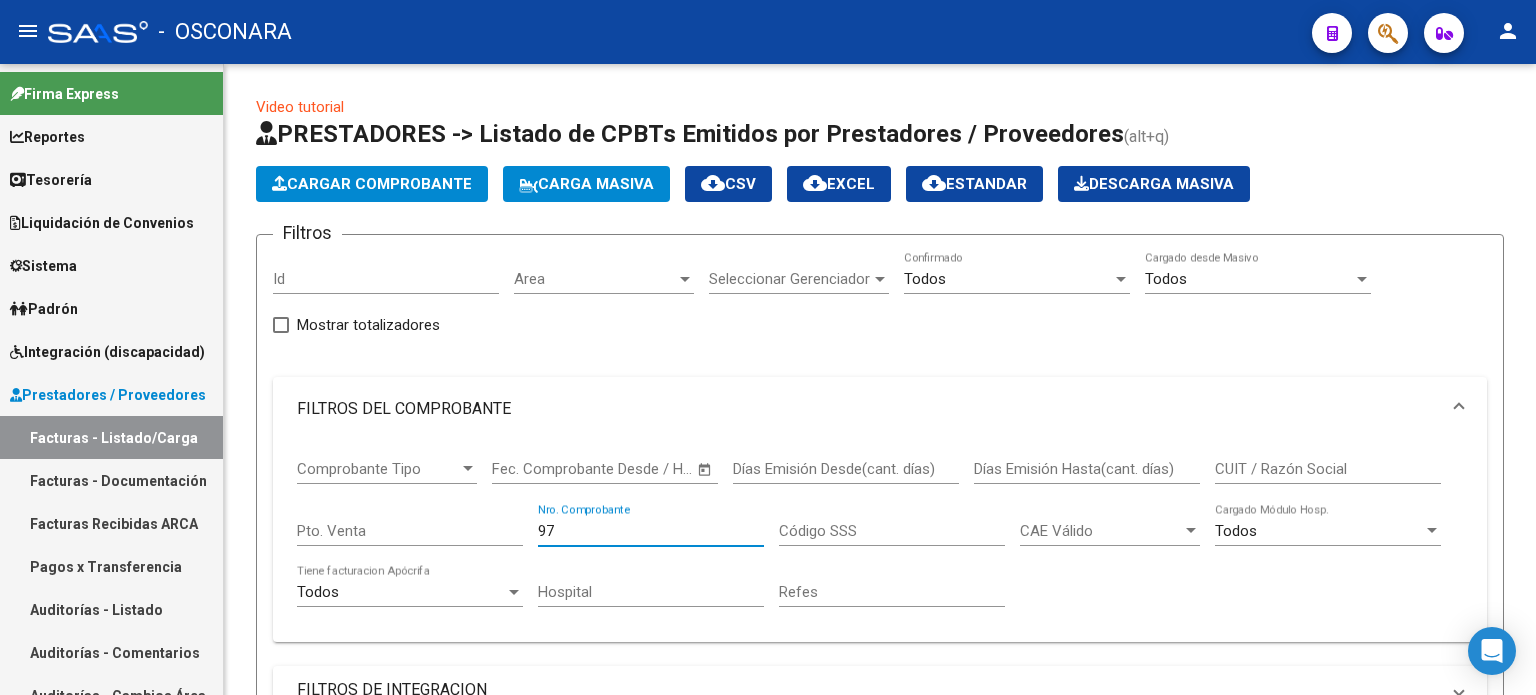 type on "76401" 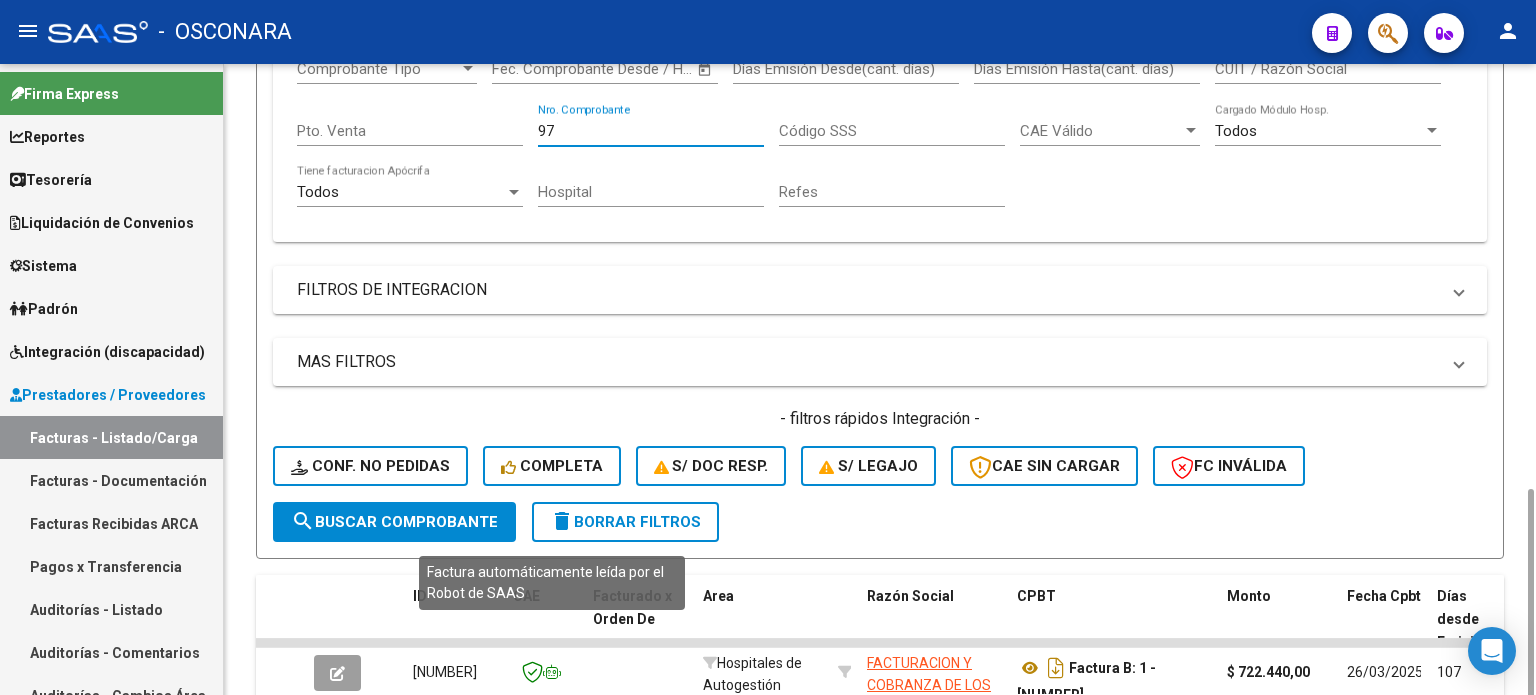 scroll, scrollTop: 536, scrollLeft: 0, axis: vertical 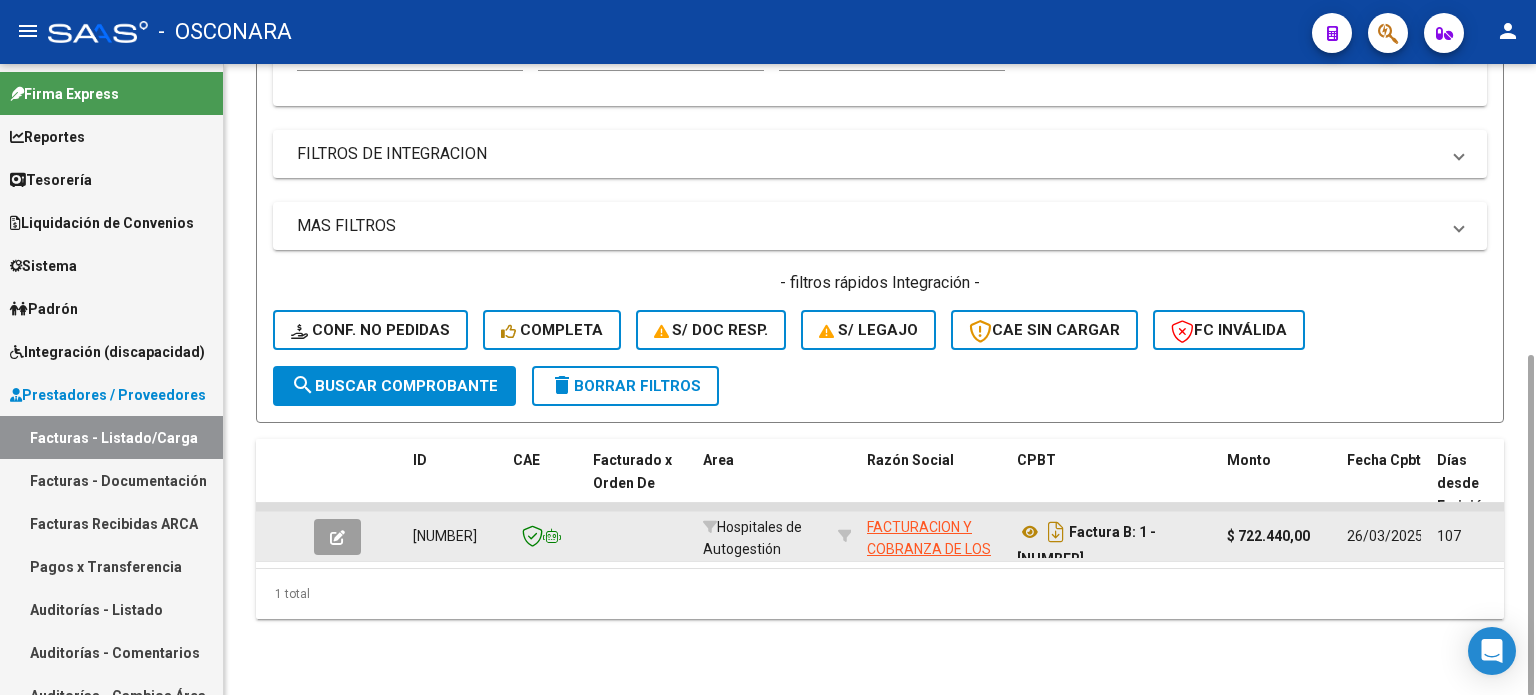 click 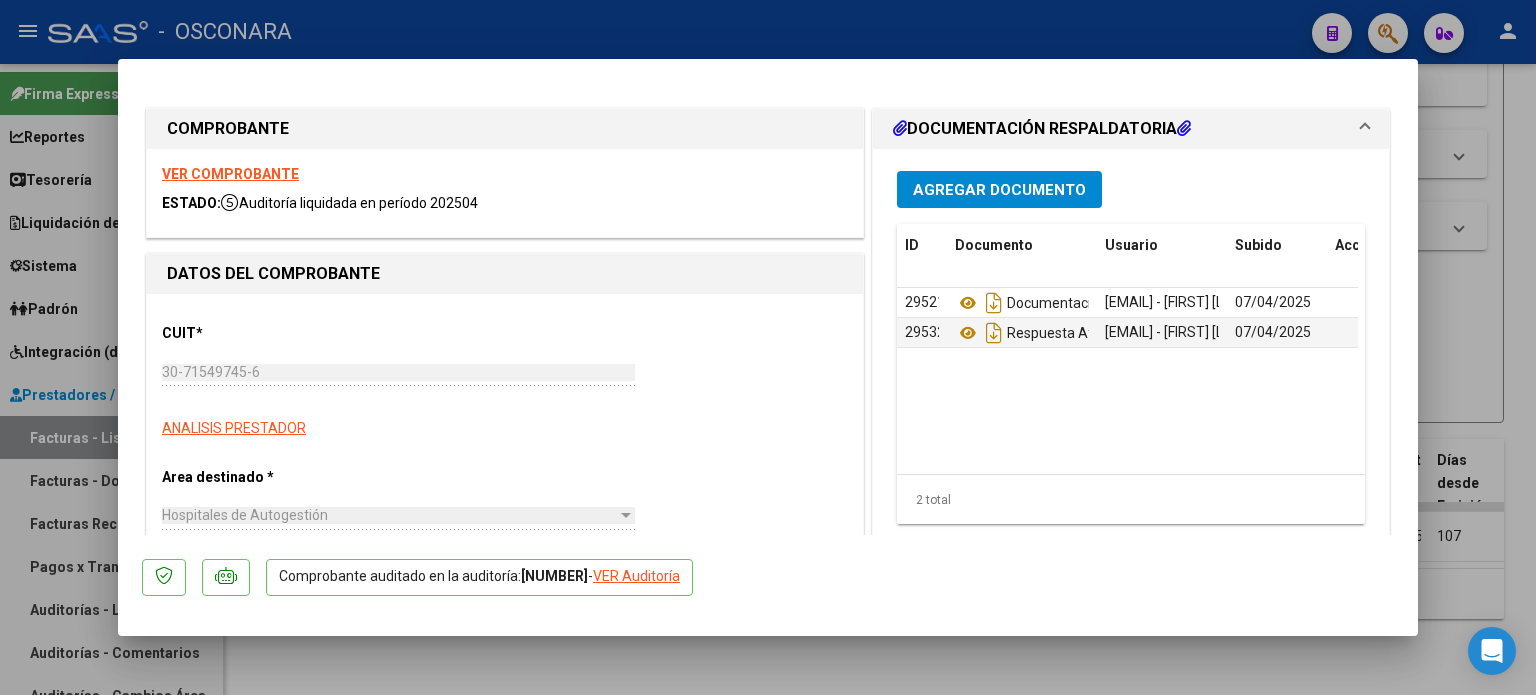 click on "VER Auditoría" 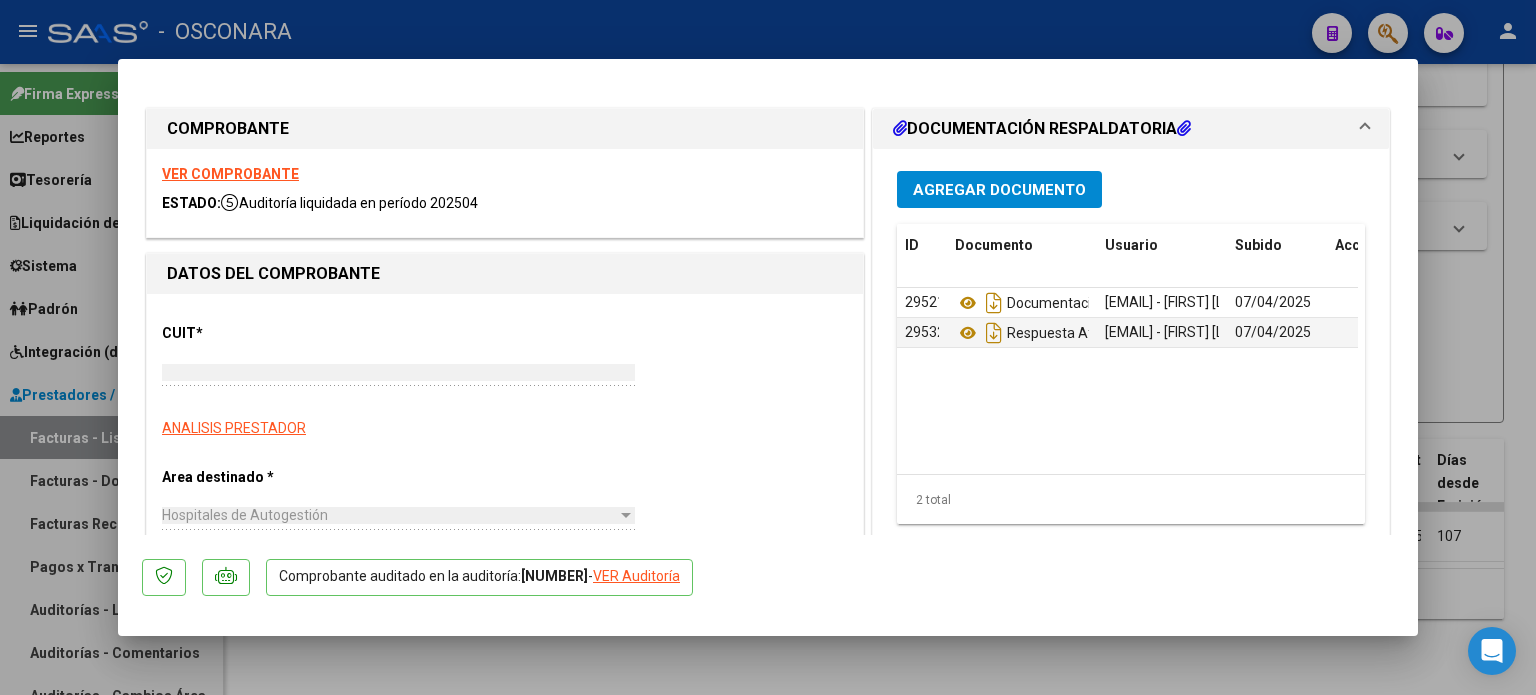 type 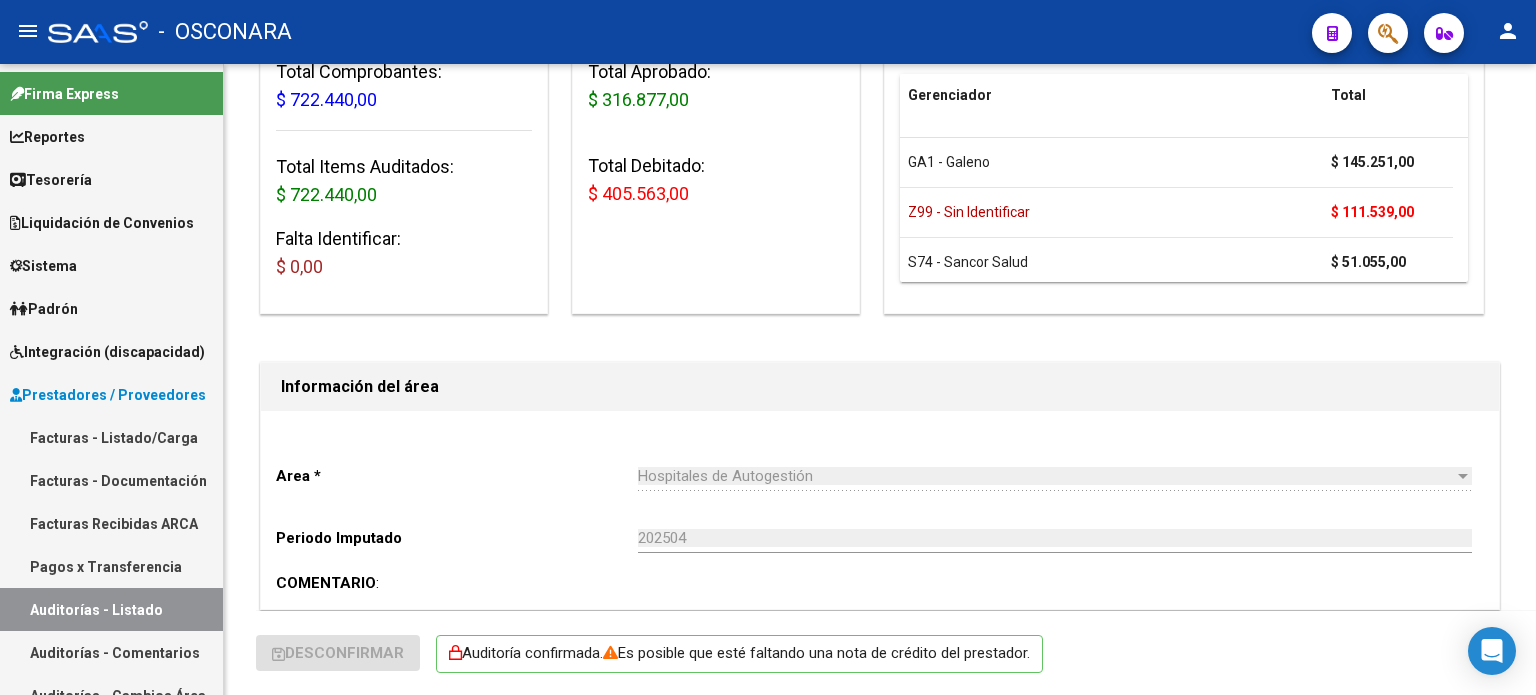 scroll, scrollTop: 0, scrollLeft: 0, axis: both 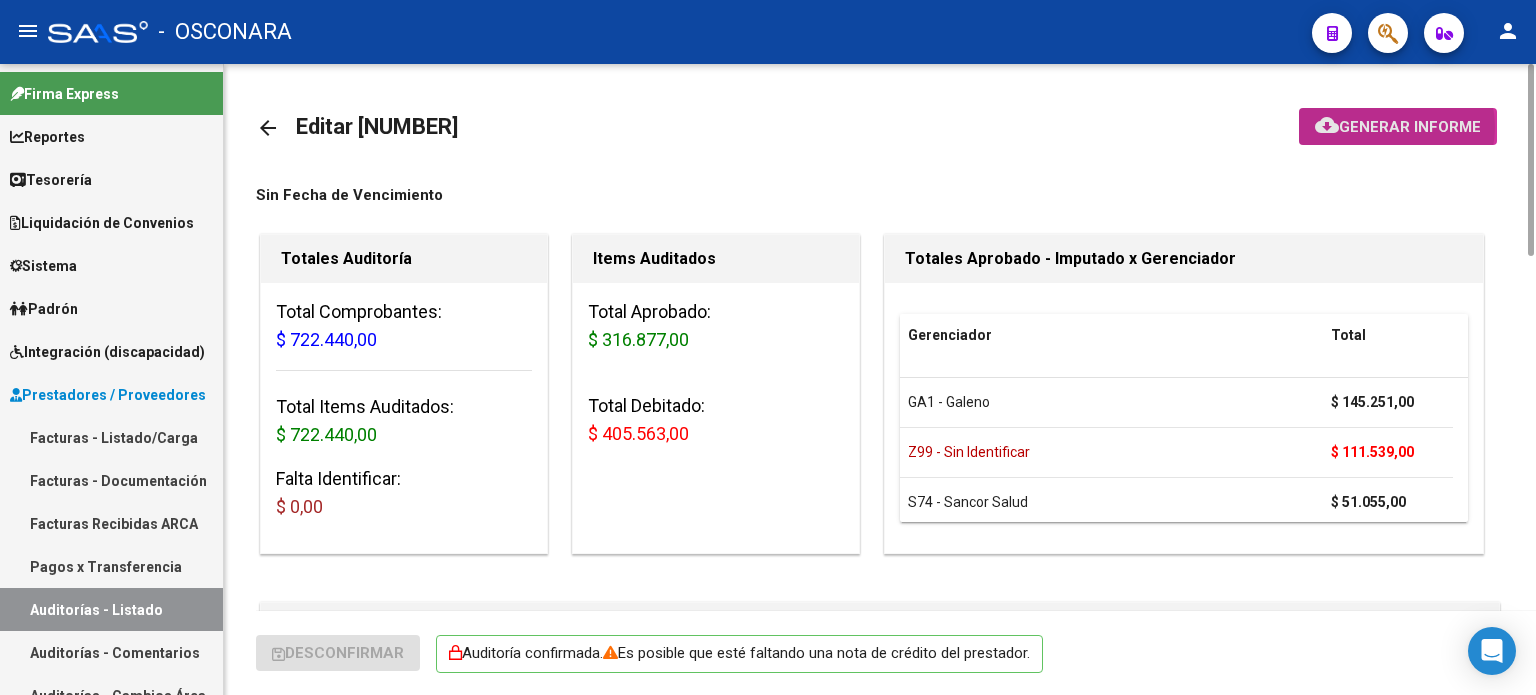 click on "Generar informe" 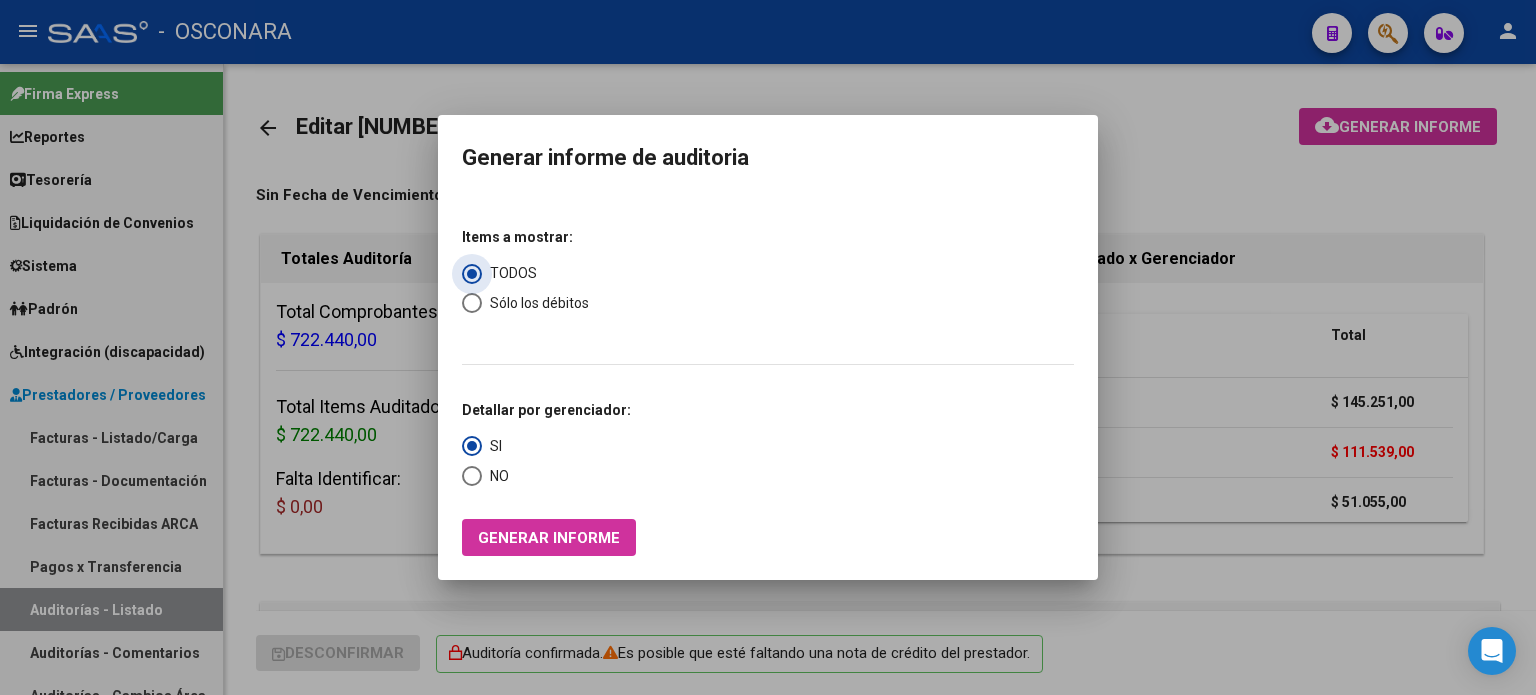drag, startPoint x: 477, startPoint y: 307, endPoint x: 477, endPoint y: 377, distance: 70 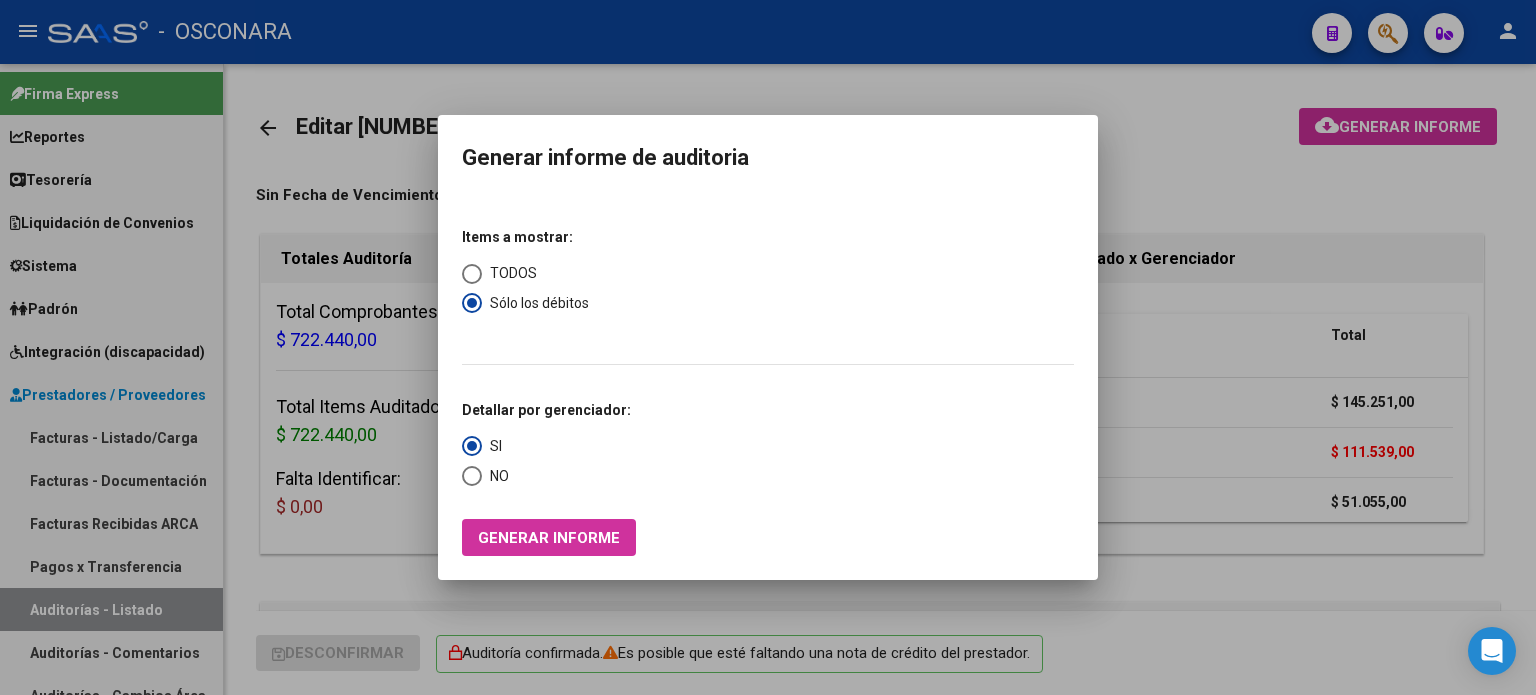 click on "Generar informe" at bounding box center [549, 538] 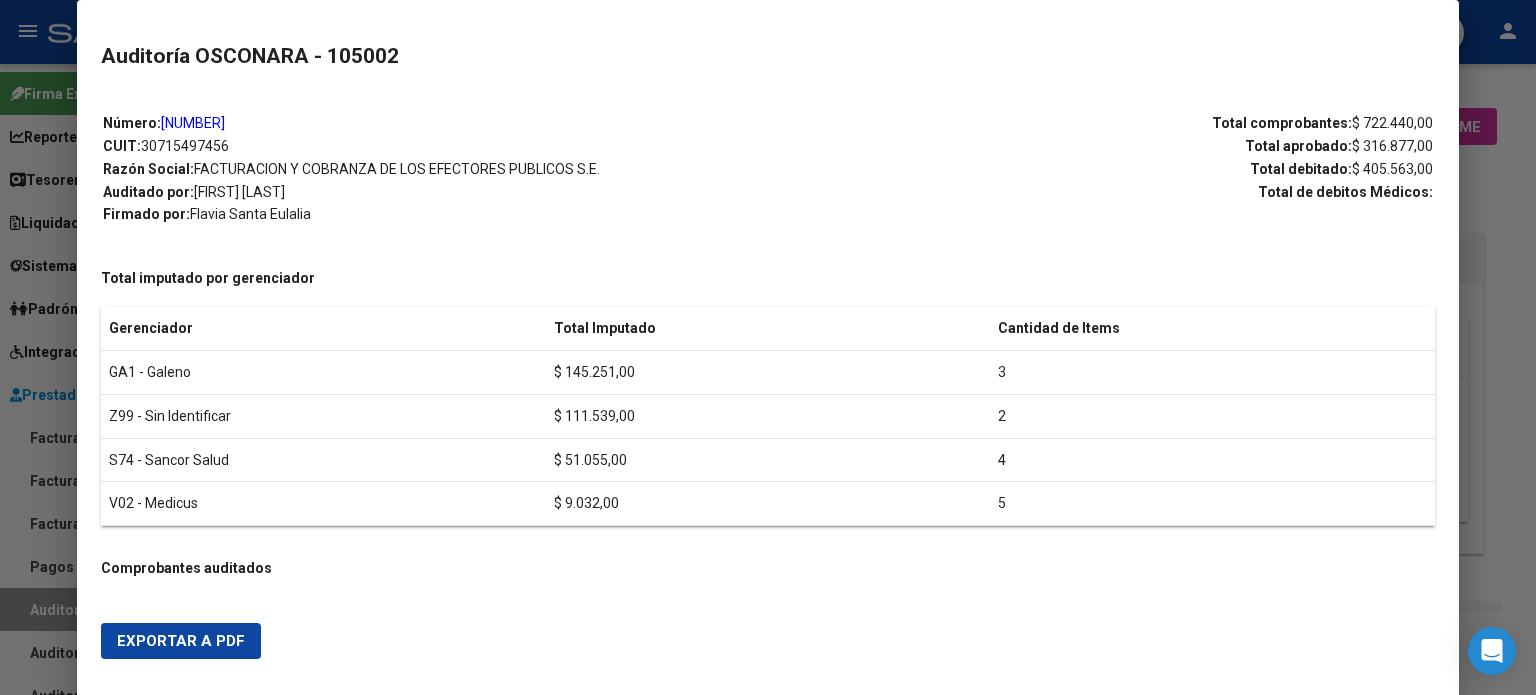 click on "Exportar a PDF" at bounding box center [181, 641] 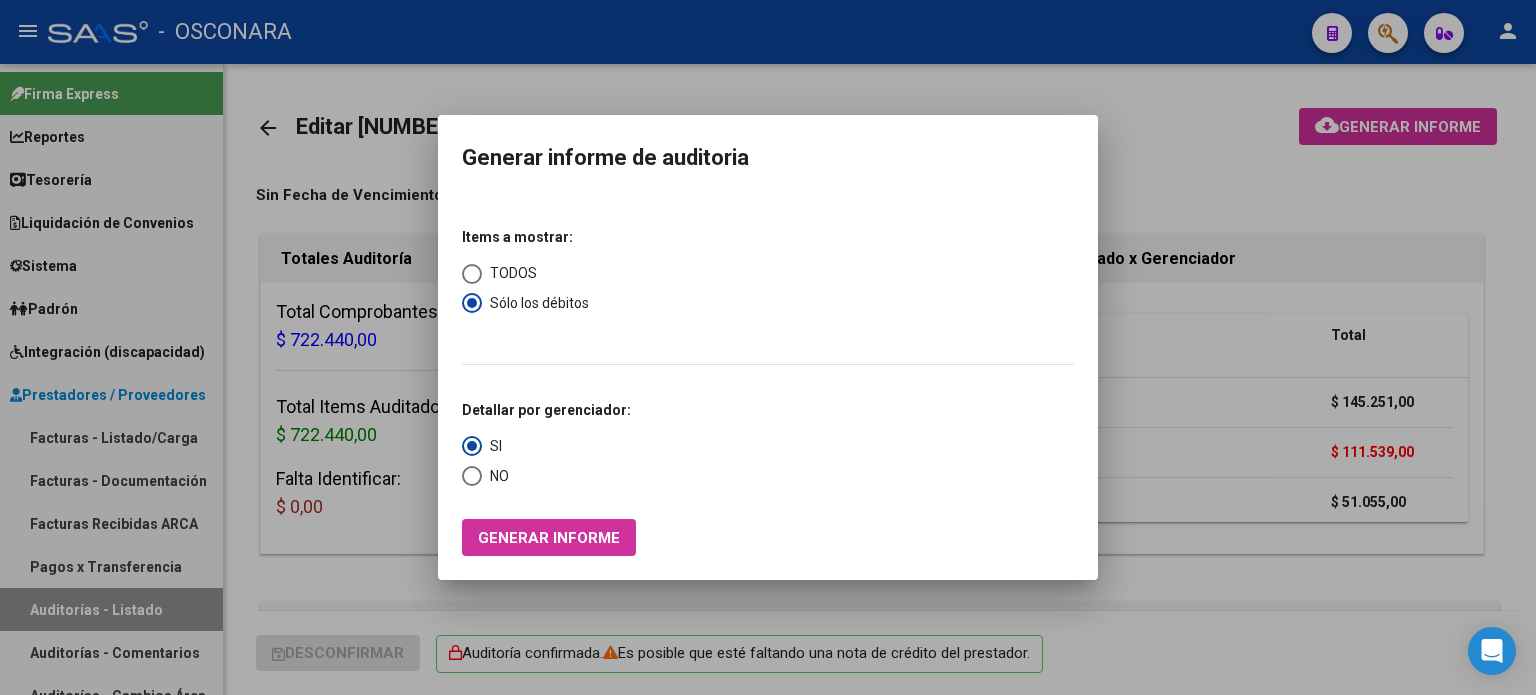 click at bounding box center [768, 347] 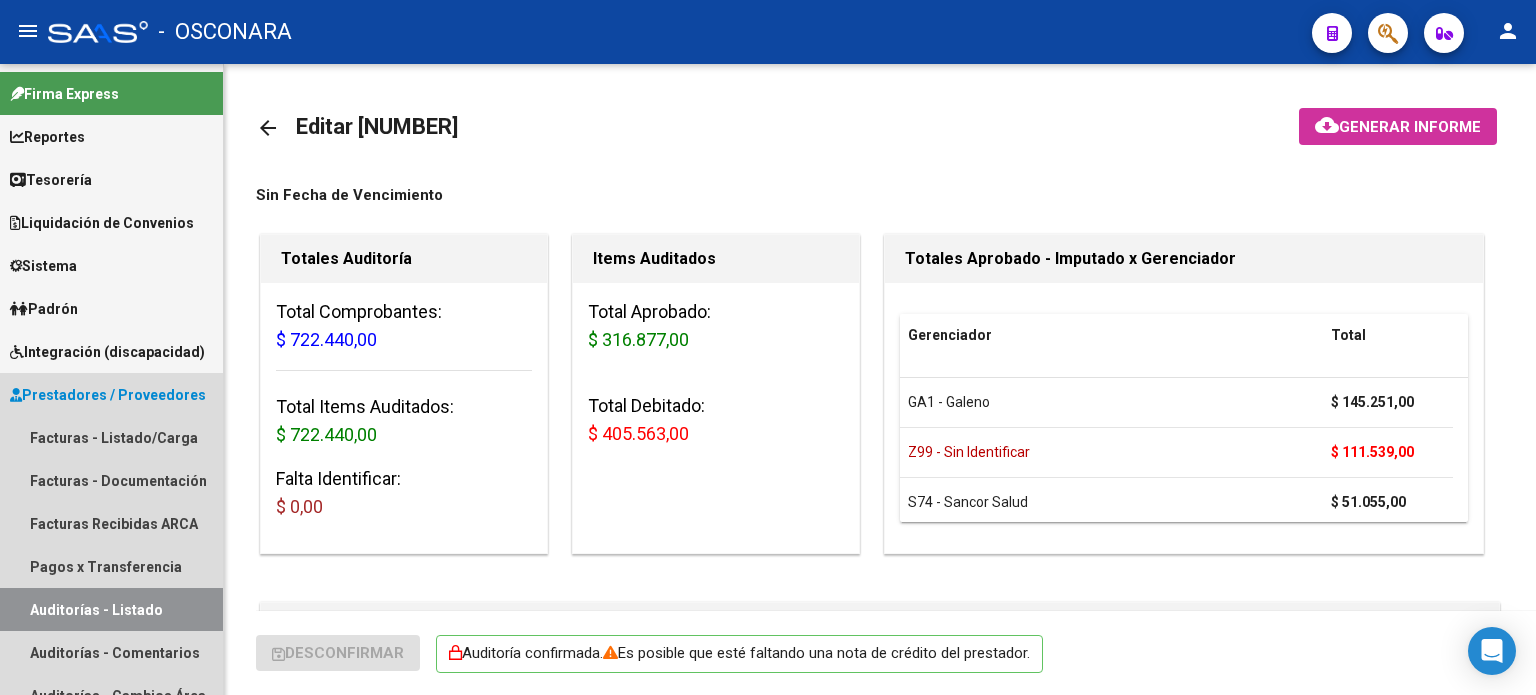 click on "Auditorías - Listado" at bounding box center (111, 609) 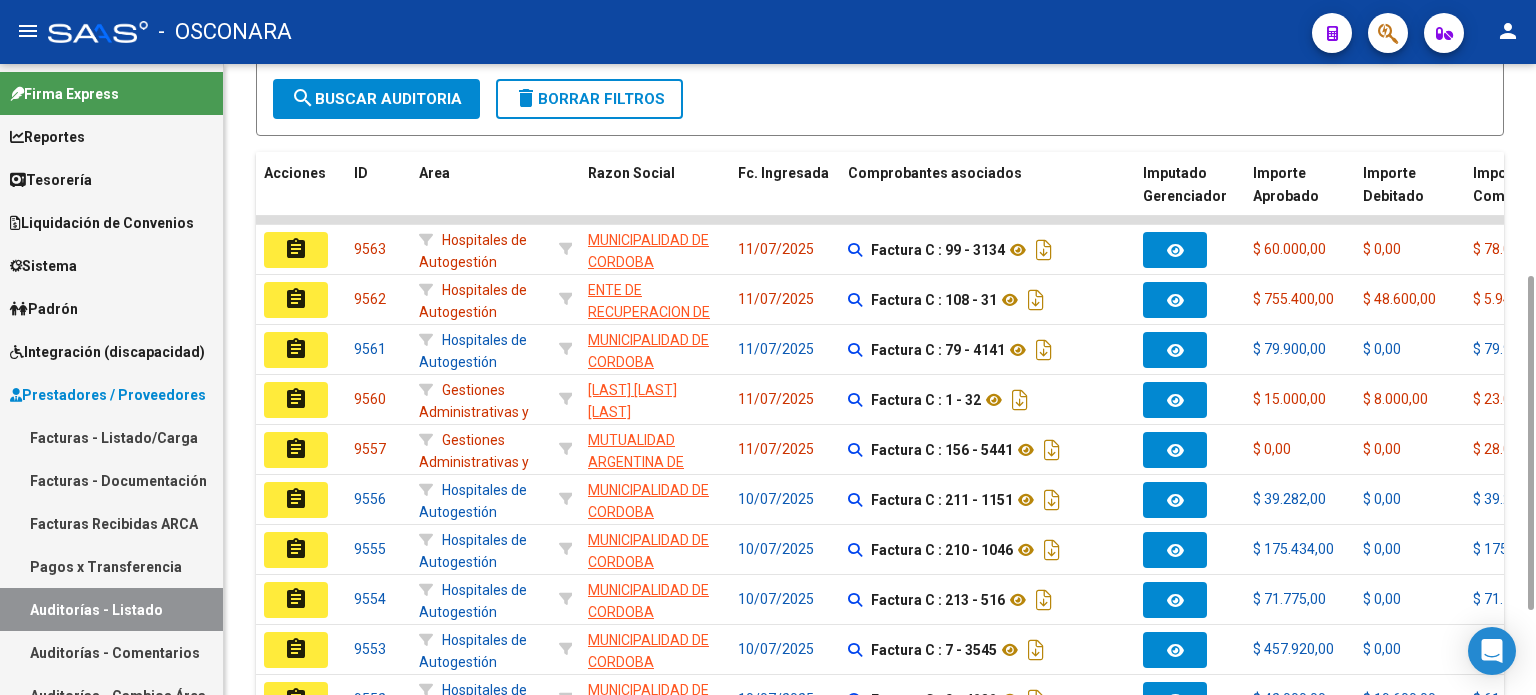 scroll, scrollTop: 0, scrollLeft: 0, axis: both 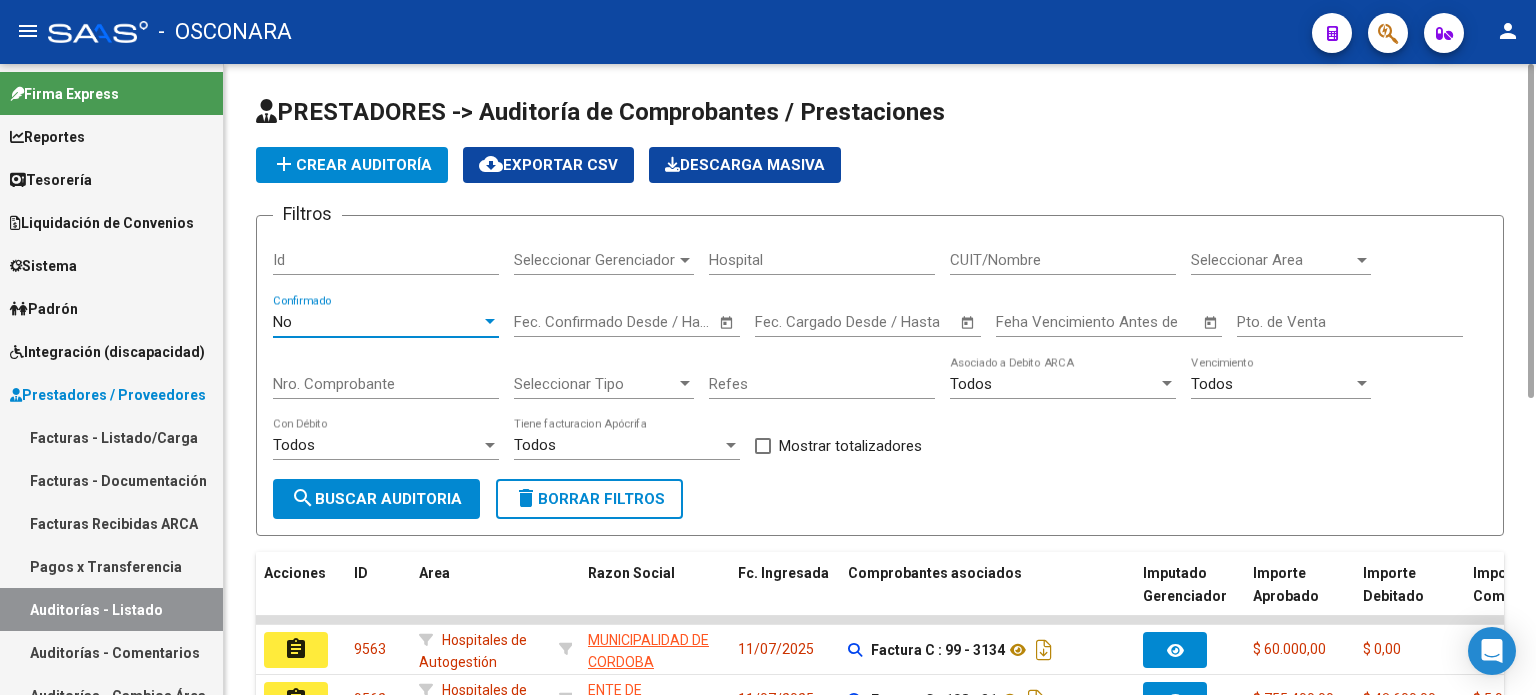 click on "No" at bounding box center [377, 322] 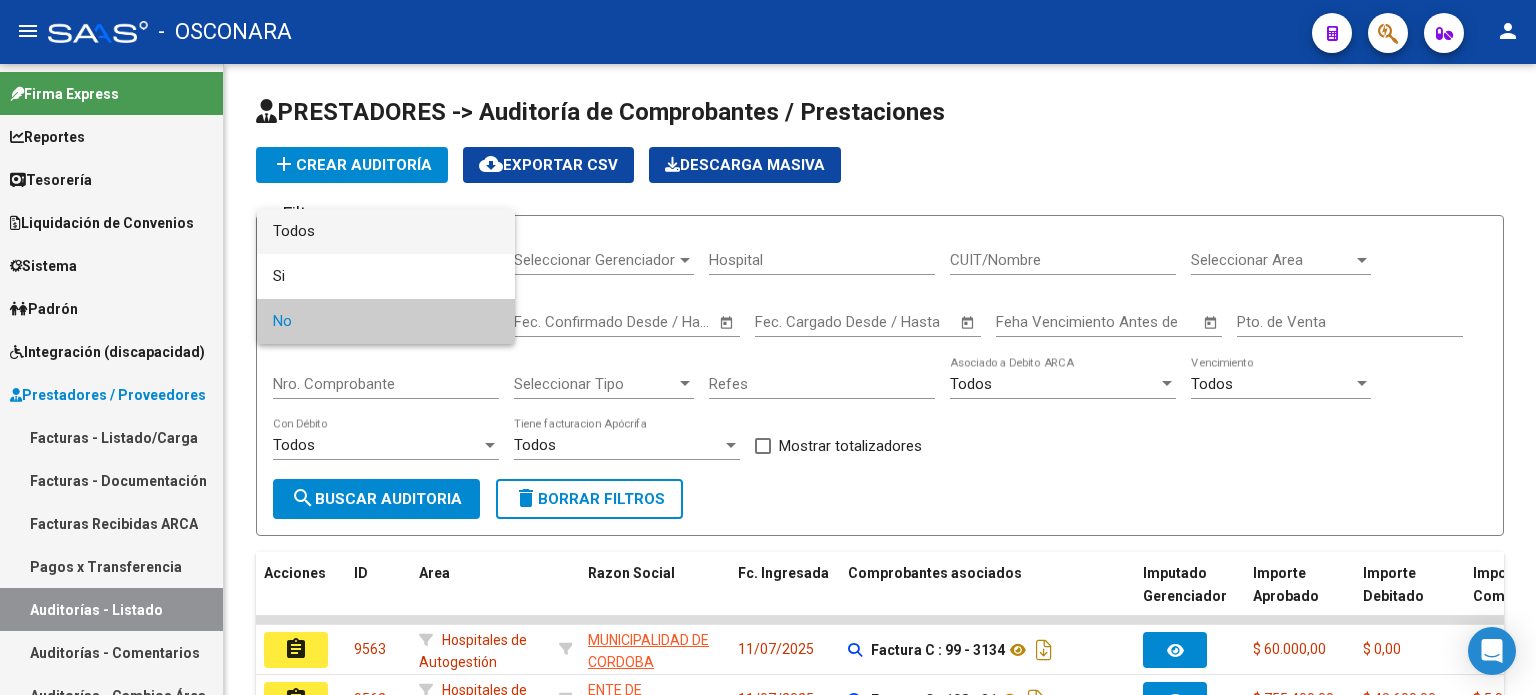 click on "Todos" at bounding box center [386, 231] 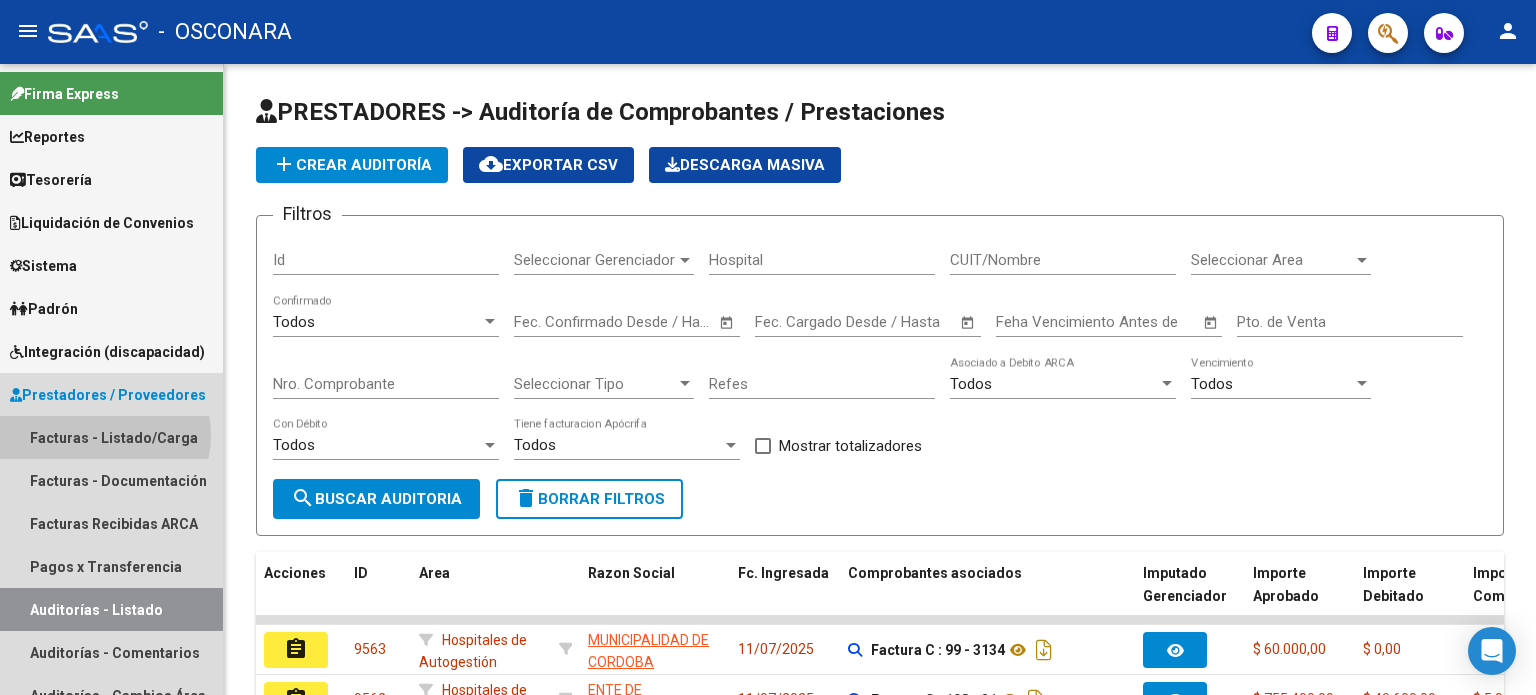 drag, startPoint x: 104, startPoint y: 436, endPoint x: 301, endPoint y: 30, distance: 451.27042 